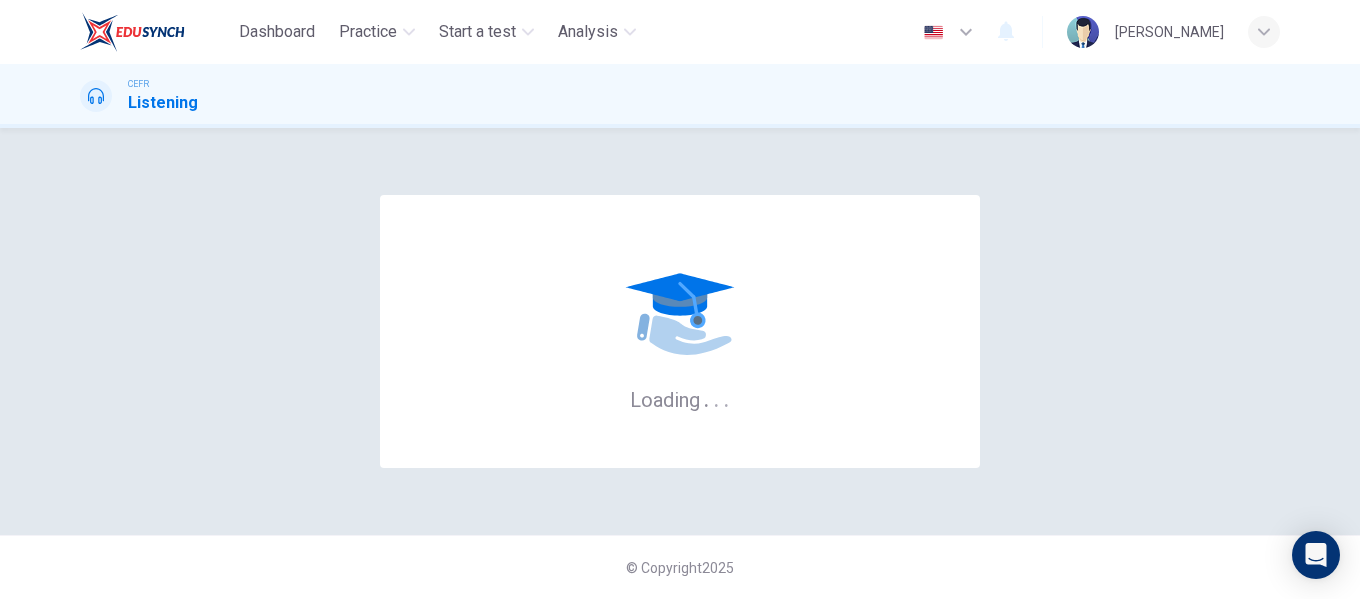 scroll, scrollTop: 0, scrollLeft: 0, axis: both 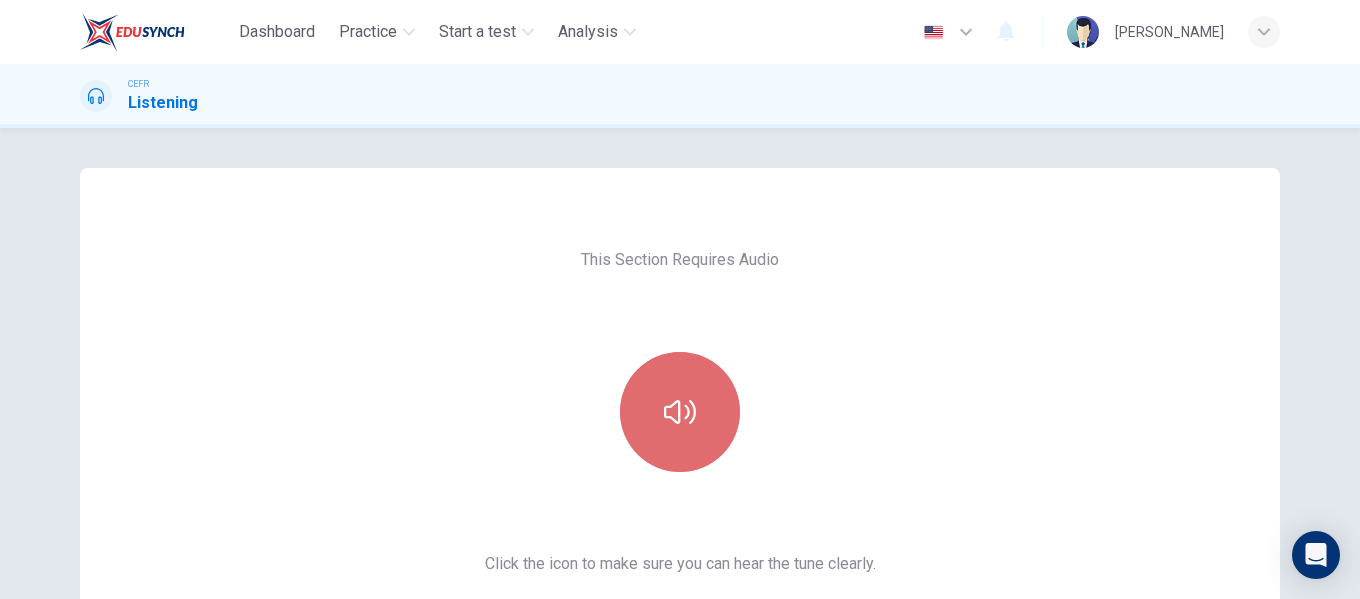 click at bounding box center (680, 412) 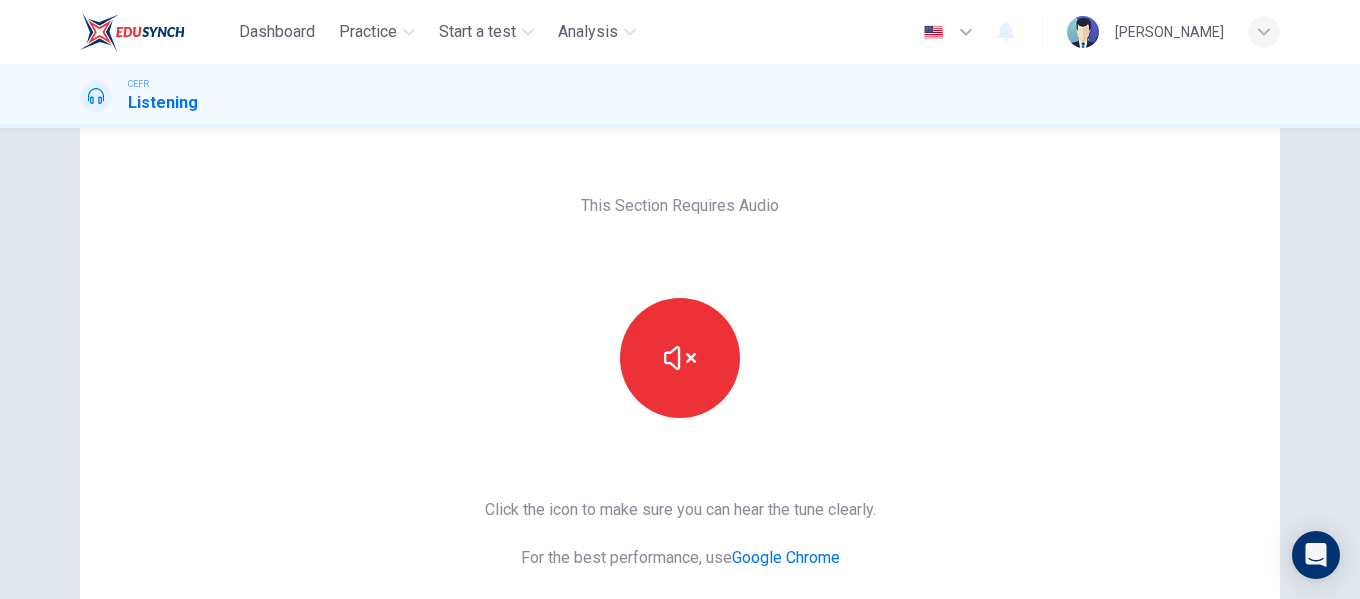 scroll, scrollTop: 100, scrollLeft: 0, axis: vertical 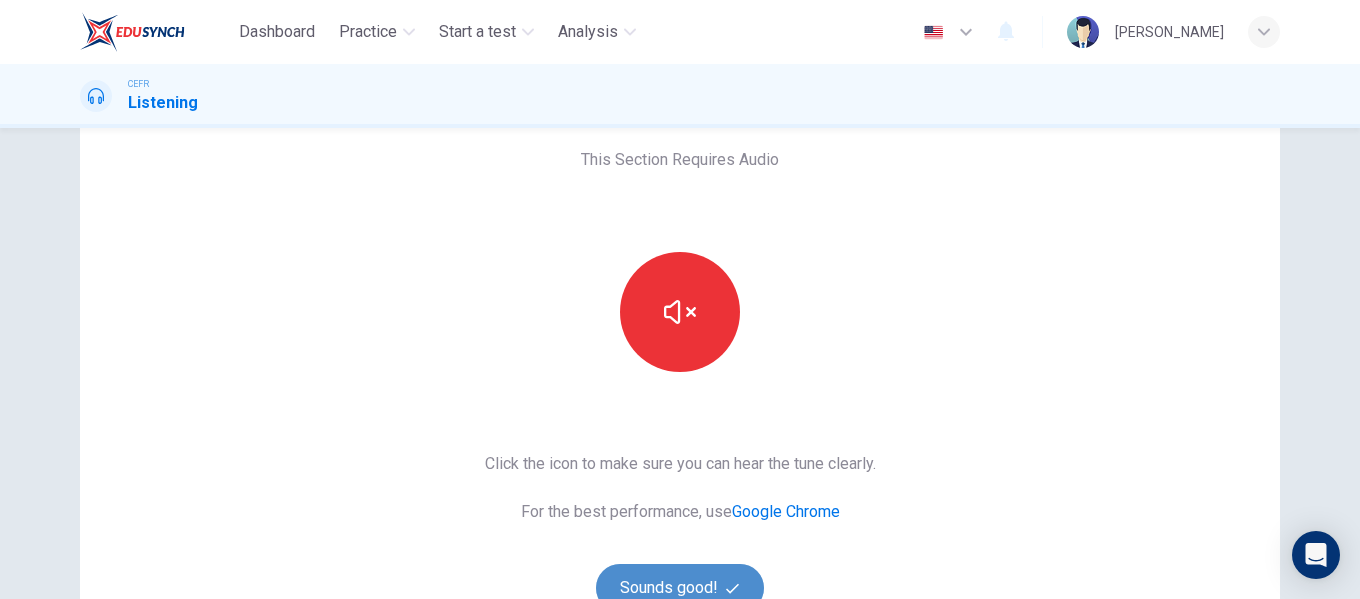 click on "Sounds good!" at bounding box center (680, 588) 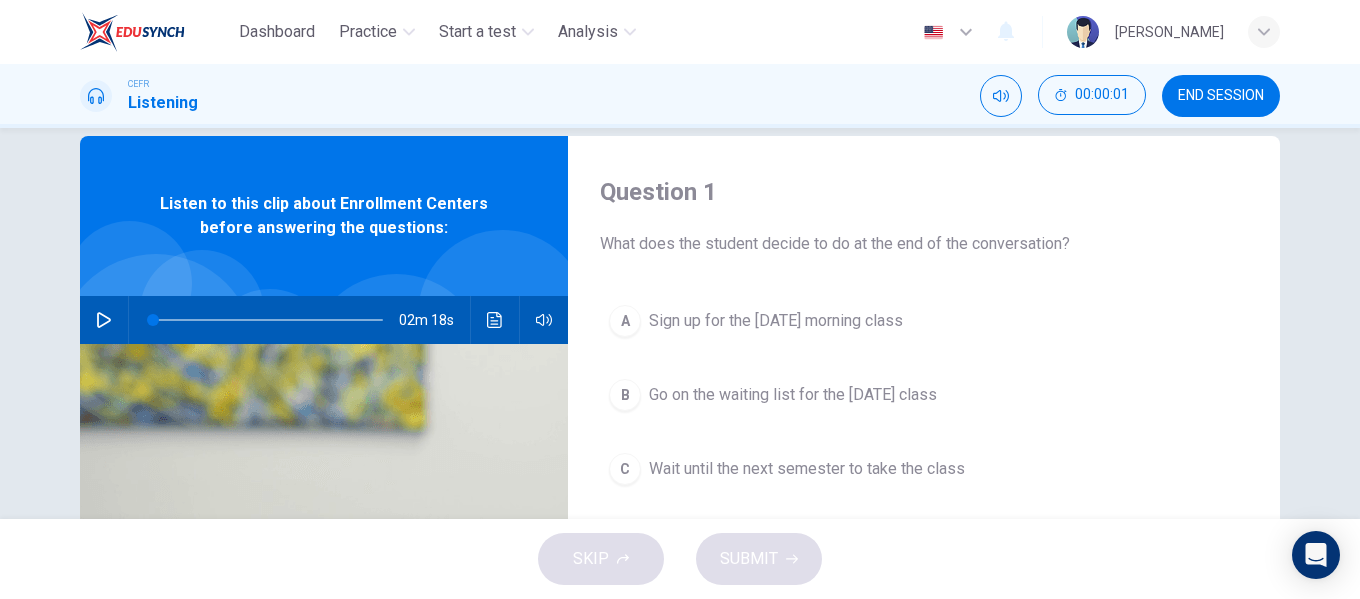 scroll, scrollTop: 0, scrollLeft: 0, axis: both 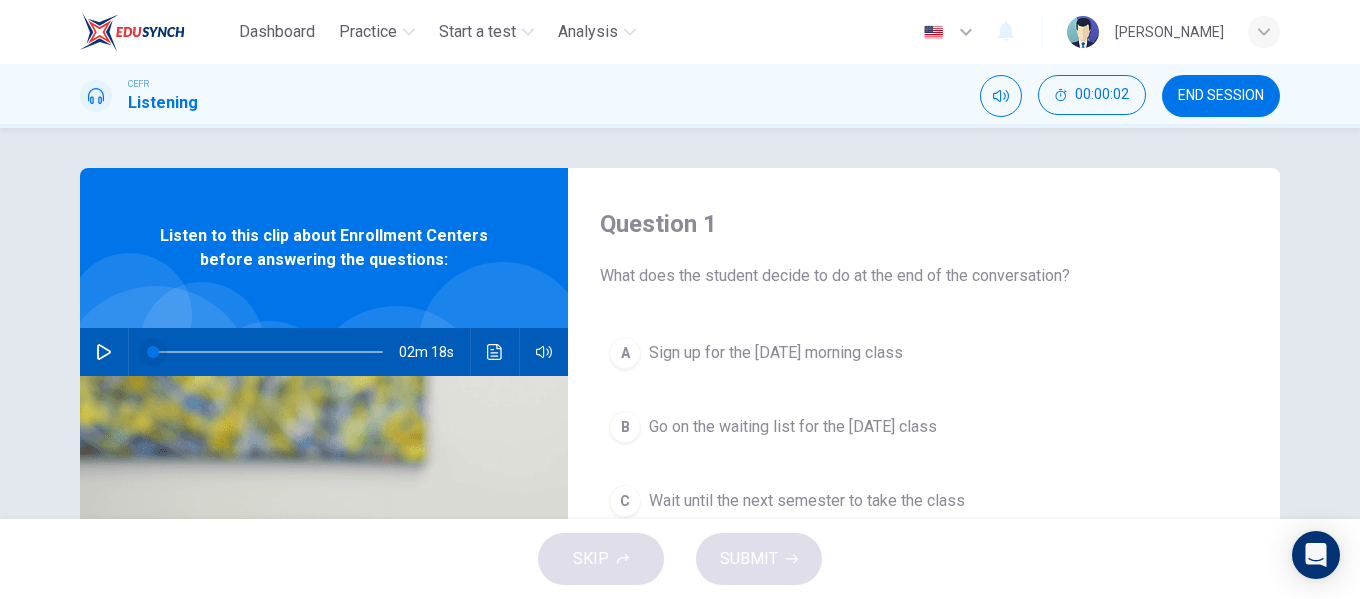 drag, startPoint x: 102, startPoint y: 357, endPoint x: 149, endPoint y: 341, distance: 49.648766 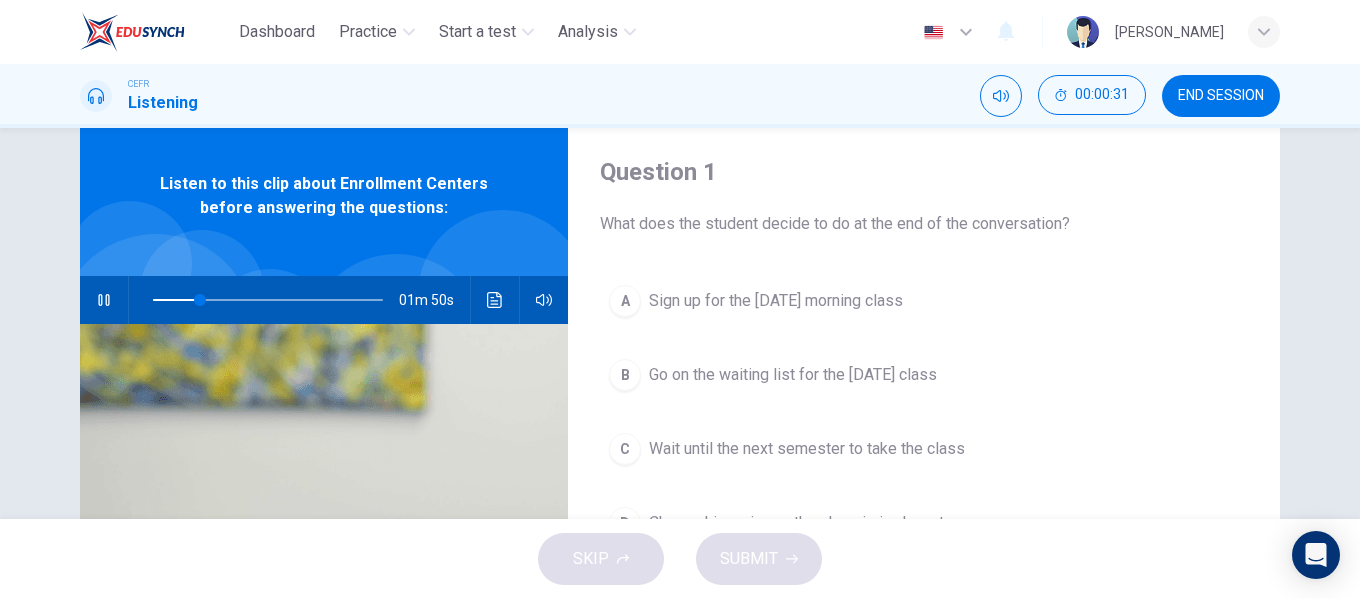 scroll, scrollTop: 100, scrollLeft: 0, axis: vertical 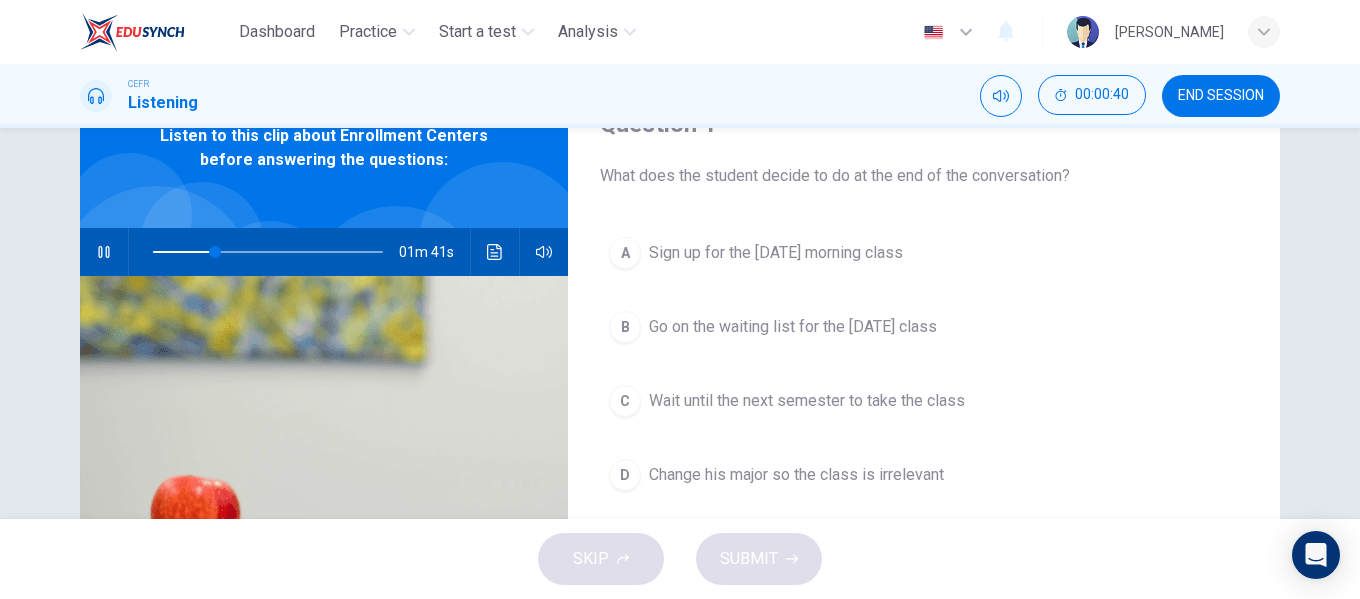 click 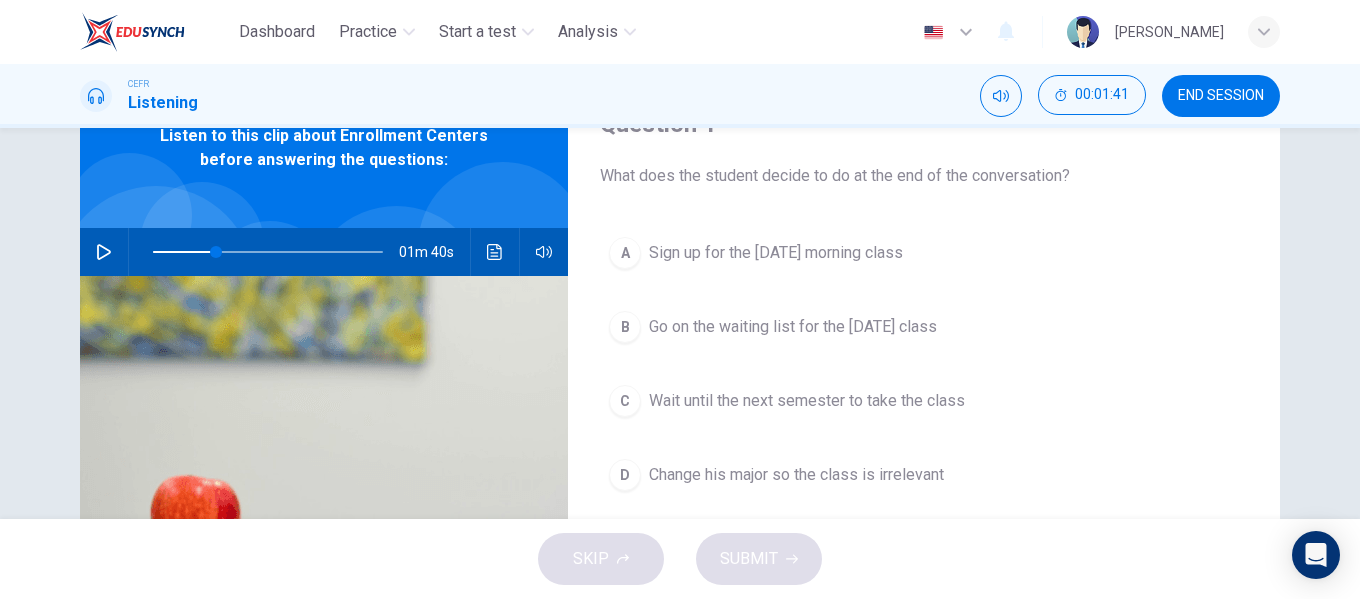 click 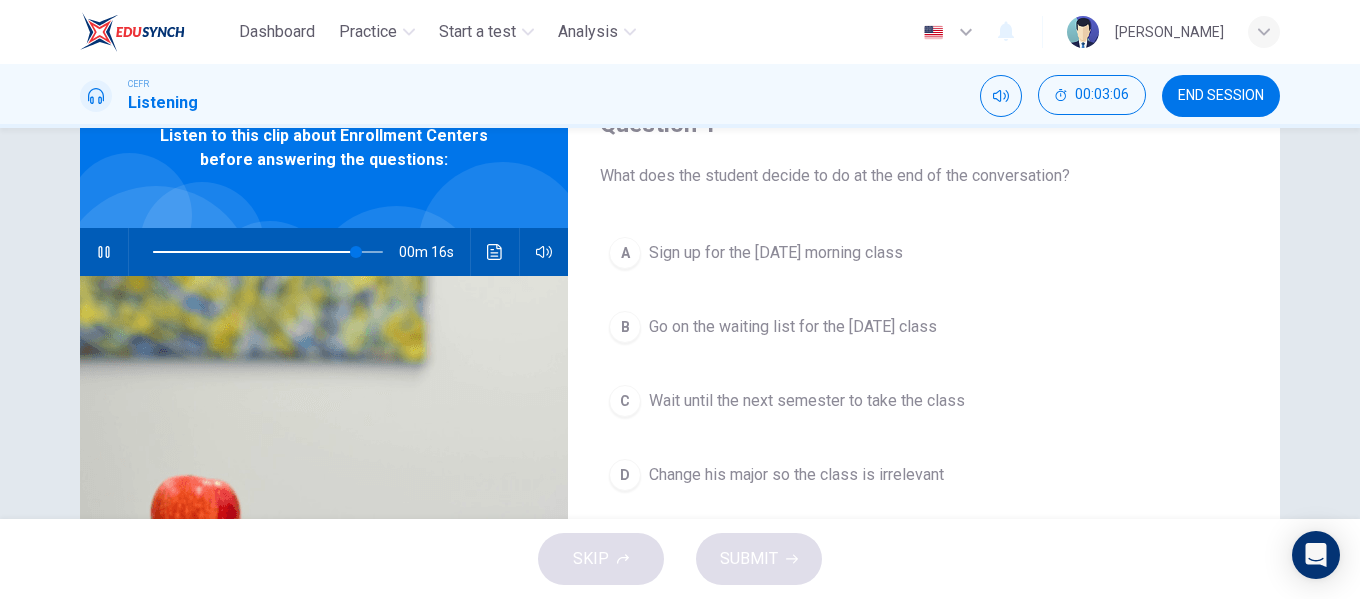 click on "Go on the waiting list for the Monday class" at bounding box center (793, 327) 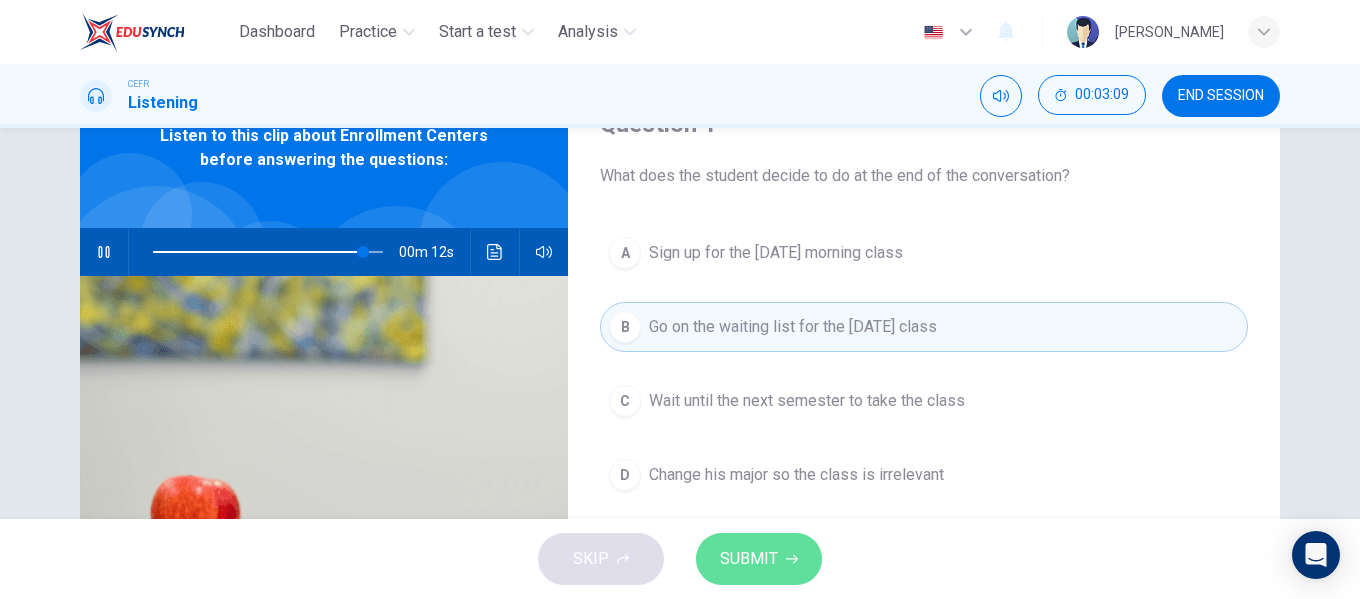 click on "SUBMIT" at bounding box center [749, 559] 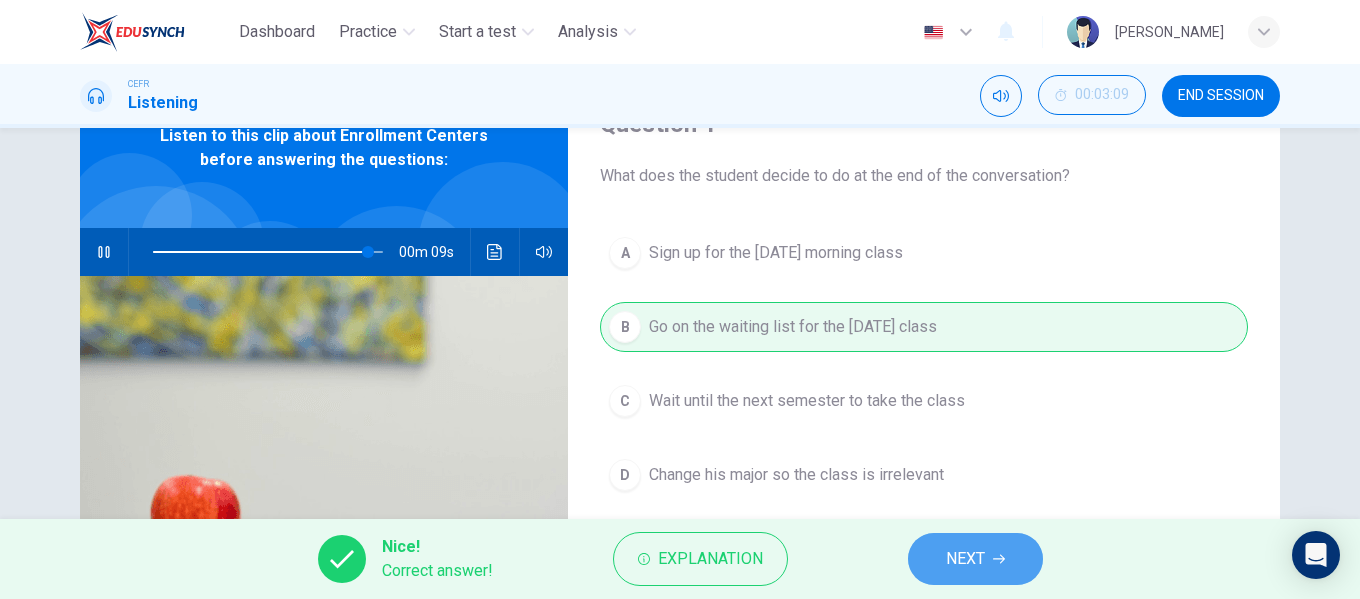 click on "NEXT" at bounding box center (975, 559) 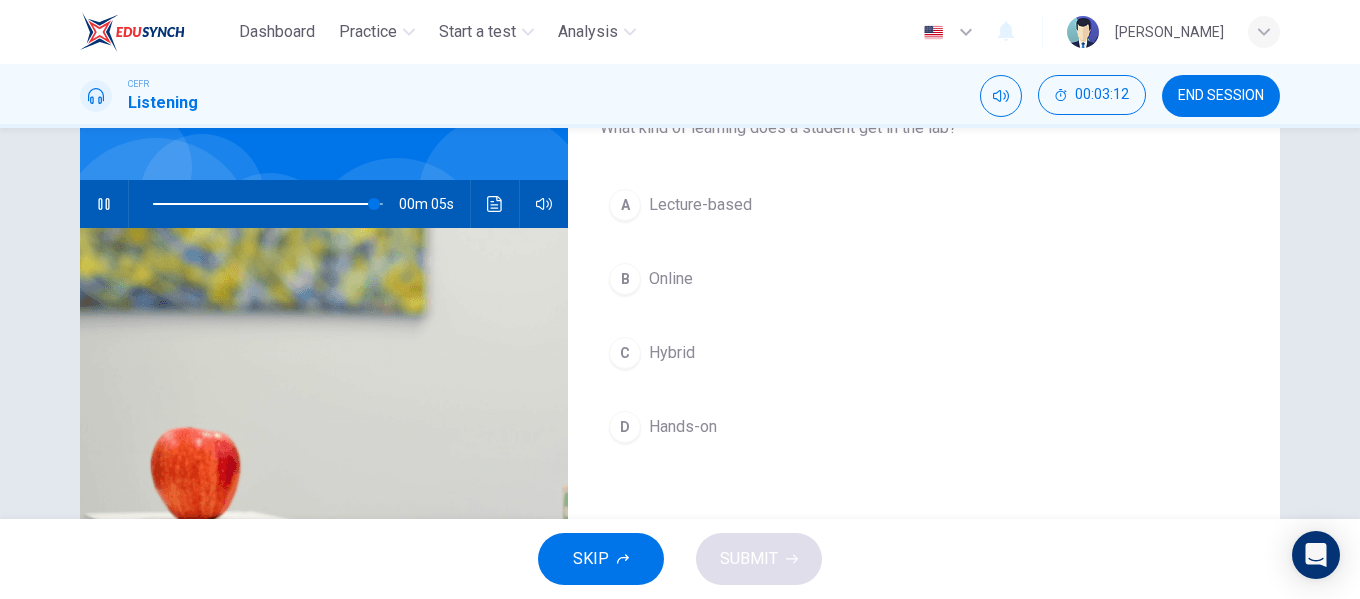 scroll, scrollTop: 100, scrollLeft: 0, axis: vertical 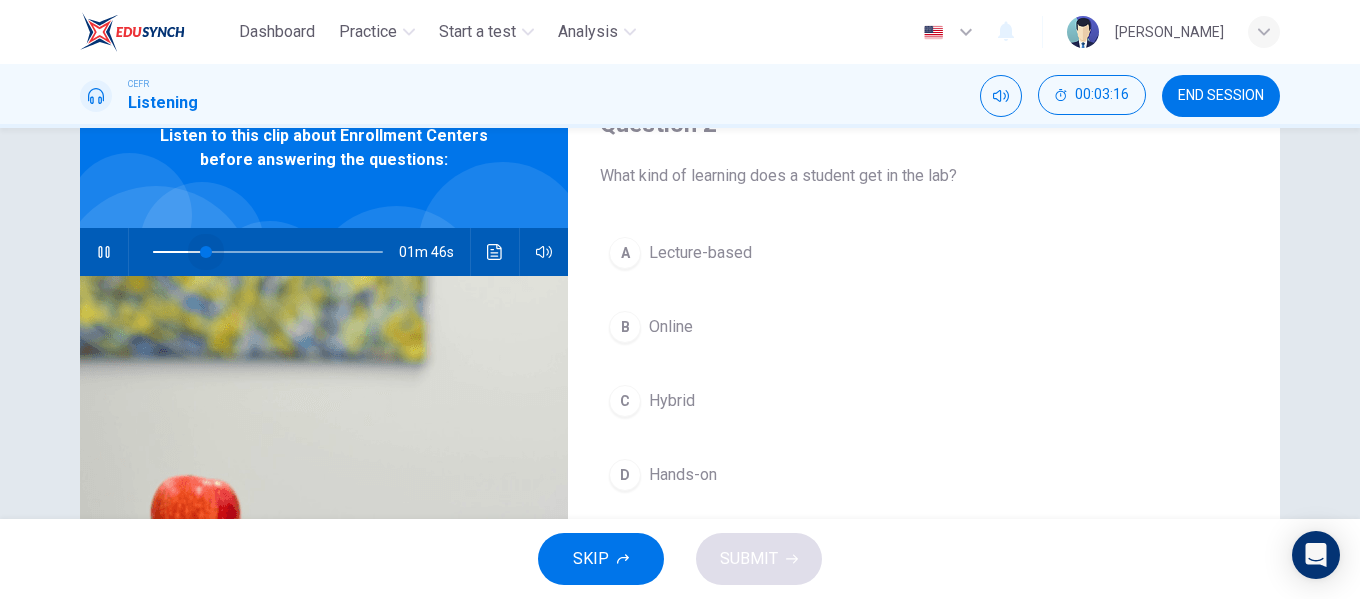 click at bounding box center (268, 252) 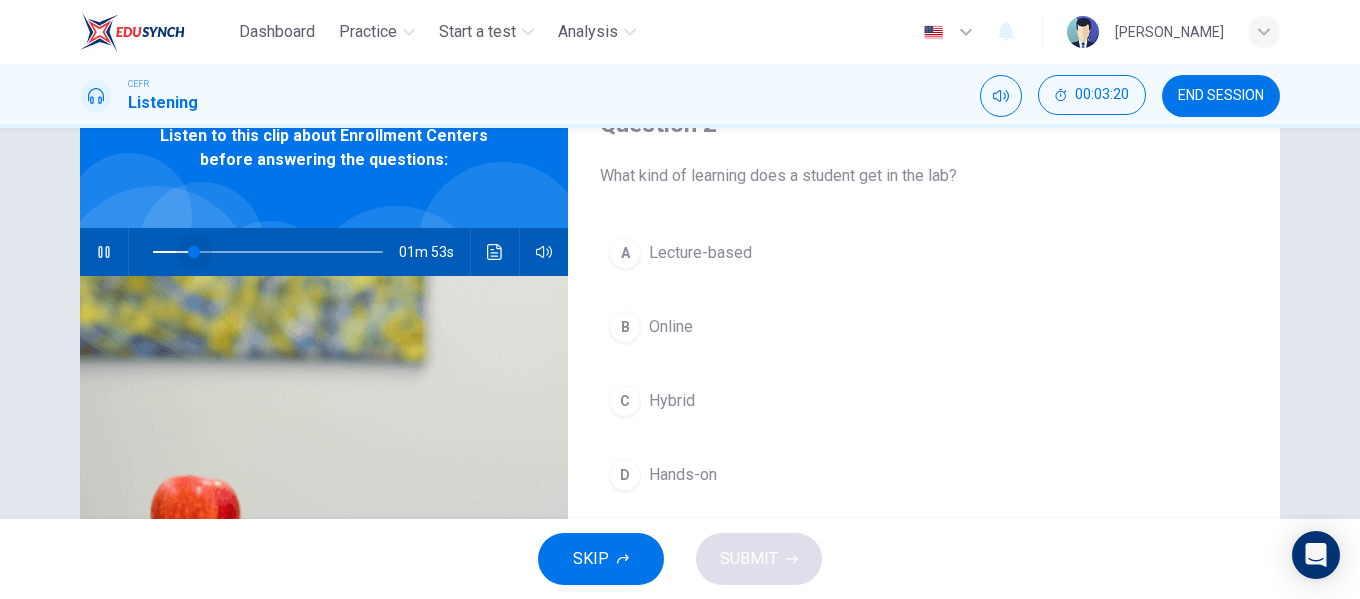 click at bounding box center [194, 252] 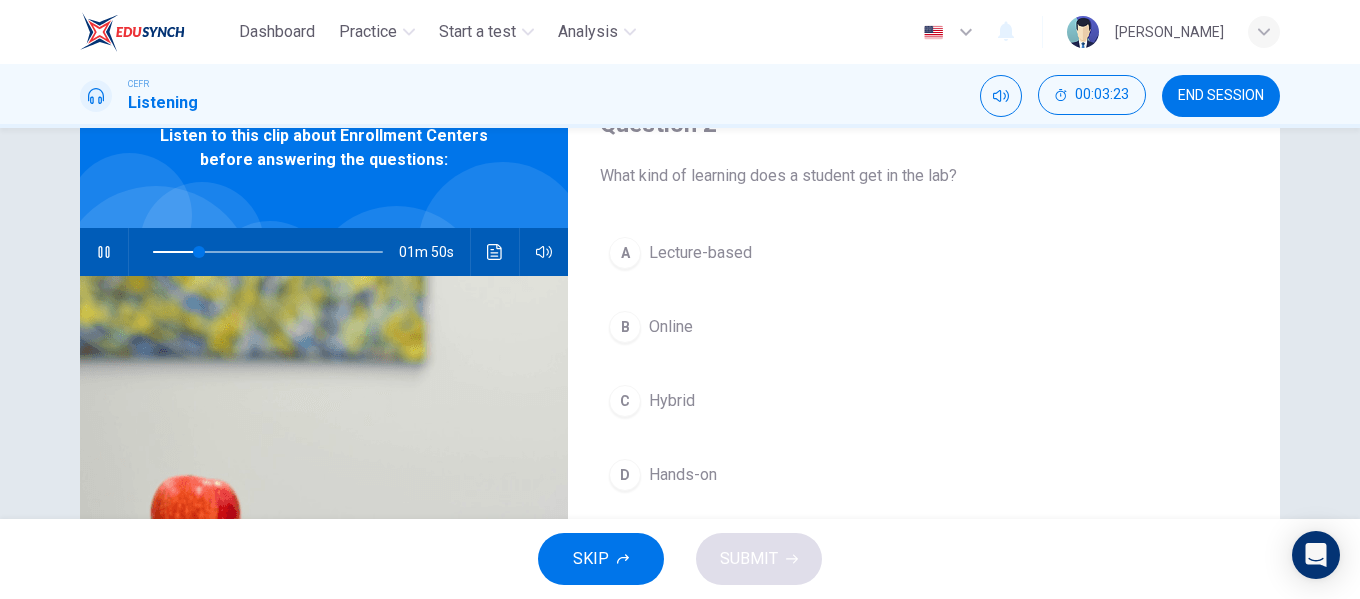 click on "D Hands-on" at bounding box center [924, 475] 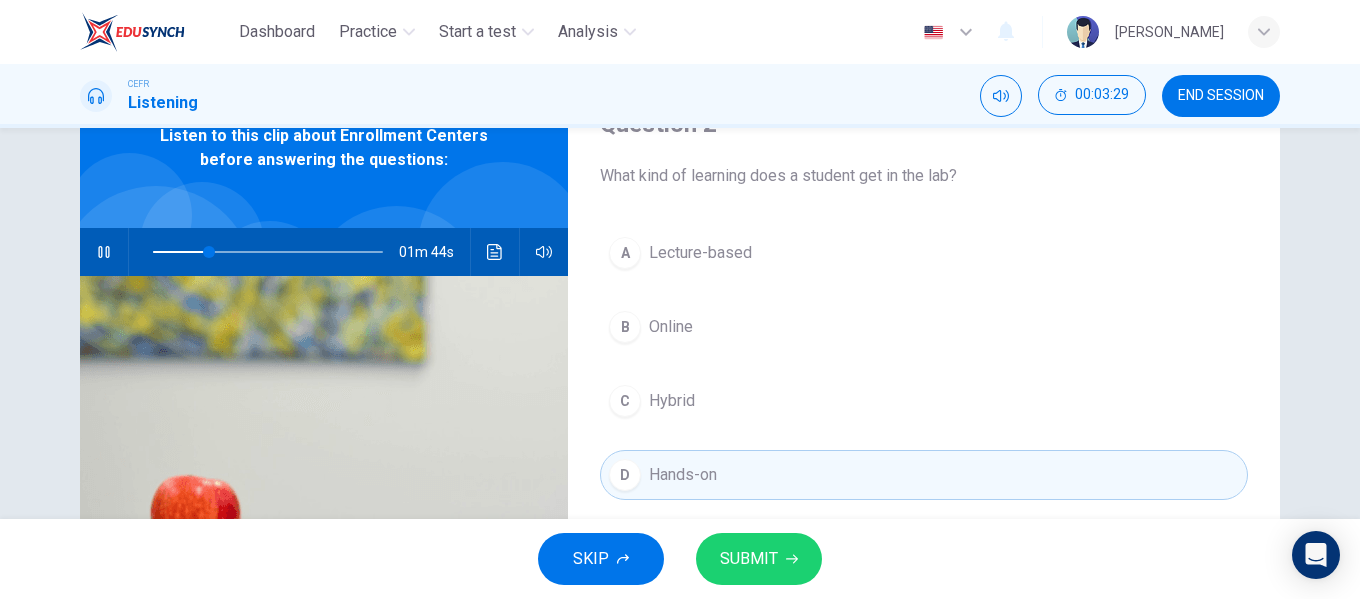 click on "SUBMIT" at bounding box center [749, 559] 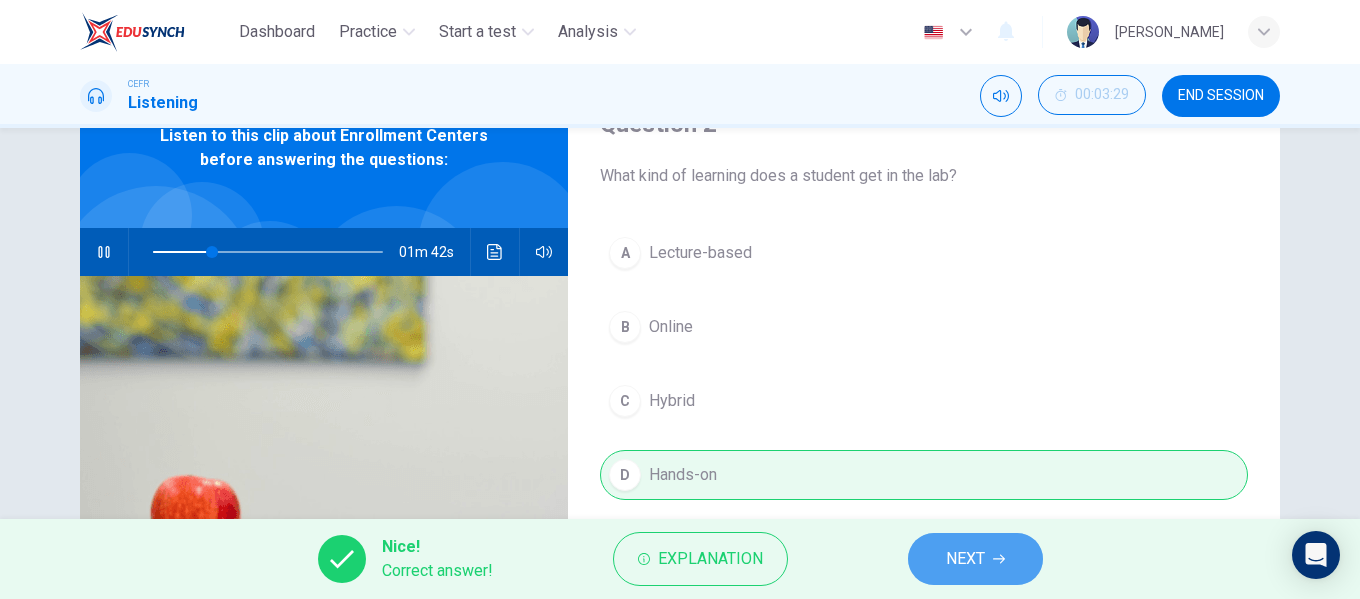 click on "NEXT" at bounding box center (965, 559) 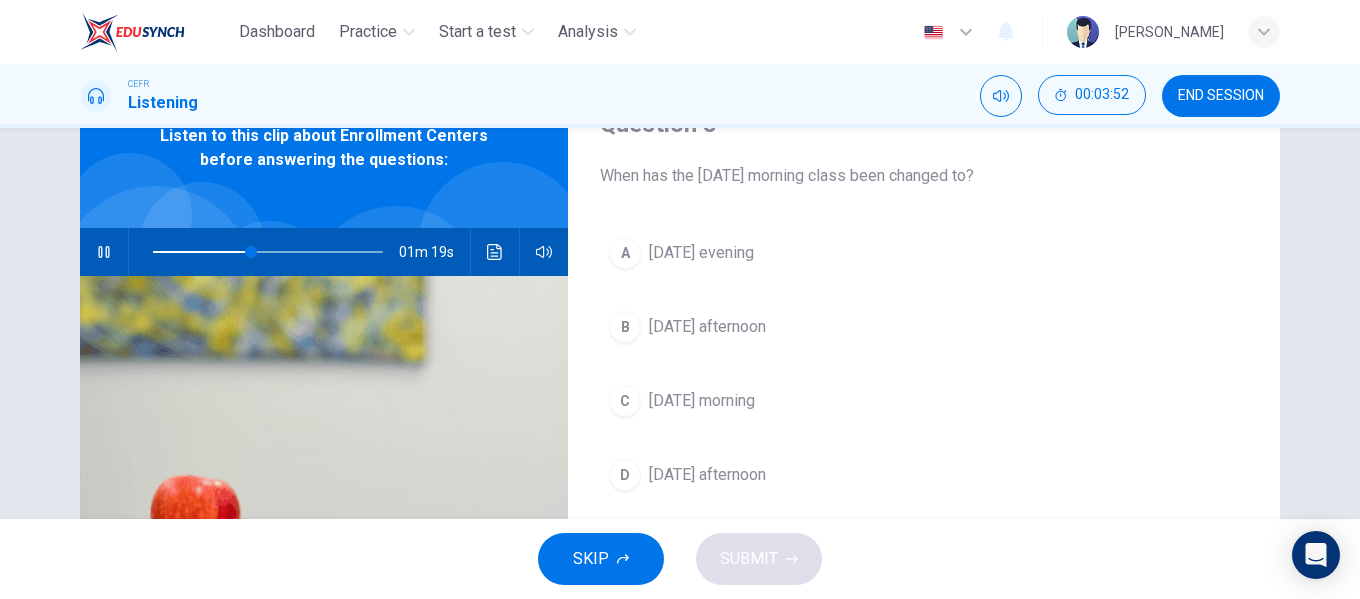 click on "Friday morning" at bounding box center [702, 401] 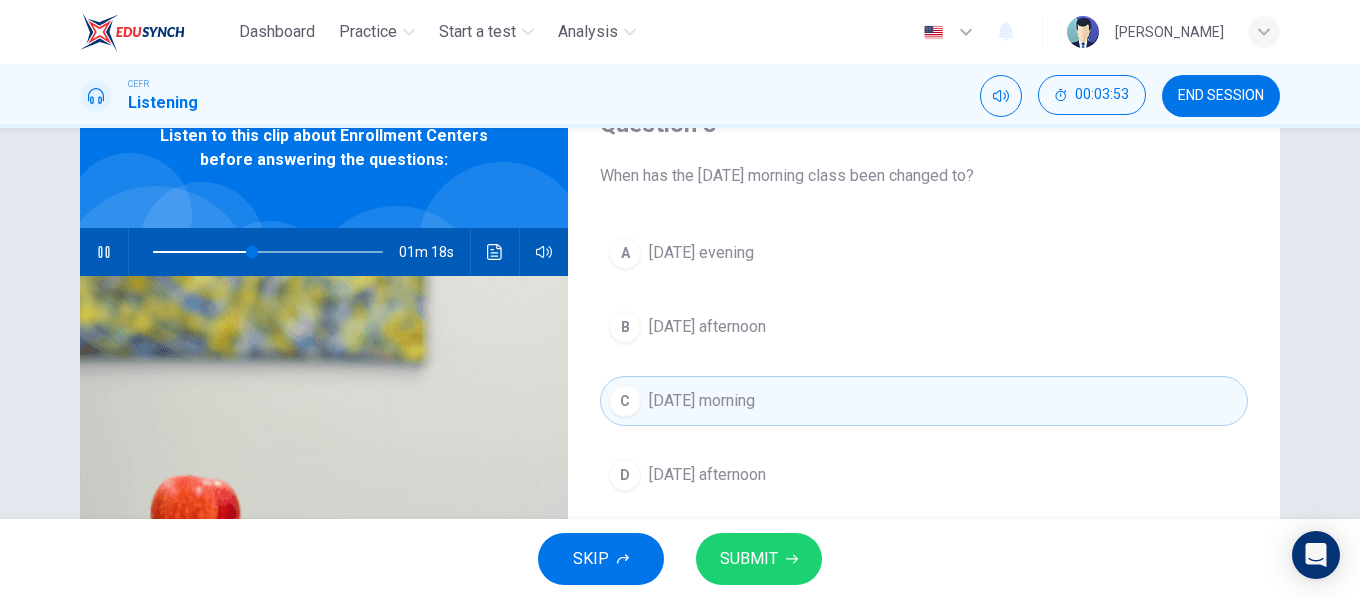 click on "SUBMIT" at bounding box center [759, 559] 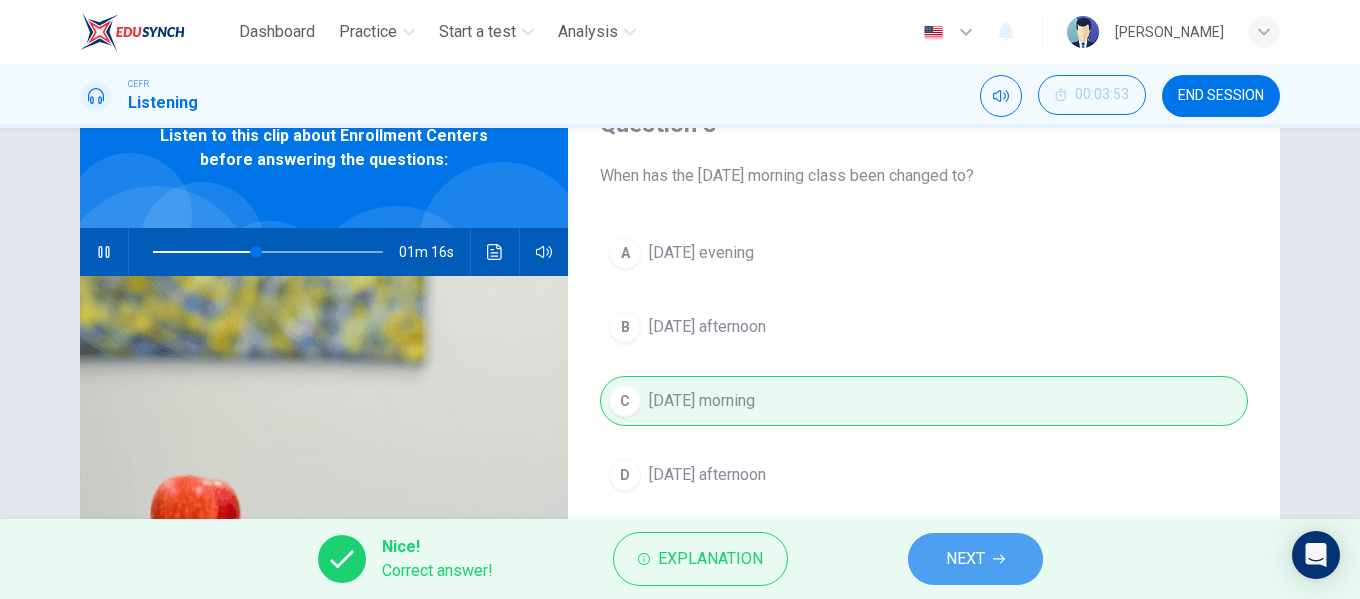 click on "NEXT" at bounding box center [975, 559] 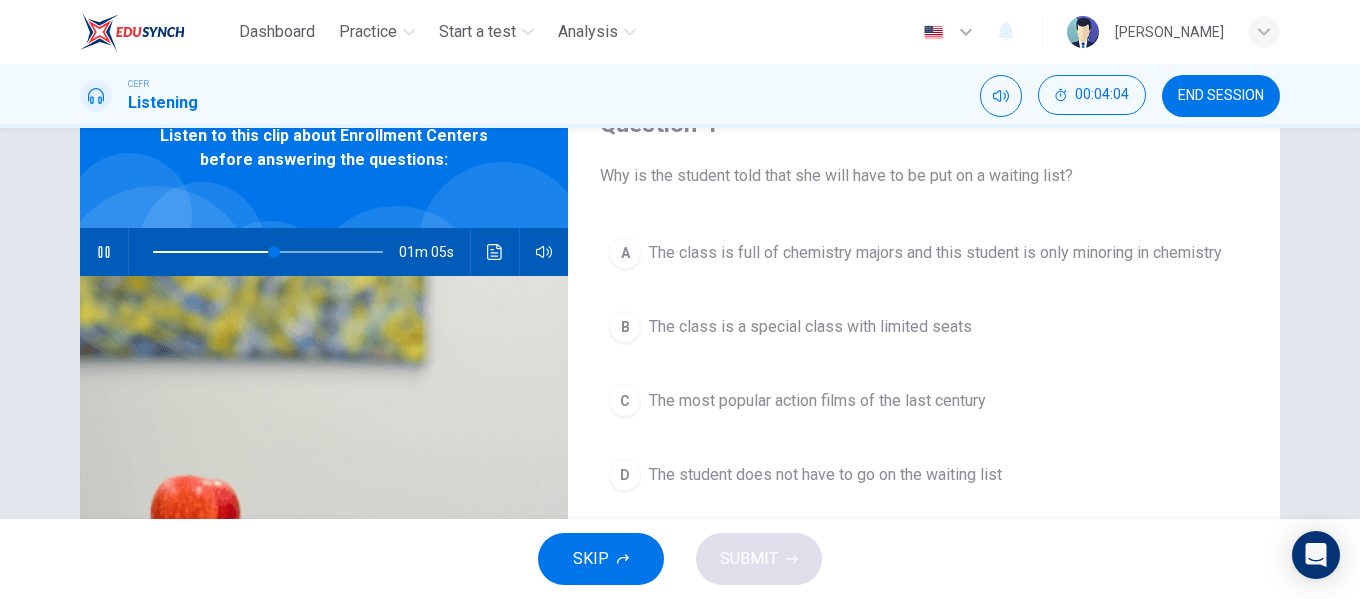 click on "The class is a special class with limited seats" at bounding box center (810, 327) 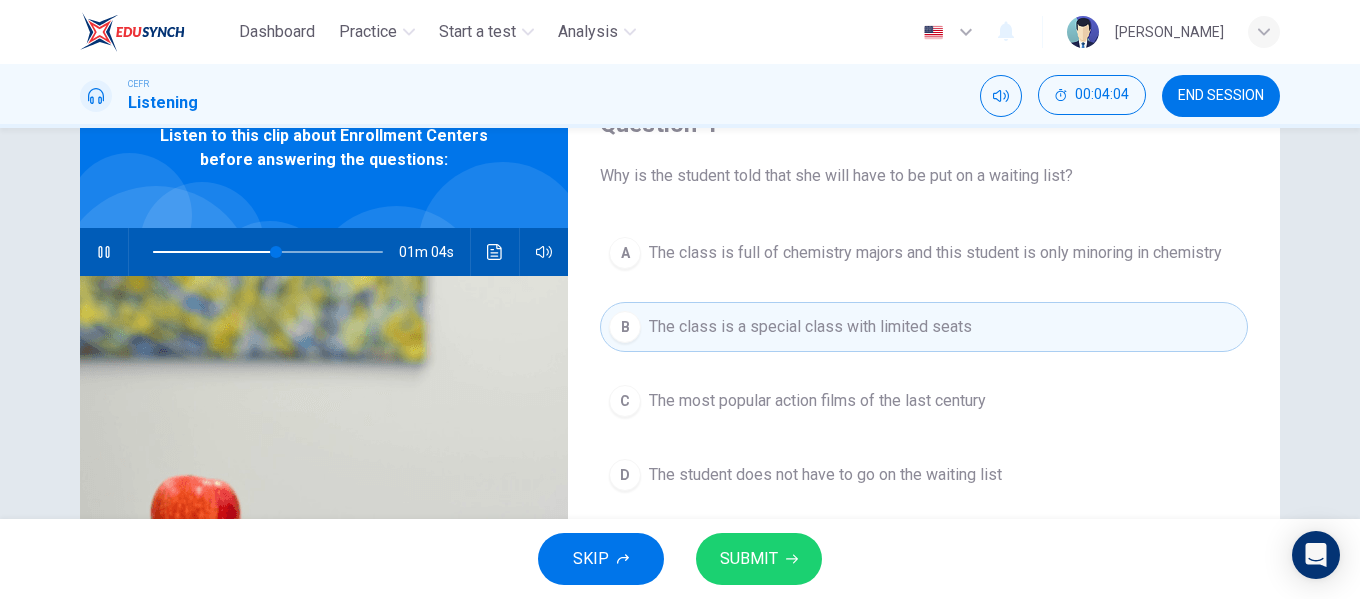 click on "SUBMIT" at bounding box center [749, 559] 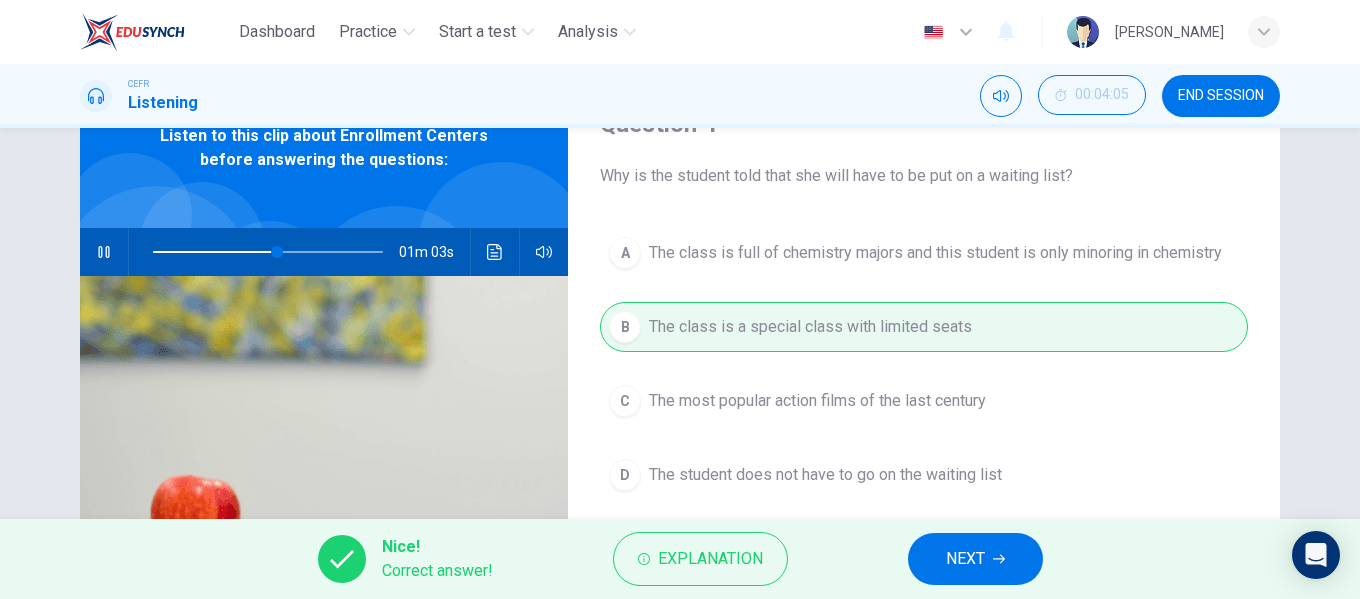 click on "NEXT" at bounding box center [975, 559] 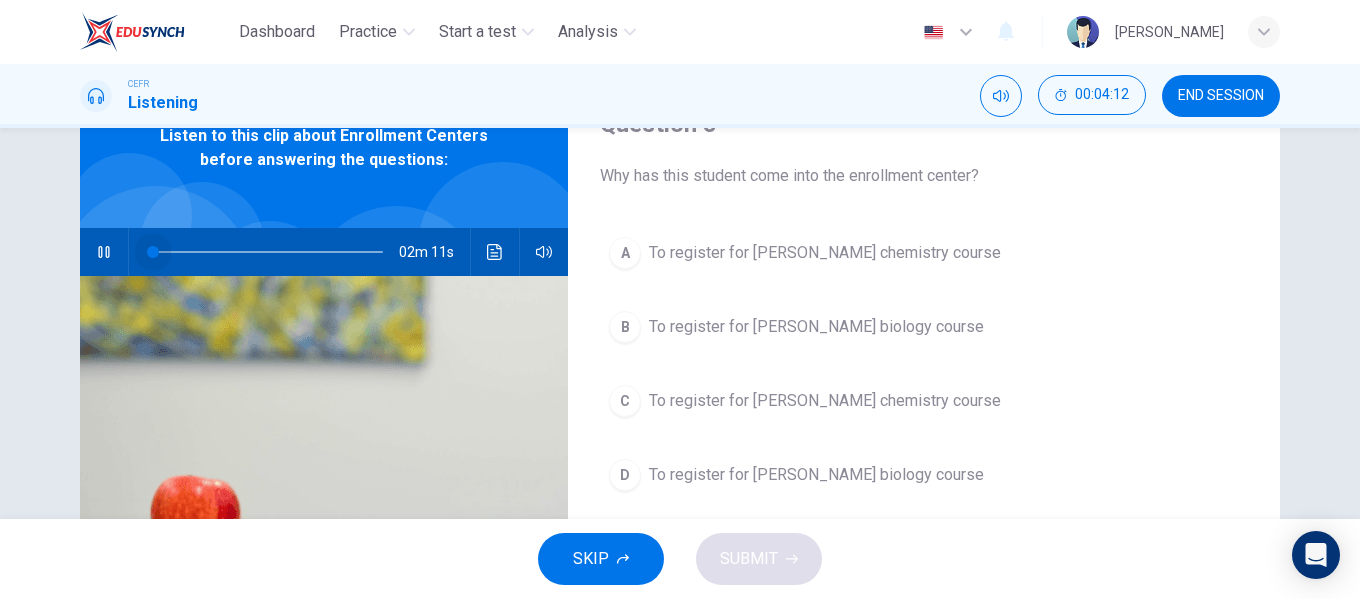 drag, startPoint x: 285, startPoint y: 249, endPoint x: 129, endPoint y: 277, distance: 158.4929 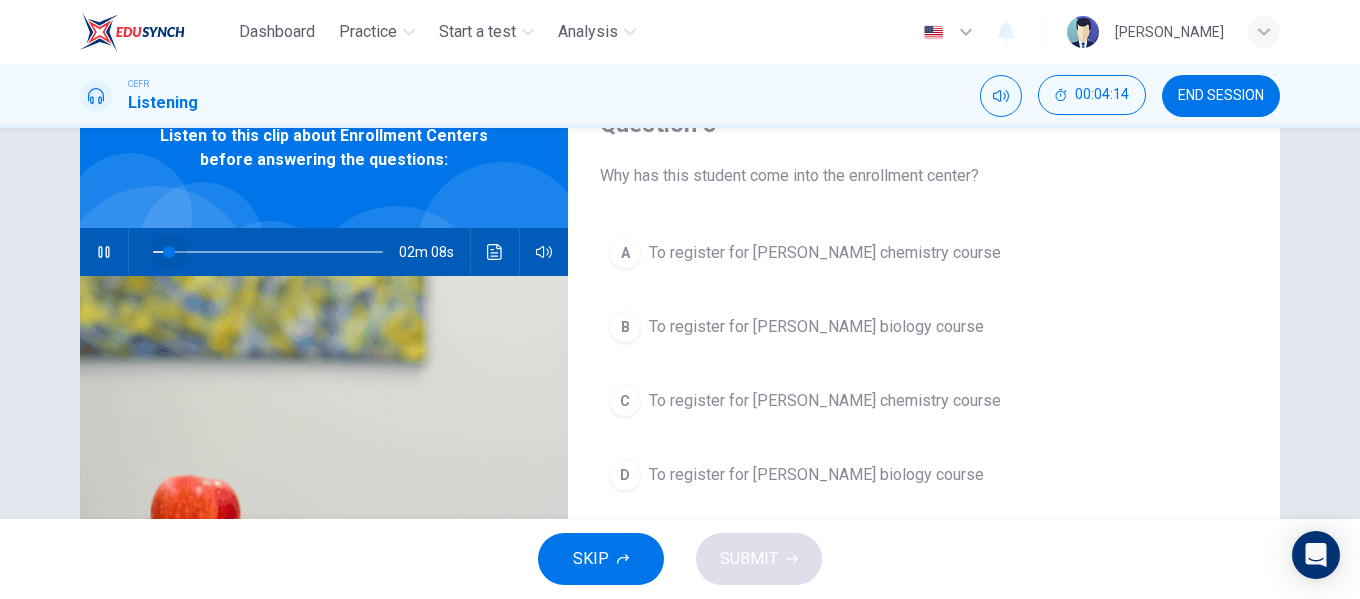 click at bounding box center [169, 252] 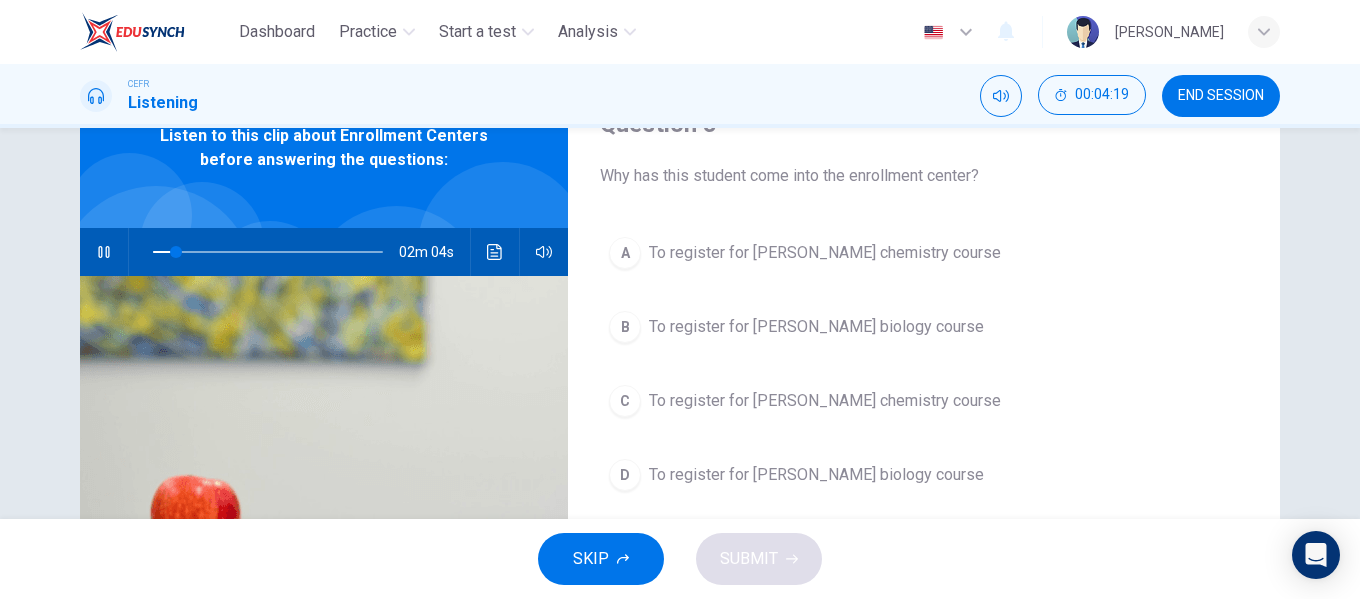click on "To register for Professor Taylor's chemistry course" at bounding box center (825, 253) 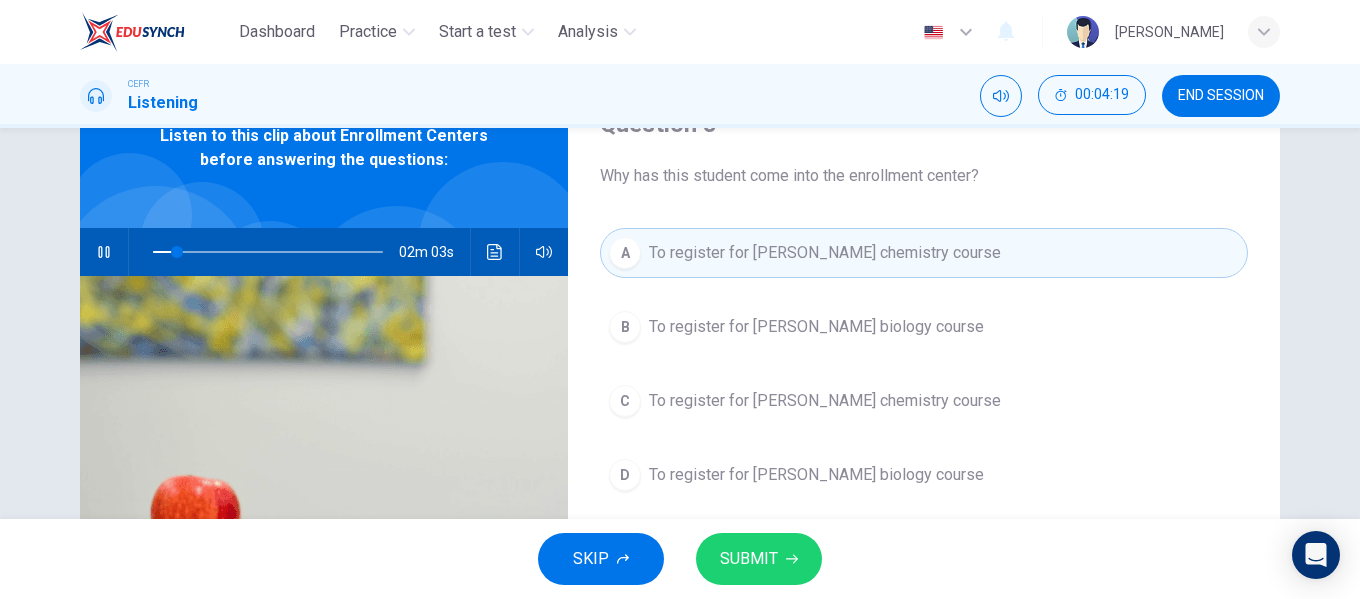 click on "SUBMIT" at bounding box center [759, 559] 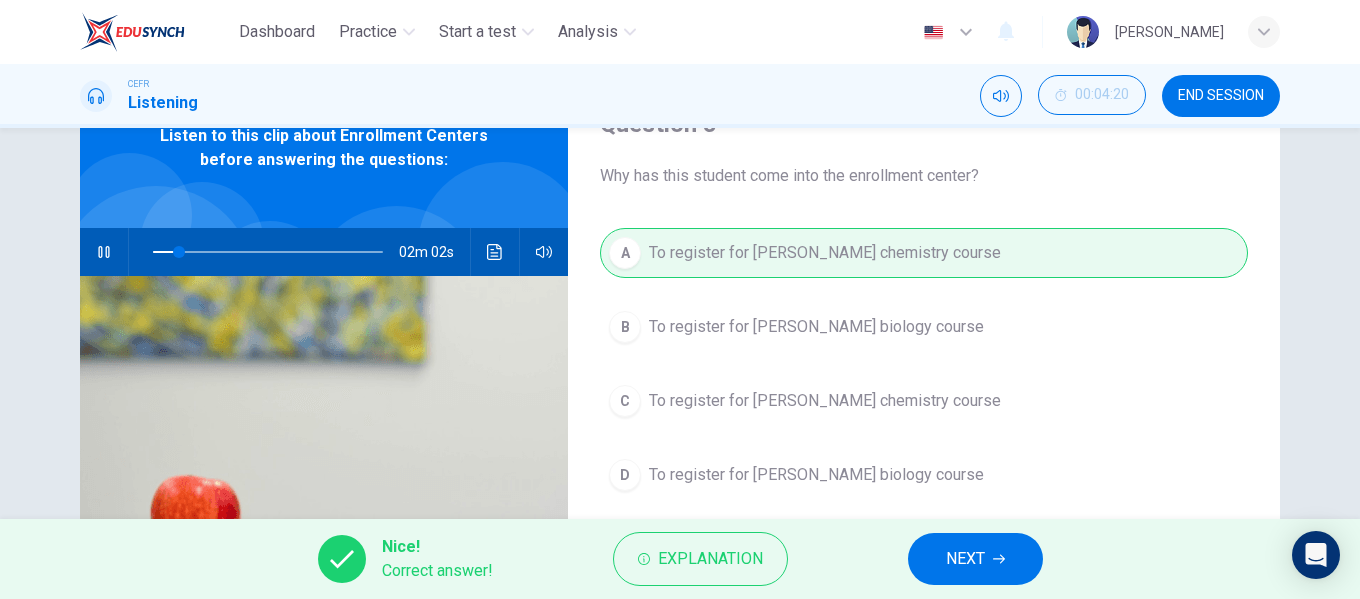 type on "12" 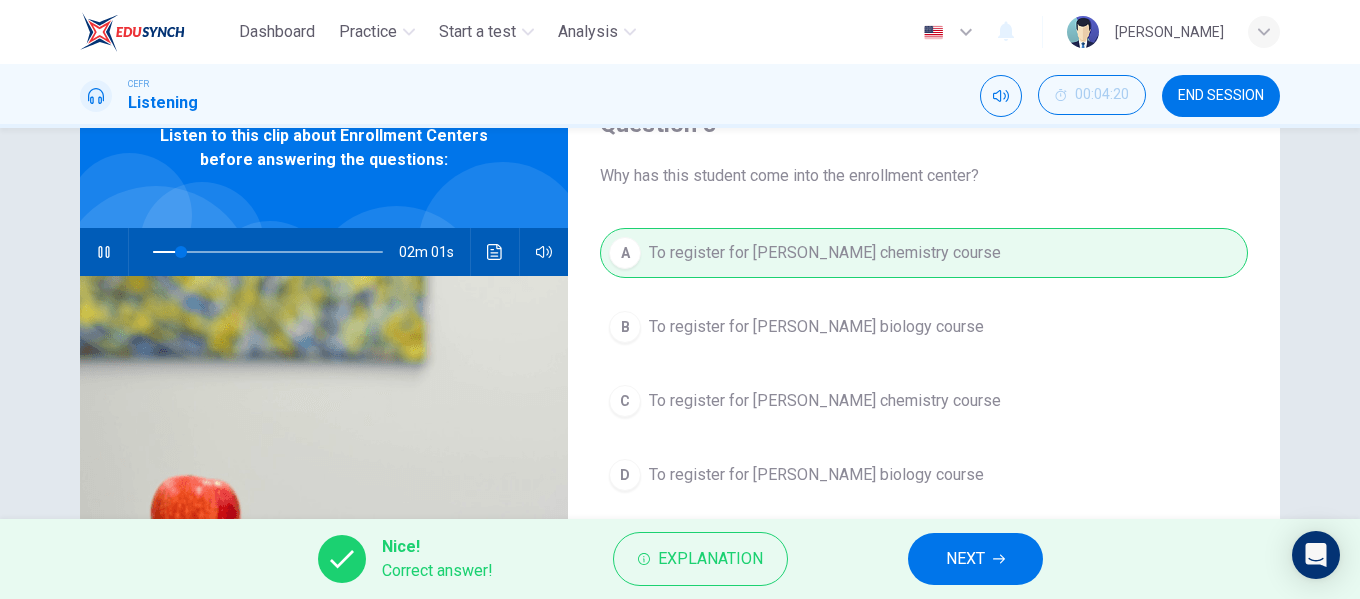 click on "NEXT" at bounding box center [975, 559] 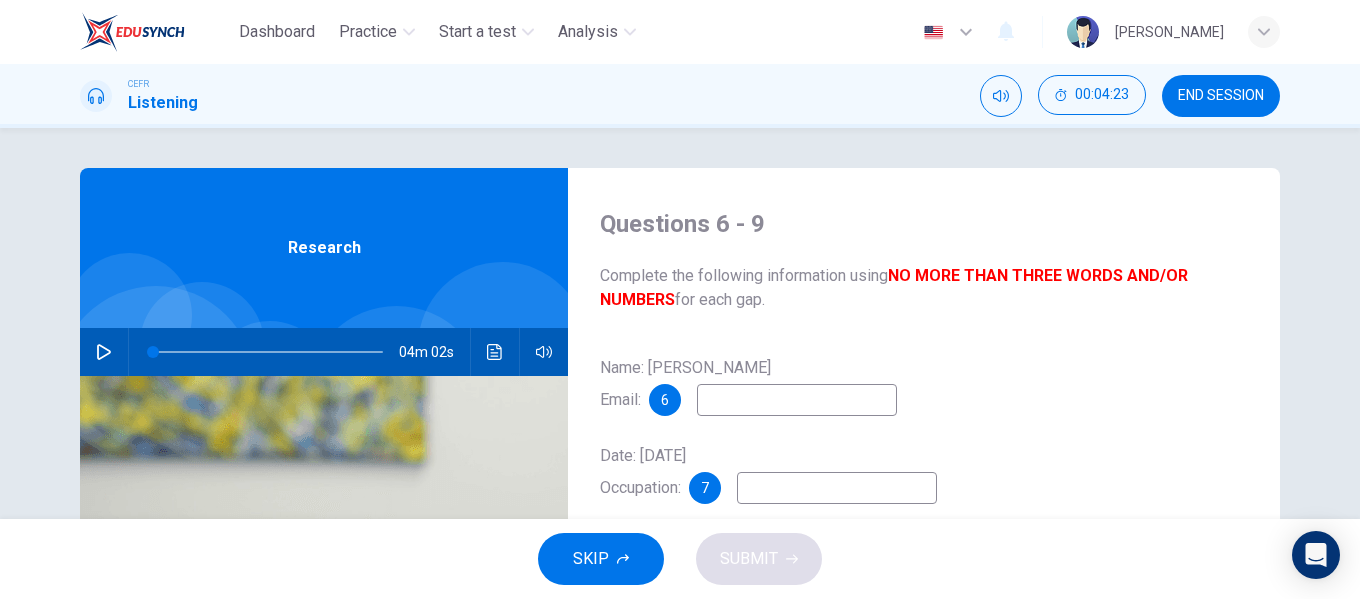 scroll, scrollTop: 100, scrollLeft: 0, axis: vertical 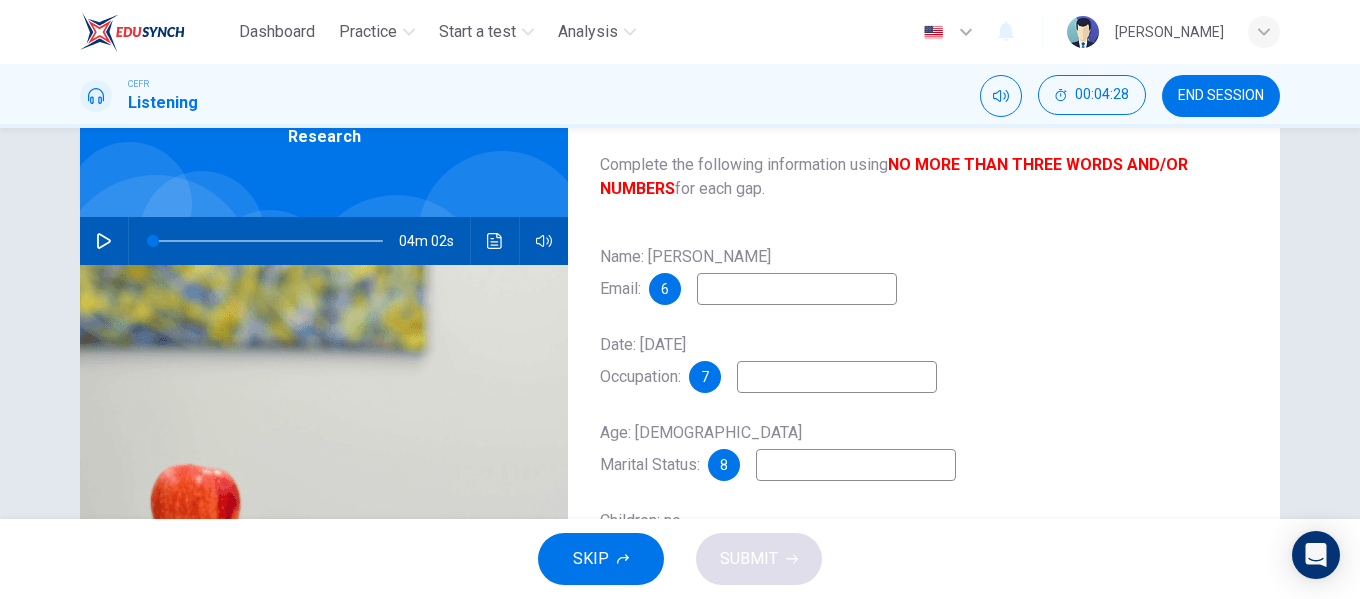 click on "04m 02s" at bounding box center (324, 241) 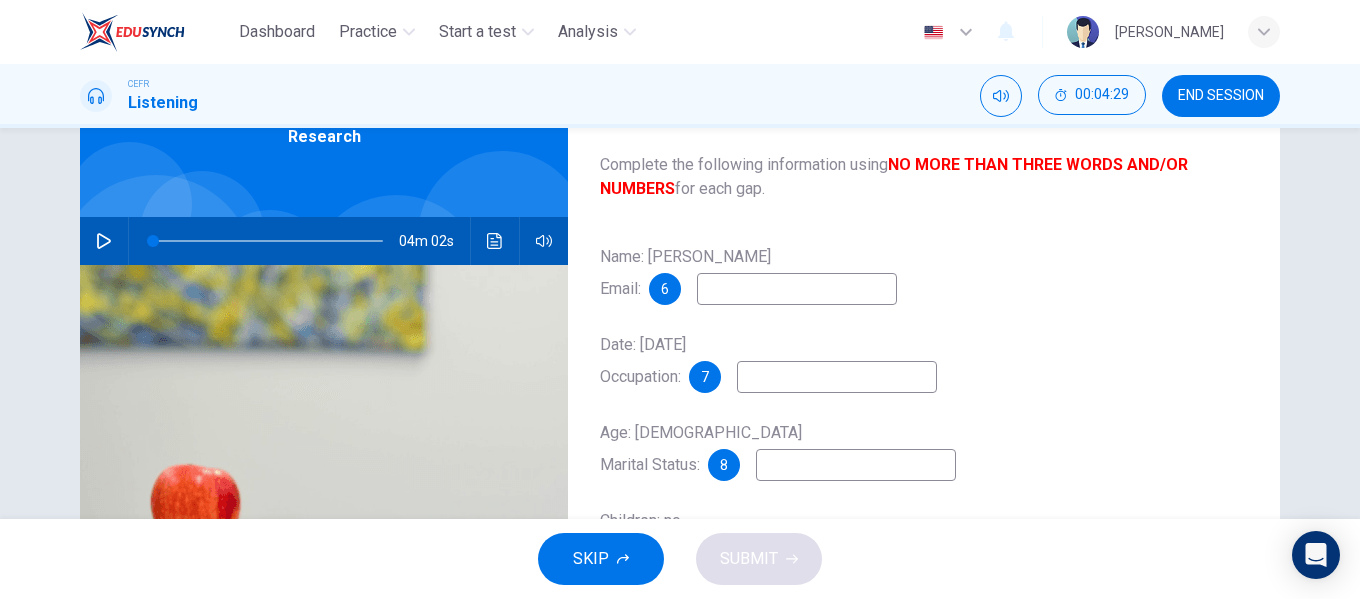 click at bounding box center [104, 241] 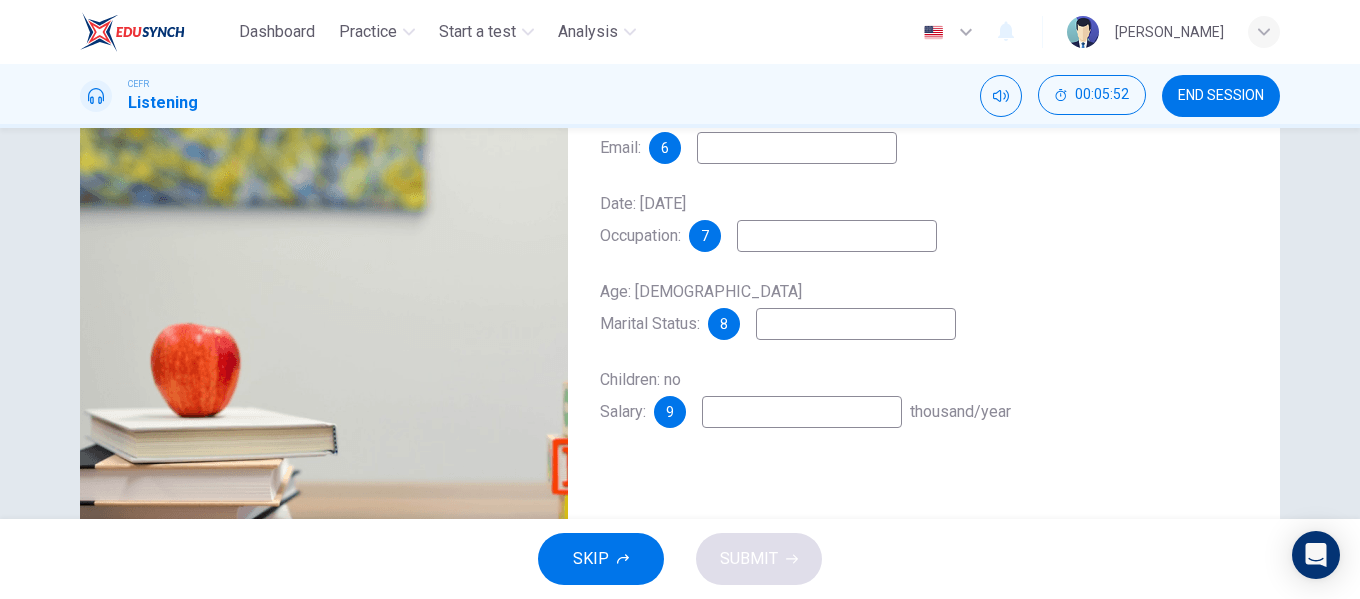 scroll, scrollTop: 260, scrollLeft: 0, axis: vertical 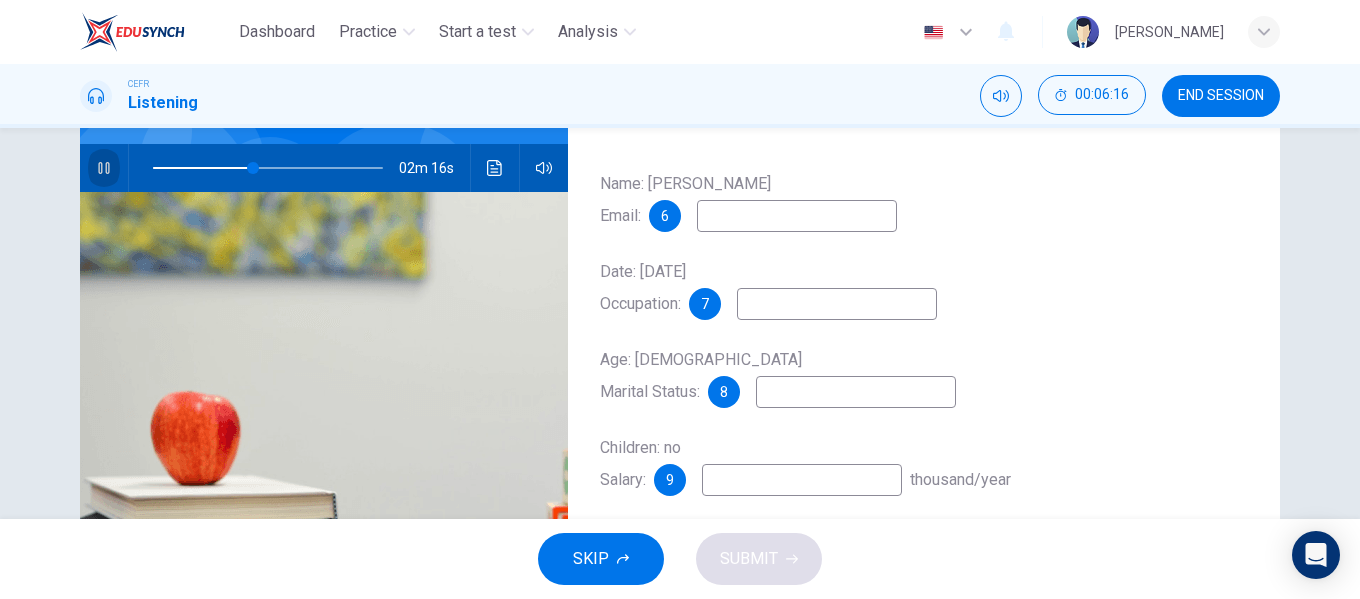click 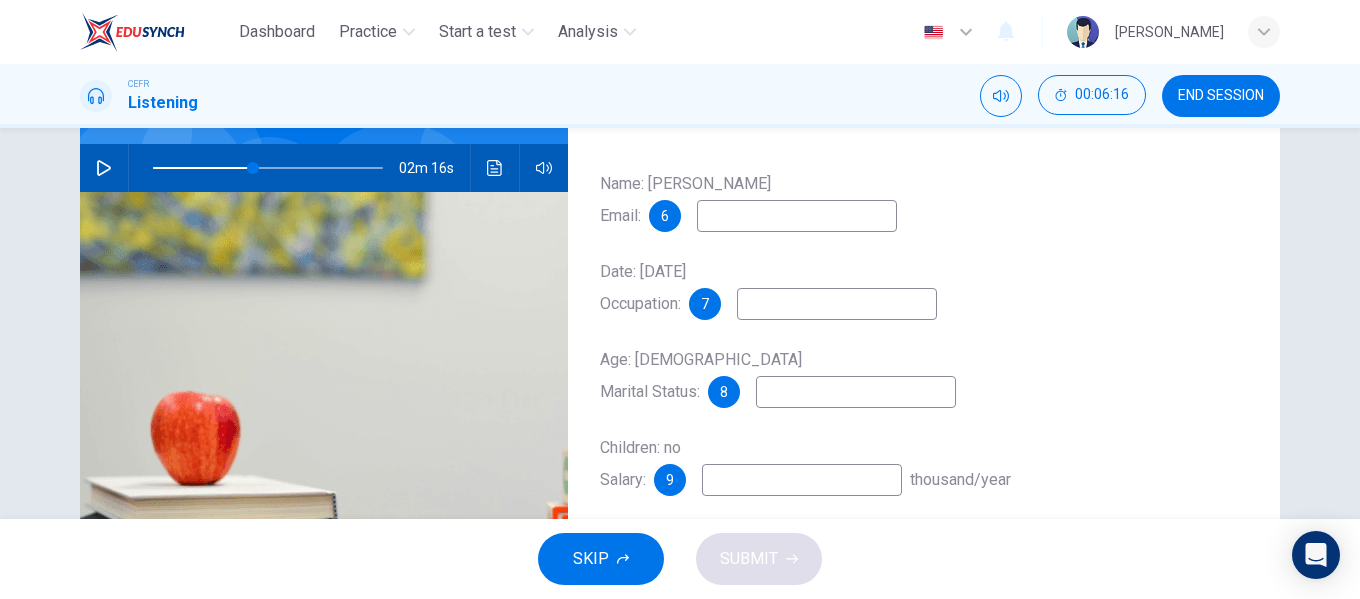 click at bounding box center (797, 216) 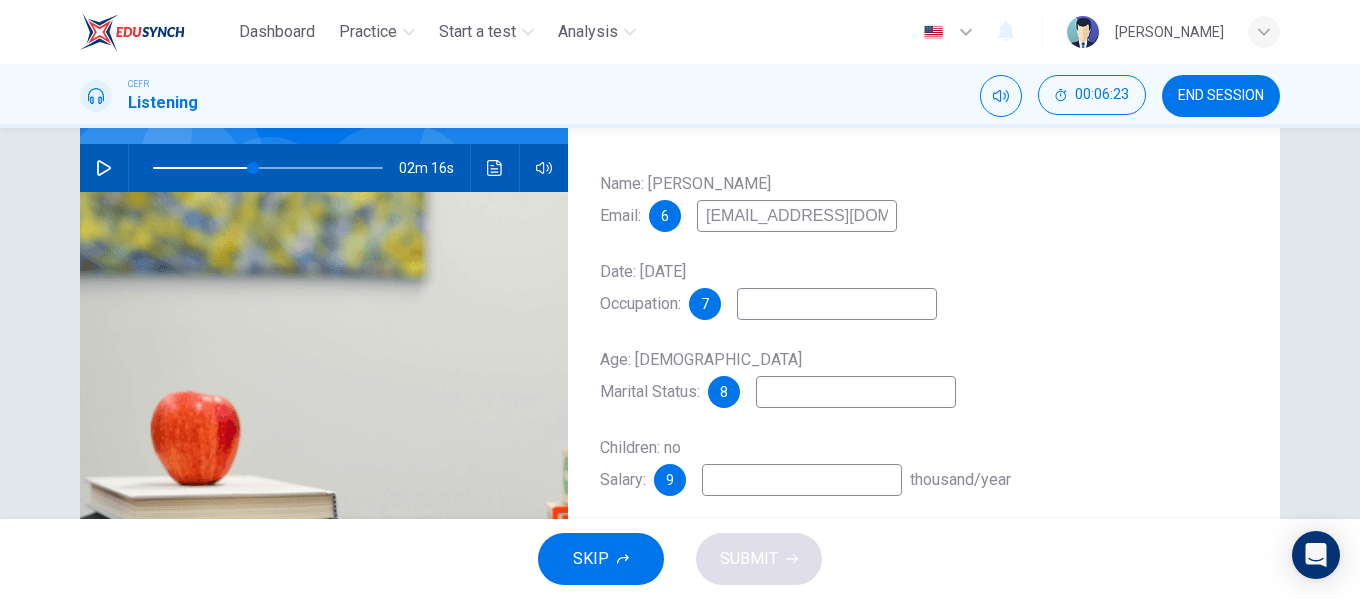 type on "wglass@email.com" 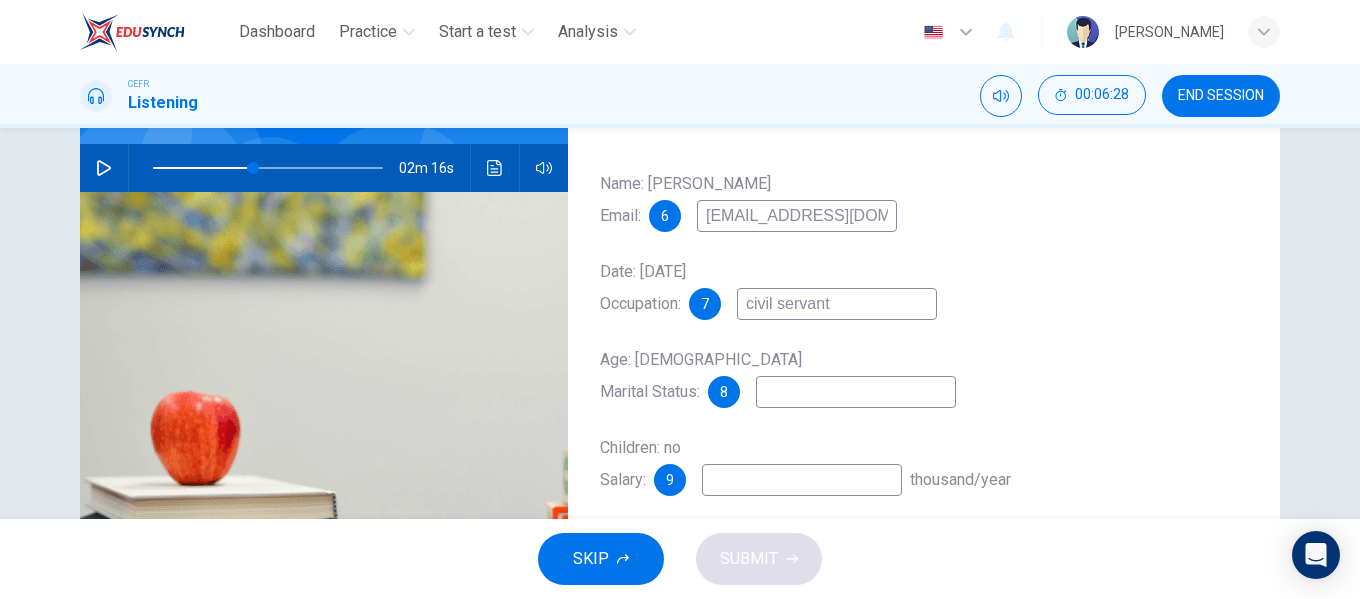 type on "civil servant" 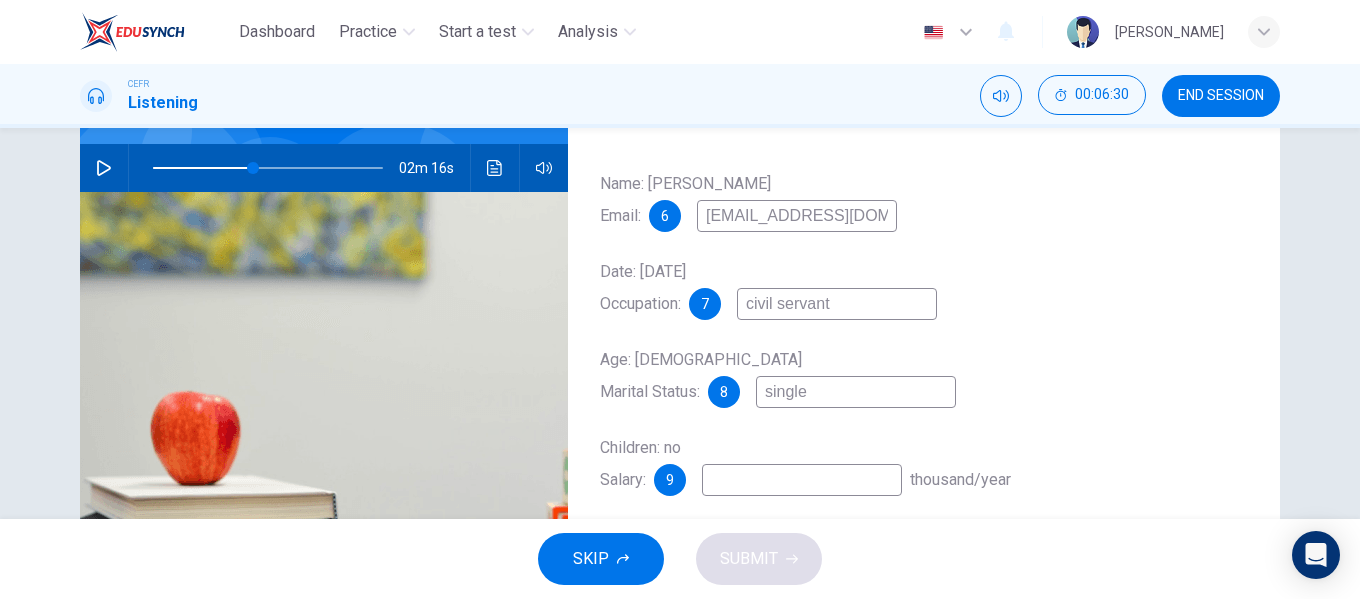 type on "single" 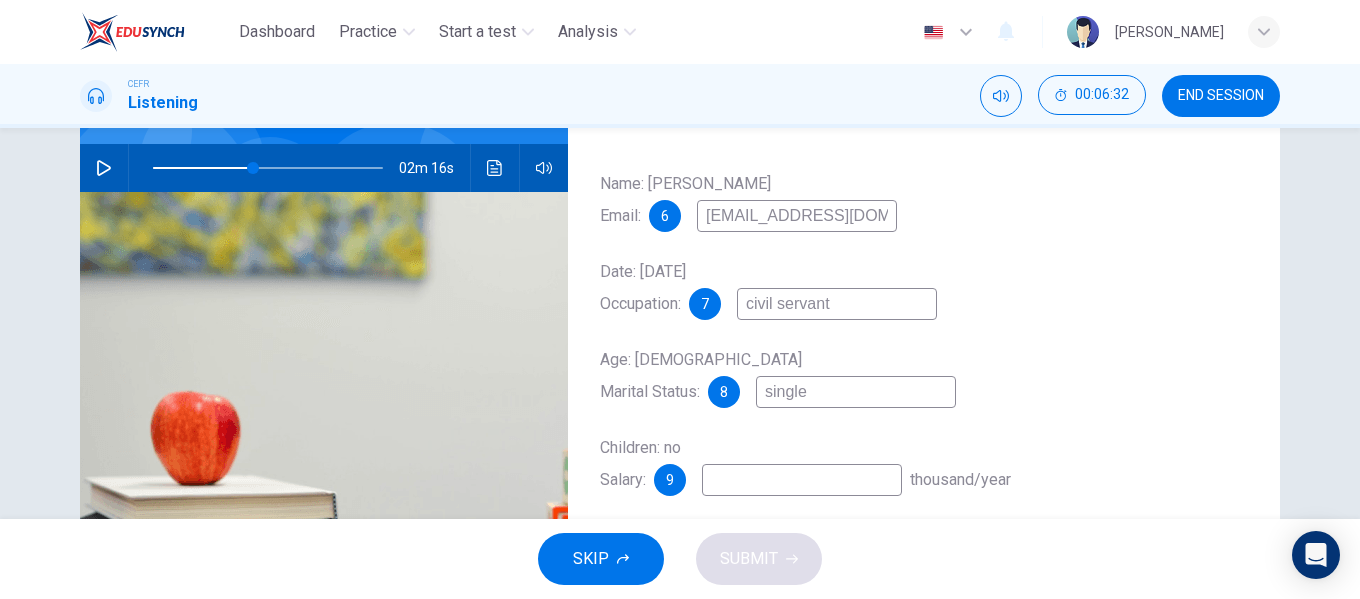 type on "2" 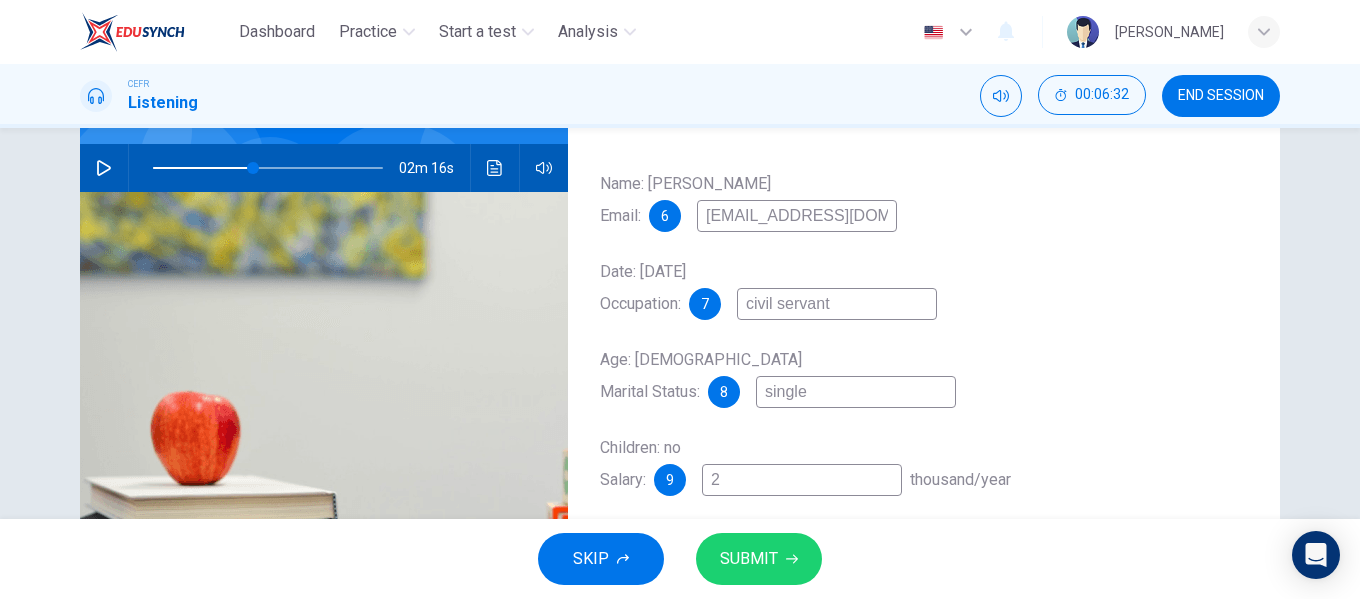 type on "24" 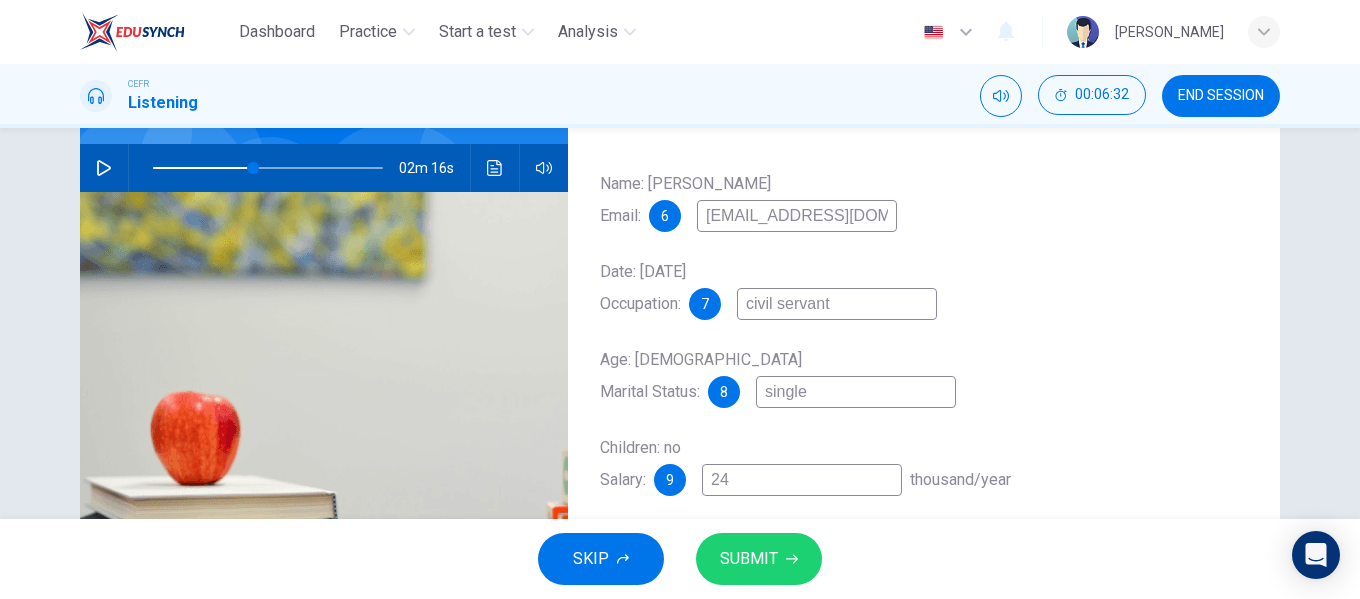 type on "44" 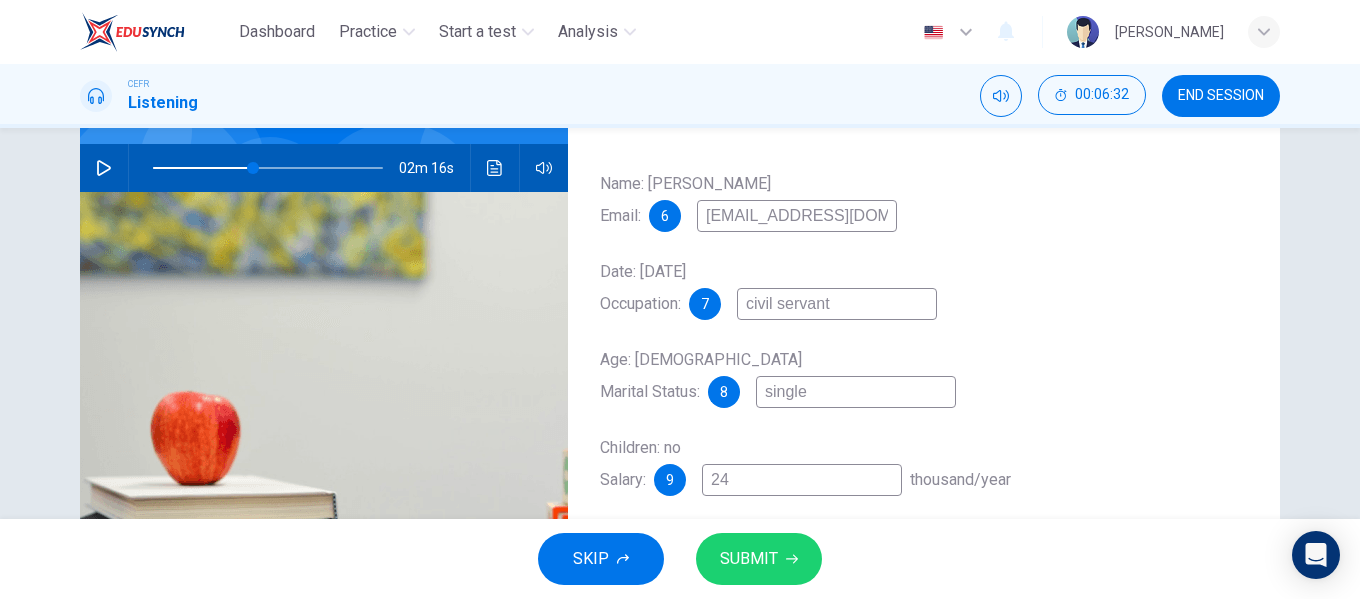 type on "240" 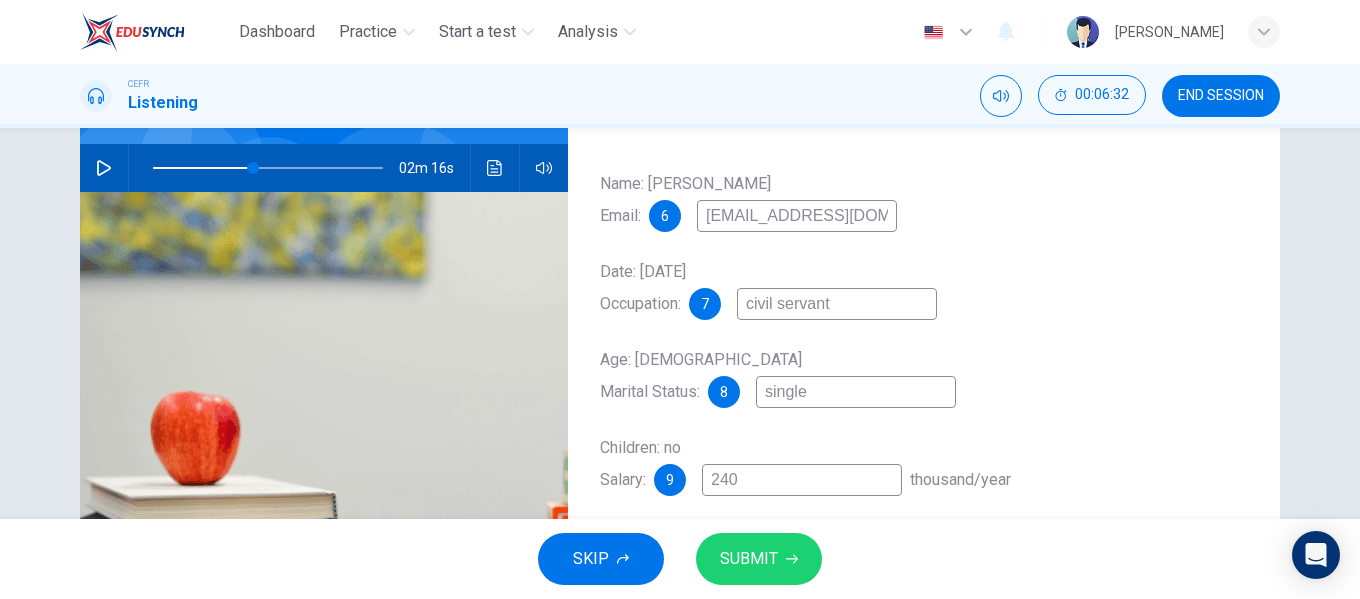 type on "44" 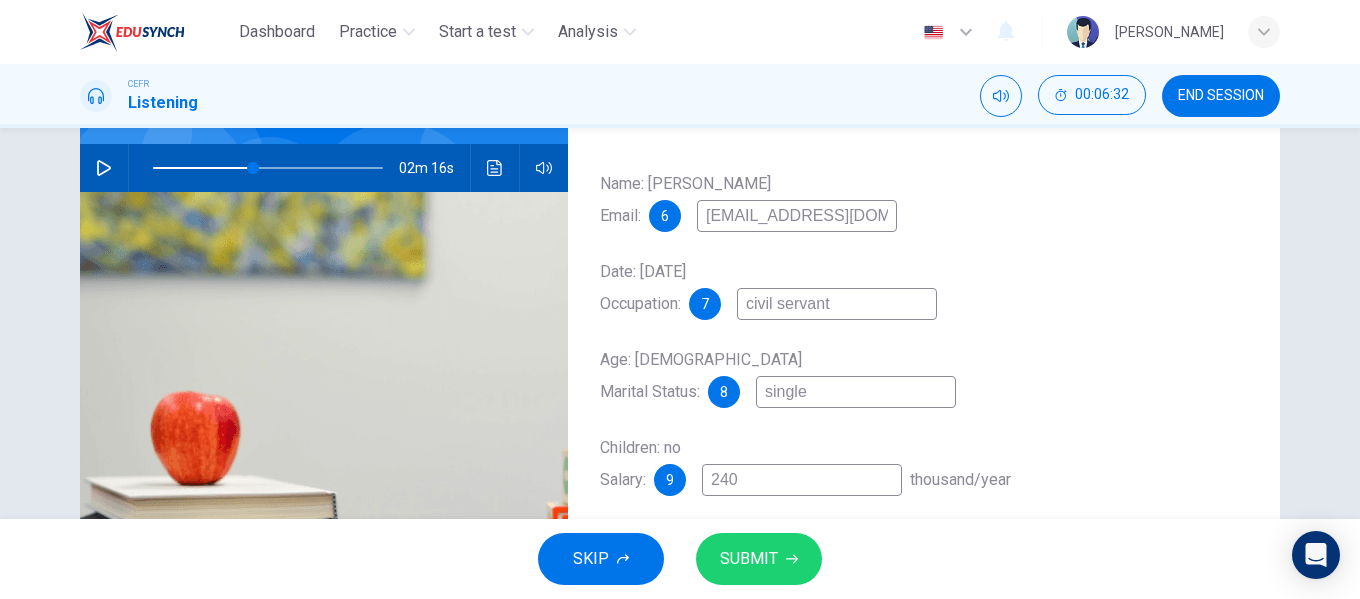 type on "2400" 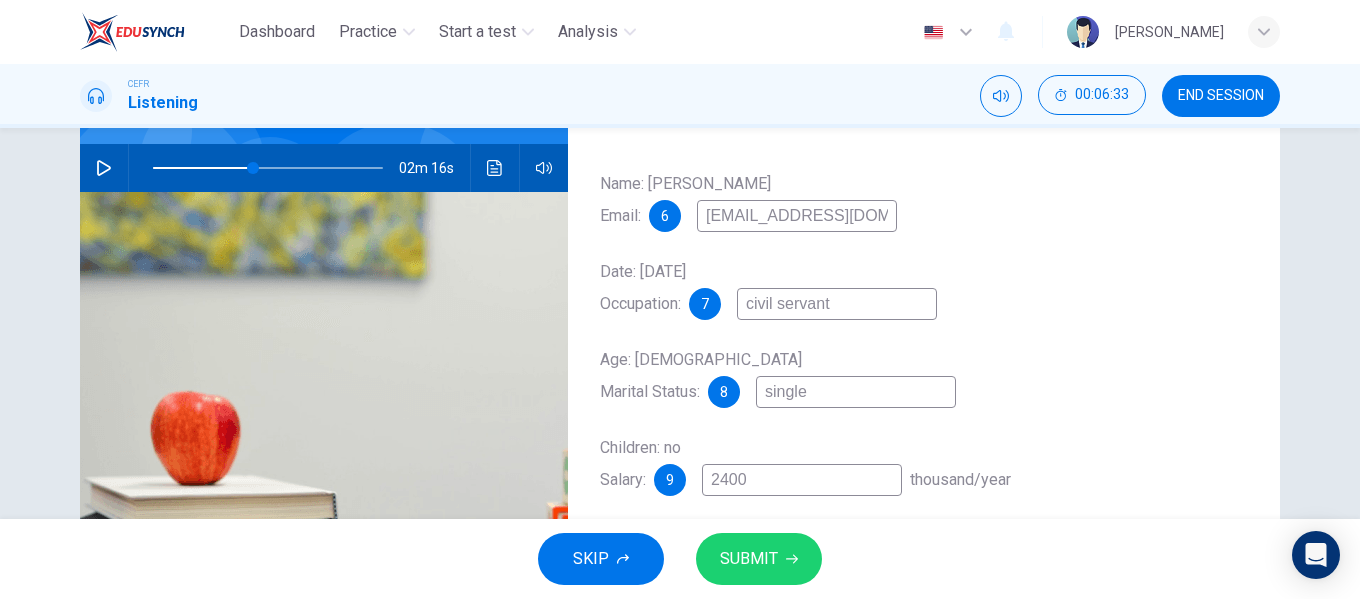 type on "2400-" 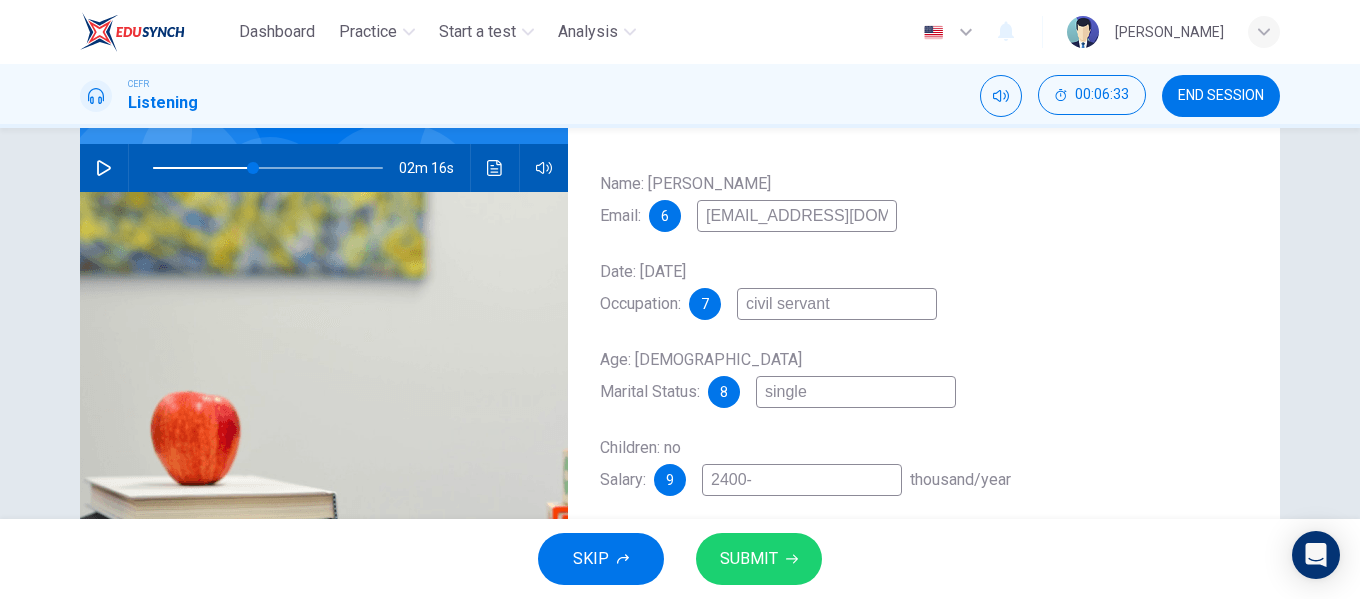 type on "44" 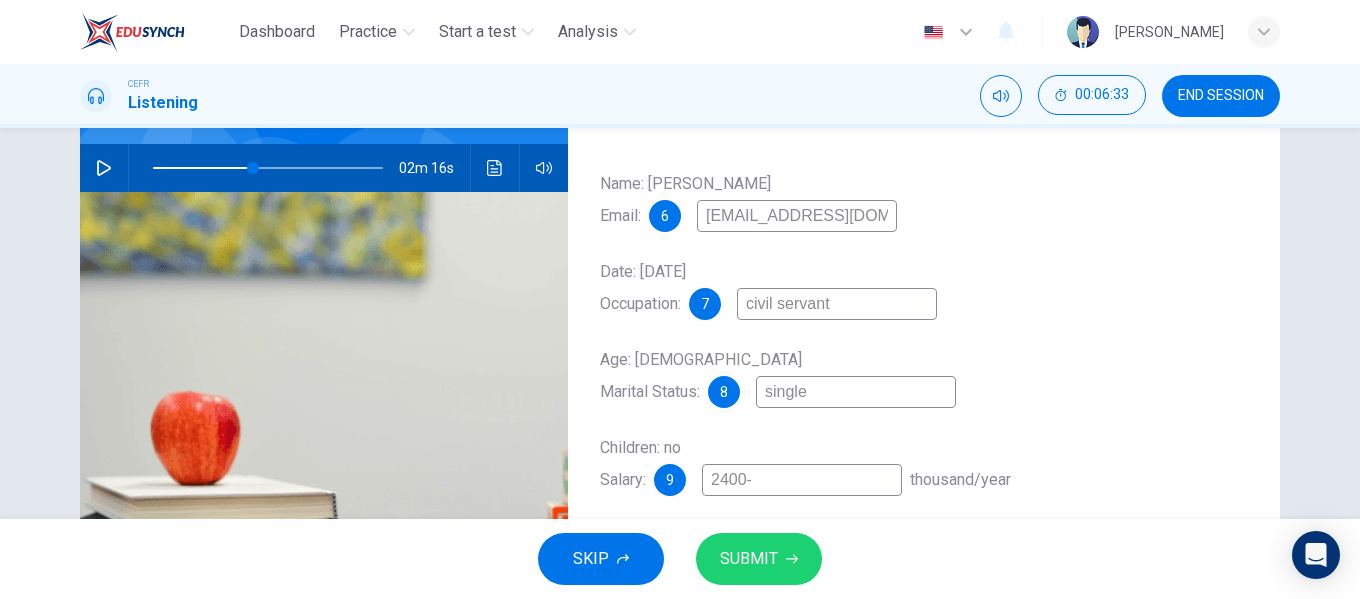 type on "2400-2" 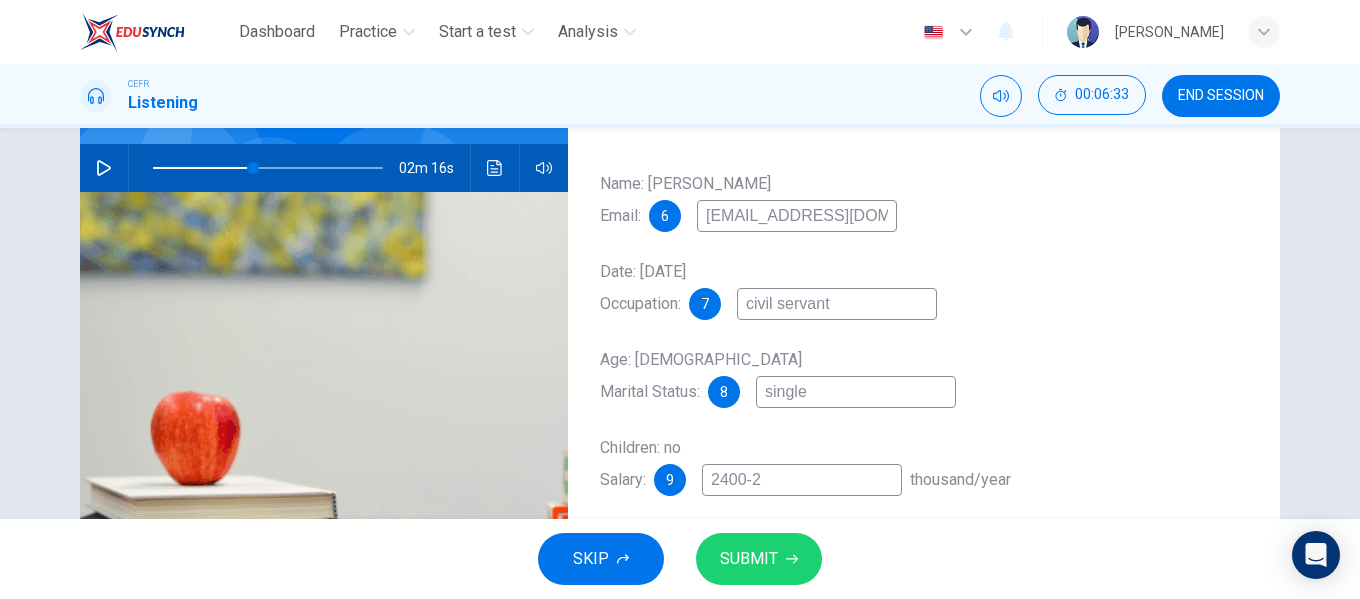 type on "44" 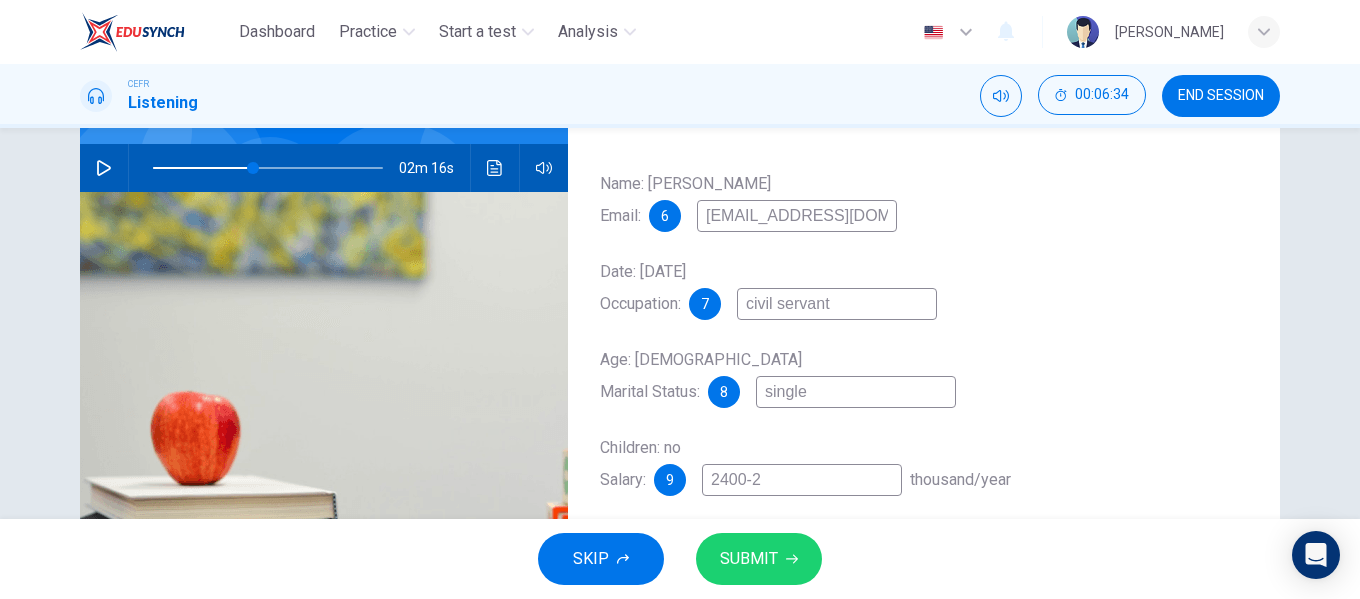 type on "2400-26" 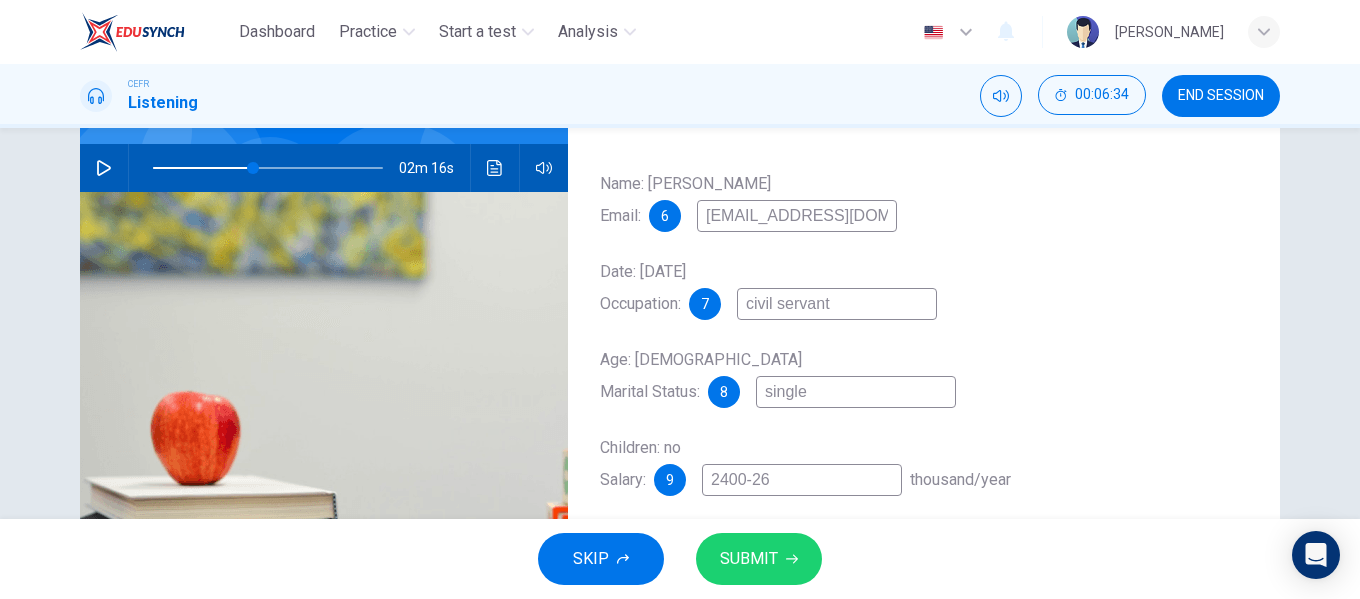 type on "44" 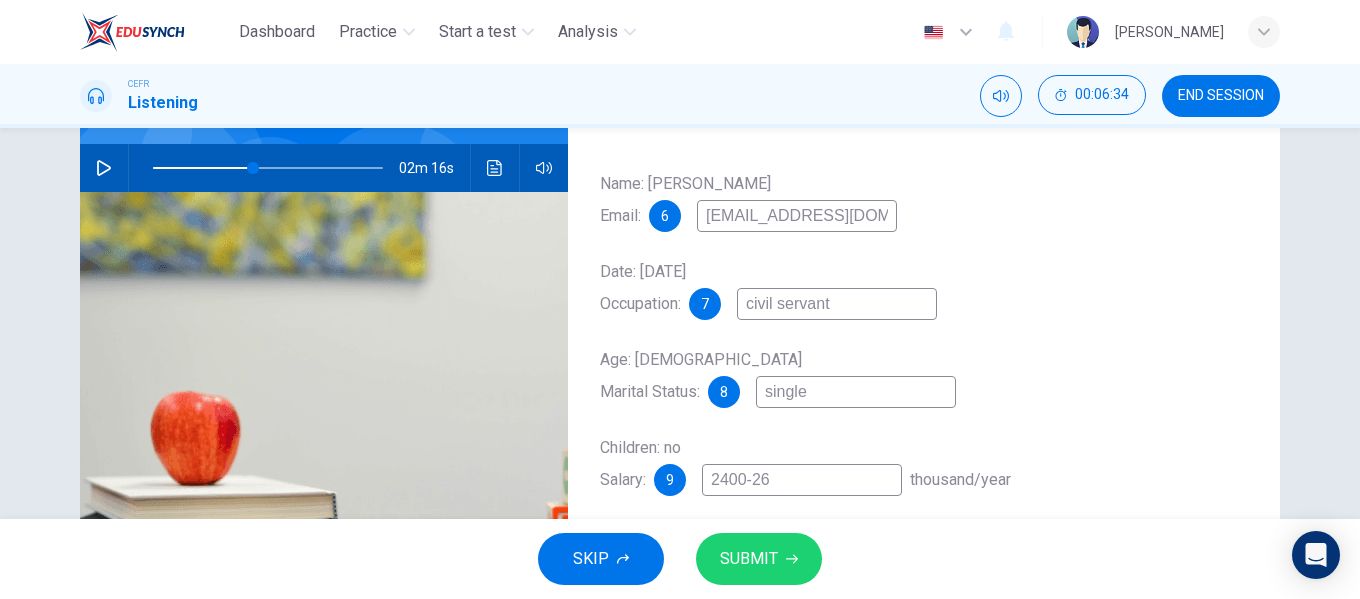 type on "2400-260" 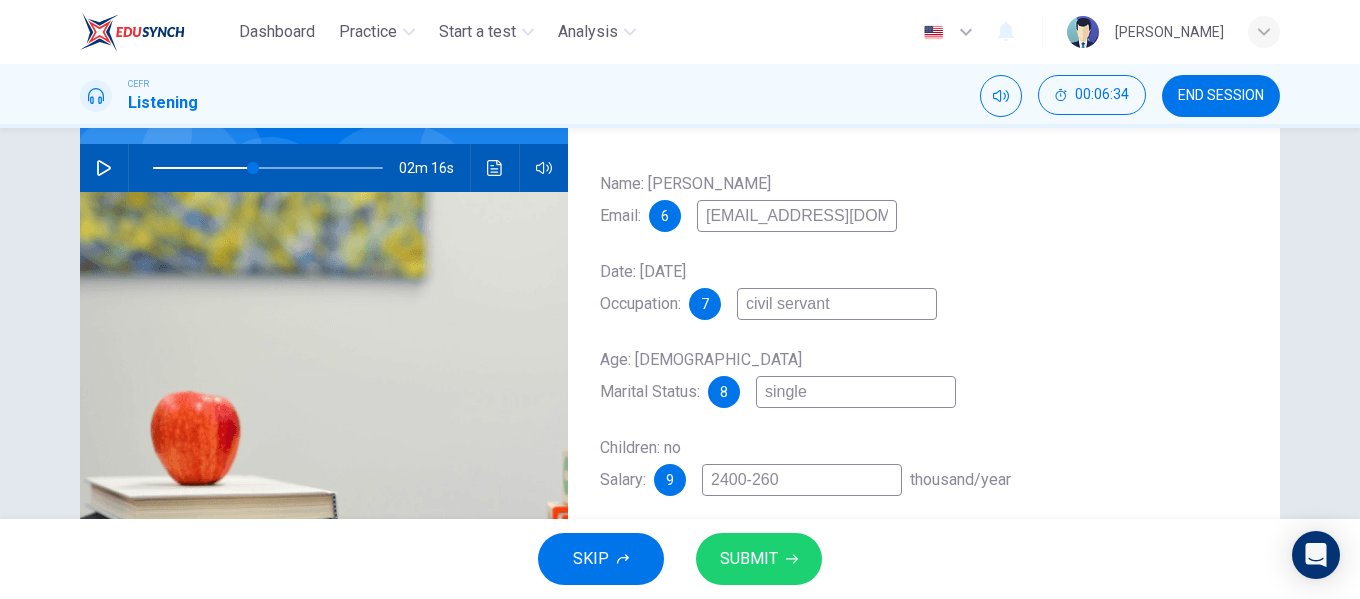 type on "44" 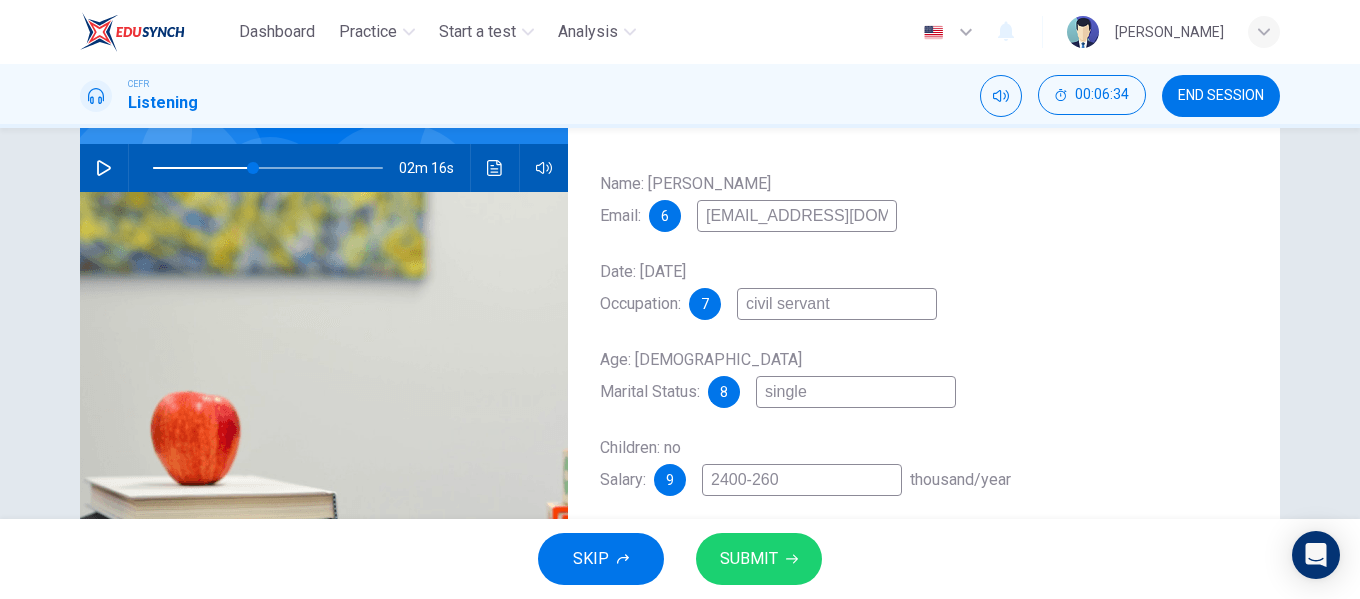 type on "2400-2600" 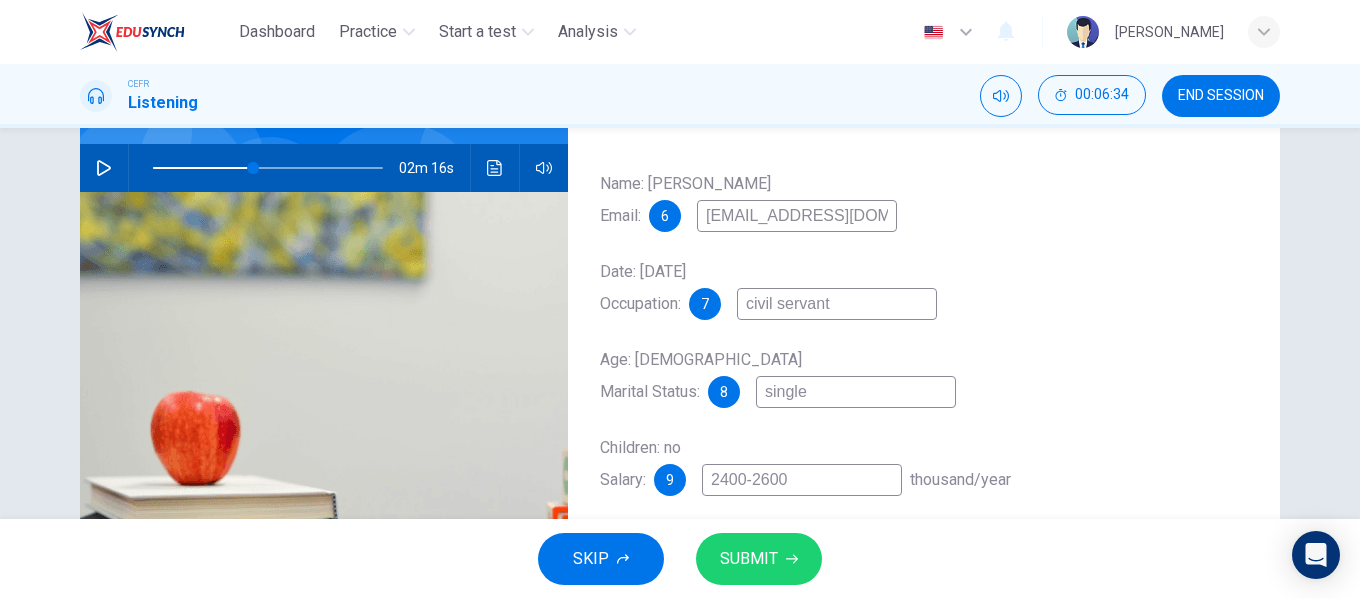 type on "44" 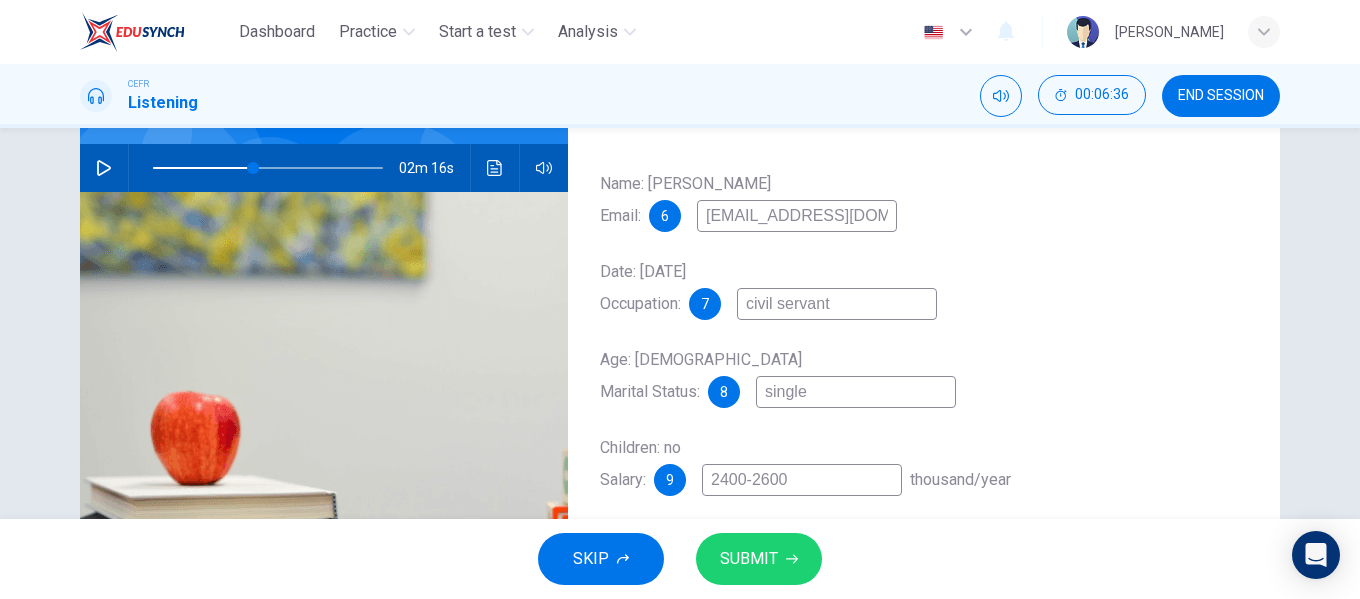 type on "2400-600" 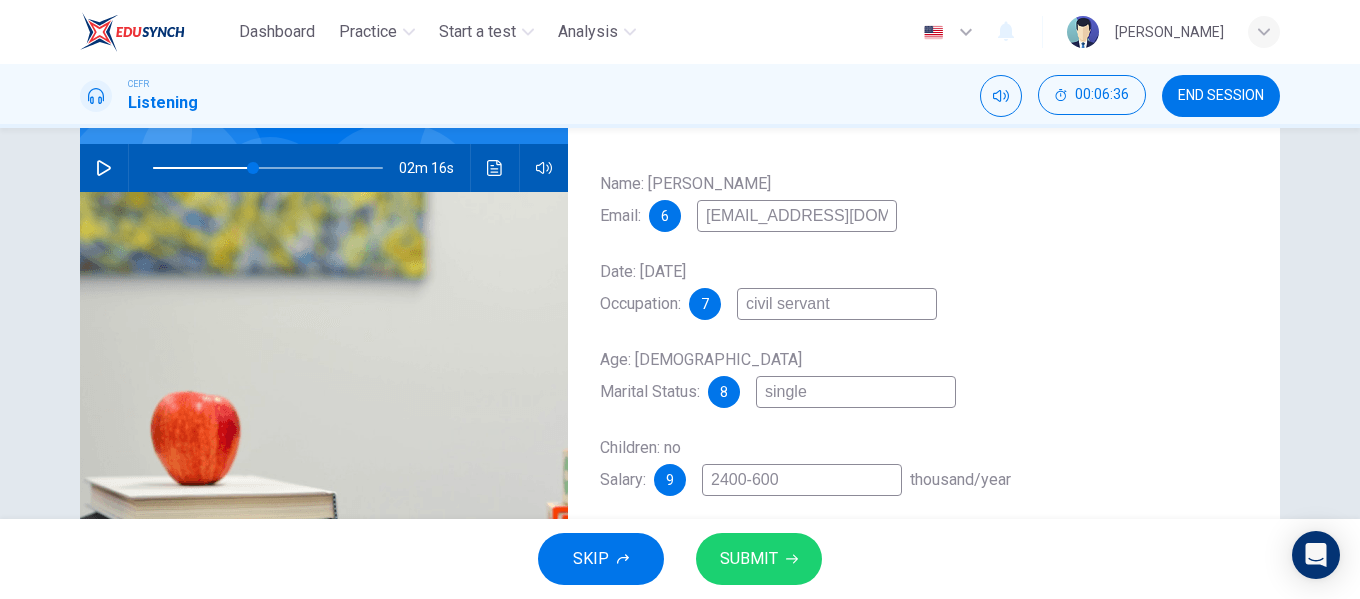 type on "44" 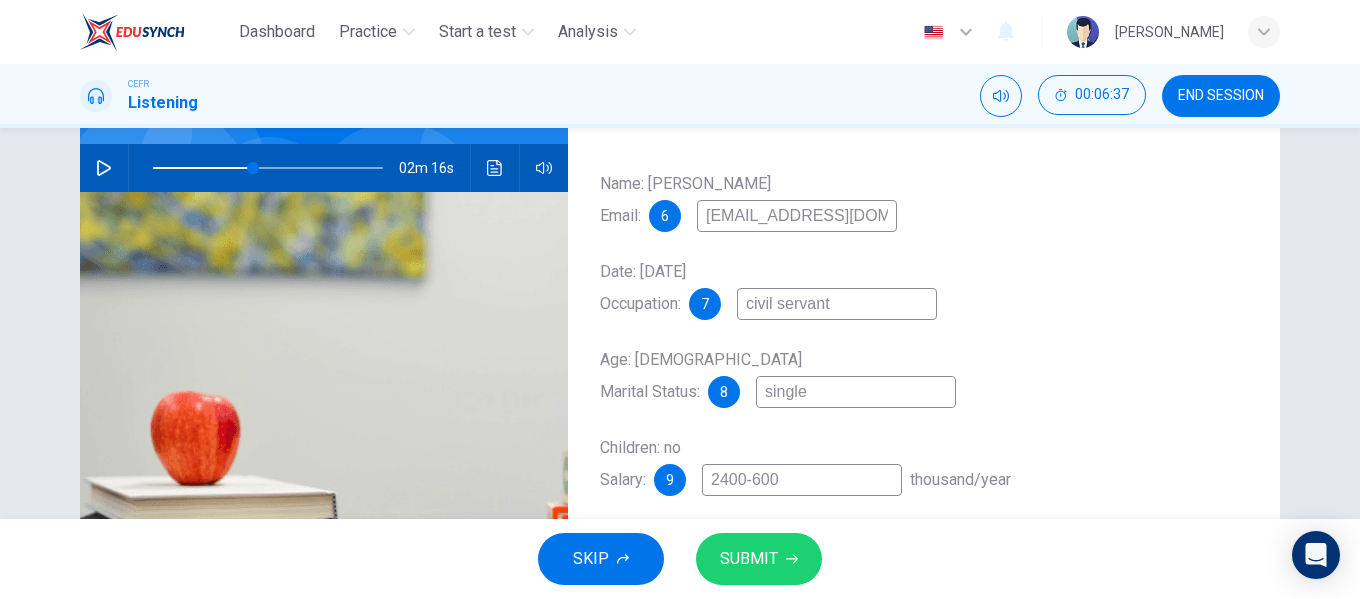 type on "2400-3600" 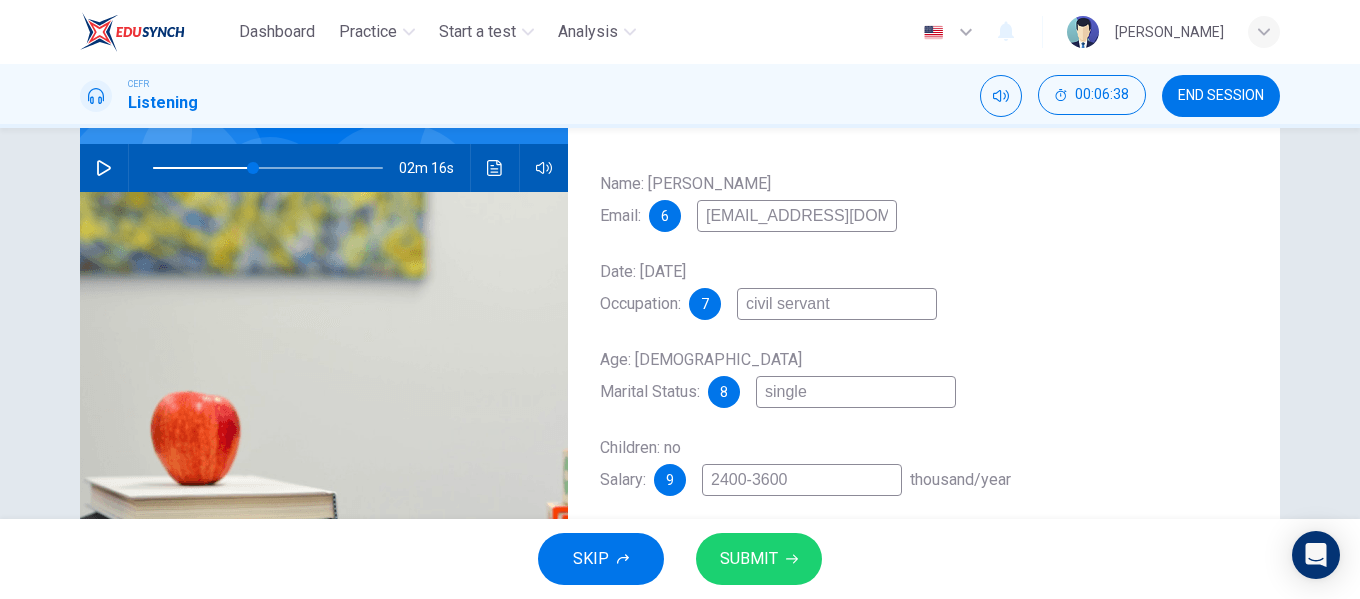 type on "44" 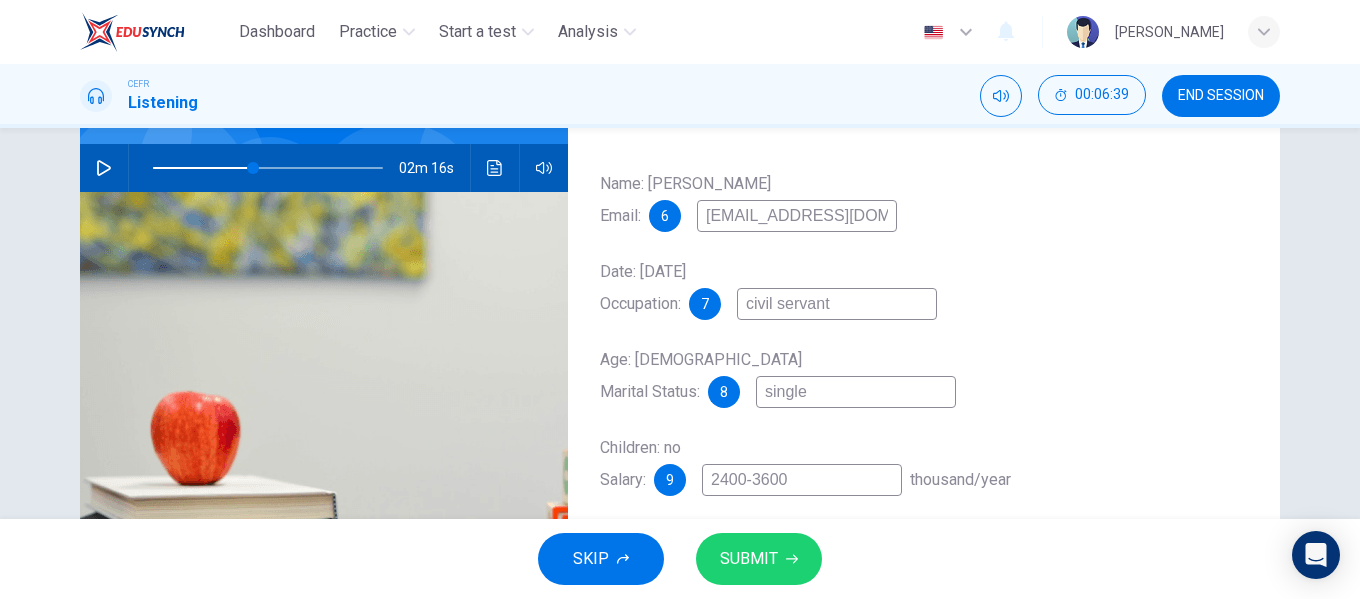 type on "2400-3600" 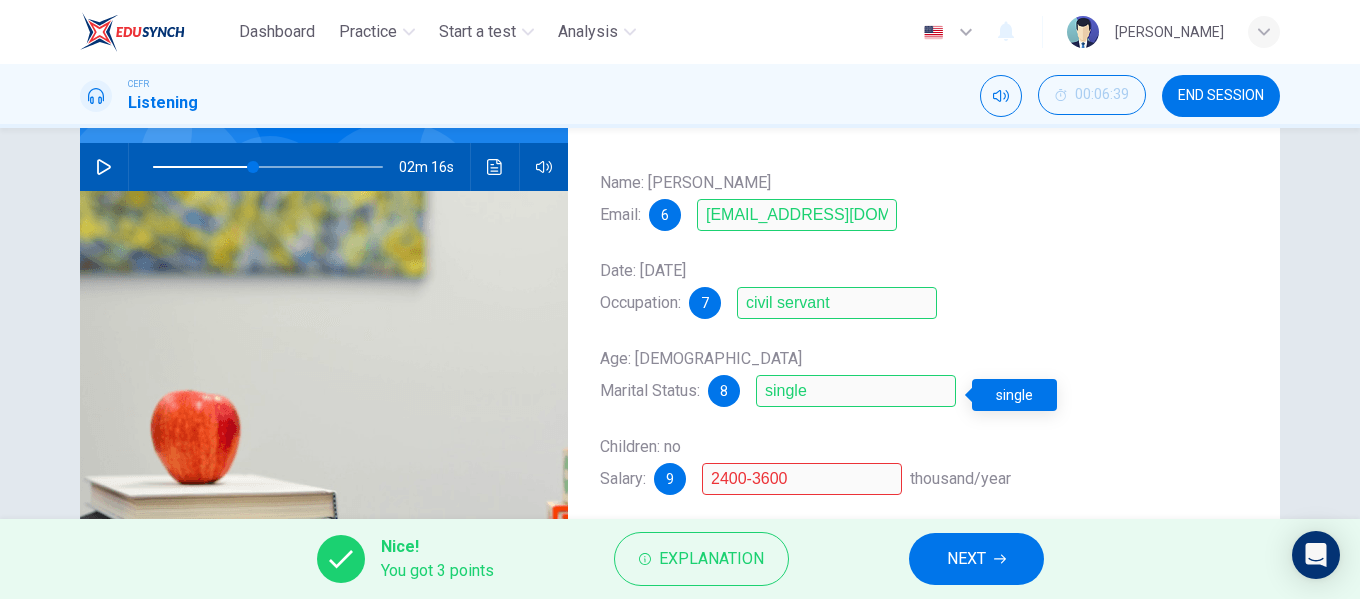 scroll, scrollTop: 184, scrollLeft: 0, axis: vertical 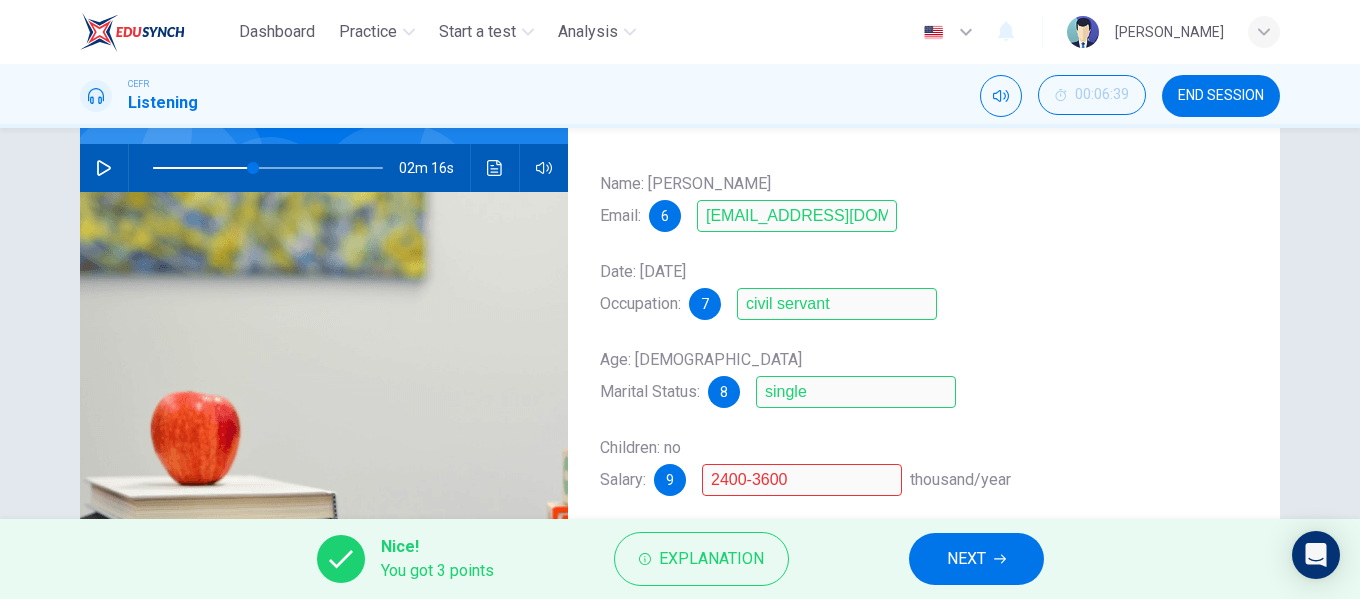click on "NEXT" at bounding box center (966, 559) 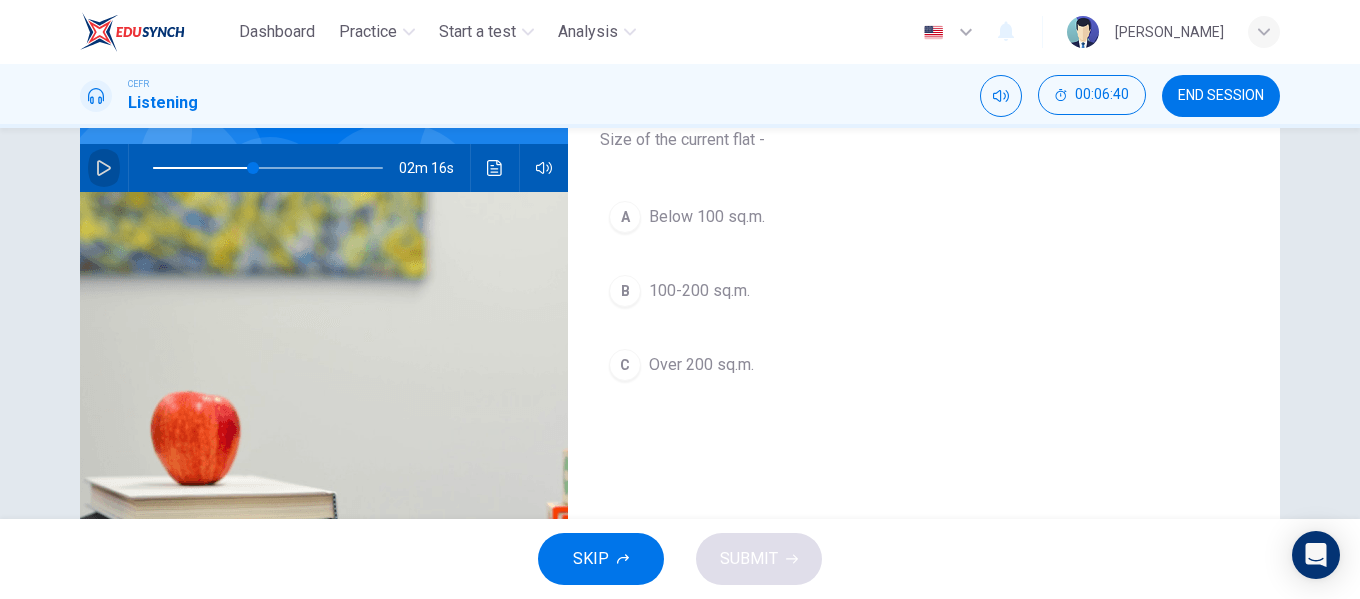 click 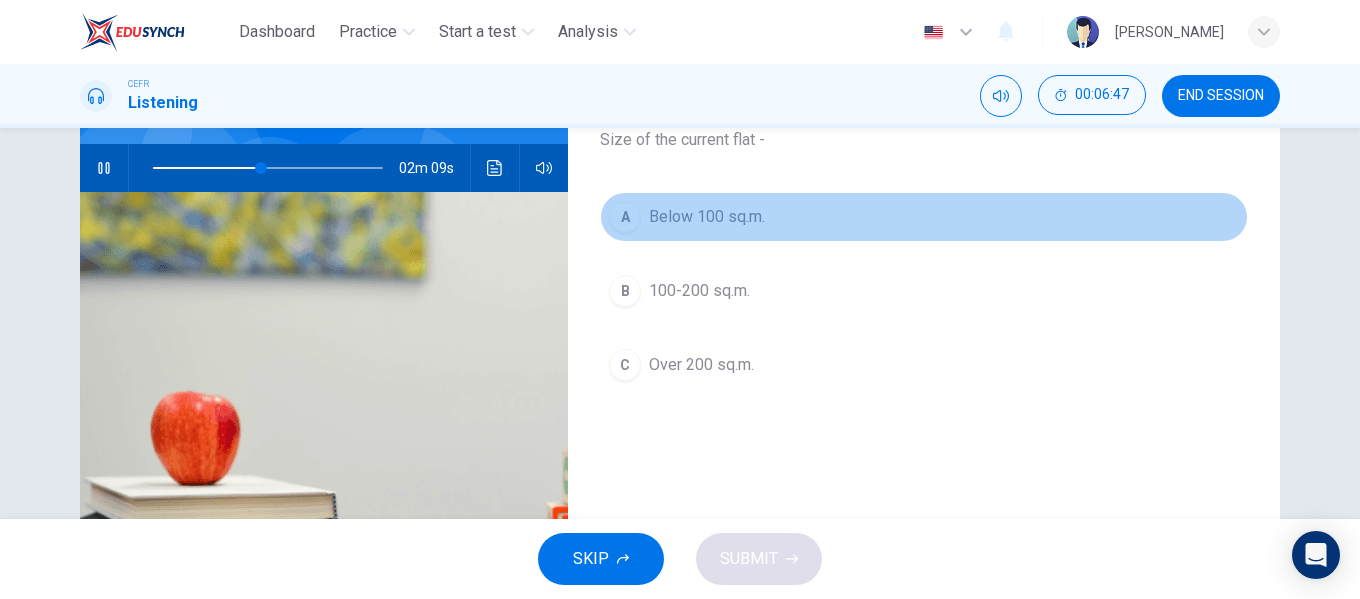 click on "Below 100 sq.m." at bounding box center [707, 217] 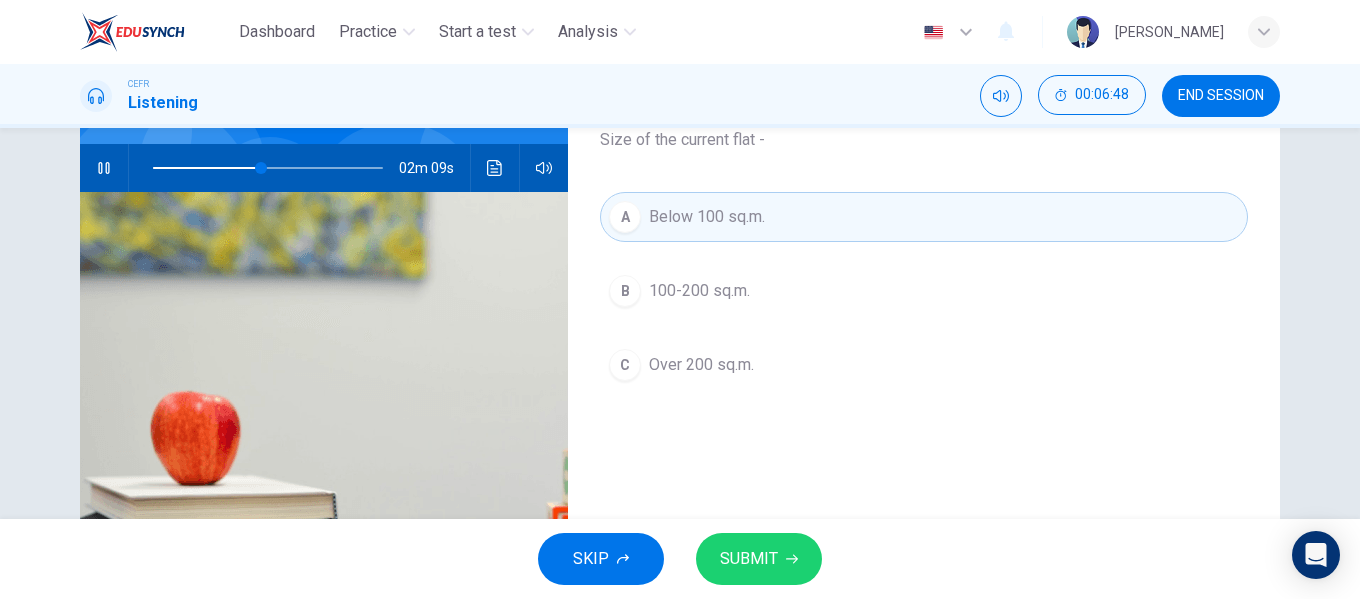 click on "SUBMIT" at bounding box center (759, 559) 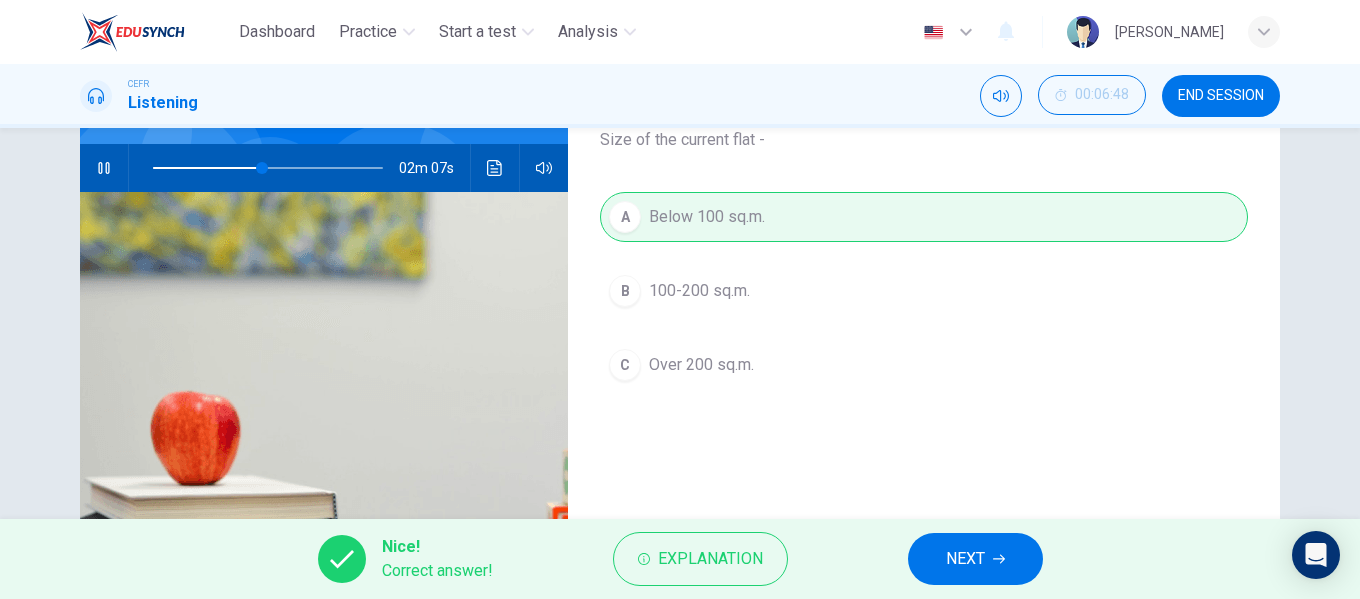 click on "NEXT" at bounding box center (965, 559) 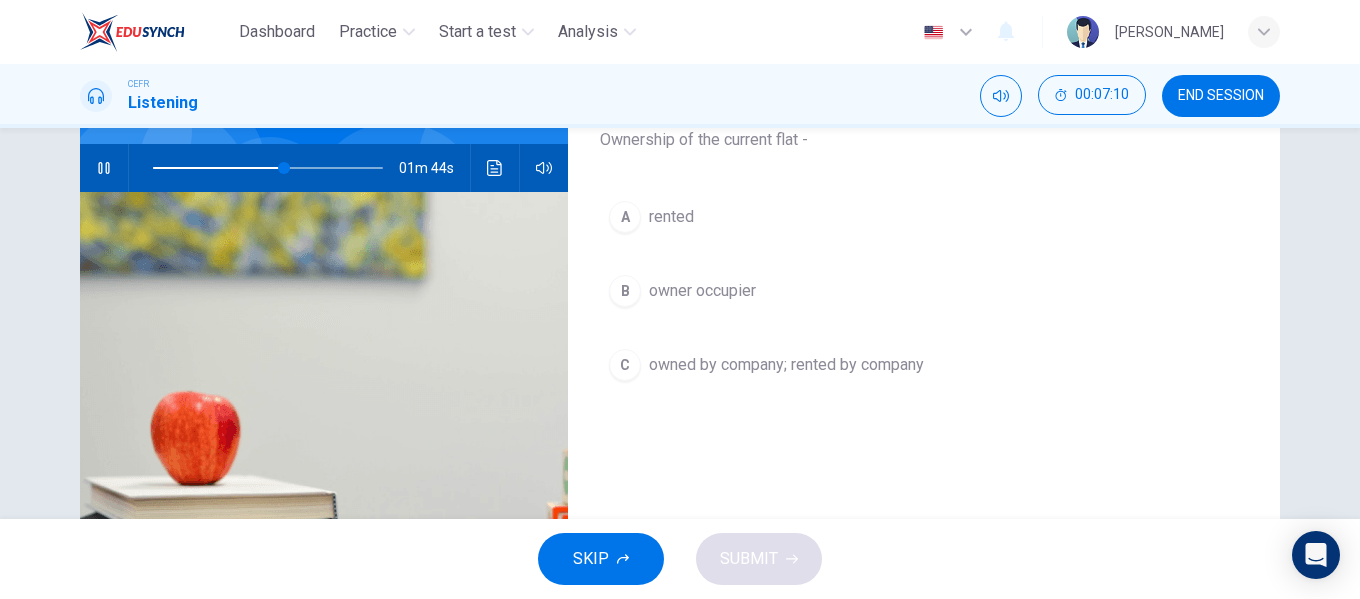 click at bounding box center (104, 168) 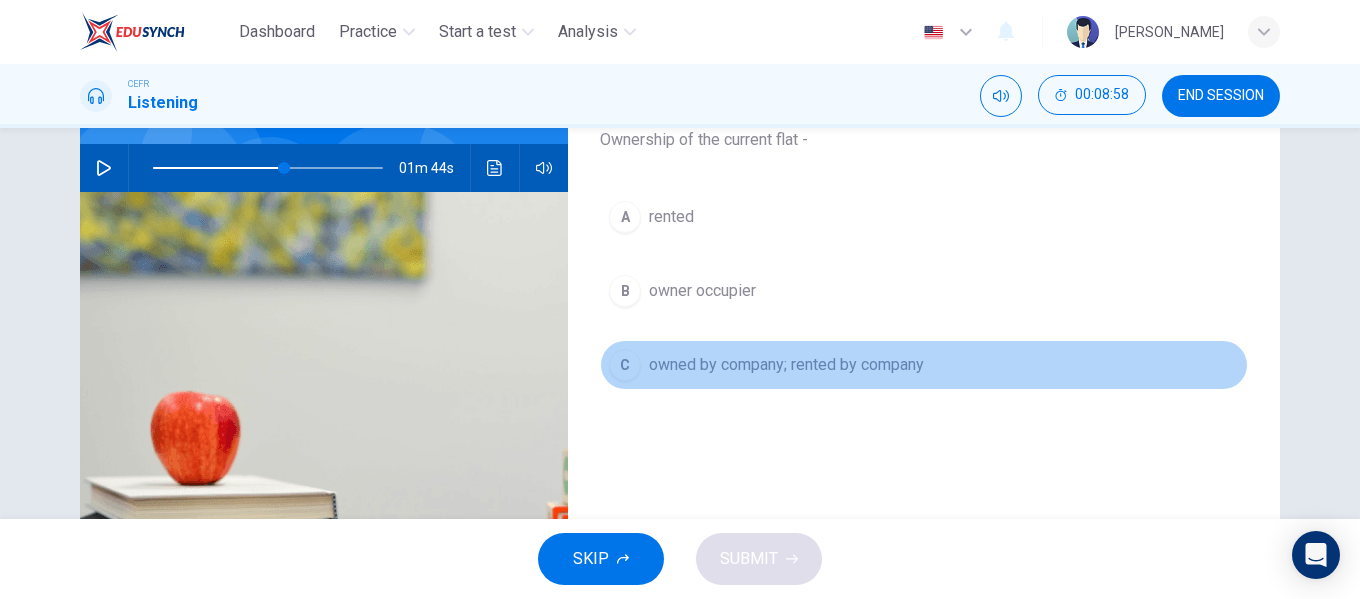 click on "C owned by company; rented by company" at bounding box center [924, 365] 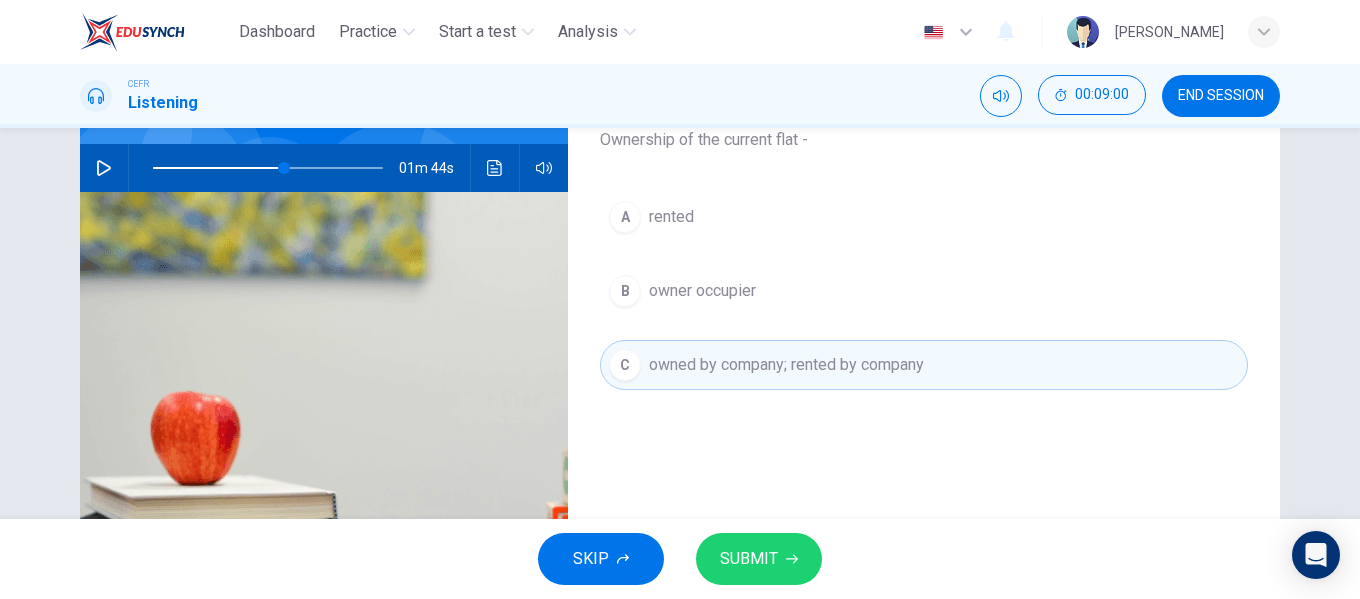 click on "SUBMIT" at bounding box center [749, 559] 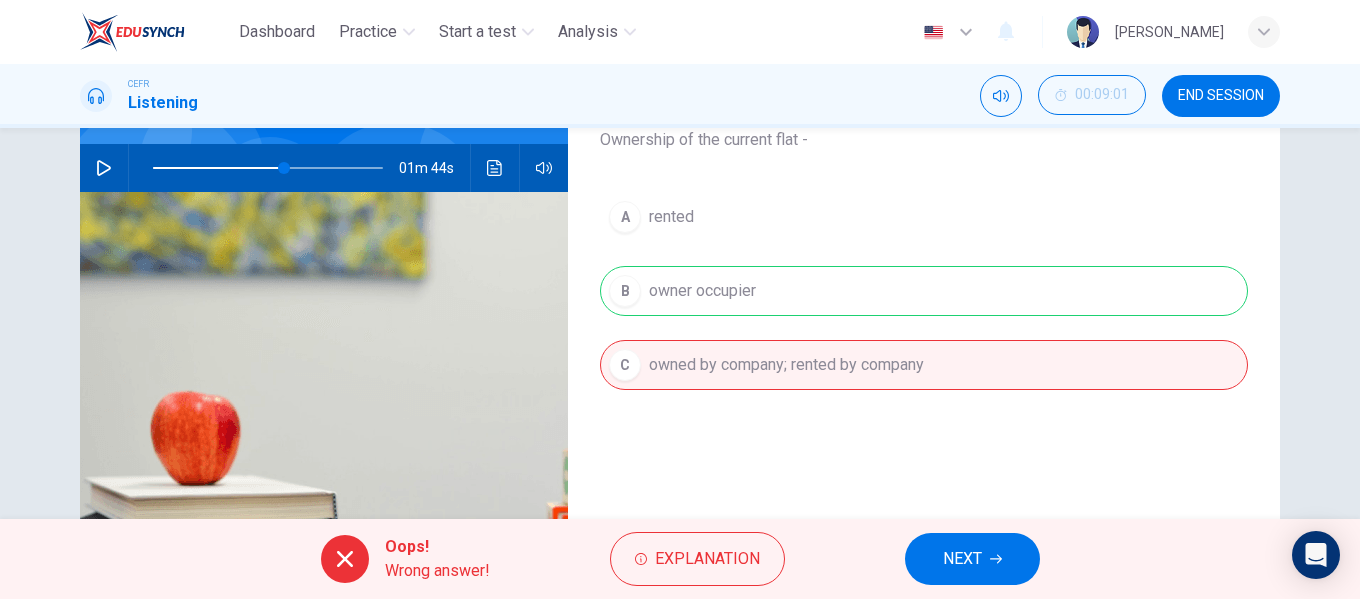 click 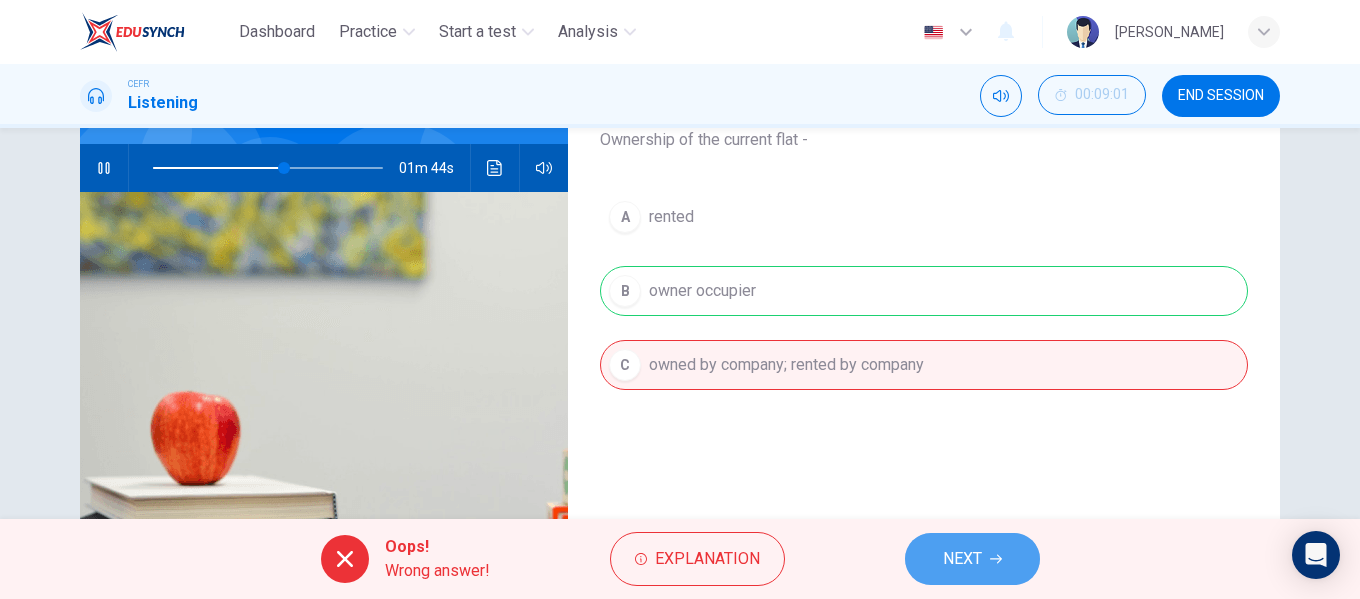 click on "NEXT" at bounding box center (962, 559) 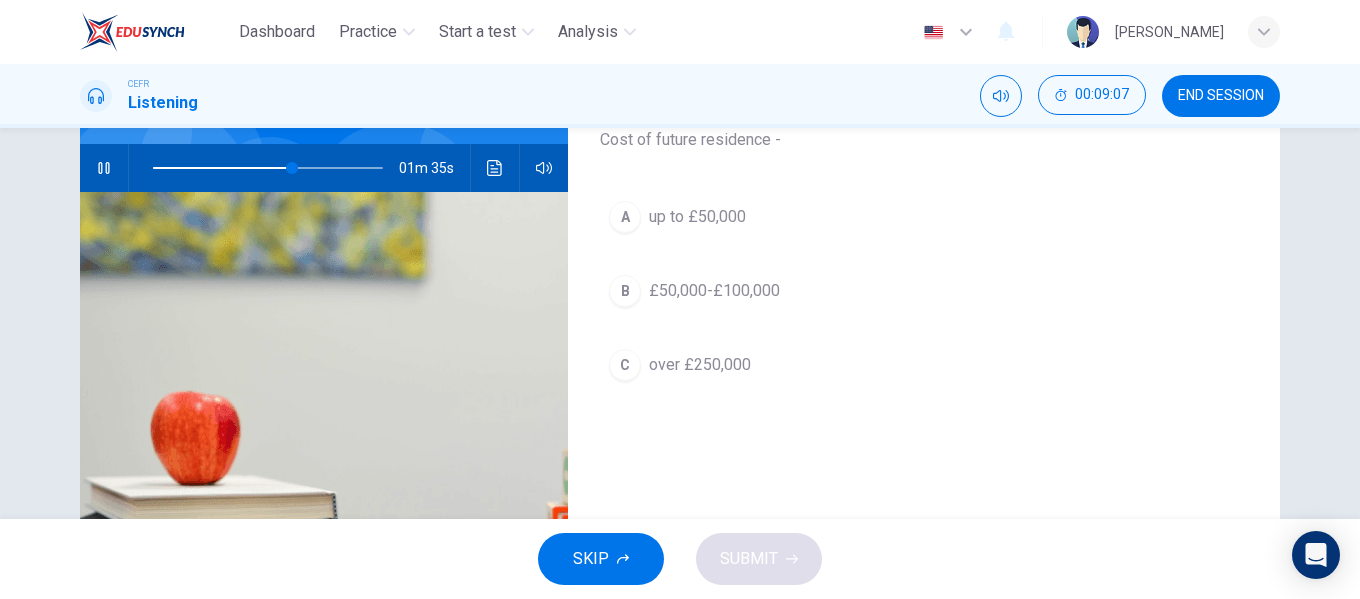 scroll, scrollTop: 84, scrollLeft: 0, axis: vertical 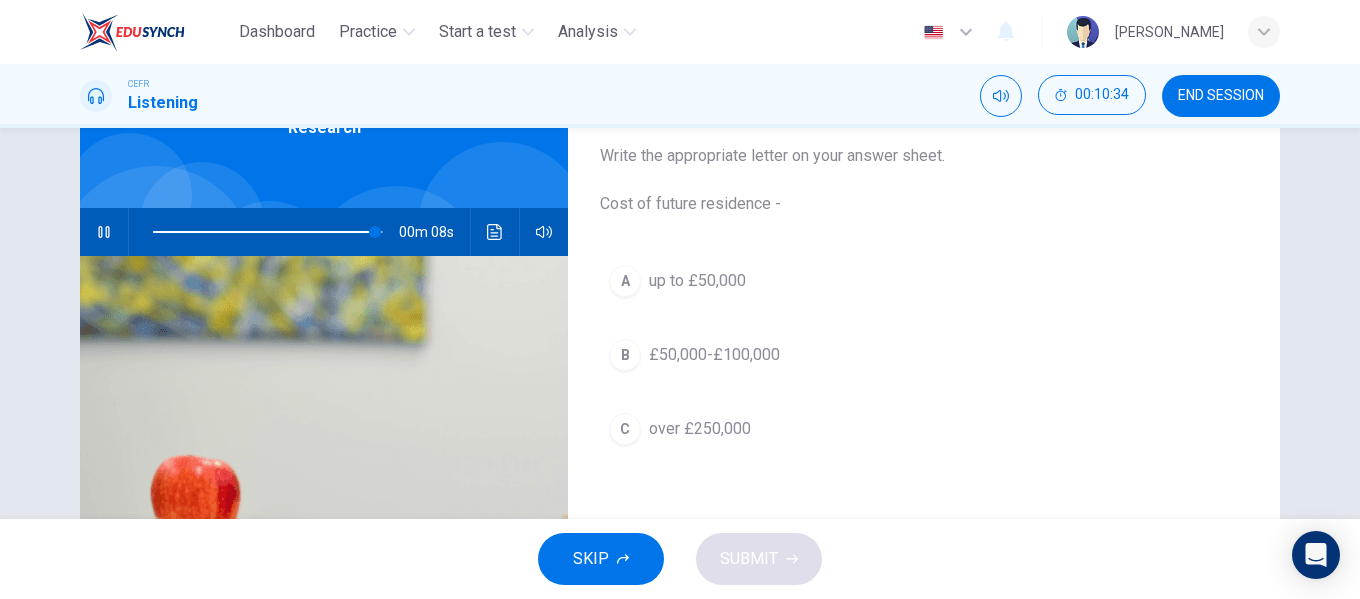 click at bounding box center (268, 232) 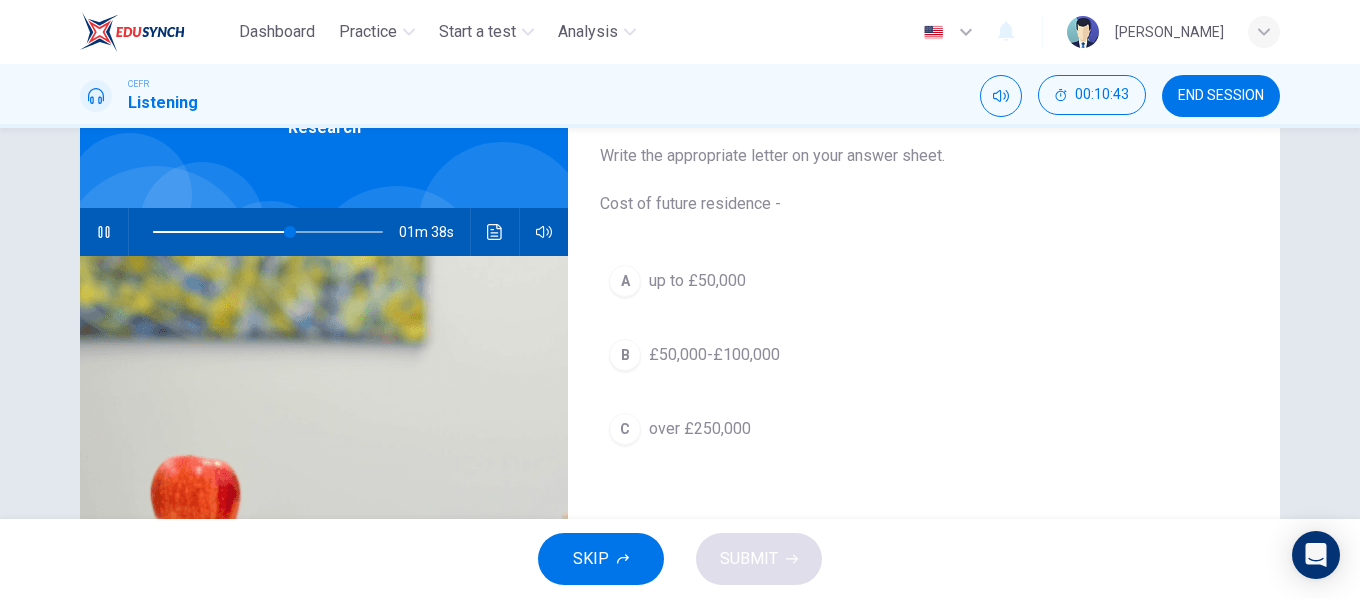 scroll, scrollTop: 122, scrollLeft: 0, axis: vertical 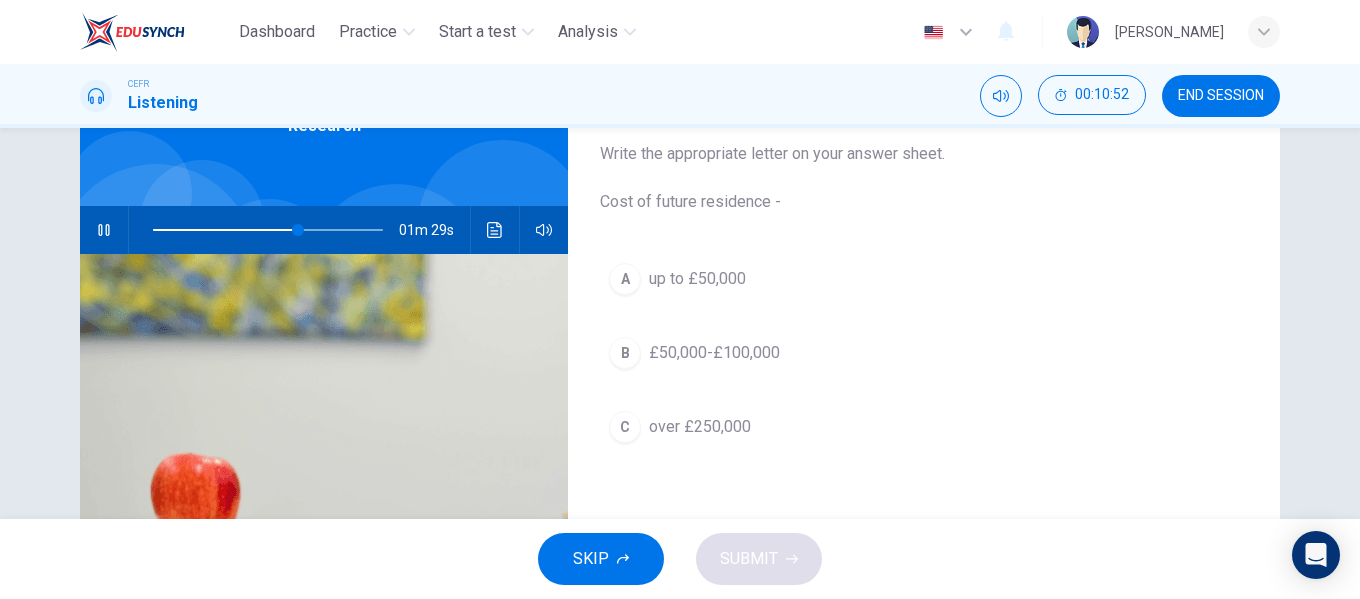 click at bounding box center (268, 230) 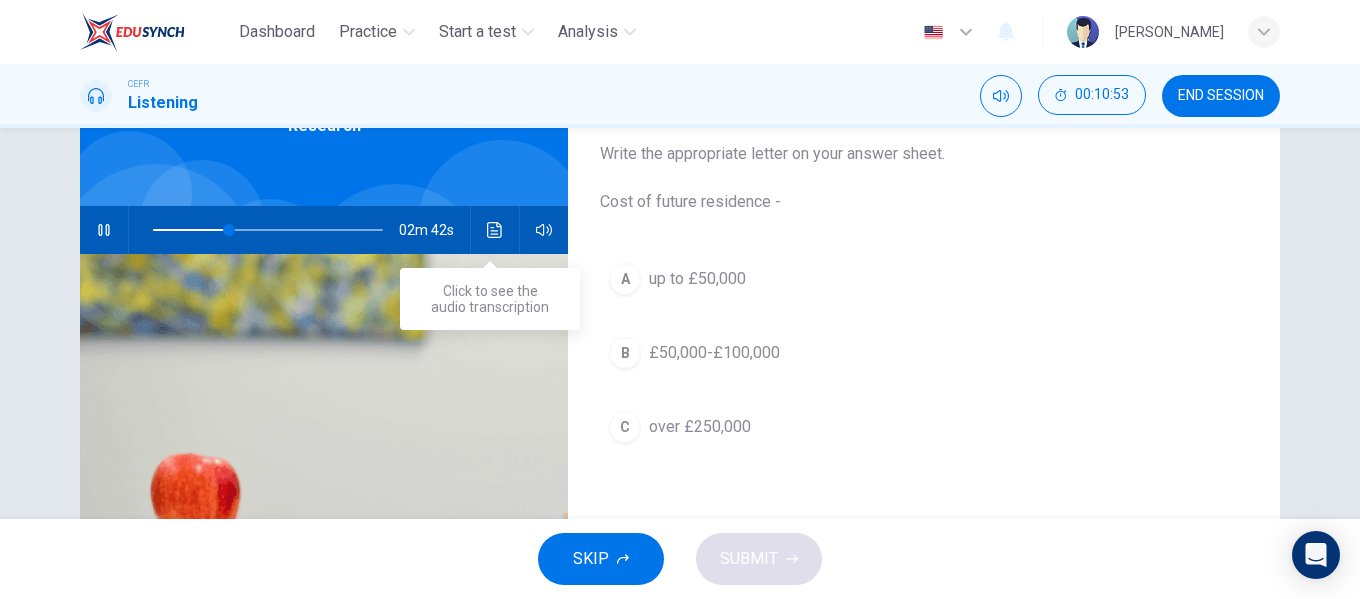 click at bounding box center (495, 230) 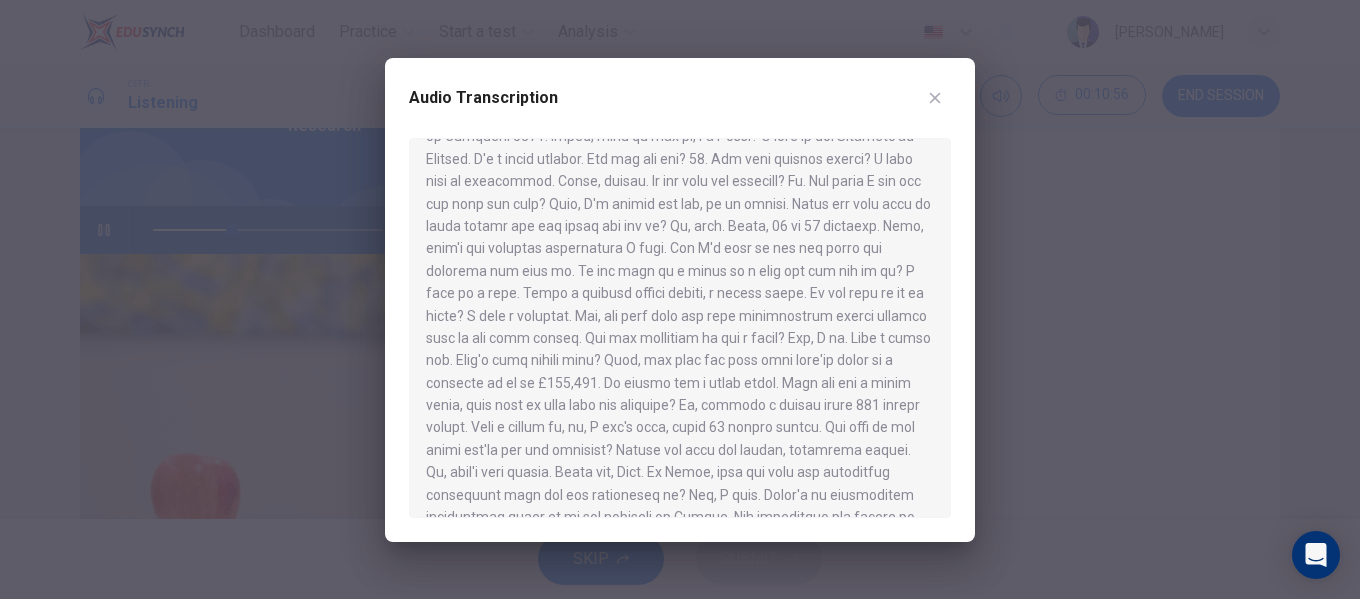 scroll, scrollTop: 400, scrollLeft: 0, axis: vertical 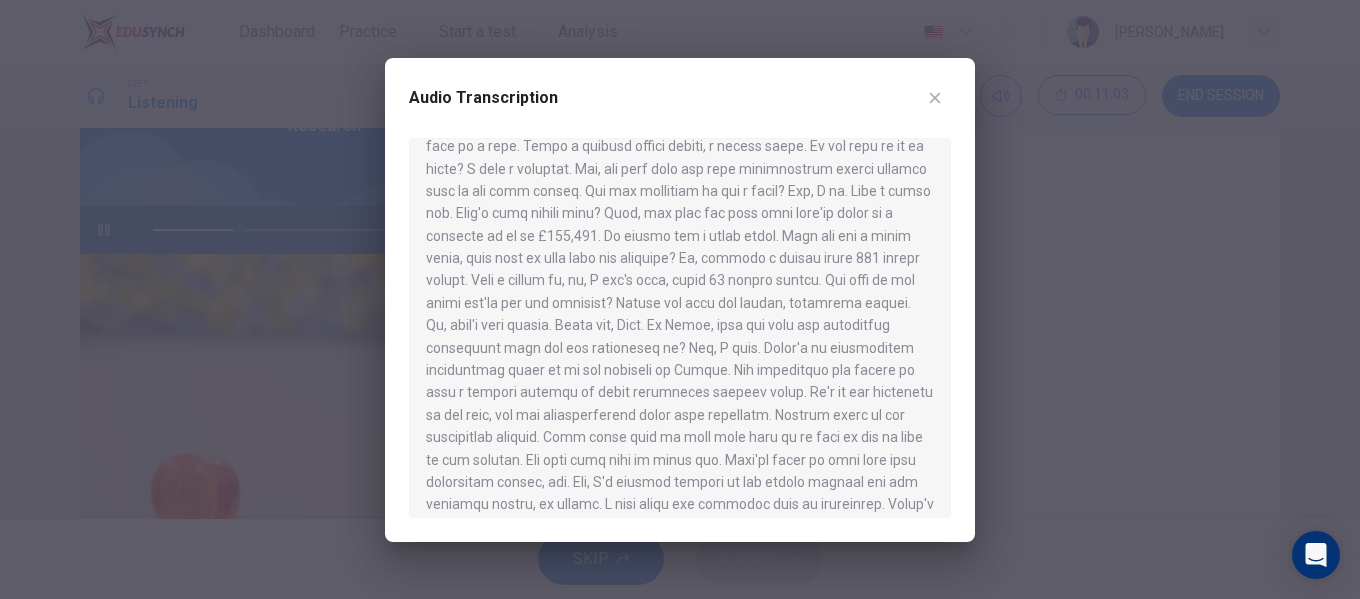 click at bounding box center (935, 98) 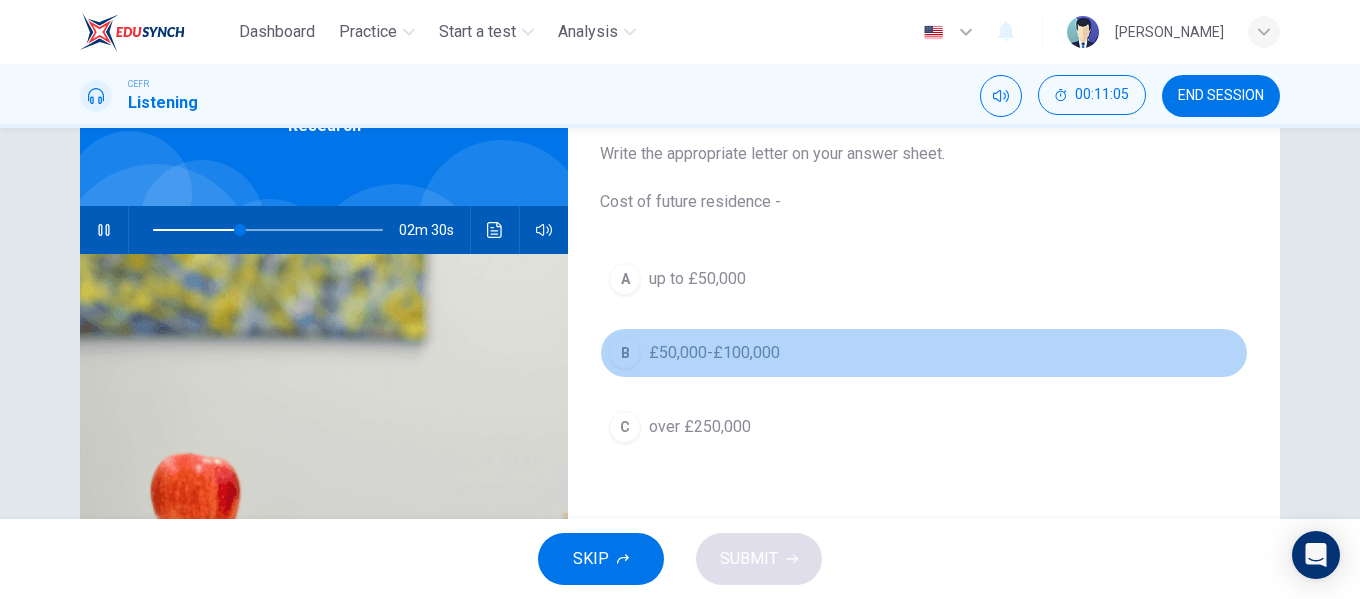 click on "B £50,000-£100,000" at bounding box center [924, 353] 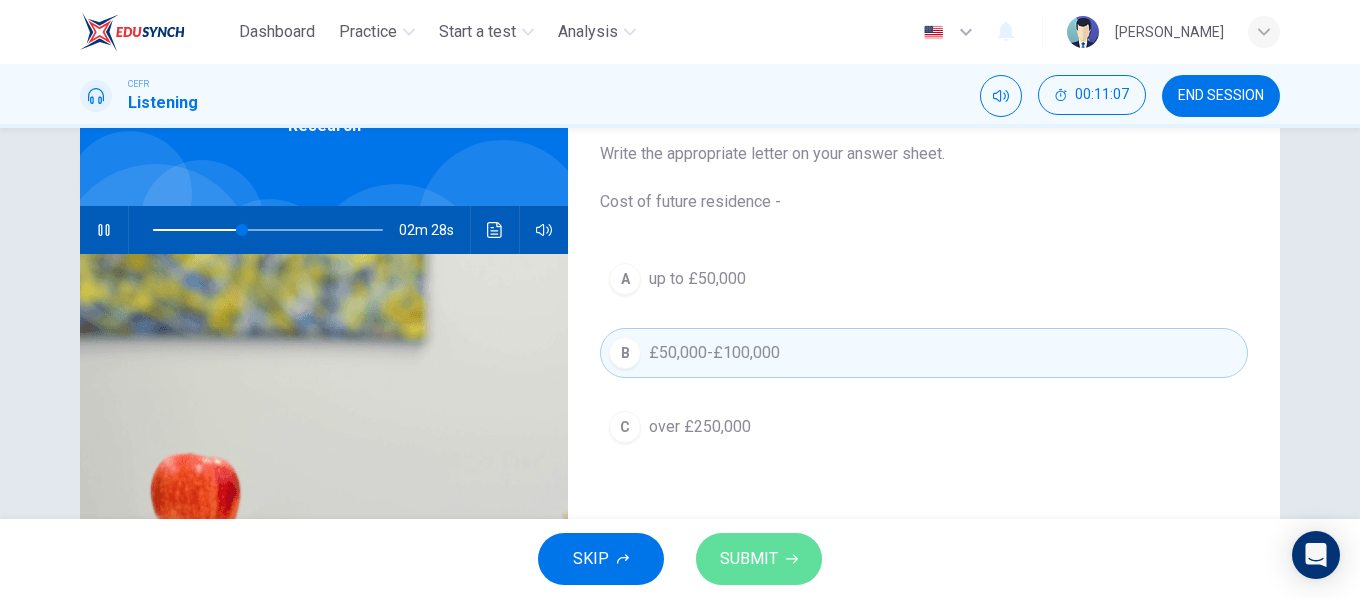 click 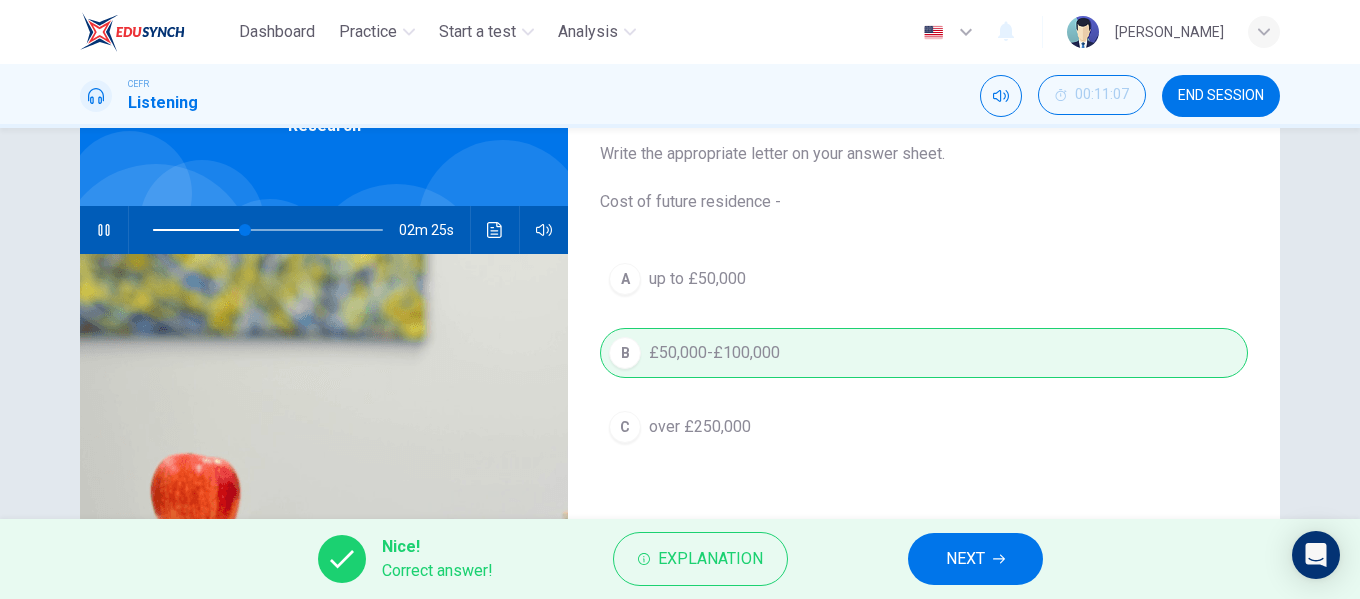 click on "NEXT" at bounding box center (975, 559) 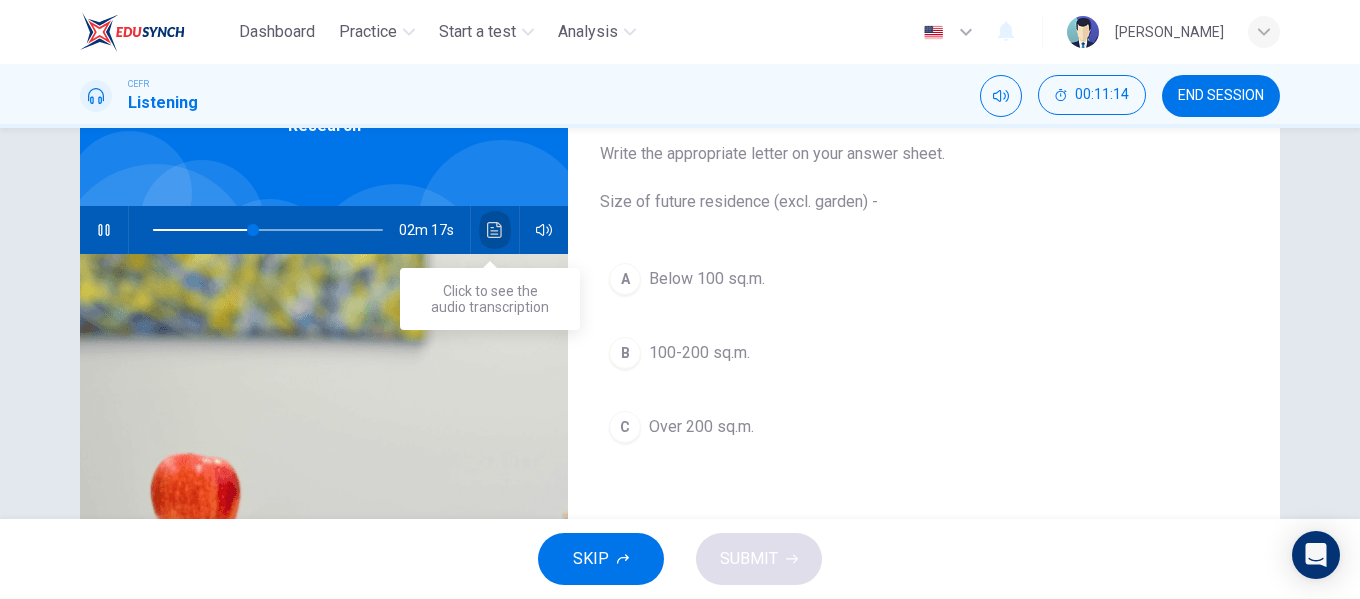 click 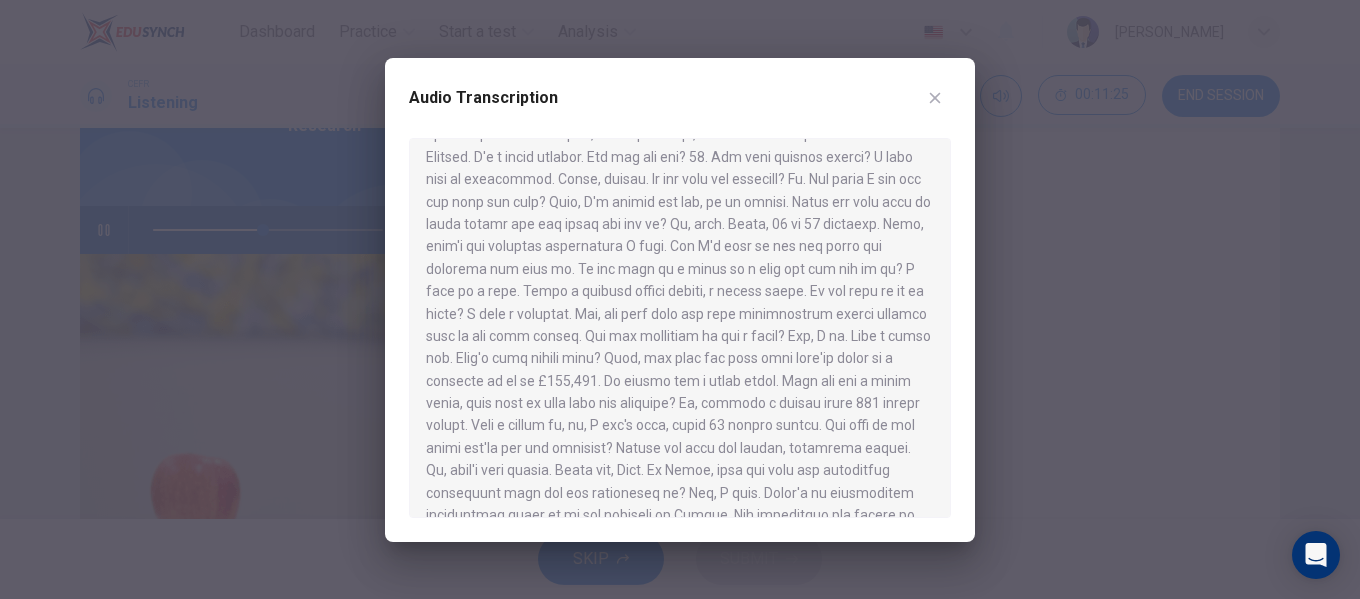 scroll, scrollTop: 300, scrollLeft: 0, axis: vertical 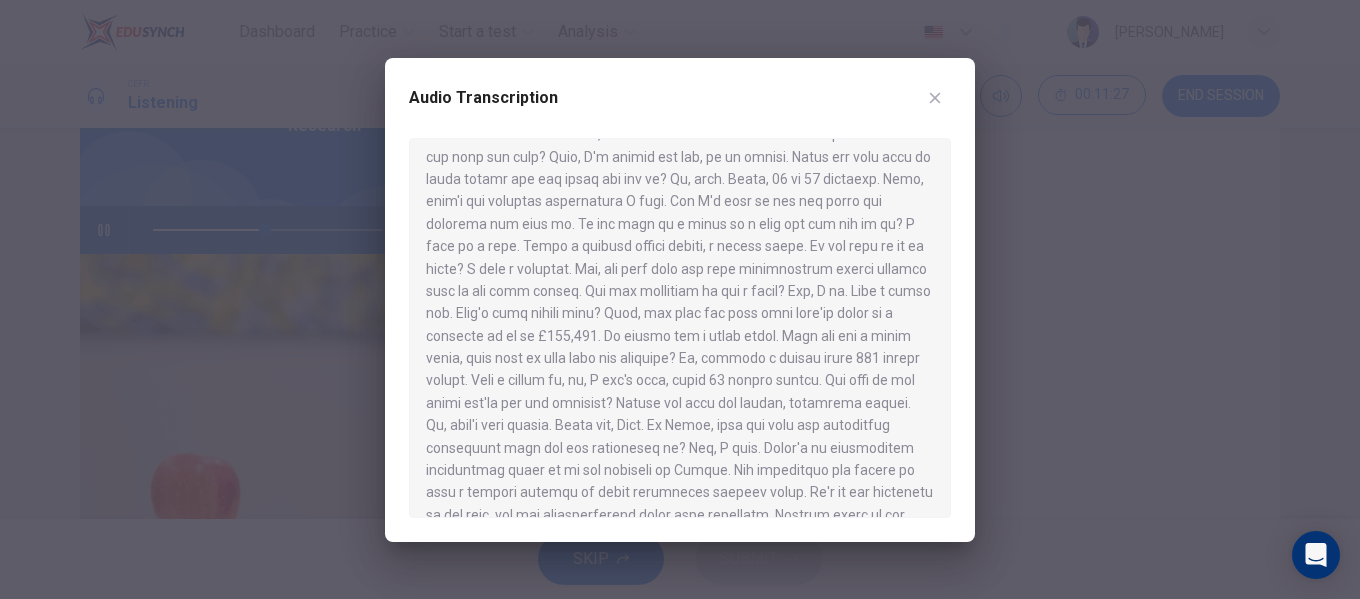 click on "Audio Transcription" at bounding box center (680, 300) 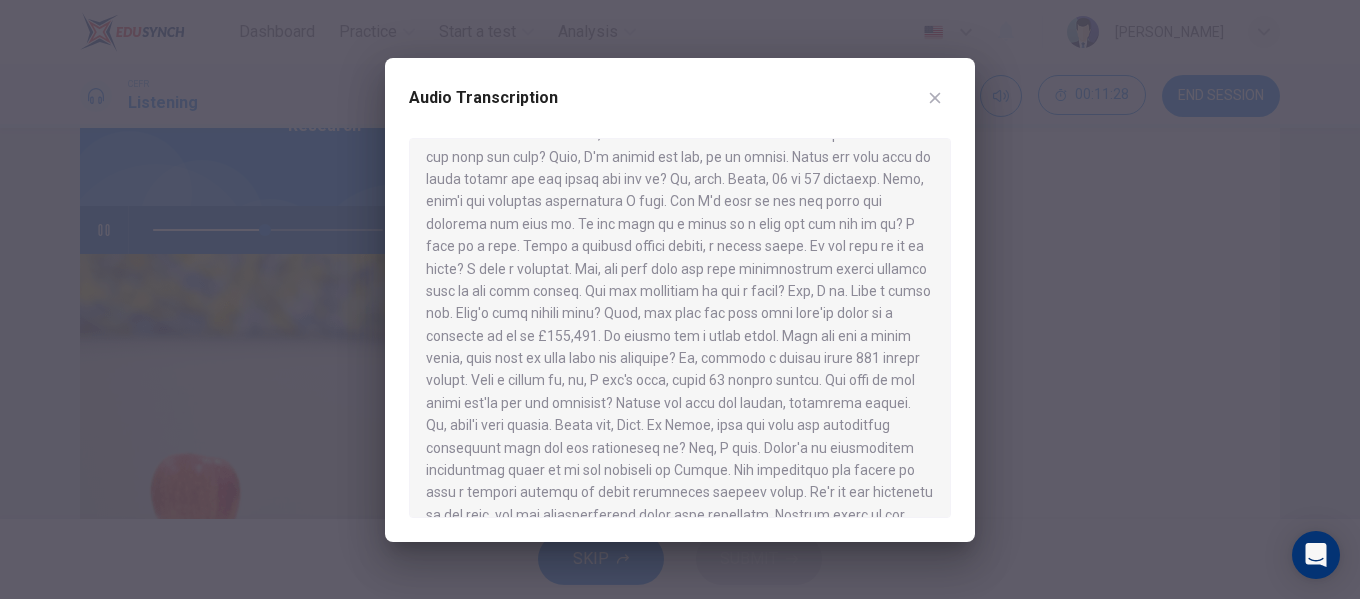 click on "Audio Transcription" at bounding box center (680, 110) 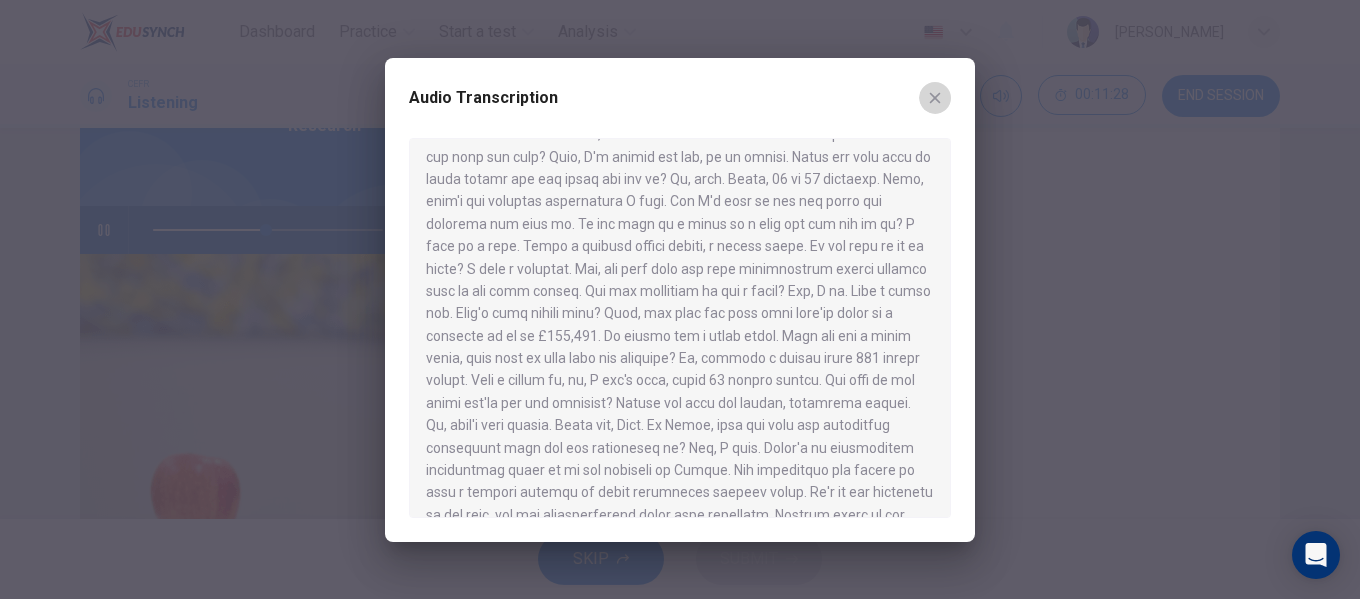 click 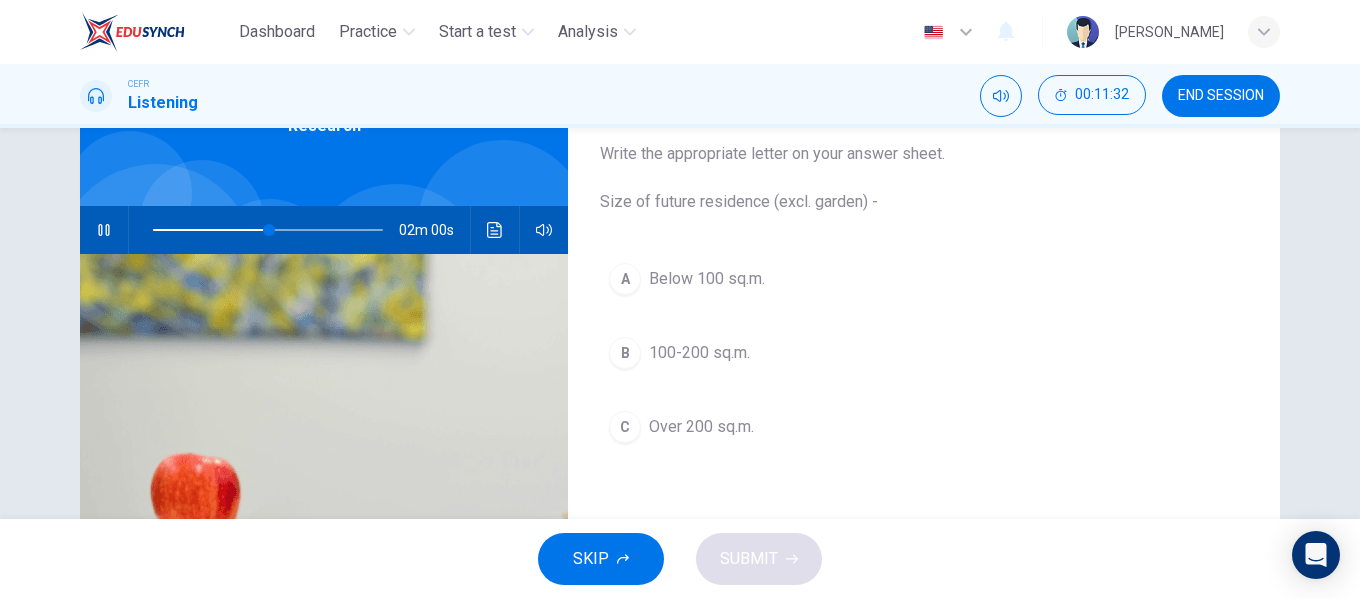 click at bounding box center (495, 230) 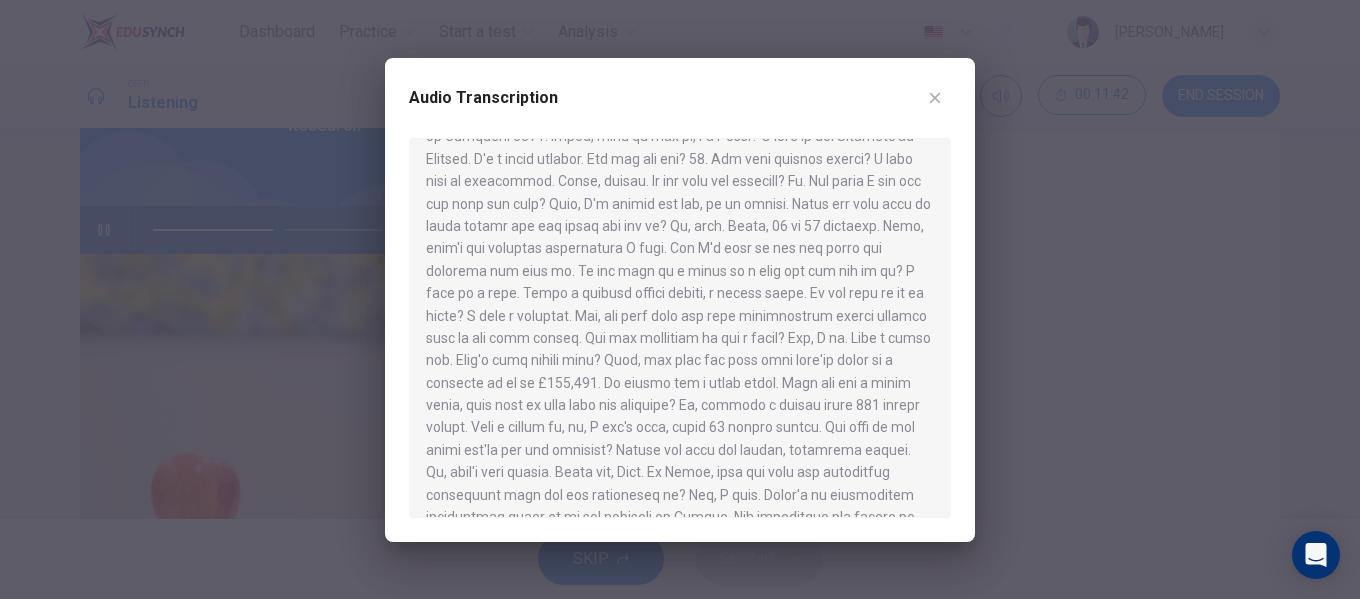 scroll, scrollTop: 300, scrollLeft: 0, axis: vertical 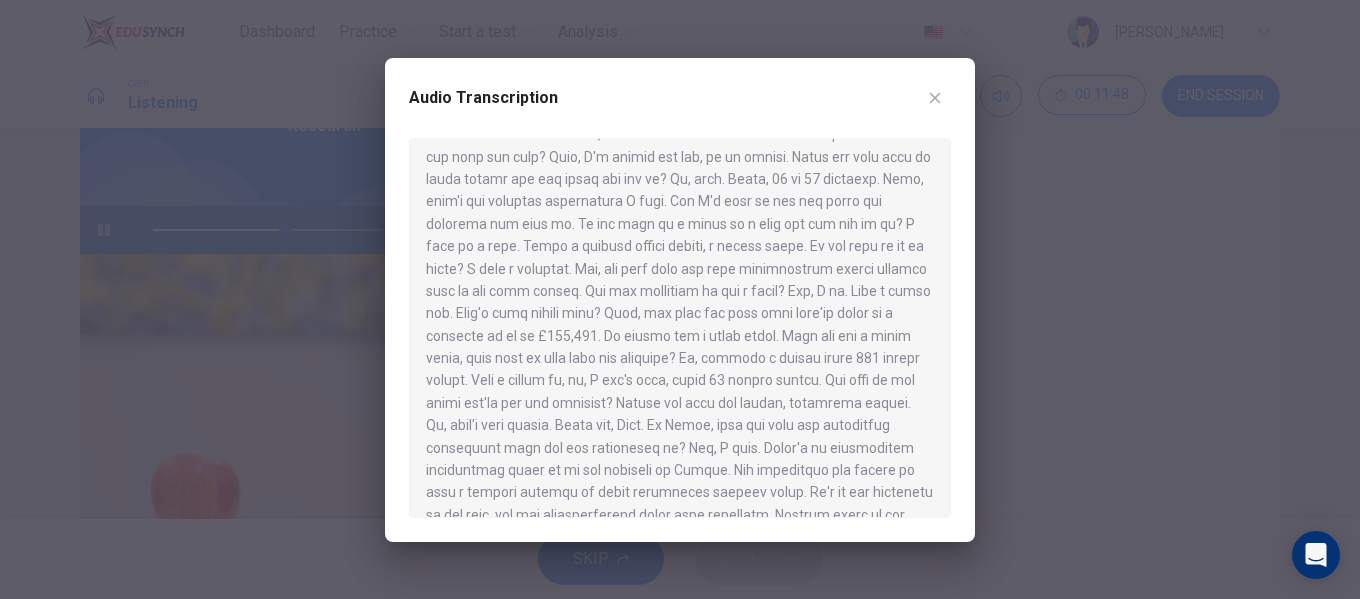 click at bounding box center [935, 98] 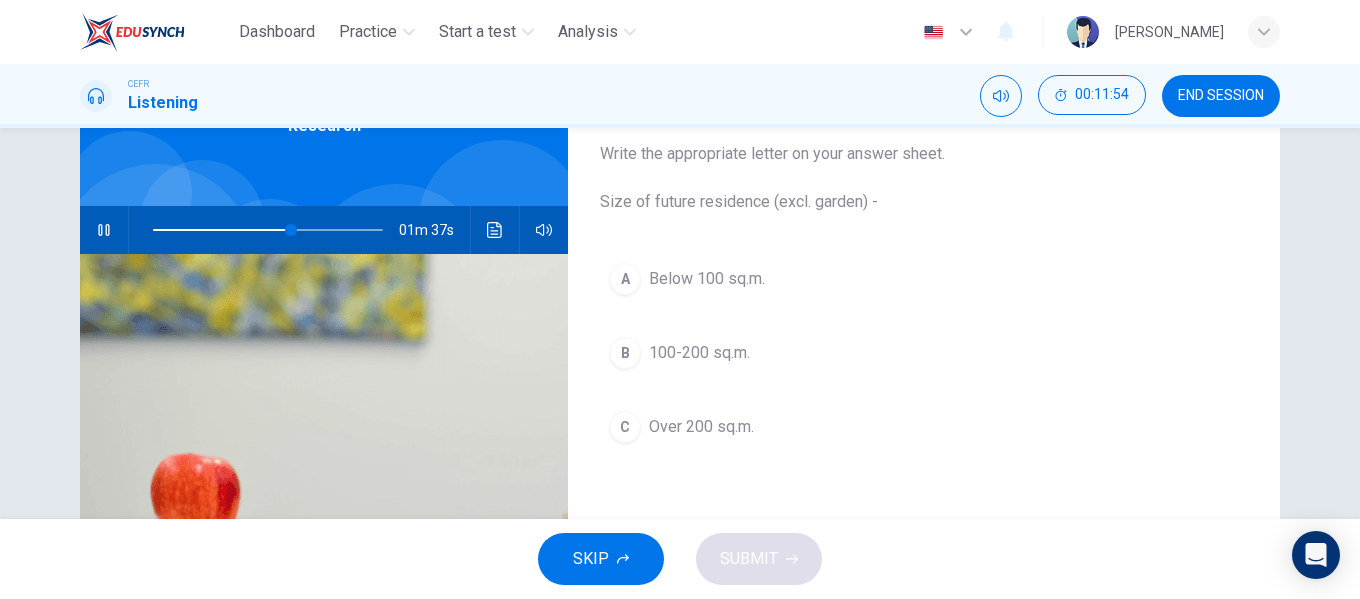 click on "100-200 sq.m." at bounding box center (699, 353) 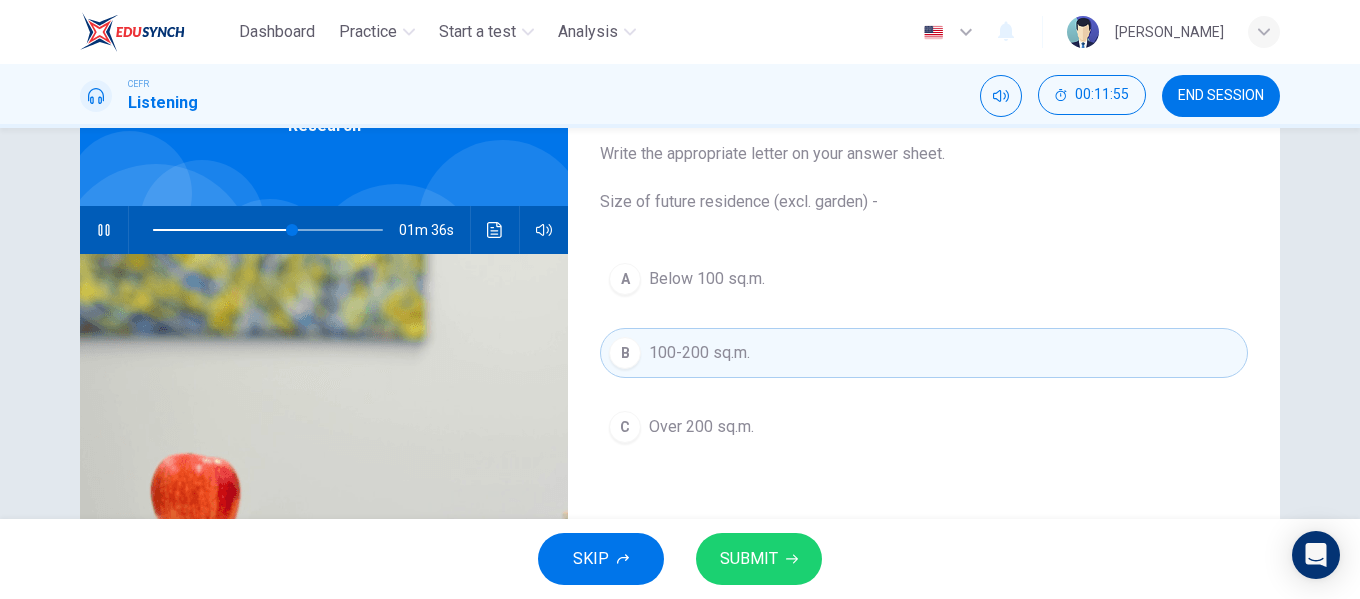 click on "SUBMIT" at bounding box center (749, 559) 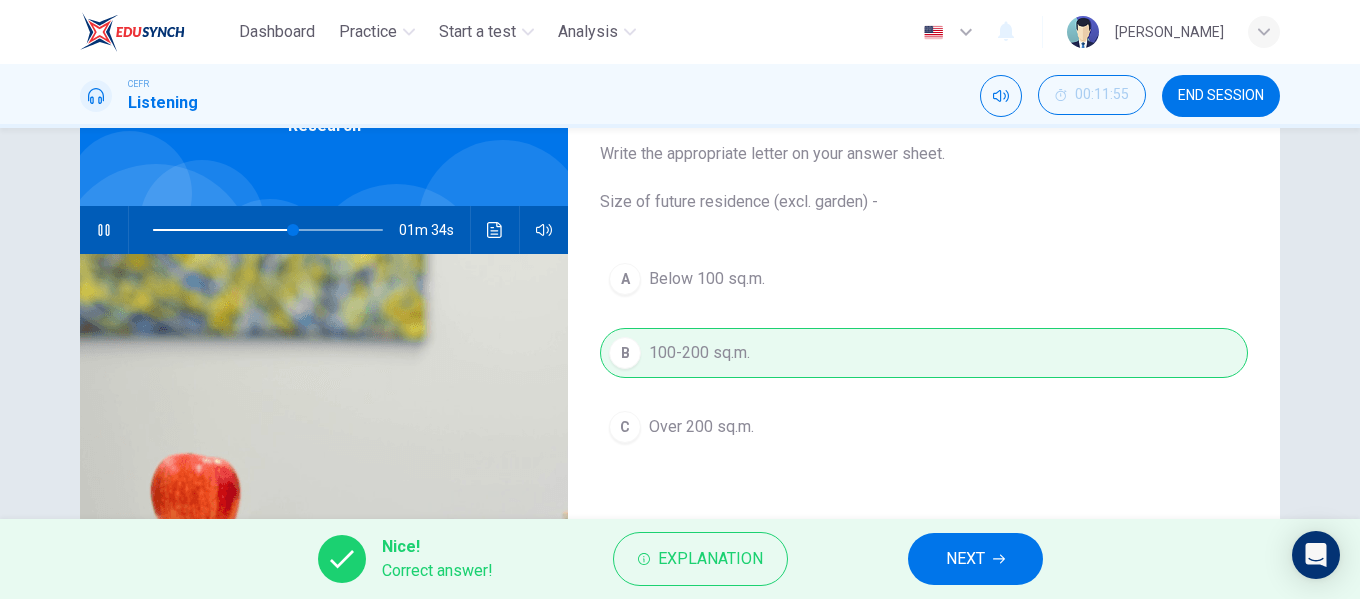 click on "NEXT" at bounding box center [975, 559] 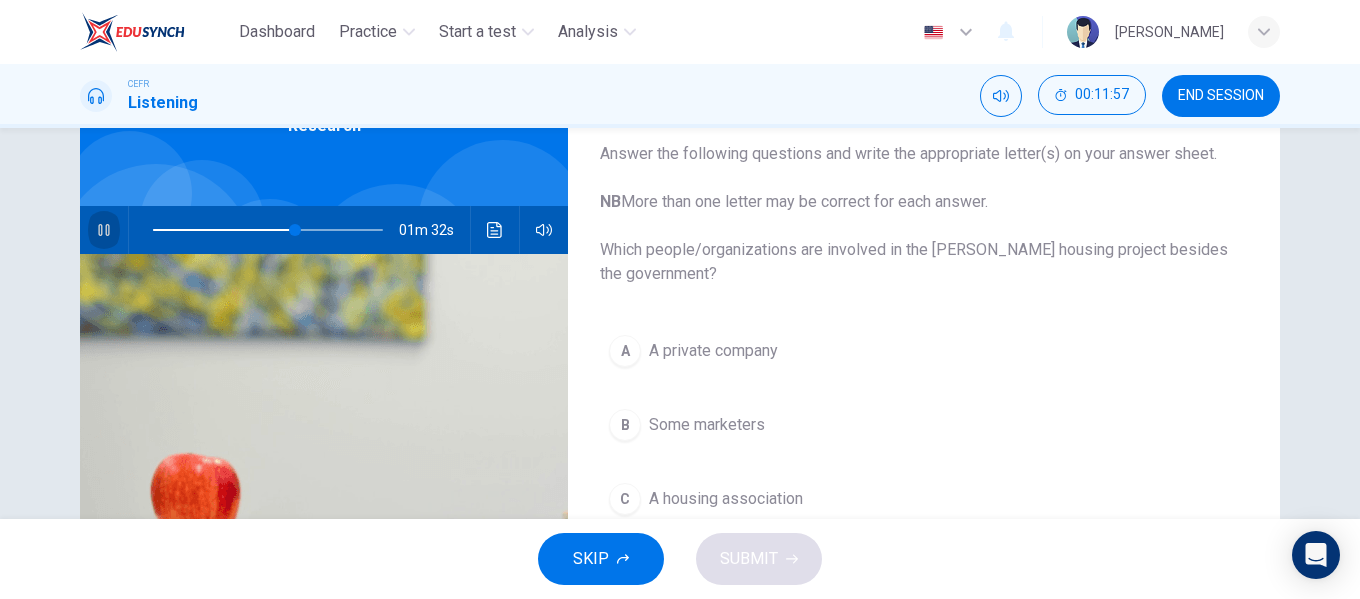 click at bounding box center (104, 230) 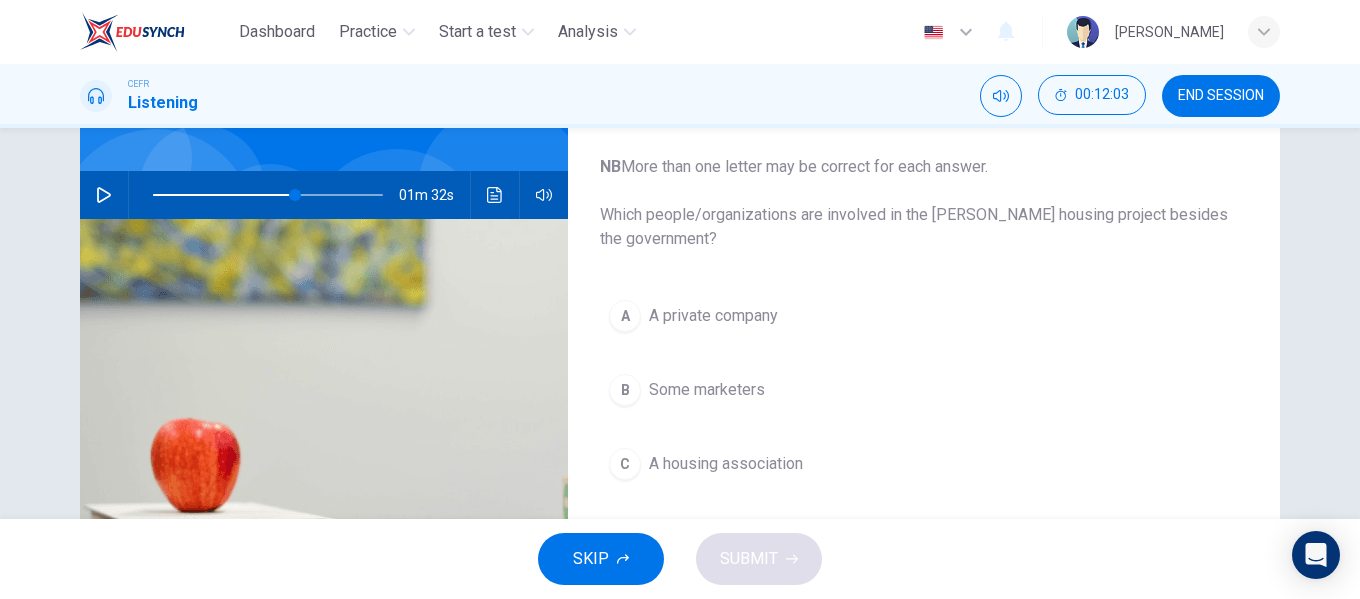 scroll, scrollTop: 122, scrollLeft: 0, axis: vertical 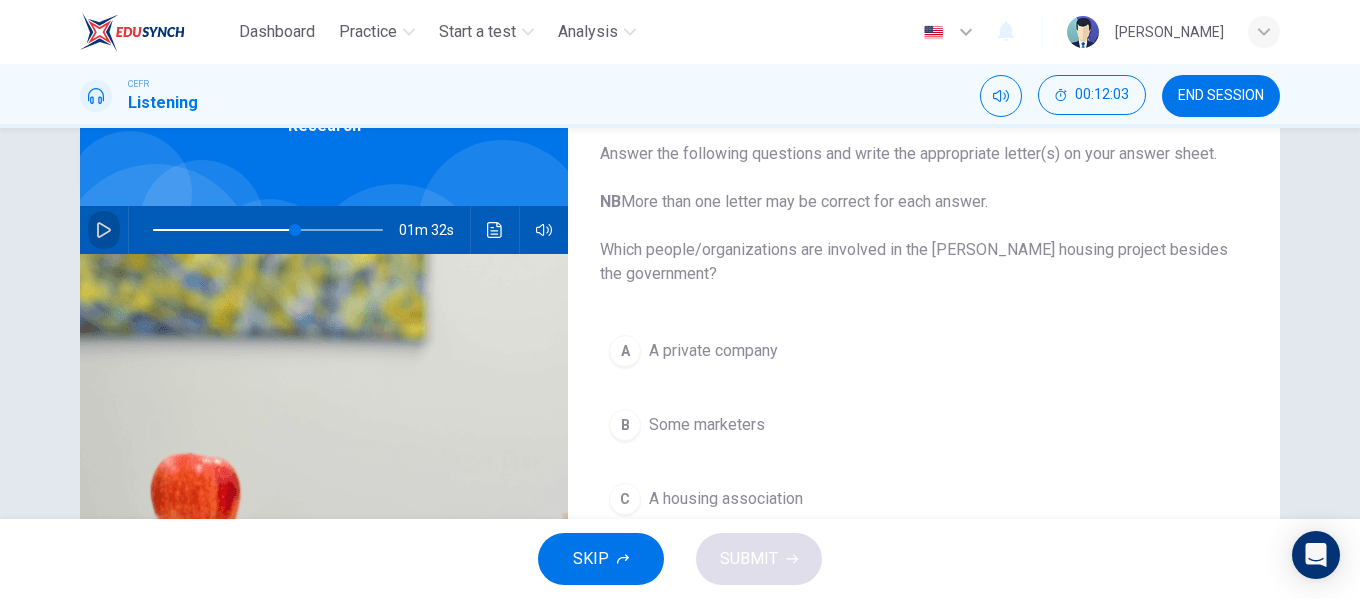 click 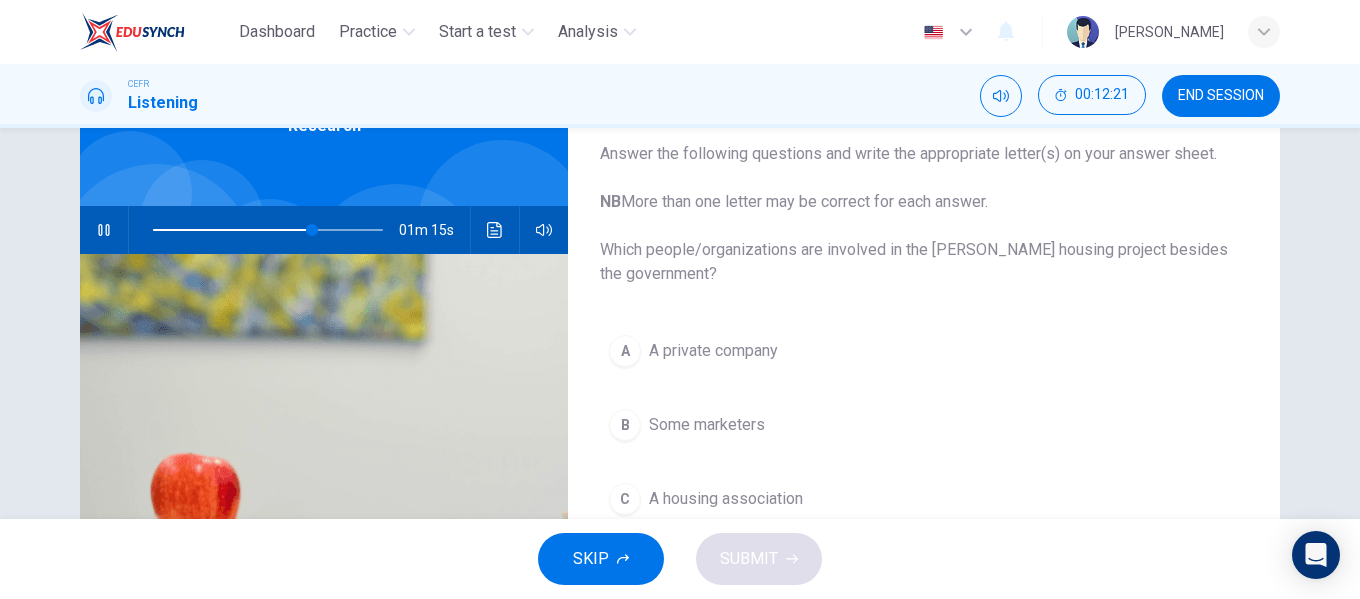 scroll, scrollTop: 222, scrollLeft: 0, axis: vertical 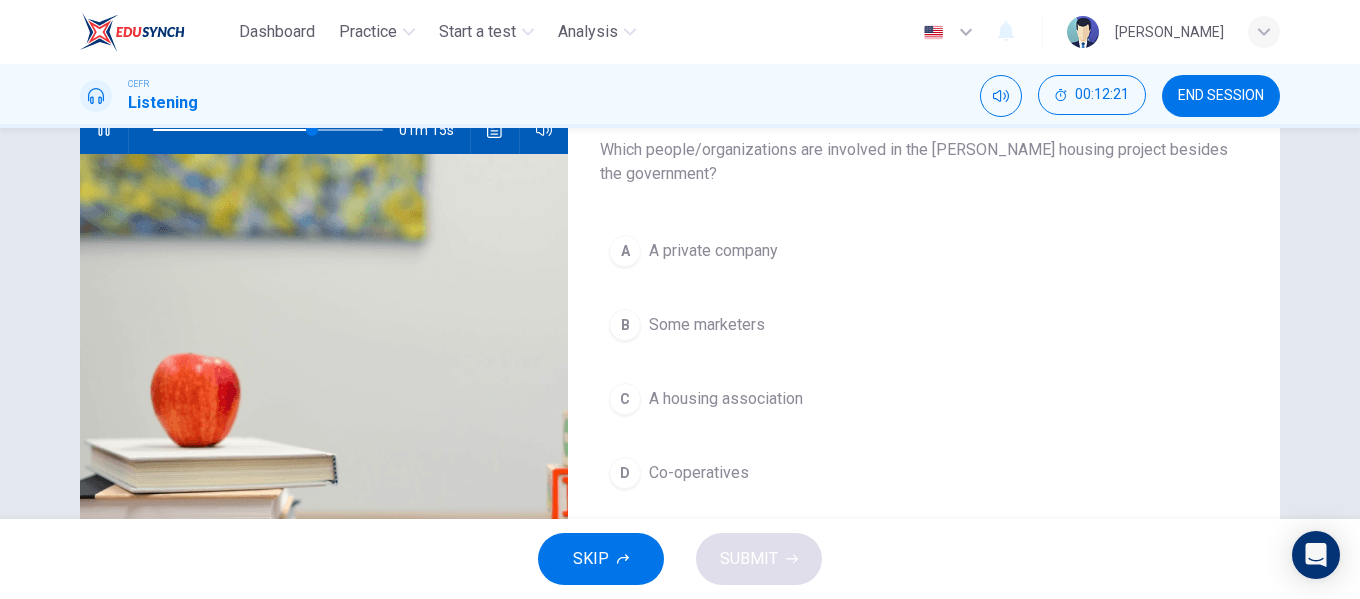 click on "A private company" at bounding box center [713, 251] 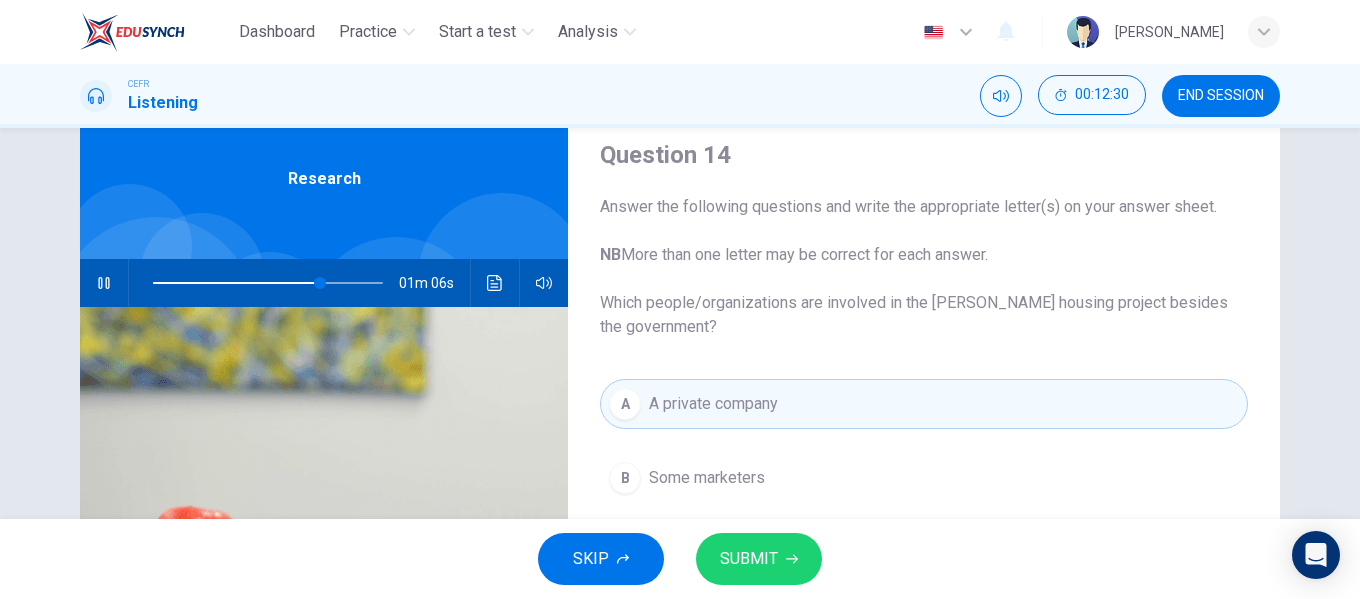 scroll, scrollTop: 100, scrollLeft: 0, axis: vertical 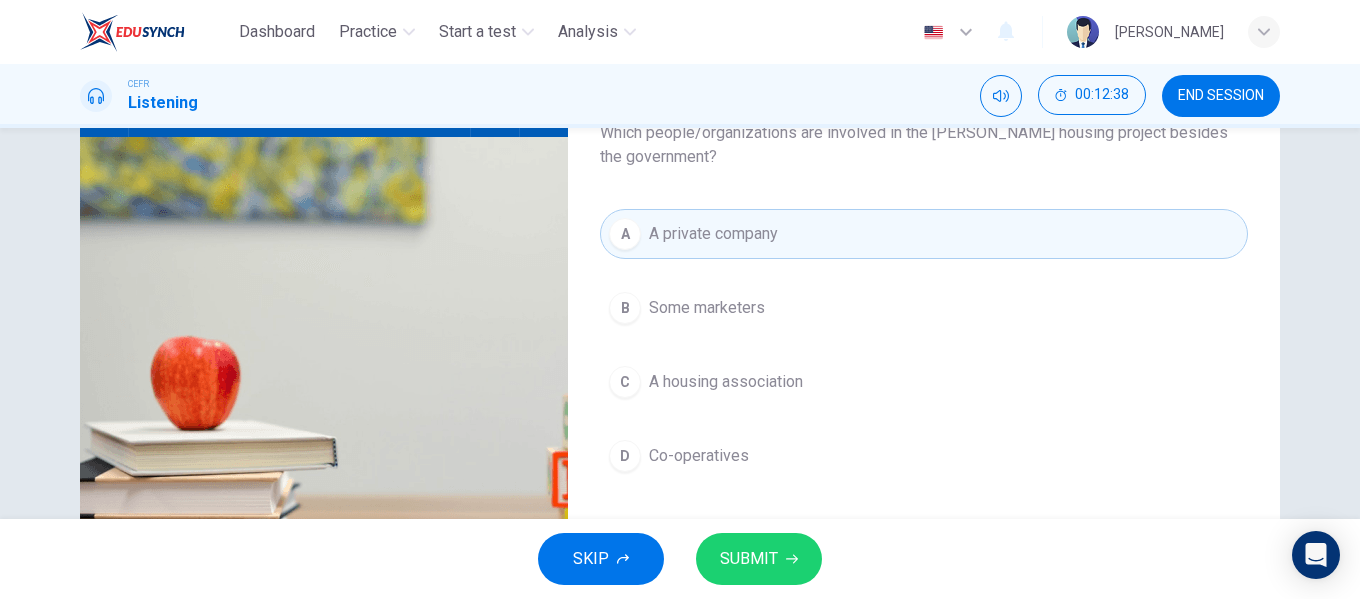 click on "A A private company B Some marketers C A housing association D Co-operatives" at bounding box center (924, 365) 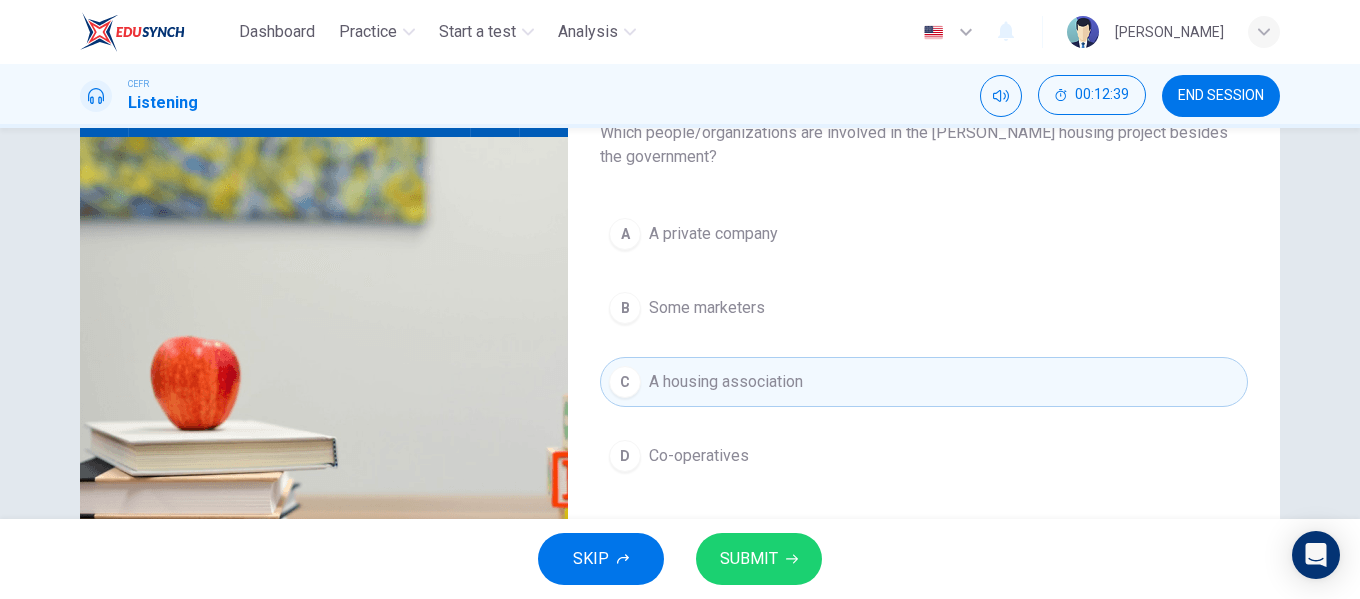 click on "A private company" at bounding box center (713, 234) 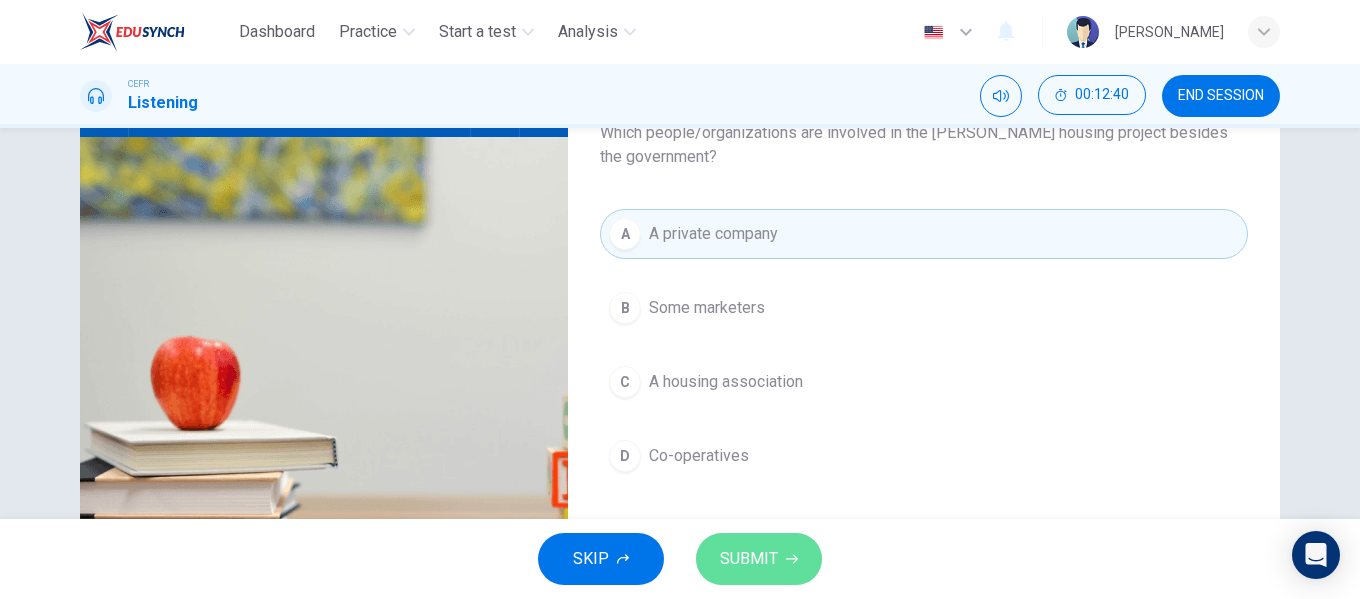 click on "SUBMIT" at bounding box center [759, 559] 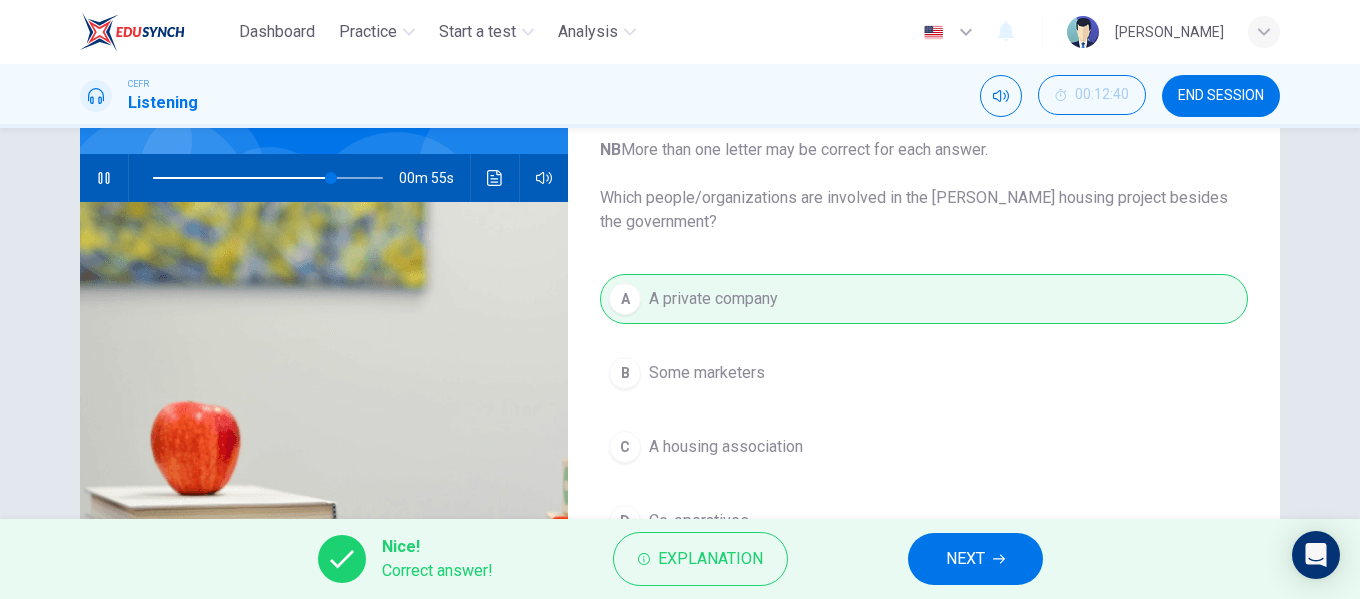 scroll, scrollTop: 139, scrollLeft: 0, axis: vertical 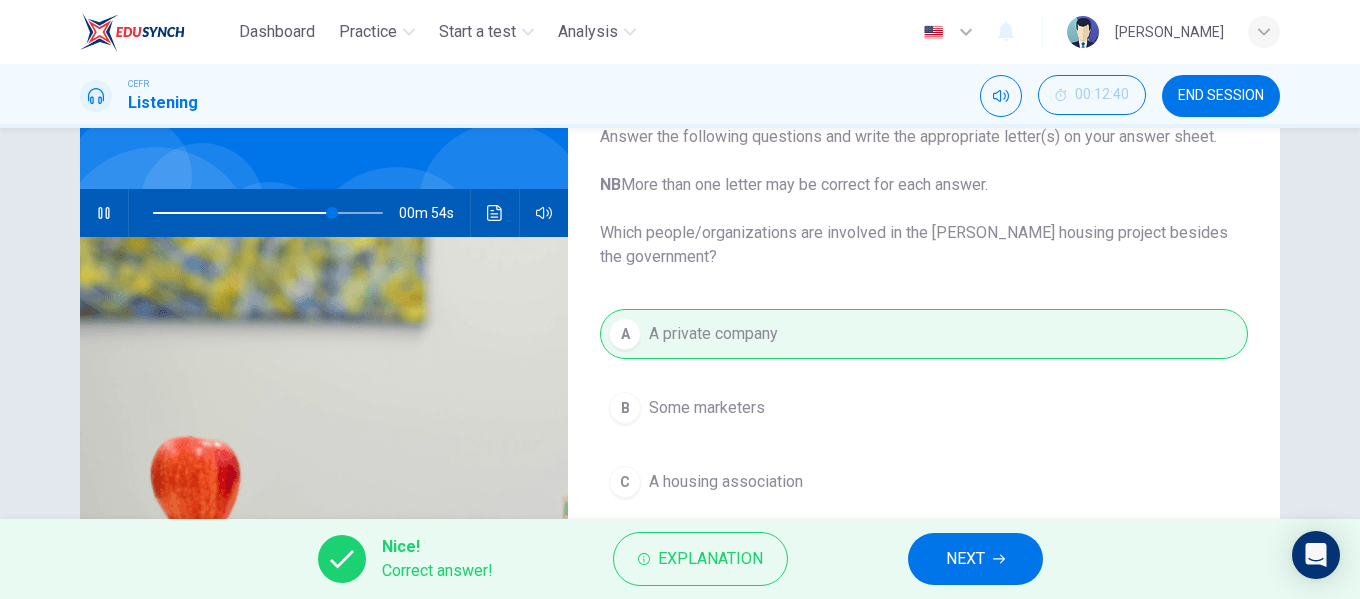 click on "NEXT" at bounding box center (975, 559) 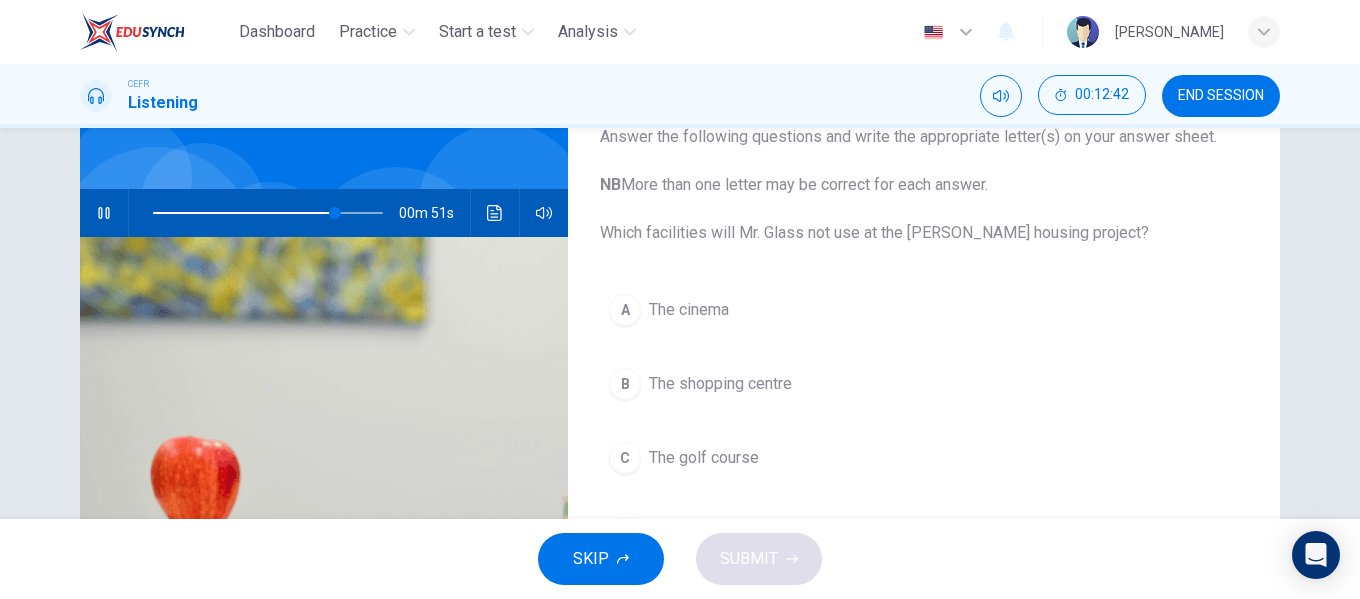scroll, scrollTop: 239, scrollLeft: 0, axis: vertical 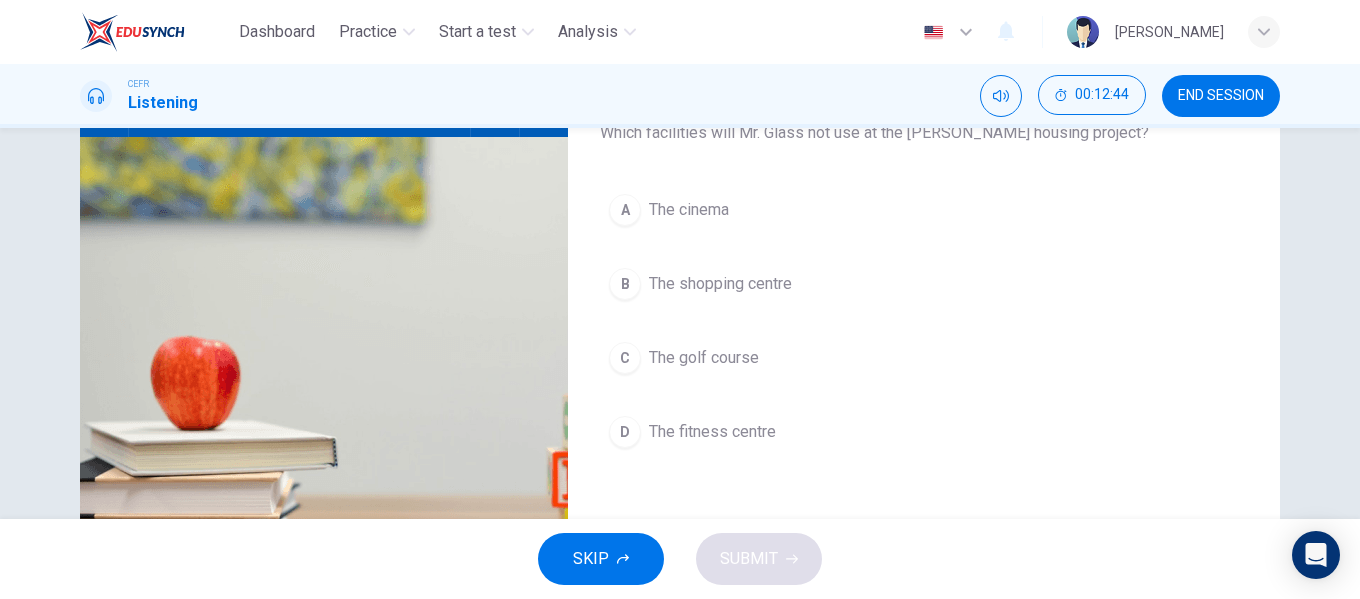 click on "C The golf course" at bounding box center (924, 358) 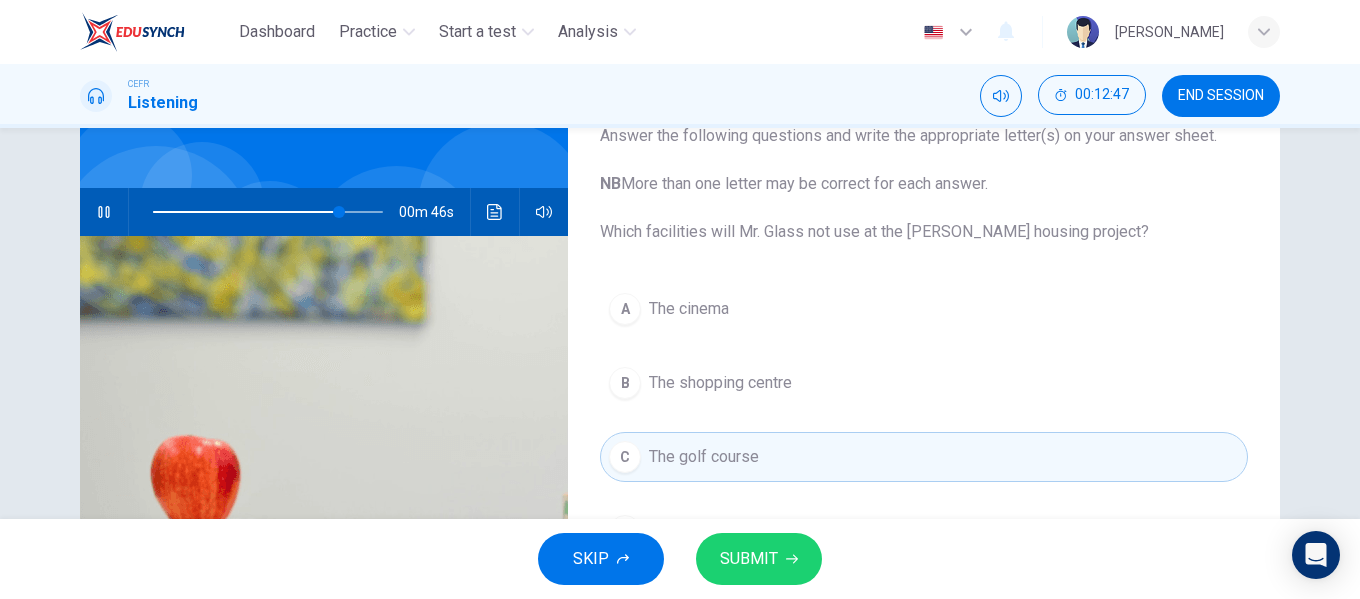scroll, scrollTop: 139, scrollLeft: 0, axis: vertical 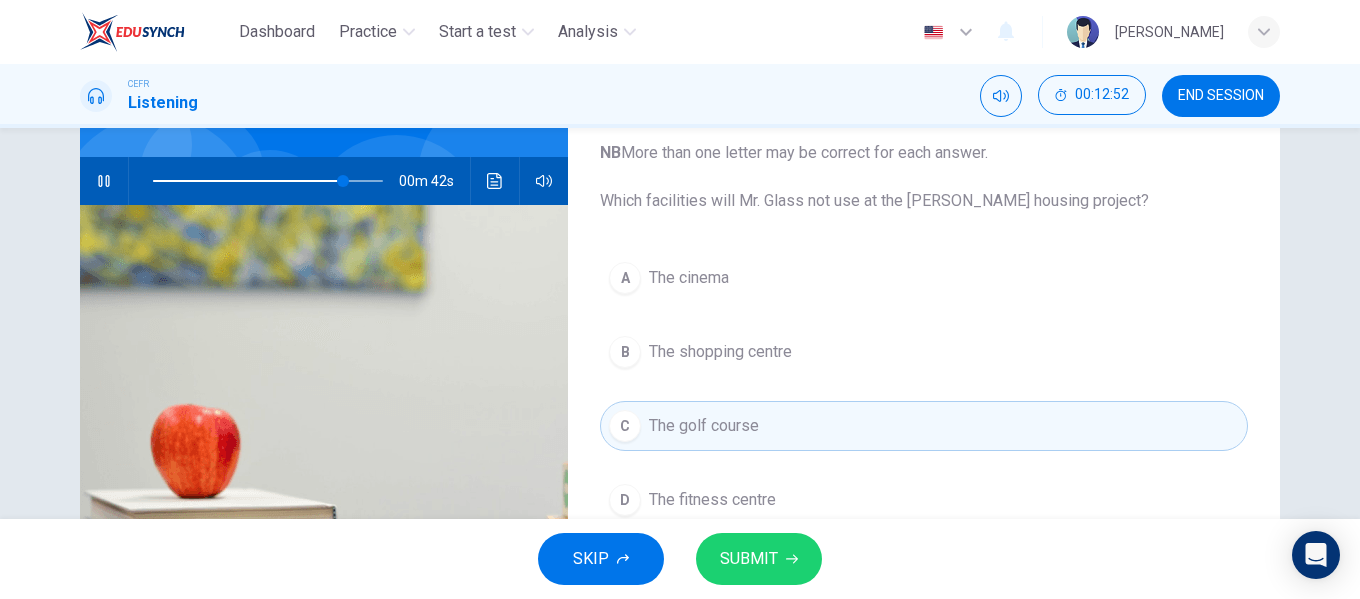 click on "SUBMIT" at bounding box center [759, 559] 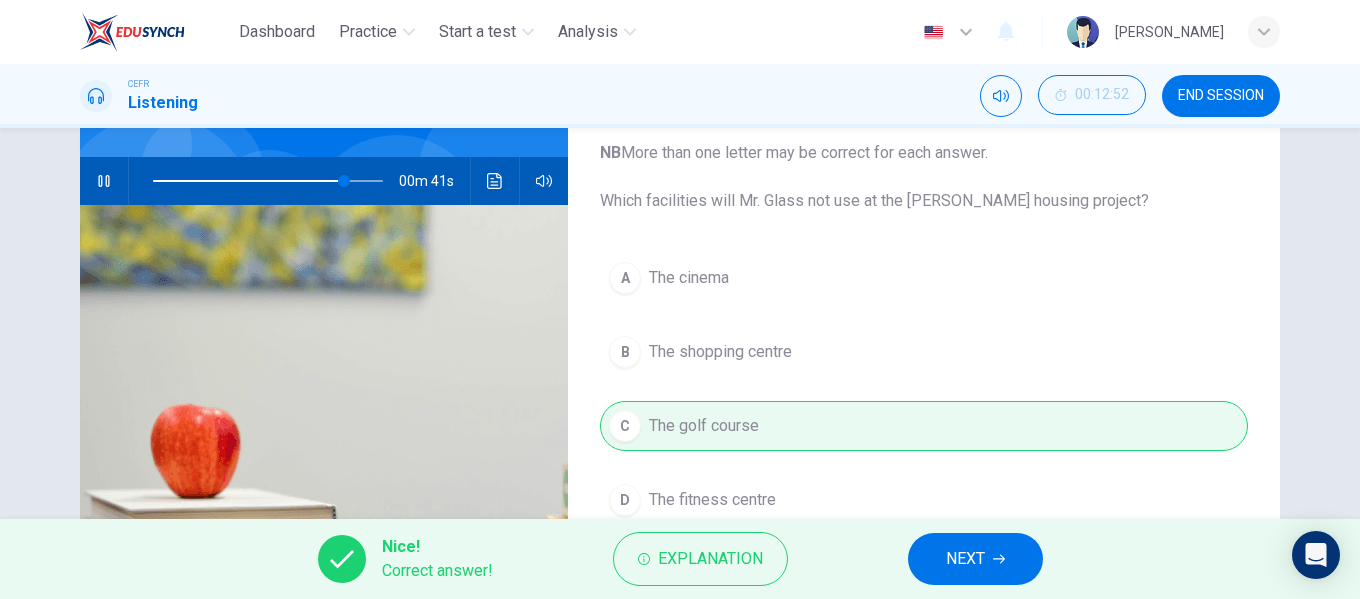 type on "84" 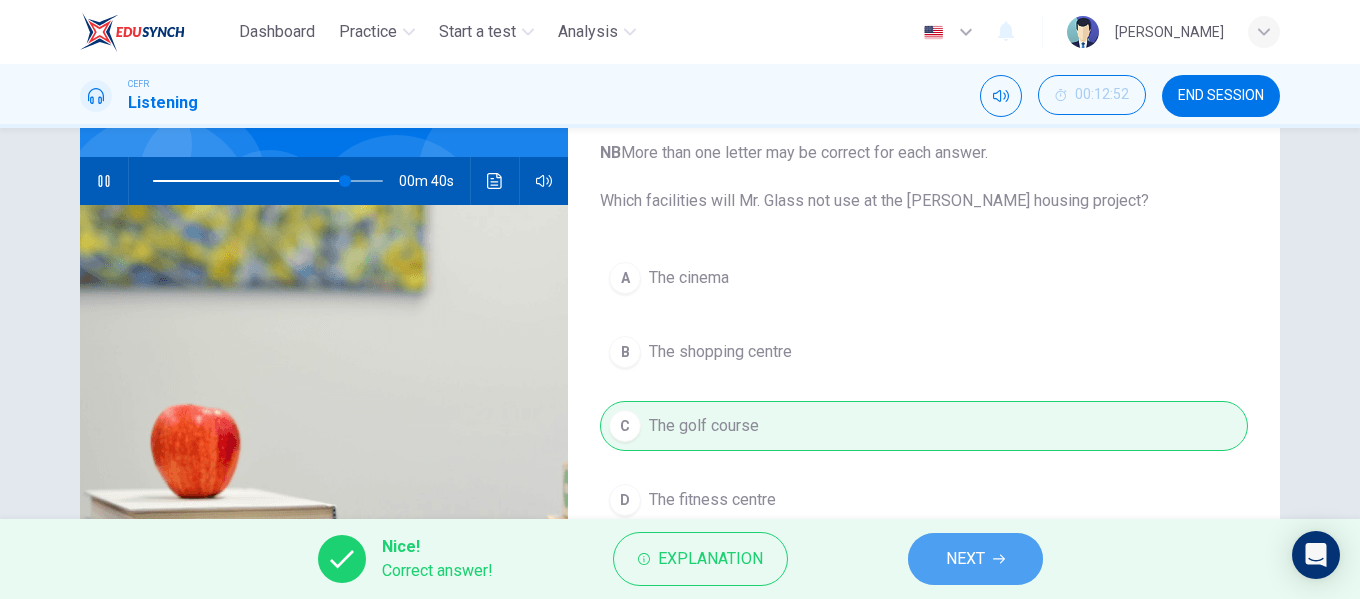 click on "NEXT" at bounding box center (975, 559) 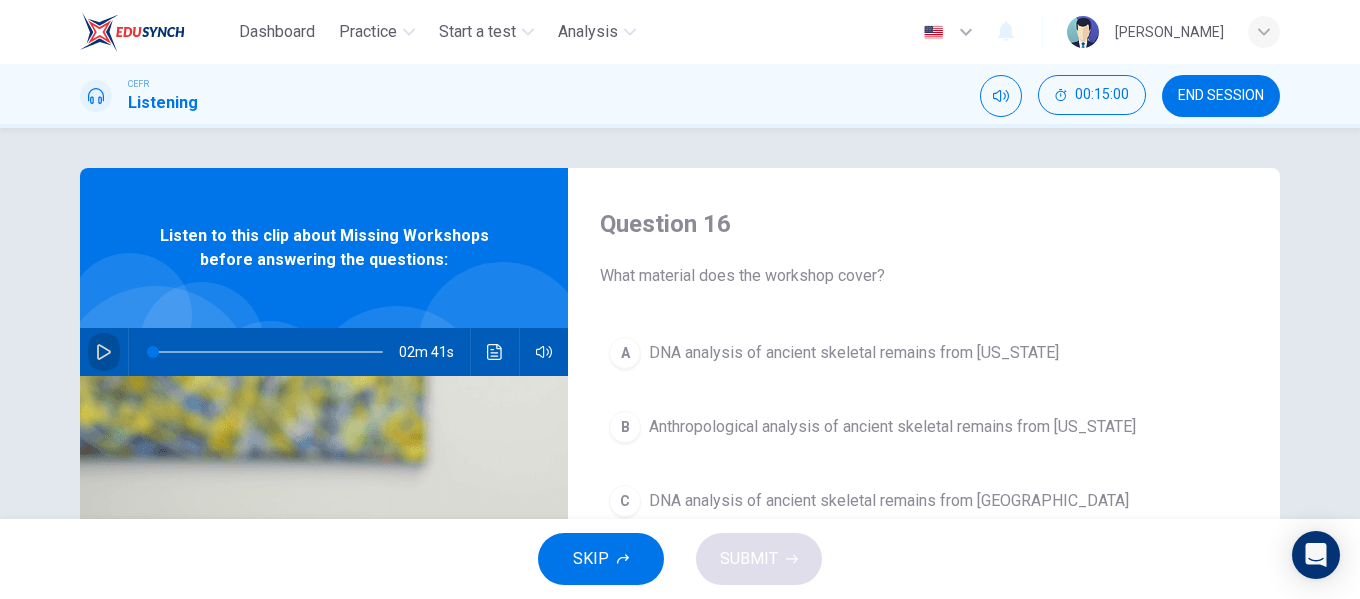 click 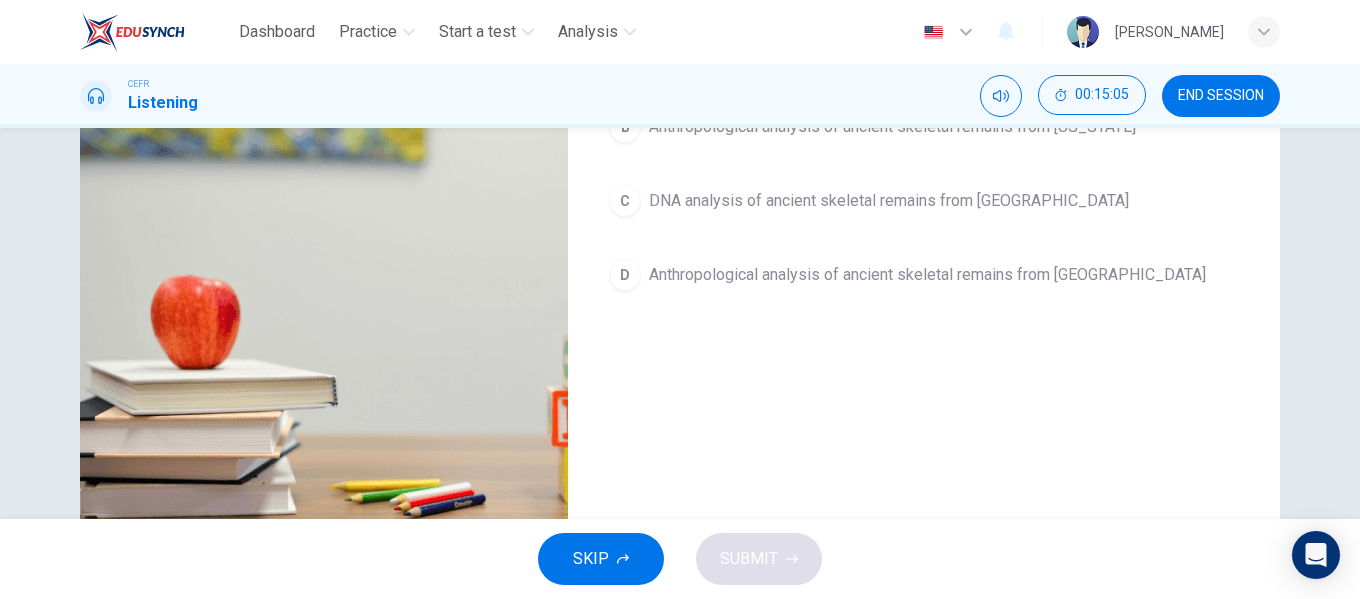 scroll, scrollTop: 0, scrollLeft: 0, axis: both 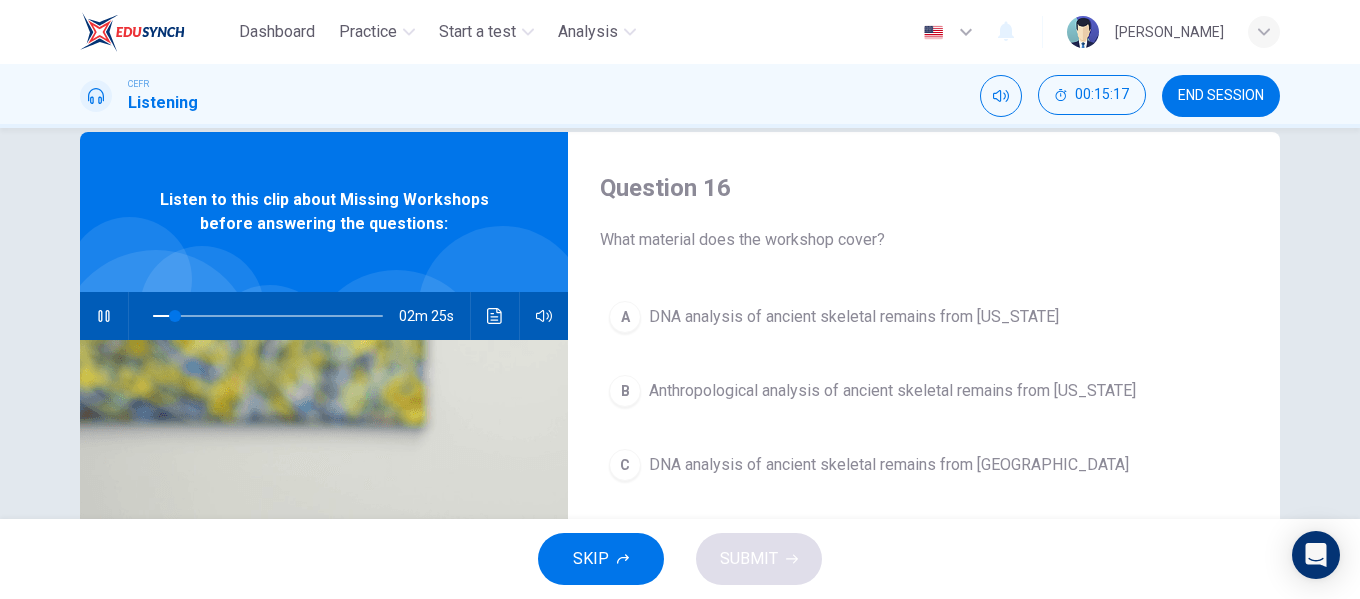 type on "10" 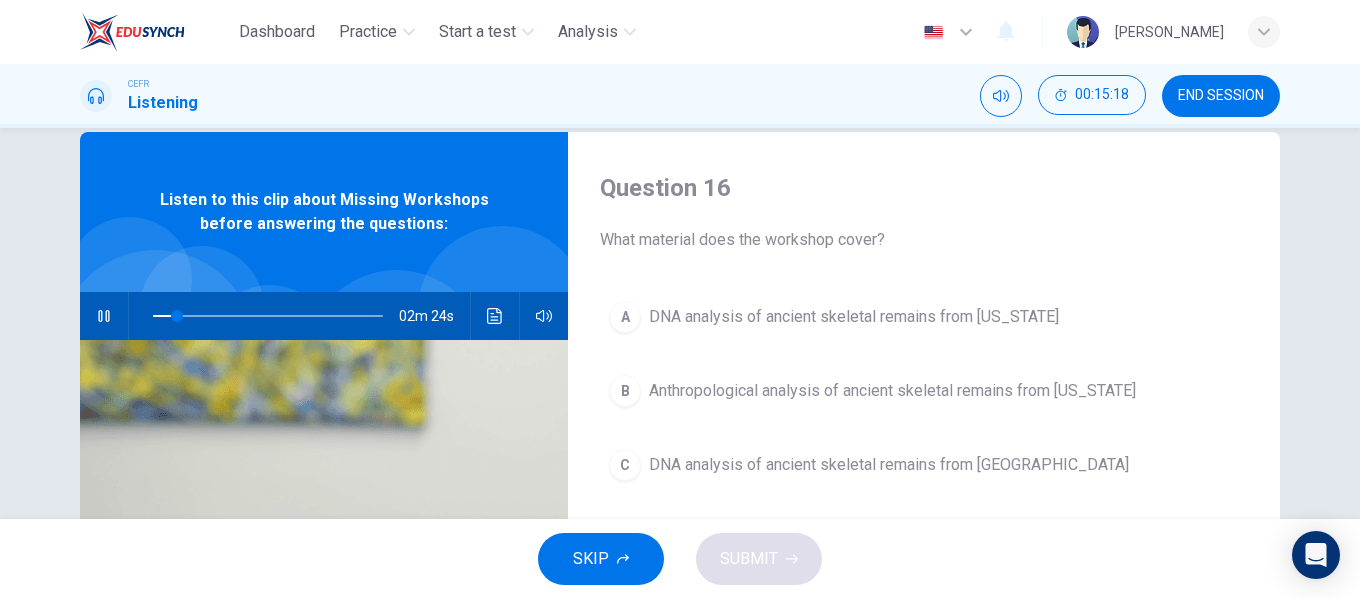type 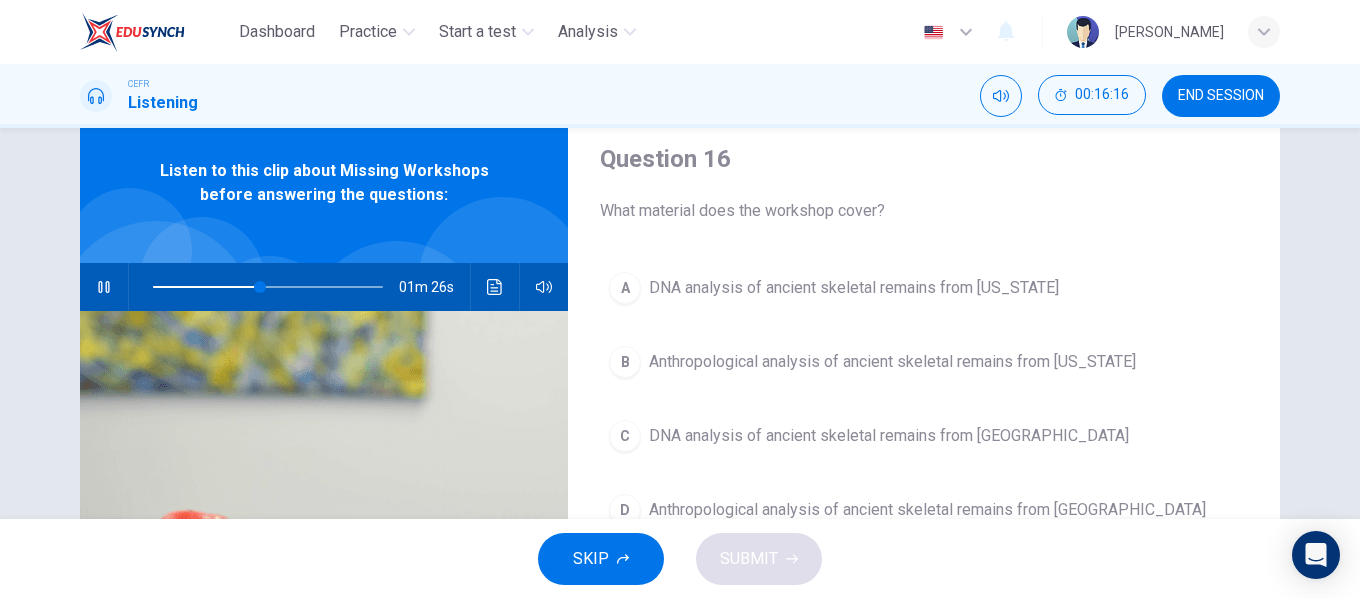 scroll, scrollTop: 70, scrollLeft: 0, axis: vertical 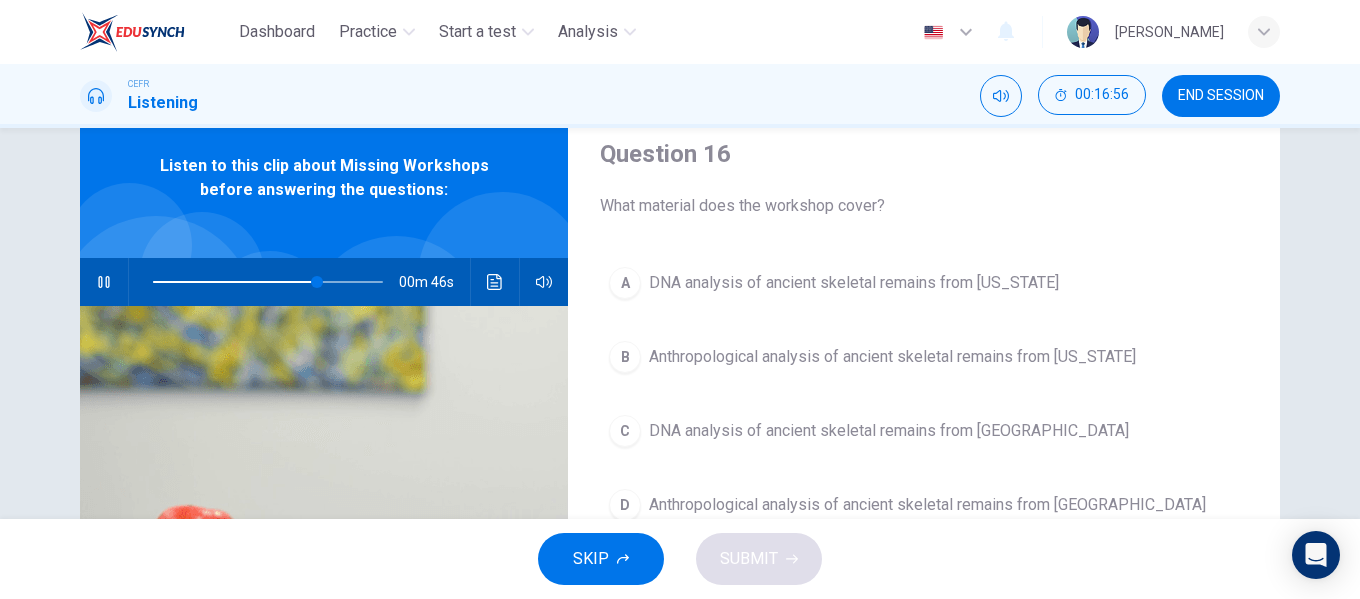 click on "DNA analysis of ancient skeletal remains from Alaska" at bounding box center [854, 283] 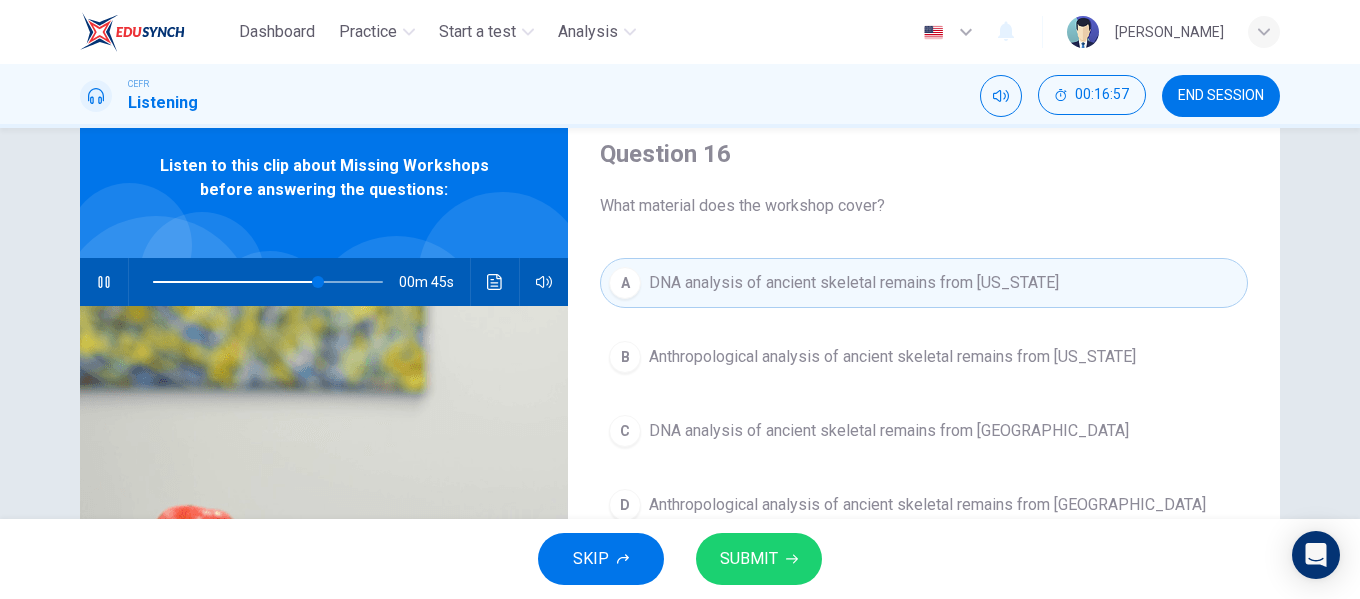 click on "SUBMIT" at bounding box center [749, 559] 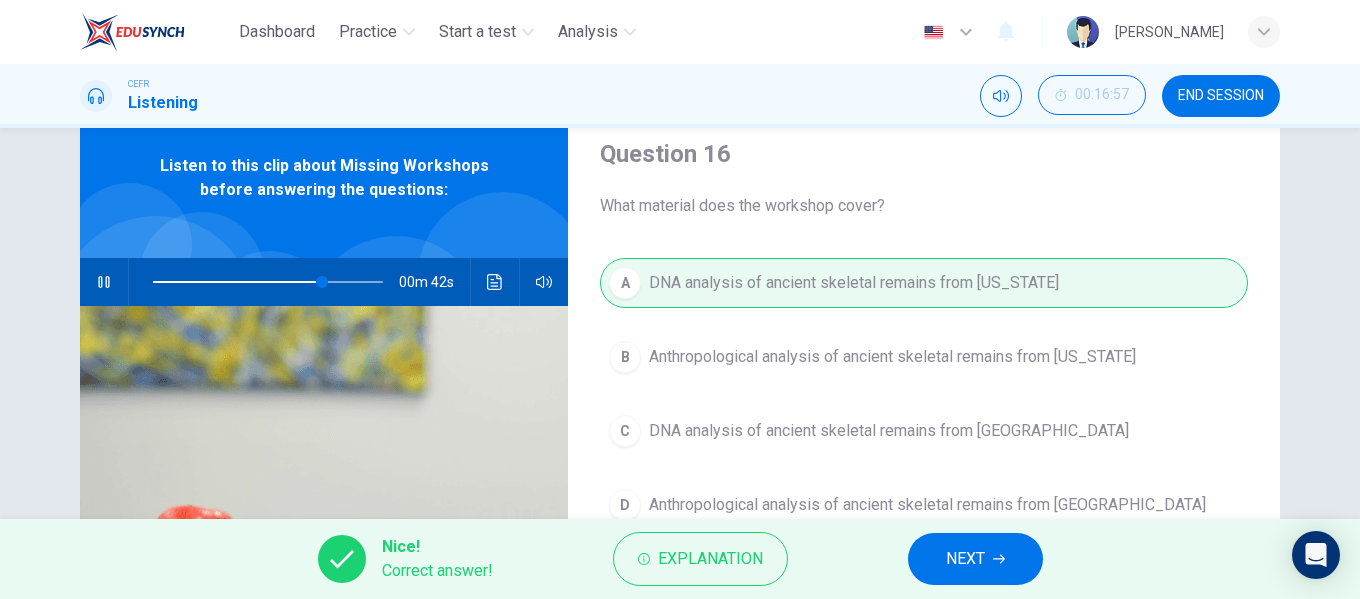 click on "NEXT" at bounding box center [975, 559] 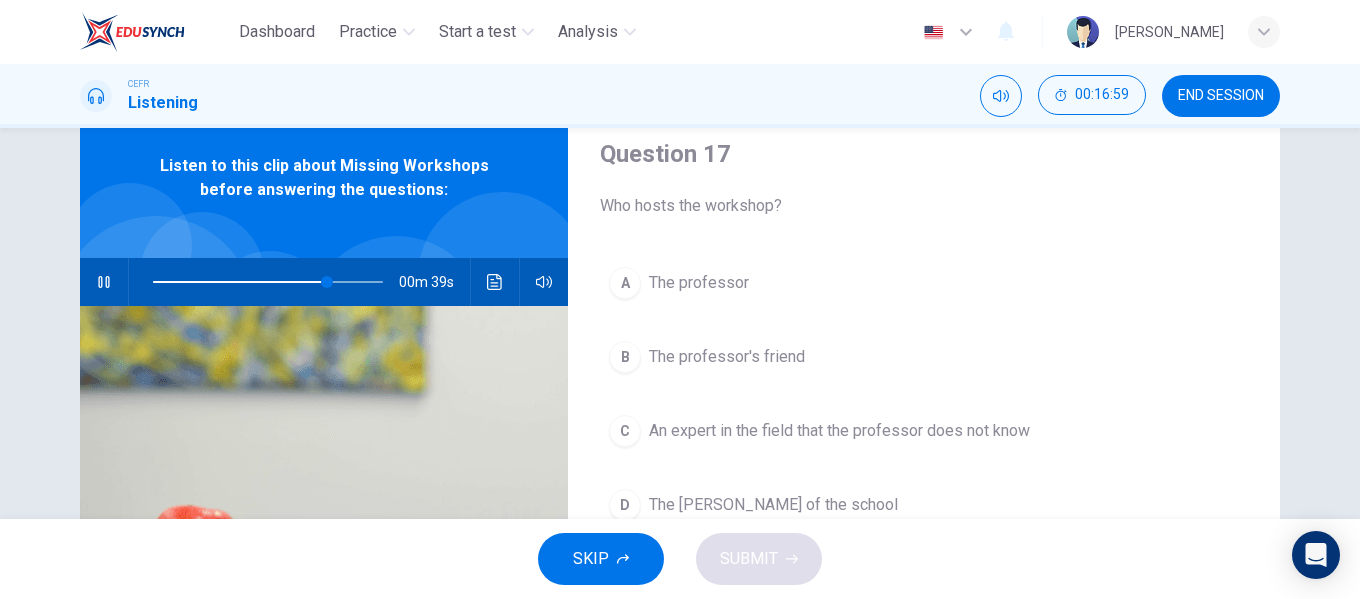 click on "The professor's friend" at bounding box center [727, 357] 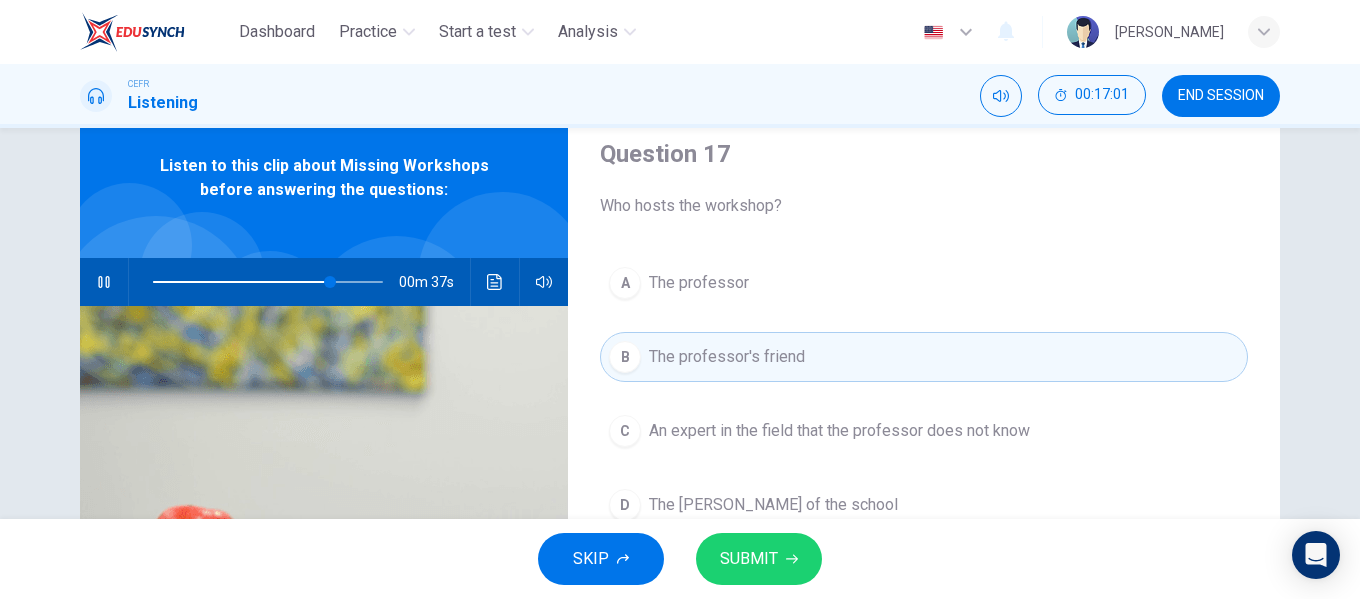 click on "SUBMIT" at bounding box center [749, 559] 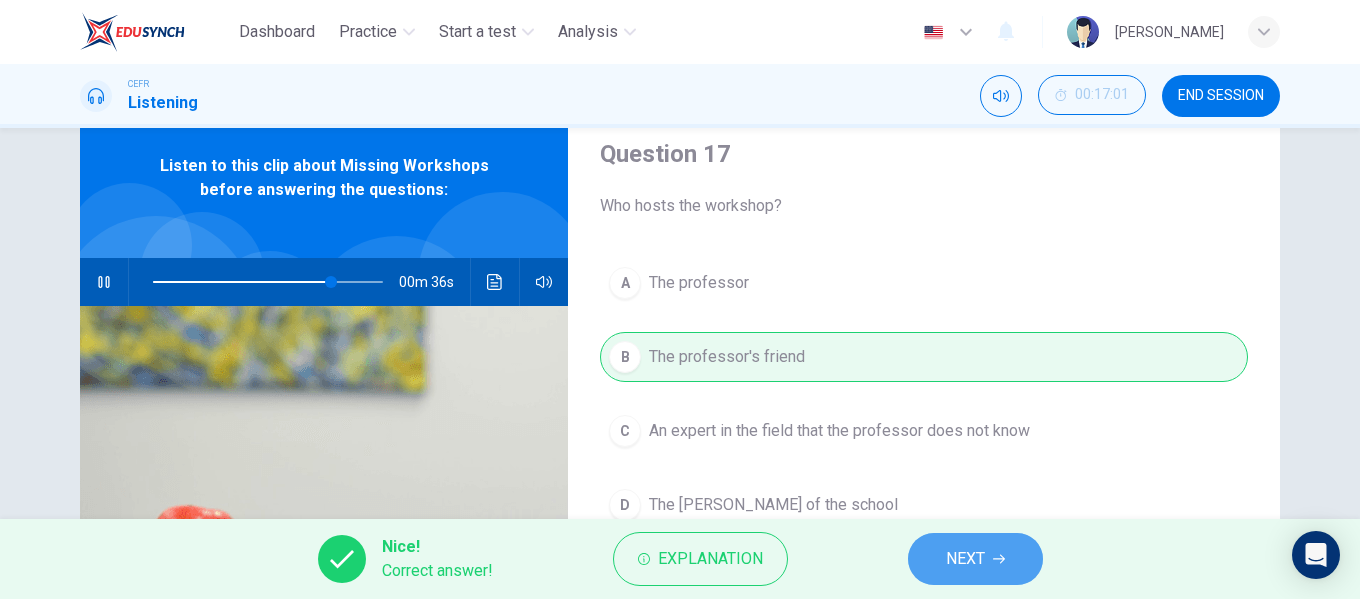 click on "NEXT" at bounding box center (965, 559) 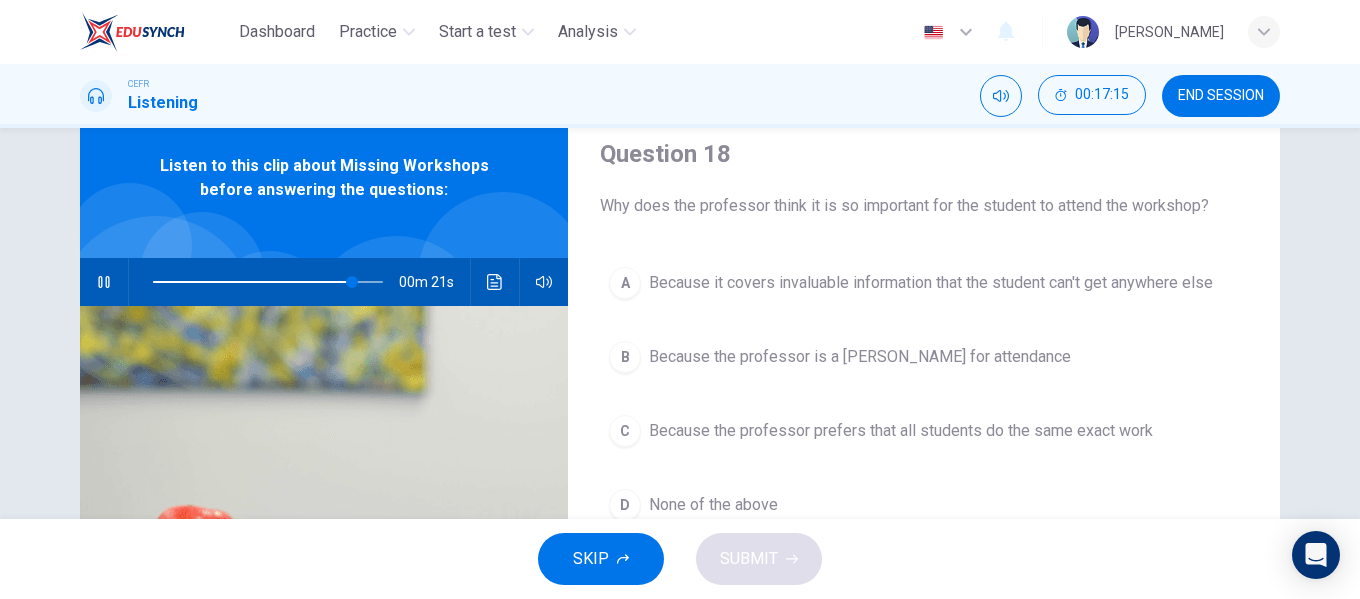 click on "D None of the above" at bounding box center [924, 505] 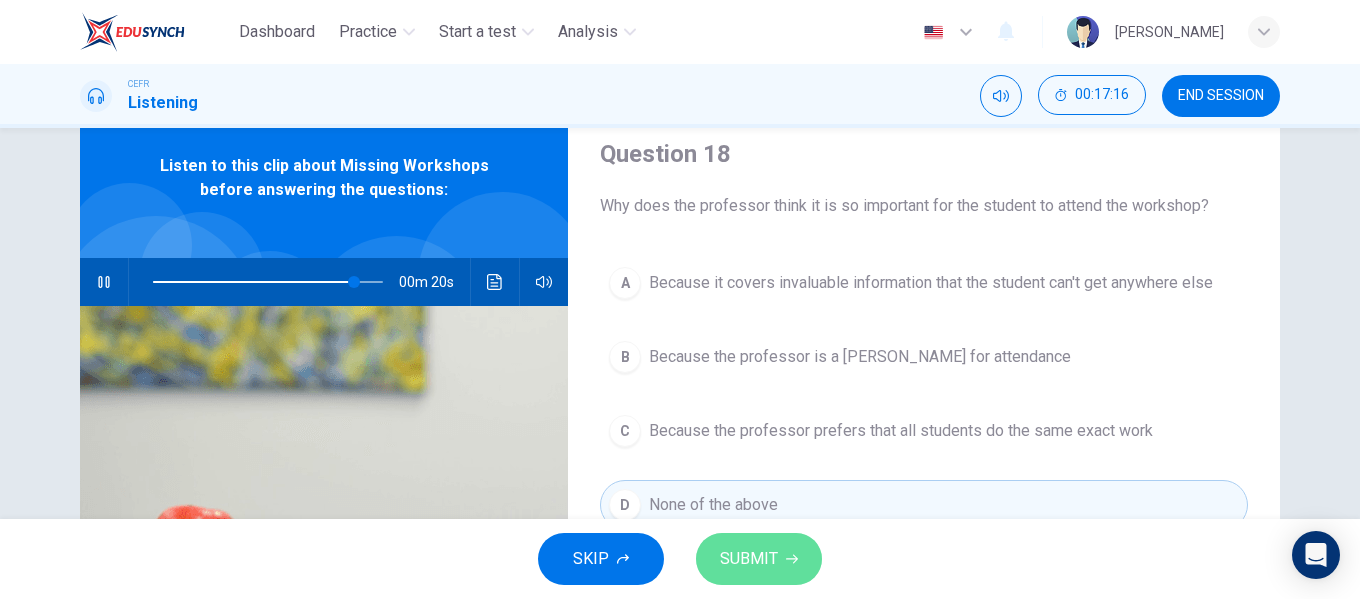 click on "SUBMIT" at bounding box center (749, 559) 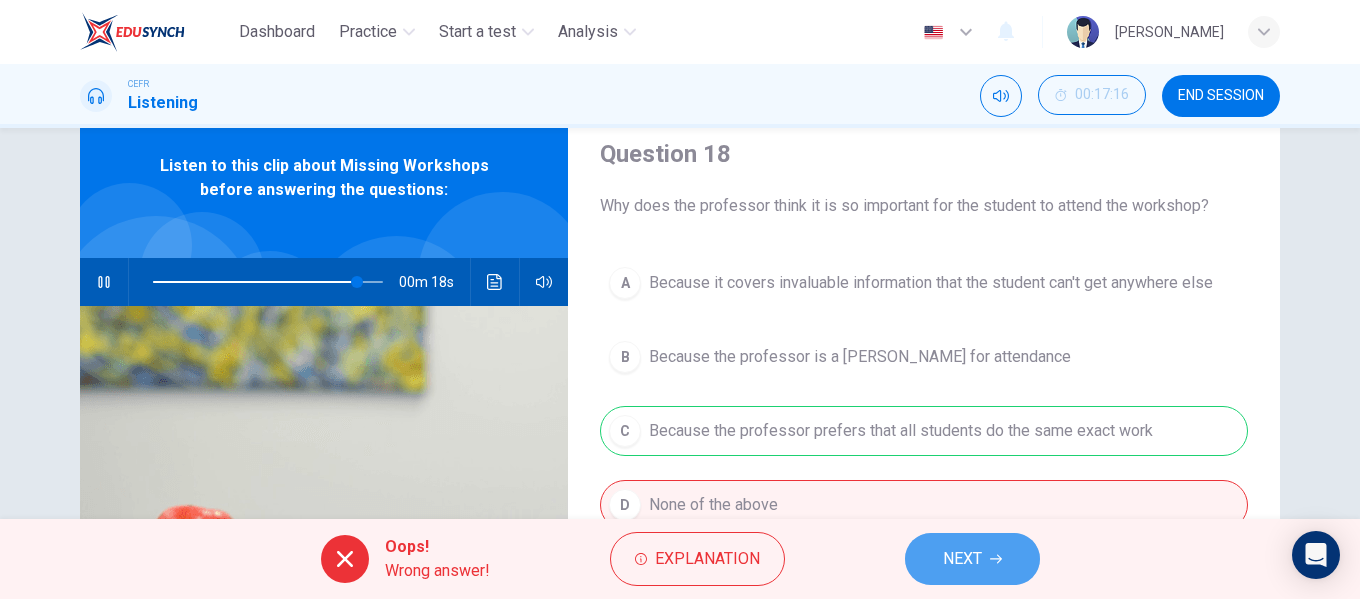 click on "NEXT" at bounding box center (962, 559) 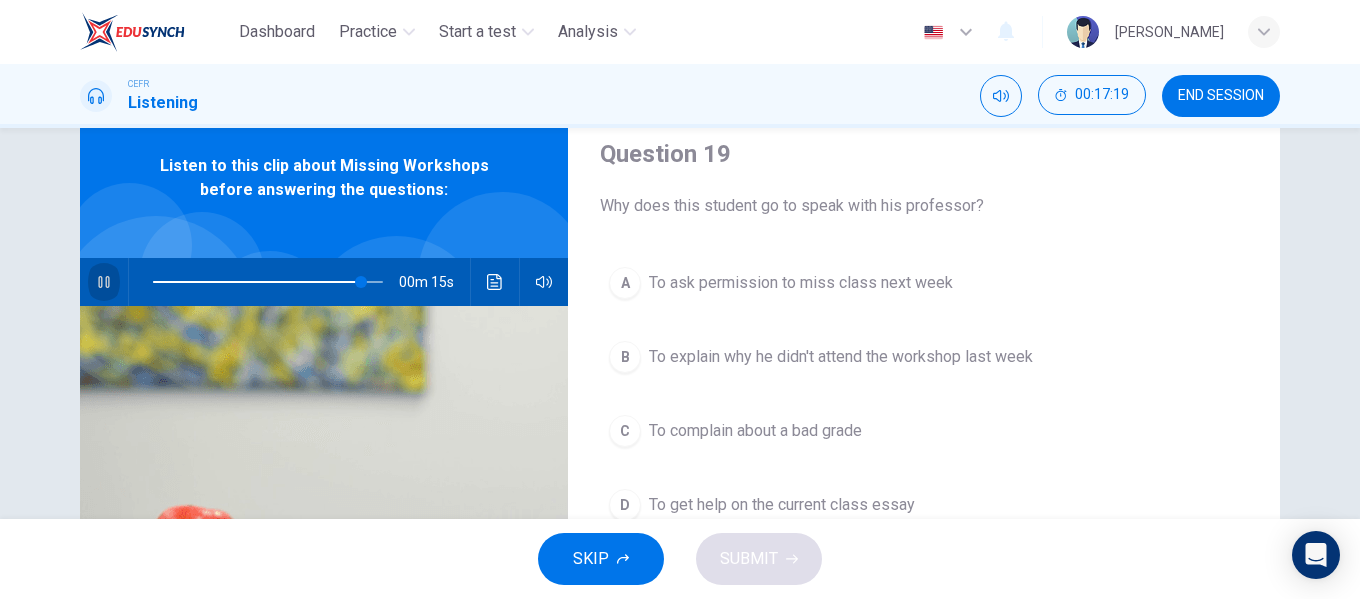 click at bounding box center (104, 282) 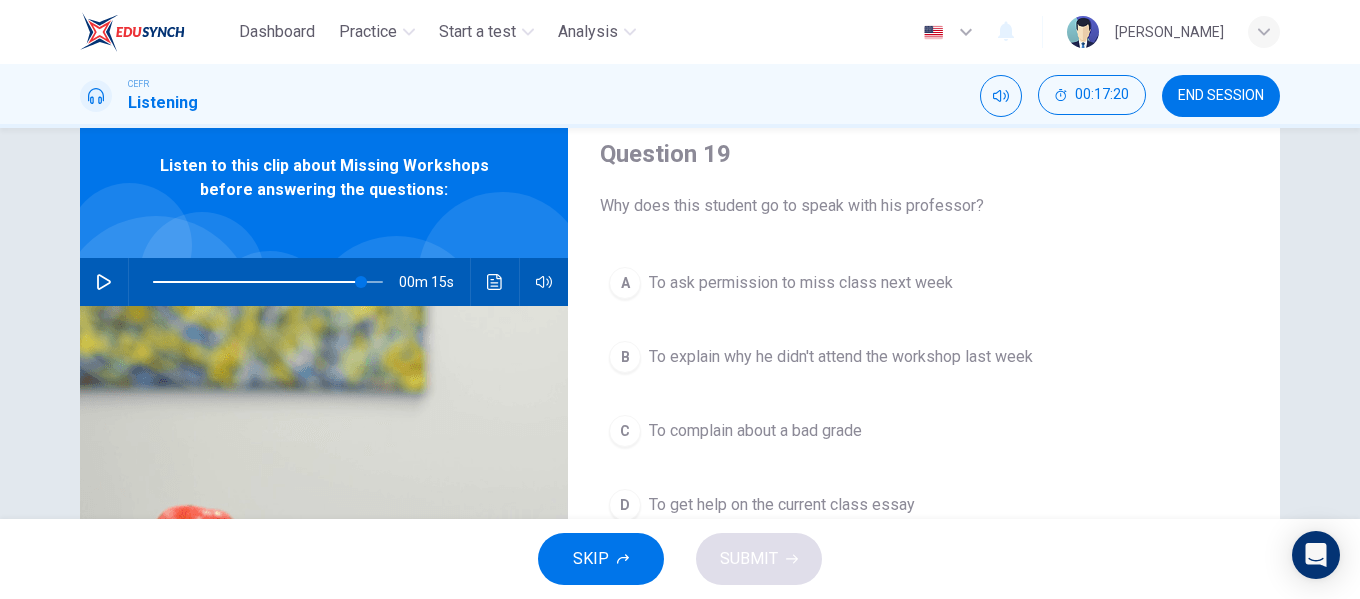click on "B To explain why he didn't attend the workshop last week" at bounding box center [924, 357] 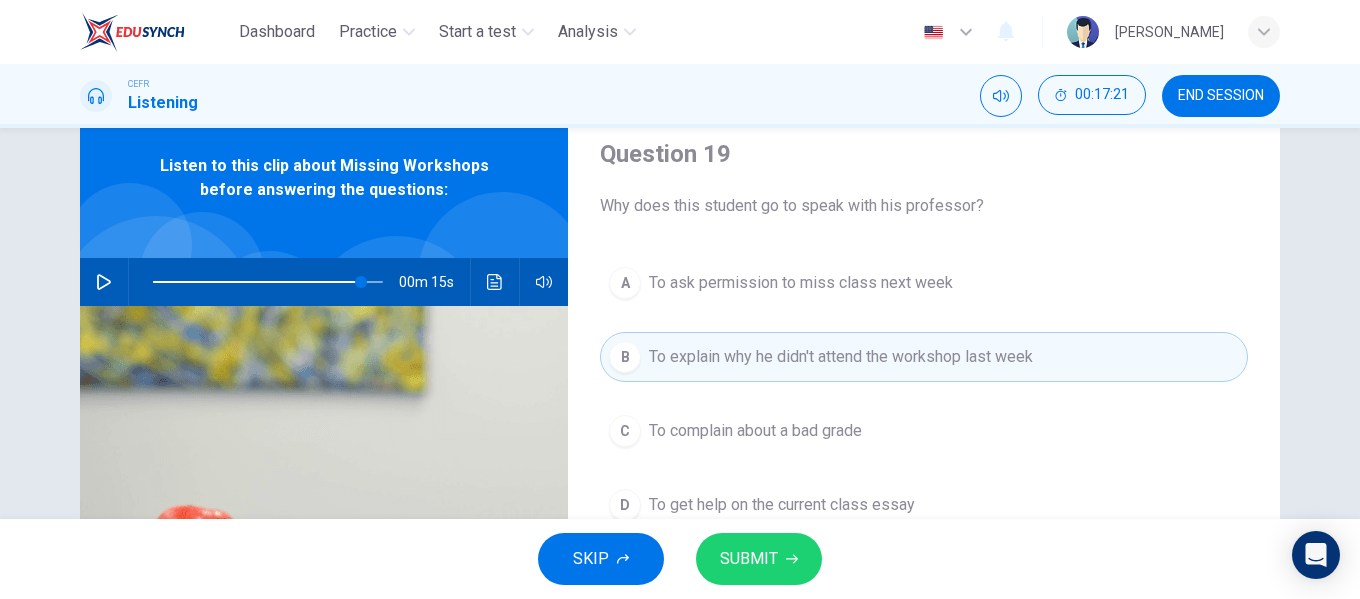 click on "SUBMIT" at bounding box center (759, 559) 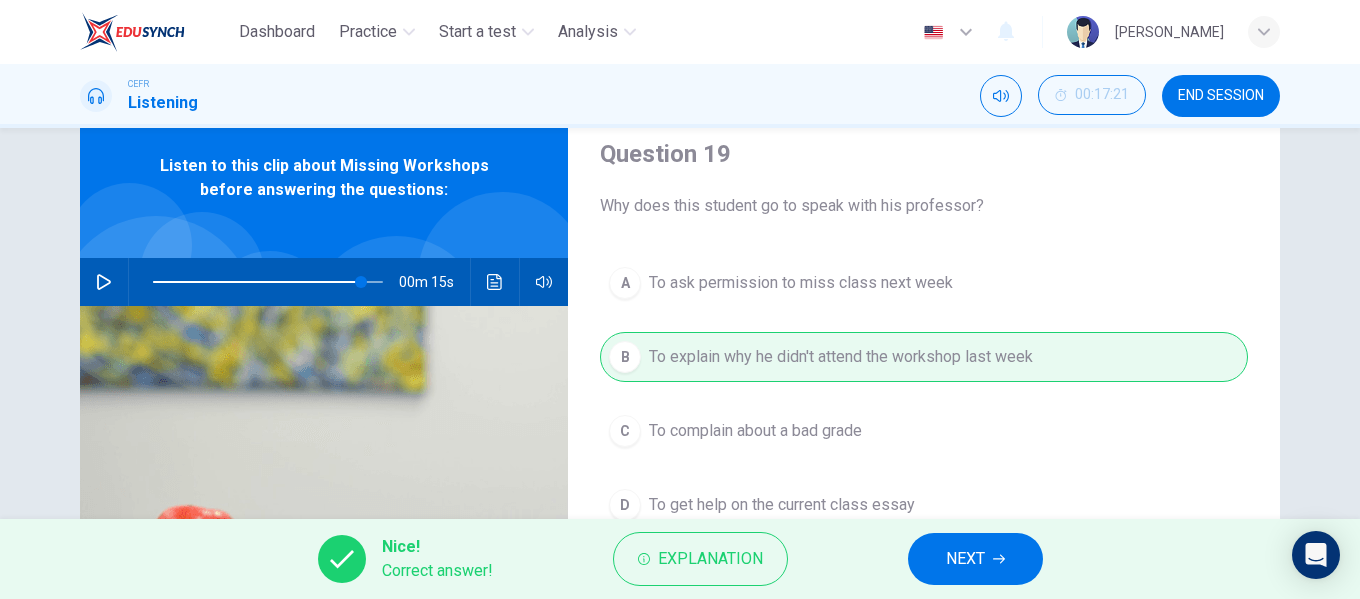 click on "NEXT" at bounding box center [975, 559] 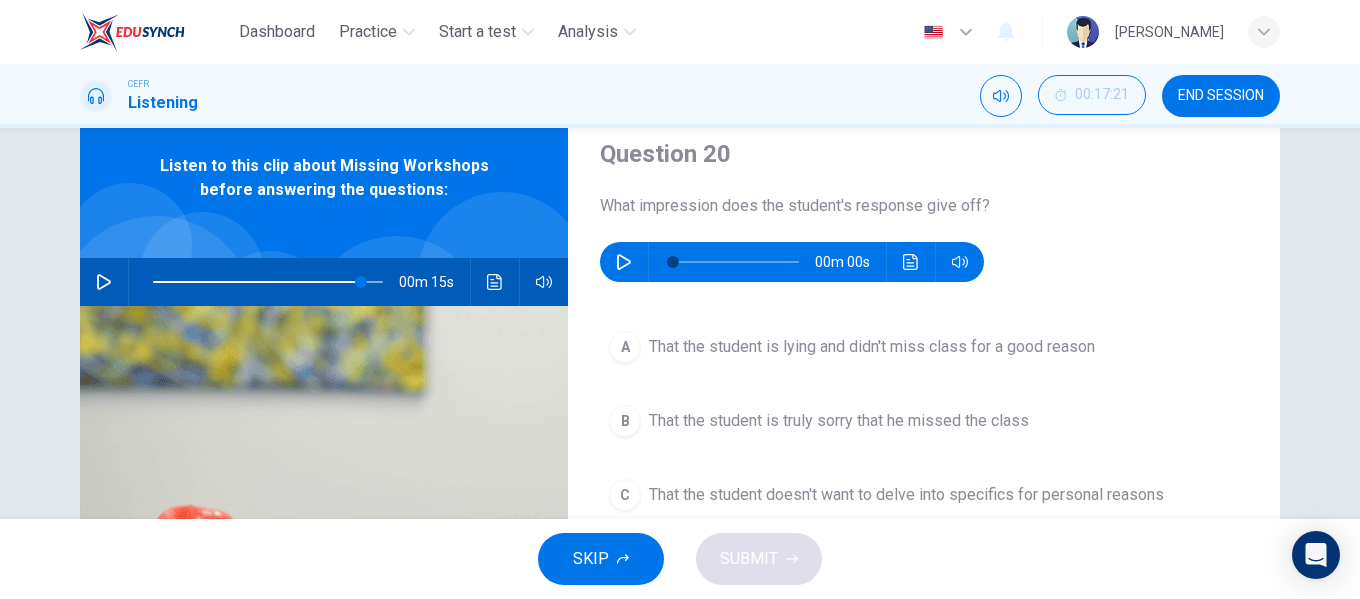 type on "90" 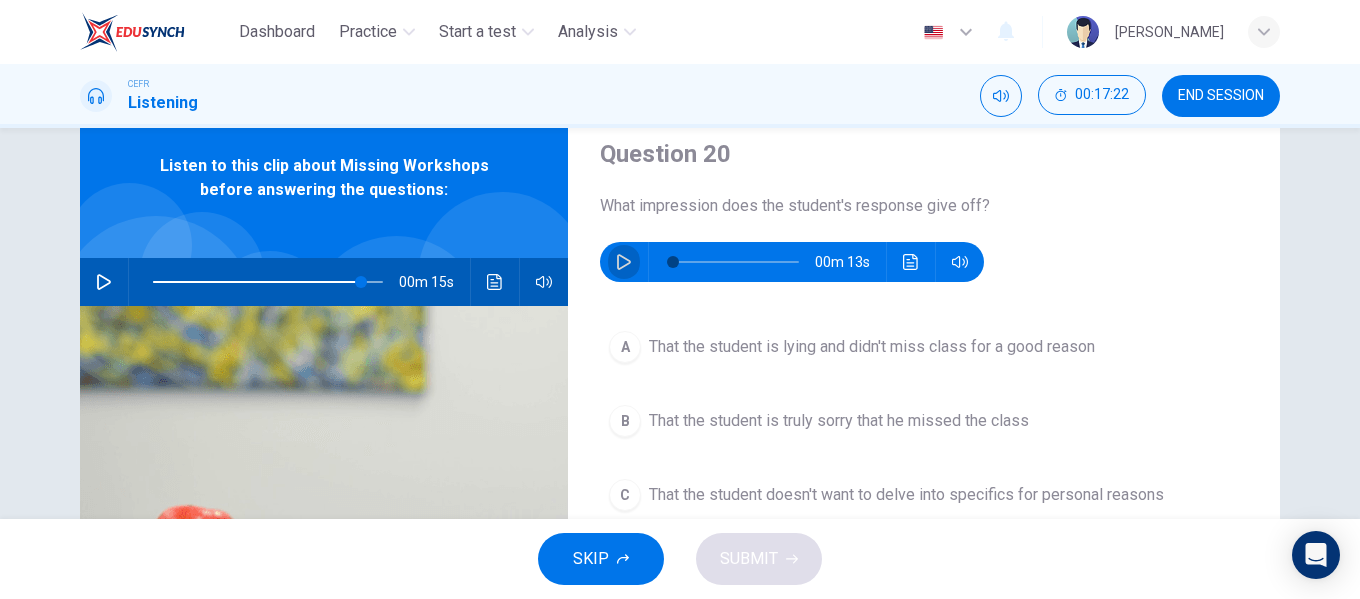 click 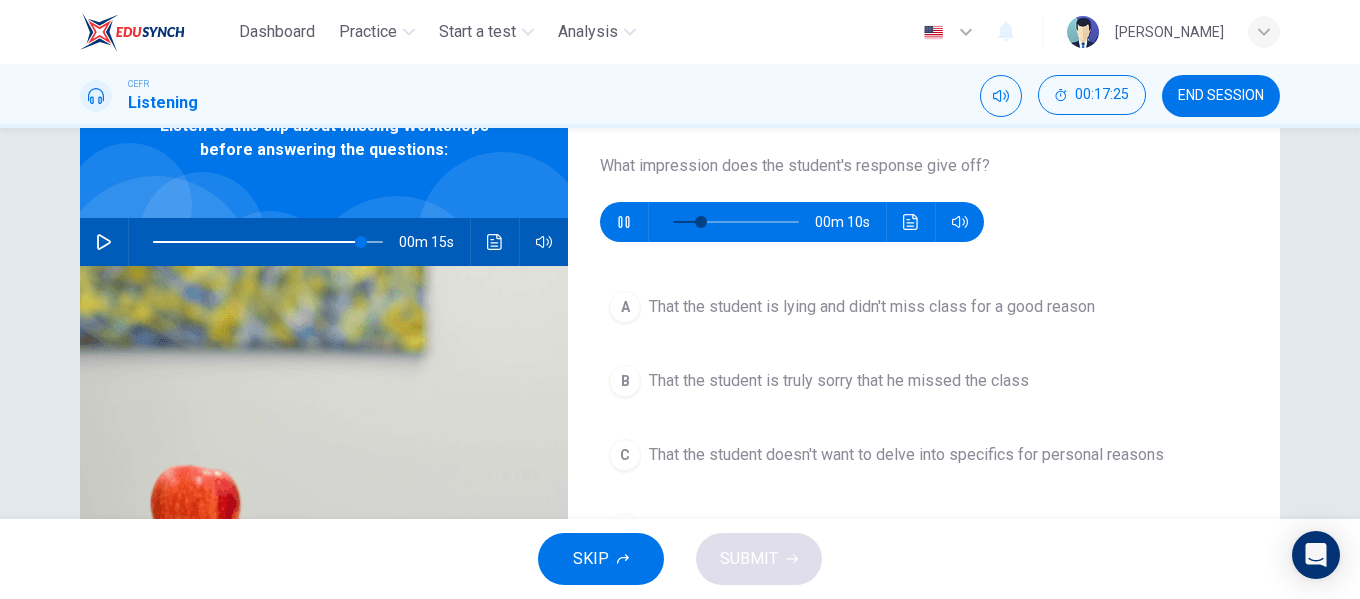 scroll, scrollTop: 112, scrollLeft: 0, axis: vertical 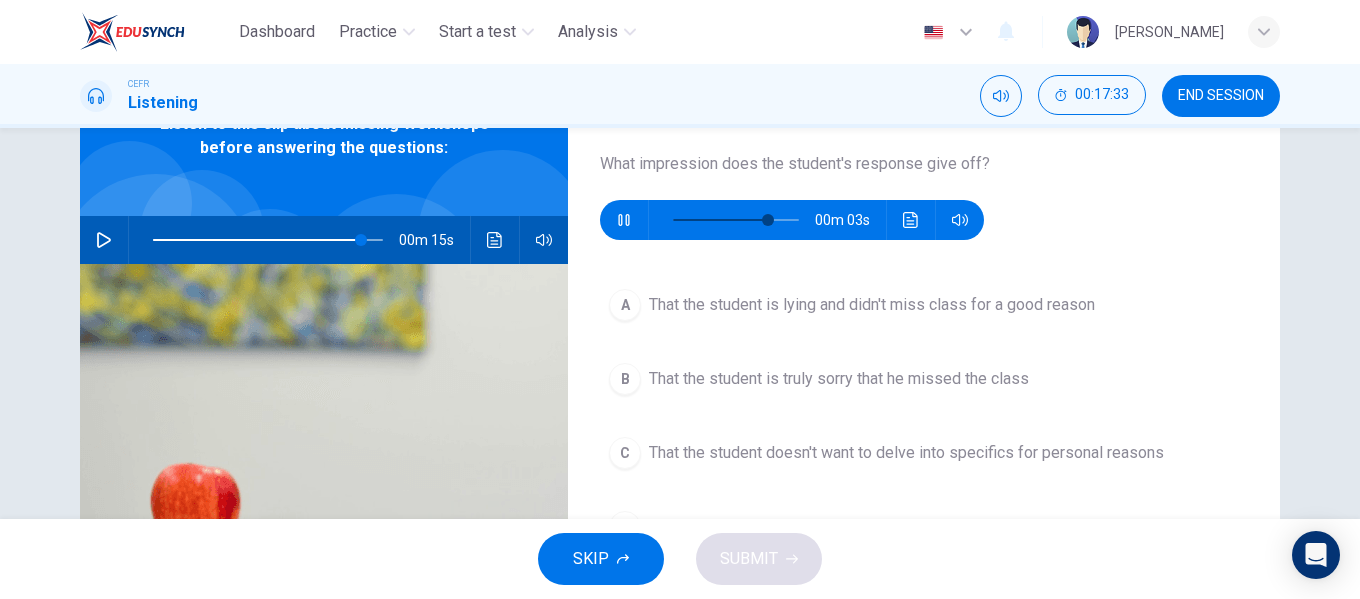 type on "83" 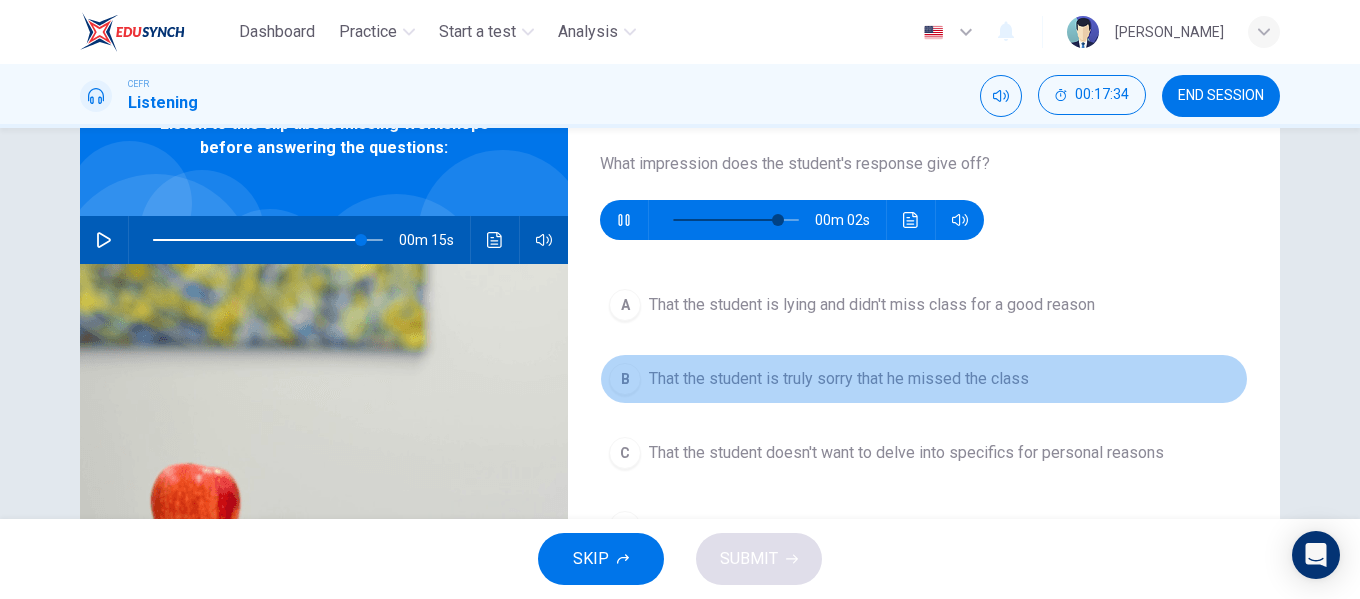 click on "That the student is truly sorry that he missed the class" at bounding box center (839, 379) 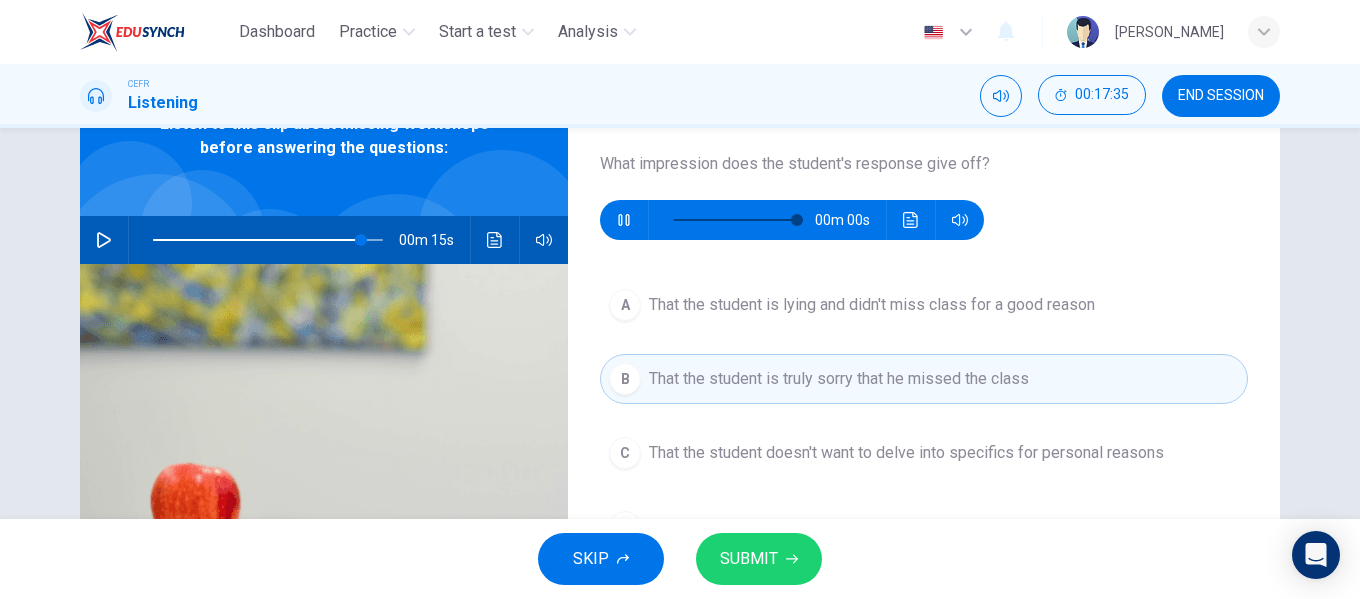 type on "0" 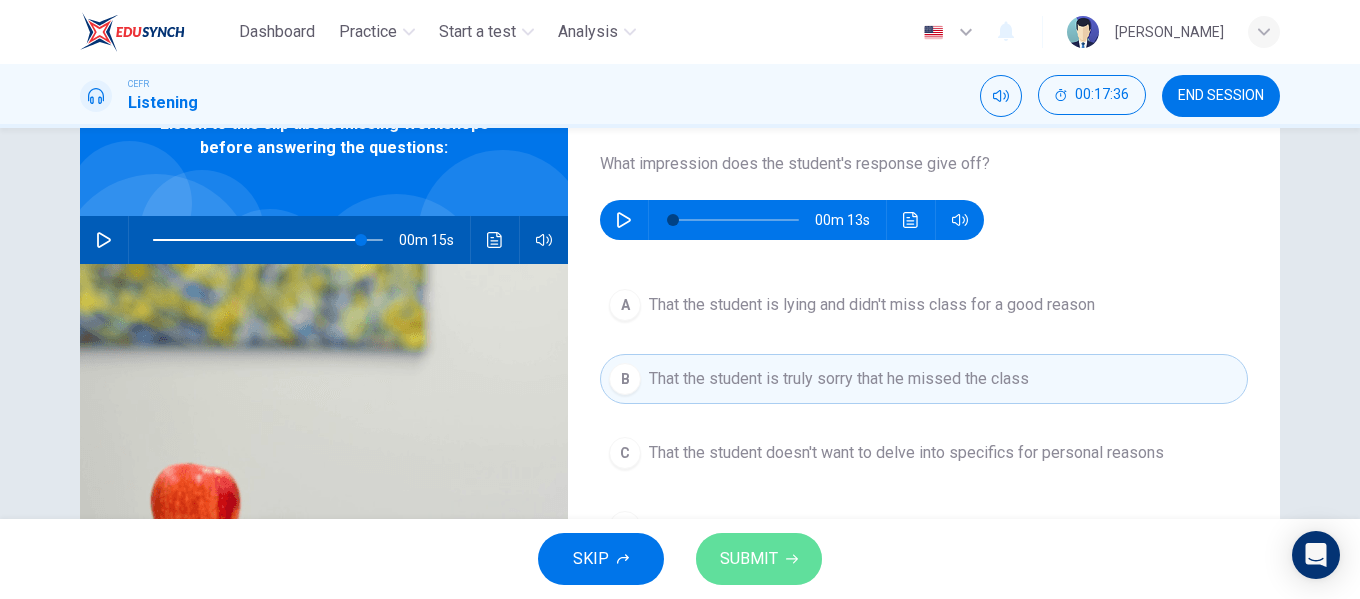 click on "SUBMIT" at bounding box center [759, 559] 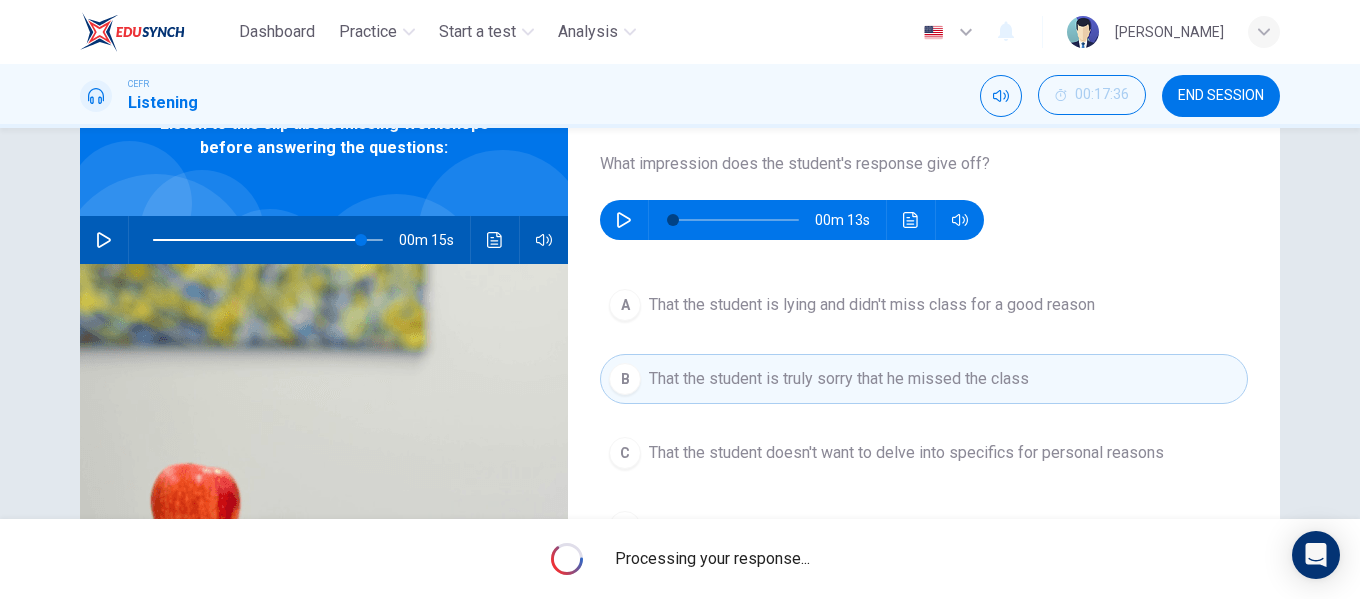 type on "90" 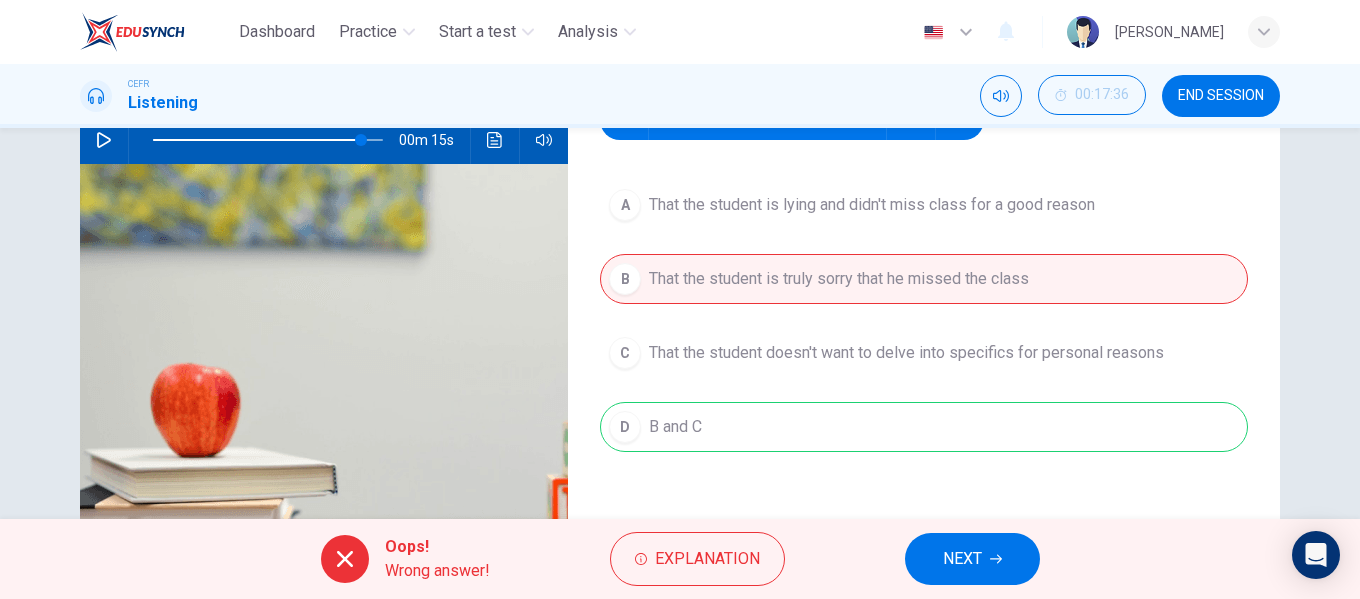 scroll, scrollTop: 112, scrollLeft: 0, axis: vertical 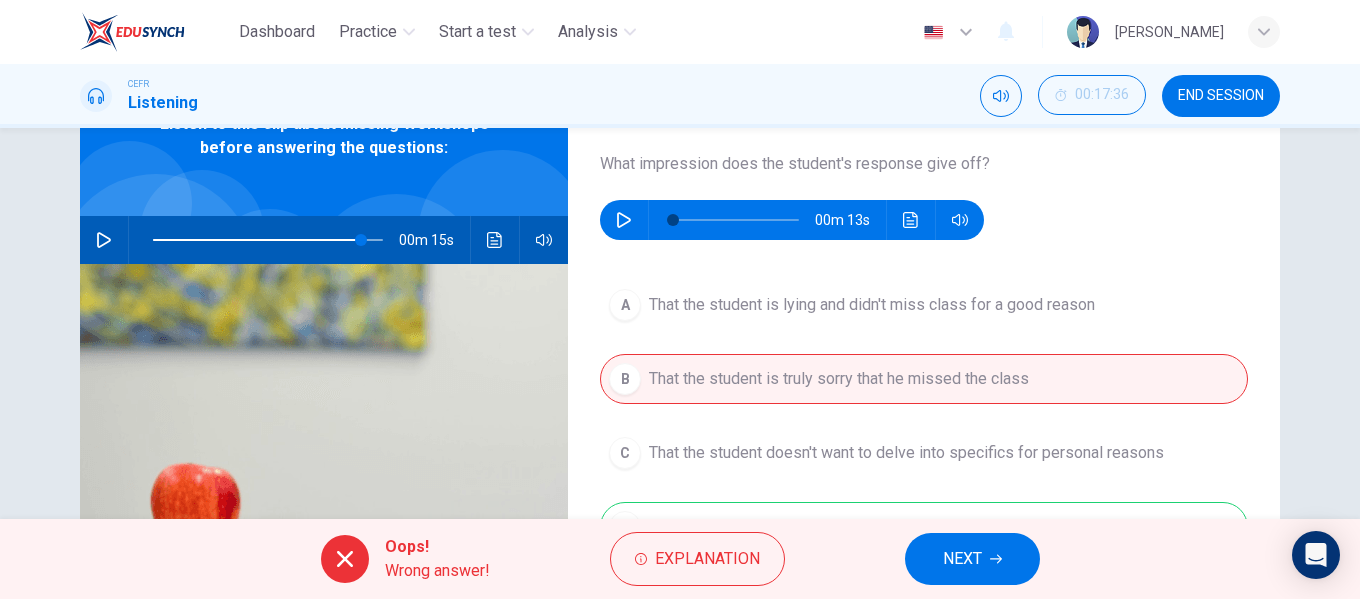 click 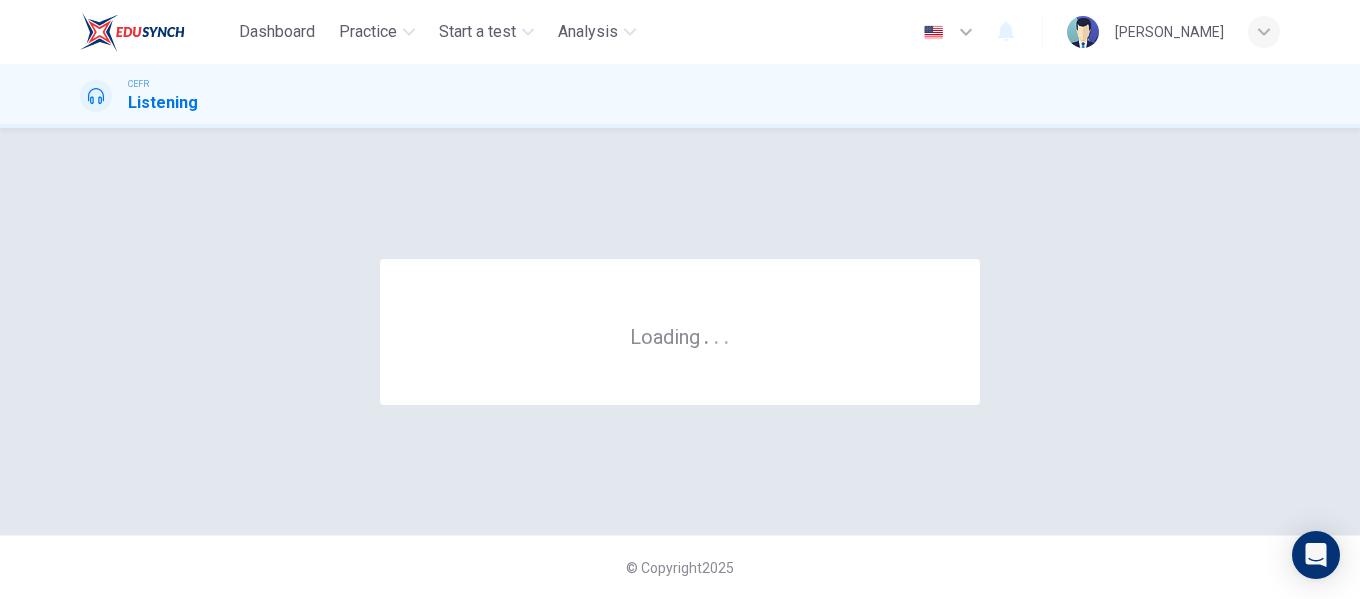 scroll, scrollTop: 0, scrollLeft: 0, axis: both 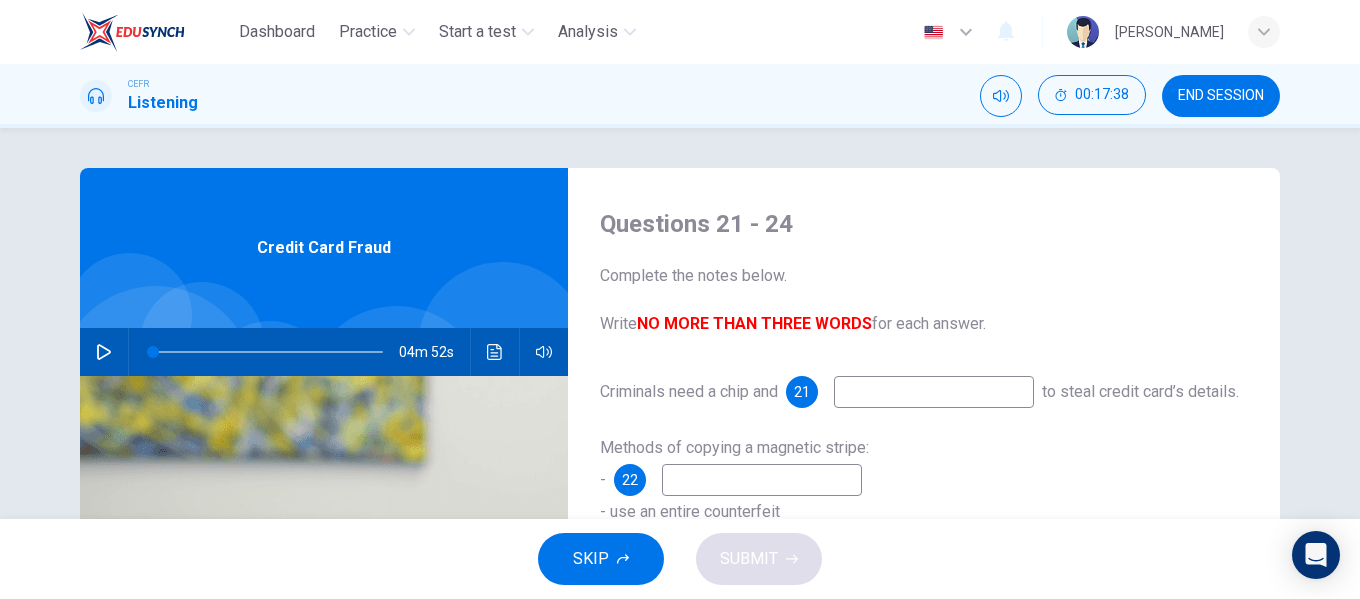 drag, startPoint x: 1241, startPoint y: 76, endPoint x: 765, endPoint y: 84, distance: 476.06723 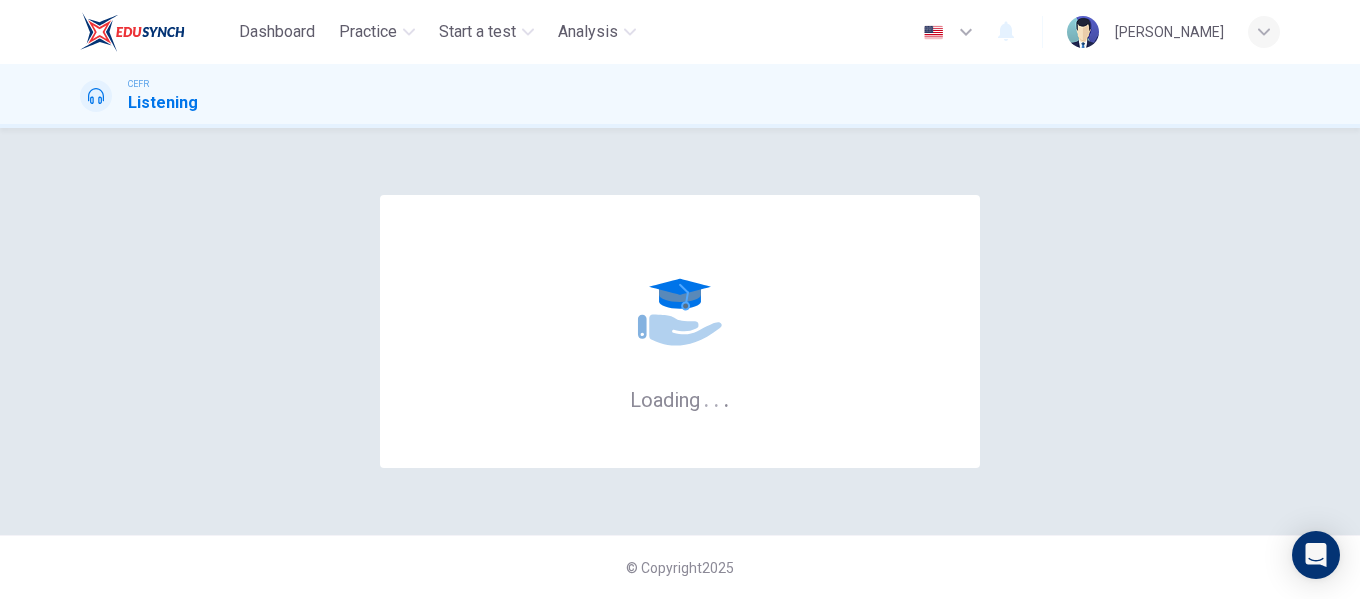 scroll, scrollTop: 0, scrollLeft: 0, axis: both 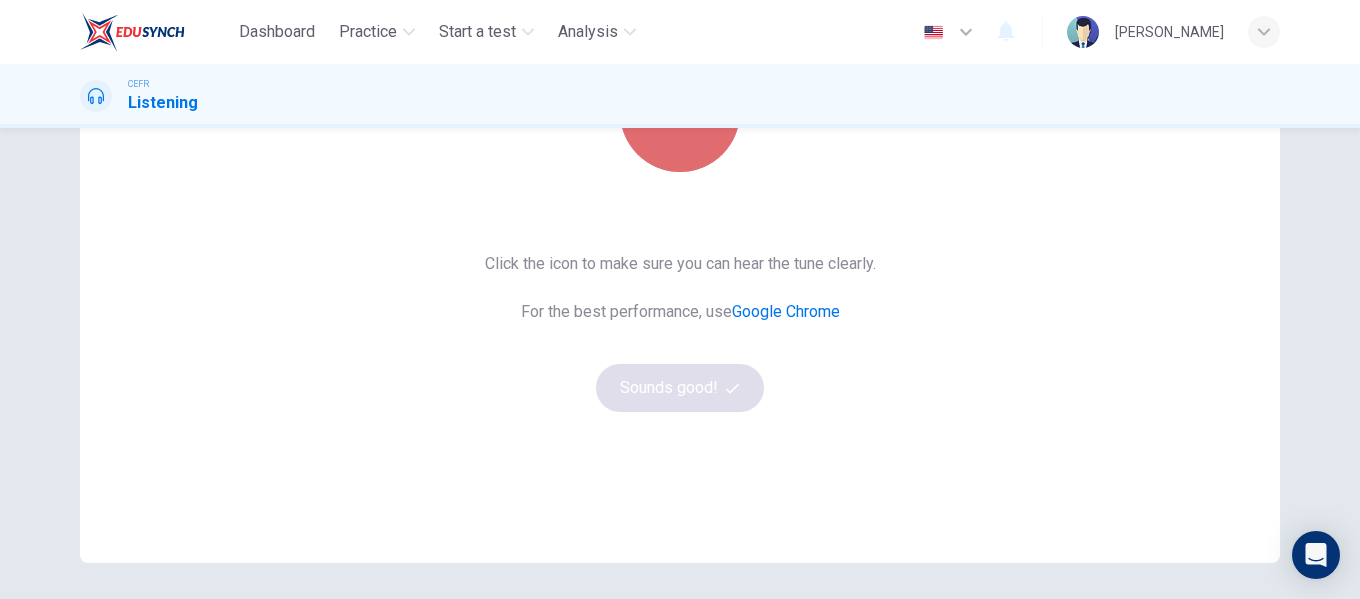 click at bounding box center (680, 112) 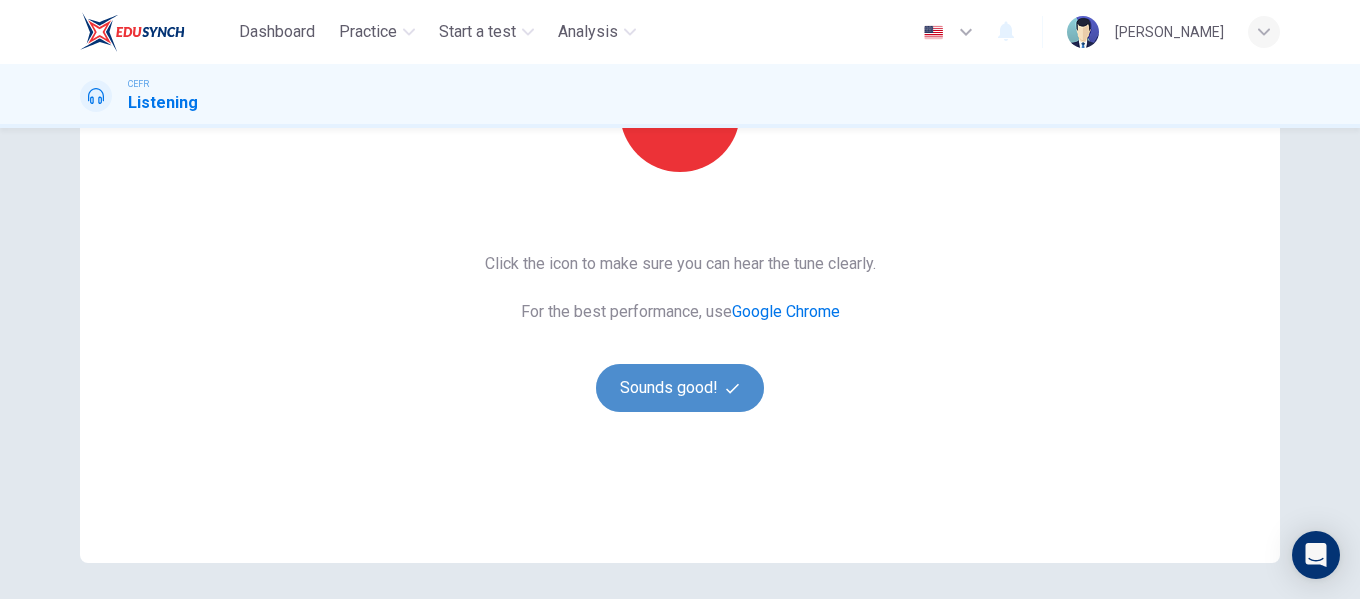 click on "Sounds good!" at bounding box center [680, 388] 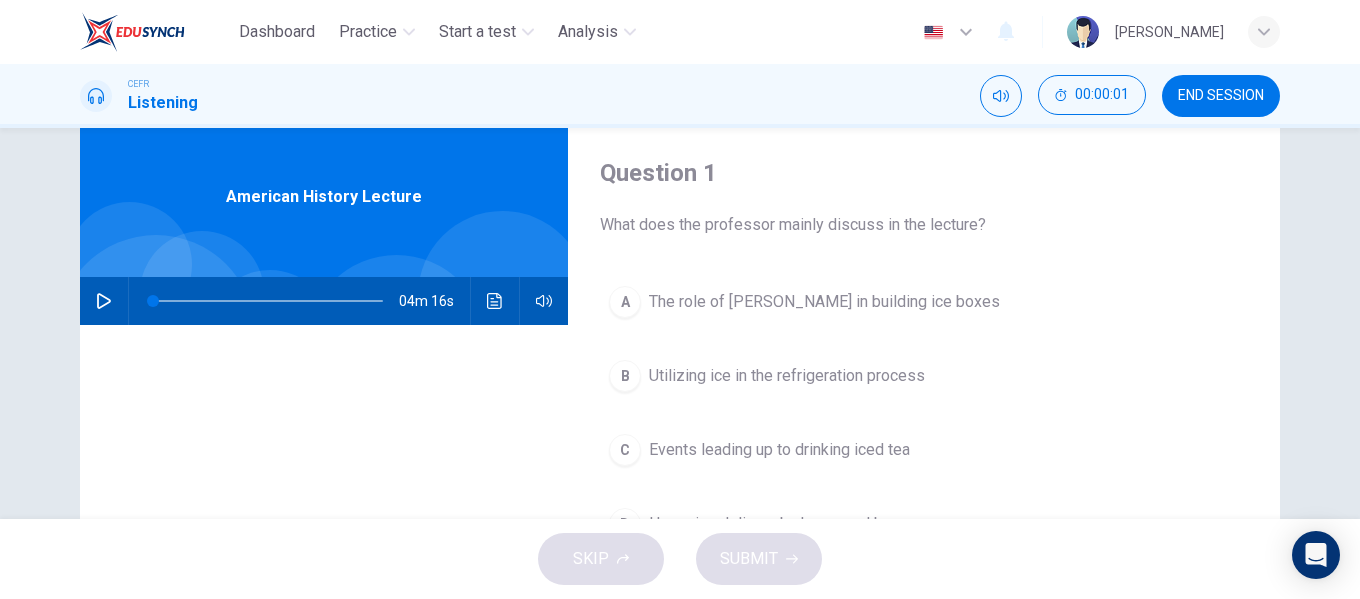 scroll, scrollTop: 0, scrollLeft: 0, axis: both 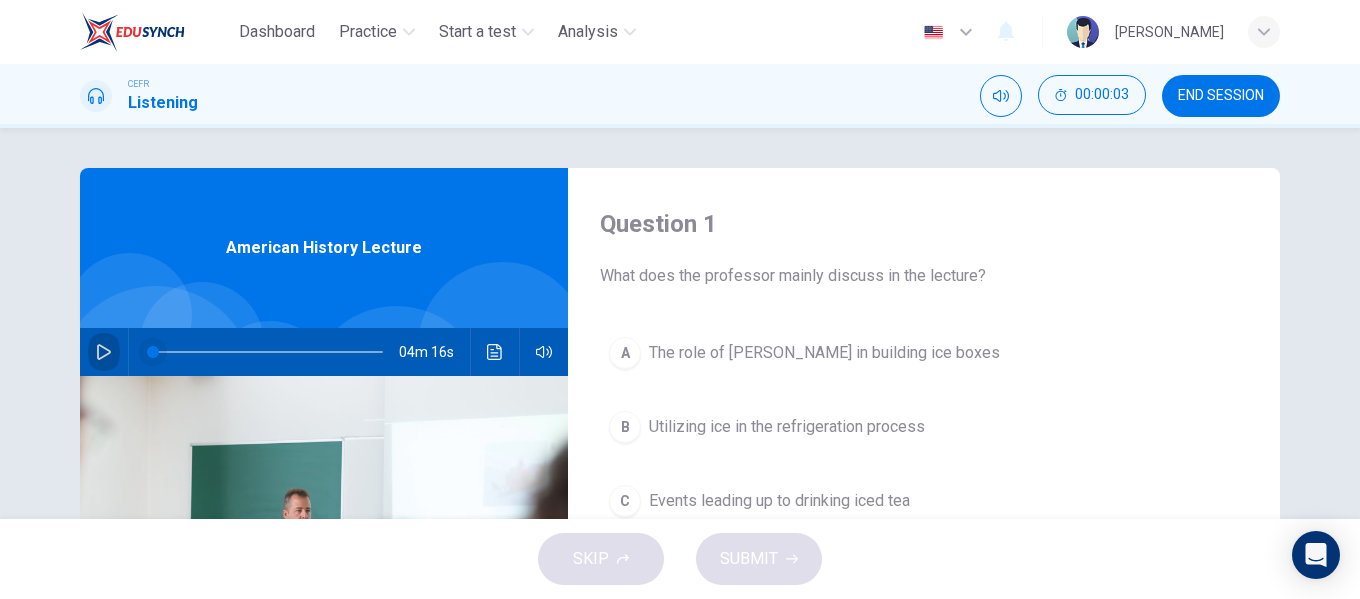 drag, startPoint x: 91, startPoint y: 360, endPoint x: 132, endPoint y: 337, distance: 47.010635 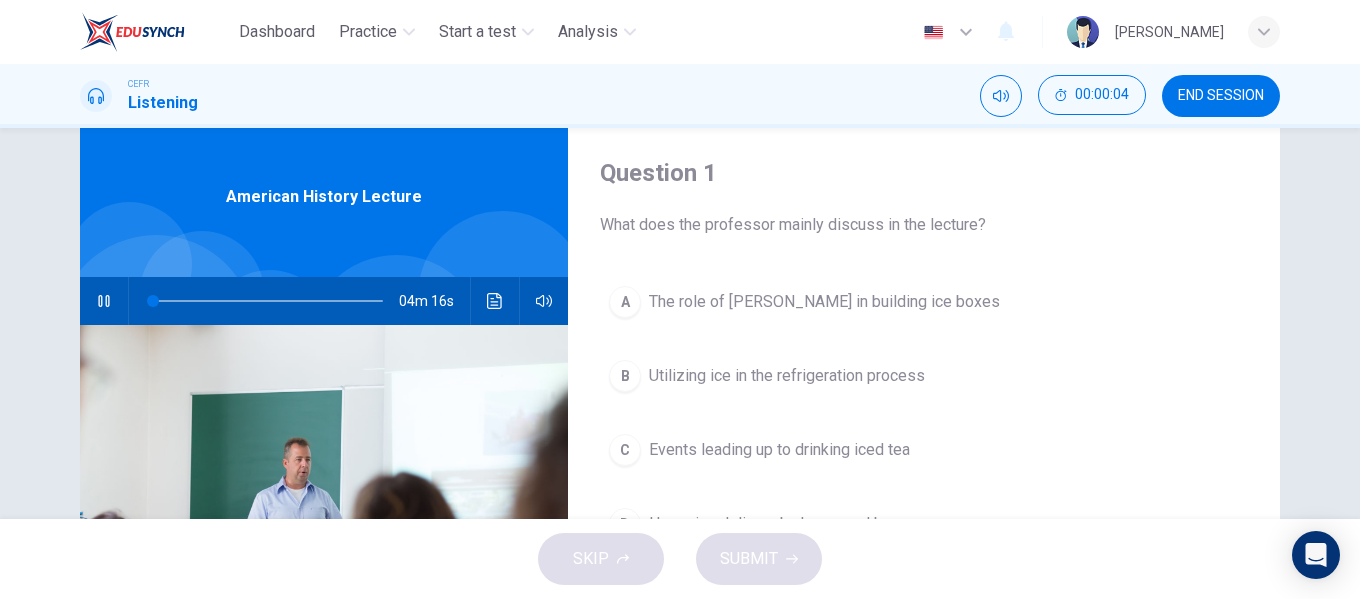 scroll, scrollTop: 100, scrollLeft: 0, axis: vertical 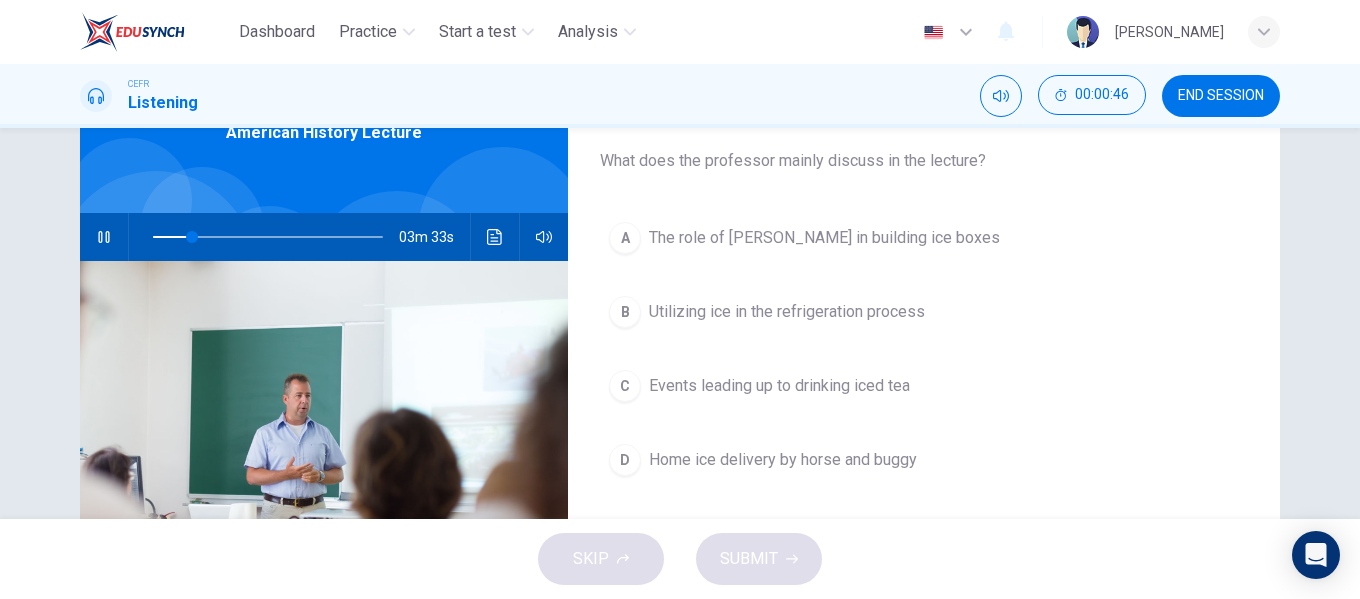 click on "The role of Frederick Tudor in building ice boxes" at bounding box center [824, 238] 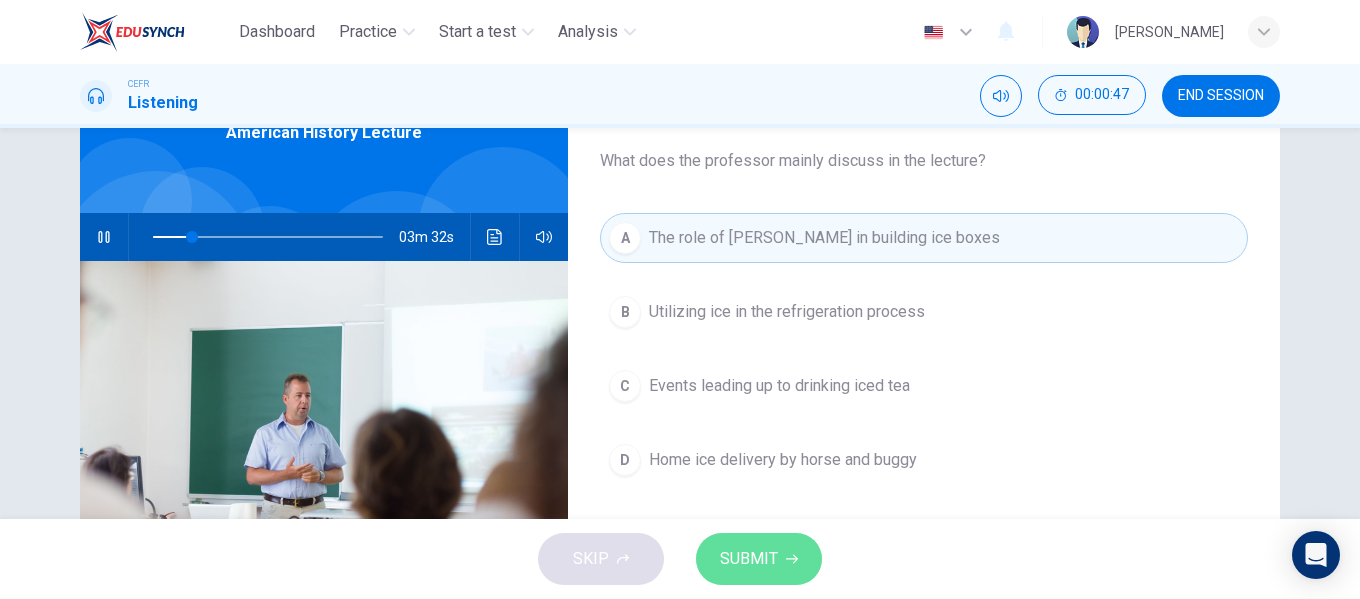 click on "SUBMIT" at bounding box center (749, 559) 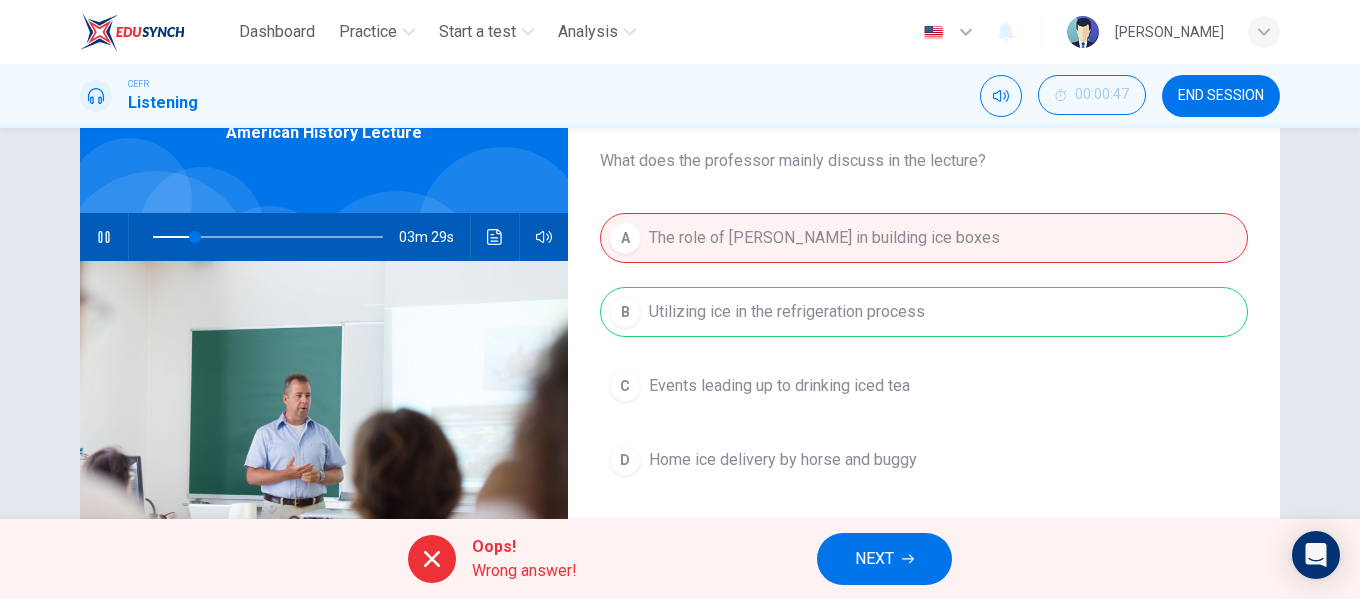 click on "NEXT" at bounding box center [874, 559] 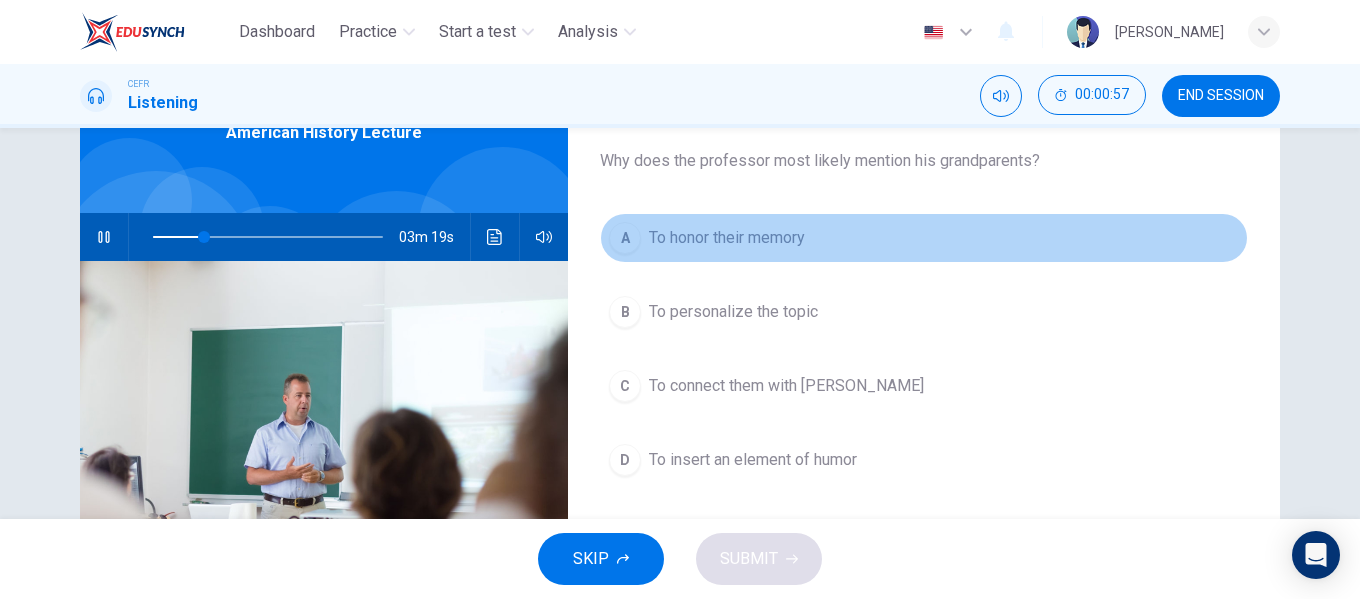 click on "To honor their memory" at bounding box center [727, 238] 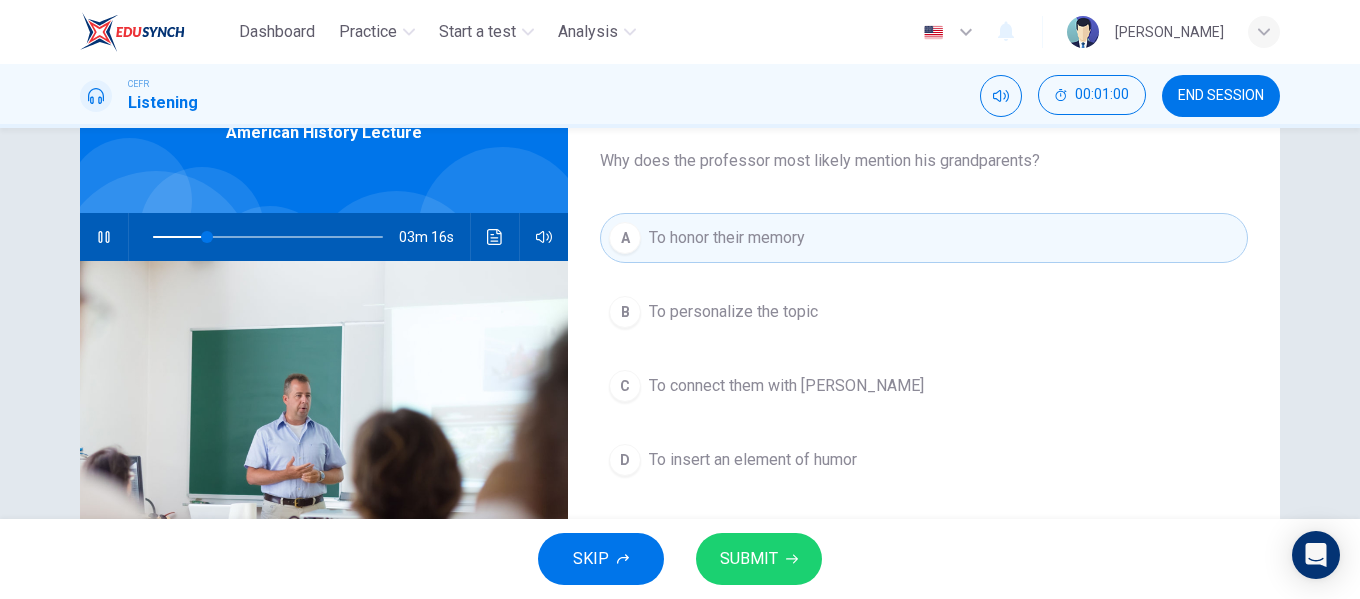 click on "SUBMIT" at bounding box center [749, 559] 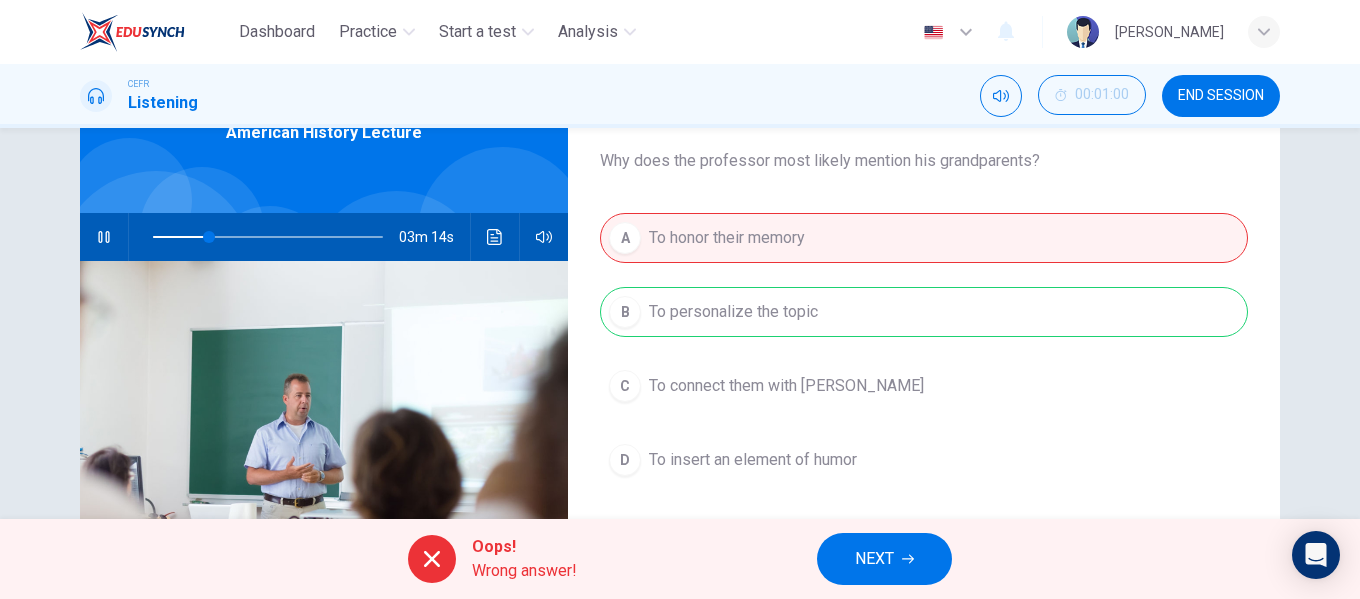 click on "NEXT" at bounding box center (874, 559) 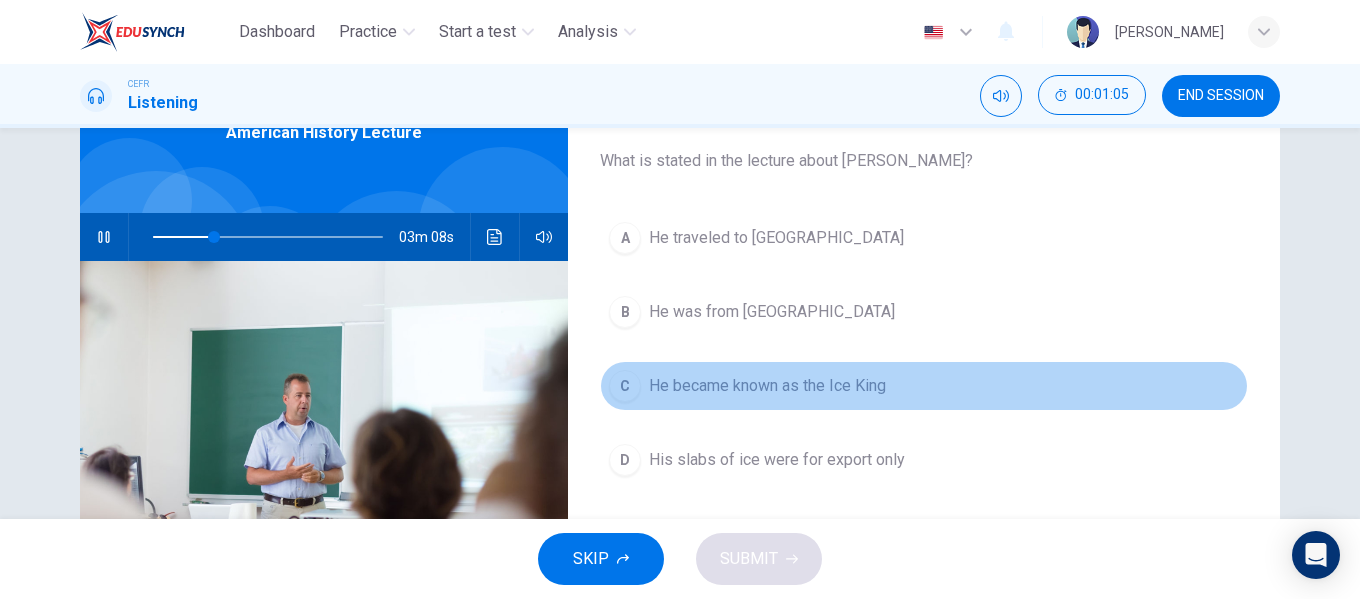 click on "He became known as the Ice King" at bounding box center (767, 386) 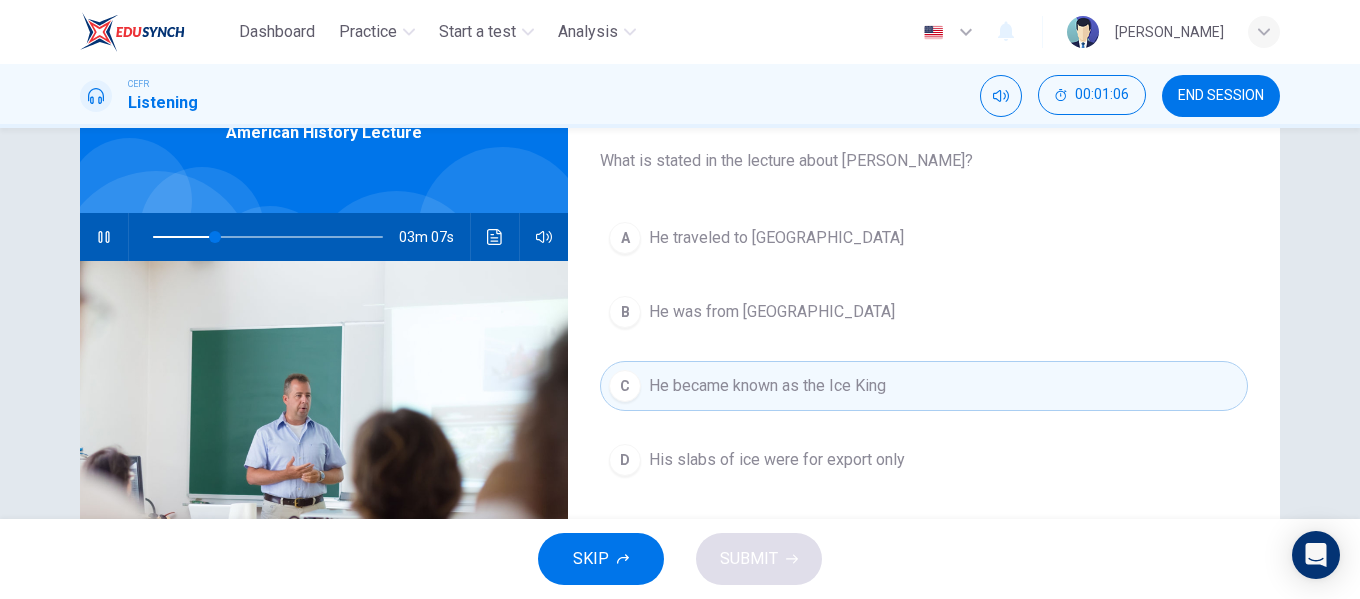click on "C He became known as the Ice King" at bounding box center [924, 386] 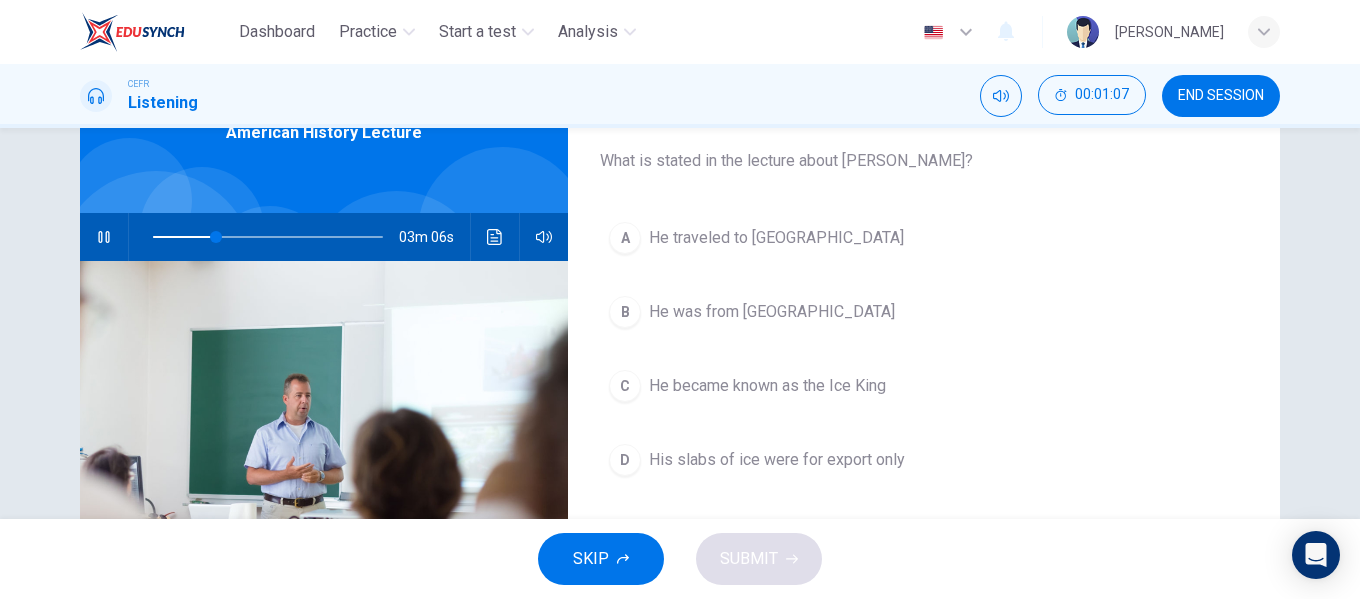 click on "He became known as the Ice King" at bounding box center (767, 386) 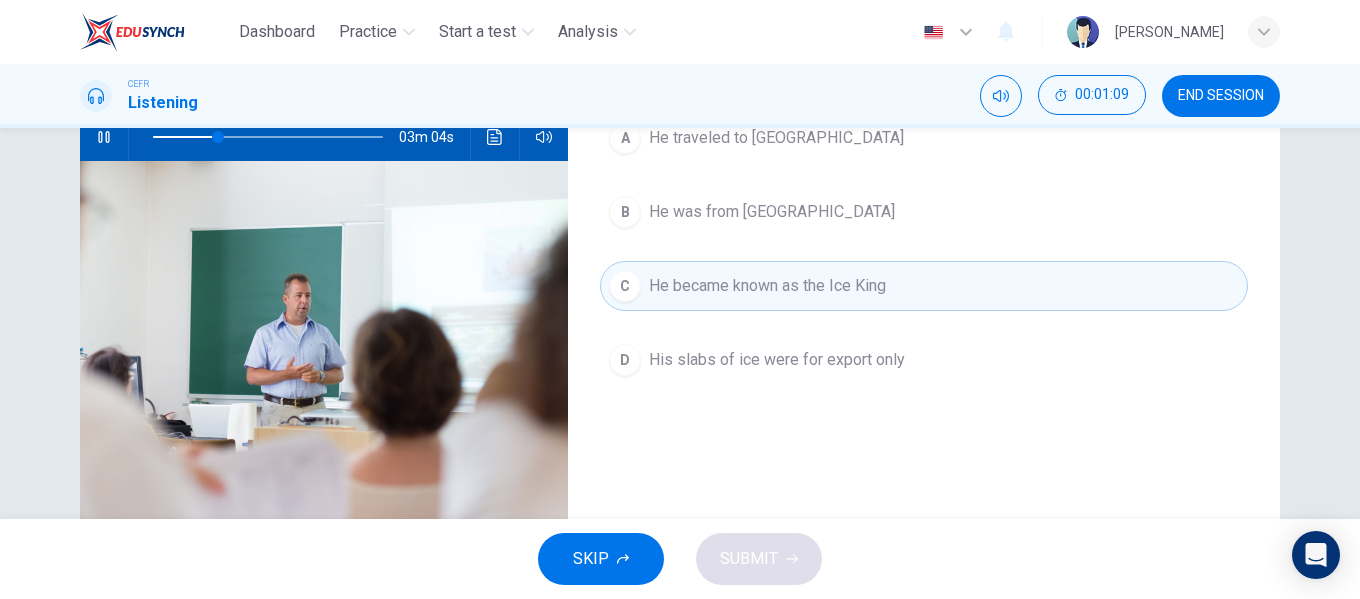 scroll, scrollTop: 115, scrollLeft: 0, axis: vertical 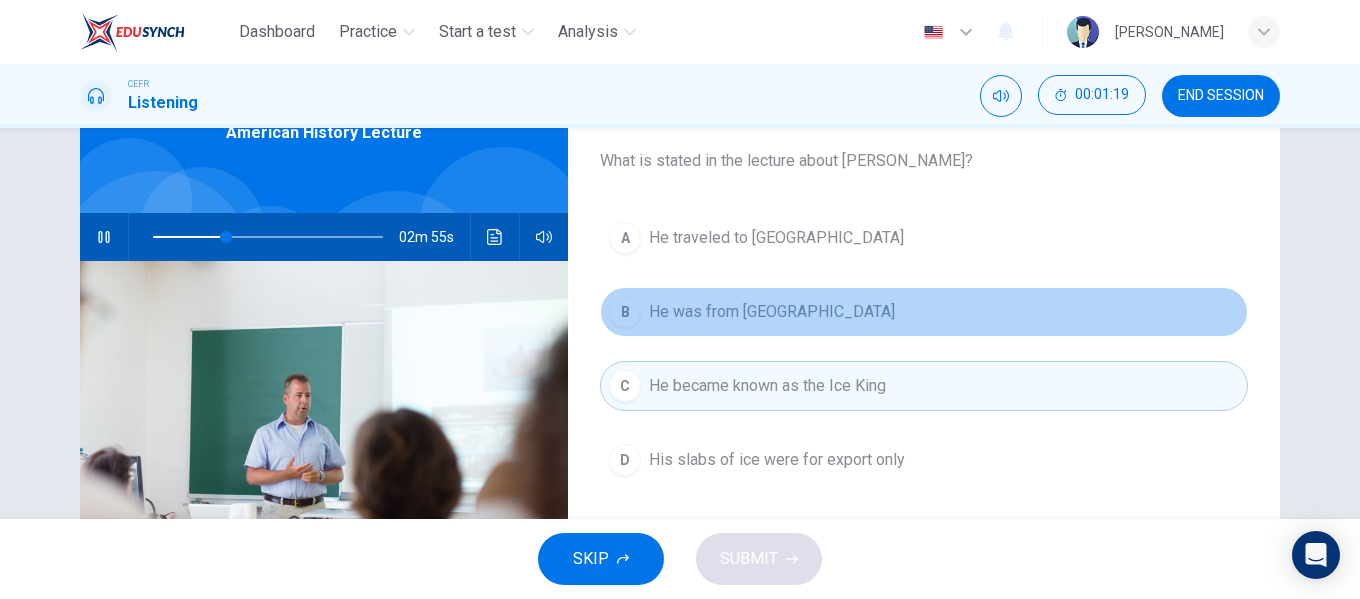 click on "B He was from Boston" at bounding box center [924, 312] 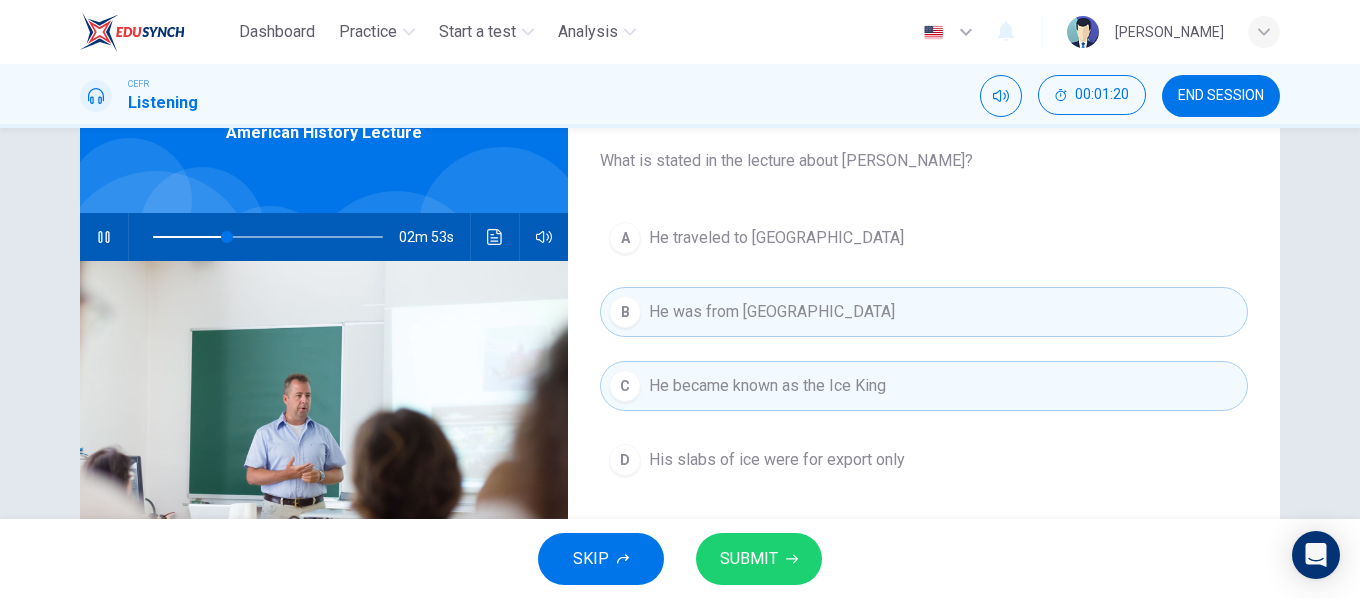 click on "C He became known as the Ice King" at bounding box center [924, 386] 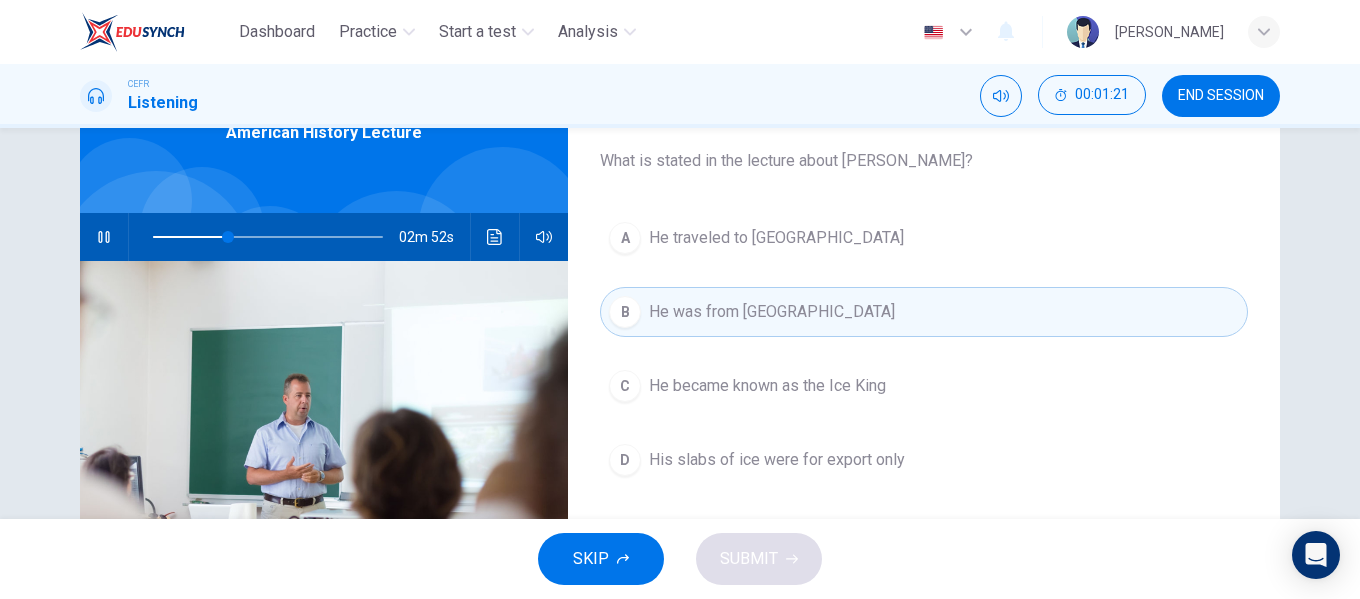 click on "His slabs of ice were for export only" at bounding box center (777, 460) 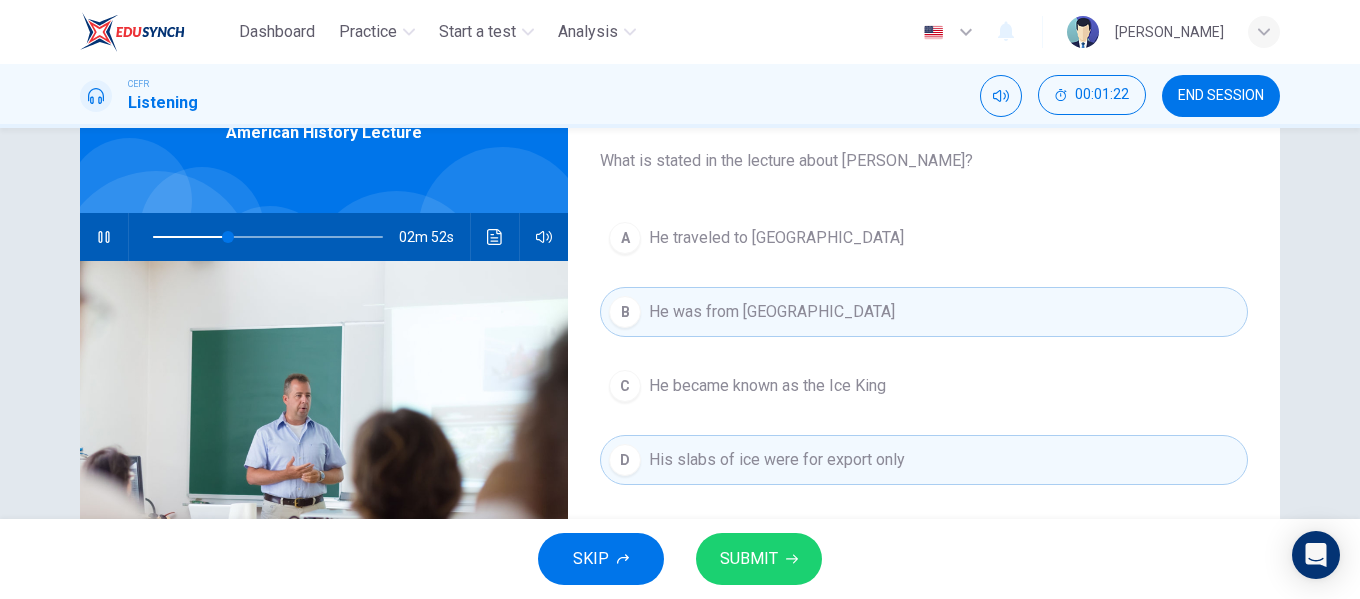 click on "He became known as the Ice King" at bounding box center [767, 386] 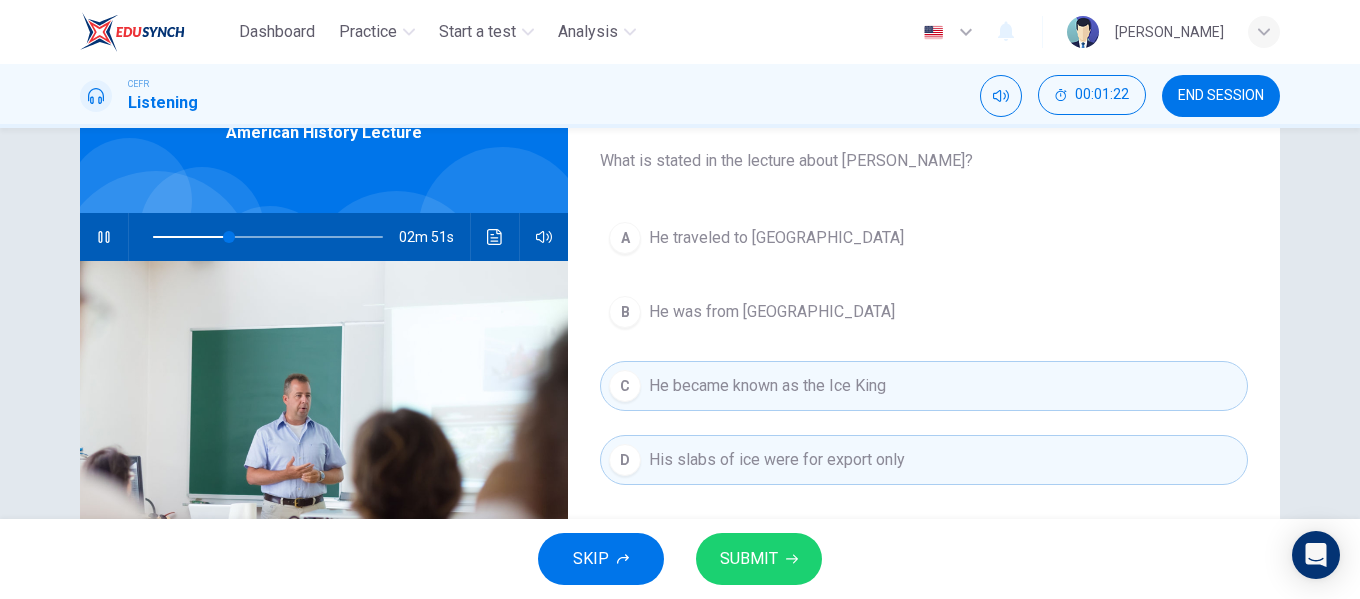 click on "He became known as the Ice King" at bounding box center (767, 386) 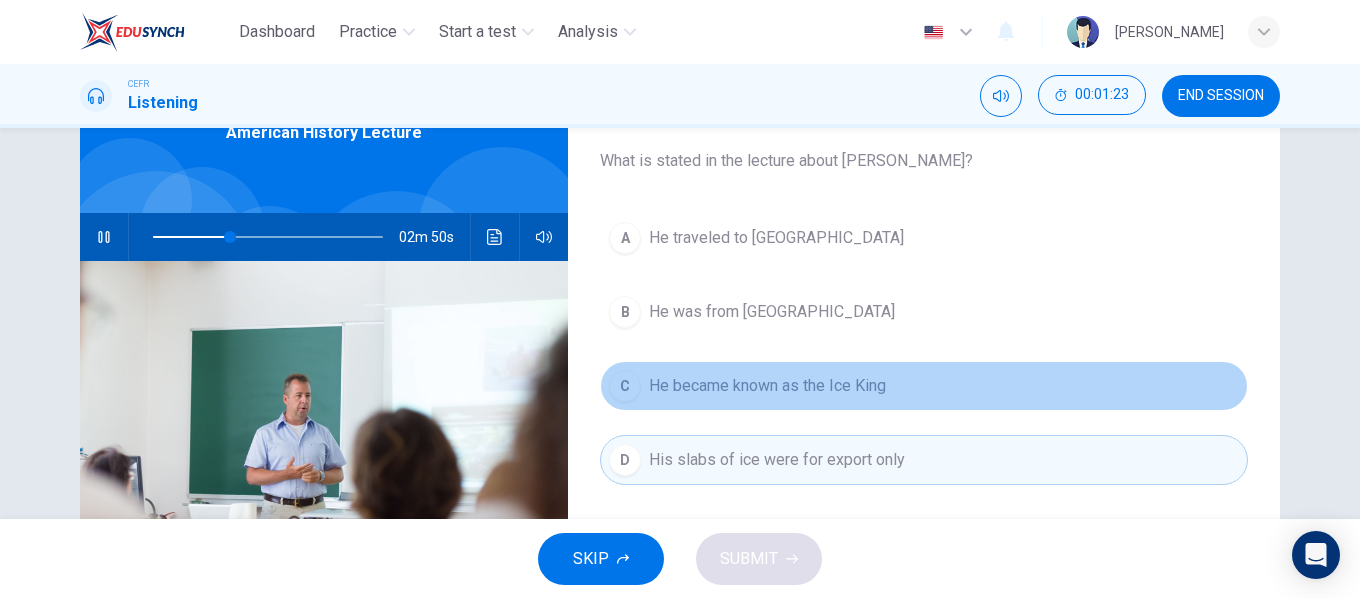click on "He became known as the Ice King" at bounding box center (767, 386) 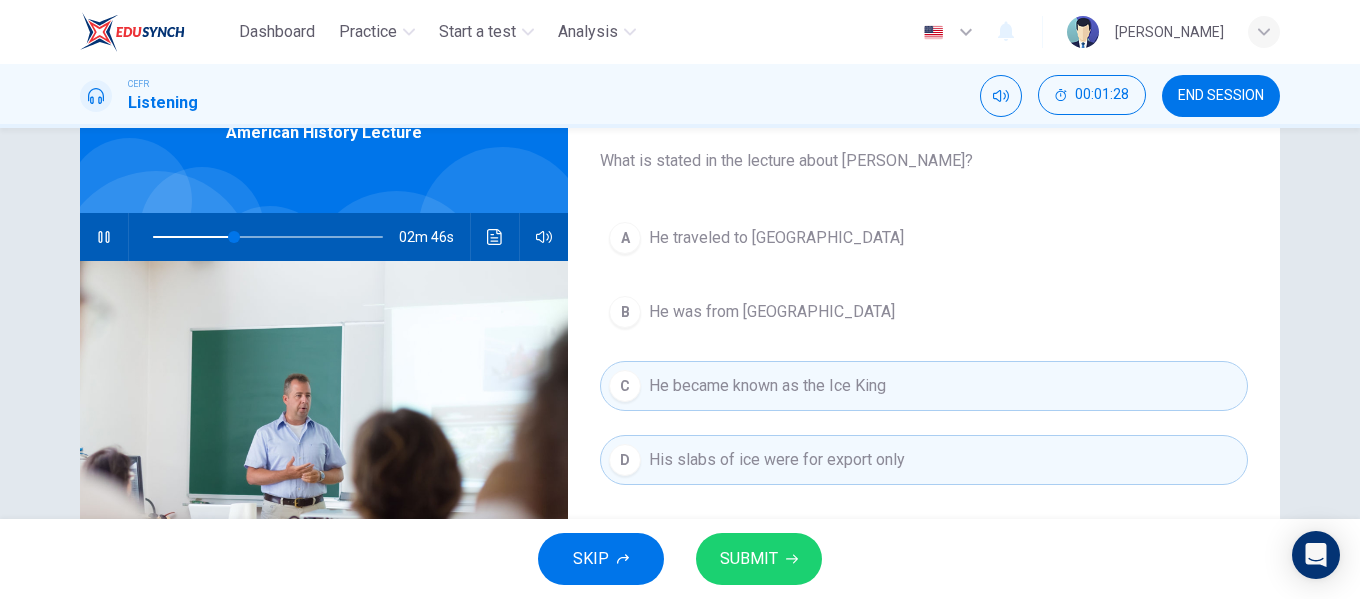 type on "35" 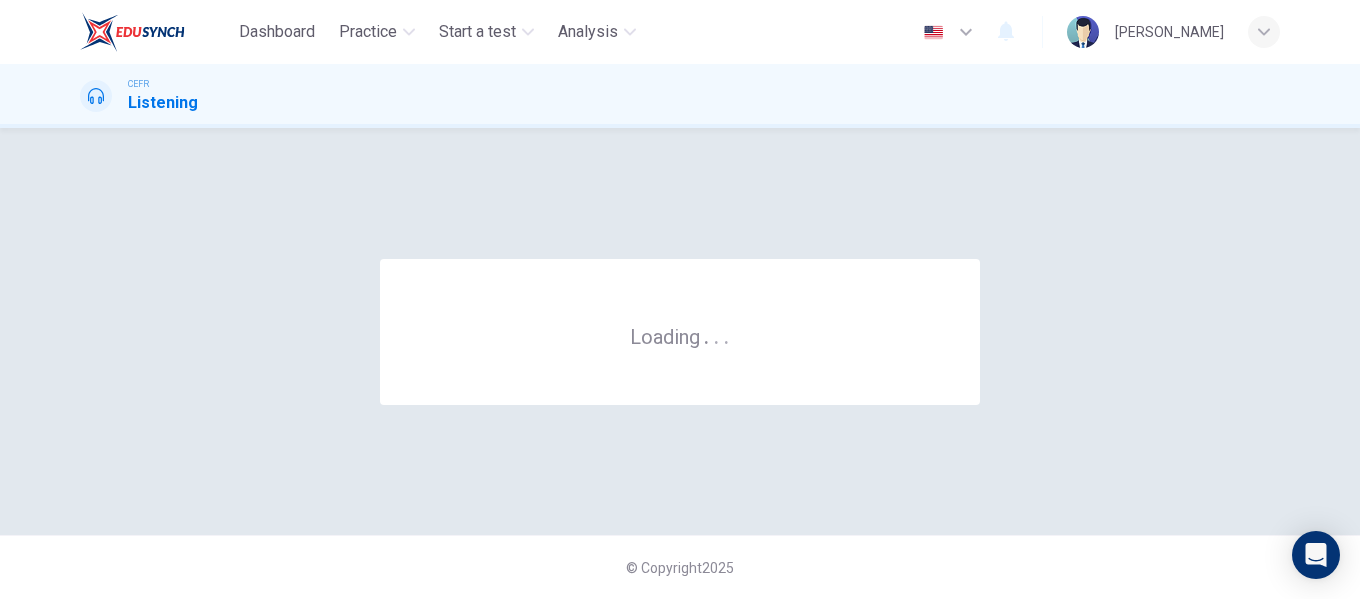 scroll, scrollTop: 0, scrollLeft: 0, axis: both 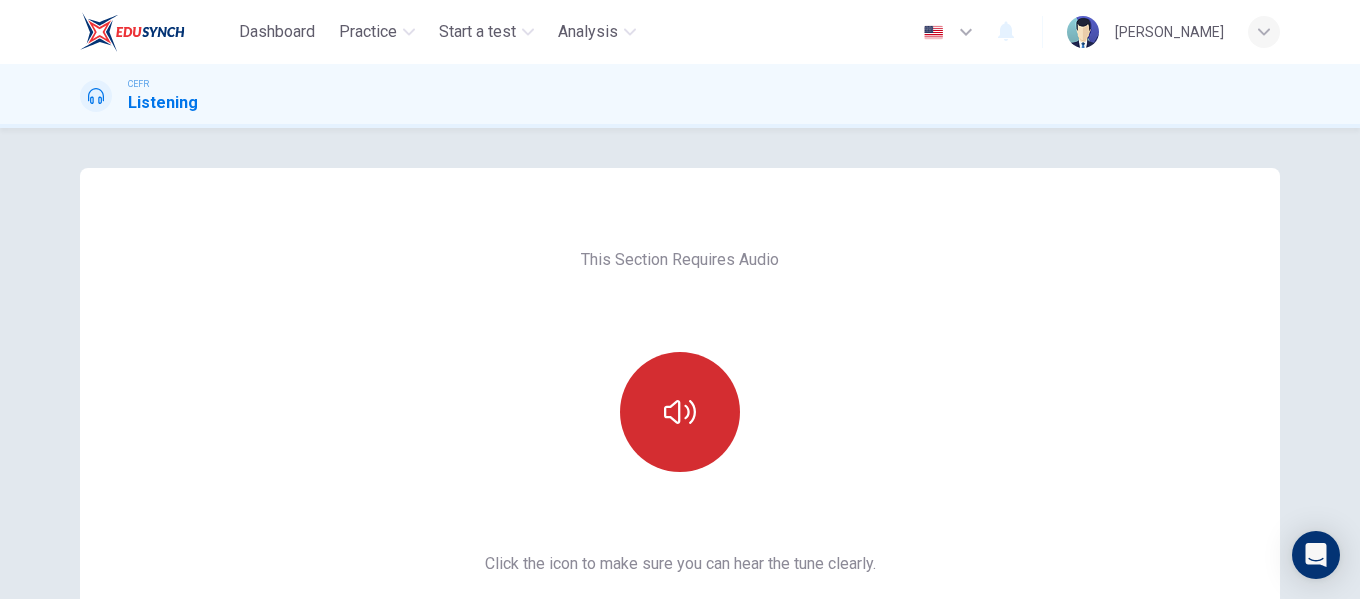 click at bounding box center (680, 412) 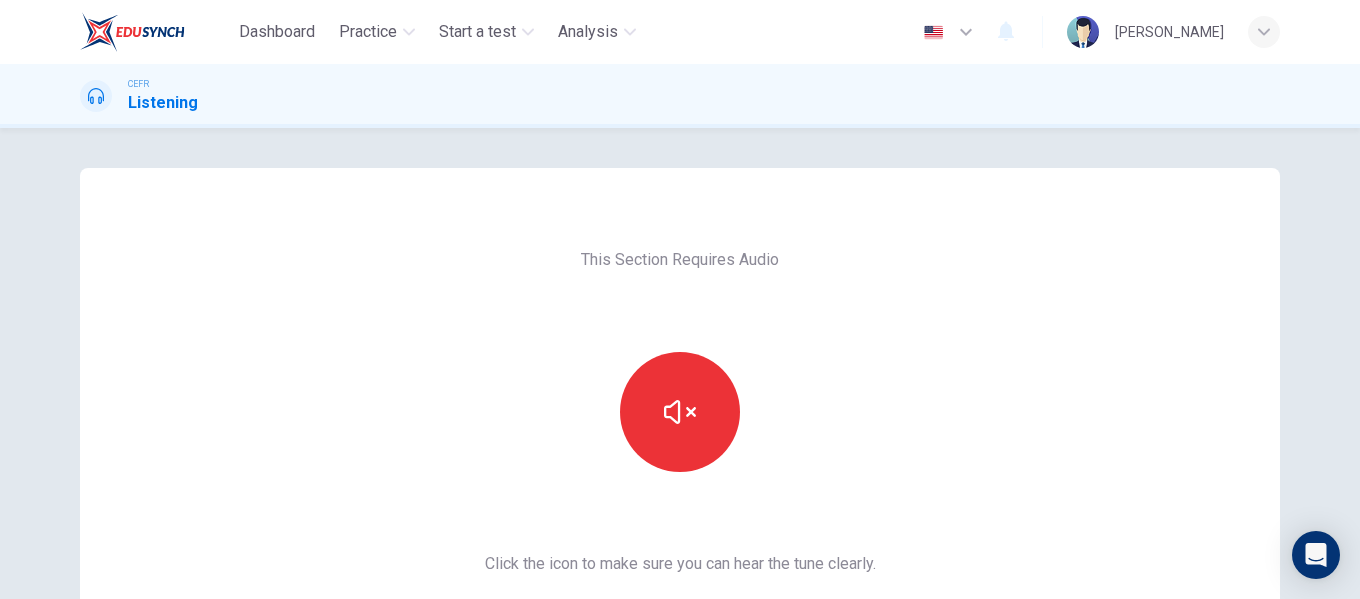 scroll, scrollTop: 200, scrollLeft: 0, axis: vertical 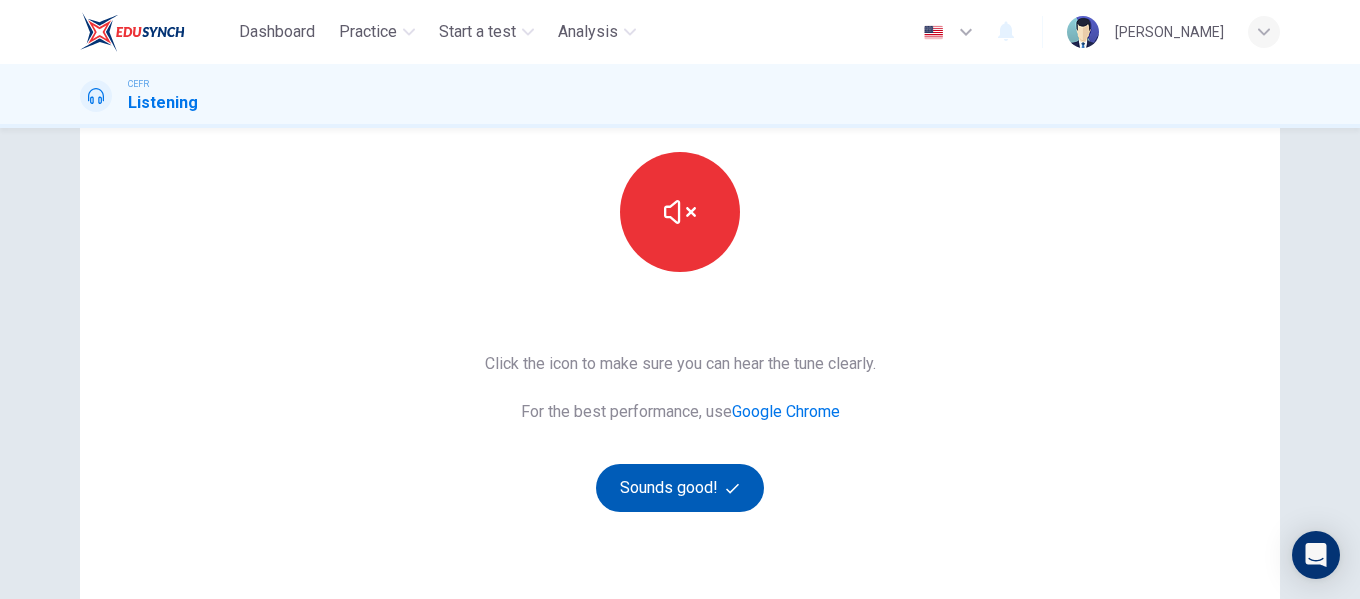 click at bounding box center [735, 488] 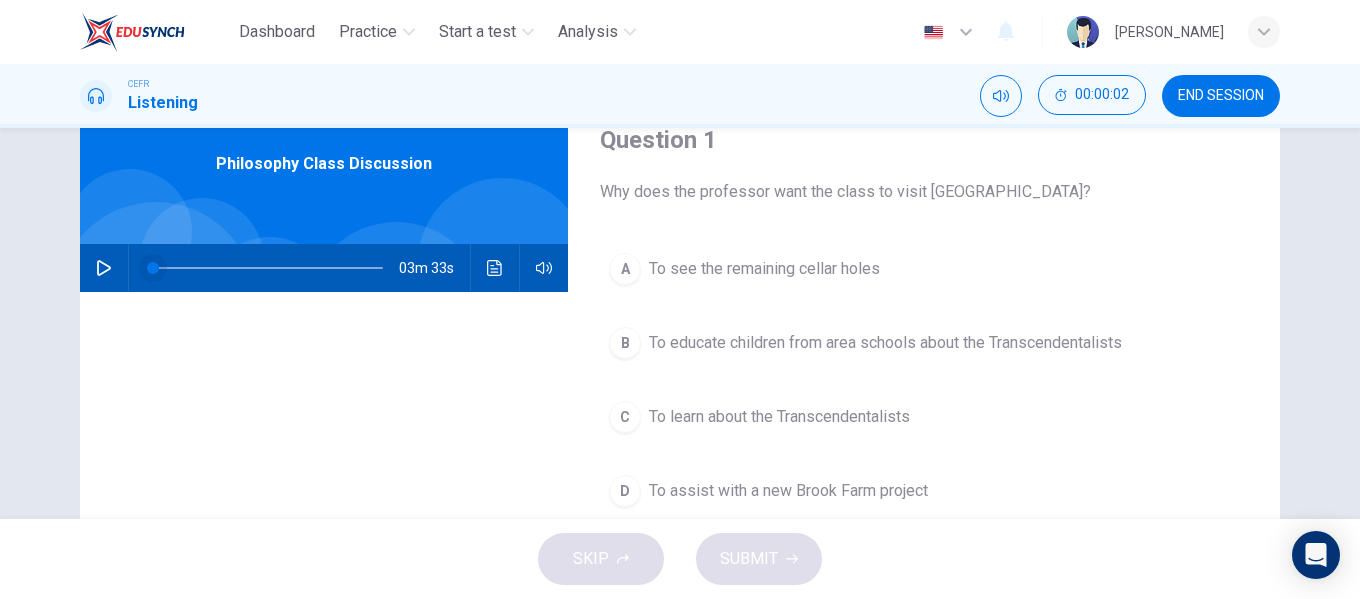 scroll, scrollTop: 0, scrollLeft: 0, axis: both 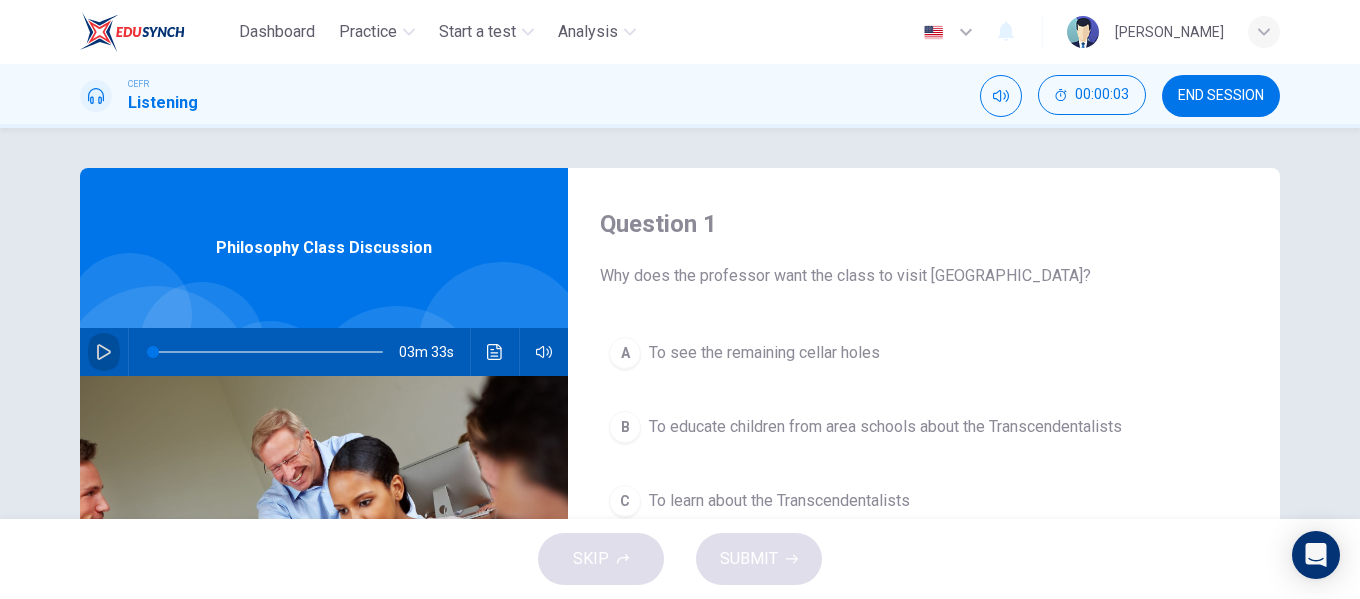 click at bounding box center (104, 352) 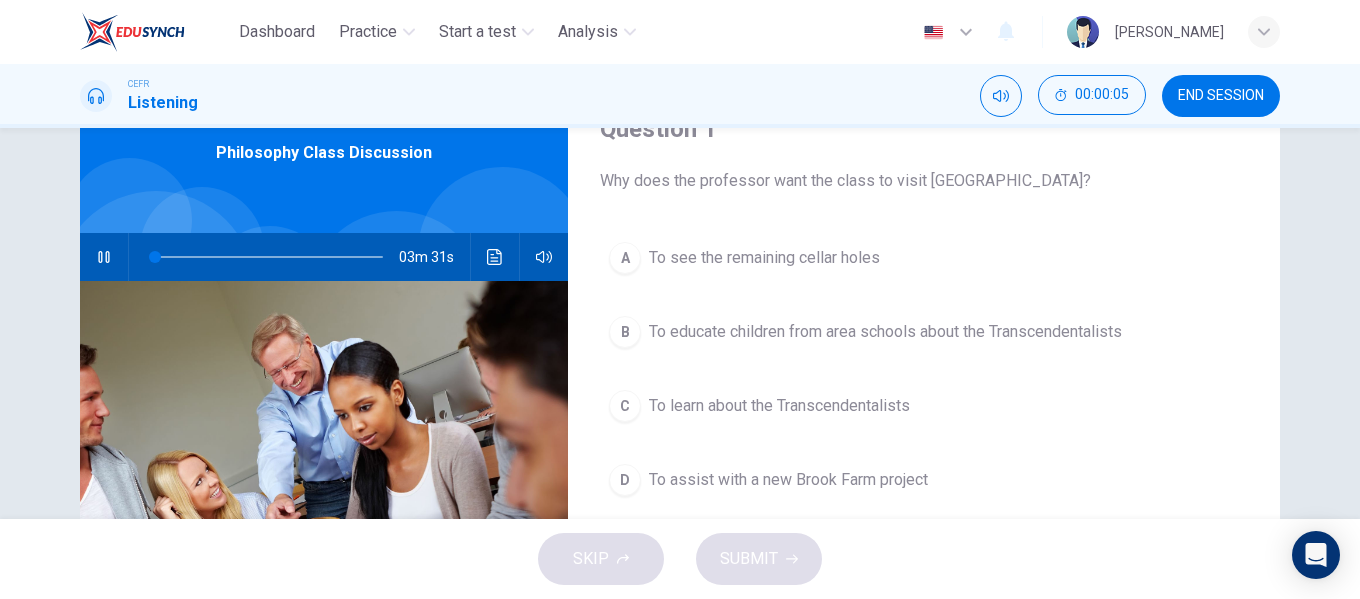scroll, scrollTop: 84, scrollLeft: 0, axis: vertical 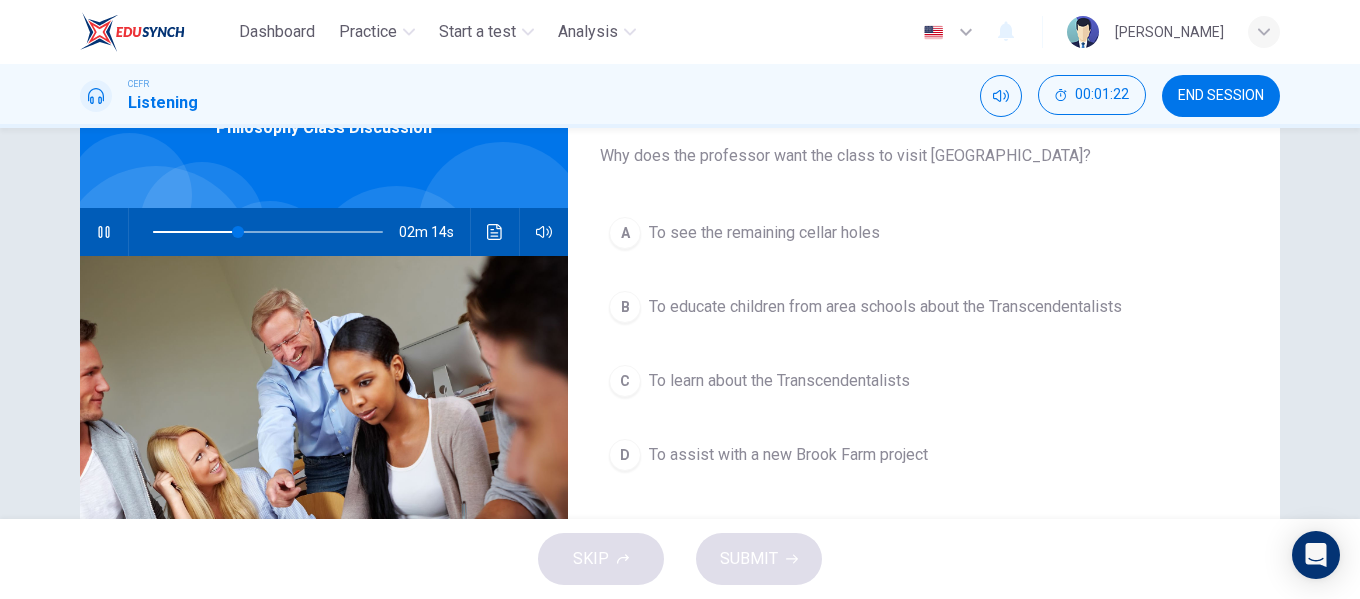 click on "A To see the remaining cellar holes B To educate children from area schools about the Transcendentalists C To learn about the Transcendentalists D To assist with a new Brook Farm project" at bounding box center (924, 364) 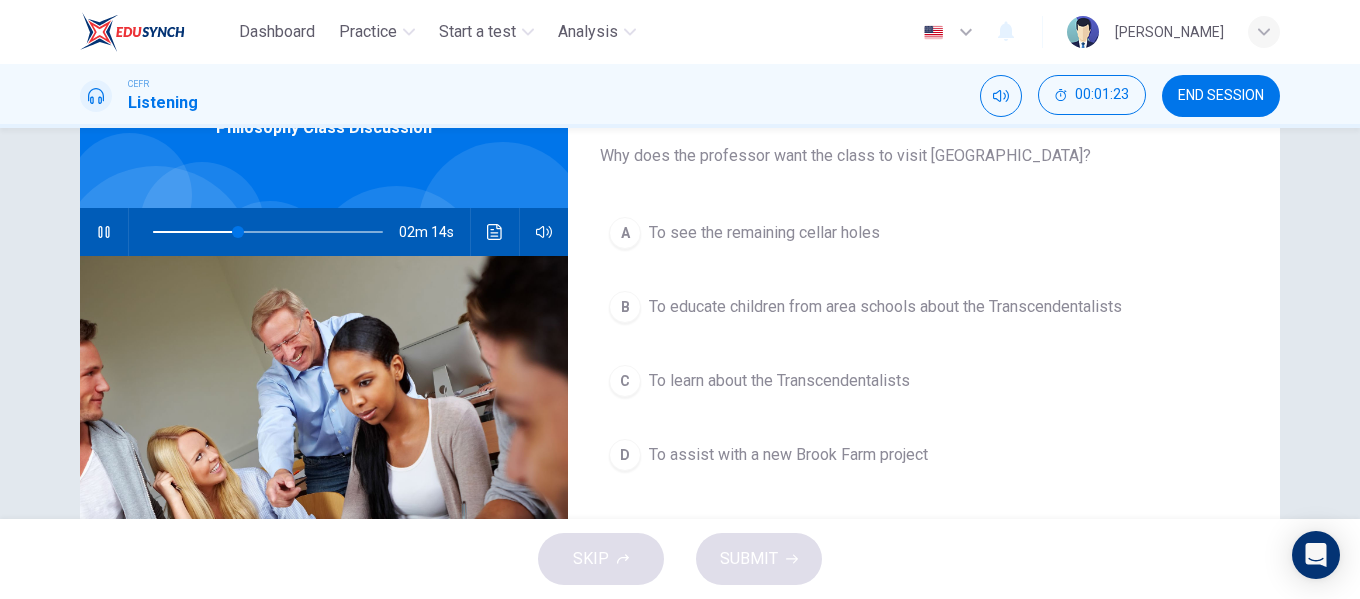 click on "C To learn about the Transcendentalists" at bounding box center (924, 381) 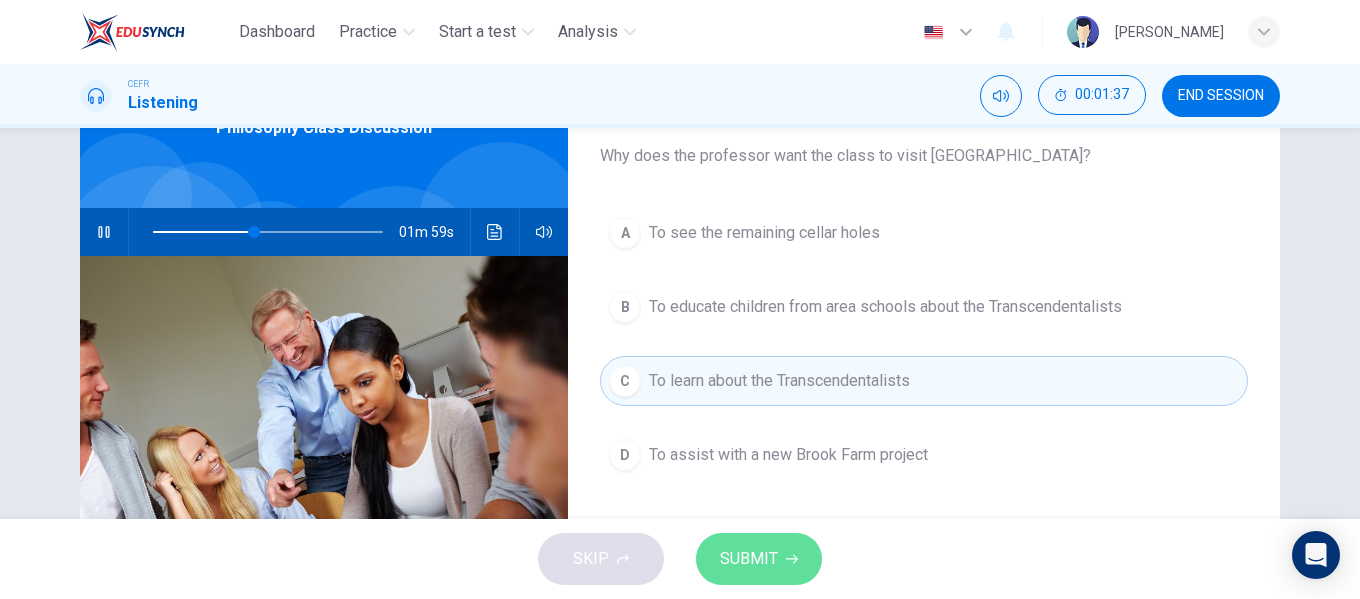 click on "SUBMIT" at bounding box center (759, 559) 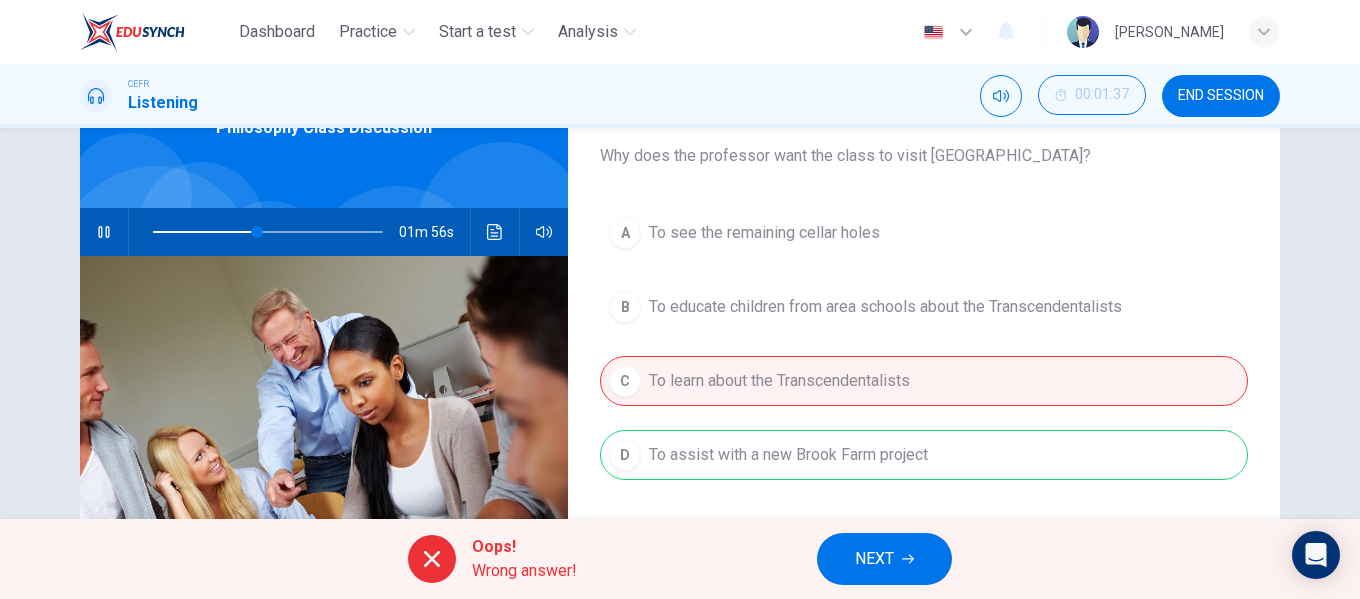 click on "NEXT" at bounding box center (874, 559) 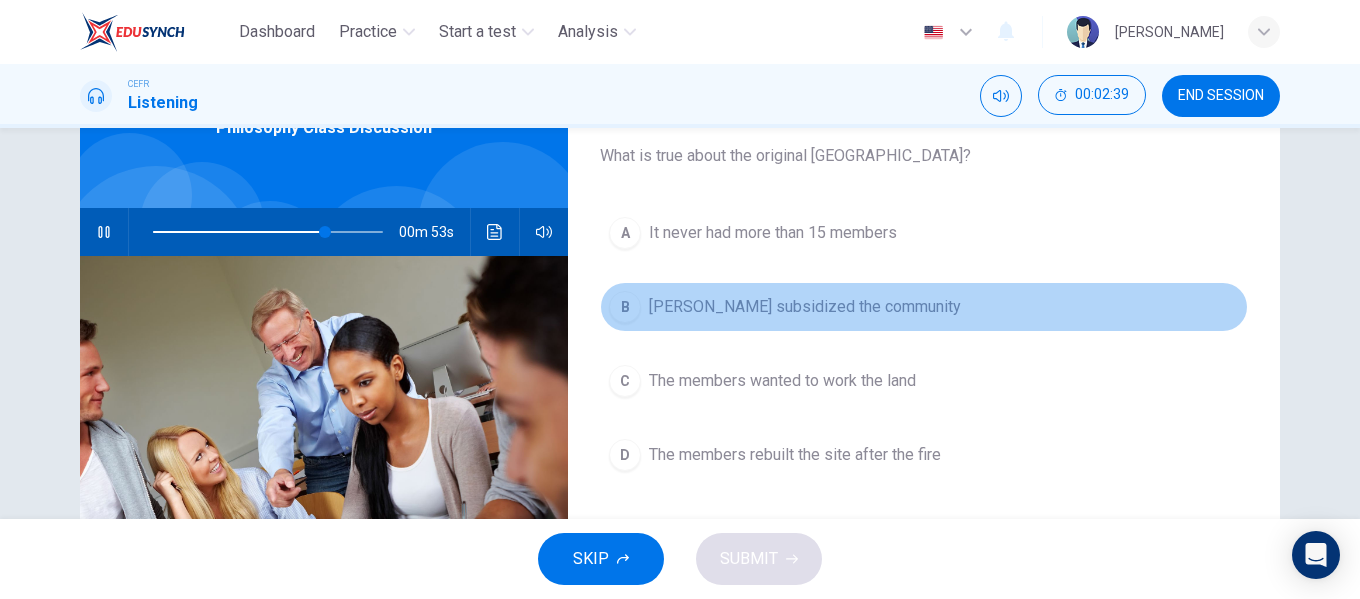 click on "[PERSON_NAME] subsidized the community" at bounding box center [805, 307] 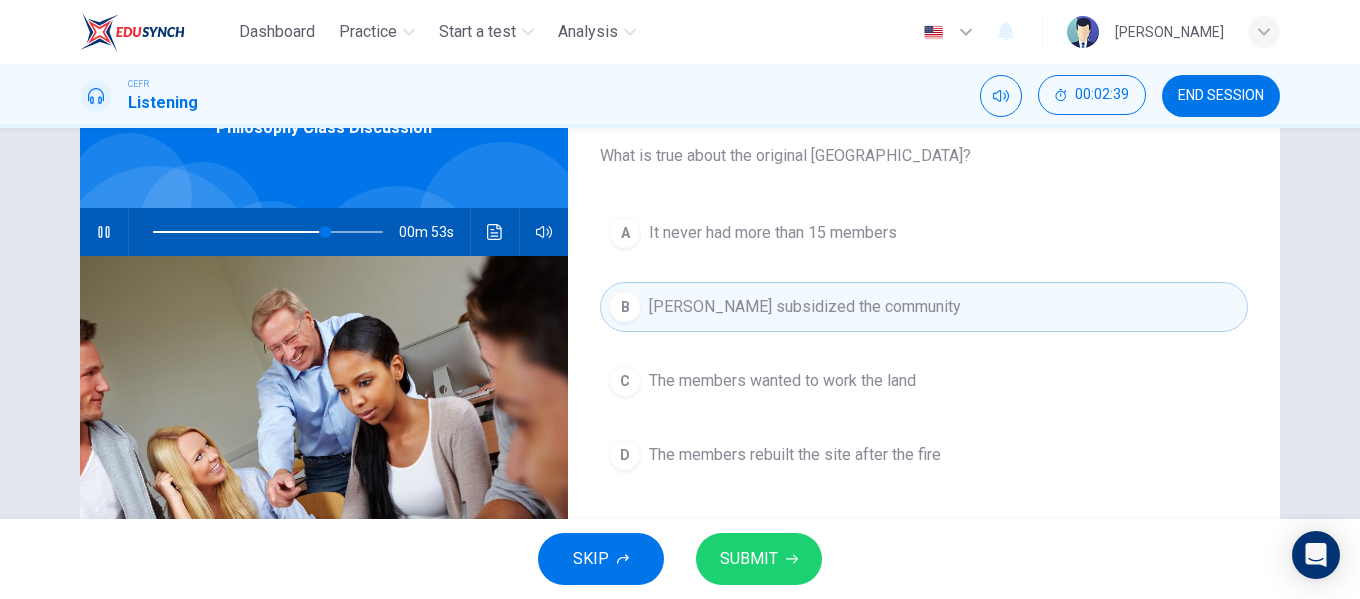 click on "SUBMIT" at bounding box center (759, 559) 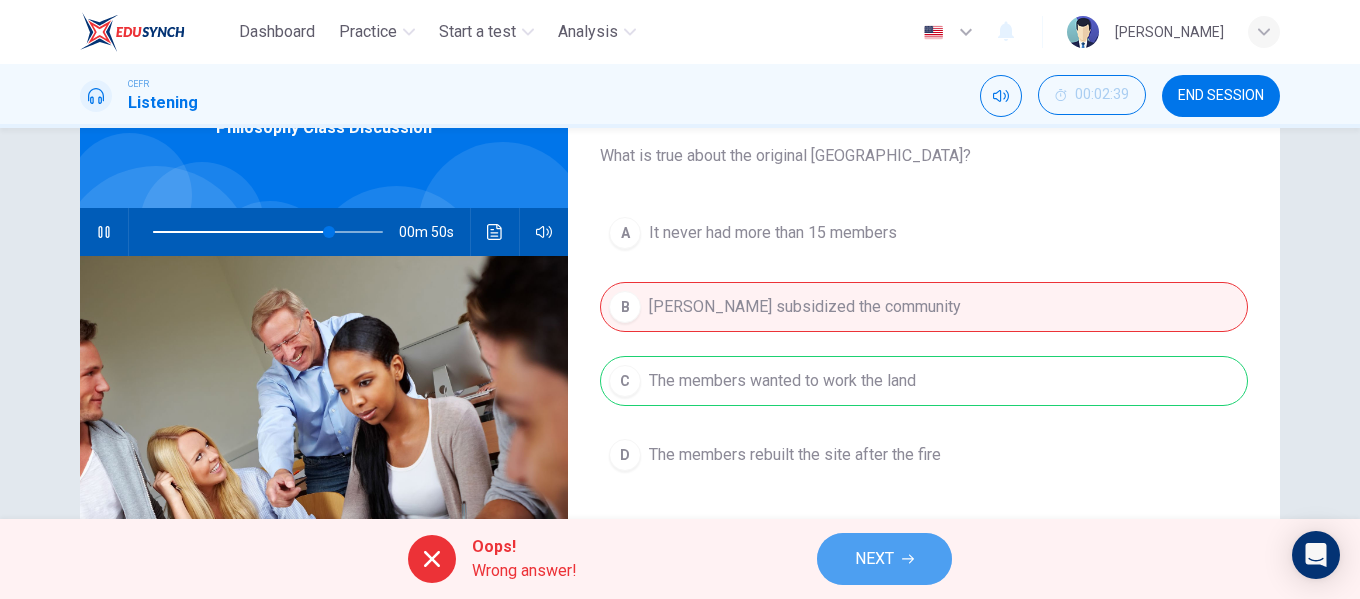click on "NEXT" at bounding box center [874, 559] 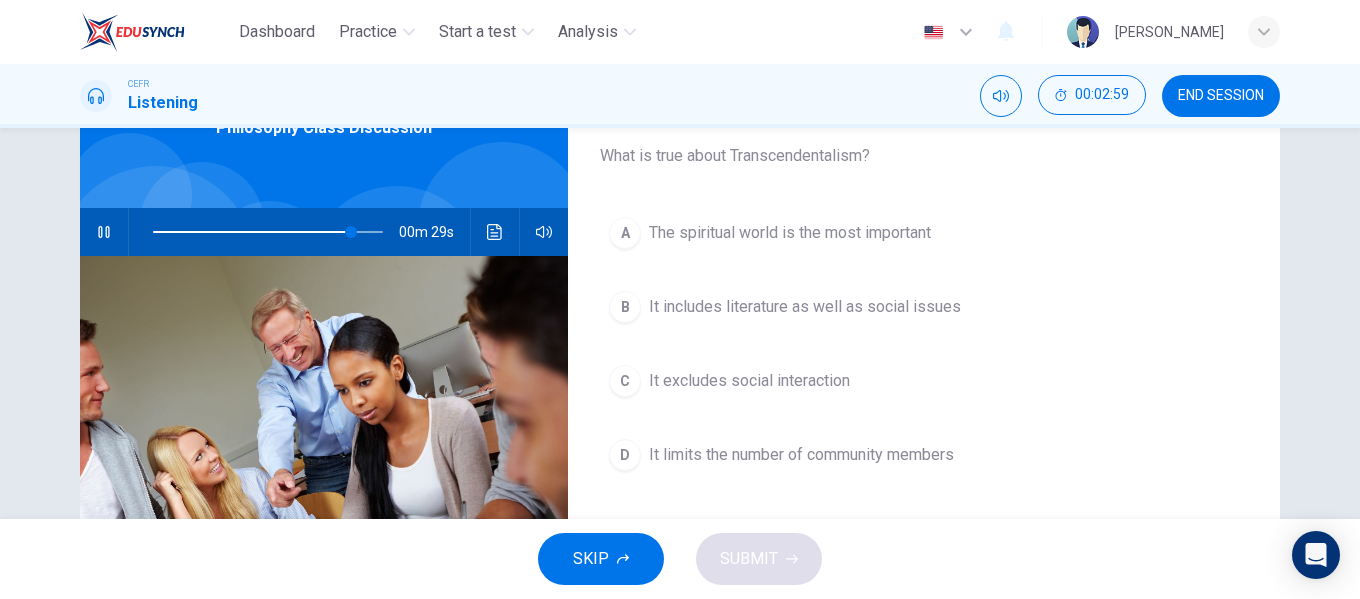 click on "It includes literature as well as social issues" at bounding box center (805, 307) 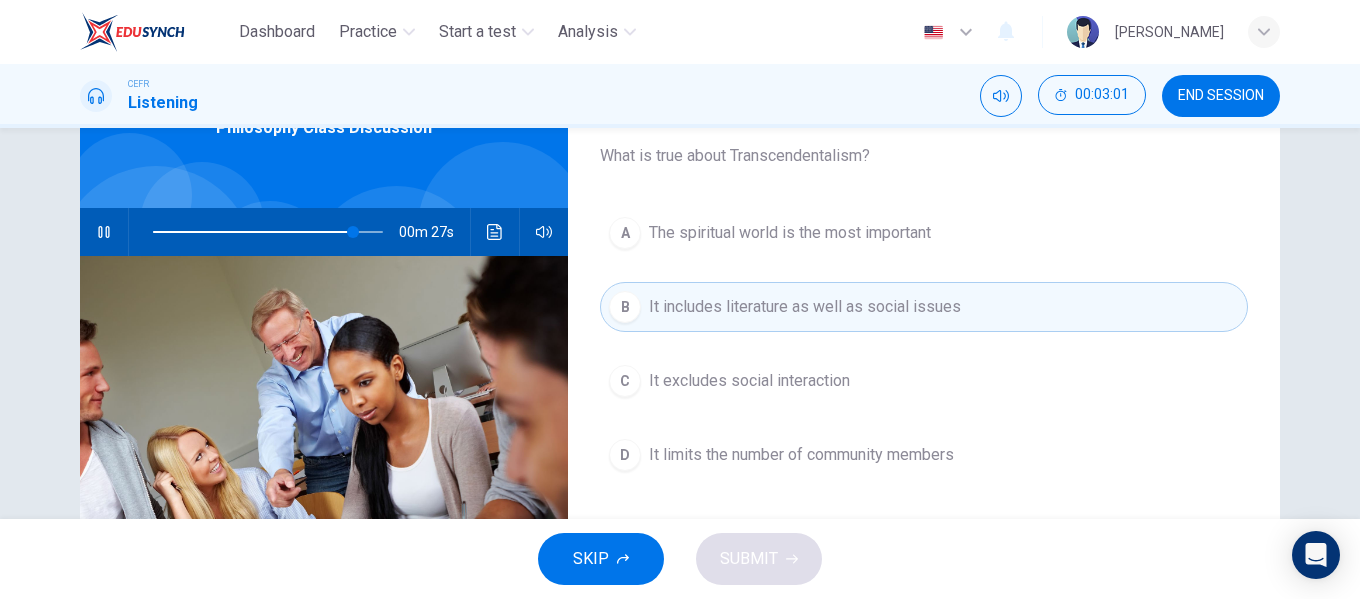 click on "It excludes social interaction" at bounding box center [749, 381] 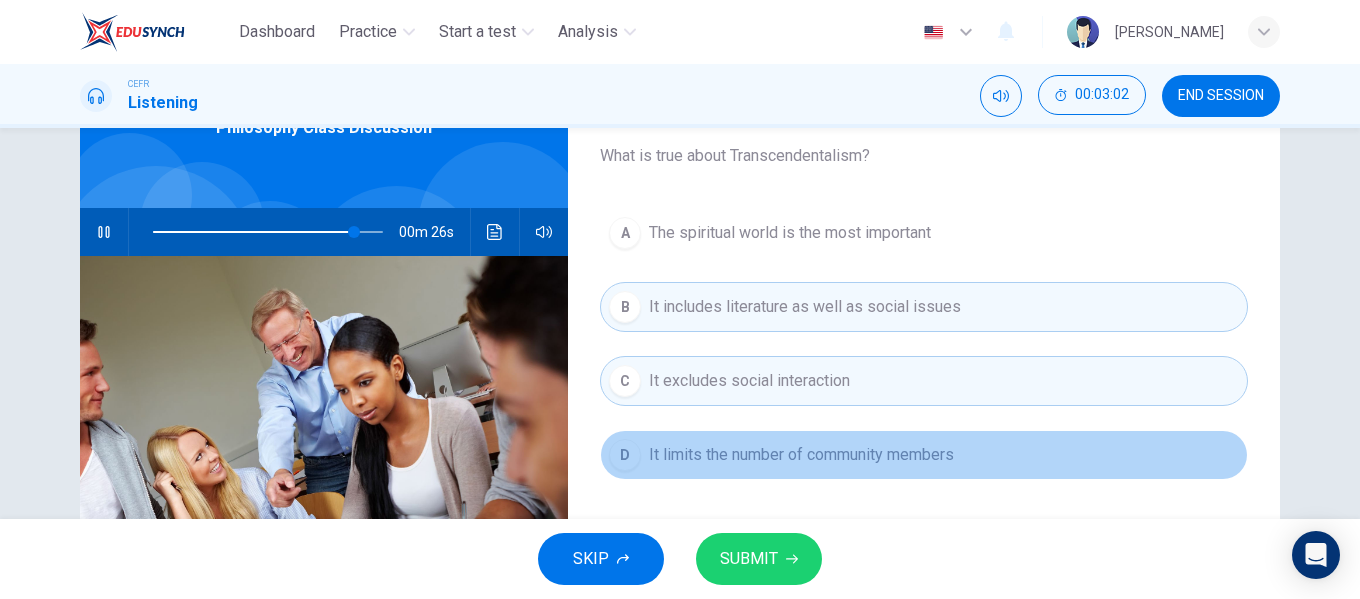 click on "It limits the number of community members" at bounding box center (801, 455) 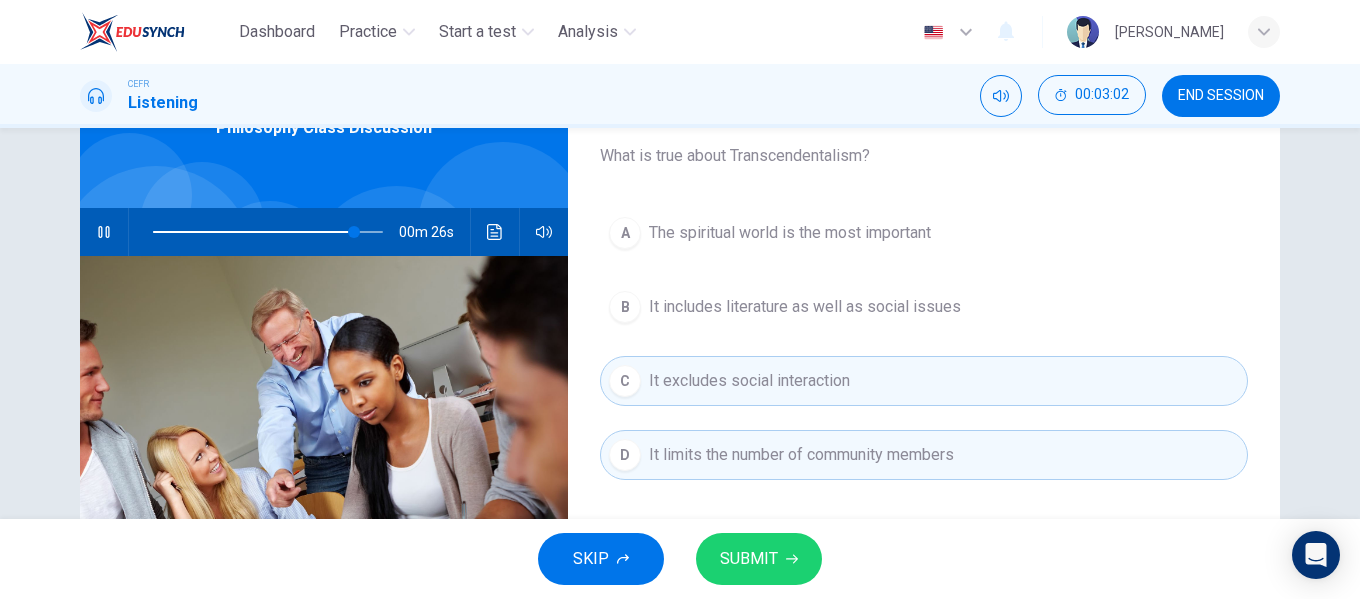 click on "The spiritual world is the most important" at bounding box center [790, 233] 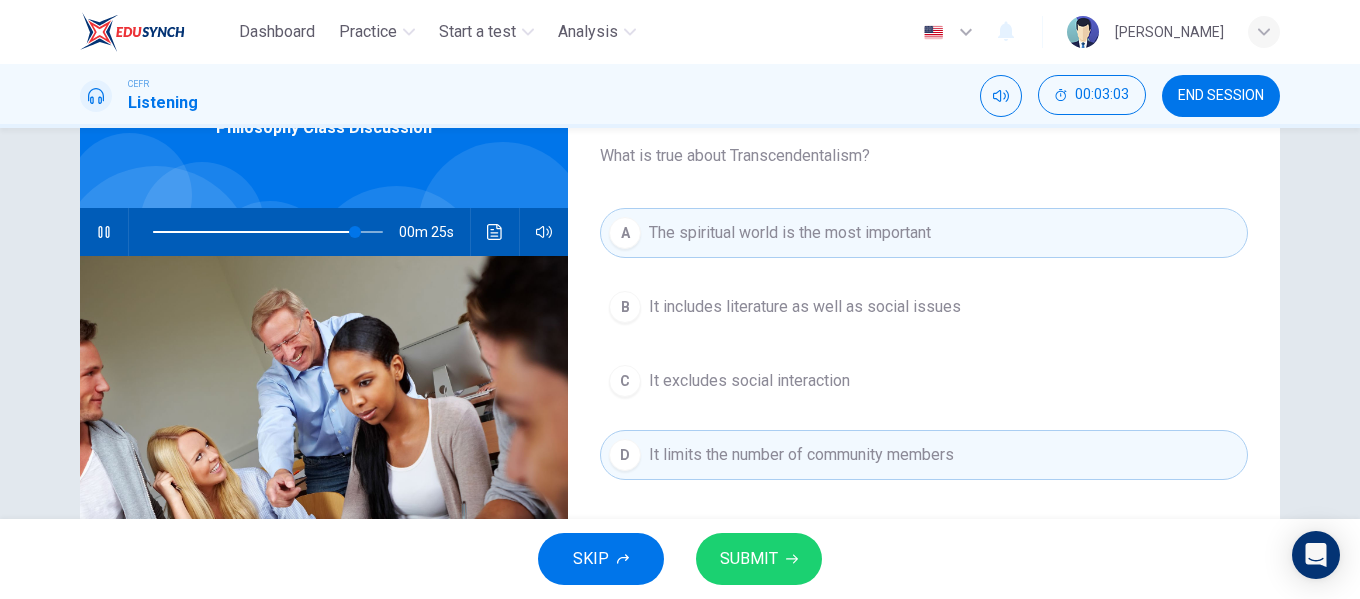 click on "The spiritual world is the most important" at bounding box center [790, 233] 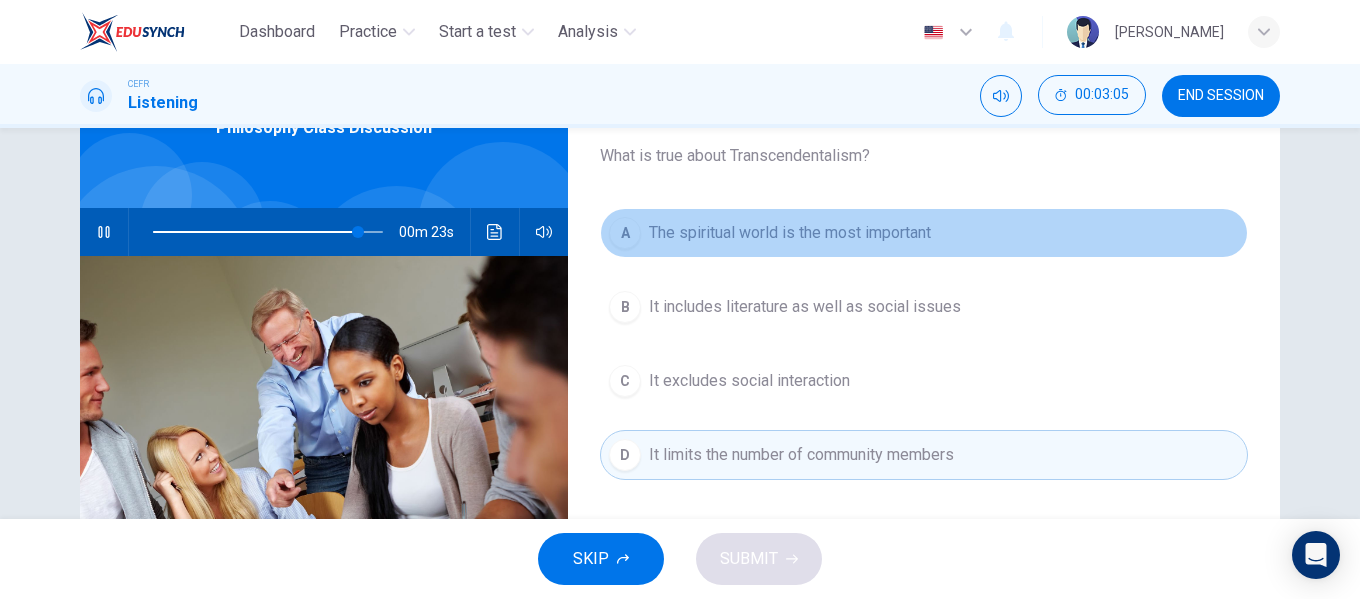 click on "A The spiritual world is the most important" at bounding box center (924, 233) 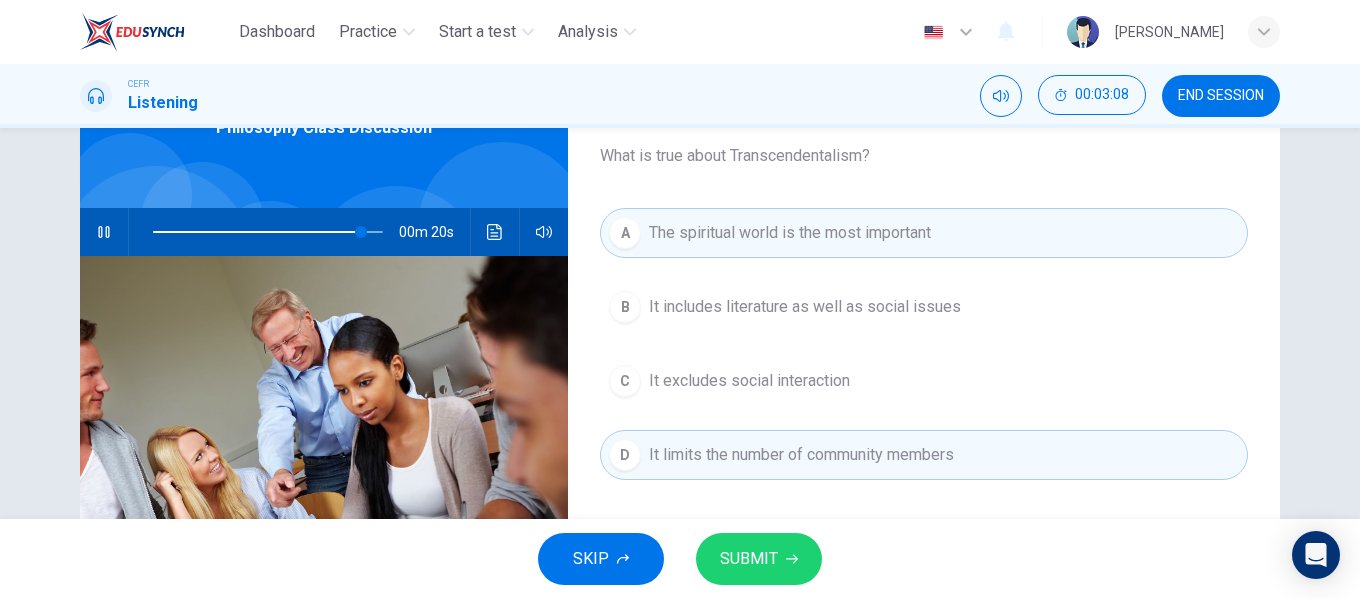 click on "It excludes social interaction" at bounding box center (749, 381) 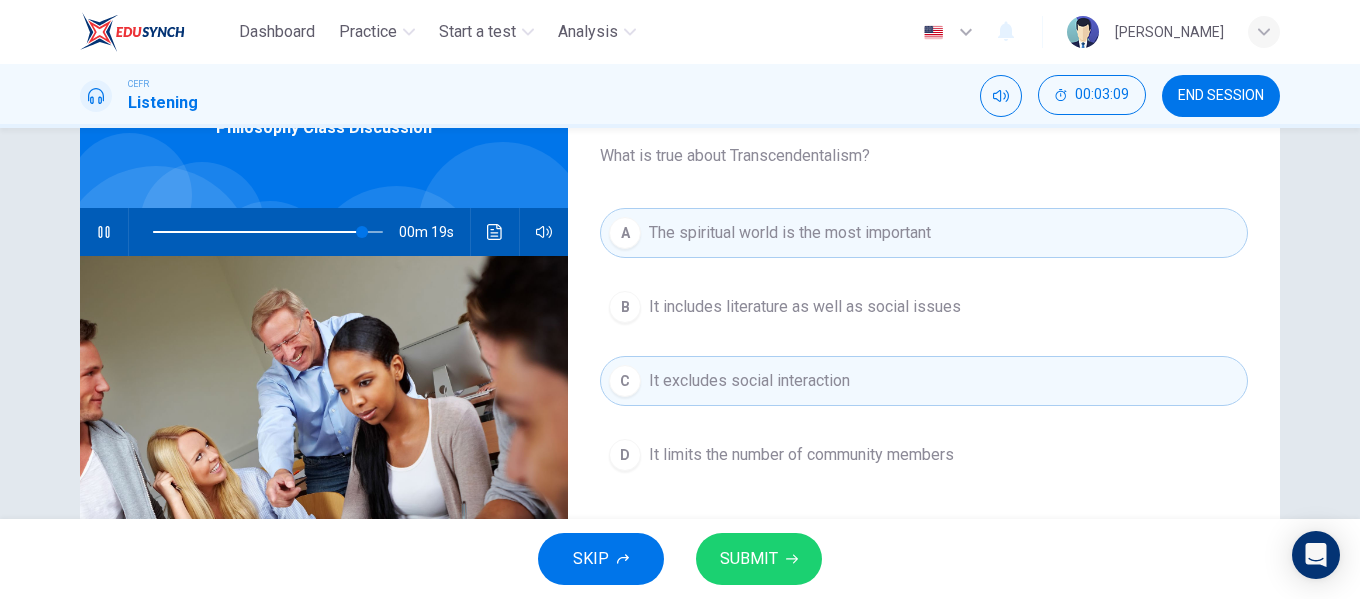 click on "SUBMIT" at bounding box center (749, 559) 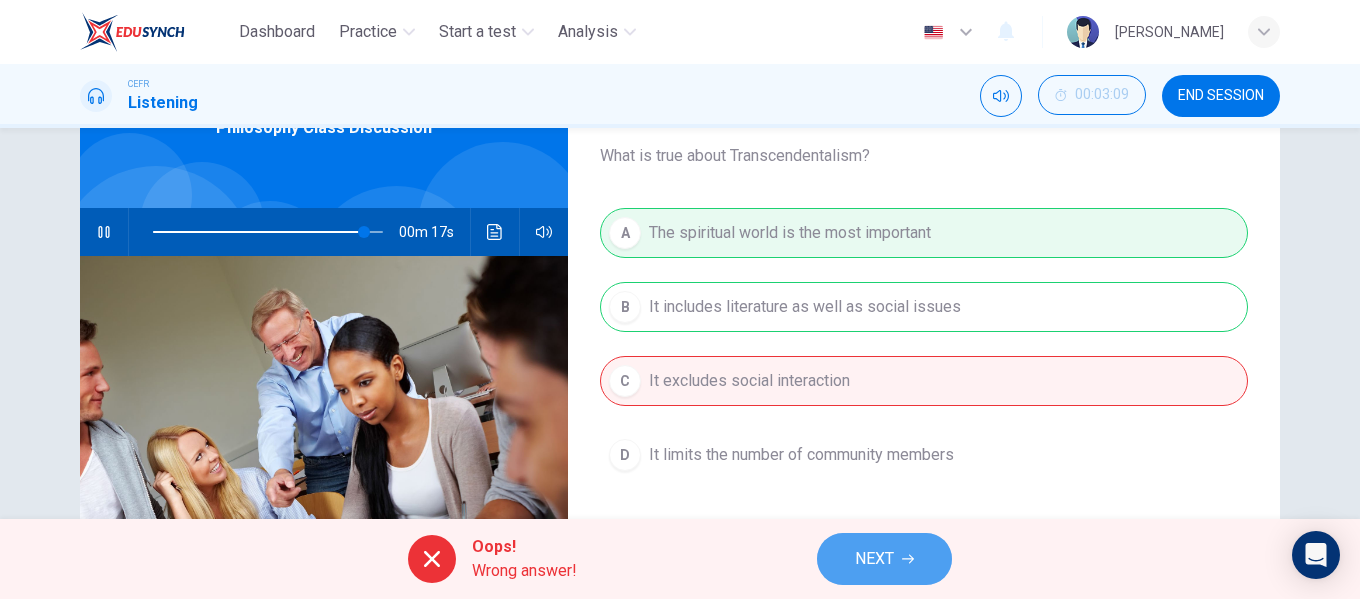 click on "NEXT" at bounding box center (874, 559) 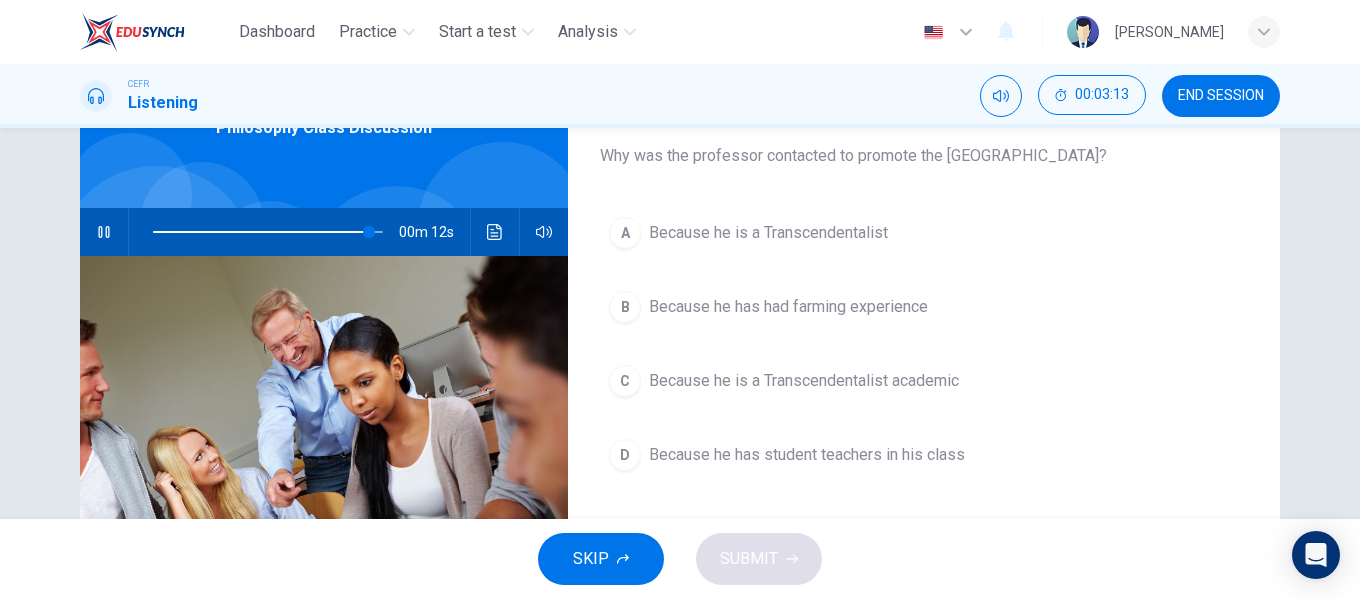 click on "Because he is a Transcendentalist" at bounding box center [768, 233] 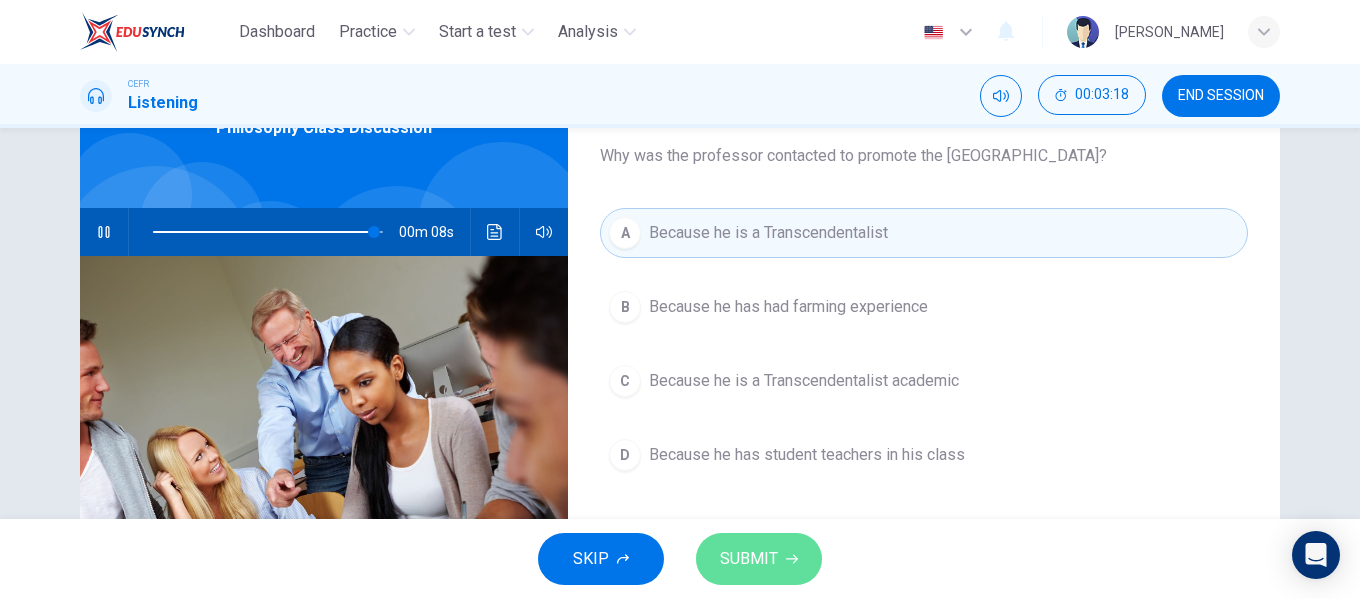 click on "SUBMIT" at bounding box center [759, 559] 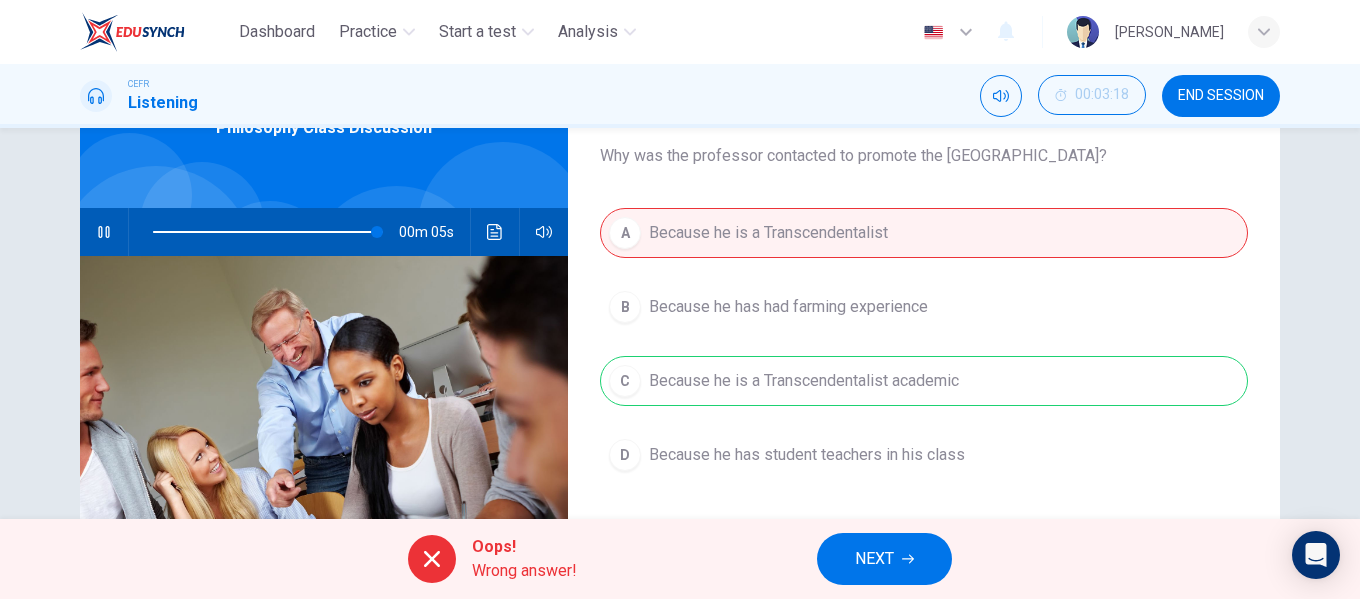 click on "NEXT" at bounding box center [884, 559] 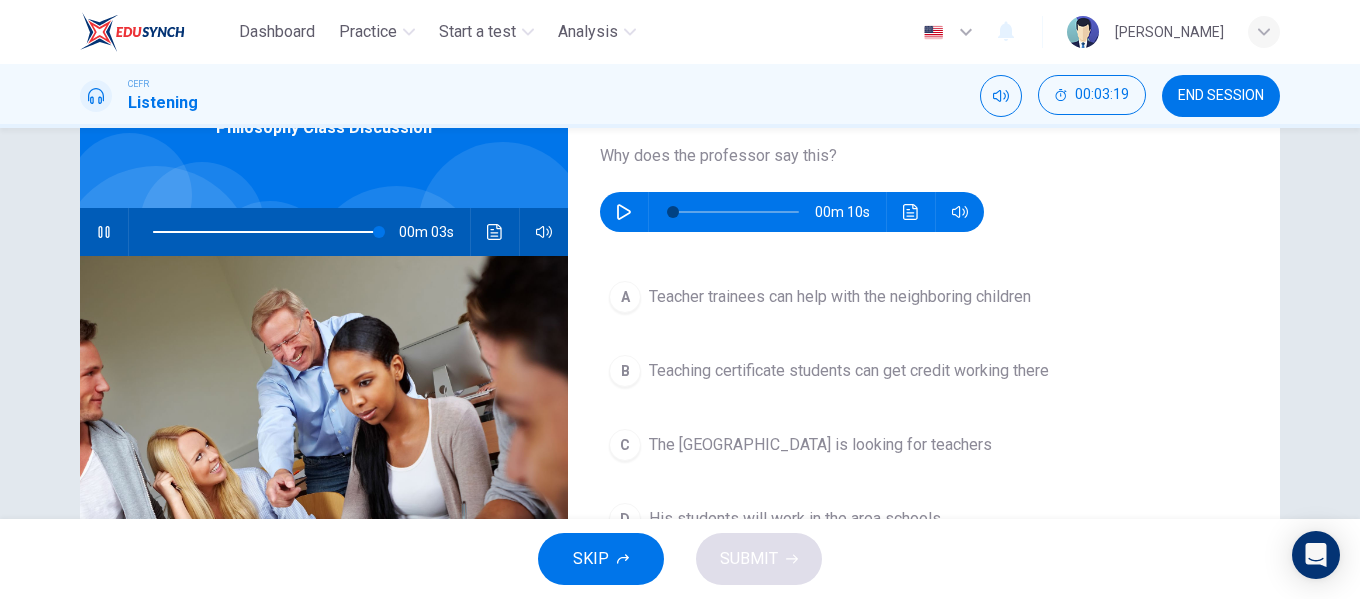 click 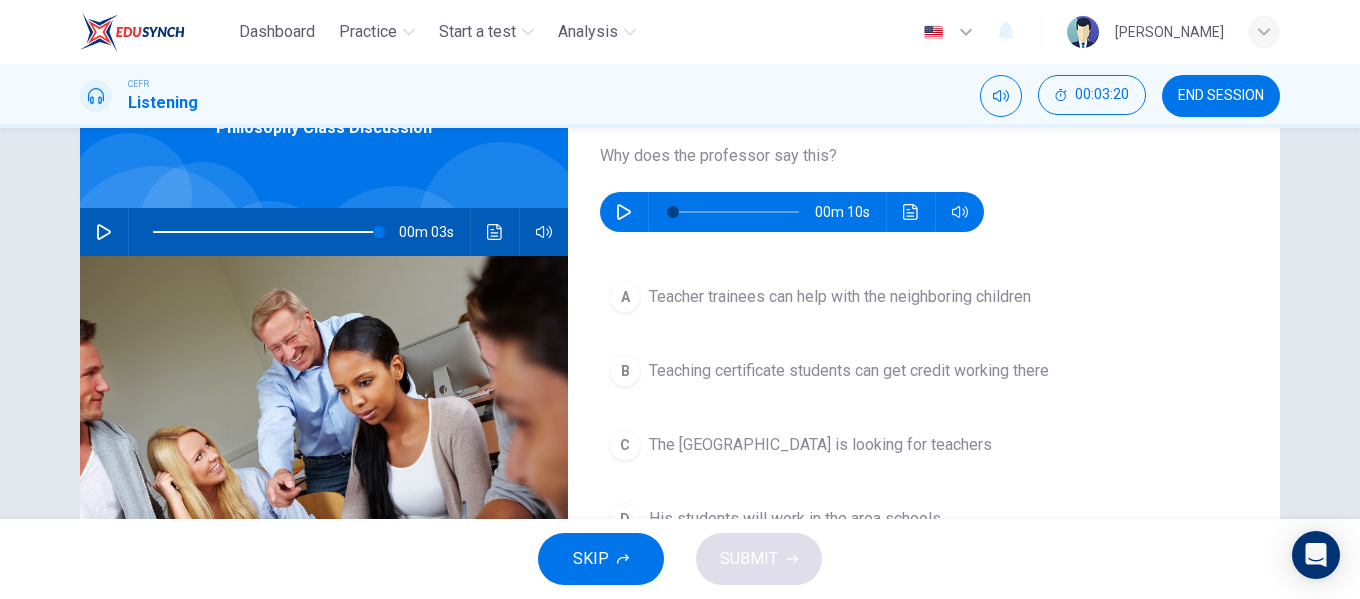 click 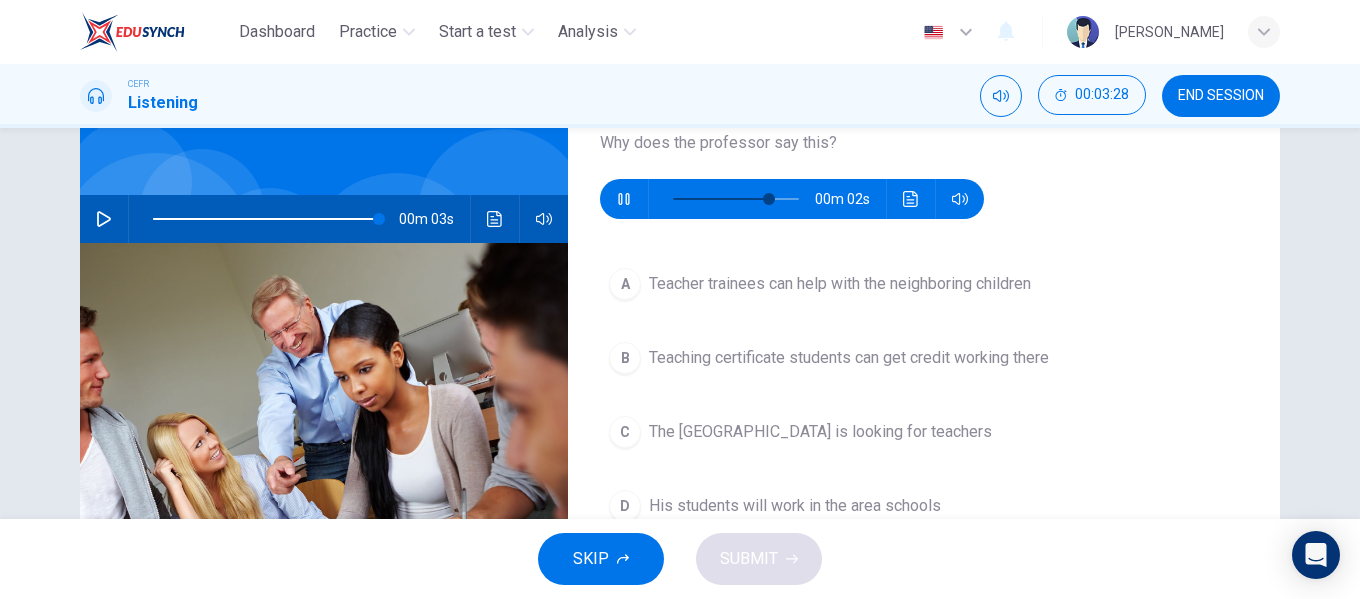 scroll, scrollTop: 152, scrollLeft: 0, axis: vertical 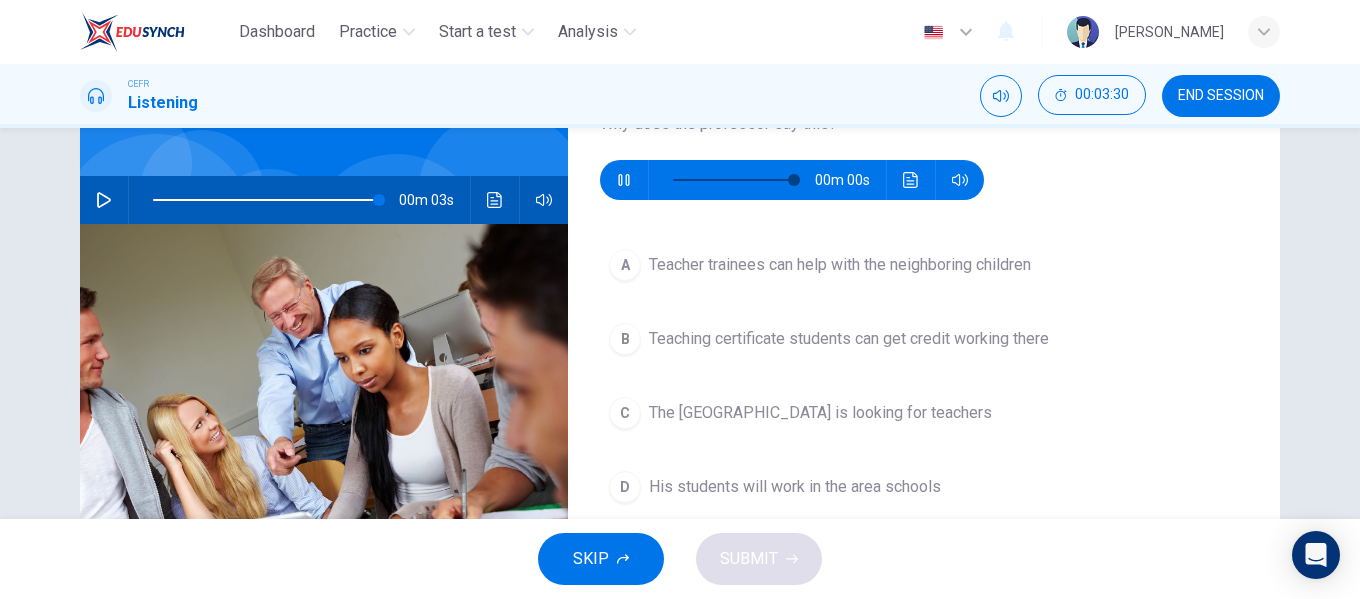 type on "0" 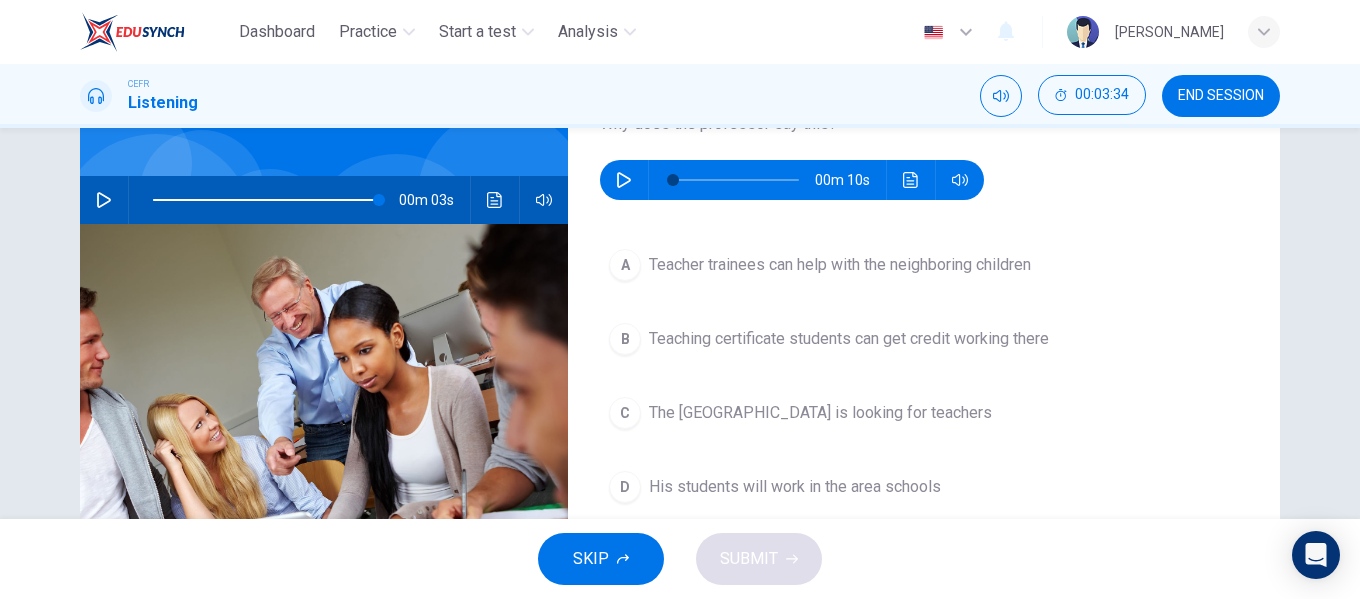 click on "Teaching certificate students can get credit working there" at bounding box center (849, 339) 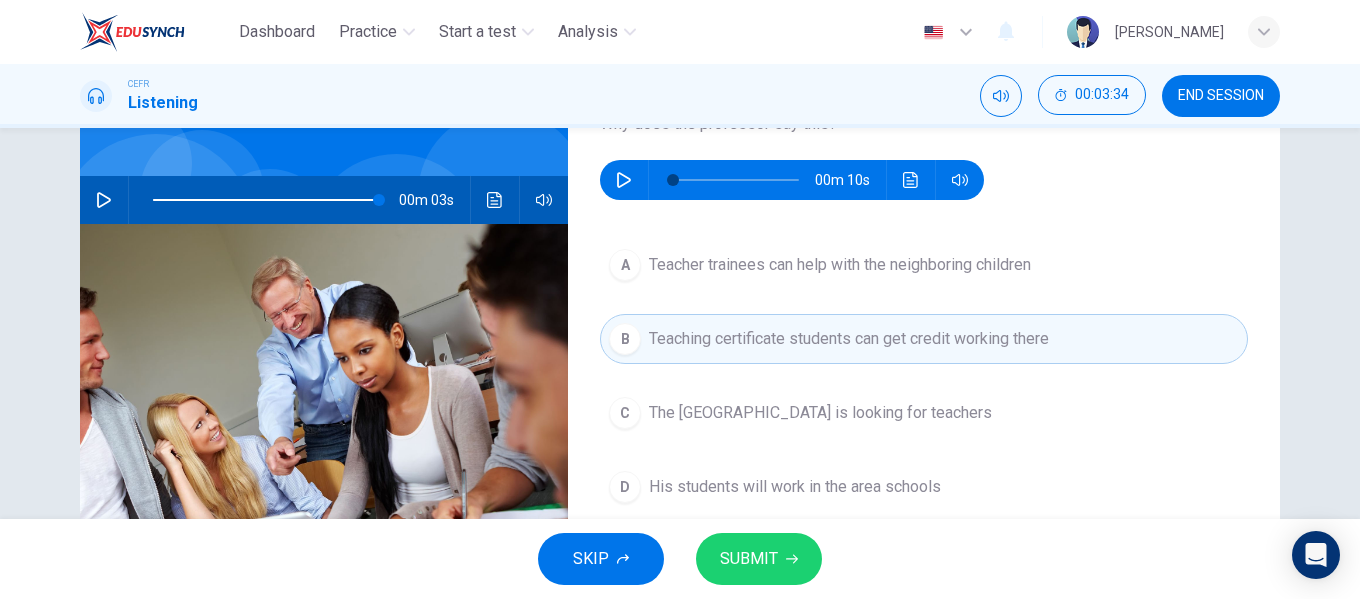 click on "SUBMIT" at bounding box center (759, 559) 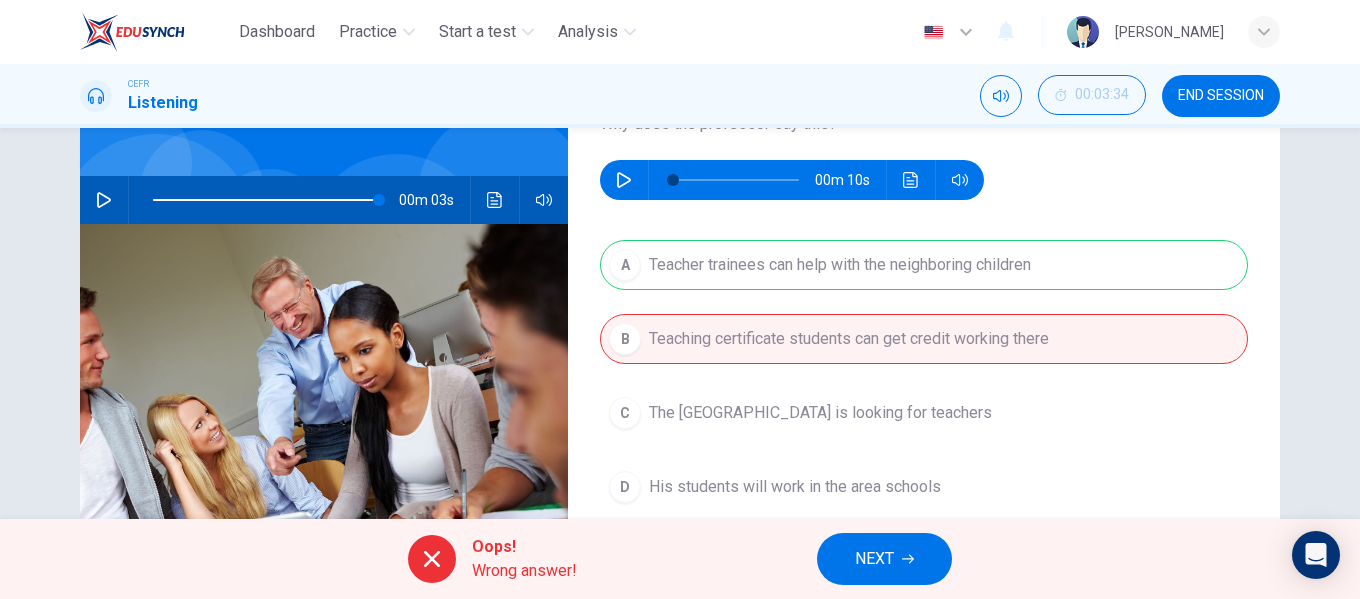 click on "NEXT" at bounding box center [884, 559] 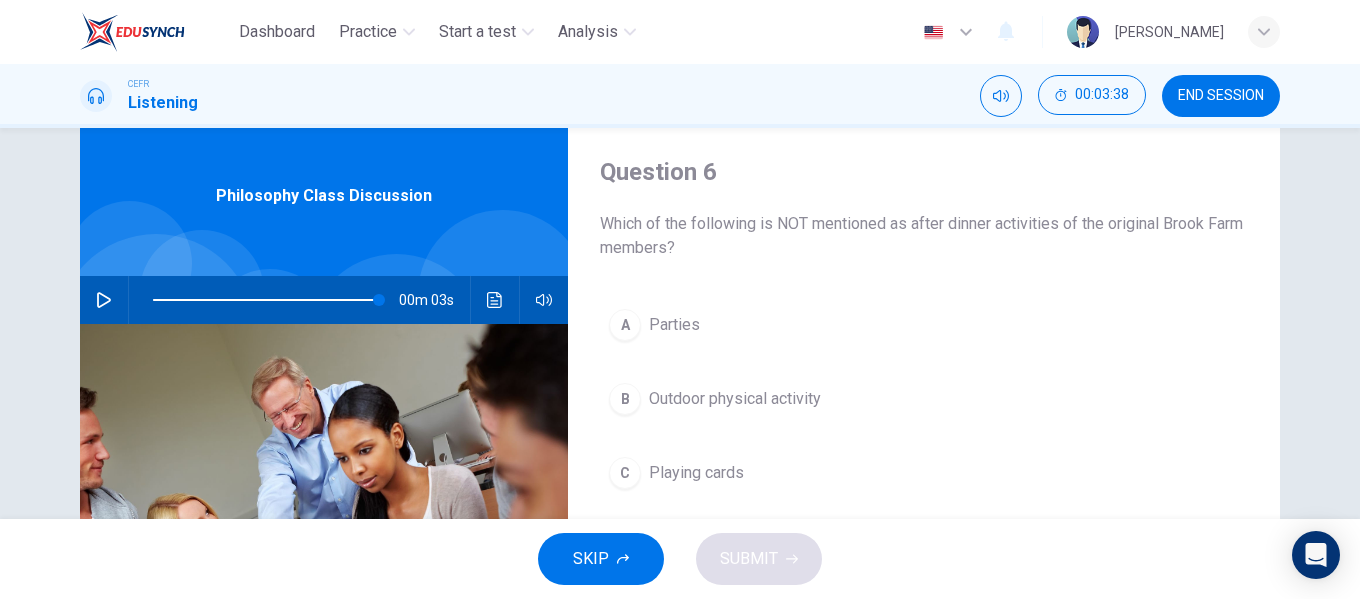 scroll, scrollTop: 152, scrollLeft: 0, axis: vertical 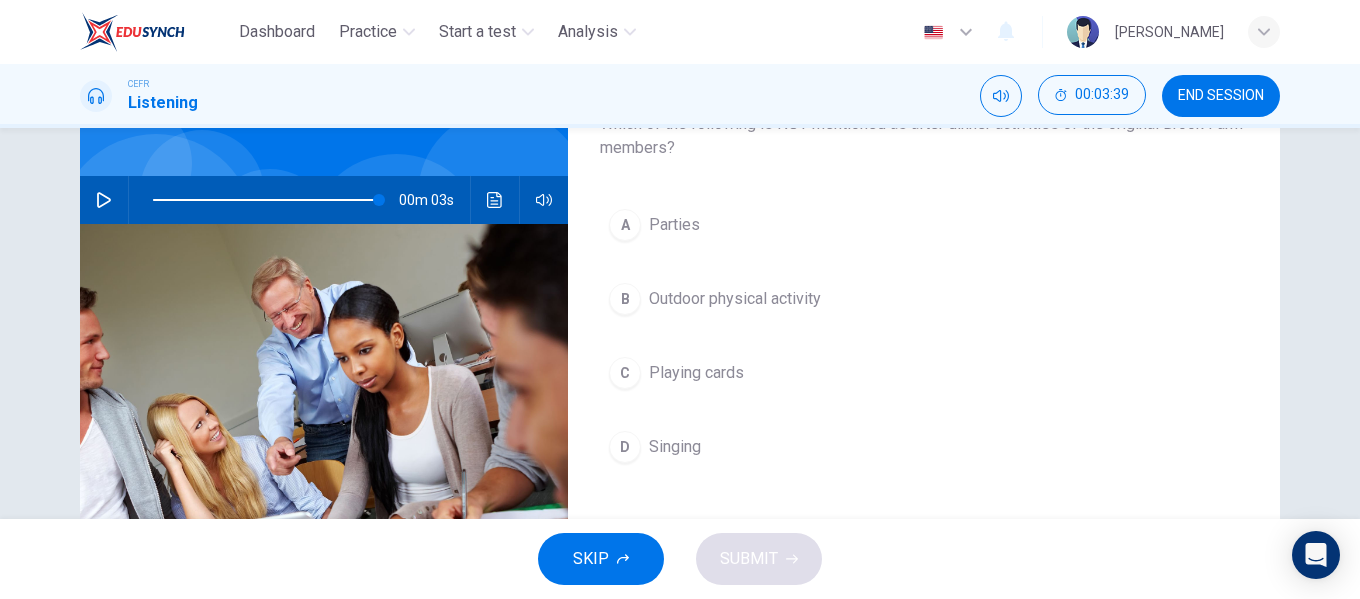click on "A Parties" at bounding box center (924, 225) 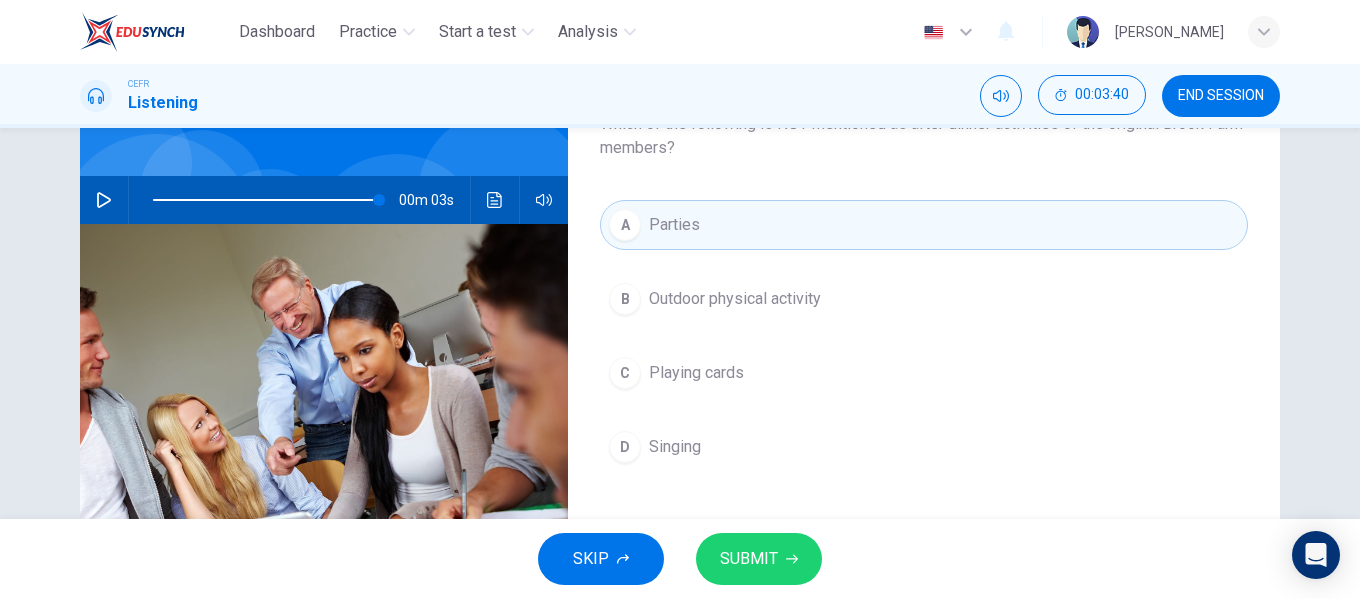 click on "SKIP SUBMIT" at bounding box center [680, 559] 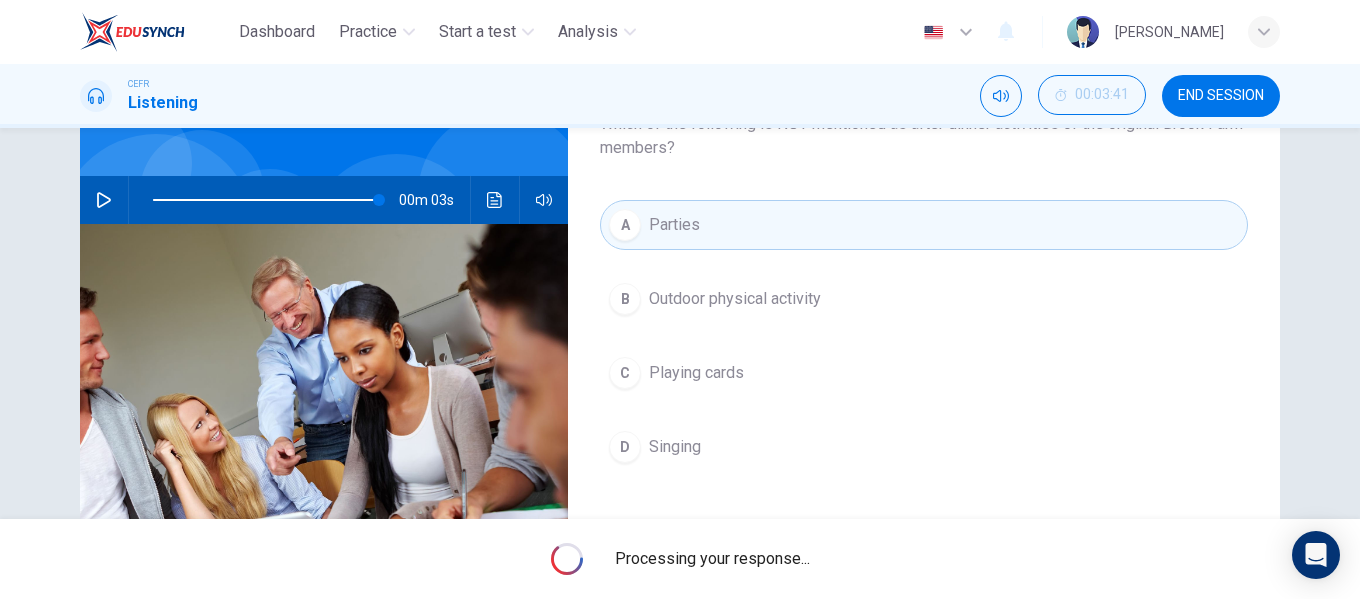 type on "98" 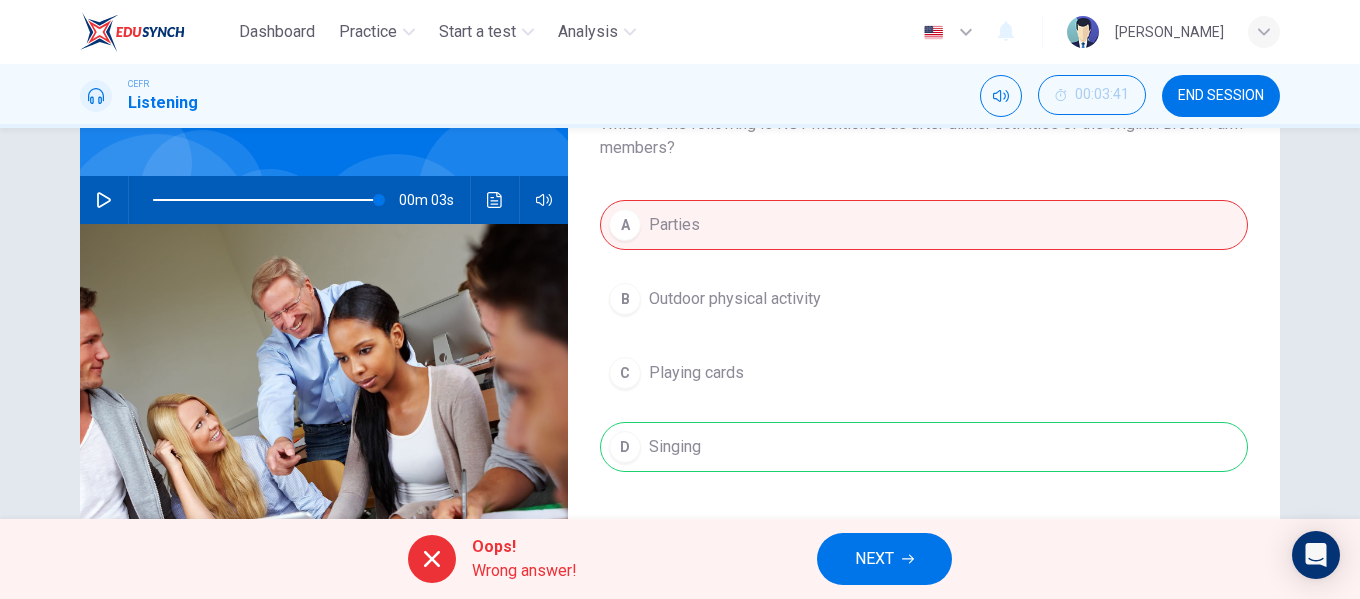 click on "NEXT" at bounding box center (874, 559) 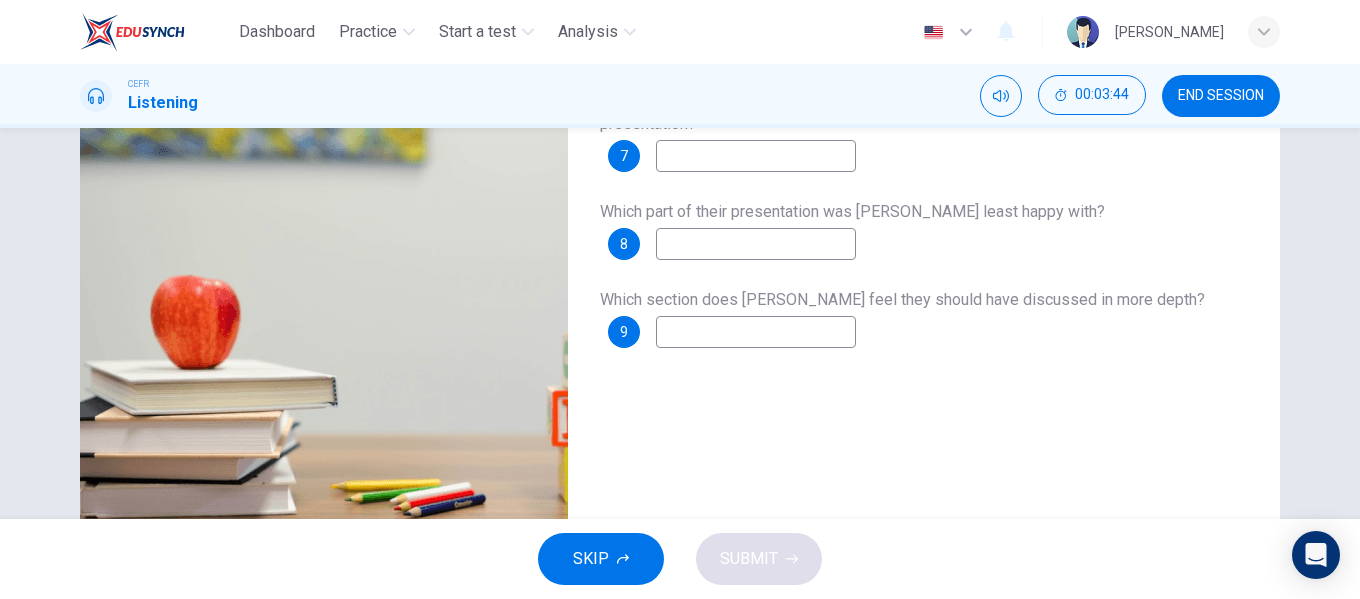 scroll, scrollTop: 384, scrollLeft: 0, axis: vertical 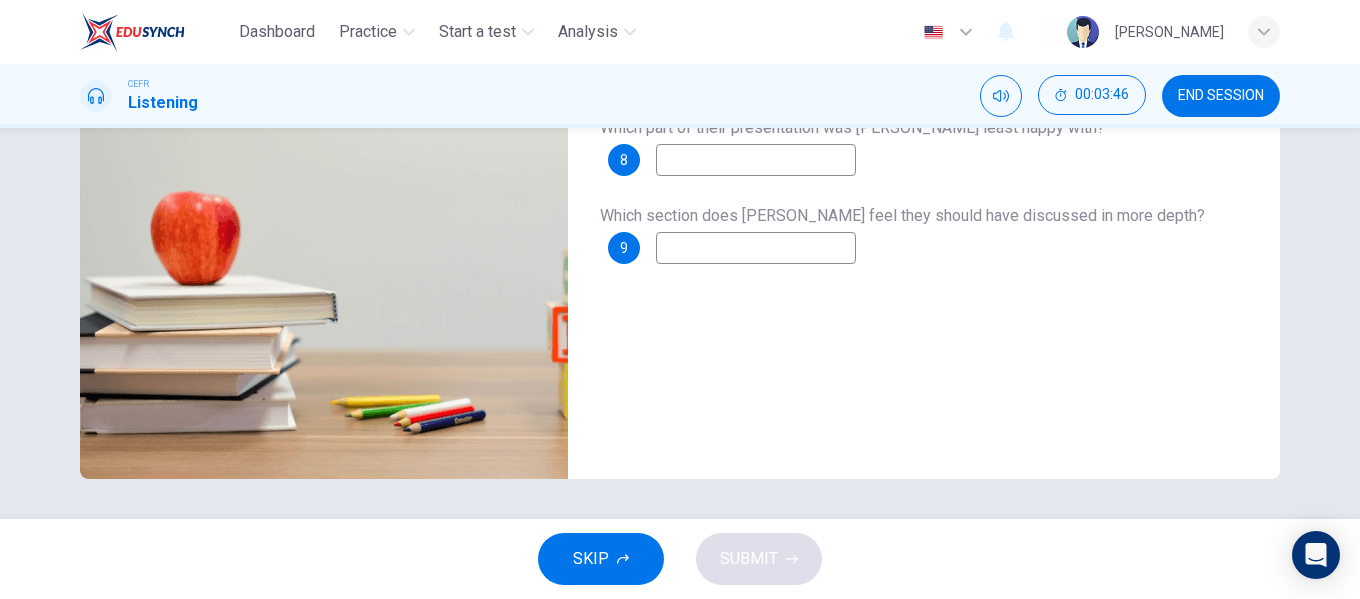 click on "END SESSION" at bounding box center [1221, 96] 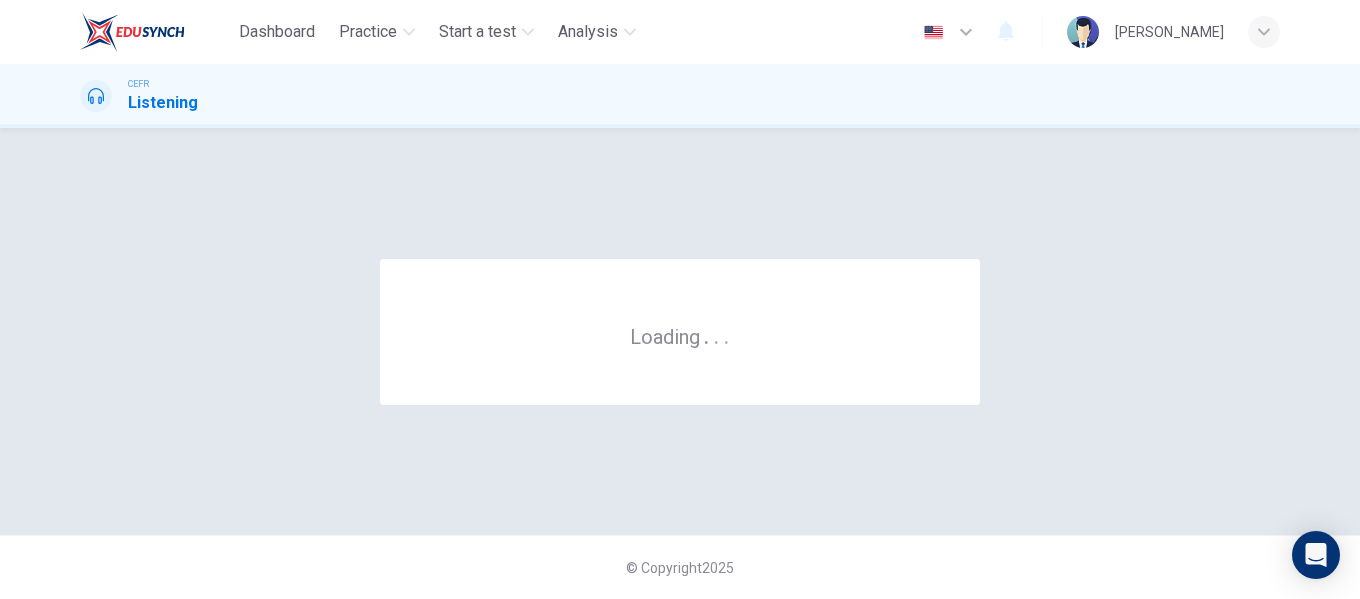 scroll, scrollTop: 0, scrollLeft: 0, axis: both 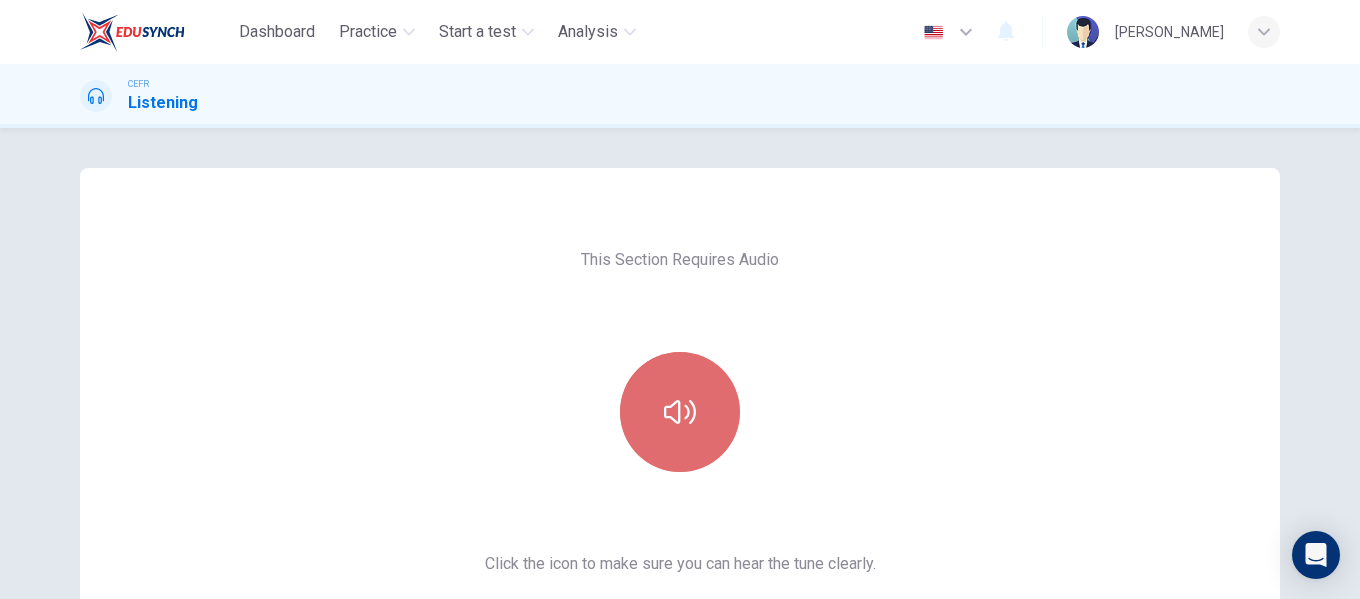 drag, startPoint x: 676, startPoint y: 418, endPoint x: 676, endPoint y: 400, distance: 18 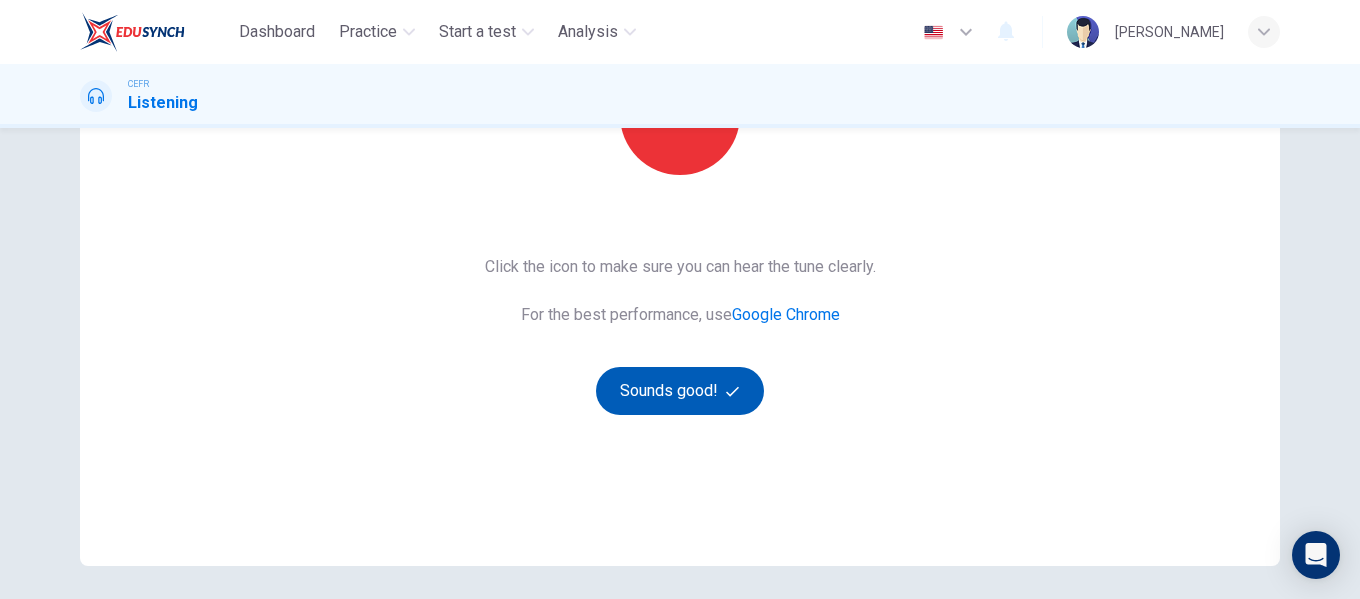 scroll, scrollTop: 300, scrollLeft: 0, axis: vertical 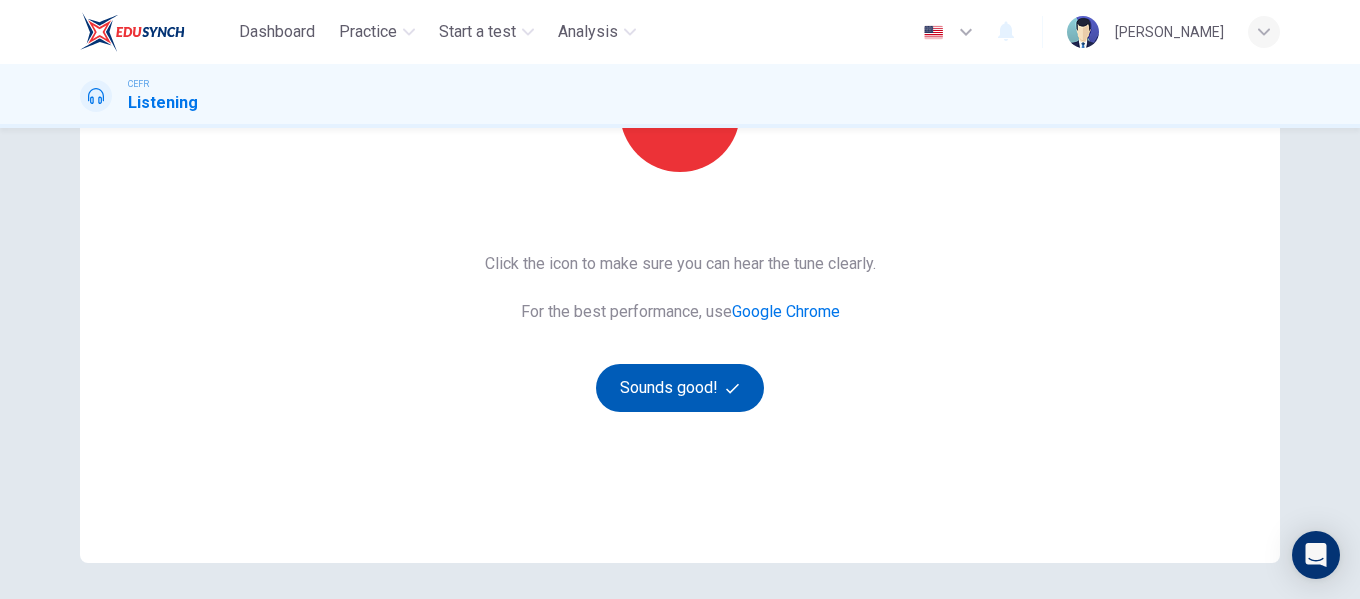 click on "Sounds good!" at bounding box center [680, 388] 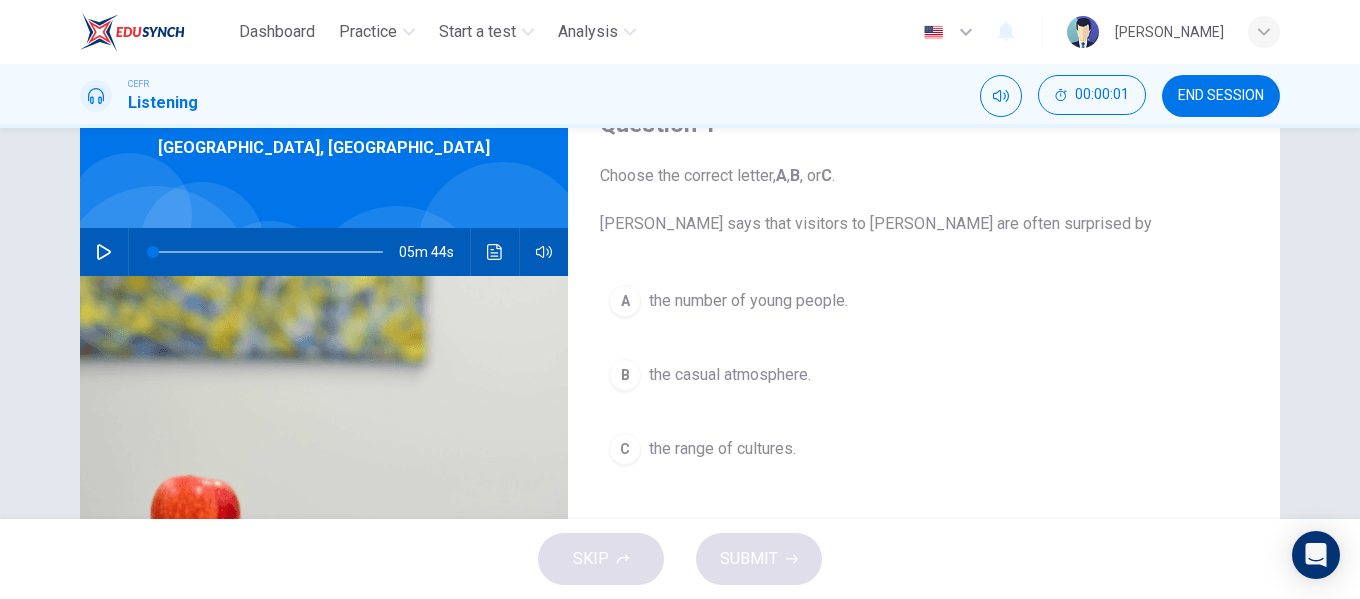scroll, scrollTop: 0, scrollLeft: 0, axis: both 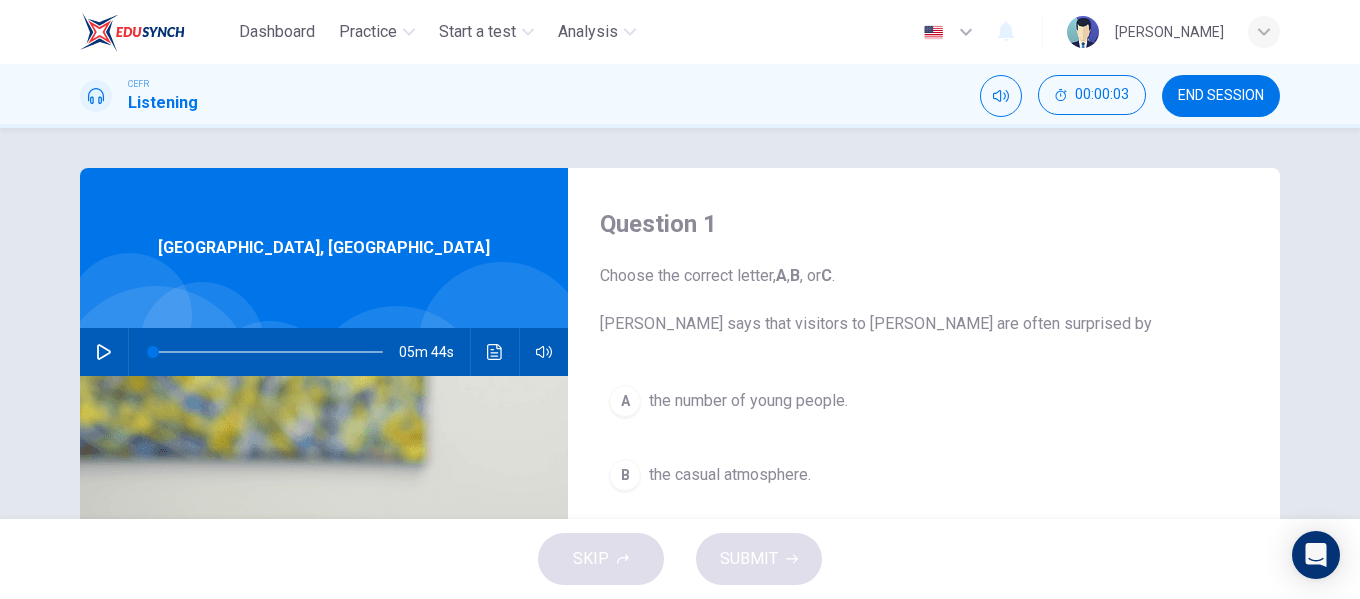 click 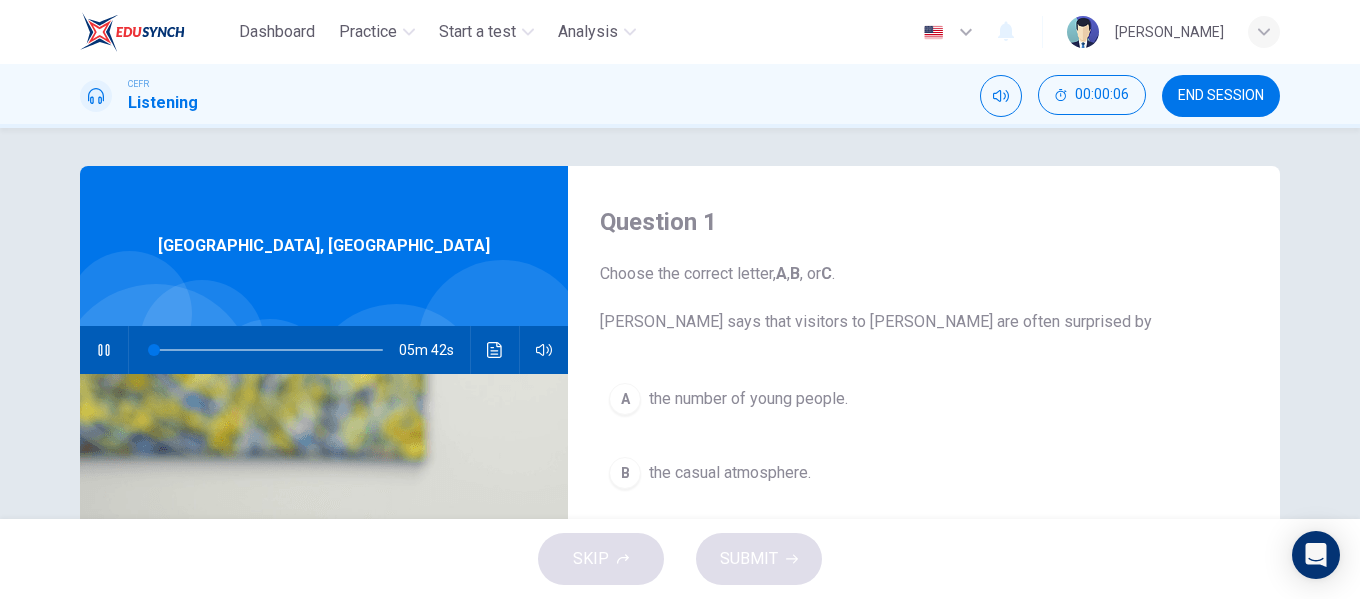 scroll, scrollTop: 0, scrollLeft: 0, axis: both 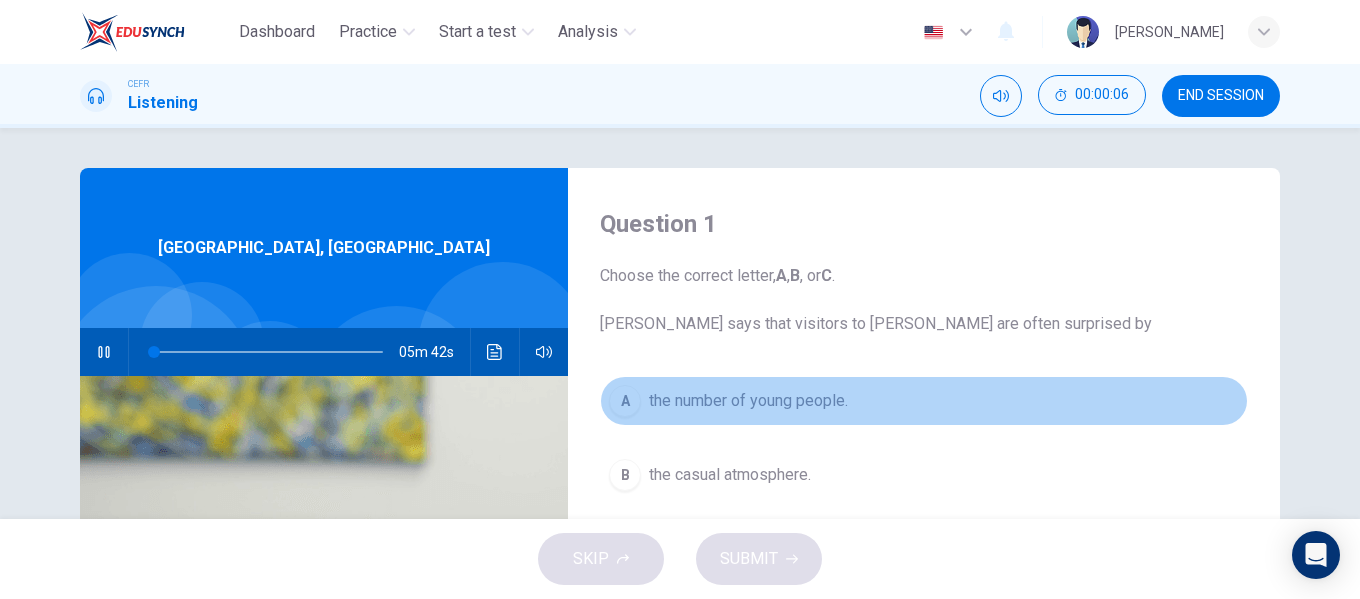 click on "A the number of young people." at bounding box center [924, 401] 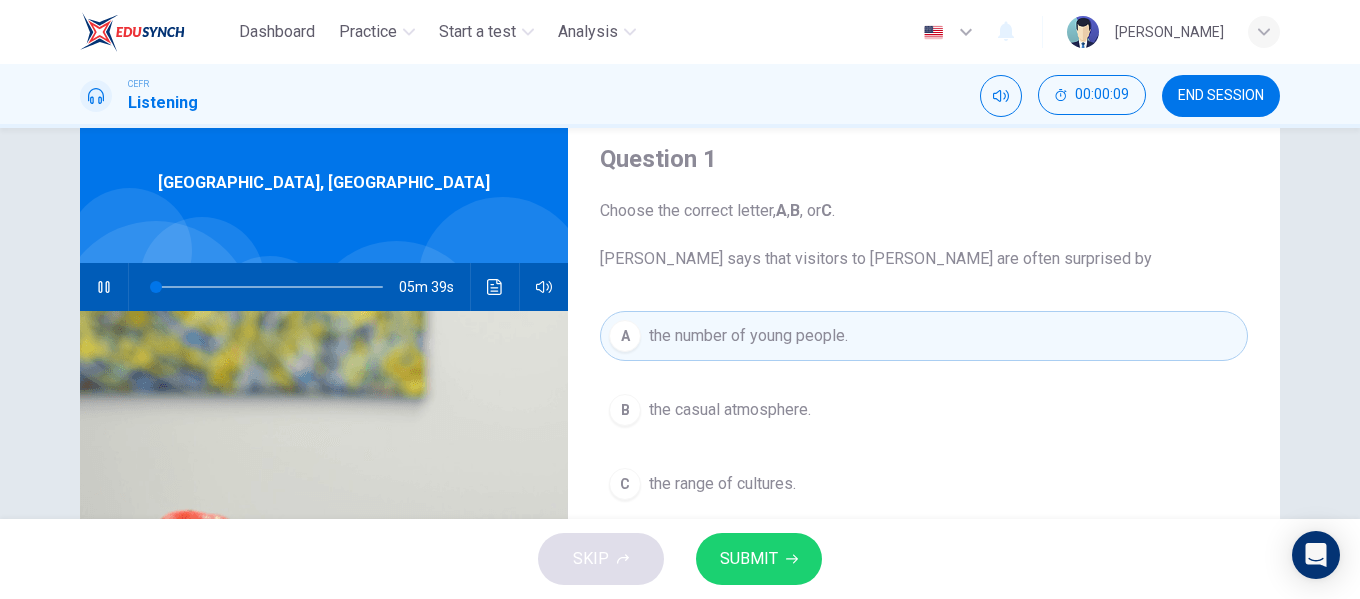 scroll, scrollTop: 100, scrollLeft: 0, axis: vertical 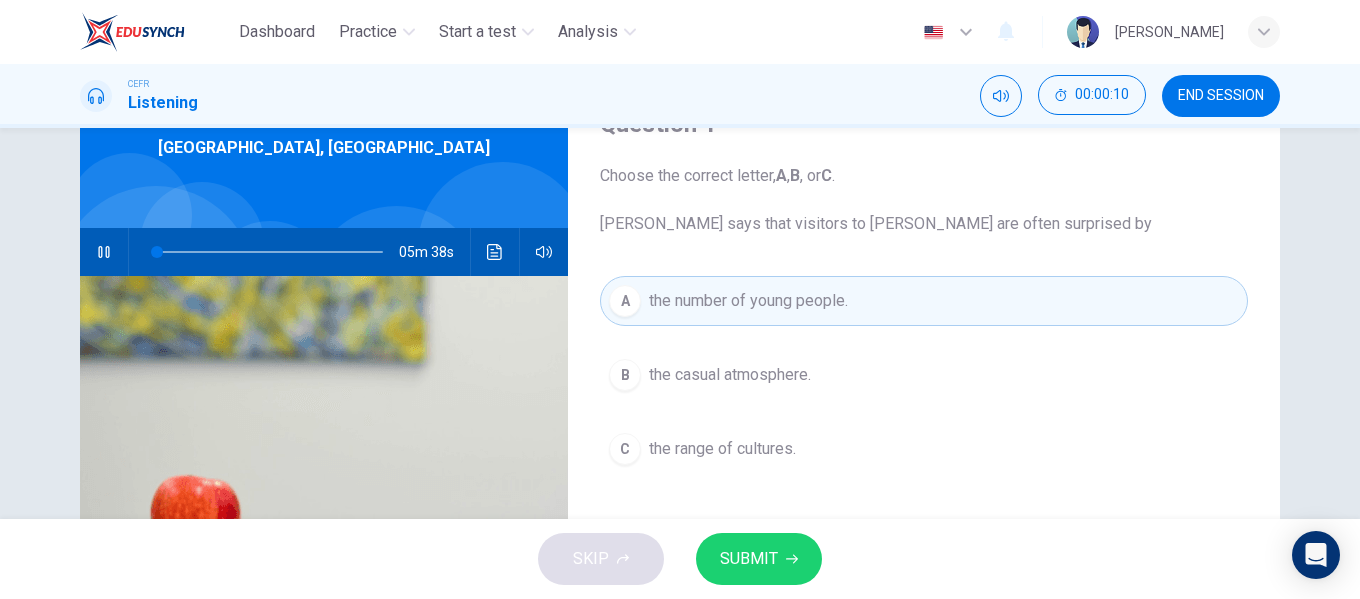 click on "SUBMIT" at bounding box center (749, 559) 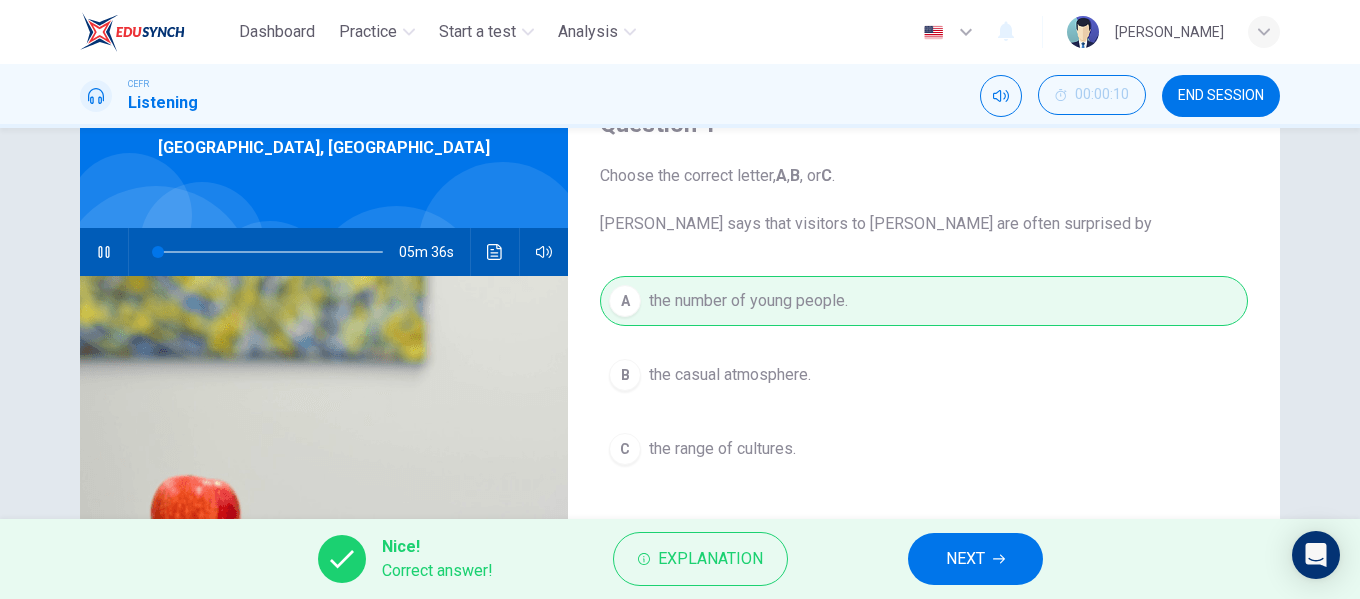 click on "NEXT" at bounding box center (975, 559) 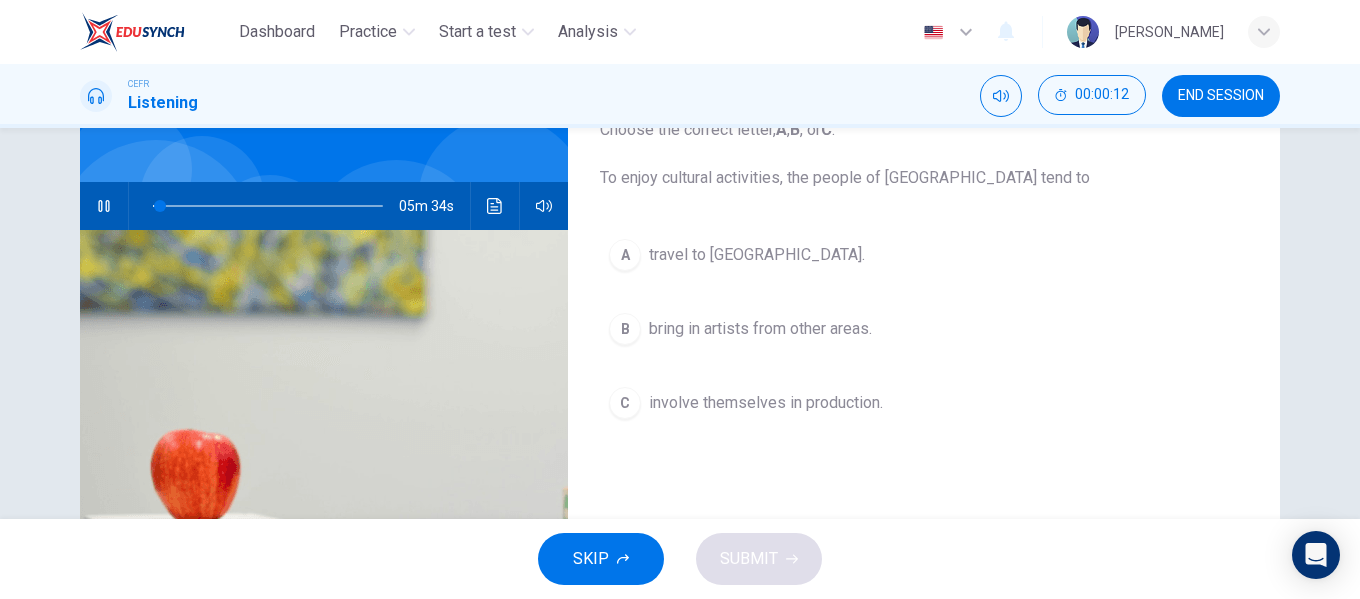 scroll, scrollTop: 100, scrollLeft: 0, axis: vertical 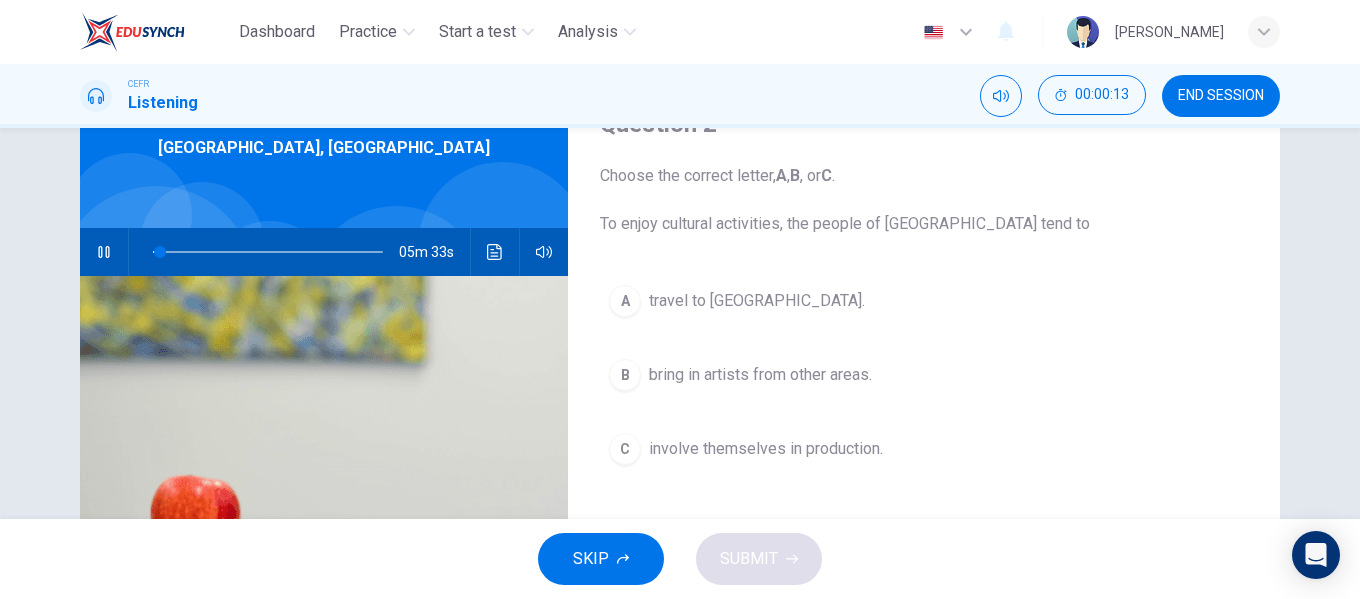 click on "C involve themselves in production." at bounding box center (924, 449) 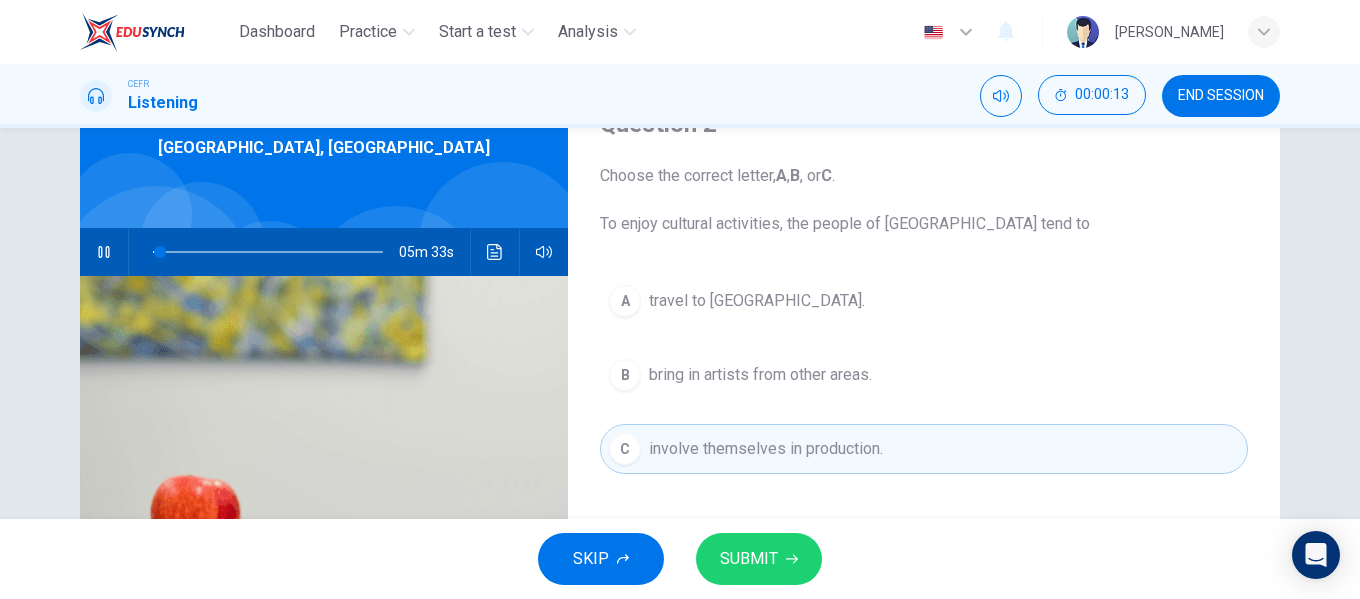 click on "SUBMIT" at bounding box center [749, 559] 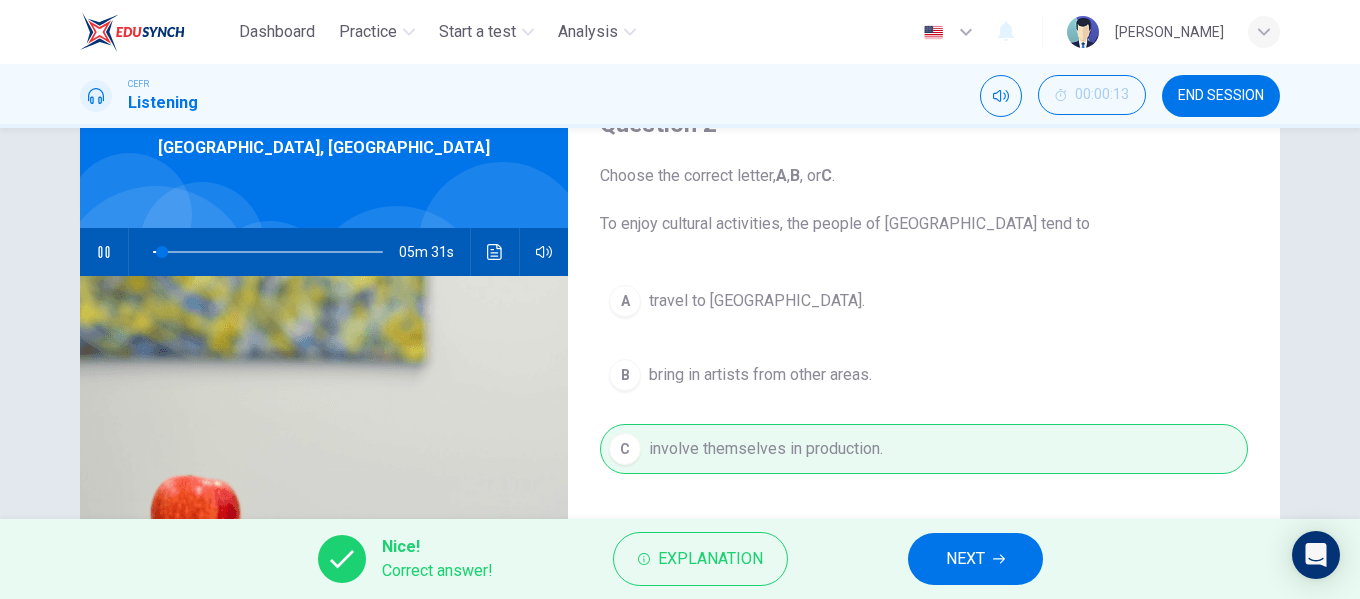 click on "NEXT" at bounding box center (975, 559) 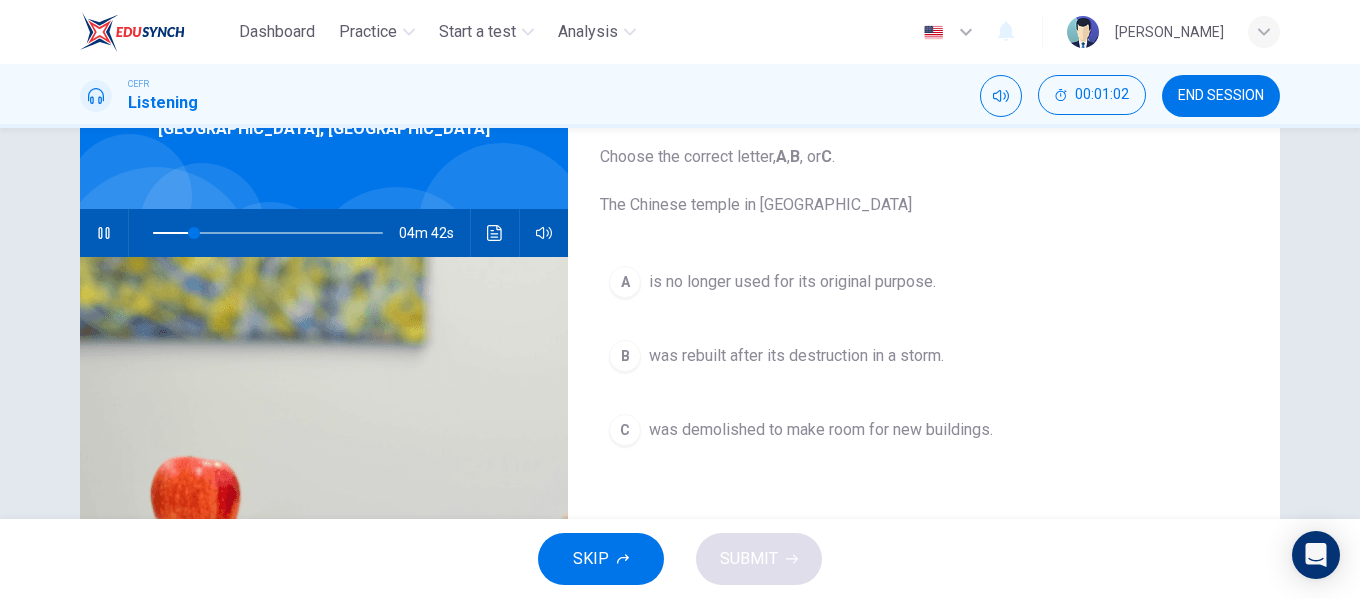 scroll, scrollTop: 136, scrollLeft: 0, axis: vertical 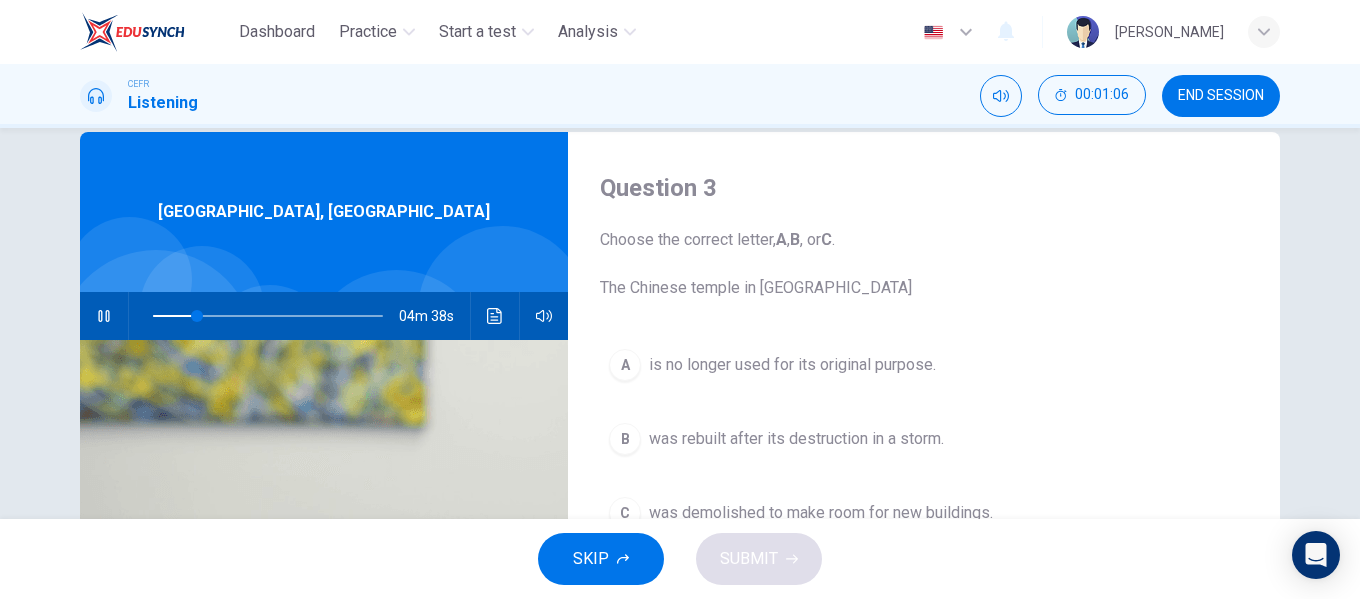click on "was rebuilt after its destruction in a storm." at bounding box center [796, 439] 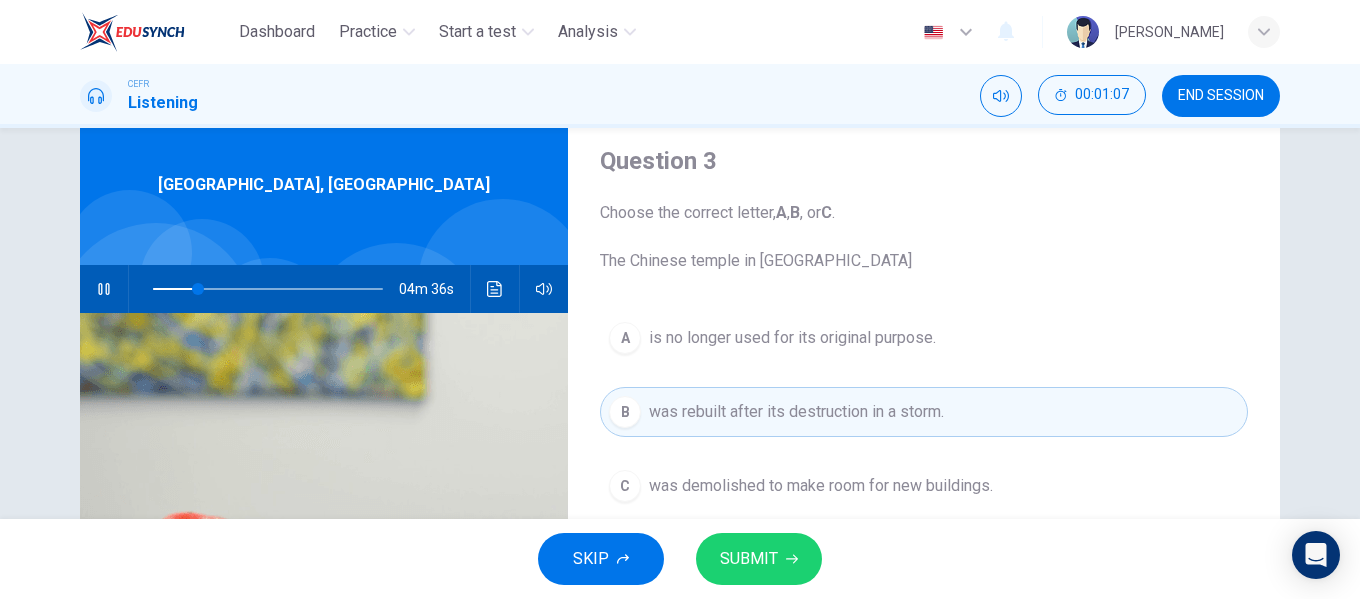 scroll, scrollTop: 68, scrollLeft: 0, axis: vertical 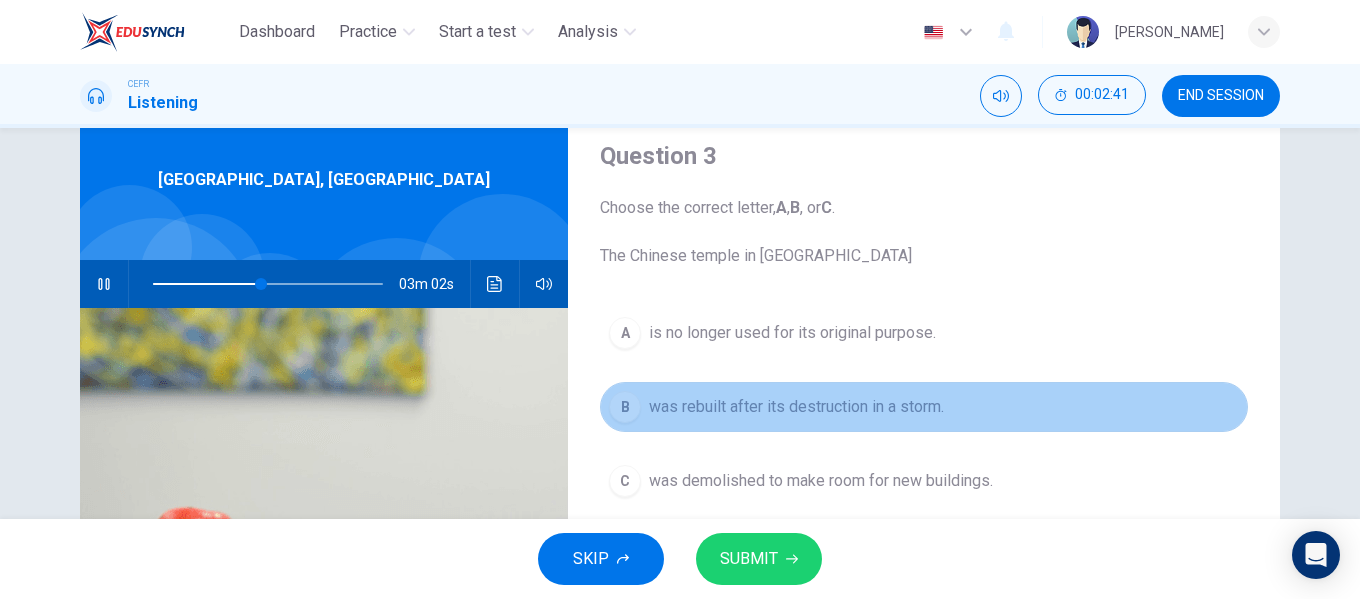 click on "was rebuilt after its destruction in a storm." at bounding box center [796, 407] 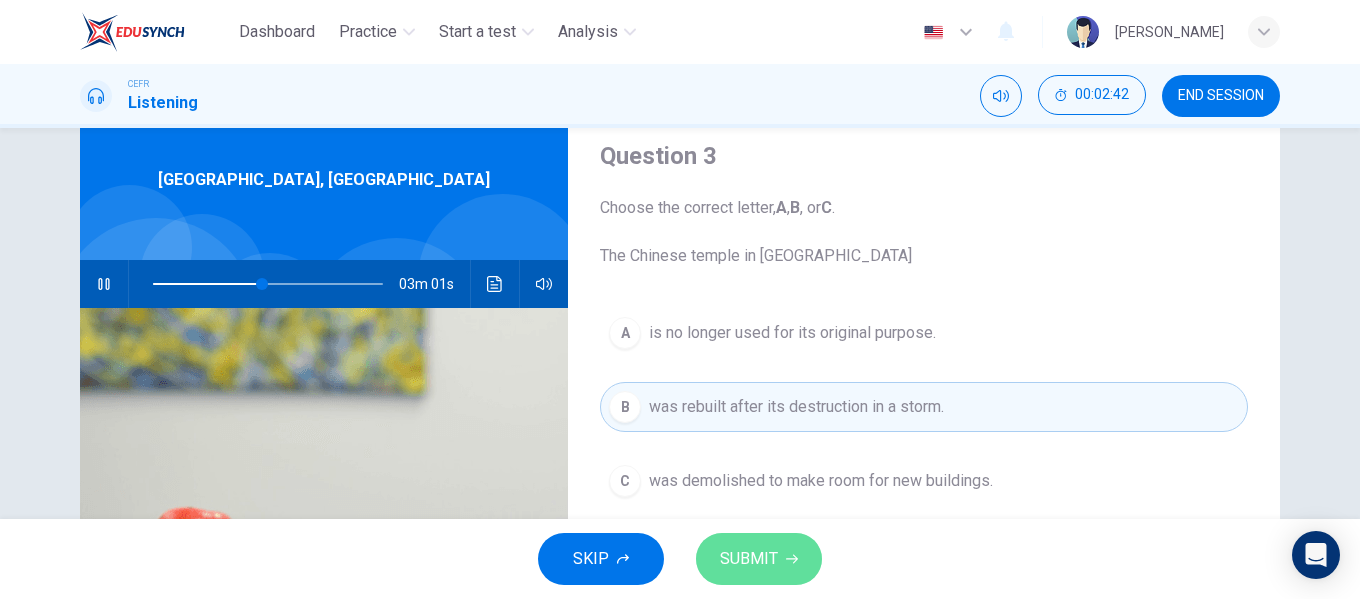 click on "SUBMIT" at bounding box center (759, 559) 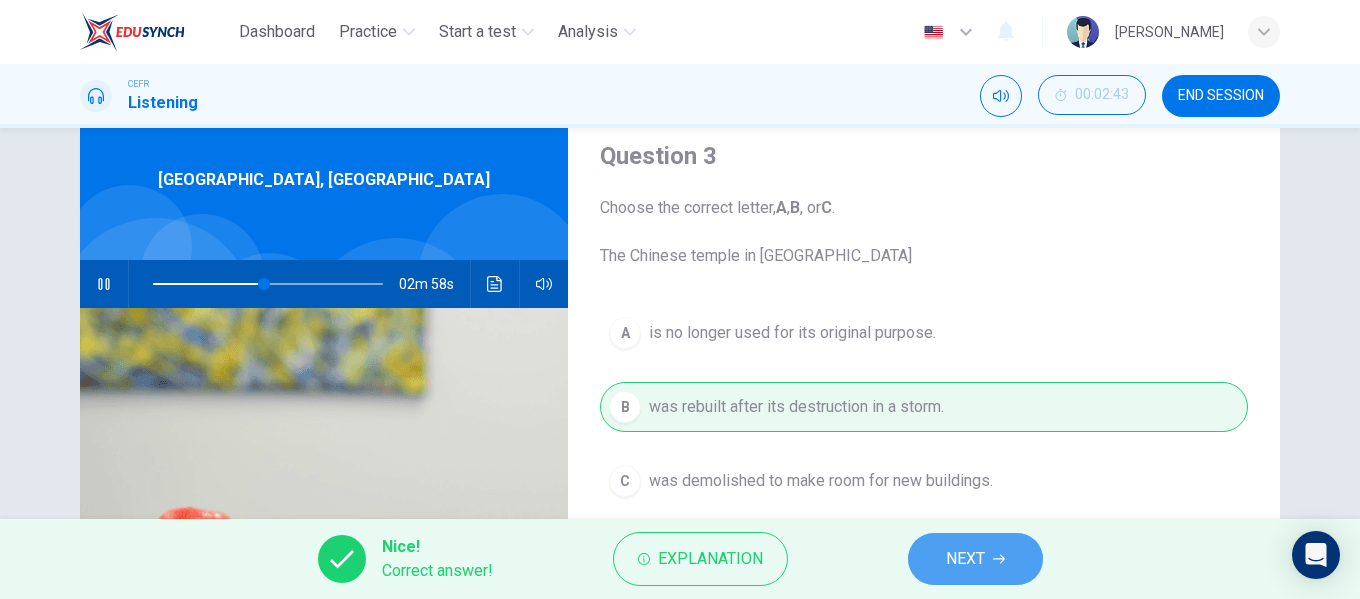 drag, startPoint x: 954, startPoint y: 550, endPoint x: 845, endPoint y: 522, distance: 112.53888 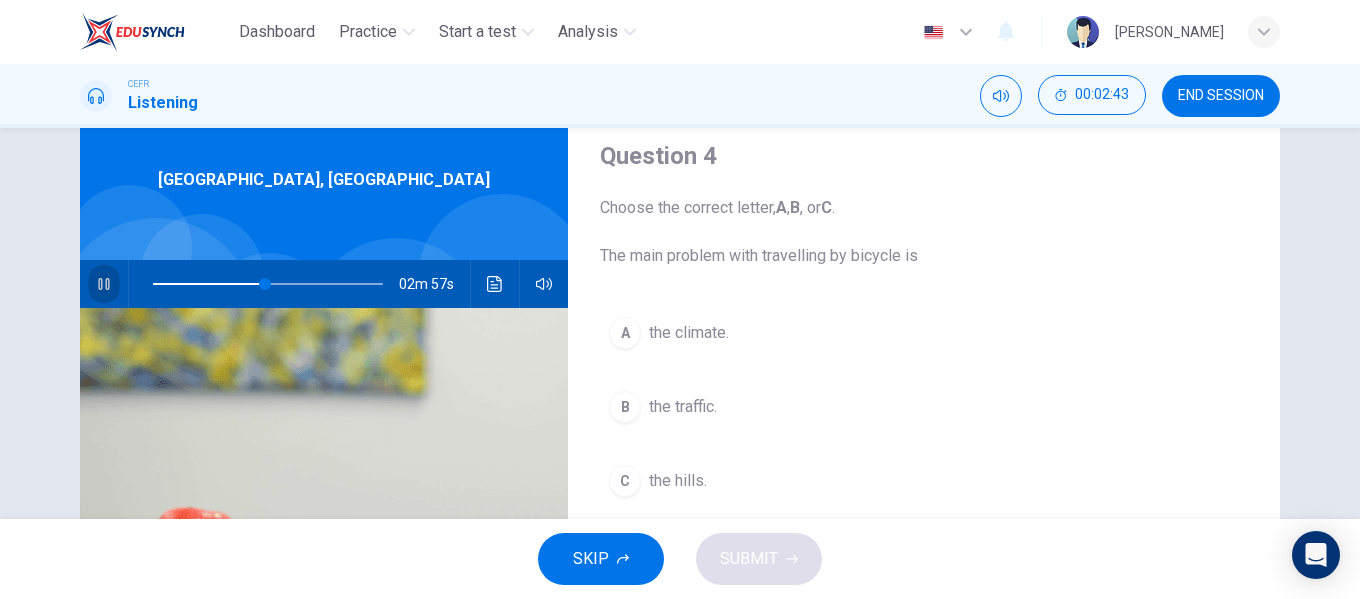 click 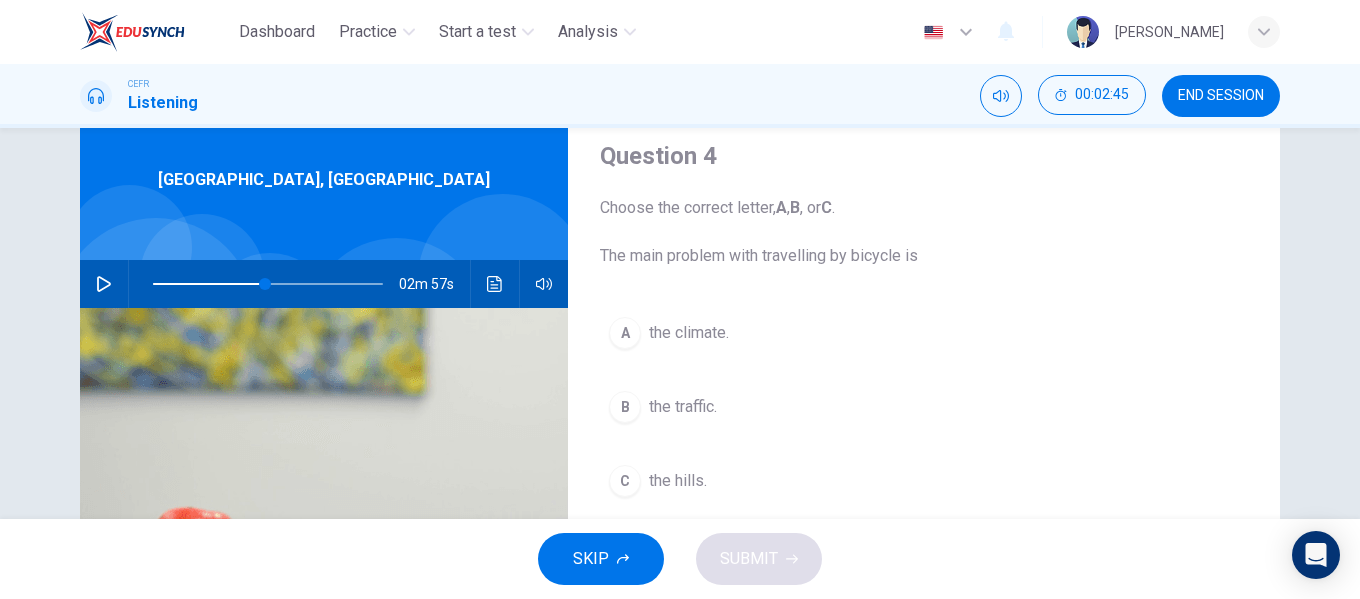 click on "the climate." at bounding box center (689, 333) 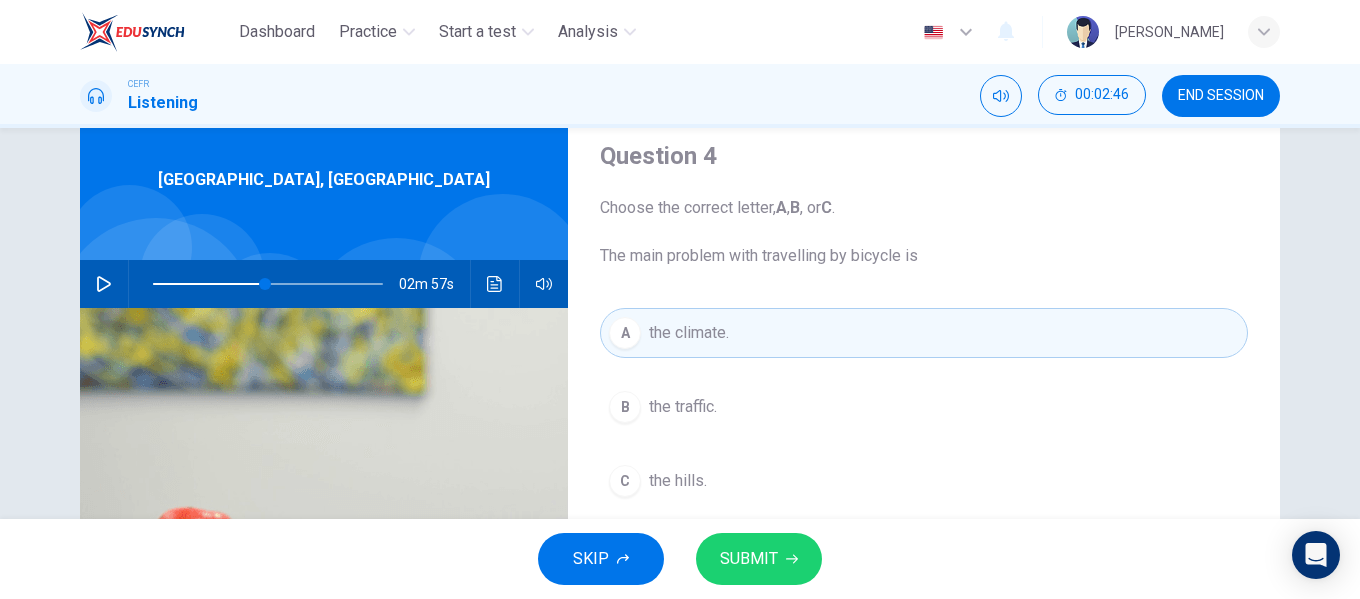 click on "SUBMIT" at bounding box center (749, 559) 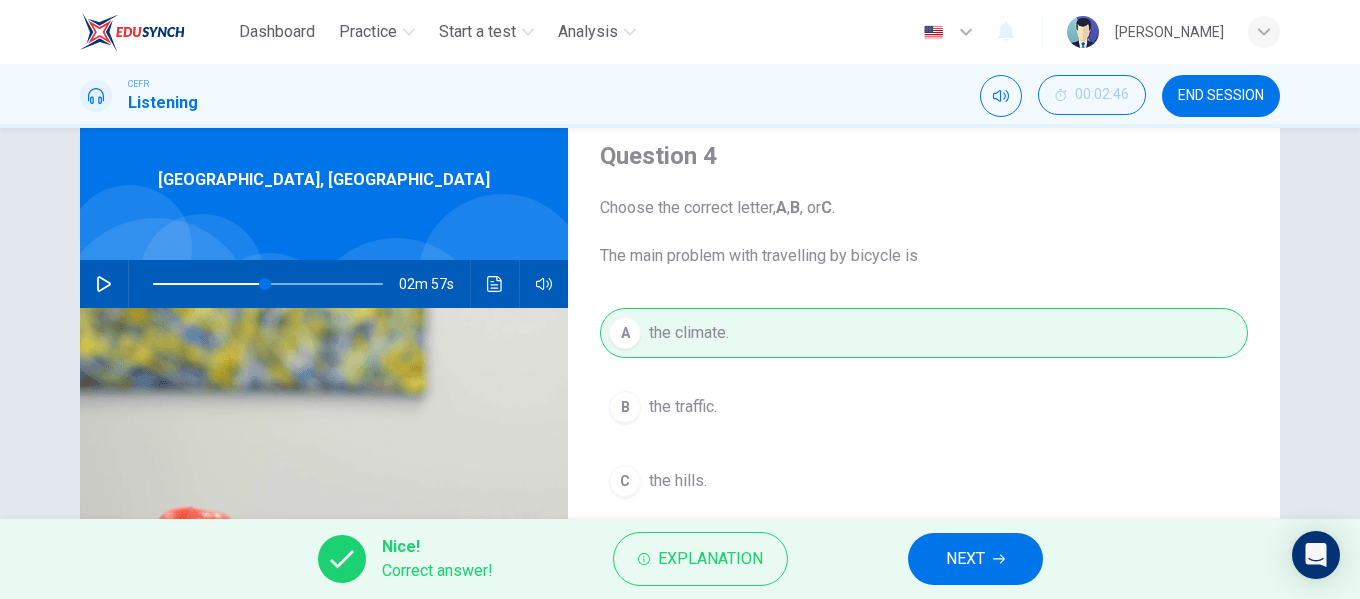 click on "NEXT" at bounding box center [965, 559] 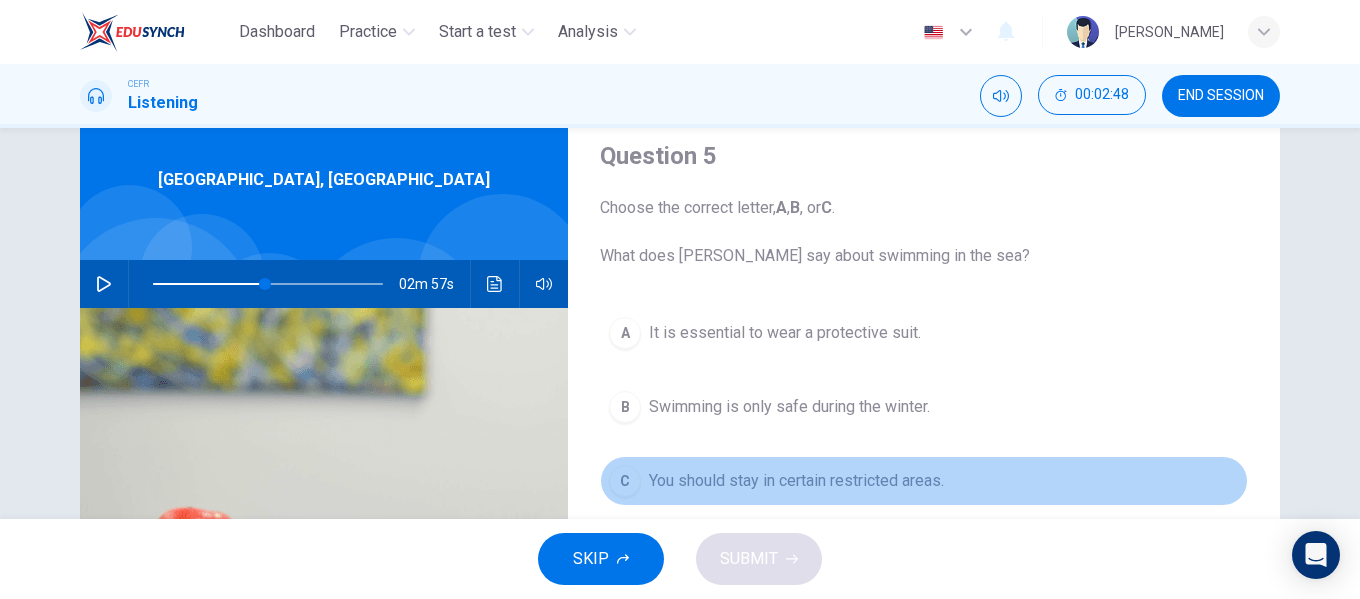 click on "You should stay in certain restricted areas." at bounding box center [796, 481] 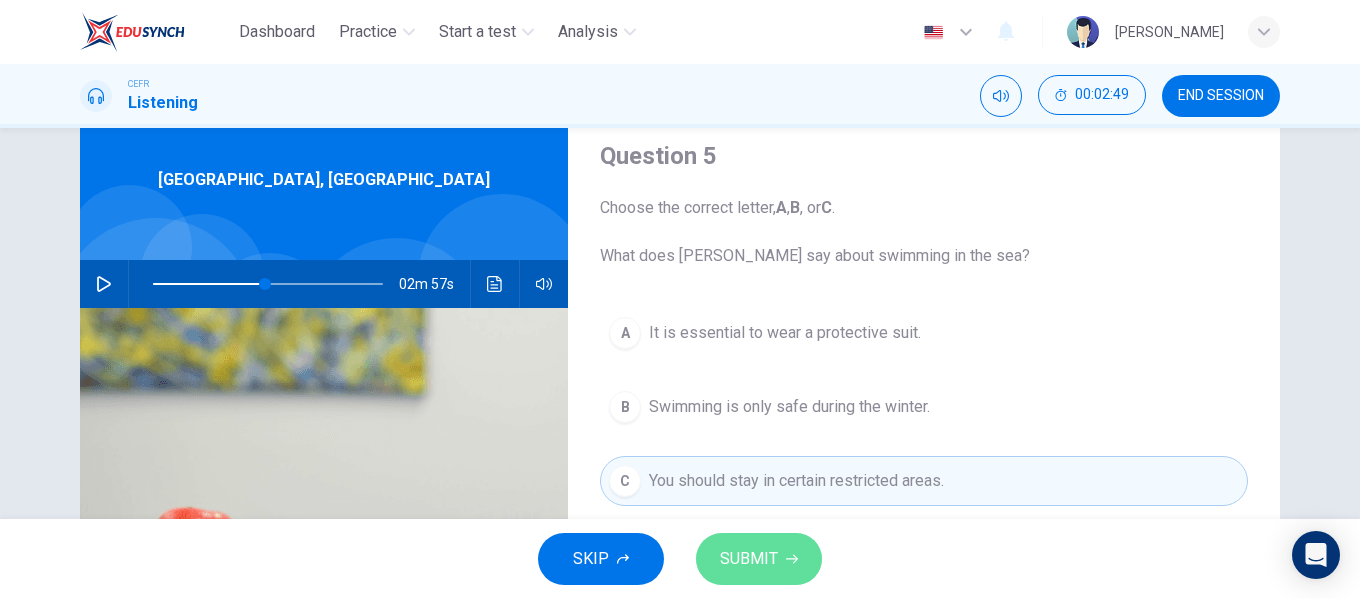 click on "SUBMIT" at bounding box center [749, 559] 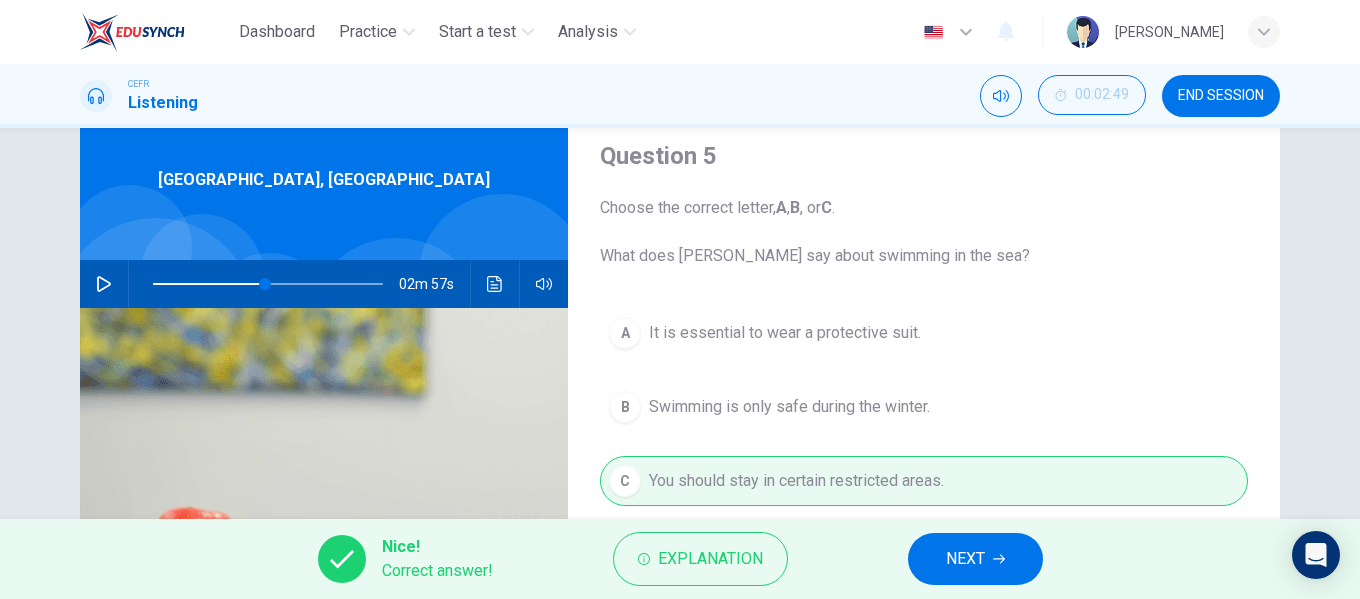 click on "NEXT" at bounding box center [975, 559] 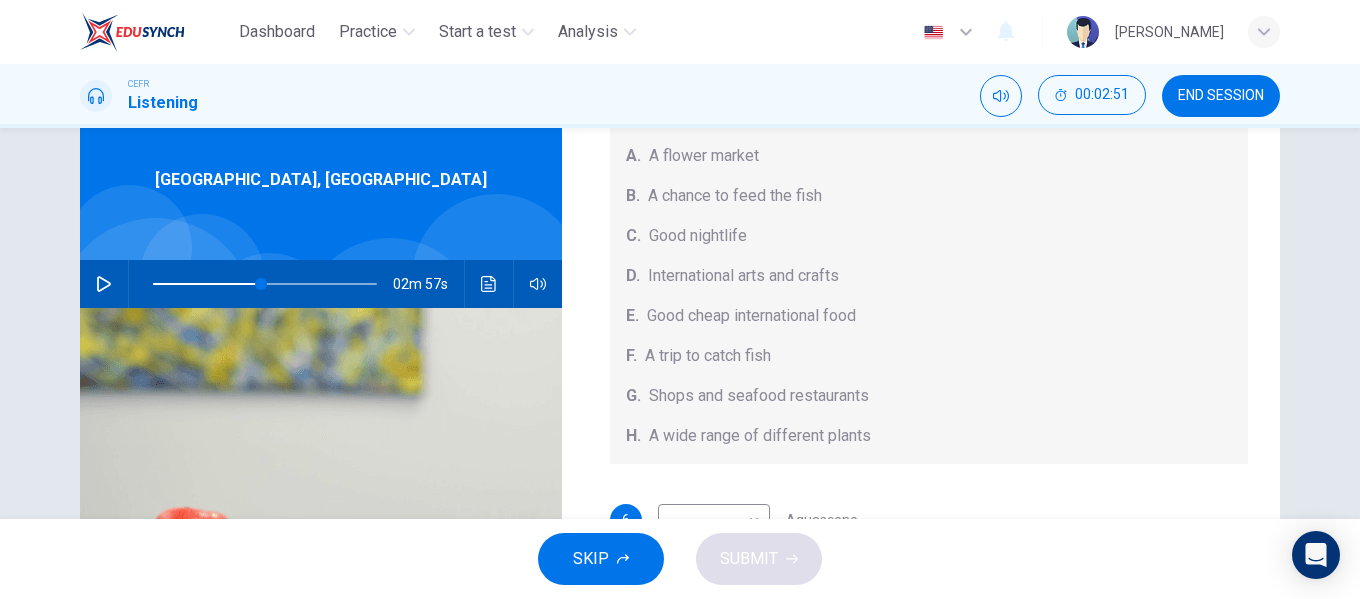scroll, scrollTop: 225, scrollLeft: 0, axis: vertical 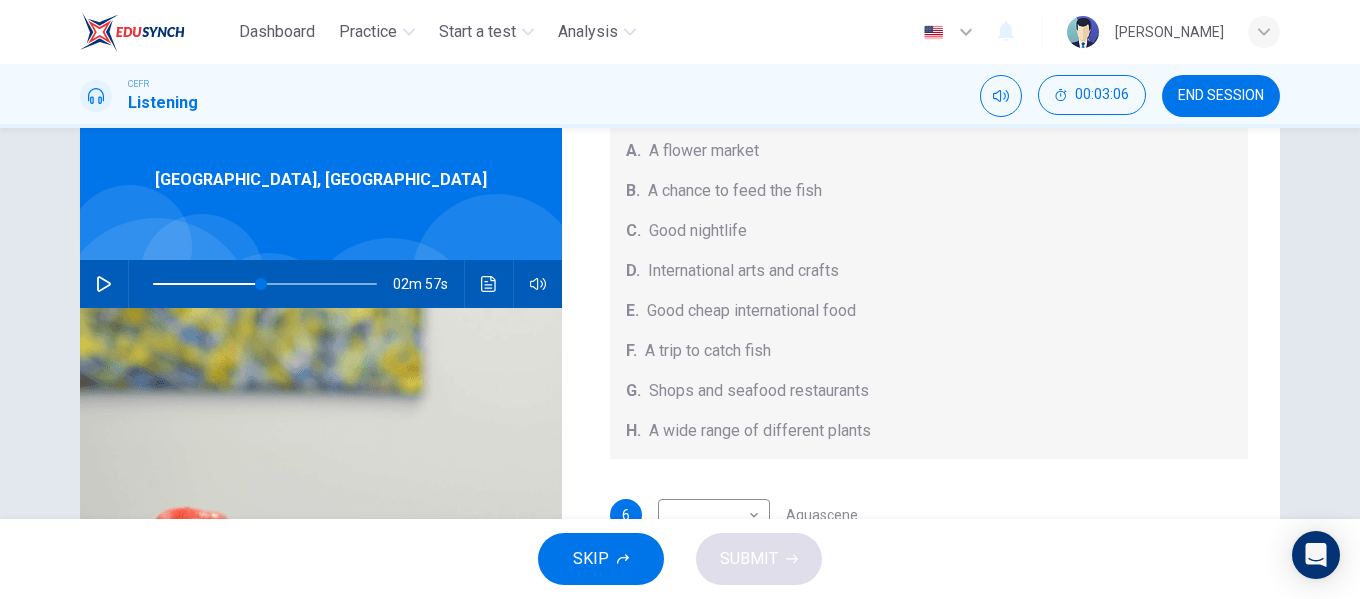 click at bounding box center [104, 284] 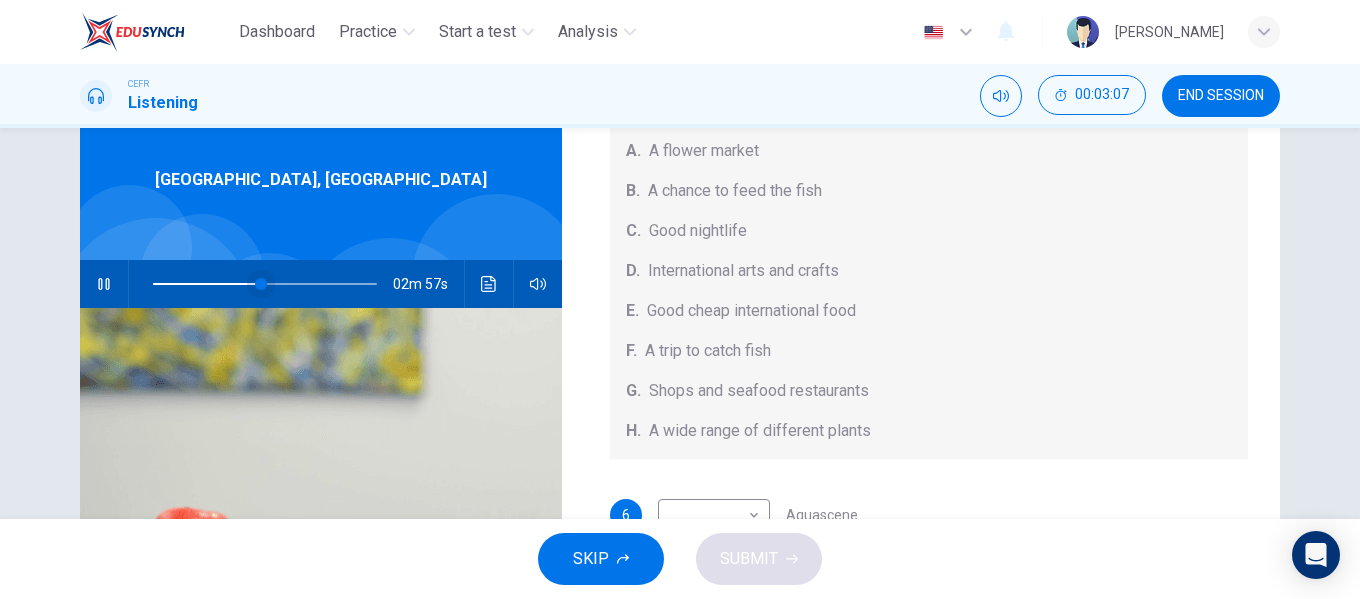 click at bounding box center (261, 284) 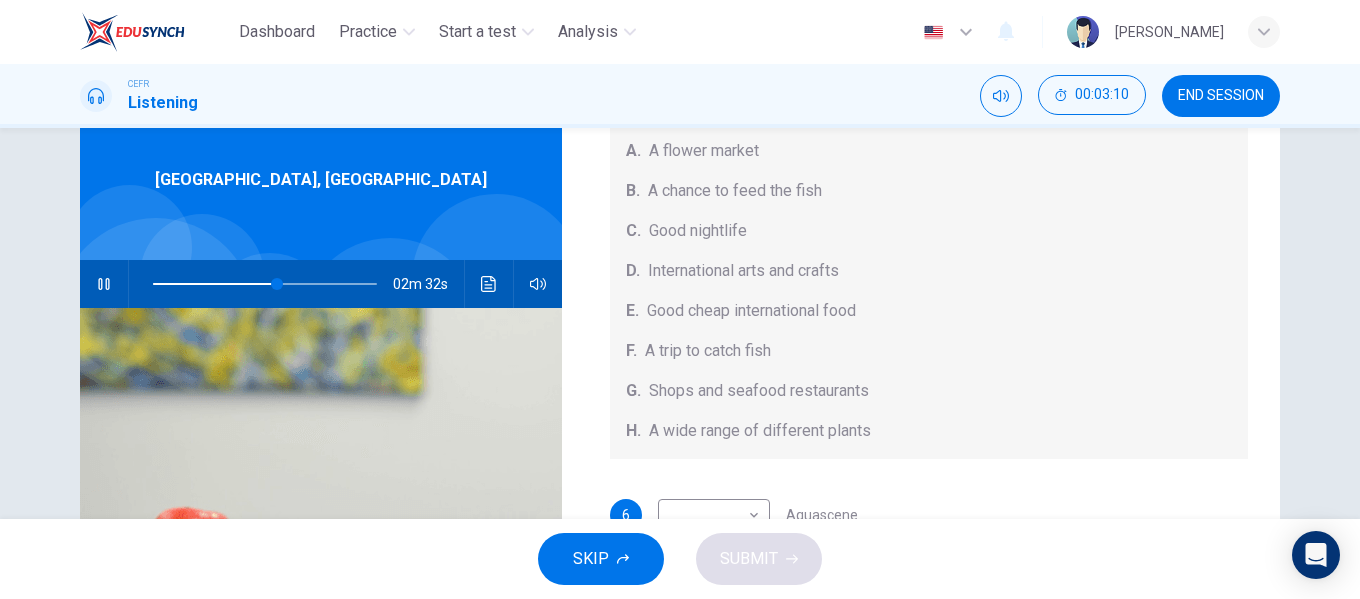 scroll, scrollTop: 168, scrollLeft: 0, axis: vertical 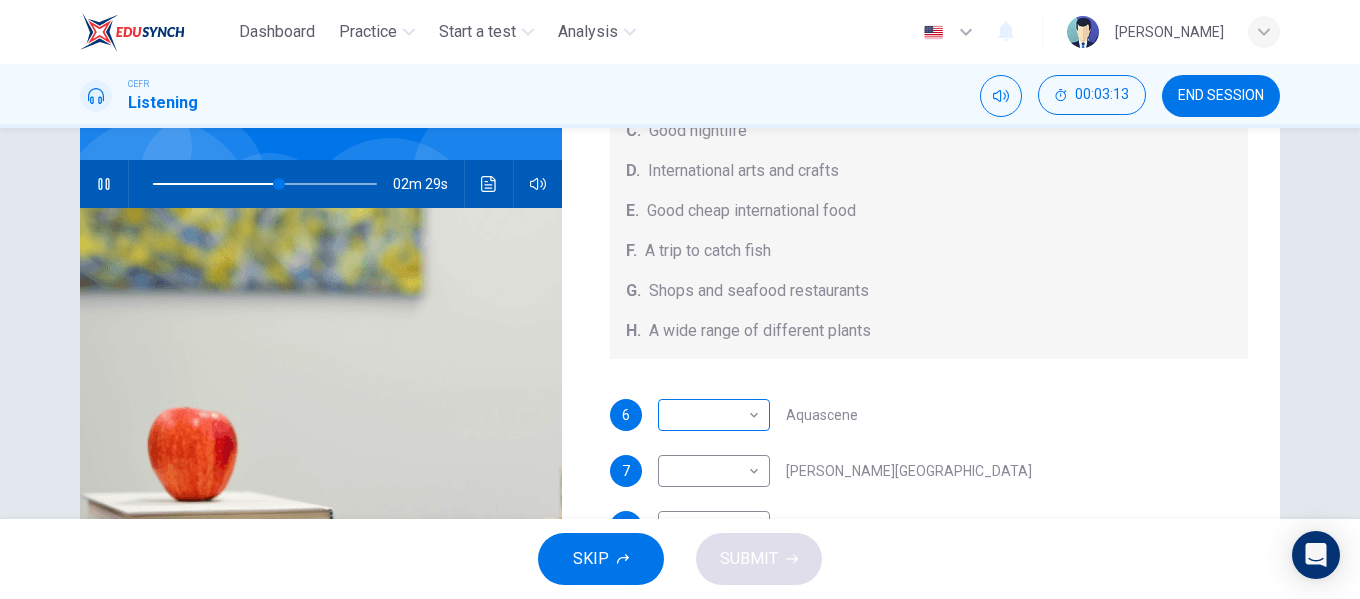 click on "Dashboard Practice Start a test Analysis English en ​ NURUL AININA BINTI MOHD ALIF EMPATI CEFR Listening 00:03:13 END SESSION Questions 6 - 10 Choose your answers from the box and write the correct letter  A-H  next to the questions below.
What can you find at each of the places below? A. A flower market B. A chance to feed the fish C. Good nightlife D. International arts and crafts E. Good cheap international food F. A trip to catch fish G. Shops and seafood restaurants H. A wide range of different plants 6 ​ ​ Aquascene 7 ​ ​ Smith Street Mall 8 ​ ​ Cullen Bay Marina 9 ​ ​ Fannie Bay 10 ​ ​ Mitchell Street Darwin, Australia 02m 29s SKIP SUBMIT EduSynch - Online Language Proficiency Testing
×
Dashboard Practice Start a test Analysis Notifications © Copyright  2025" at bounding box center [680, 299] 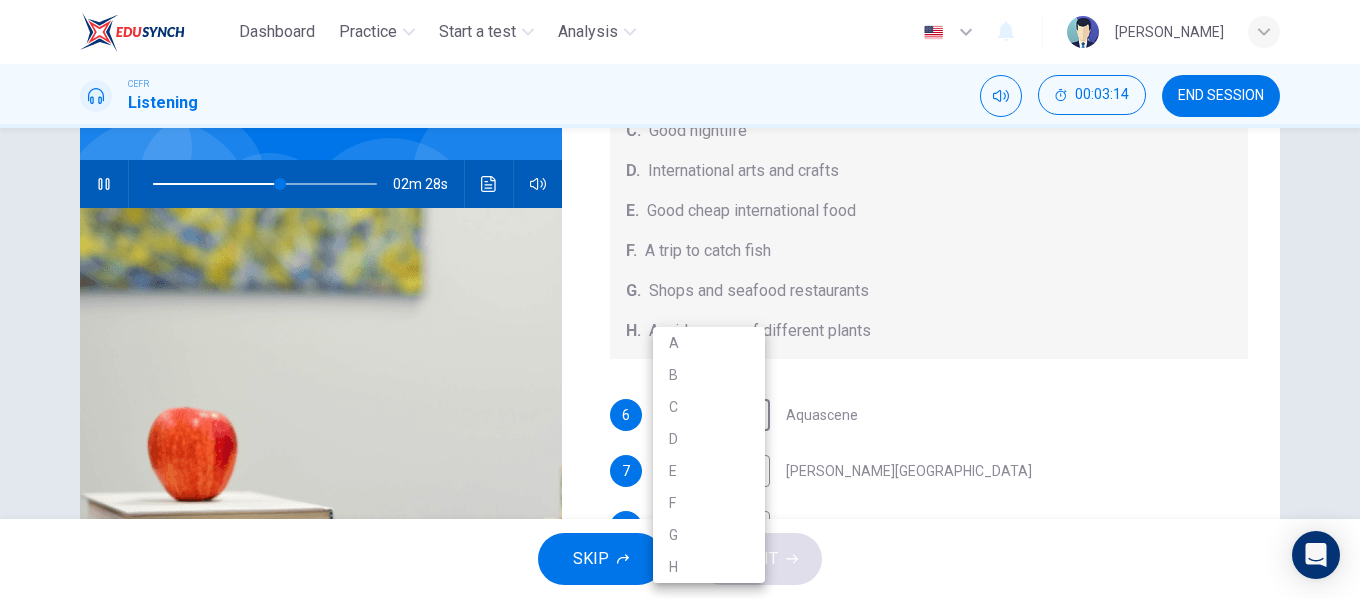 click on "B" at bounding box center (709, 375) 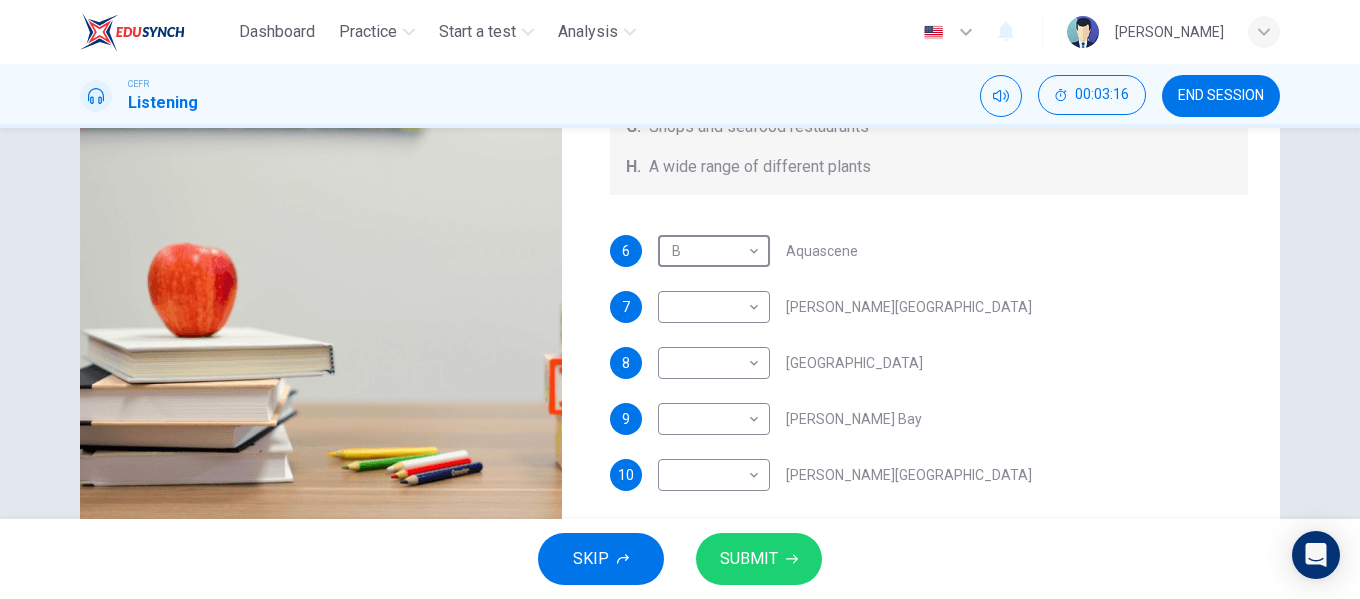scroll, scrollTop: 368, scrollLeft: 0, axis: vertical 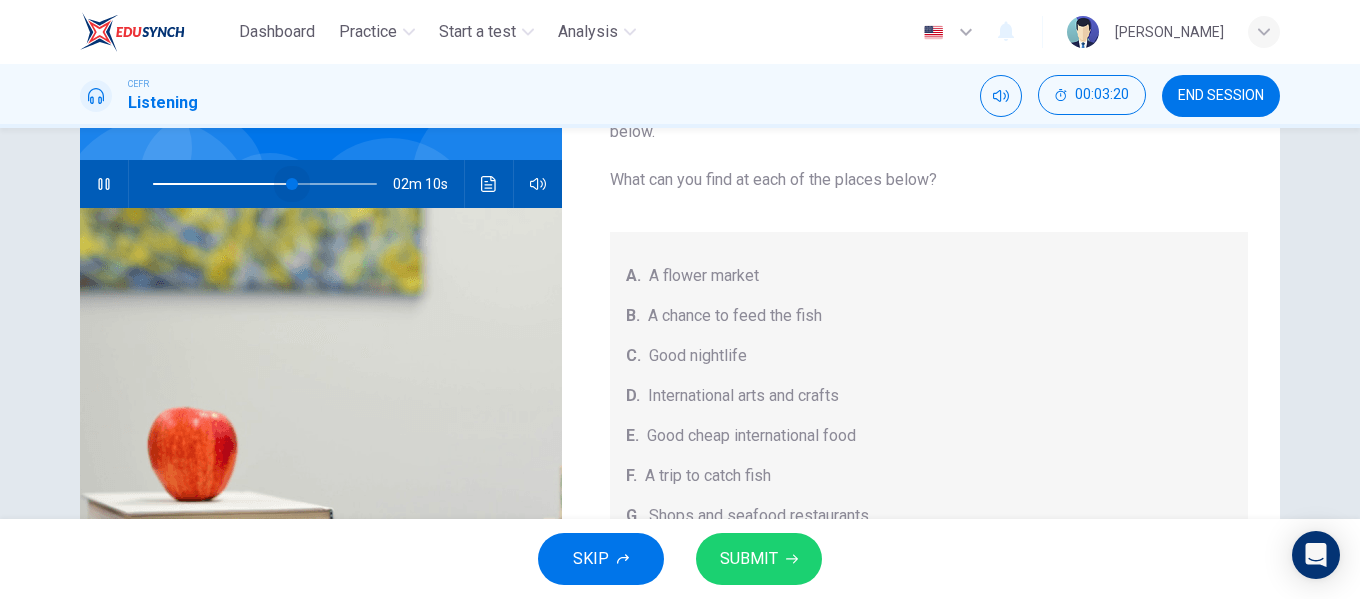 click at bounding box center [292, 184] 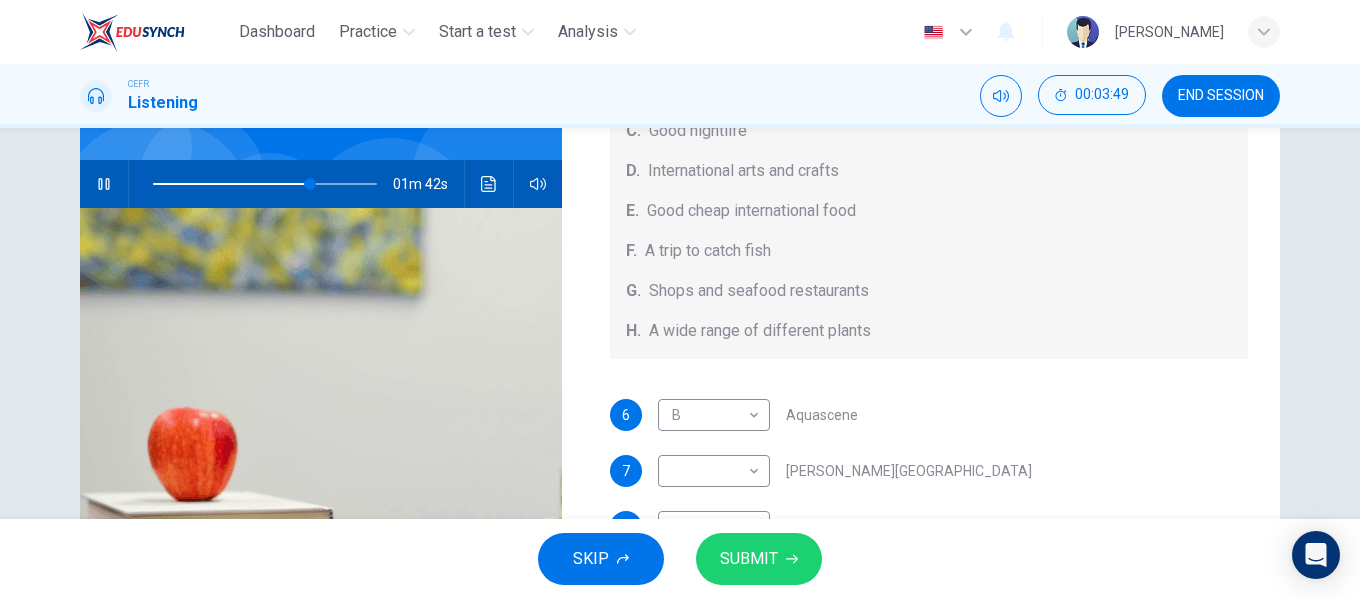 scroll, scrollTop: 125, scrollLeft: 0, axis: vertical 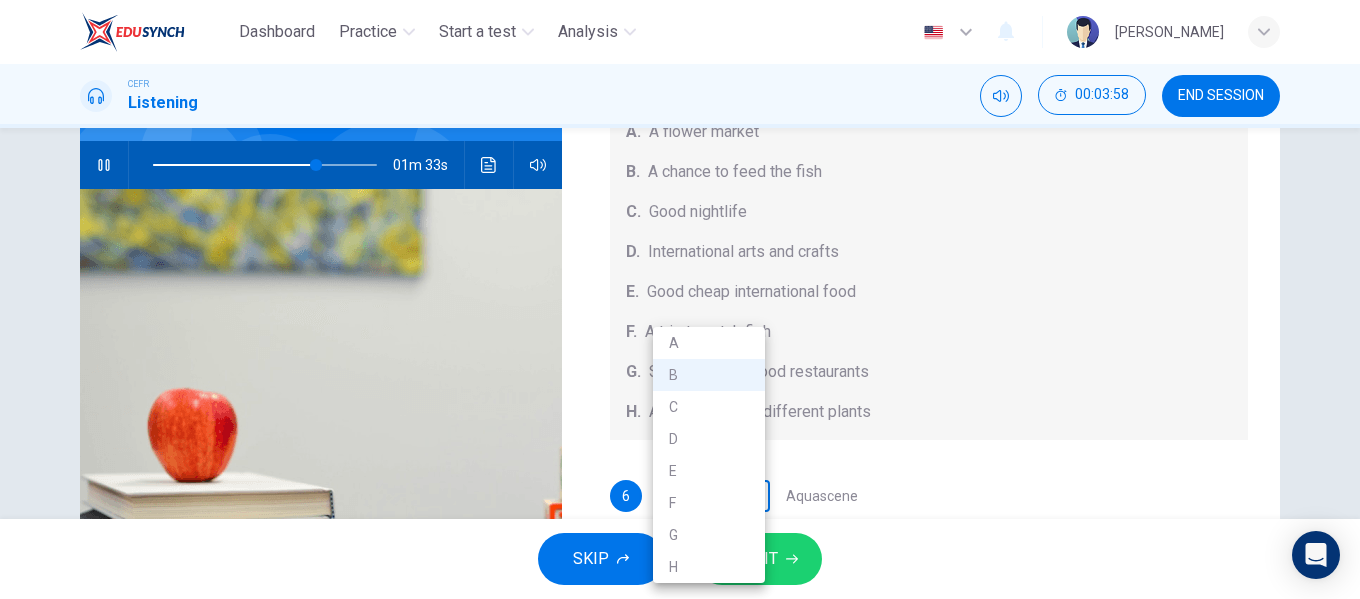 click on "Dashboard Practice Start a test Analysis English en ​ NURUL AININA BINTI MOHD ALIF EMPATI CEFR Listening 00:03:58 END SESSION Questions 6 - 10 Choose your answers from the box and write the correct letter  A-H  next to the questions below.
What can you find at each of the places below? A. A flower market B. A chance to feed the fish C. Good nightlife D. International arts and crafts E. Good cheap international food F. A trip to catch fish G. Shops and seafood restaurants H. A wide range of different plants 6 B B ​ Aquascene 7 ​ ​ Smith Street Mall 8 ​ ​ Cullen Bay Marina 9 ​ ​ Fannie Bay 10 ​ ​ Mitchell Street Darwin, Australia 01m 33s SKIP SUBMIT EduSynch - Online Language Proficiency Testing
×
Dashboard Practice Start a test Analysis Notifications © Copyright  2025 A B C D E F G H" at bounding box center (680, 299) 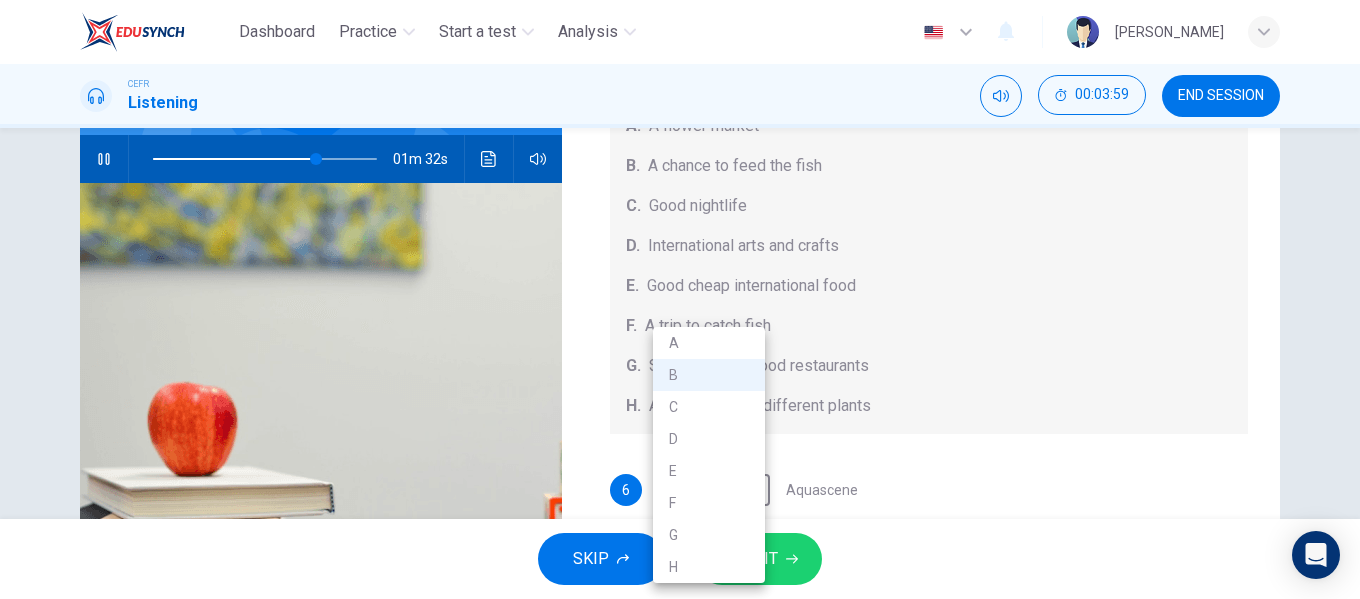 click on "F" at bounding box center [709, 503] 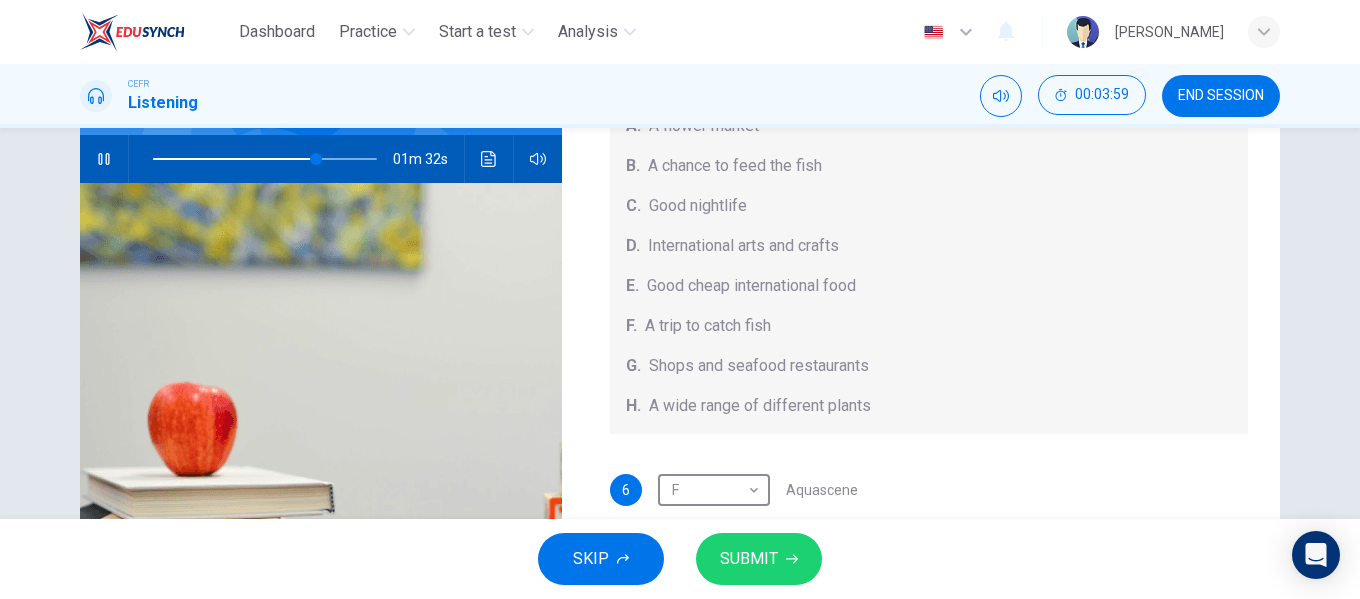 type on "73" 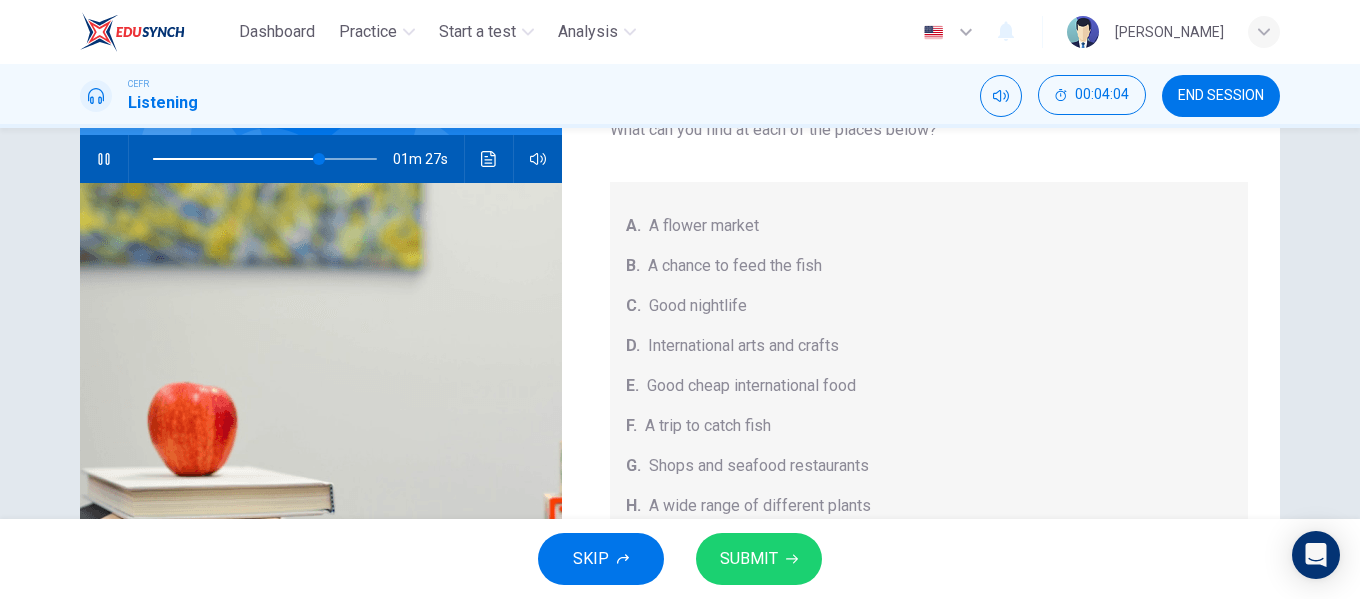 scroll, scrollTop: 125, scrollLeft: 0, axis: vertical 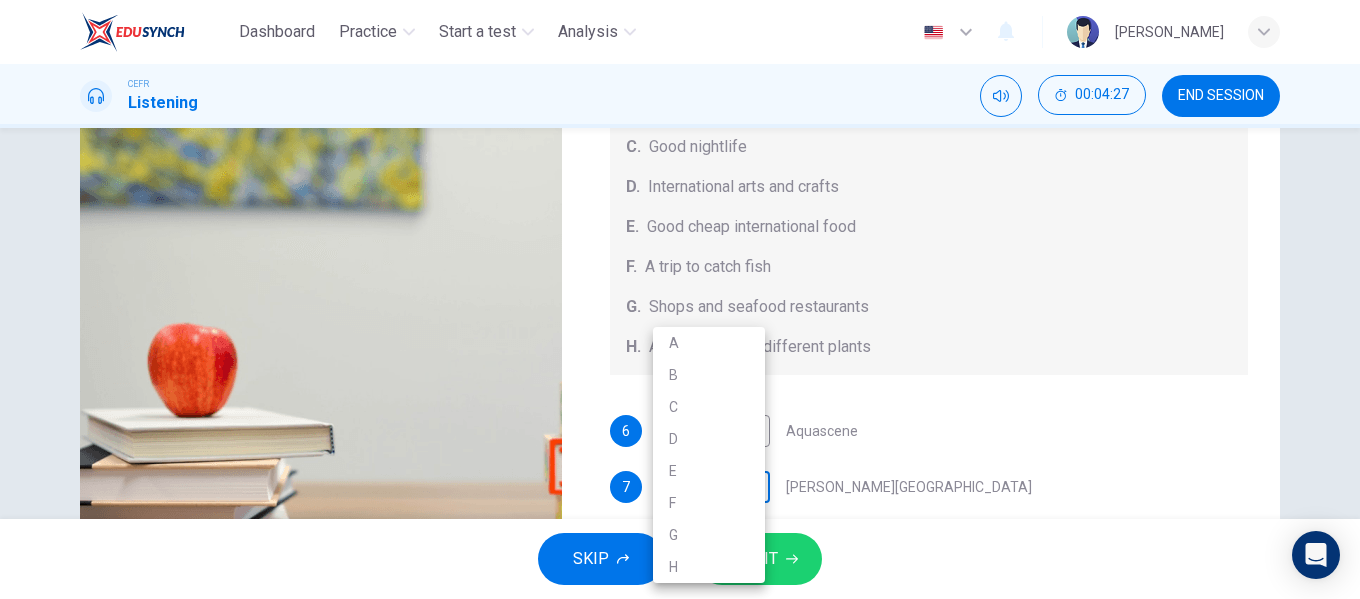 click on "Dashboard Practice Start a test Analysis English en ​ NURUL AININA BINTI MOHD ALIF EMPATI CEFR Listening 00:04:27 END SESSION Questions 6 - 10 Choose your answers from the box and write the correct letter  A-H  next to the questions below.
What can you find at each of the places below? A. A flower market B. A chance to feed the fish C. Good nightlife D. International arts and crafts E. Good cheap international food F. A trip to catch fish G. Shops and seafood restaurants H. A wide range of different plants 6 F F ​ Aquascene 7 ​ ​ Smith Street Mall 8 ​ ​ Cullen Bay Marina 9 ​ ​ Fannie Bay 10 ​ ​ Mitchell Street Darwin, Australia 01m 04s SKIP SUBMIT EduSynch - Online Language Proficiency Testing
×
Dashboard Practice Start a test Analysis Notifications © Copyright  2025 A B C D E F G H" at bounding box center (680, 299) 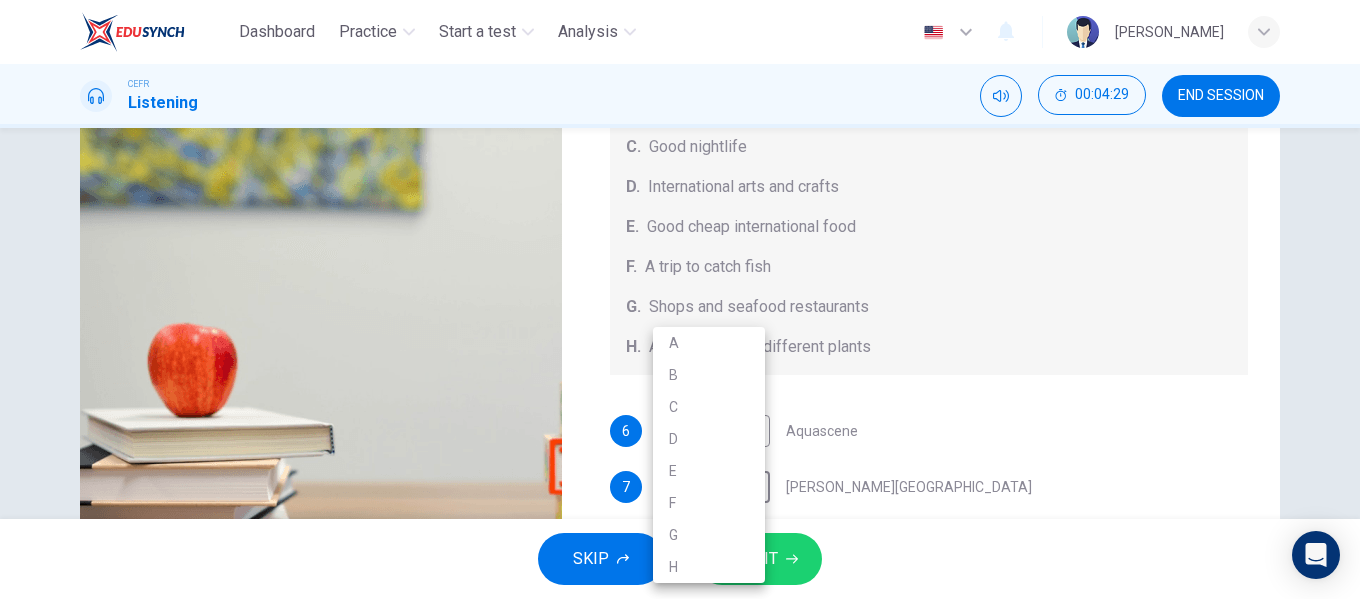 click on "E" at bounding box center [709, 471] 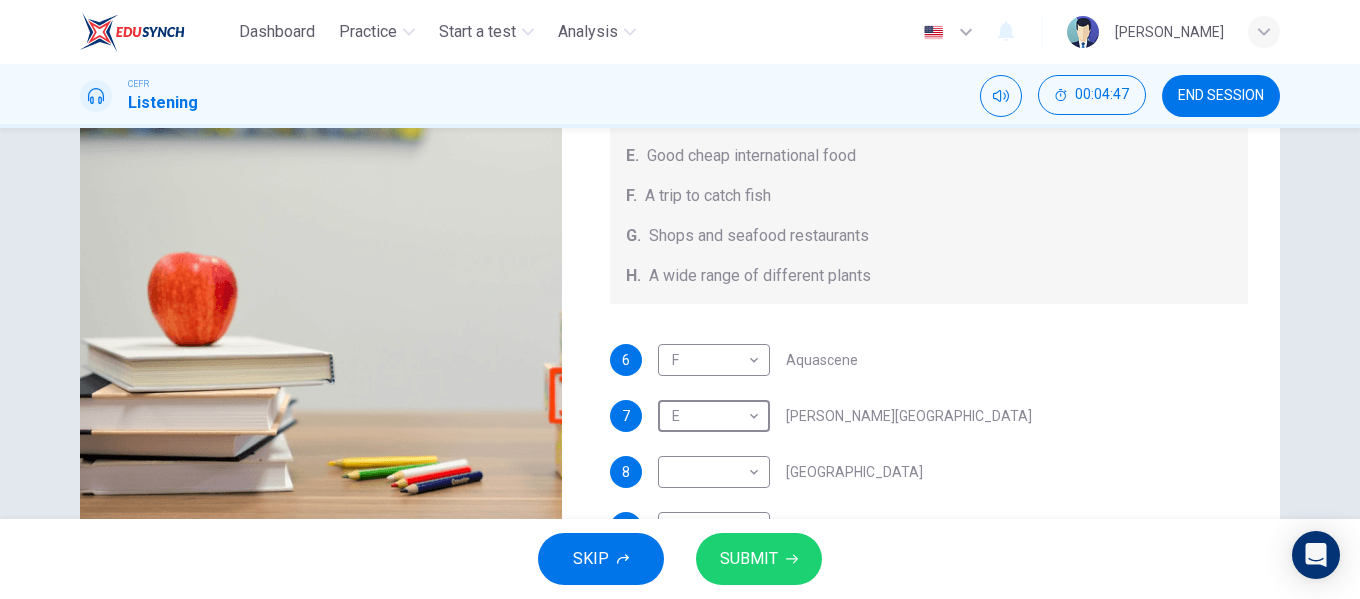 scroll, scrollTop: 325, scrollLeft: 0, axis: vertical 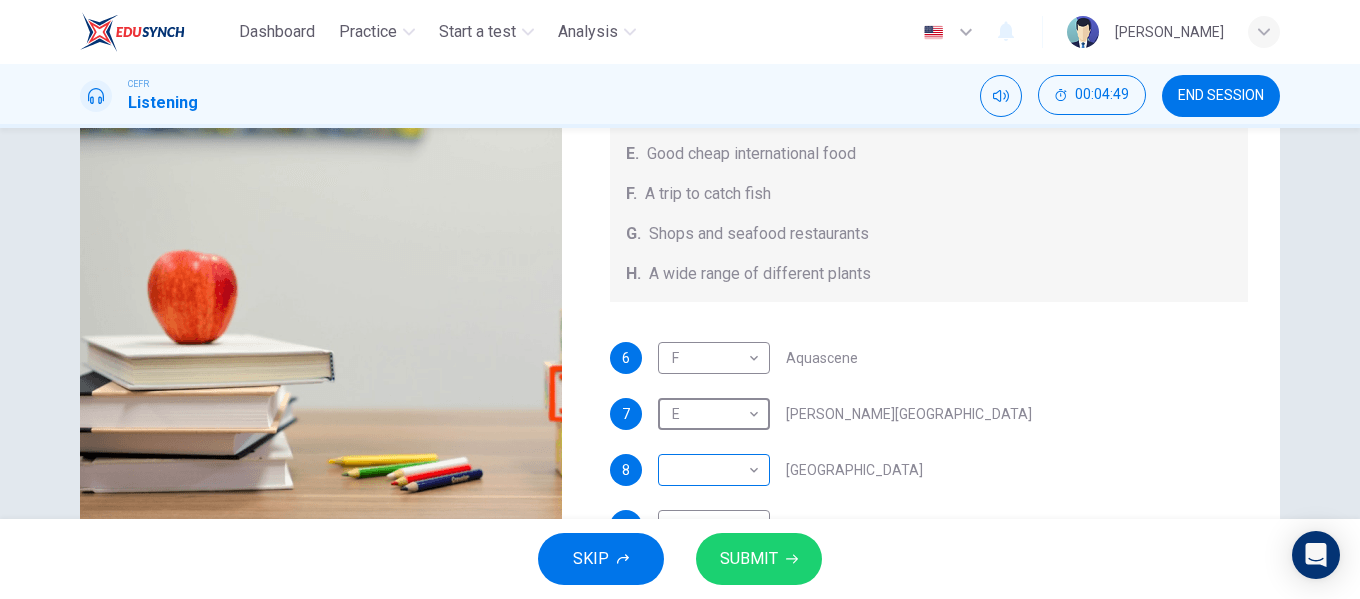 click on "Dashboard Practice Start a test Analysis English en ​ NURUL AININA BINTI MOHD ALIF EMPATI CEFR Listening 00:04:49 END SESSION Questions 6 - 10 Choose your answers from the box and write the correct letter  A-H  next to the questions below.
What can you find at each of the places below? A. A flower market B. A chance to feed the fish C. Good nightlife D. International arts and crafts E. Good cheap international food F. A trip to catch fish G. Shops and seafood restaurants H. A wide range of different plants 6 F F ​ Aquascene 7 E E ​ Smith Street Mall 8 ​ ​ Cullen Bay Marina 9 ​ ​ Fannie Bay 10 ​ ​ Mitchell Street Darwin, Australia 00m 42s SKIP SUBMIT EduSynch - Online Language Proficiency Testing
×
Dashboard Practice Start a test Analysis Notifications © Copyright  2025" at bounding box center [680, 299] 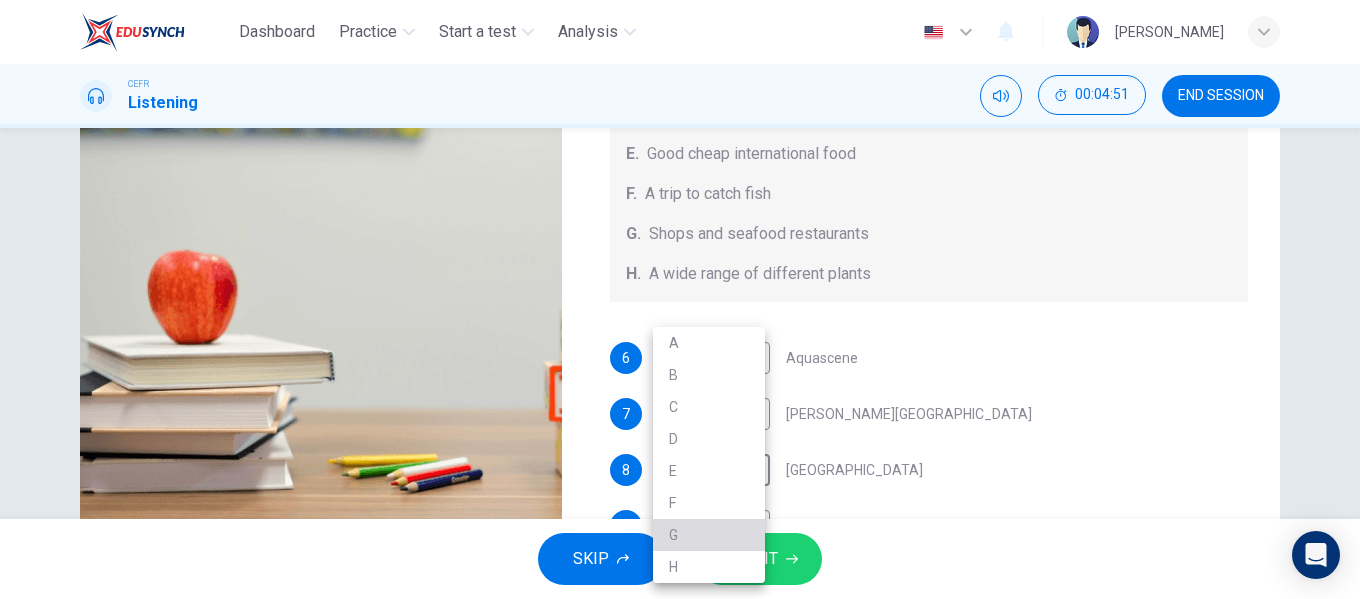 click on "G" at bounding box center [709, 535] 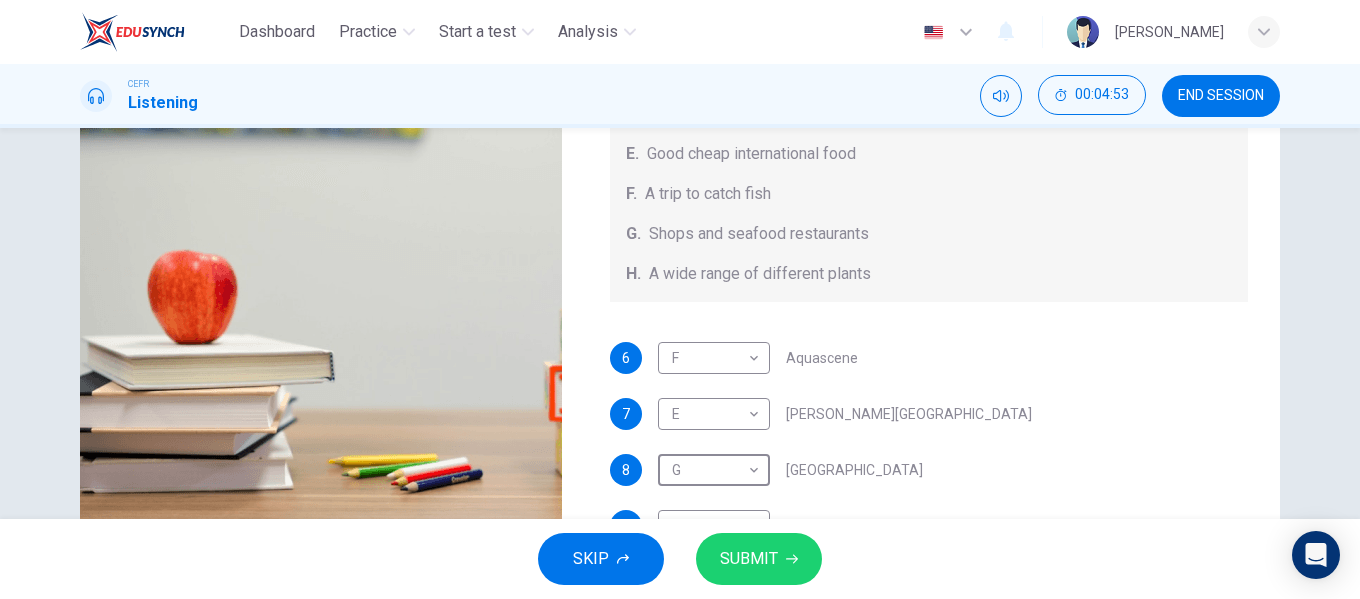 scroll, scrollTop: 384, scrollLeft: 0, axis: vertical 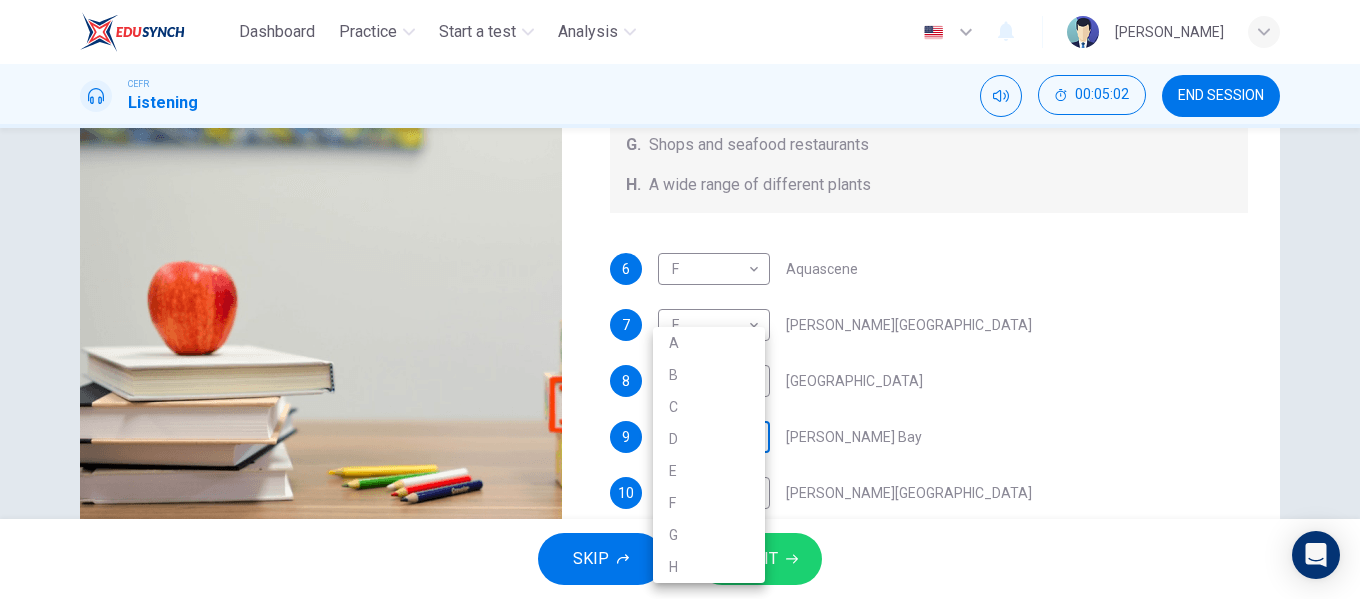 click on "Dashboard Practice Start a test Analysis English en ​ NURUL AININA BINTI MOHD ALIF EMPATI CEFR Listening 00:05:02 END SESSION Questions 6 - 10 Choose your answers from the box and write the correct letter  A-H  next to the questions below.
What can you find at each of the places below? A. A flower market B. A chance to feed the fish C. Good nightlife D. International arts and crafts E. Good cheap international food F. A trip to catch fish G. Shops and seafood restaurants H. A wide range of different plants 6 F F ​ Aquascene 7 E E ​ Smith Street Mall 8 G G ​ Cullen Bay Marina 9 ​ ​ Fannie Bay 10 ​ ​ Mitchell Street Darwin, Australia 00m 29s SKIP SUBMIT EduSynch - Online Language Proficiency Testing
×
Dashboard Practice Start a test Analysis Notifications © Copyright  2025 A B C D E F G H" at bounding box center (680, 299) 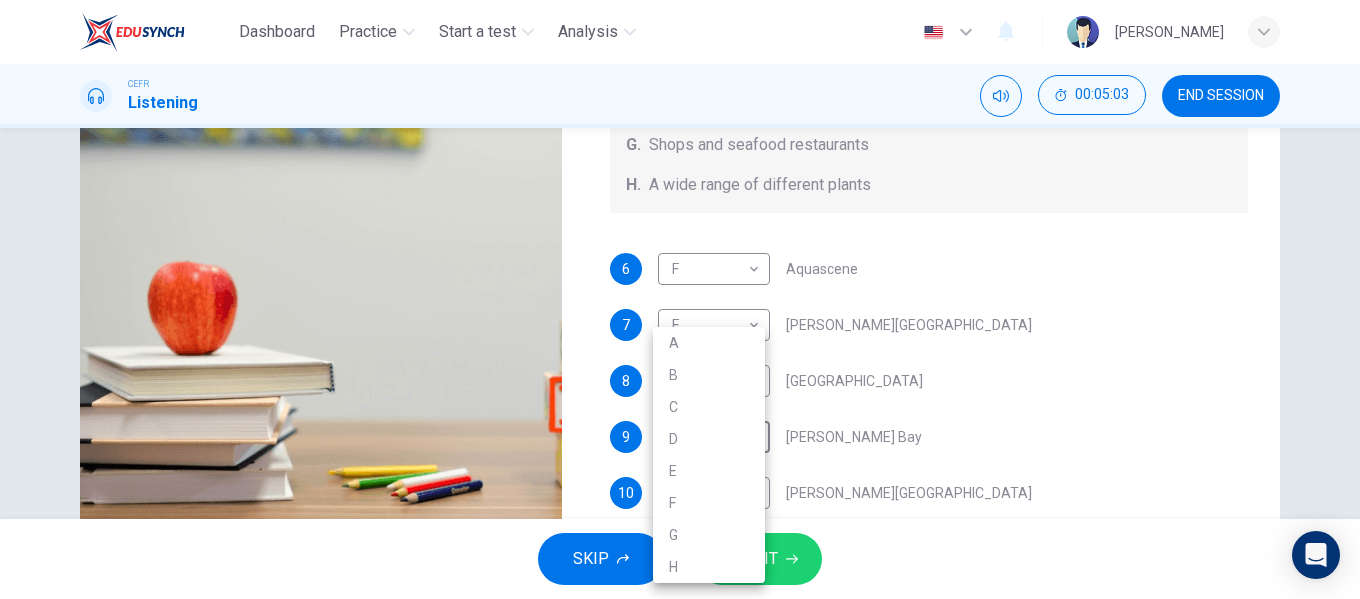 click on "H" at bounding box center [709, 567] 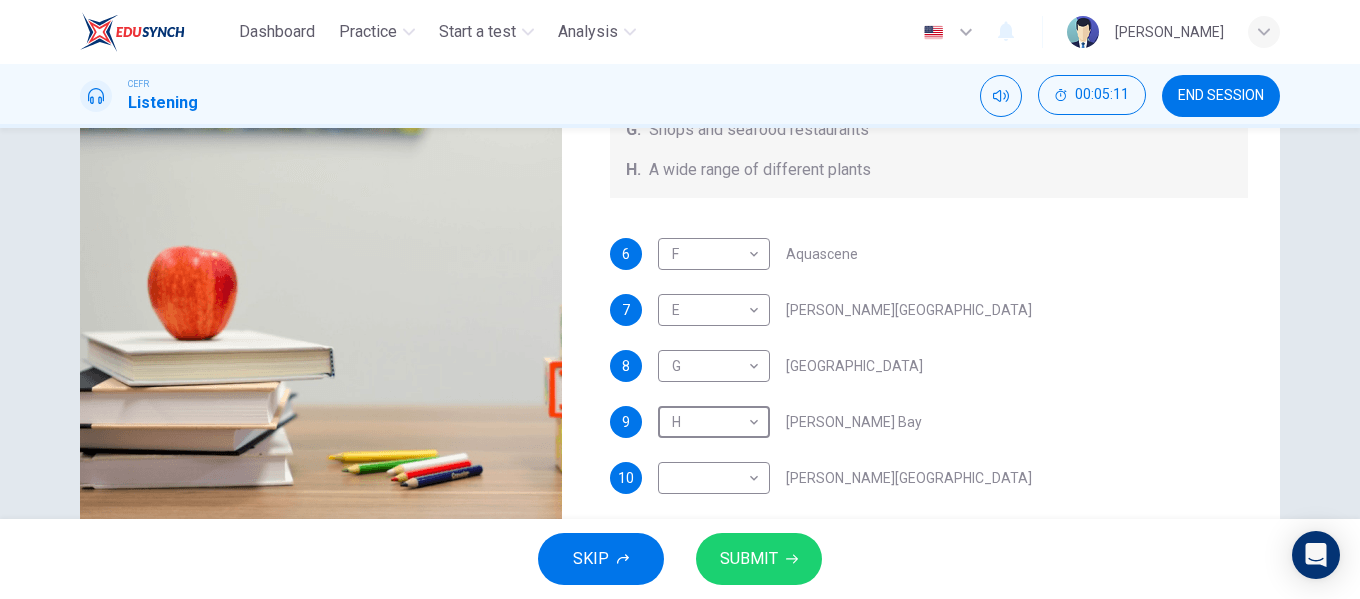 scroll, scrollTop: 384, scrollLeft: 0, axis: vertical 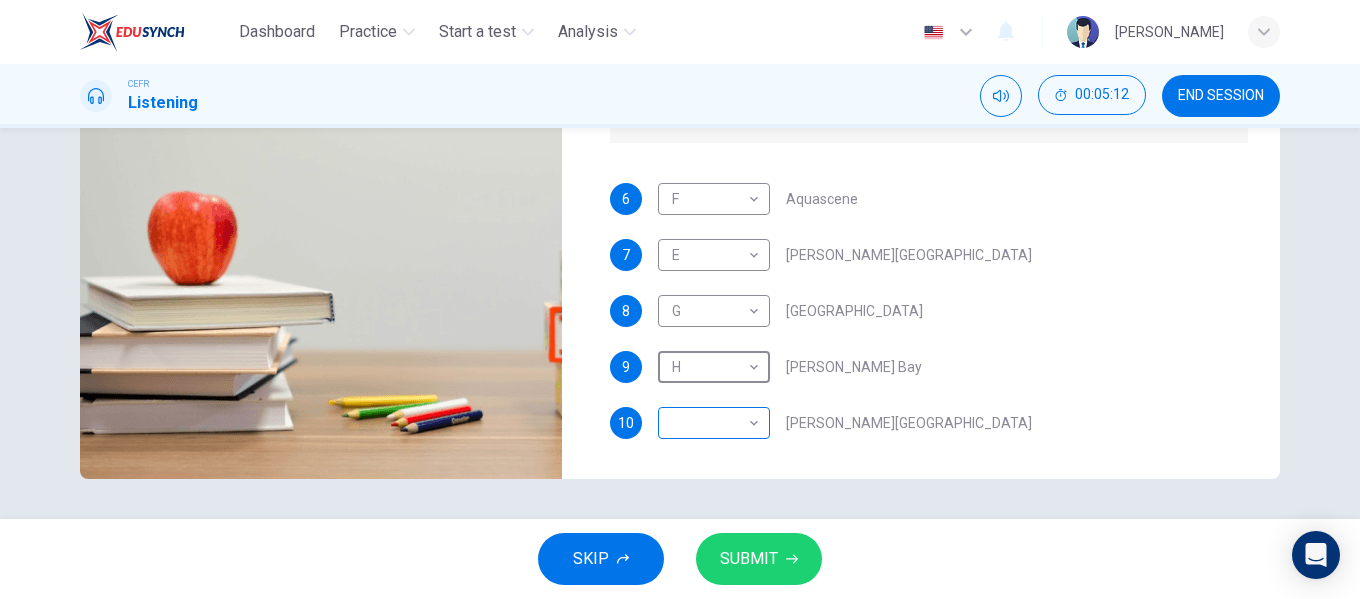 click on "Dashboard Practice Start a test Analysis English en ​ NURUL AININA BINTI MOHD ALIF EMPATI CEFR Listening 00:05:12 END SESSION Questions 6 - 10 Choose your answers from the box and write the correct letter  A-H  next to the questions below.
What can you find at each of the places below? A. A flower market B. A chance to feed the fish C. Good nightlife D. International arts and crafts E. Good cheap international food F. A trip to catch fish G. Shops and seafood restaurants H. A wide range of different plants 6 F F ​ Aquascene 7 E E ​ Smith Street Mall 8 G G ​ Cullen Bay Marina 9 H H ​ Fannie Bay 10 ​ ​ Mitchell Street Darwin, Australia 00m 19s SKIP SUBMIT EduSynch - Online Language Proficiency Testing
×
Dashboard Practice Start a test Analysis Notifications © Copyright  2025" at bounding box center [680, 299] 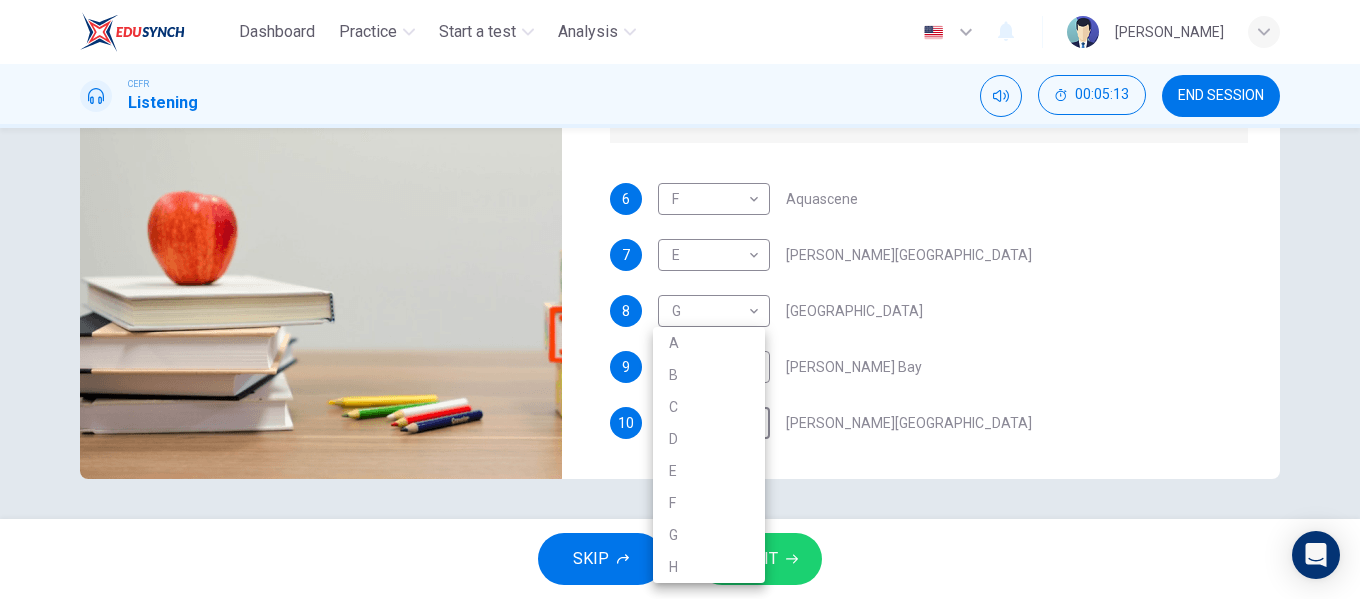 drag, startPoint x: 1359, startPoint y: 382, endPoint x: 1343, endPoint y: 279, distance: 104.23531 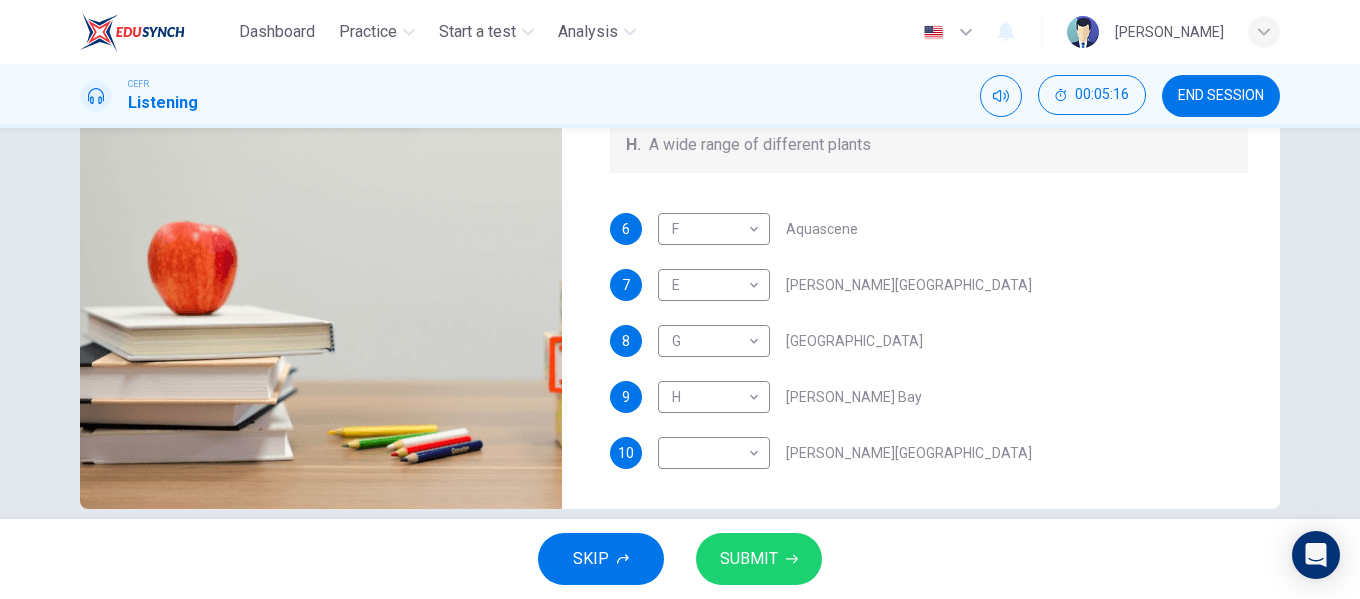 scroll, scrollTop: 357, scrollLeft: 0, axis: vertical 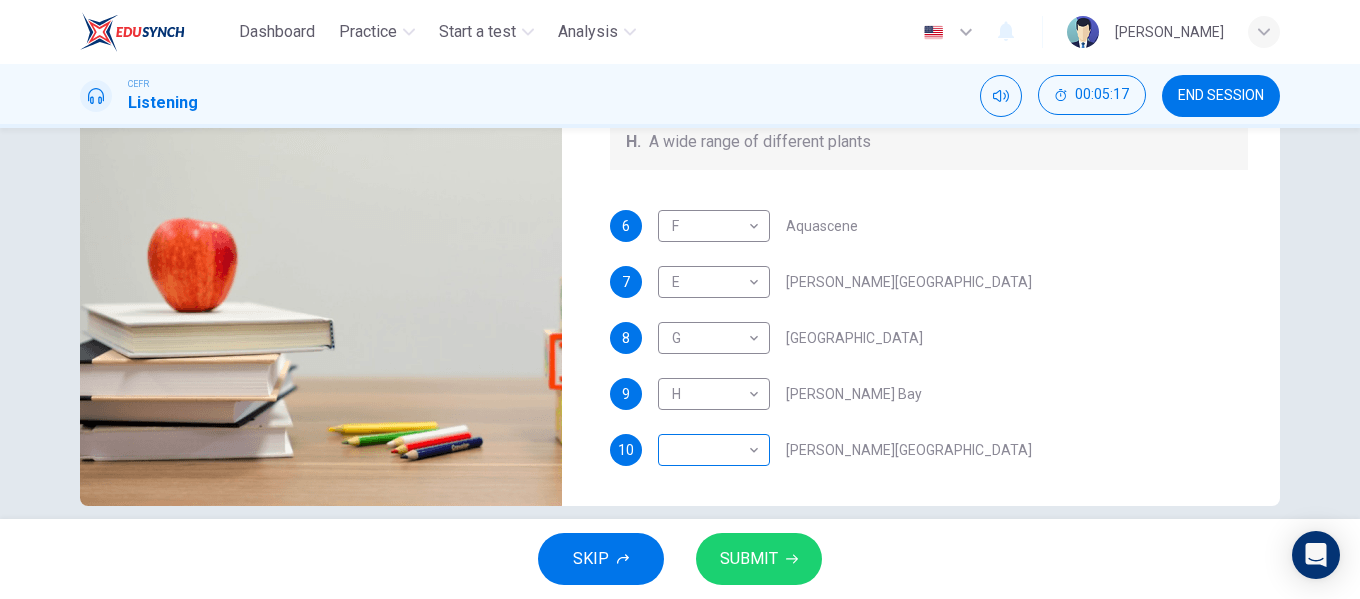 click on "Dashboard Practice Start a test Analysis English en ​ NURUL AININA BINTI MOHD ALIF EMPATI CEFR Listening 00:05:17 END SESSION Questions 6 - 10 Choose your answers from the box and write the correct letter  A-H  next to the questions below.
What can you find at each of the places below? A. A flower market B. A chance to feed the fish C. Good nightlife D. International arts and crafts E. Good cheap international food F. A trip to catch fish G. Shops and seafood restaurants H. A wide range of different plants 6 F F ​ Aquascene 7 E E ​ Smith Street Mall 8 G G ​ Cullen Bay Marina 9 H H ​ Fannie Bay 10 ​ ​ Mitchell Street Darwin, Australia 00m 14s SKIP SUBMIT EduSynch - Online Language Proficiency Testing
×
Dashboard Practice Start a test Analysis Notifications © Copyright  2025" at bounding box center (680, 299) 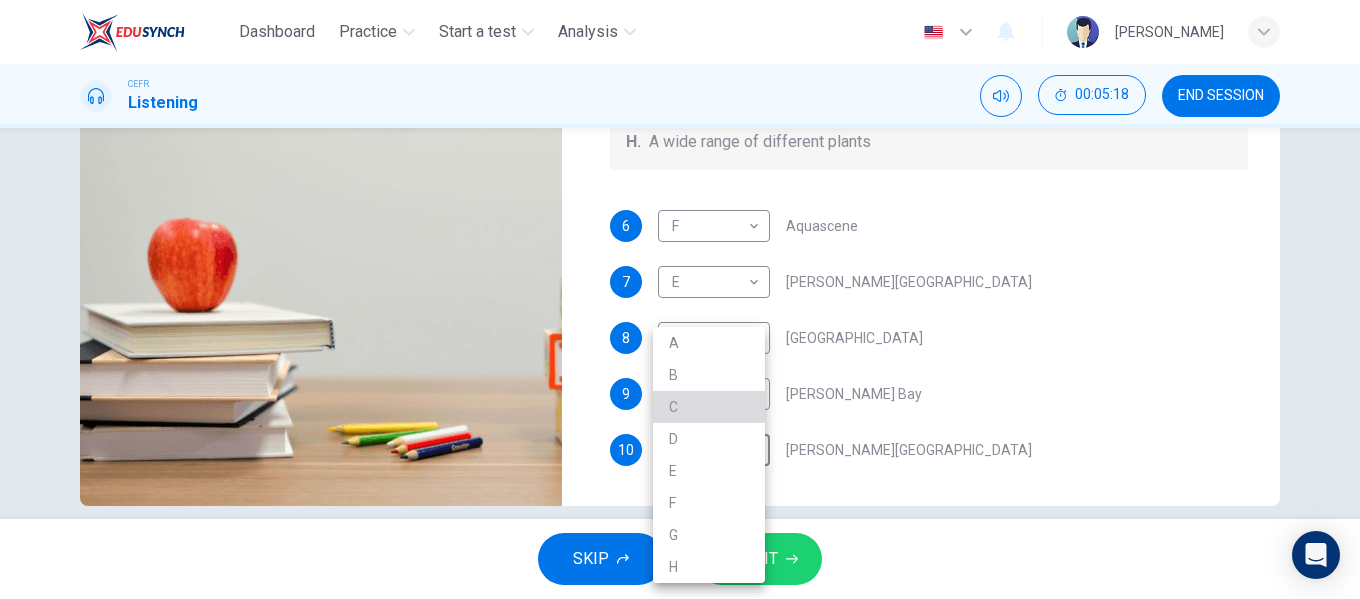 click on "C" at bounding box center [709, 407] 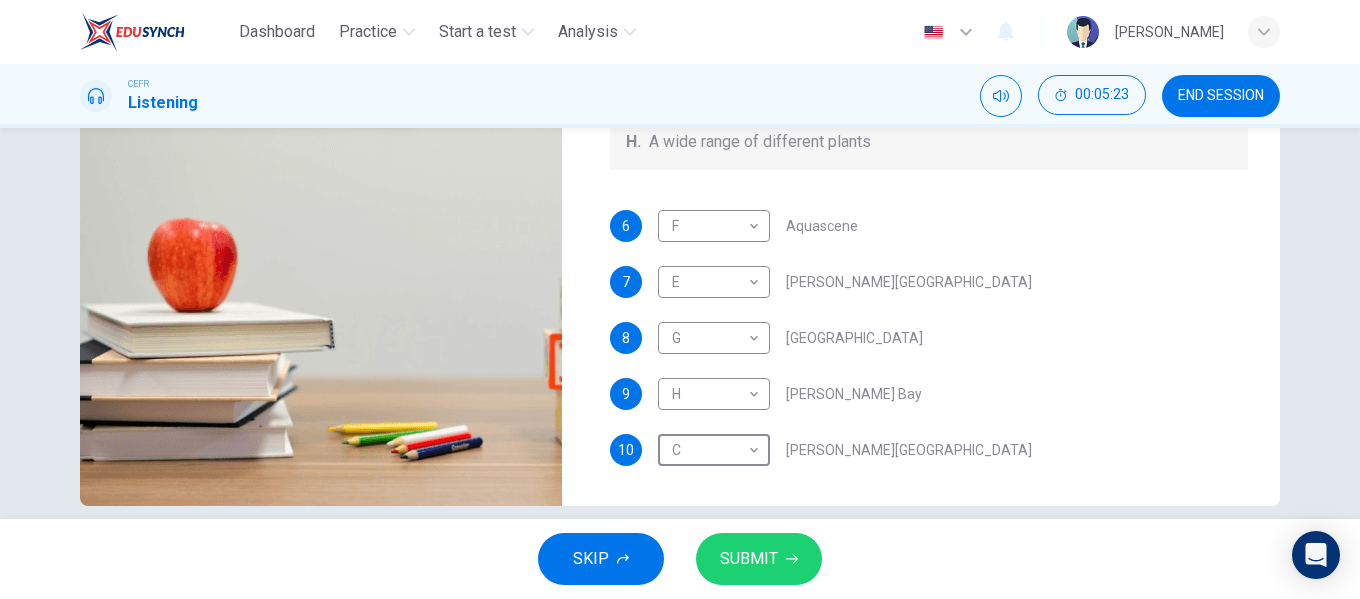 click on "SUBMIT" at bounding box center (759, 559) 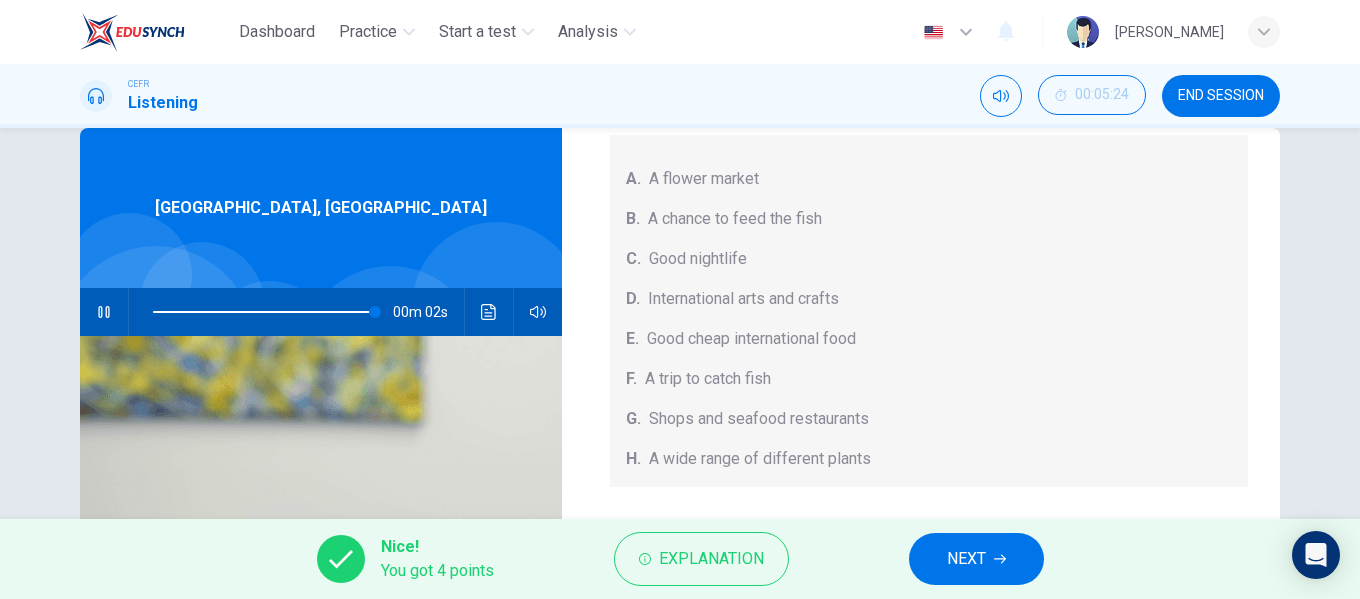 scroll, scrollTop: 38, scrollLeft: 0, axis: vertical 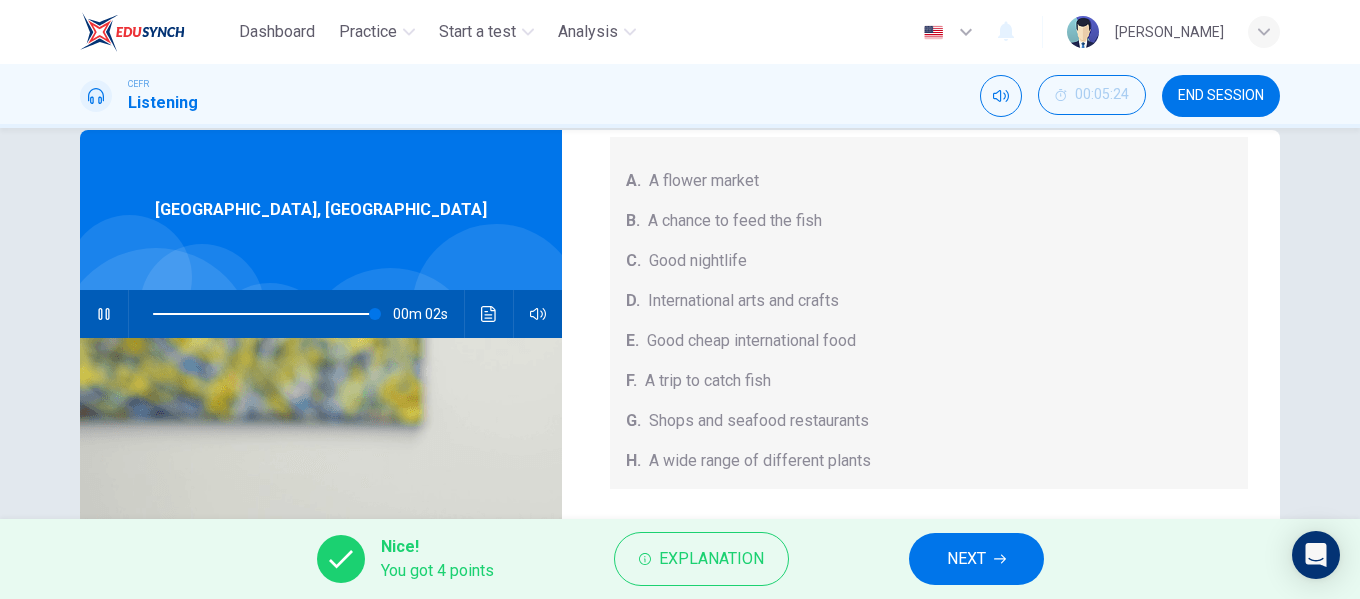 type on "99" 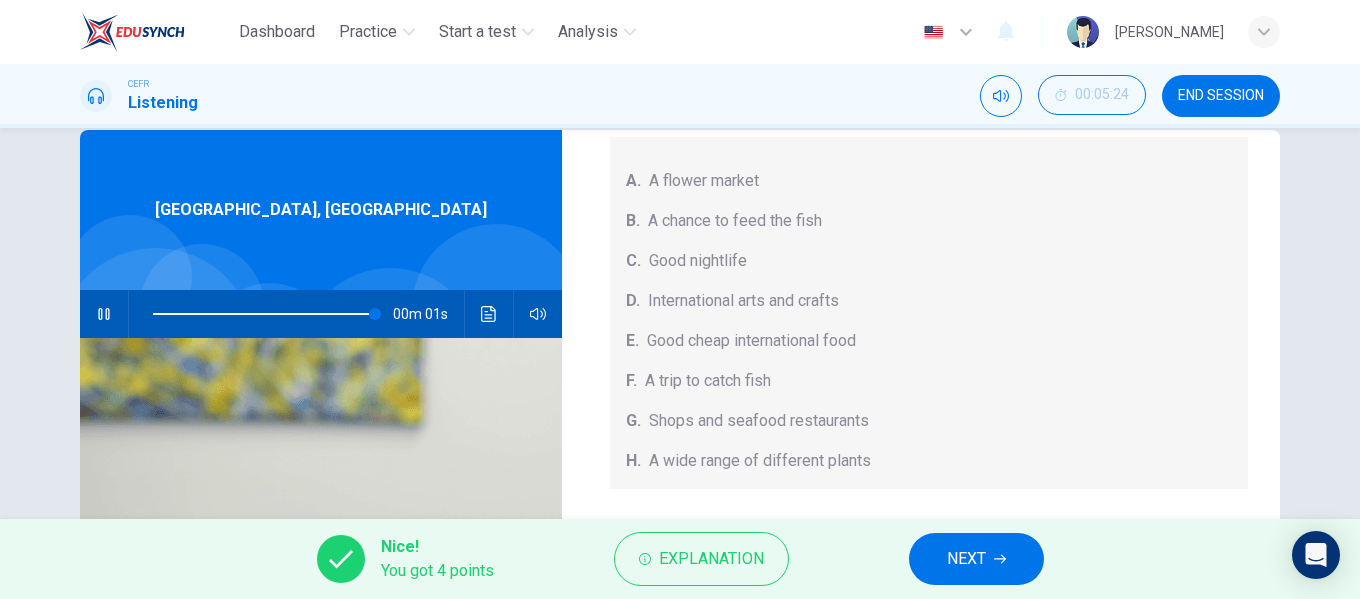 click on "NEXT" at bounding box center (966, 559) 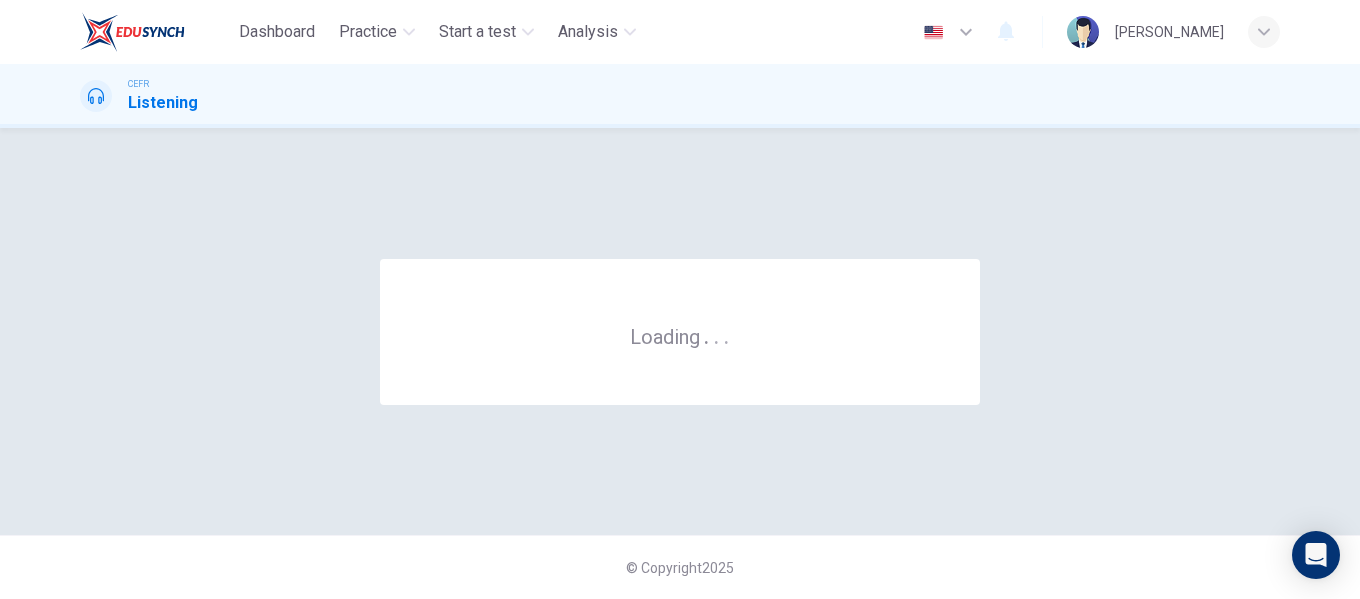 scroll, scrollTop: 0, scrollLeft: 0, axis: both 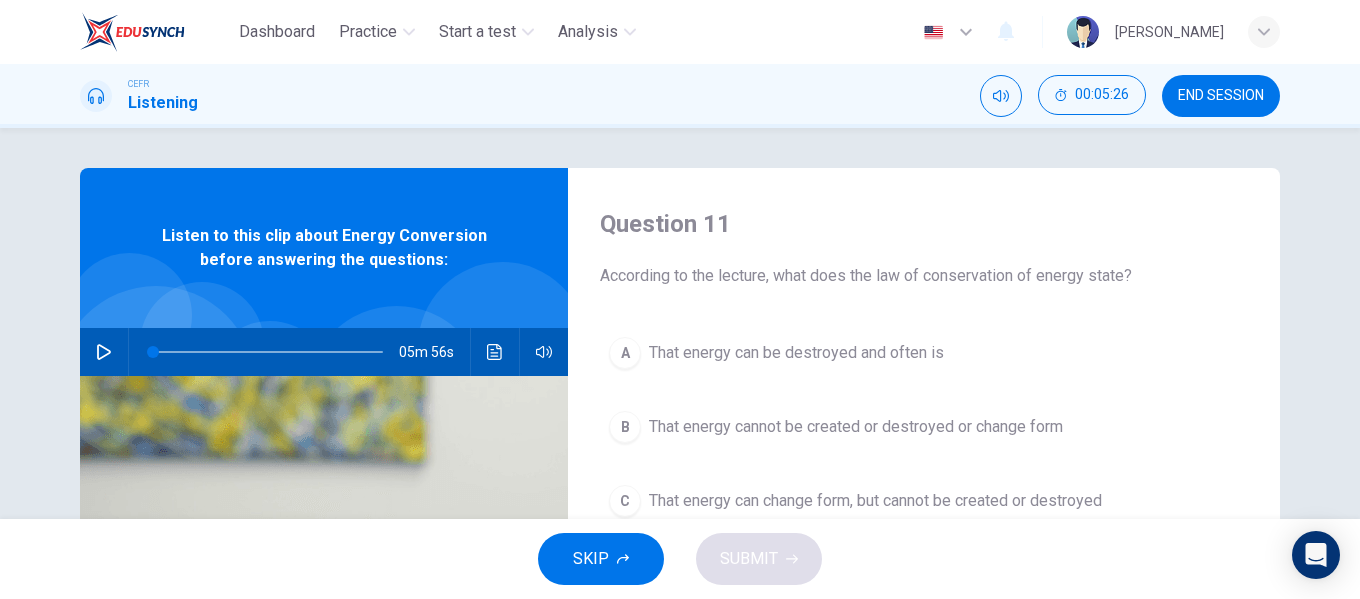 click 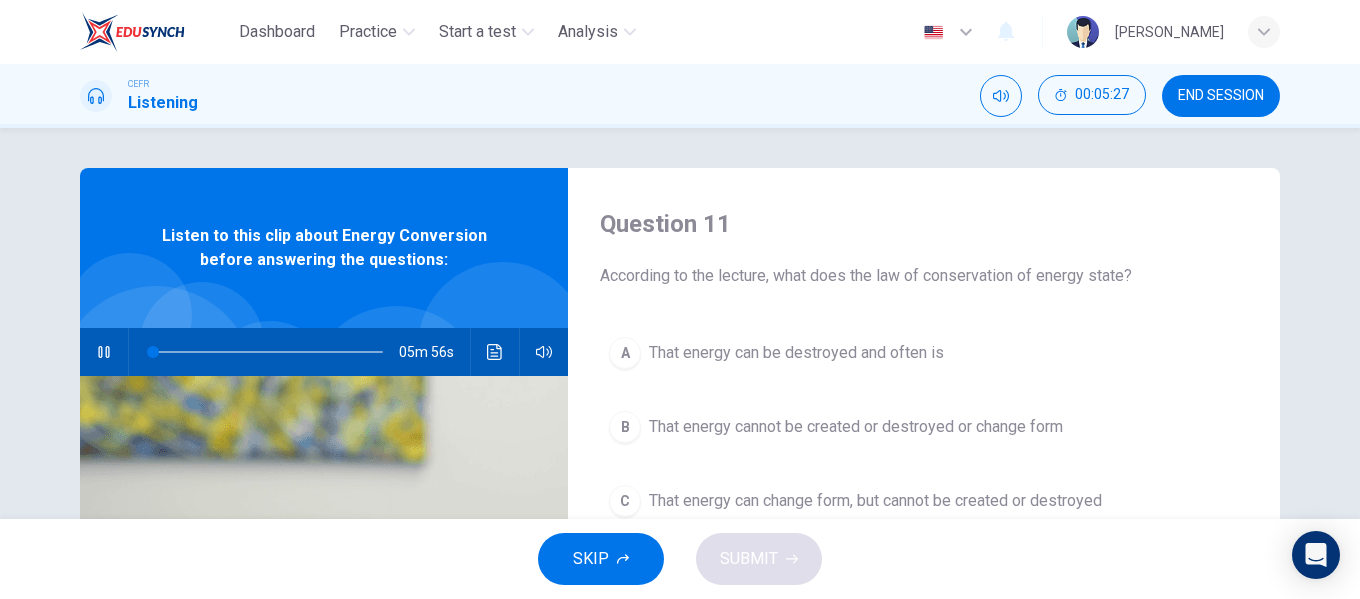 scroll, scrollTop: 100, scrollLeft: 0, axis: vertical 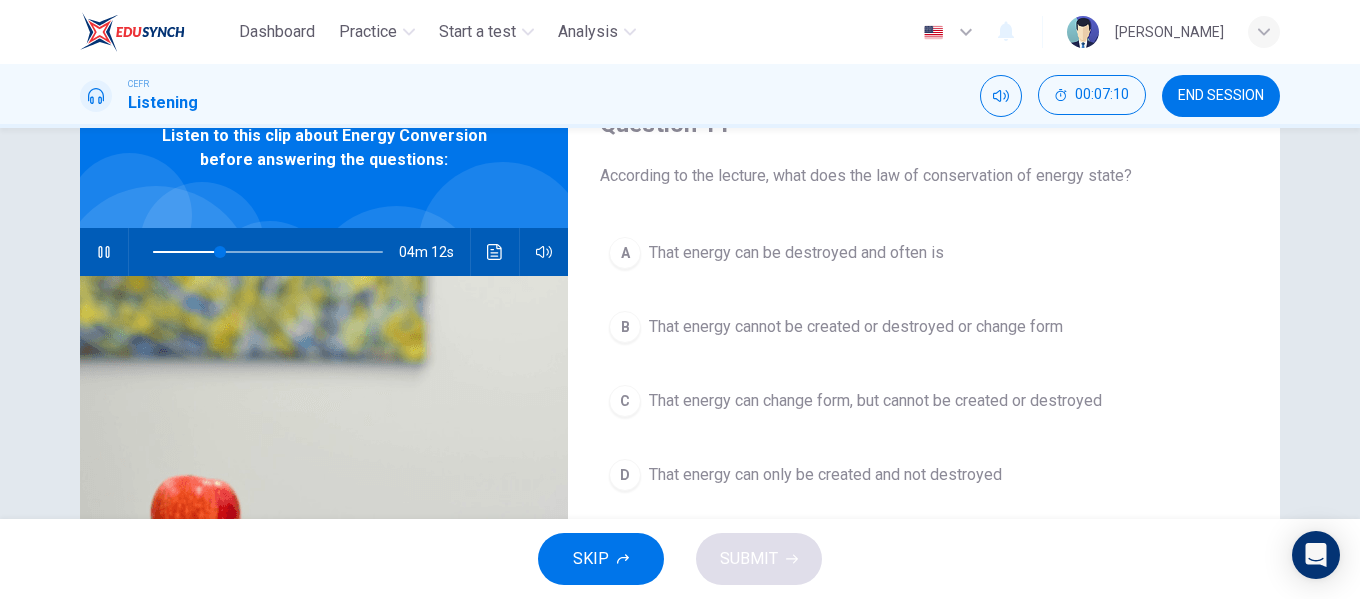 click on "That energy can change form, but cannot be created or destroyed" at bounding box center [875, 401] 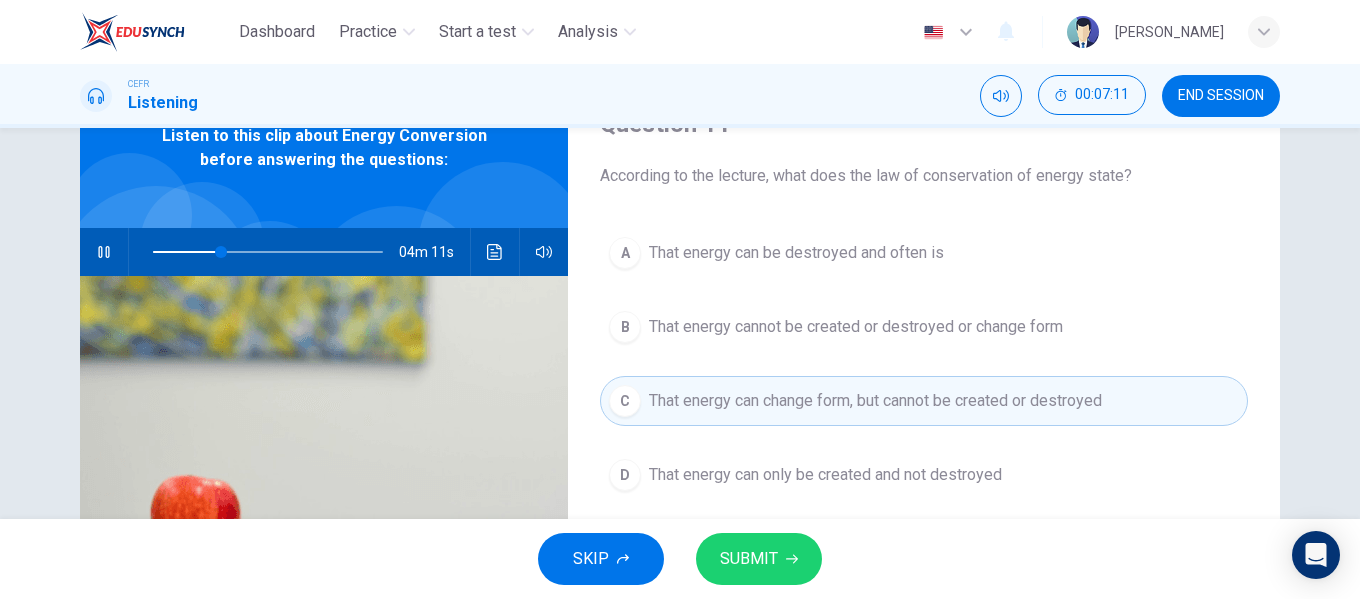click on "SUBMIT" at bounding box center [749, 559] 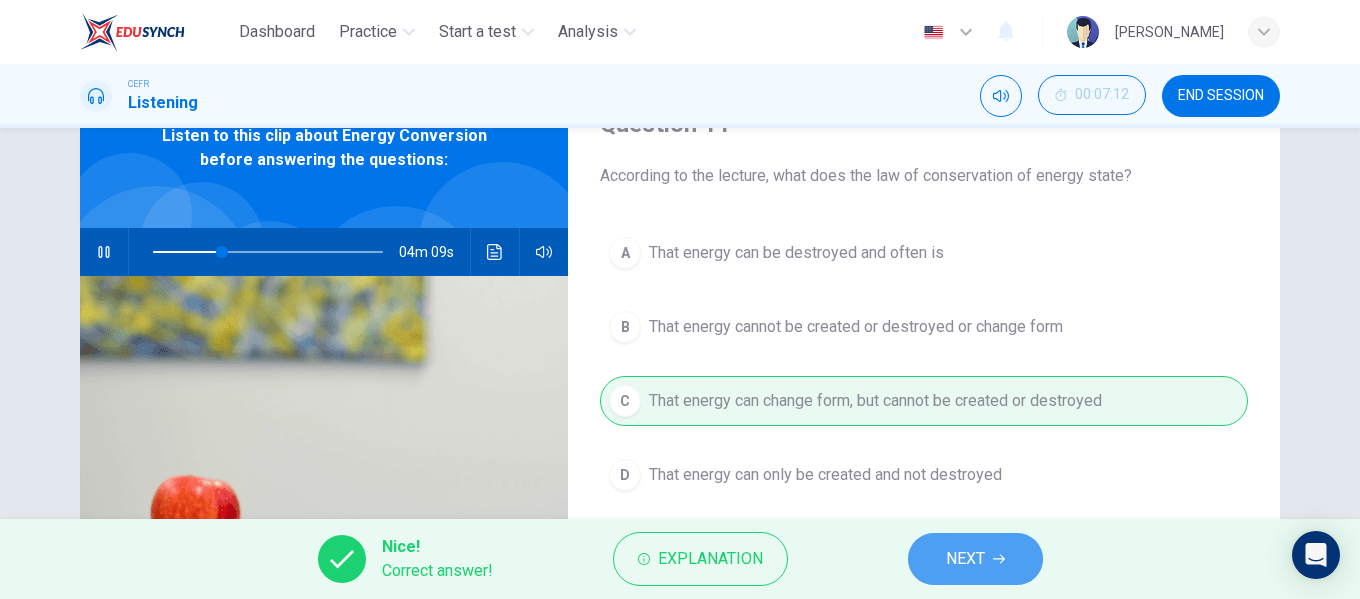 click on "NEXT" at bounding box center [965, 559] 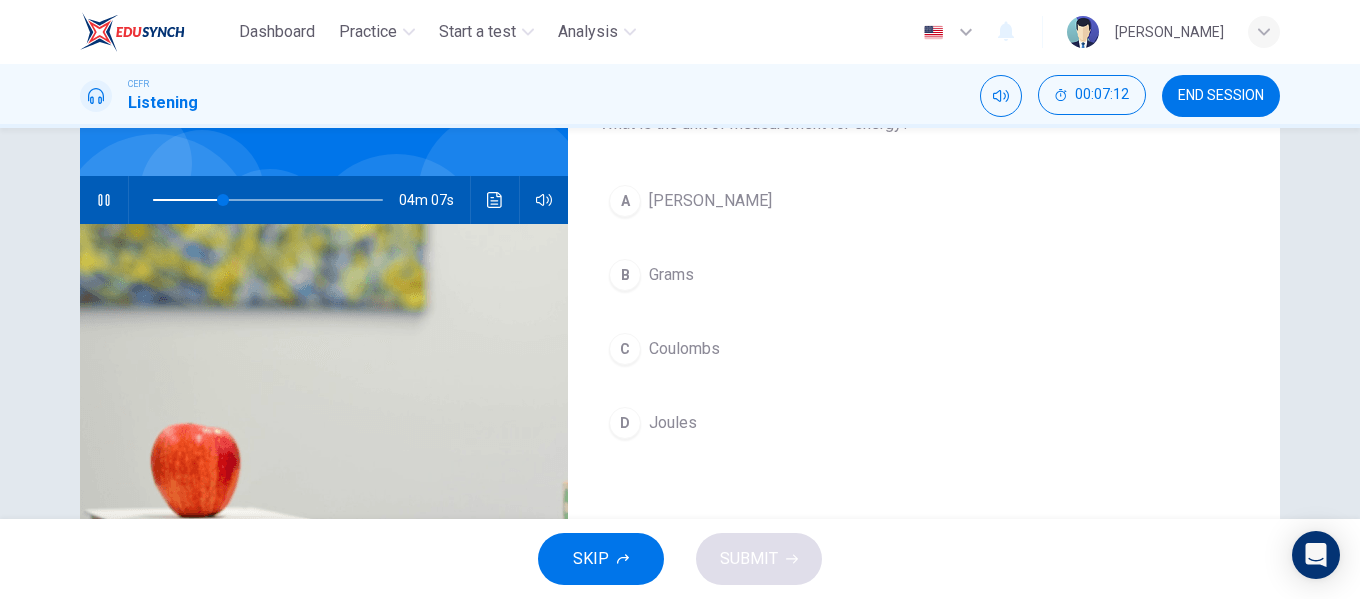 scroll, scrollTop: 200, scrollLeft: 0, axis: vertical 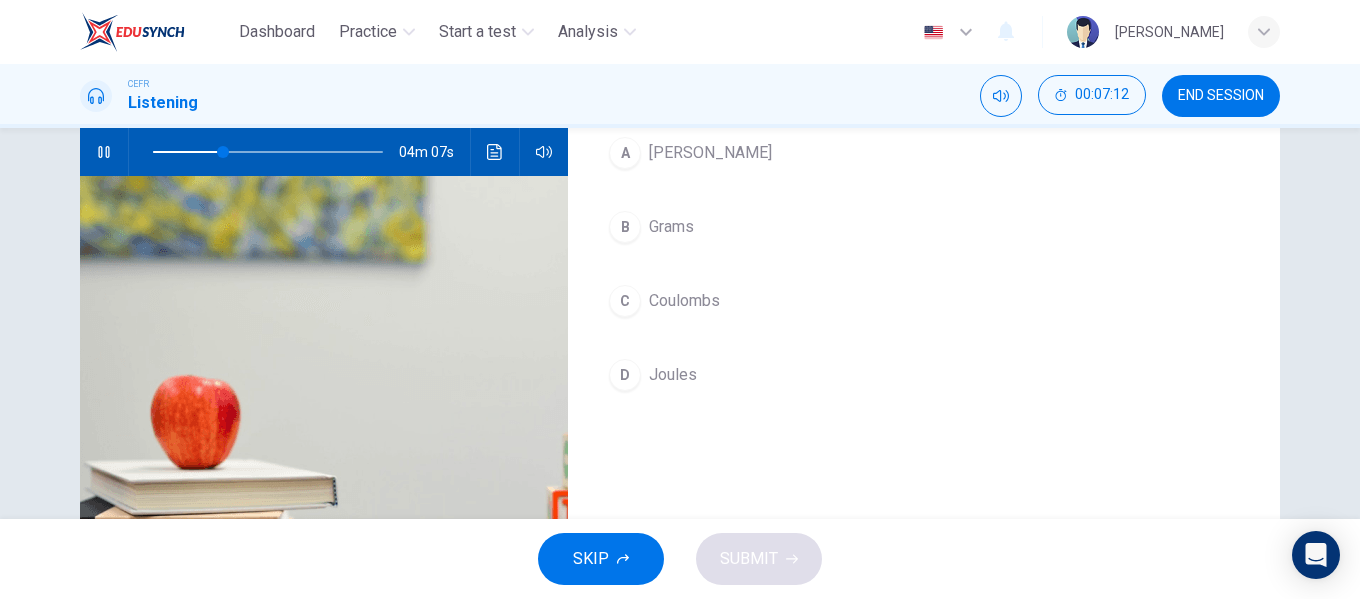 click on "D Joules" at bounding box center [924, 375] 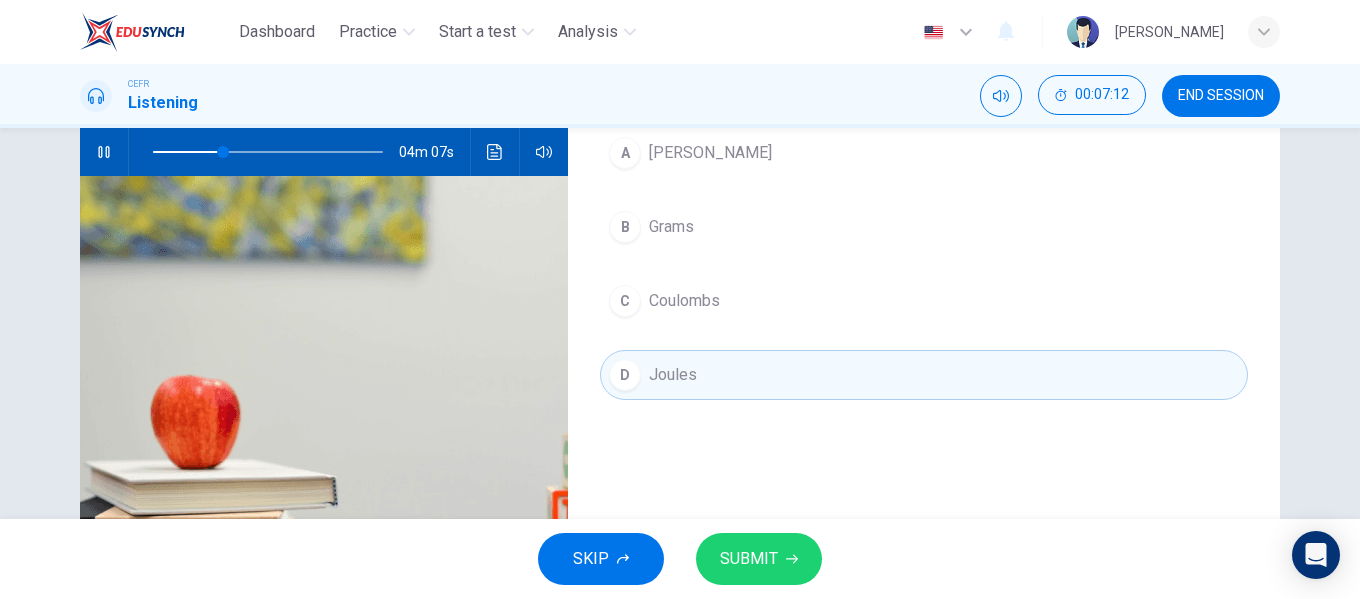 click on "SUBMIT" at bounding box center (759, 559) 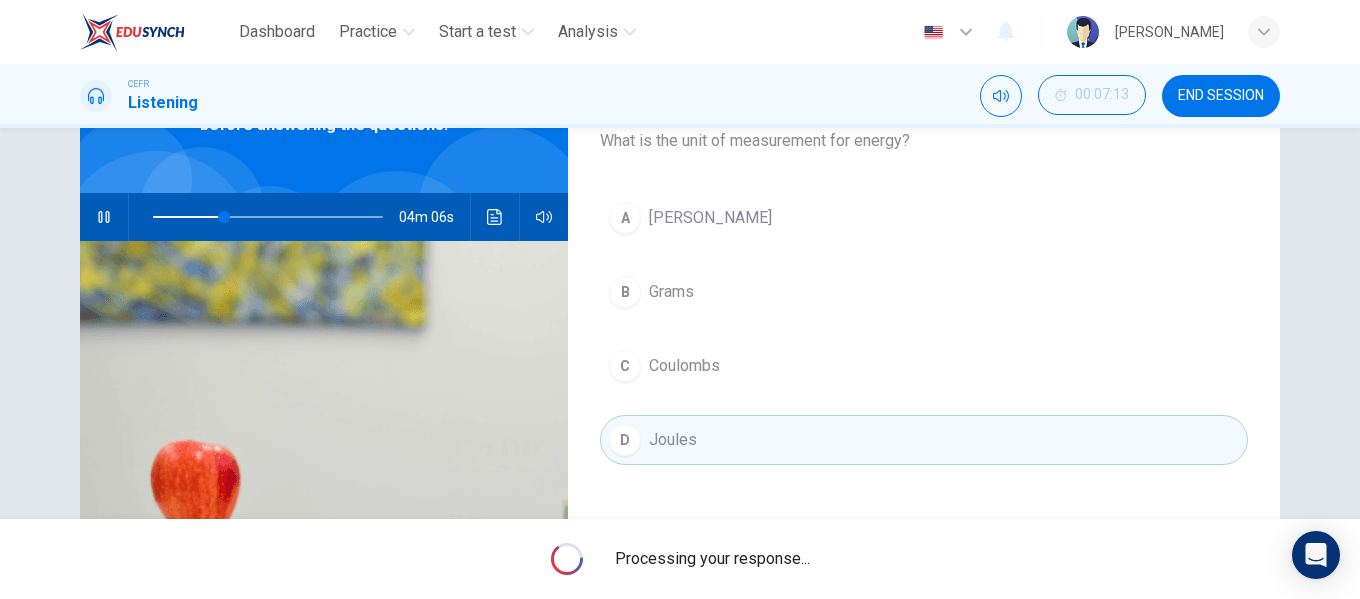 scroll, scrollTop: 100, scrollLeft: 0, axis: vertical 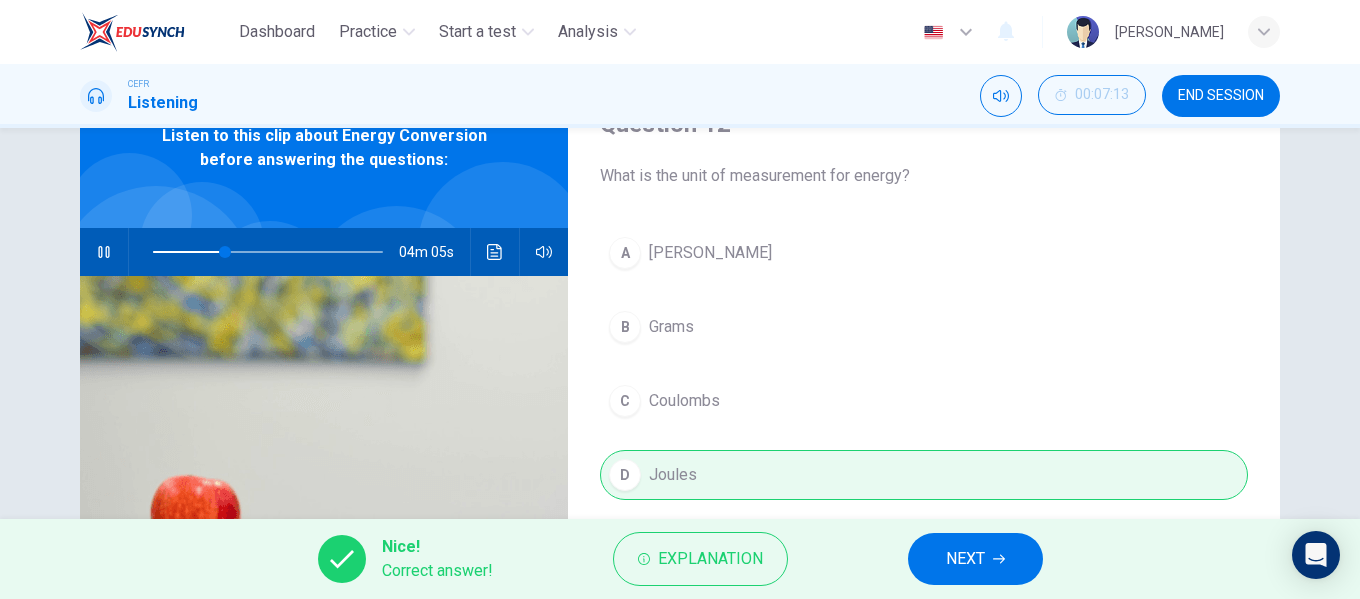 click on "NEXT" at bounding box center [975, 559] 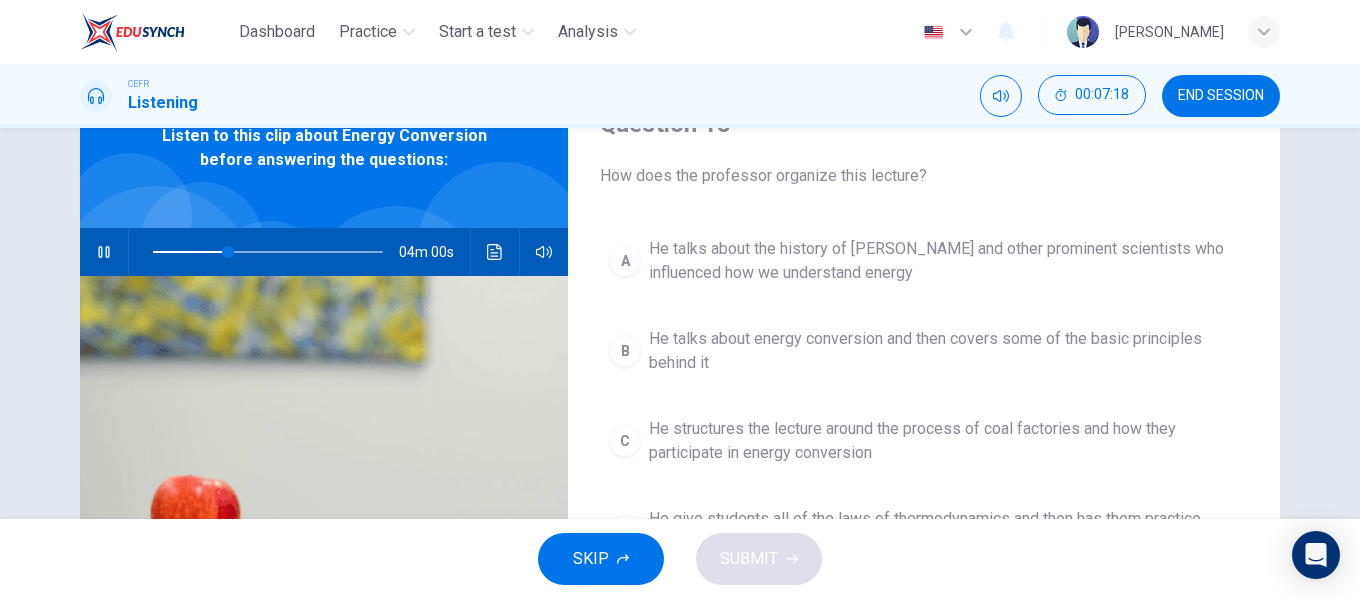 scroll, scrollTop: 200, scrollLeft: 0, axis: vertical 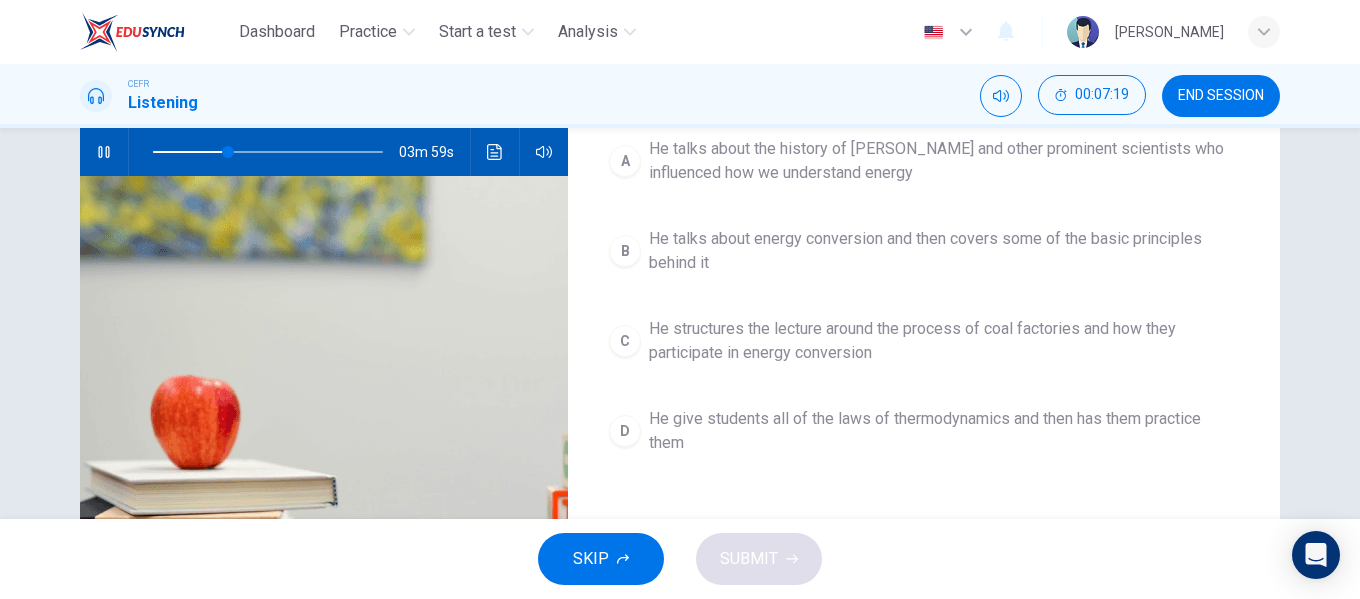 click 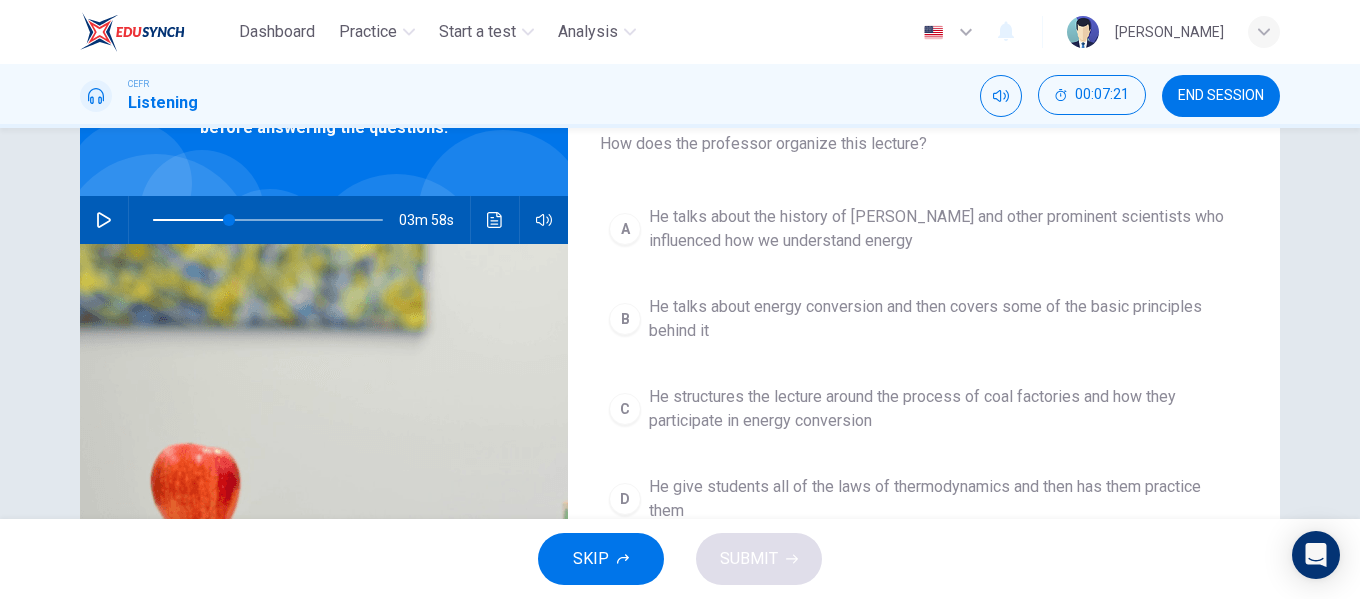 scroll, scrollTop: 100, scrollLeft: 0, axis: vertical 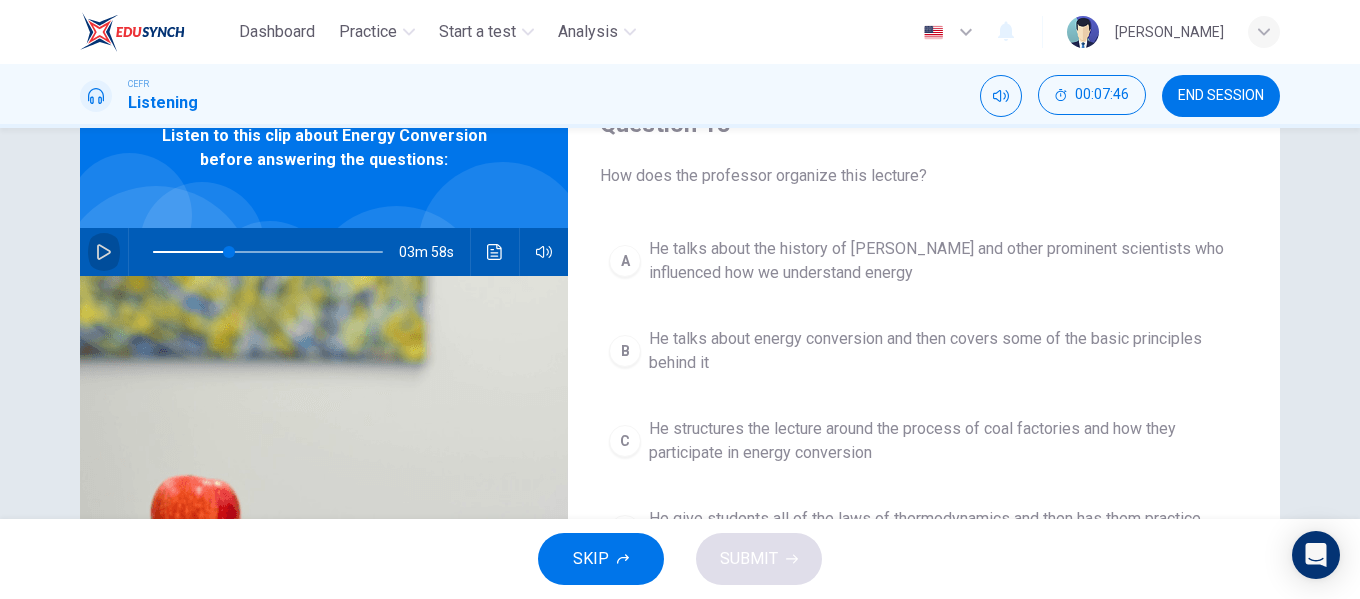 click 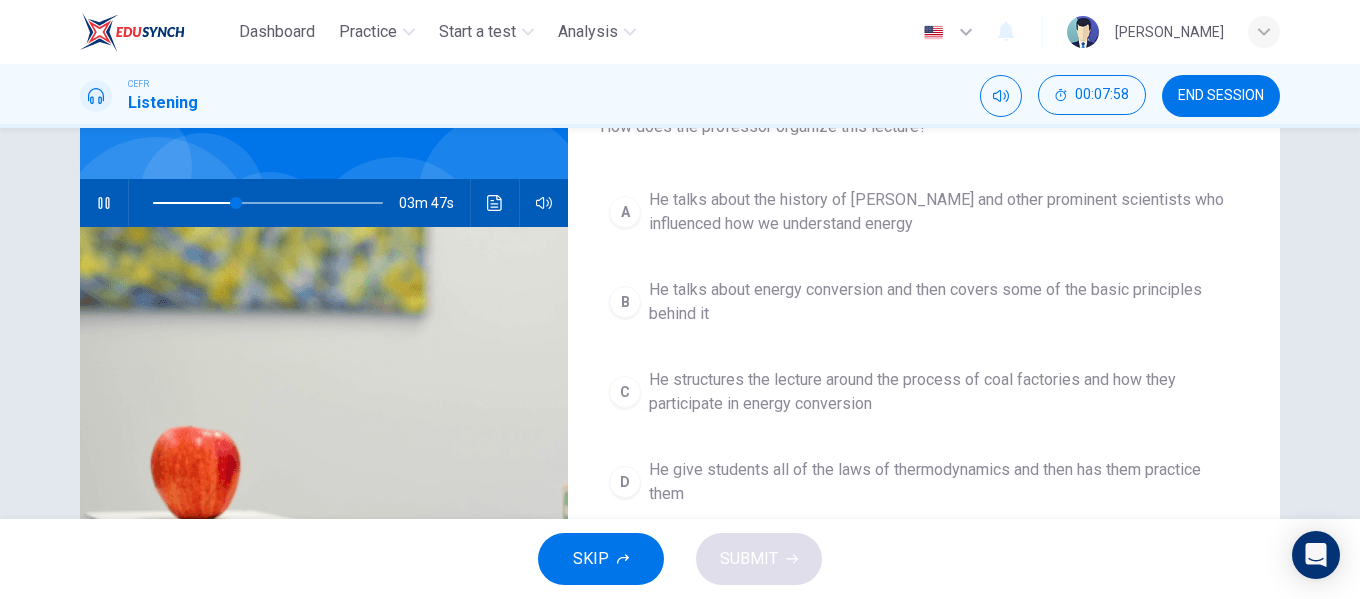 scroll, scrollTop: 136, scrollLeft: 0, axis: vertical 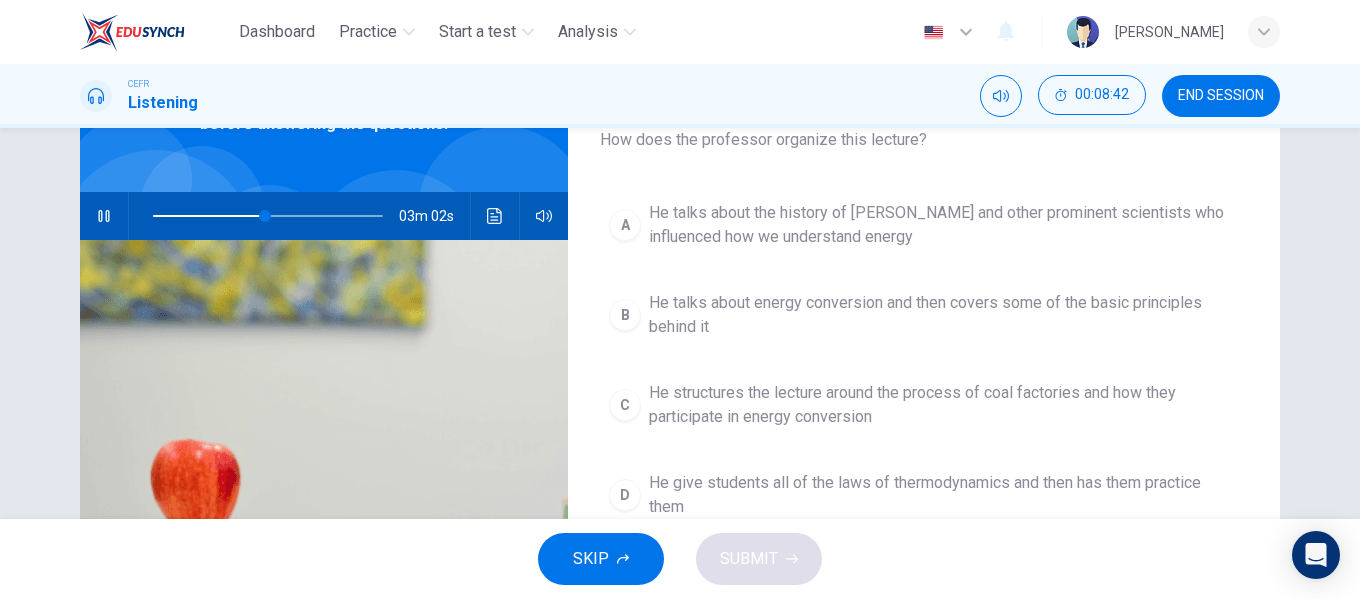 click on "B He talks about energy conversion and then covers some of the basic principles behind it" at bounding box center [924, 315] 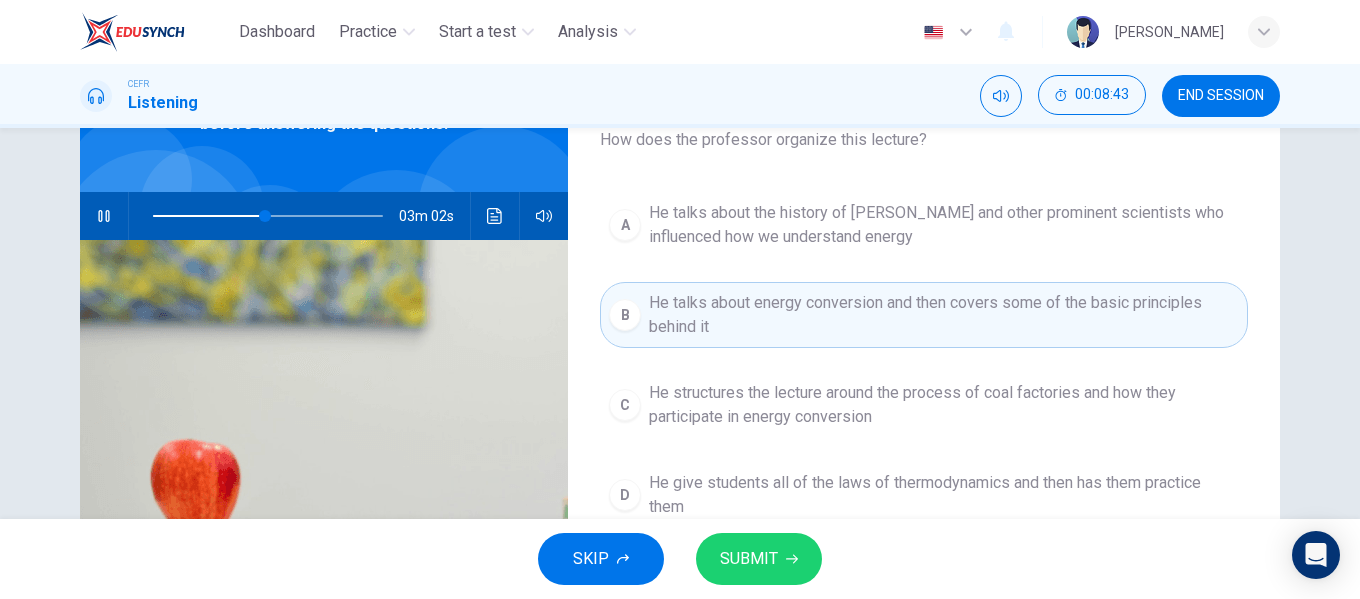 click on "SUBMIT" at bounding box center (749, 559) 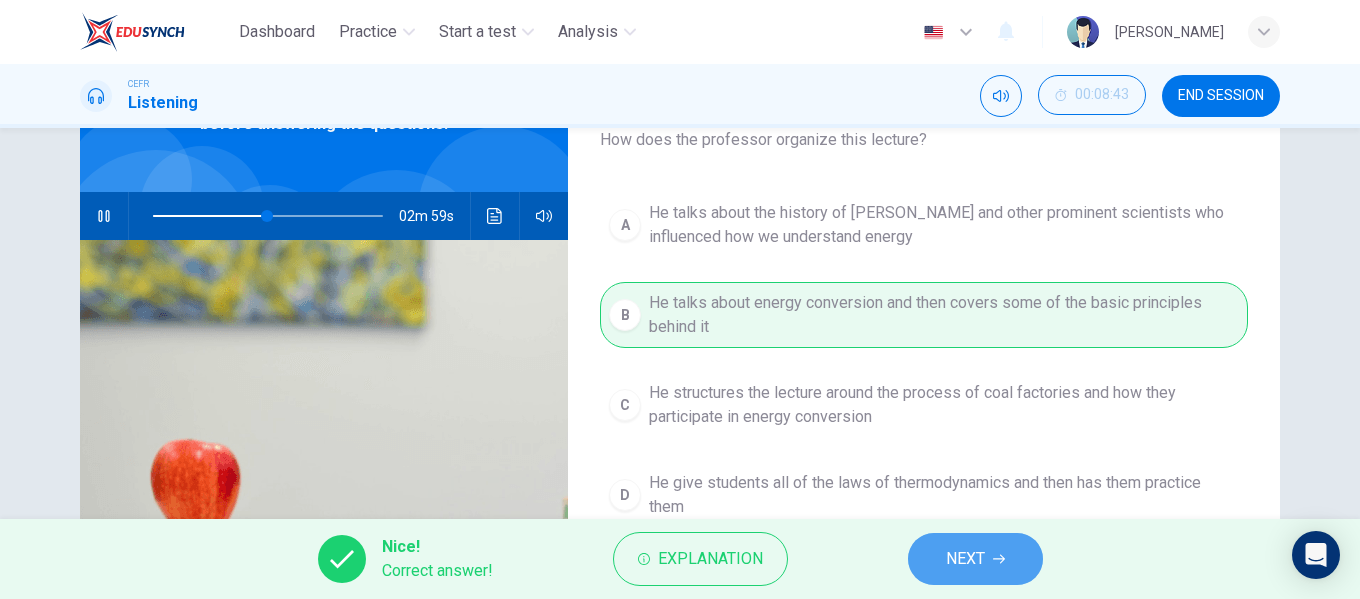 click on "NEXT" at bounding box center [975, 559] 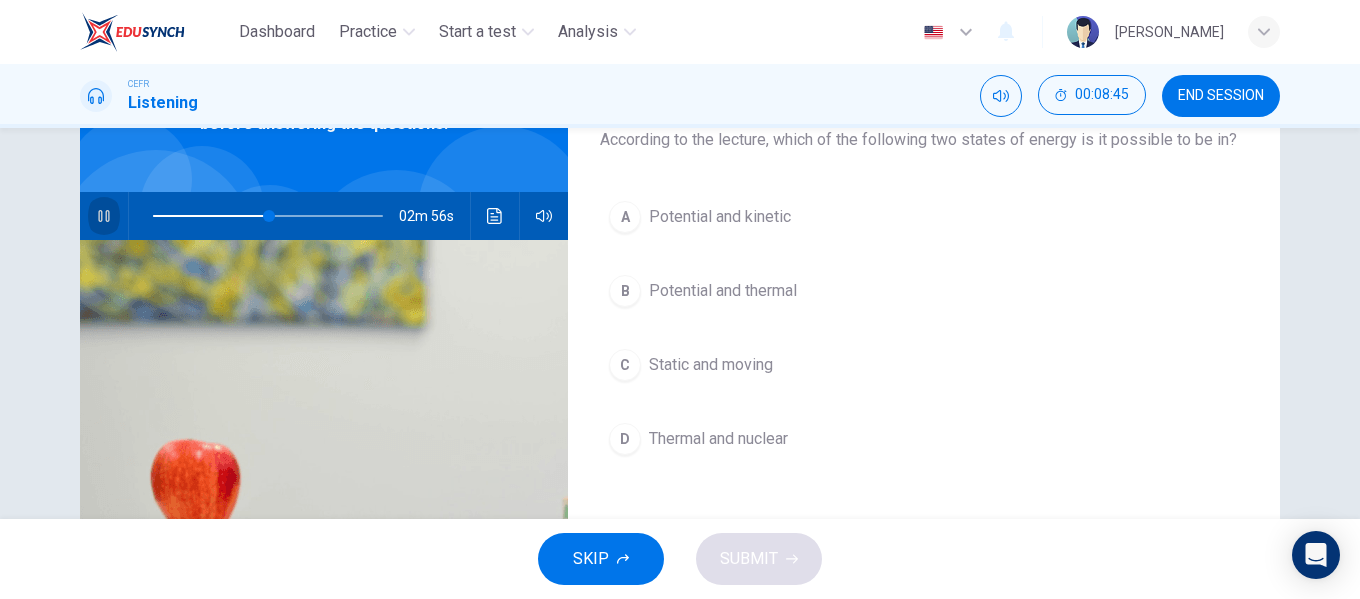 click 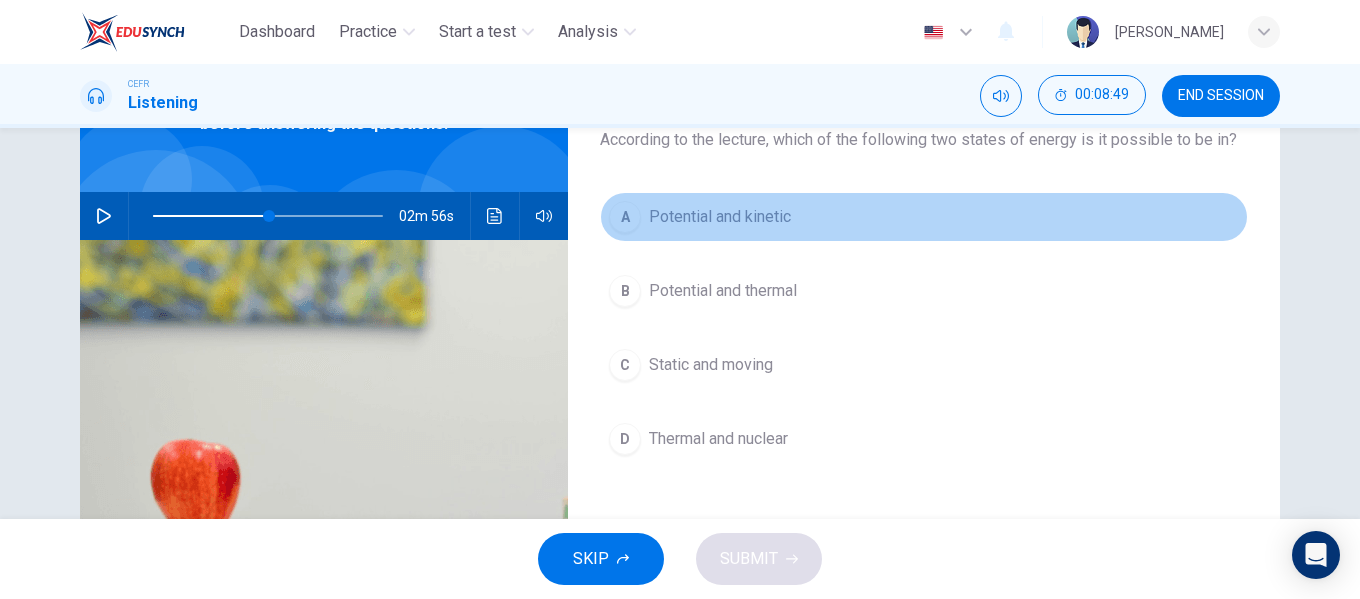 click on "Potential and kinetic" at bounding box center [720, 217] 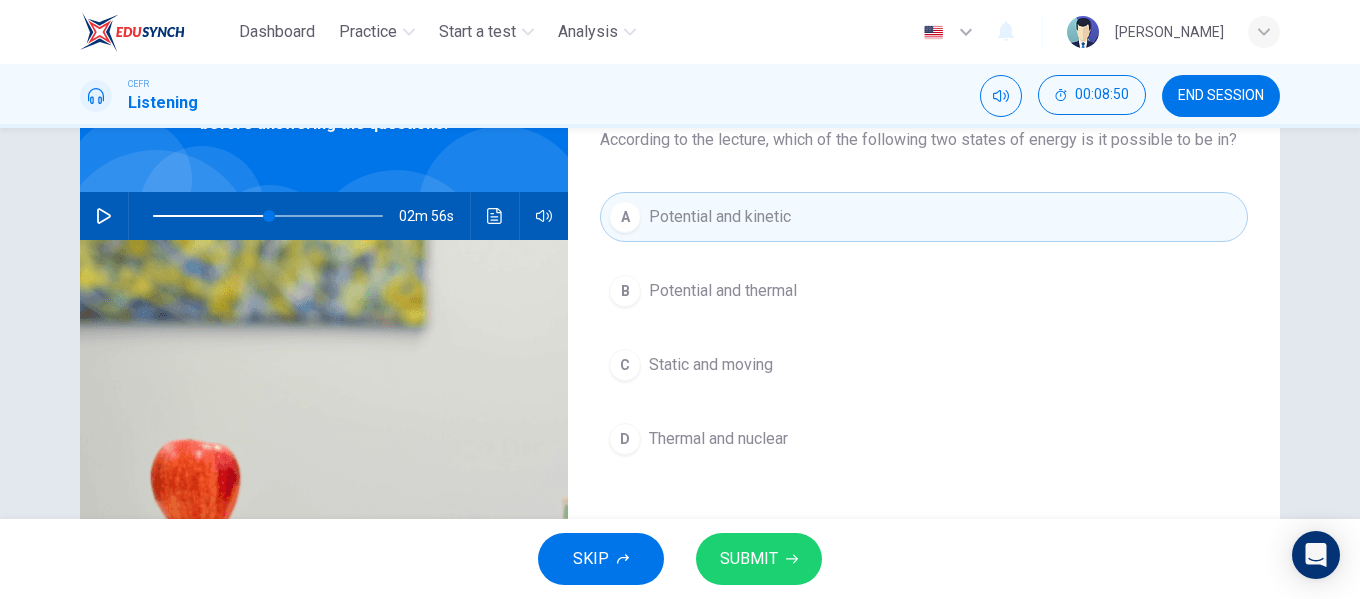 click on "SUBMIT" at bounding box center [749, 559] 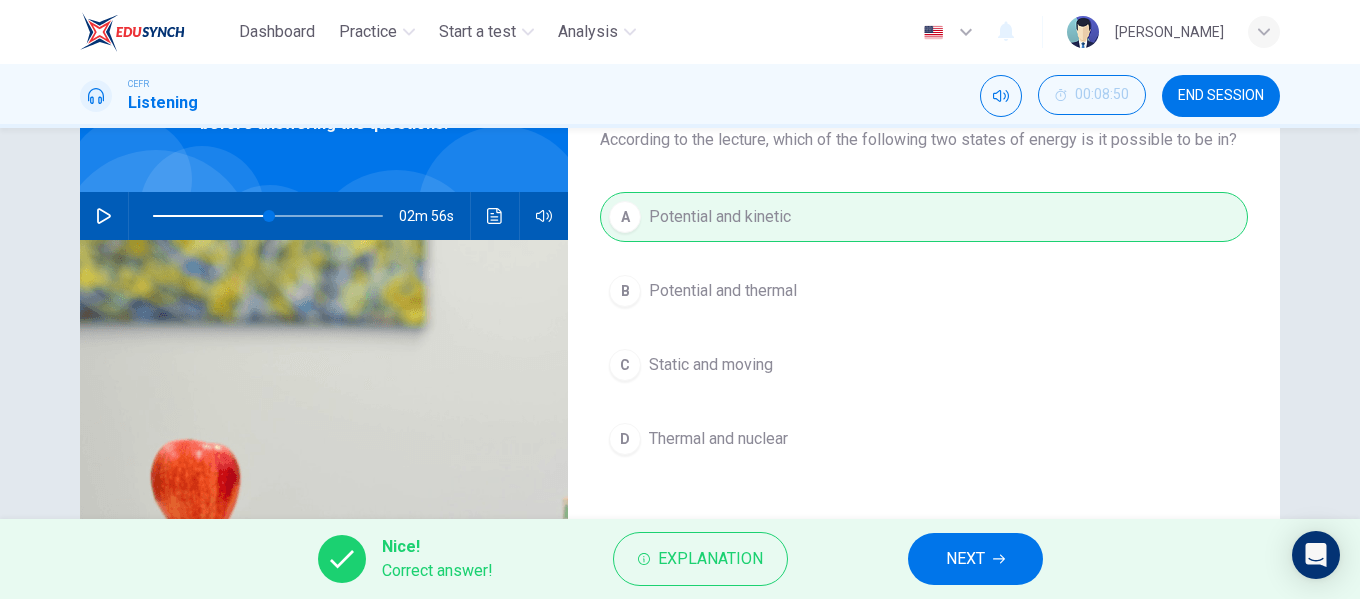 click on "NEXT" at bounding box center [975, 559] 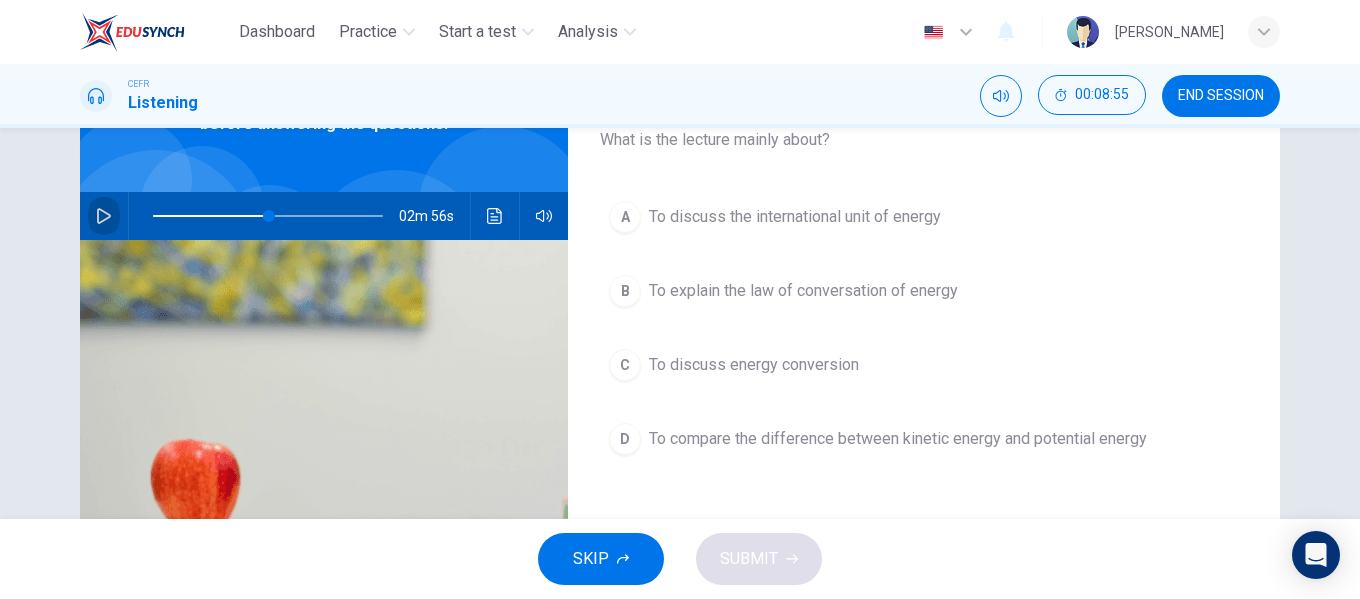click 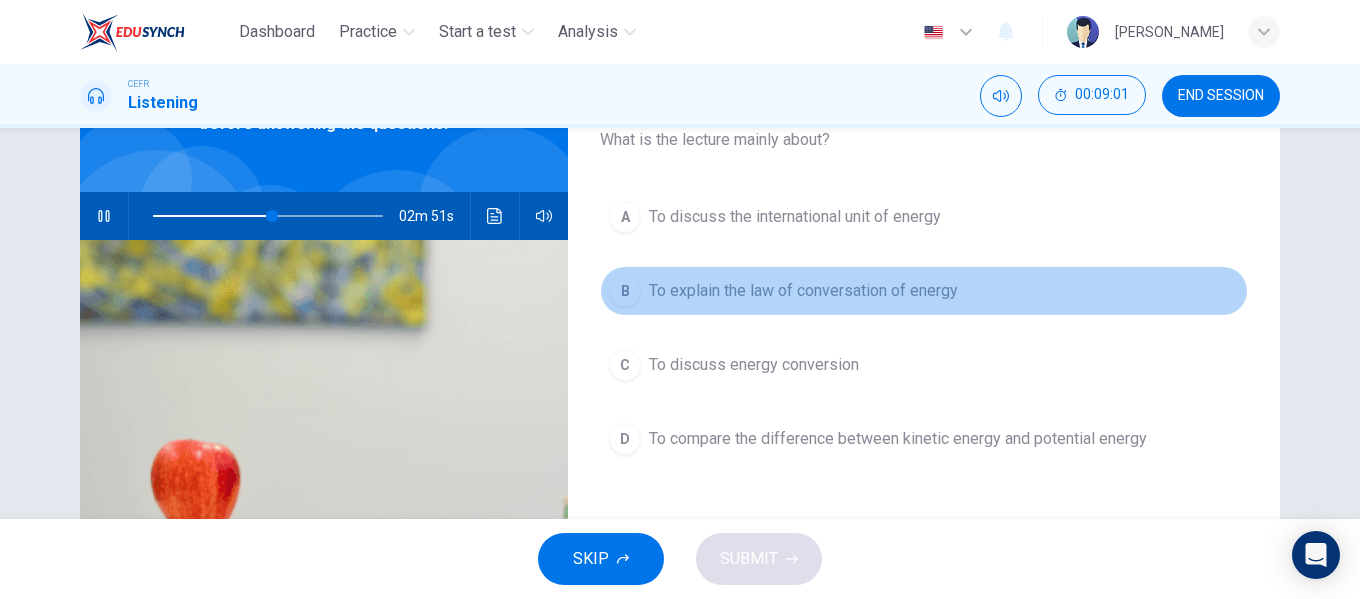 click on "B To explain the law of conversation of energy" at bounding box center (924, 291) 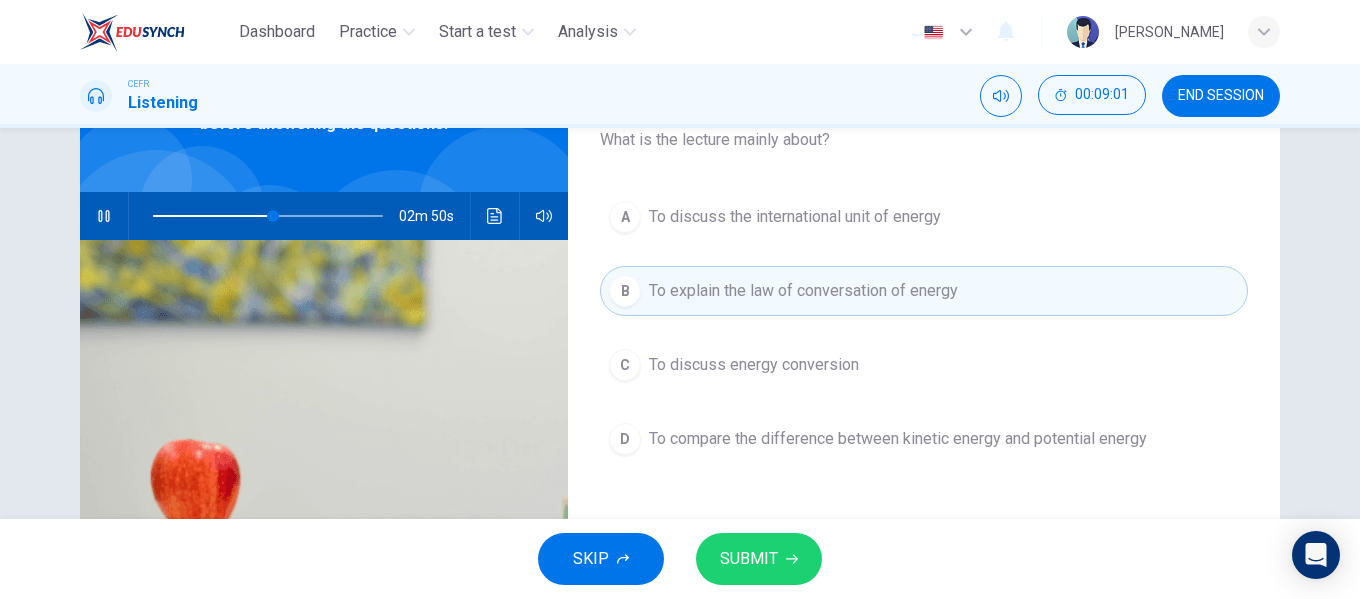 click on "SUBMIT" at bounding box center [759, 559] 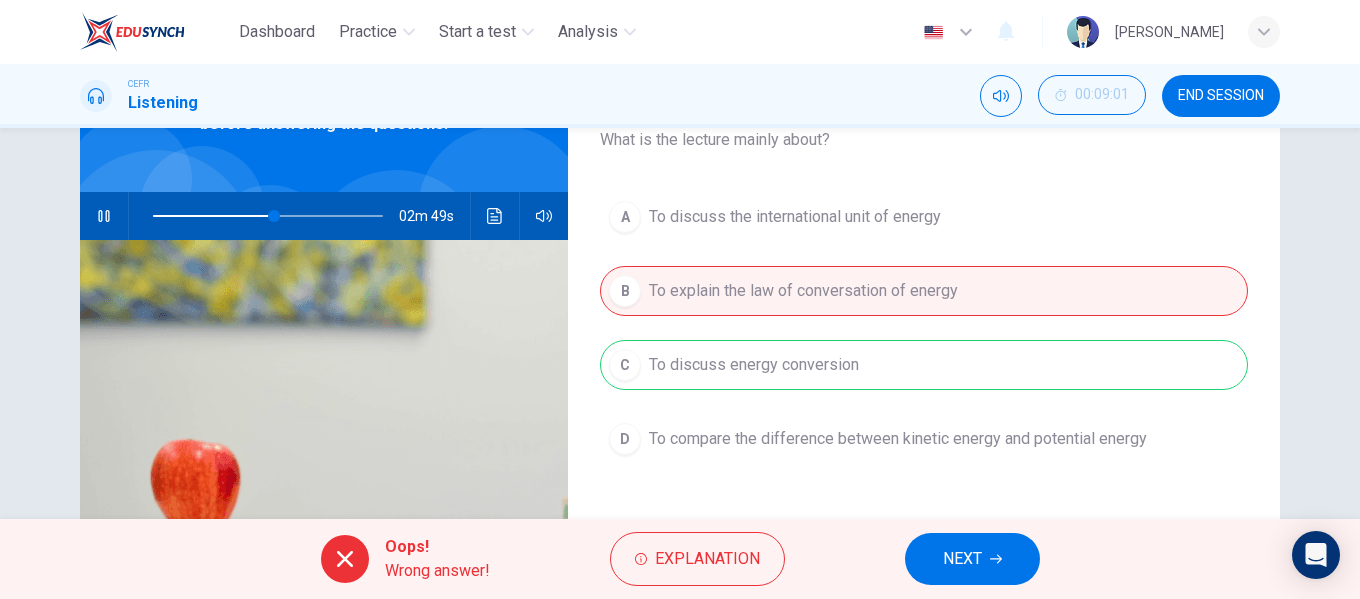 type on "53" 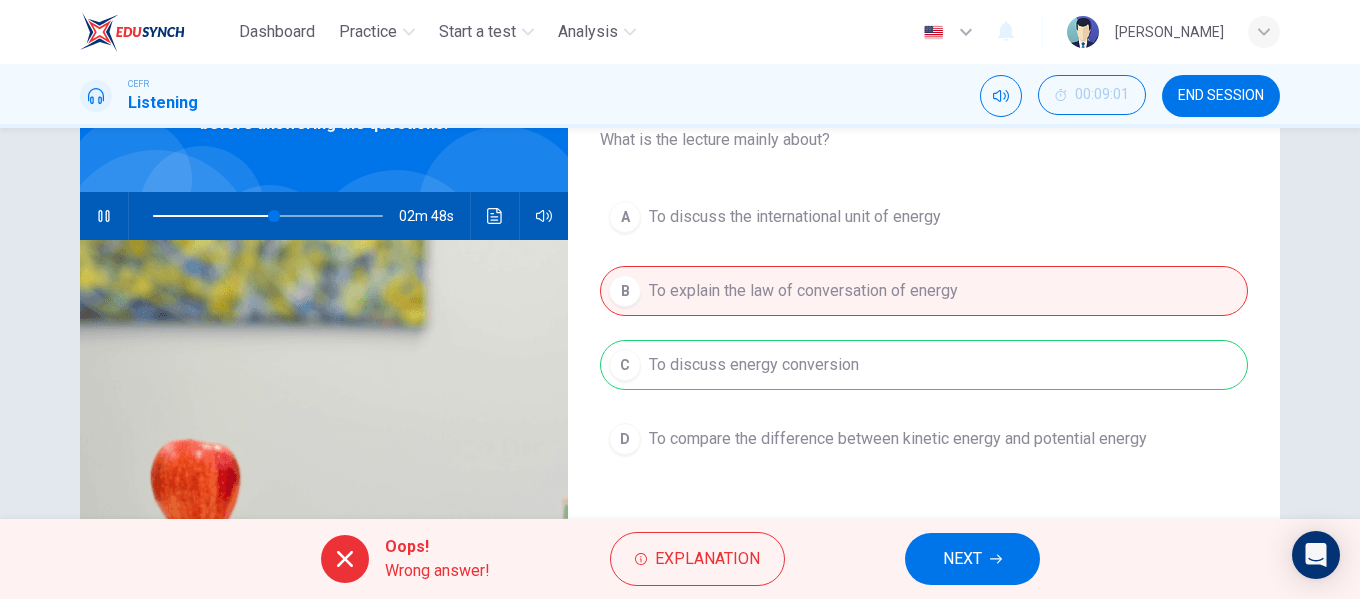 click on "NEXT" at bounding box center [962, 559] 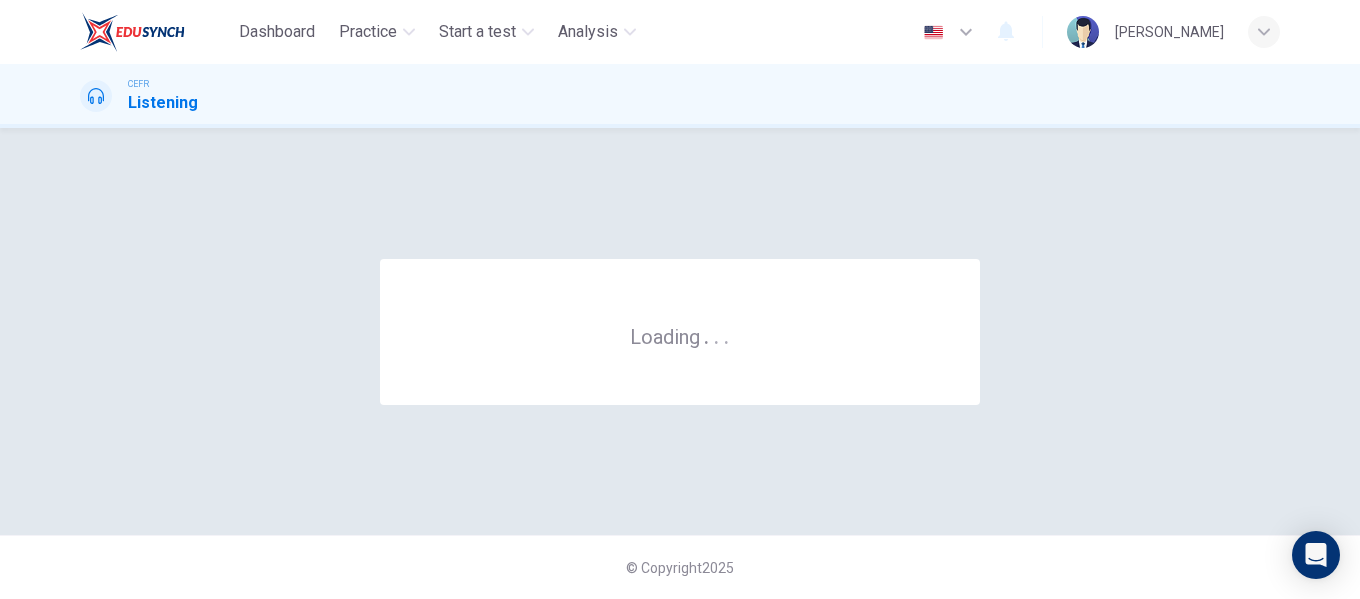 scroll, scrollTop: 0, scrollLeft: 0, axis: both 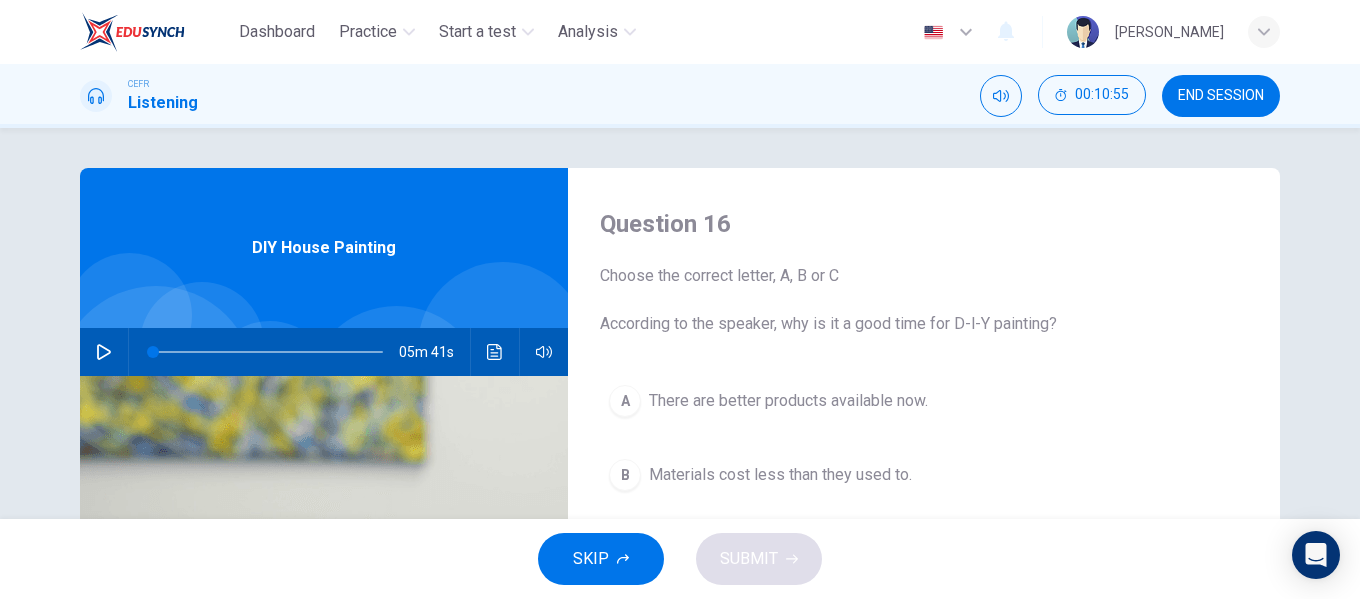 click 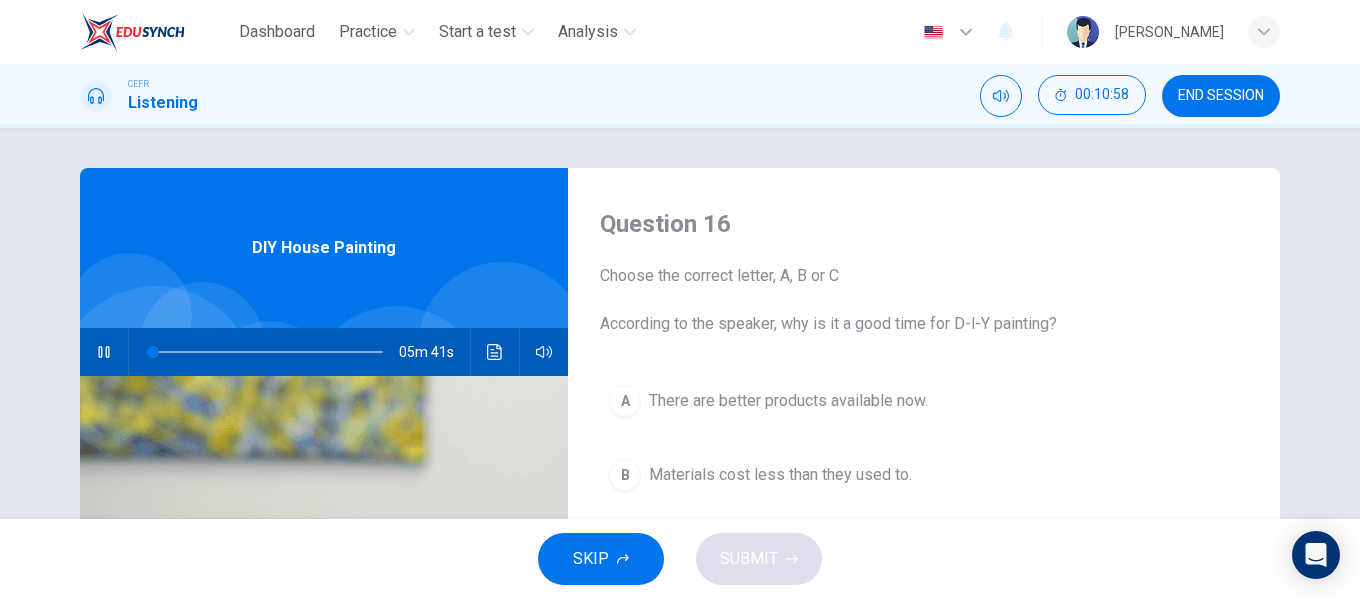 scroll, scrollTop: 100, scrollLeft: 0, axis: vertical 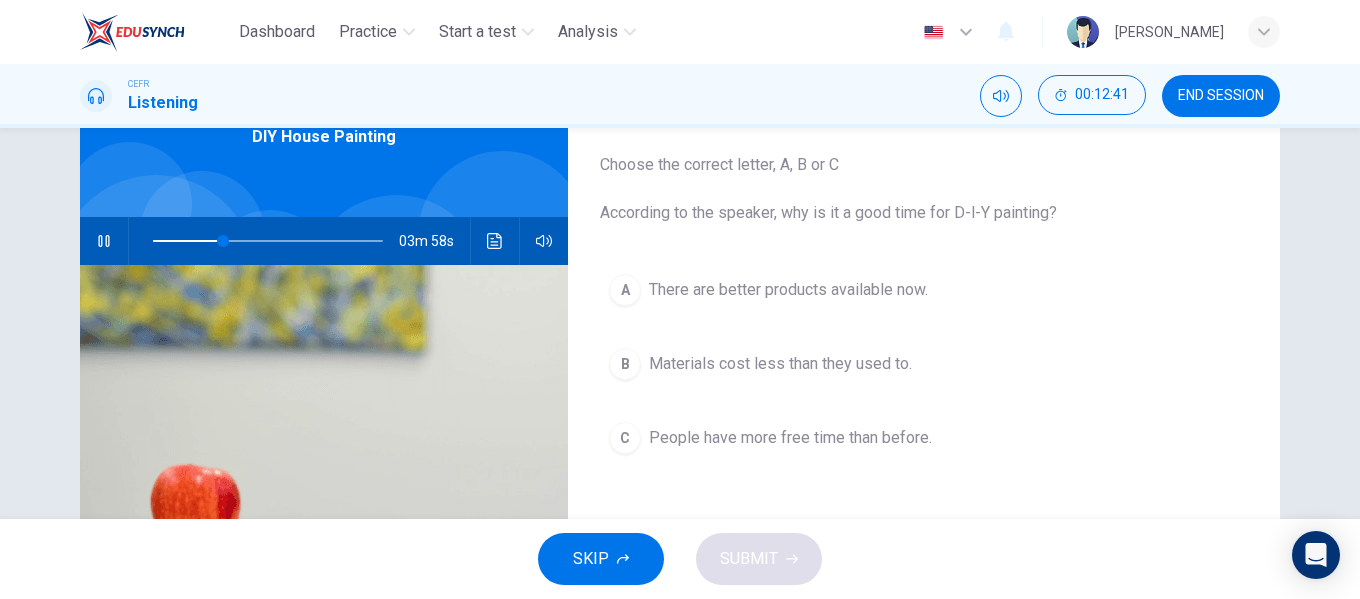 click at bounding box center [104, 241] 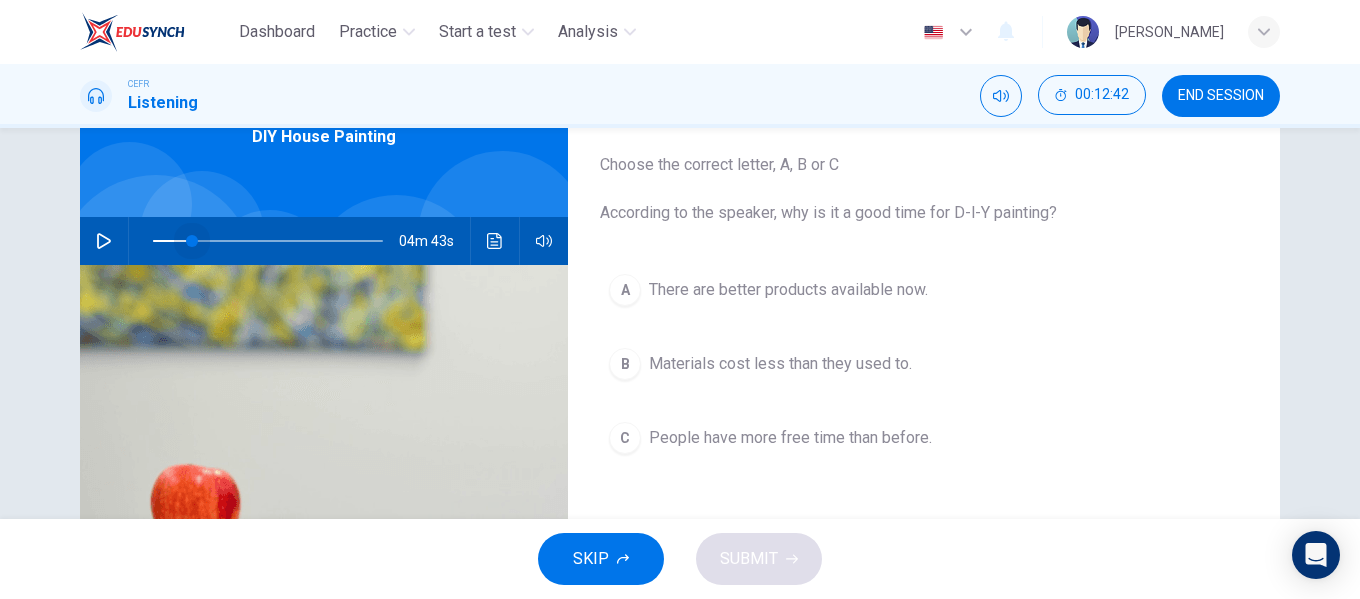 drag, startPoint x: 188, startPoint y: 239, endPoint x: 168, endPoint y: 241, distance: 20.09975 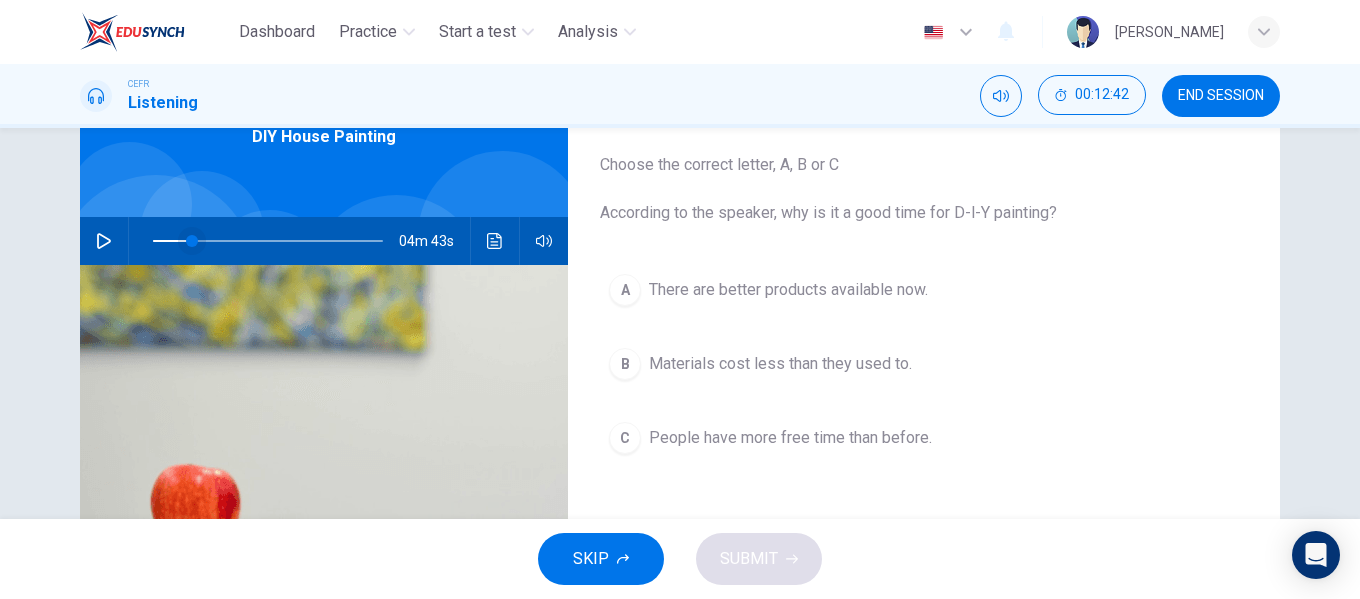 click at bounding box center (268, 241) 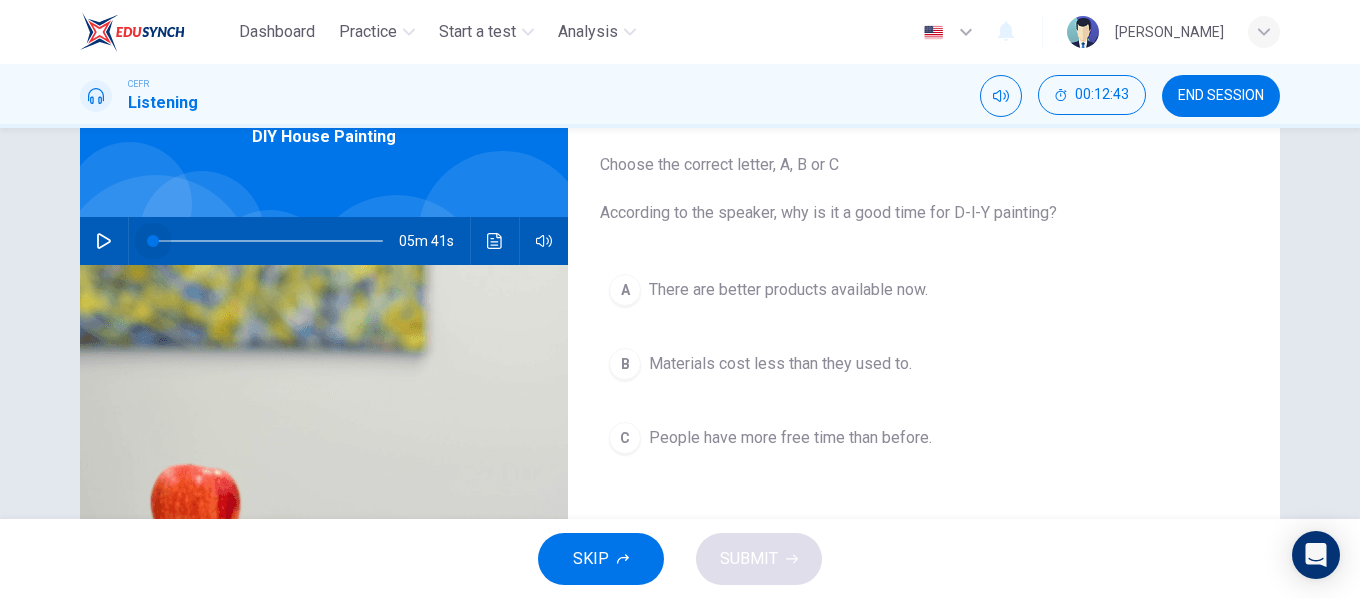 drag, startPoint x: 153, startPoint y: 242, endPoint x: 139, endPoint y: 240, distance: 14.142136 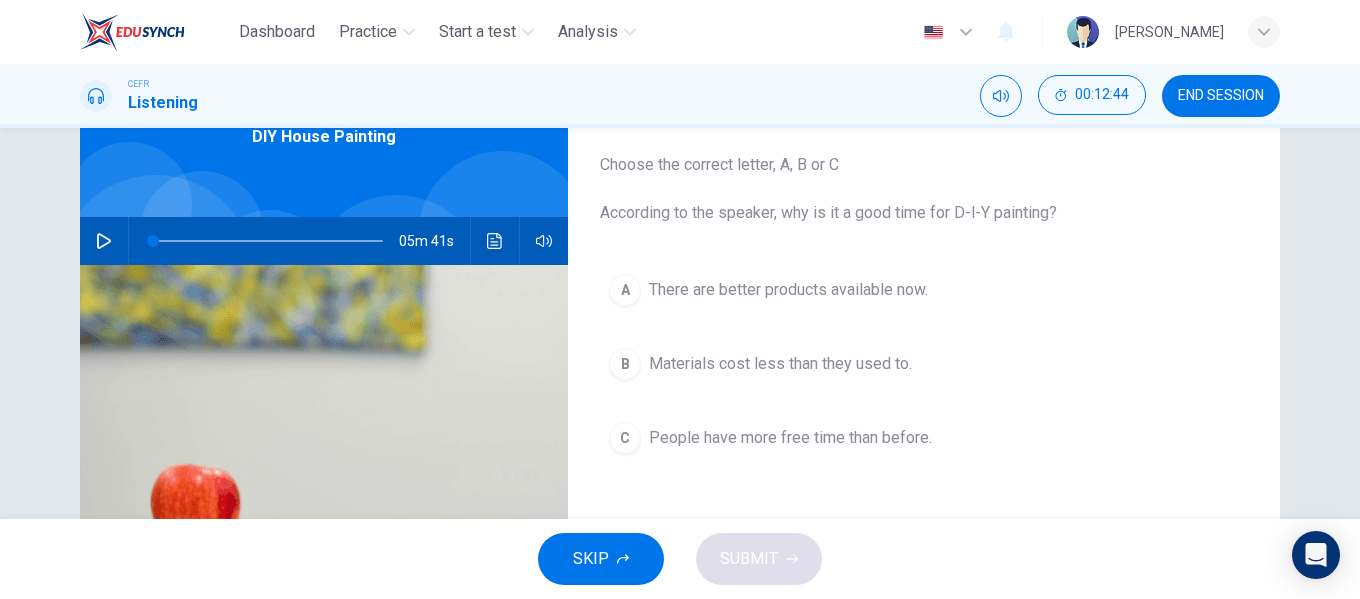 click 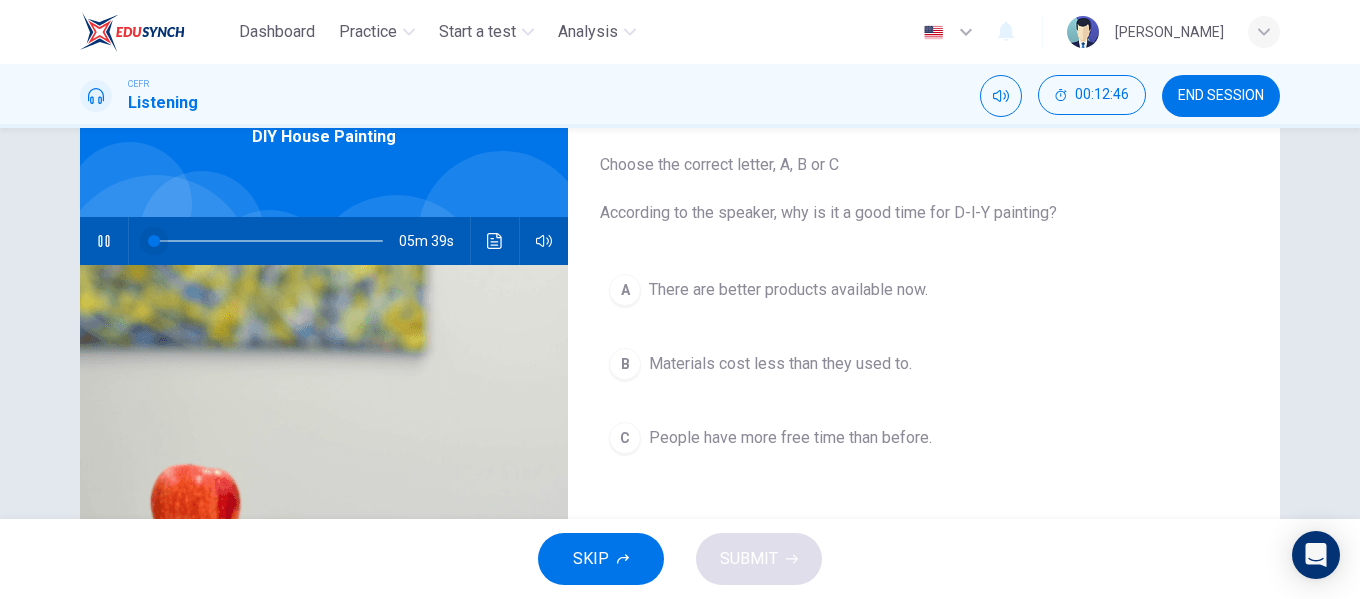 click at bounding box center (154, 241) 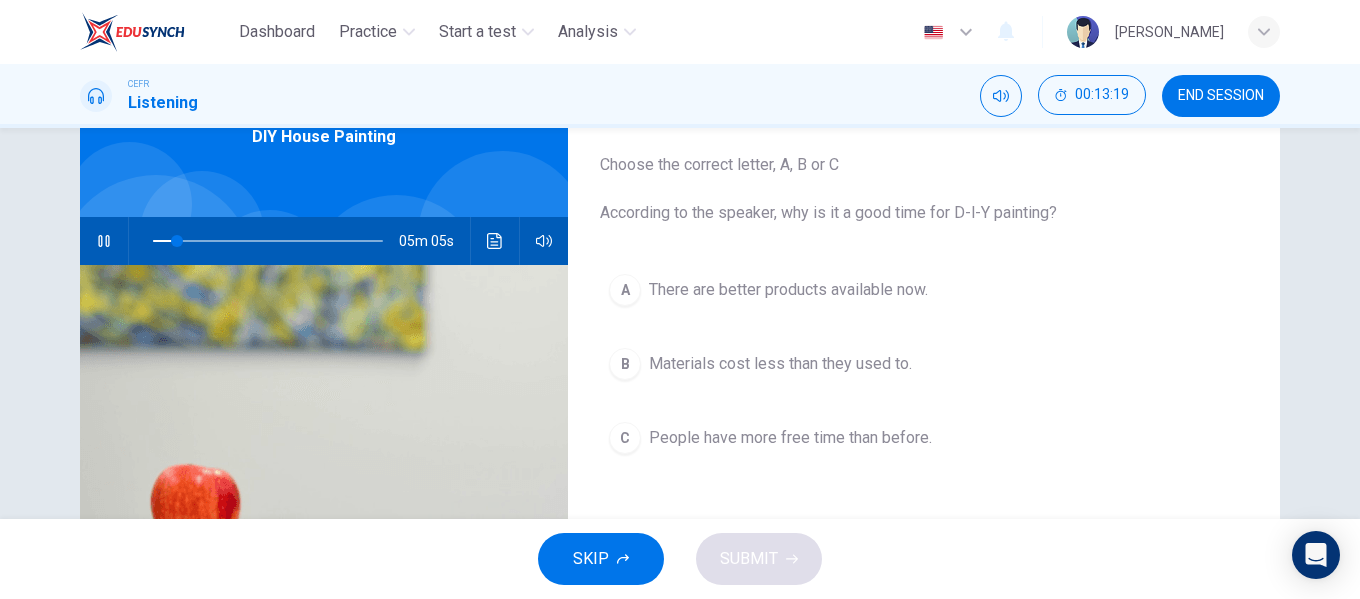 click on "There are better products available now." at bounding box center [788, 290] 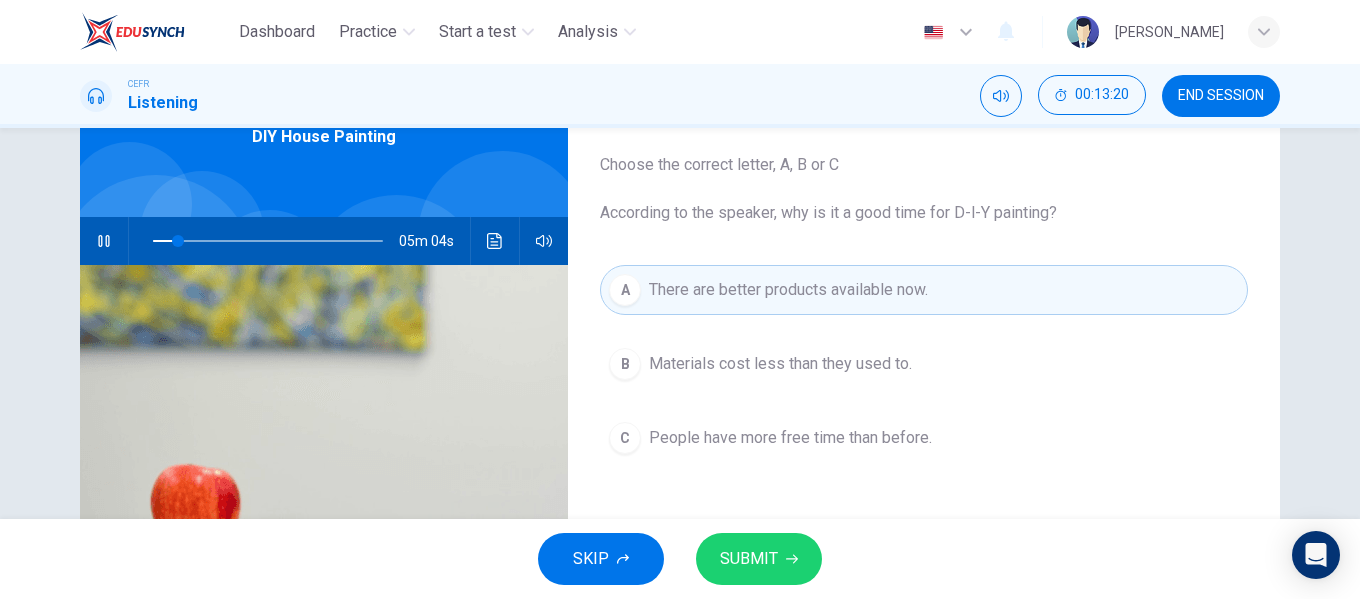 click 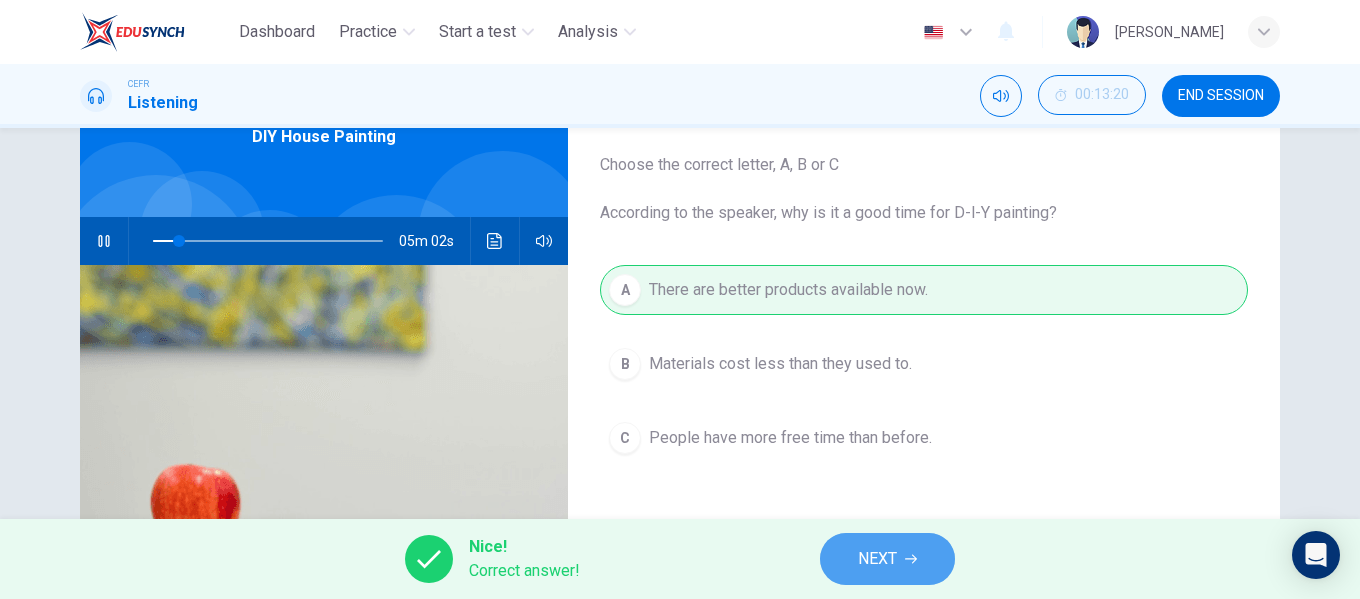 click on "NEXT" at bounding box center (887, 559) 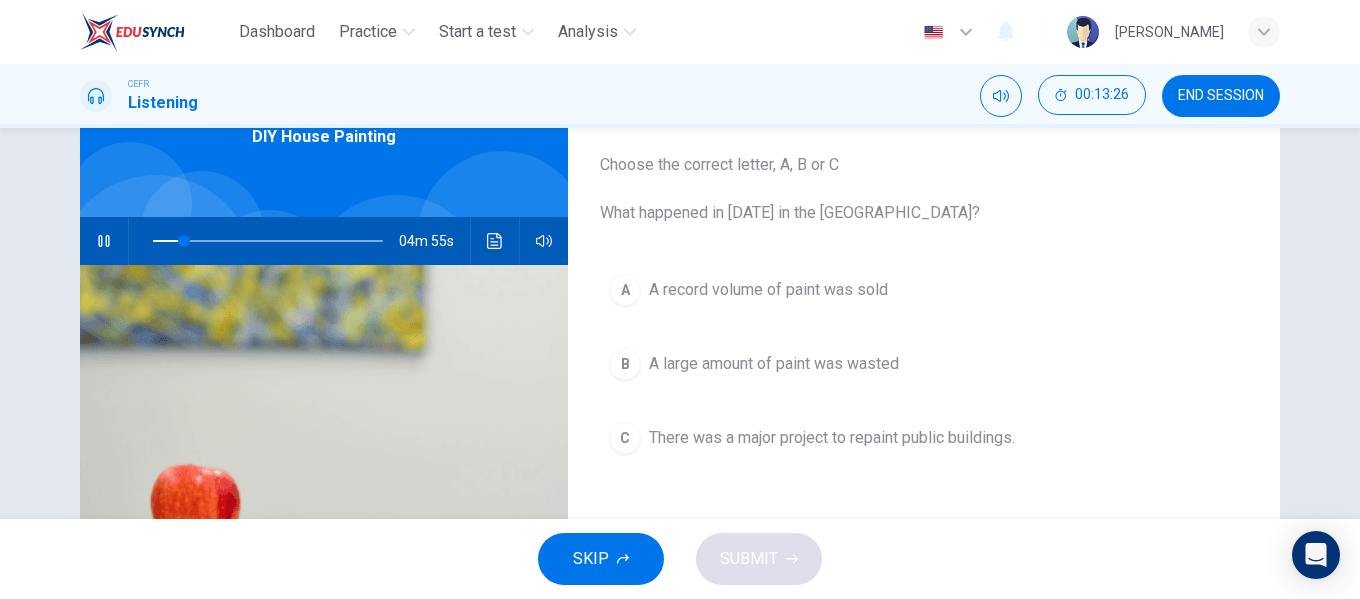 click on "A large amount of paint was wasted" at bounding box center (774, 364) 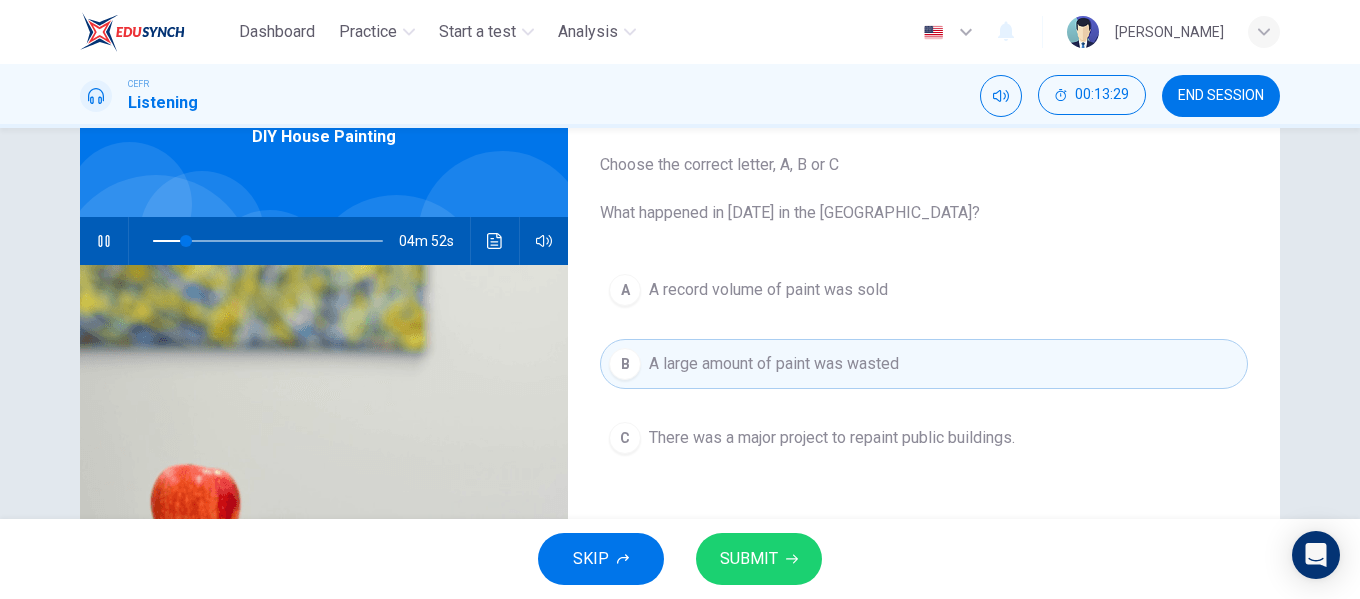 click on "SUBMIT" at bounding box center (749, 559) 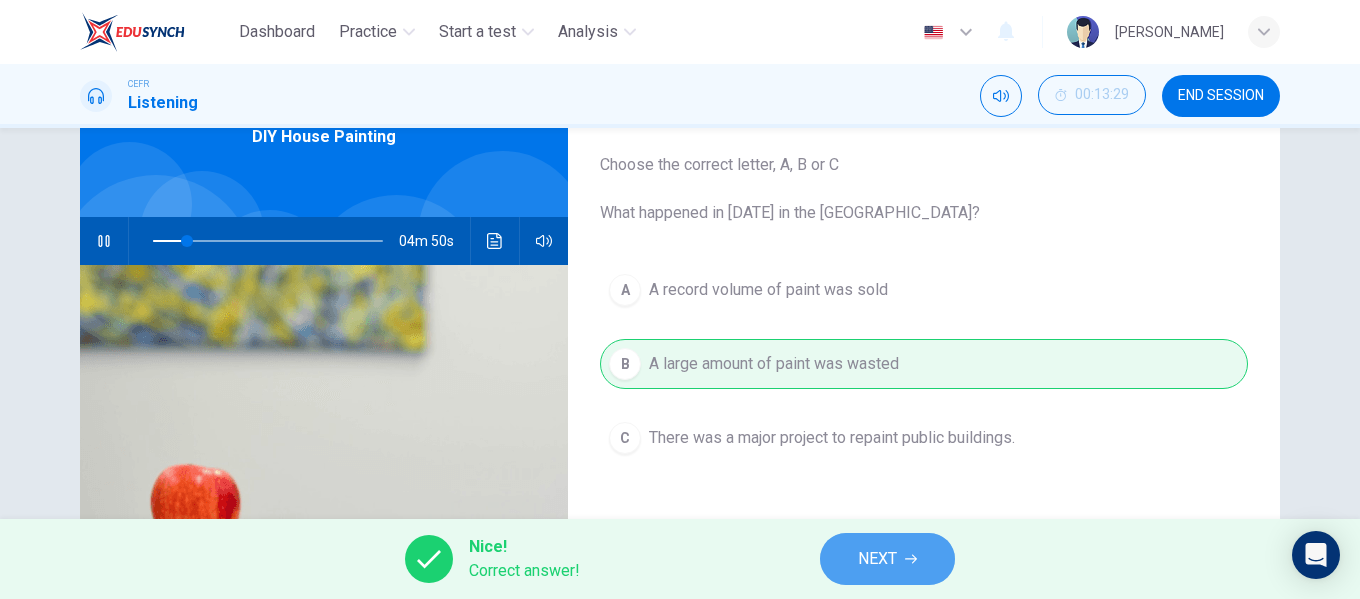 click on "NEXT" at bounding box center (887, 559) 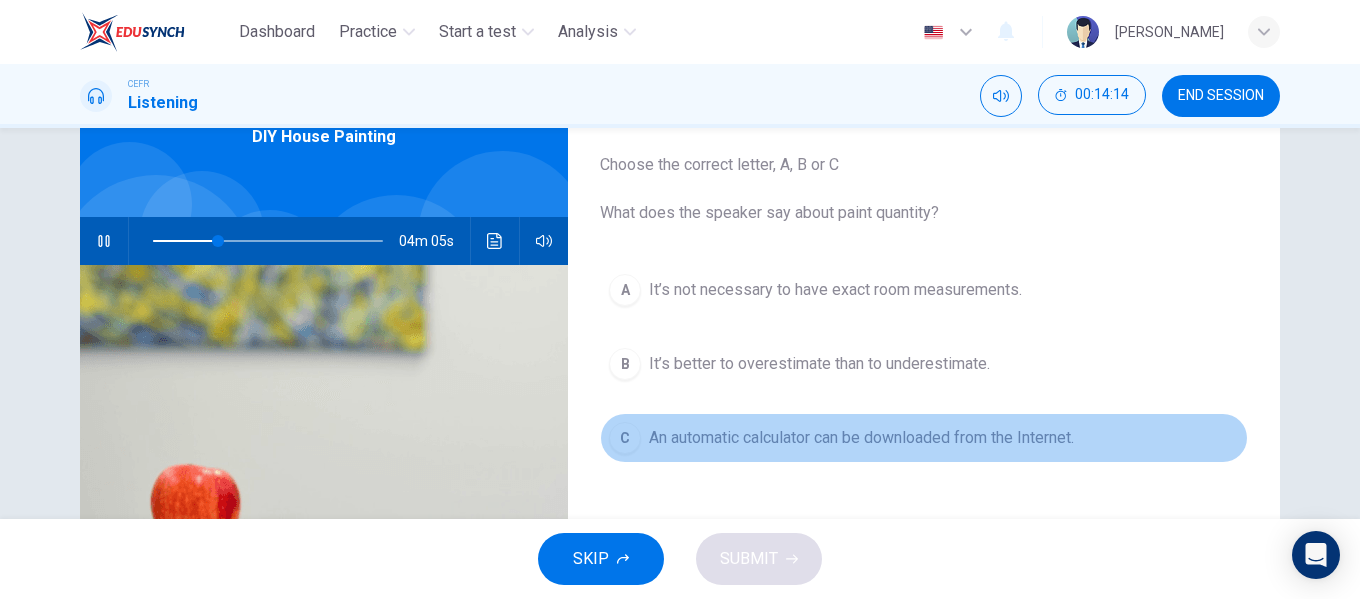 click on "An automatic calculator can be downloaded from the Internet." at bounding box center (861, 438) 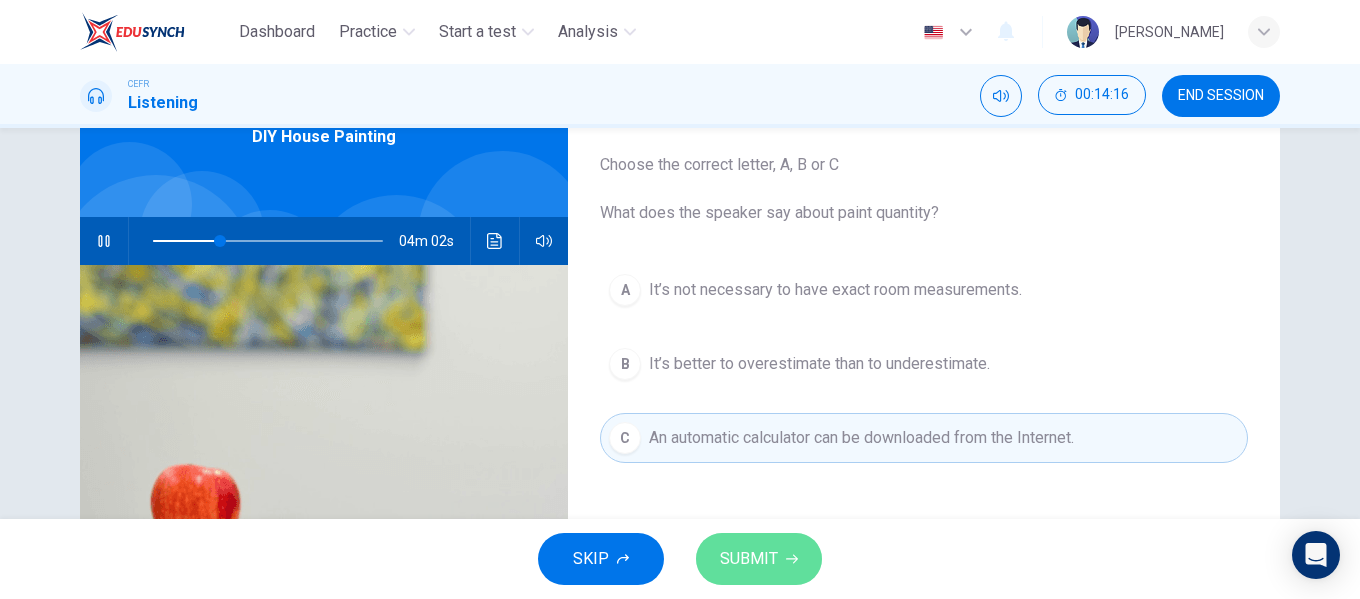 click on "SUBMIT" at bounding box center (759, 559) 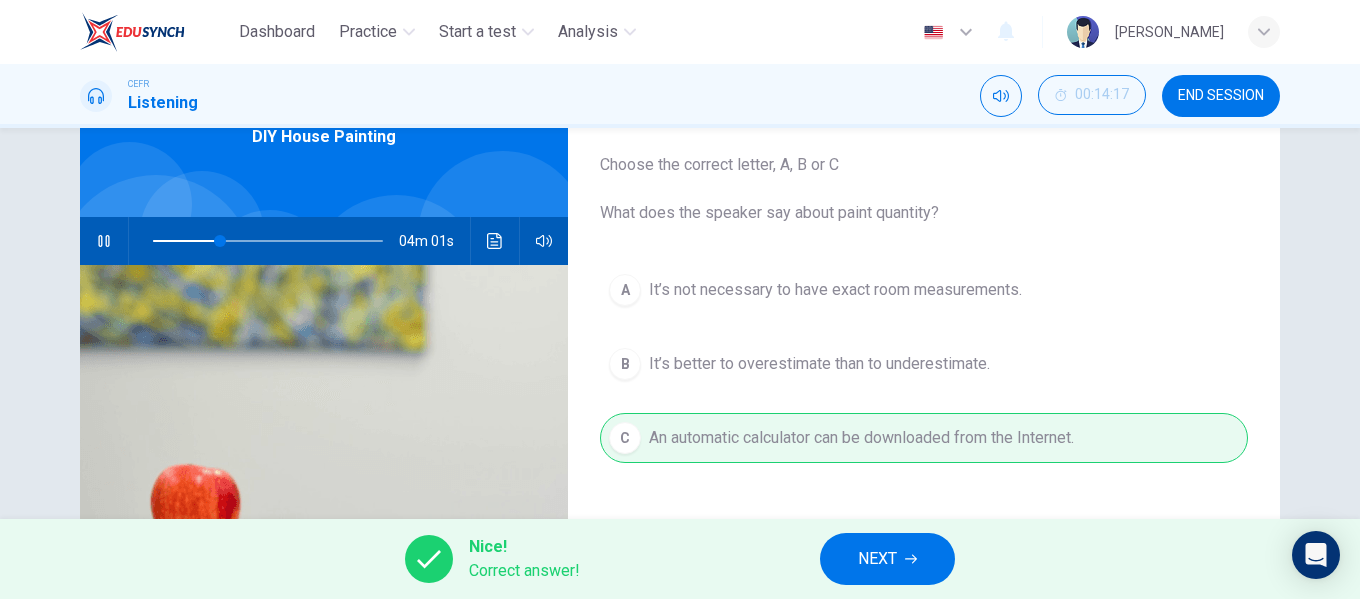 click on "NEXT" at bounding box center [887, 559] 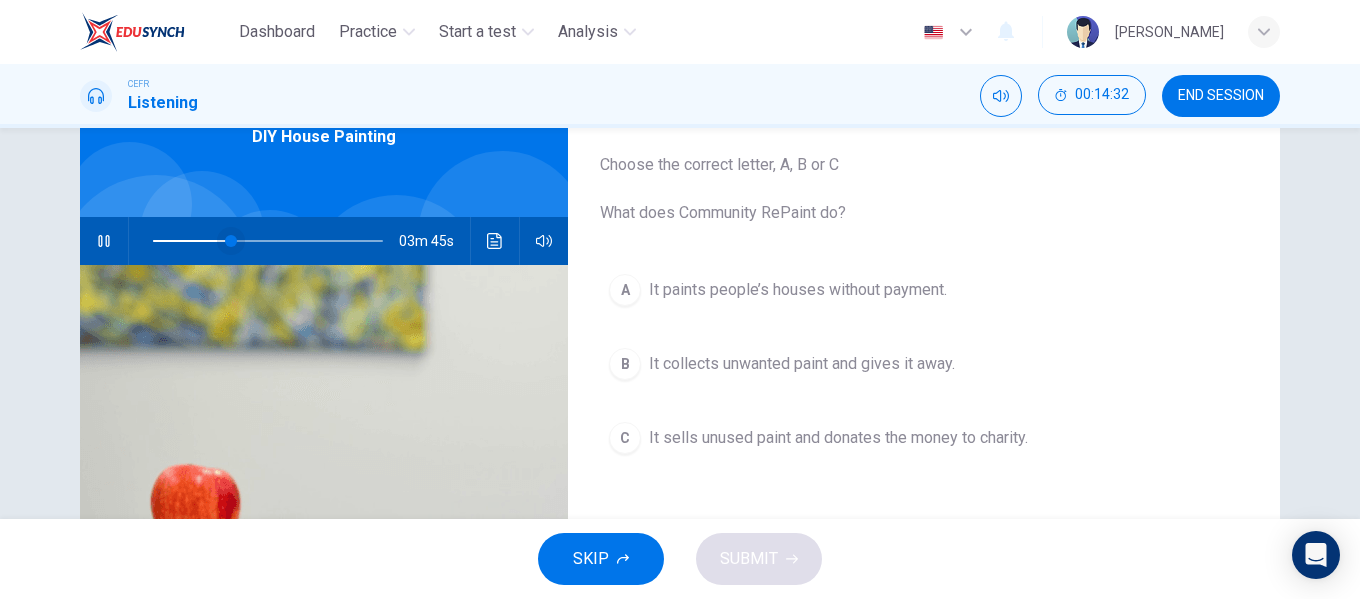 click at bounding box center (231, 241) 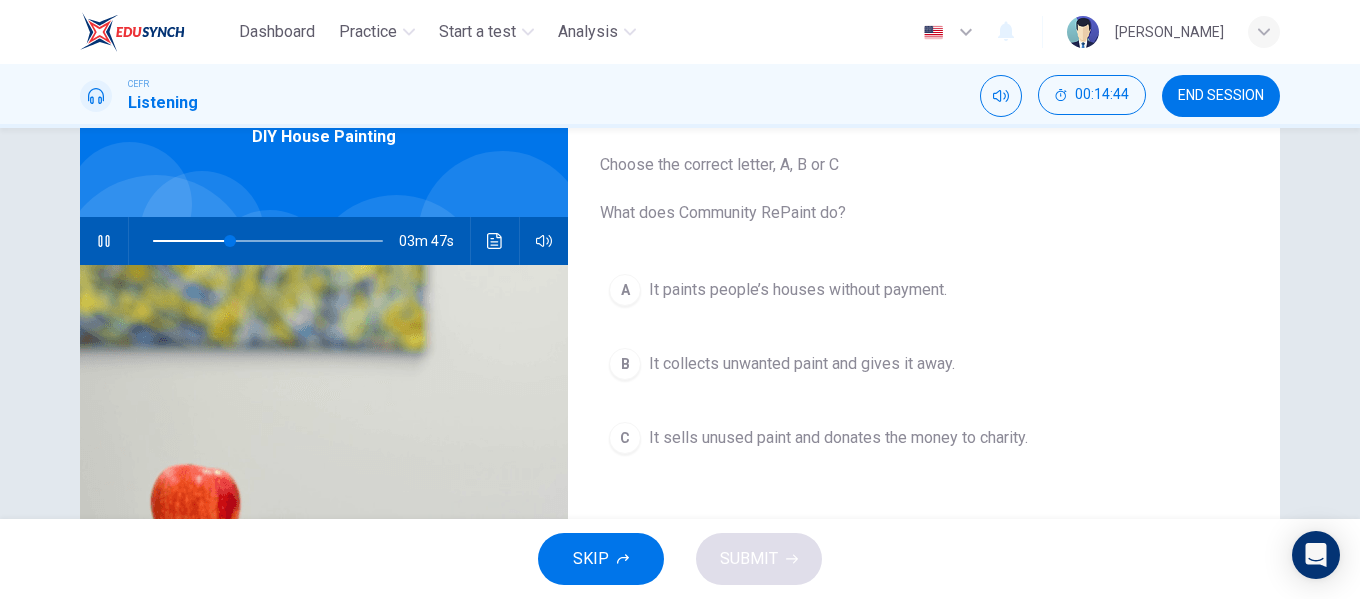 click on "It collects unwanted paint and gives it away." at bounding box center [802, 364] 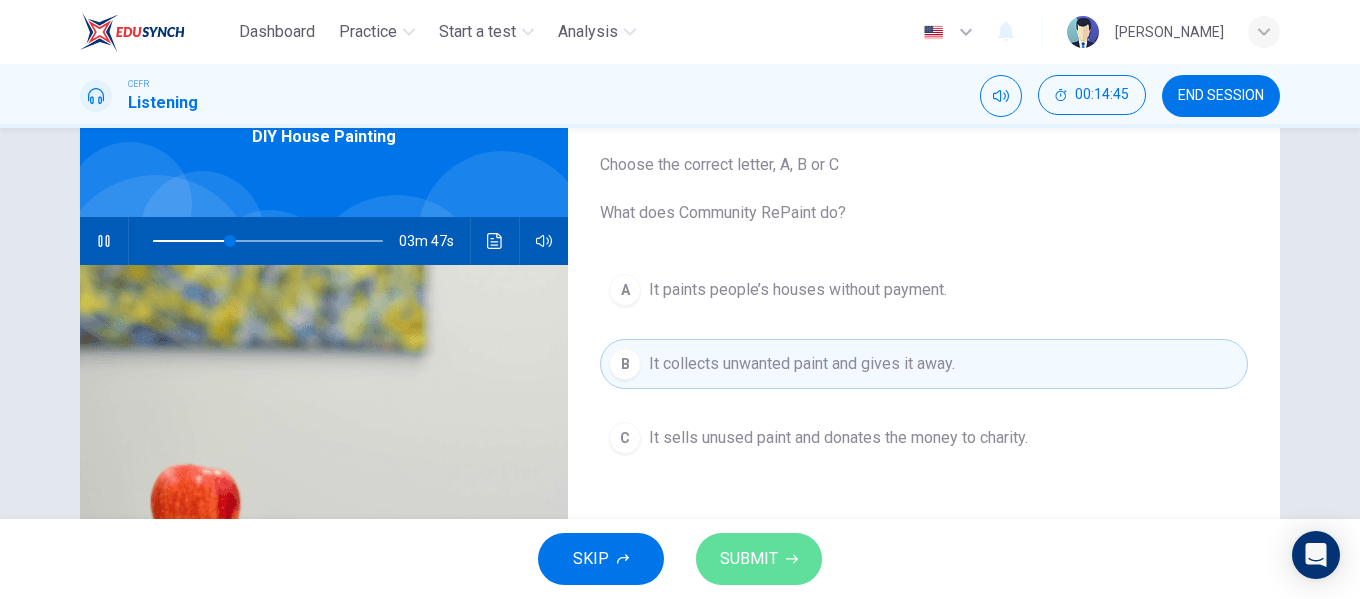 click on "SUBMIT" at bounding box center [749, 559] 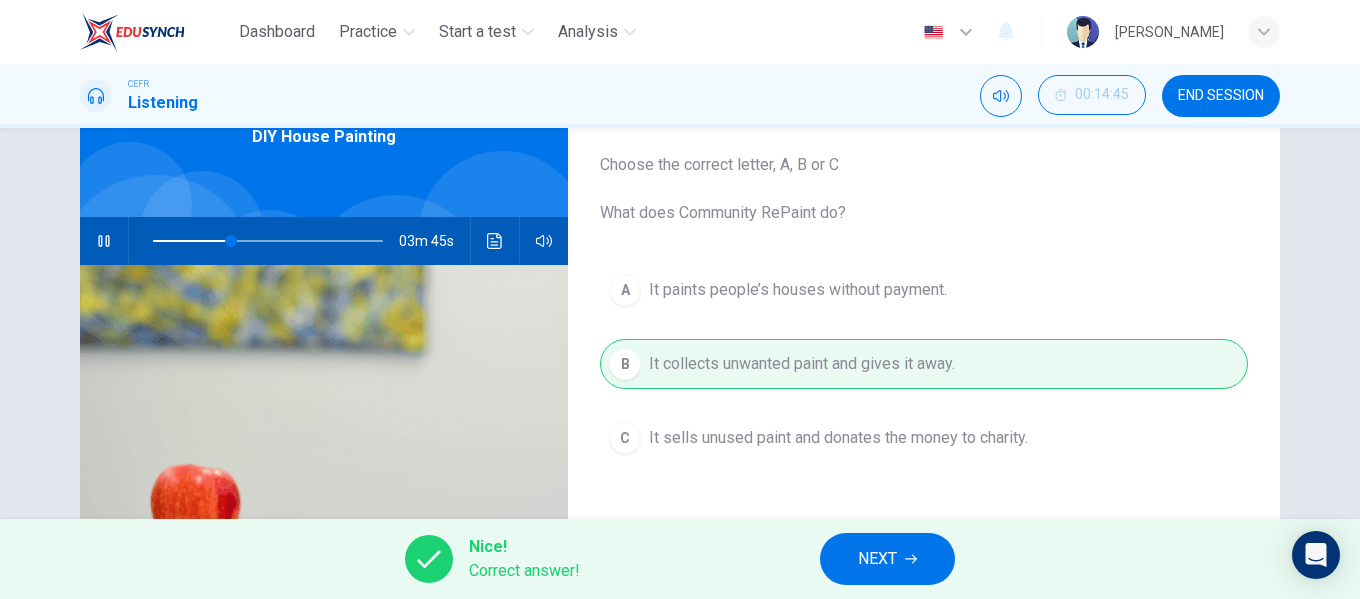 click on "NEXT" at bounding box center (877, 559) 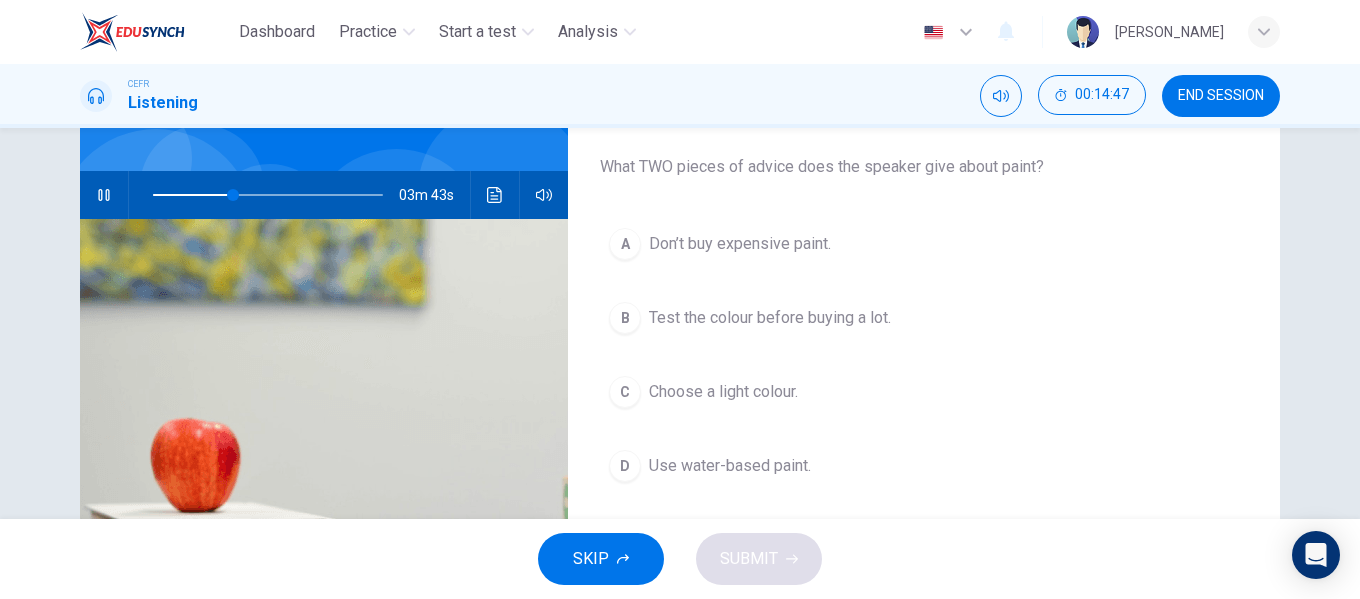 scroll, scrollTop: 159, scrollLeft: 0, axis: vertical 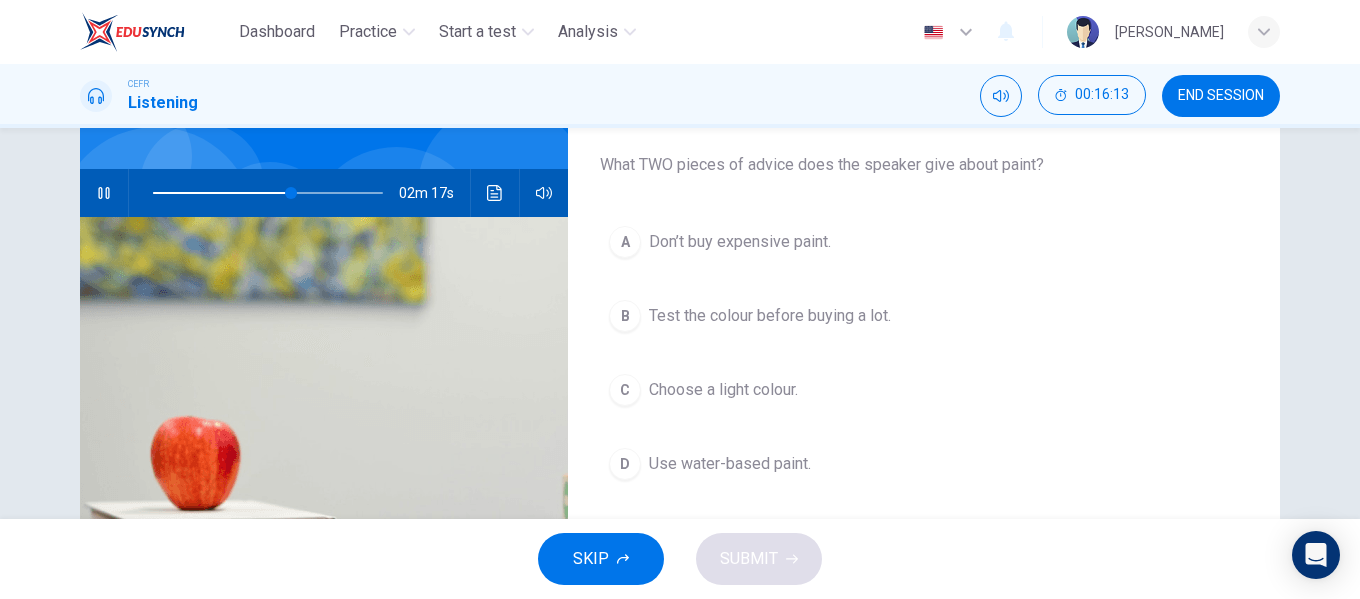 click on "A Don’t buy expensive paint. B Test the colour before buying a lot. C Choose a light colour. D Use water-based paint. E Buy enough paint for more than one application." at bounding box center [924, 410] 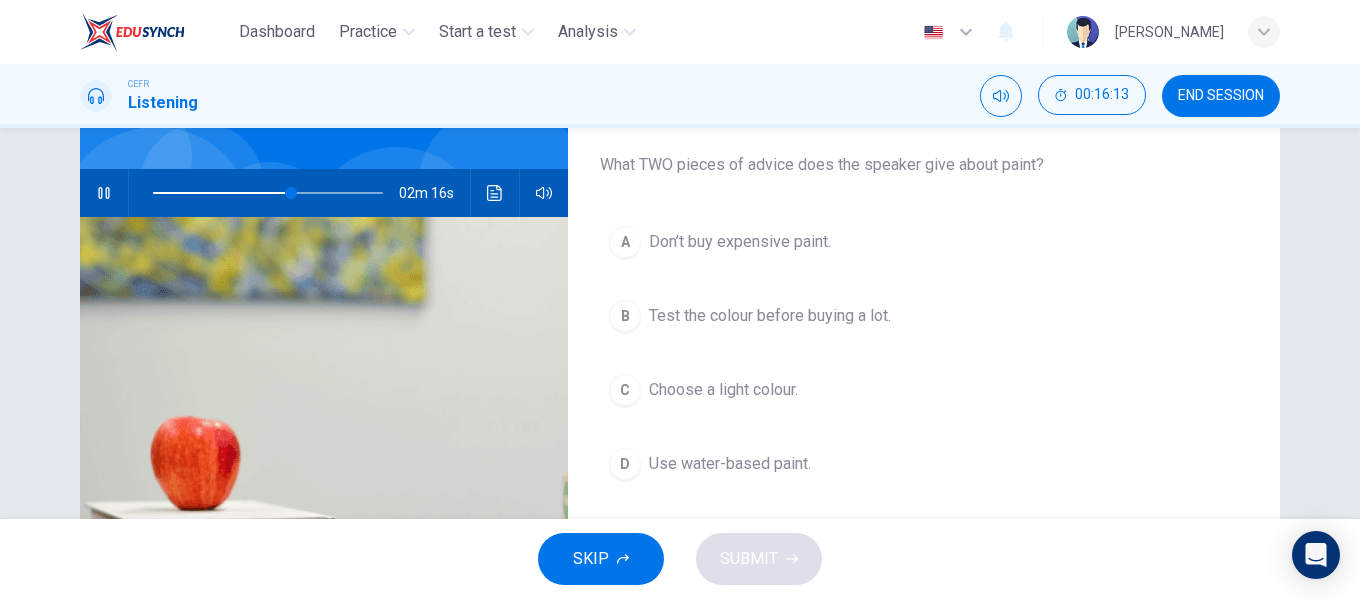 click on "Test the colour before buying a lot." at bounding box center [770, 316] 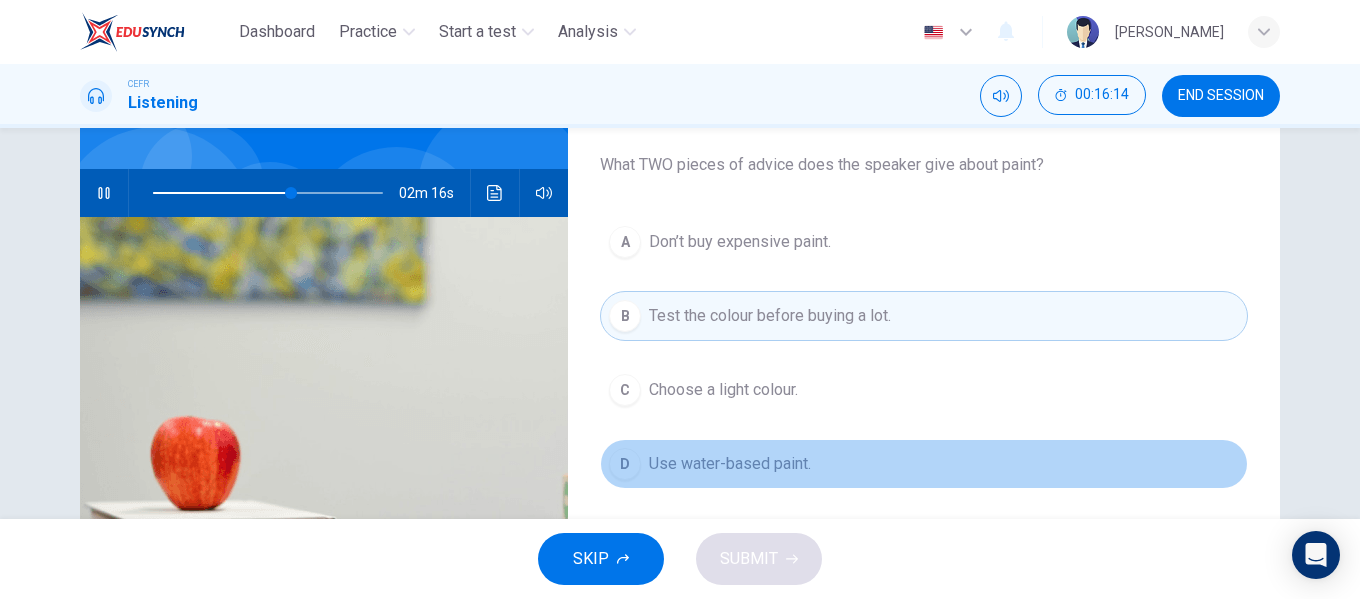 click on "D Use water-based paint." at bounding box center (924, 464) 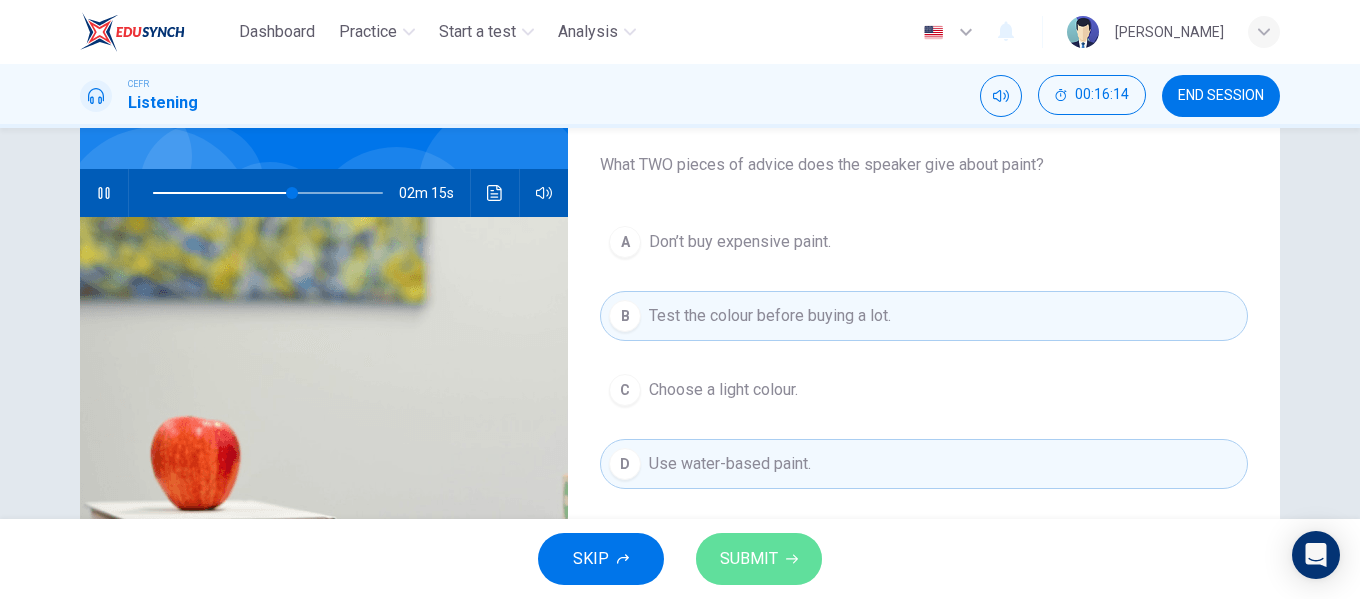 click on "SUBMIT" at bounding box center [749, 559] 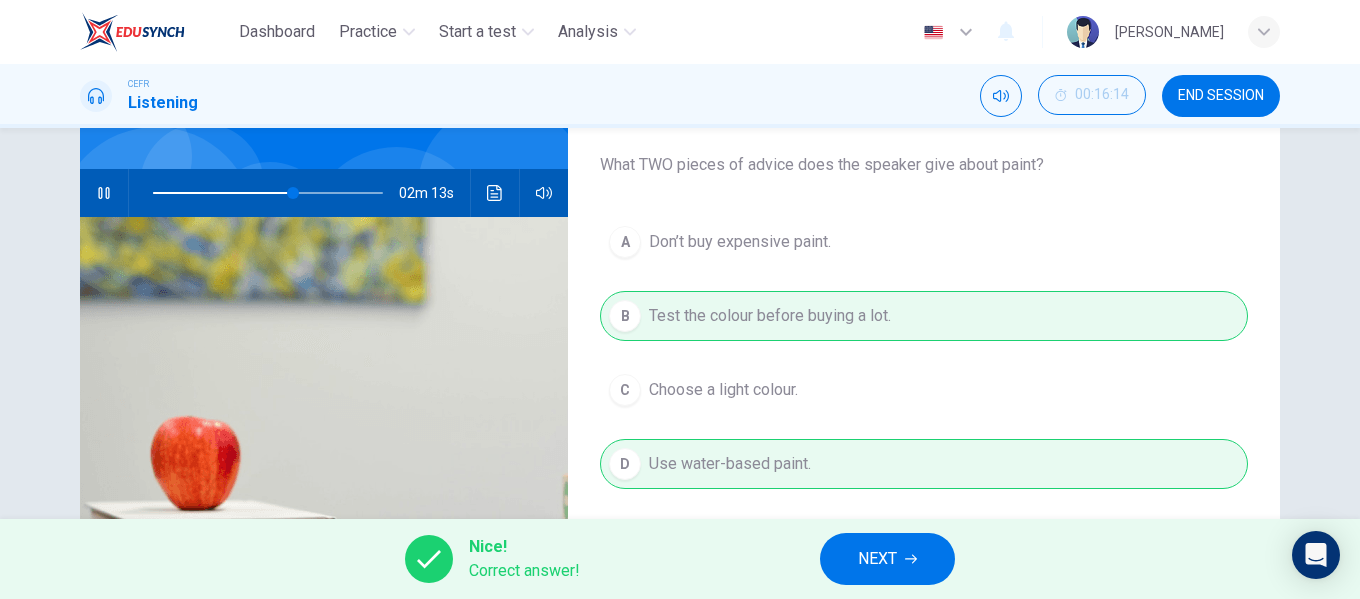 click on "NEXT" at bounding box center [887, 559] 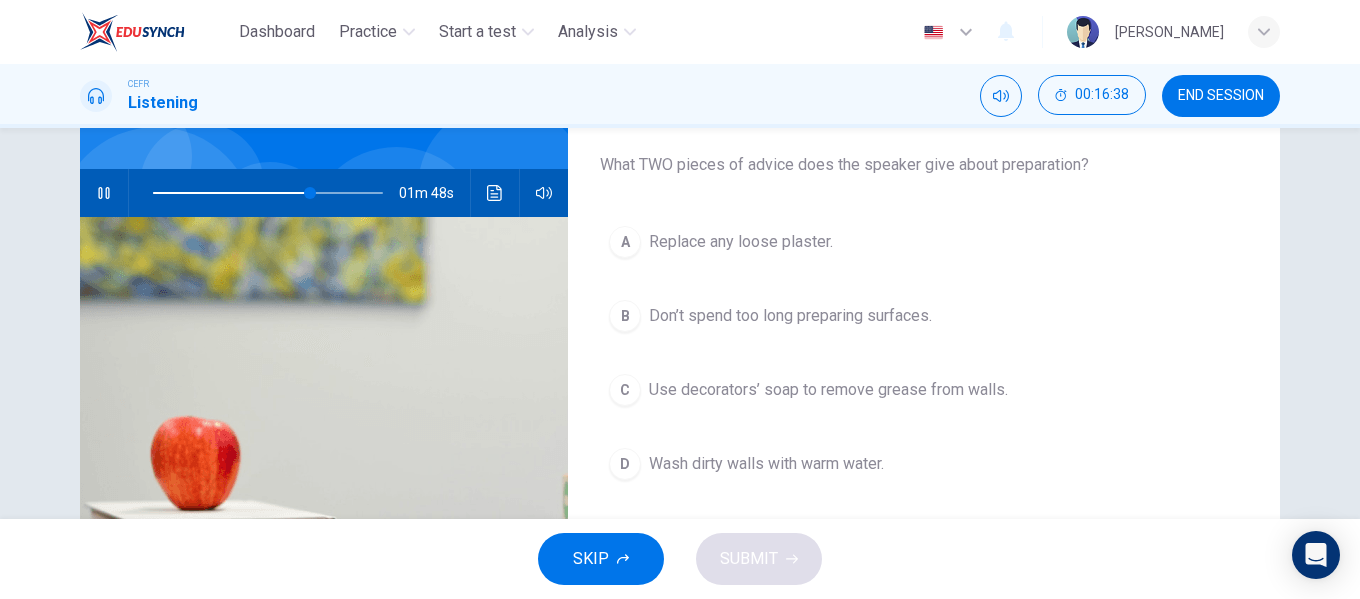 click on "Replace any loose plaster." at bounding box center [741, 242] 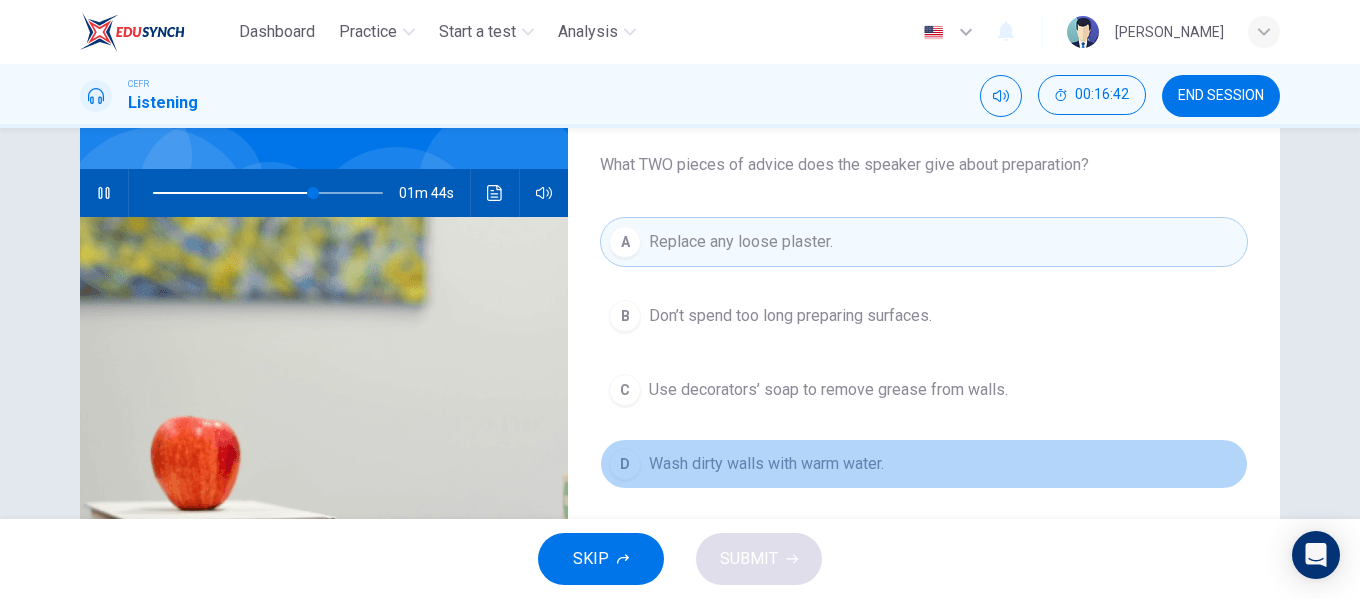 click on "Wash dirty walls with warm water." at bounding box center [766, 464] 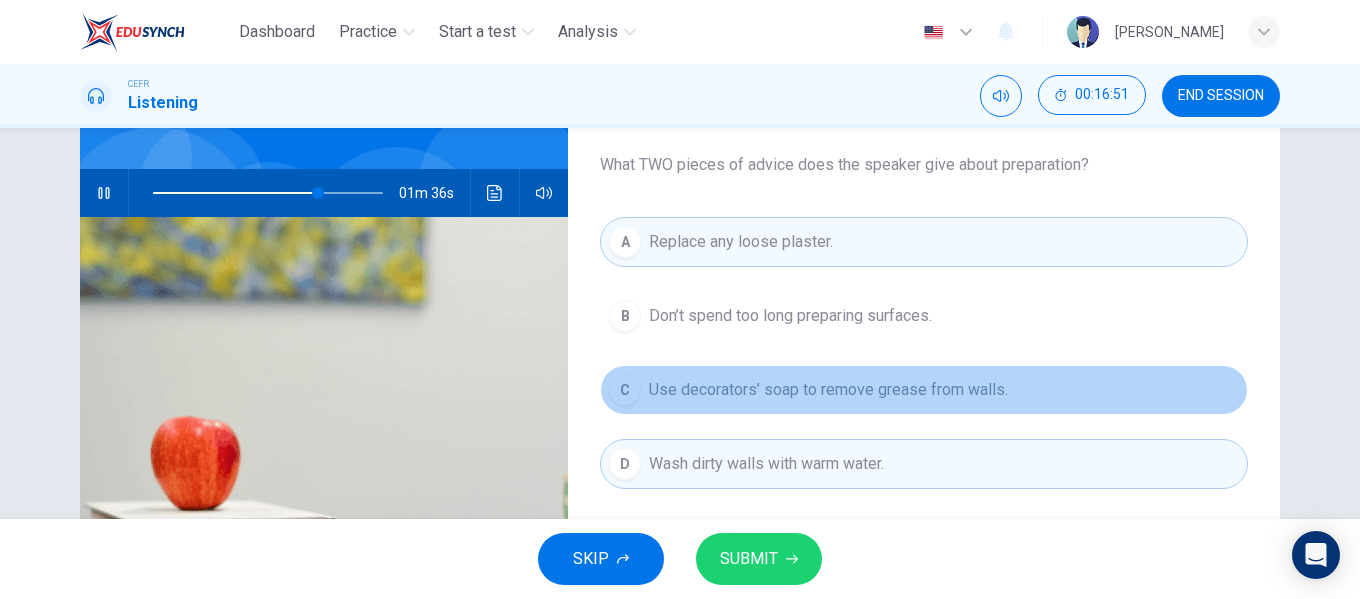 click on "C Use decorators’ soap to remove grease from walls." at bounding box center [924, 390] 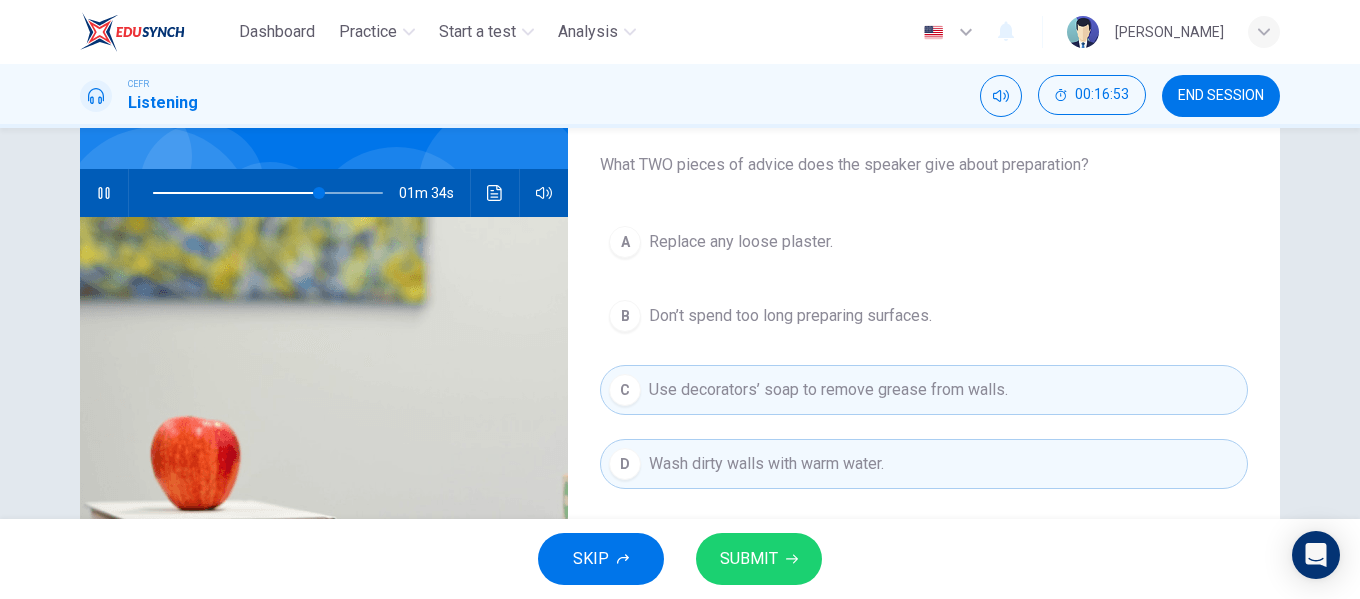 click on "Wash dirty walls with warm water." at bounding box center (766, 464) 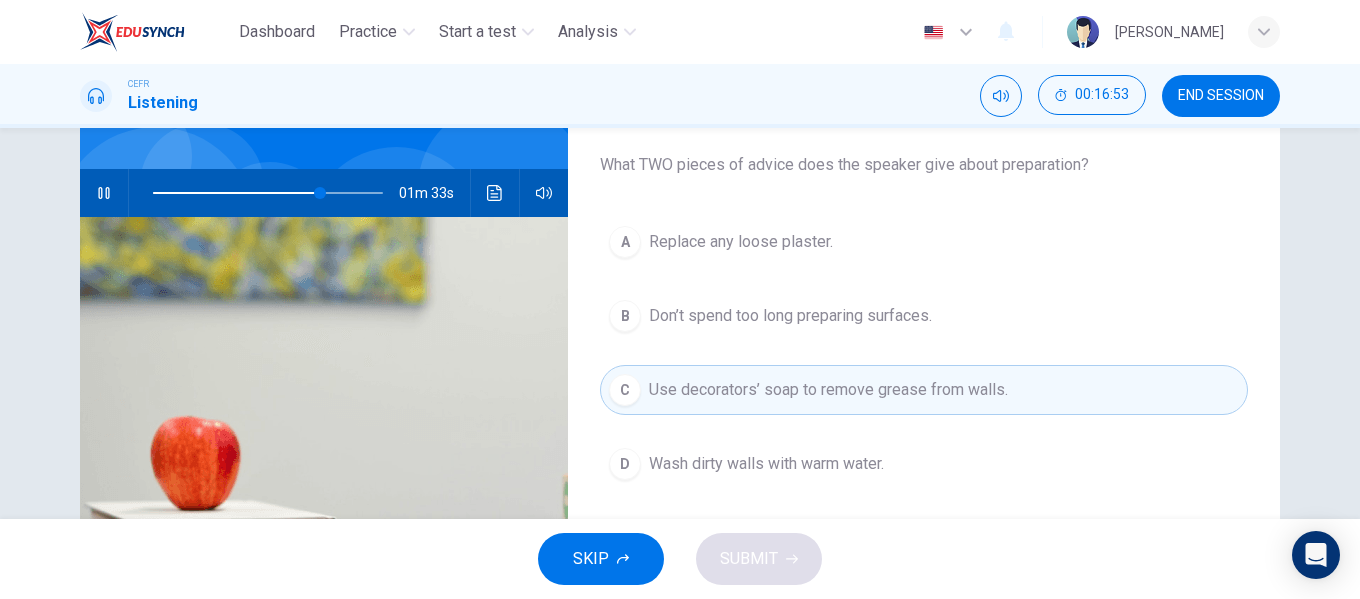 click on "Use decorators’ soap to remove grease from walls." at bounding box center [828, 390] 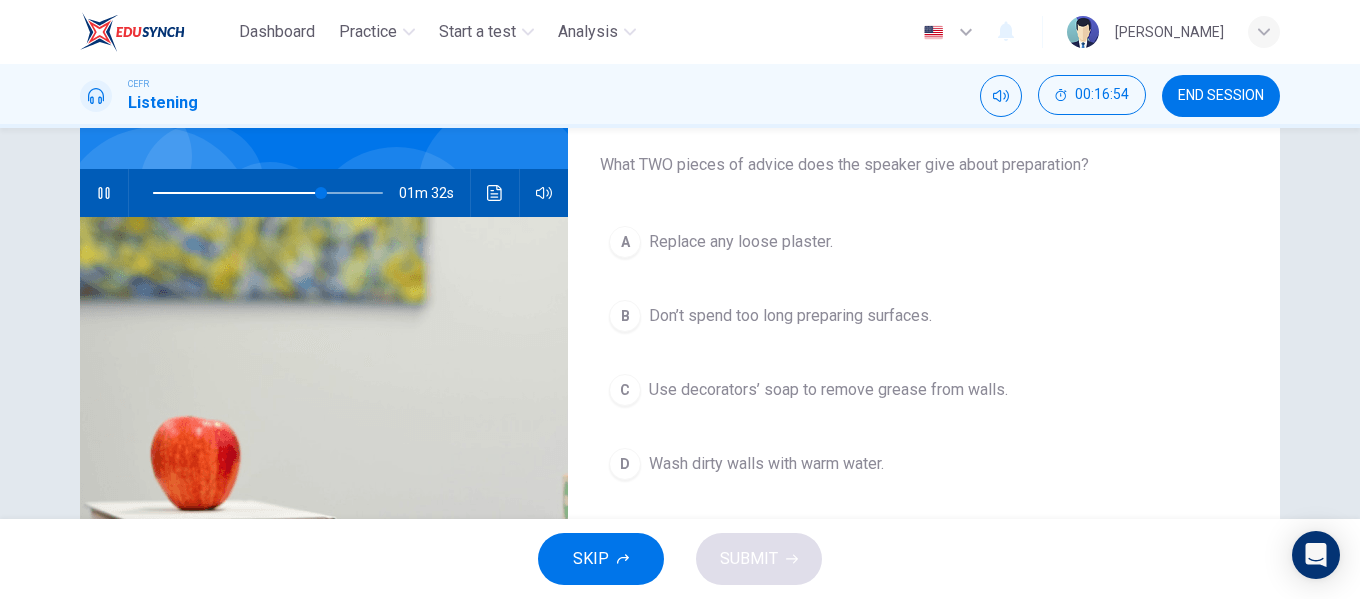 click on "Wash dirty walls with warm water." at bounding box center (766, 464) 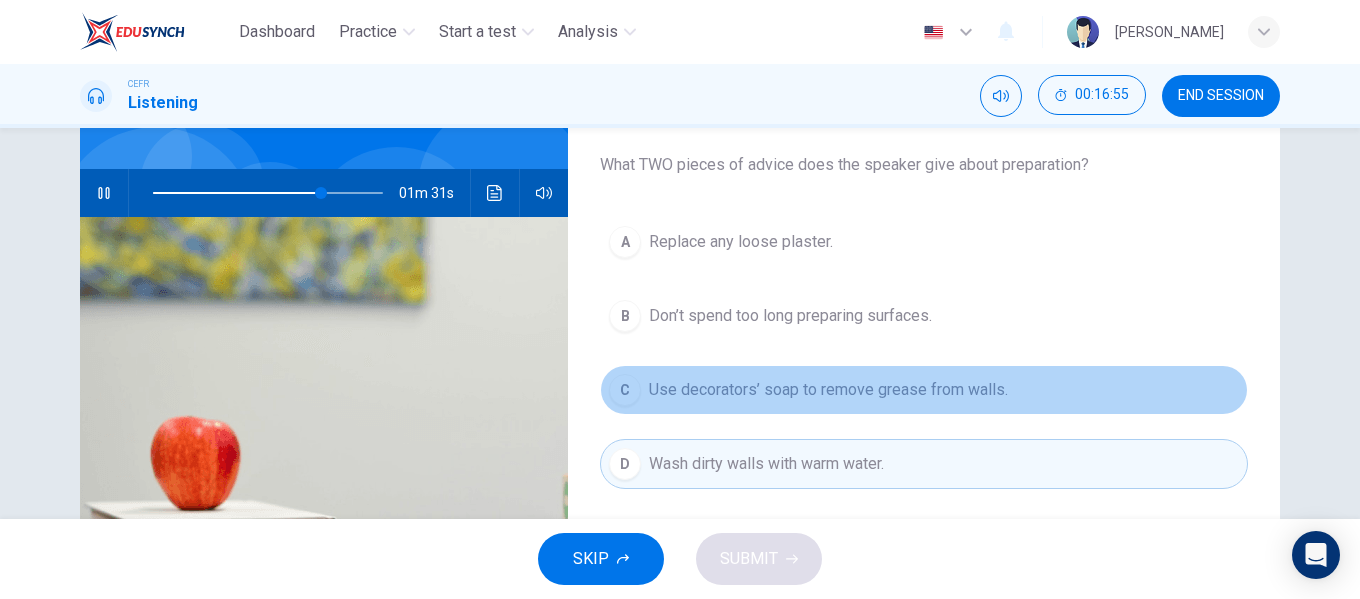 click on "Use decorators’ soap to remove grease from walls." at bounding box center (828, 390) 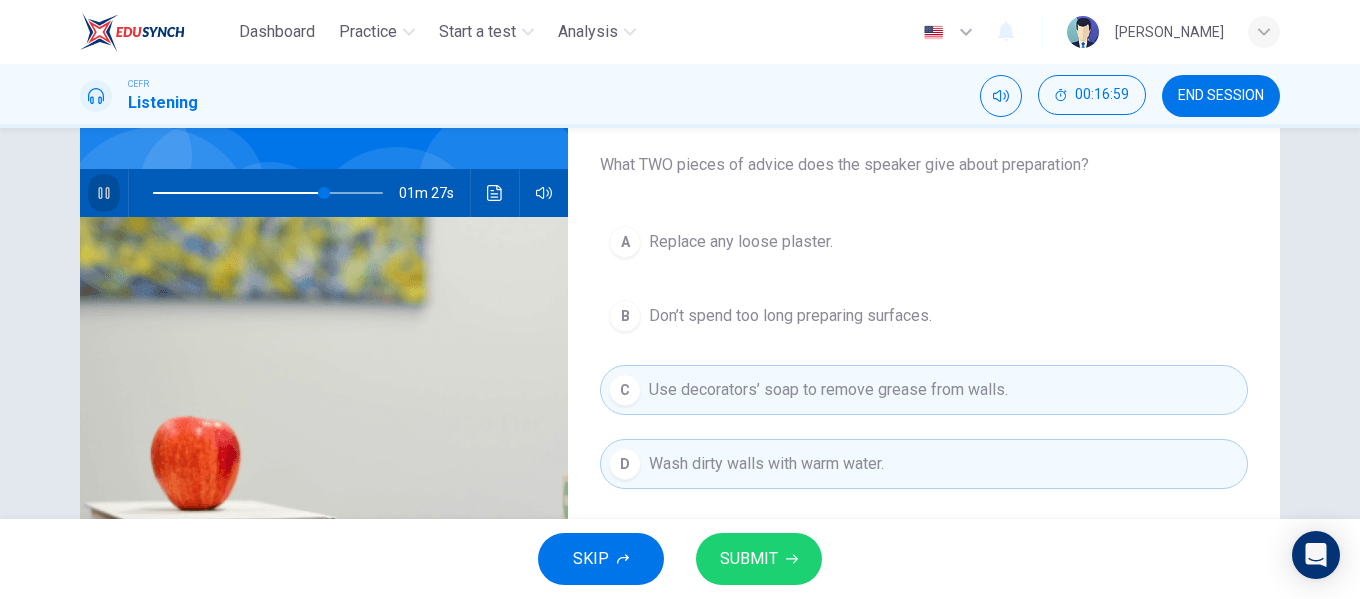 click 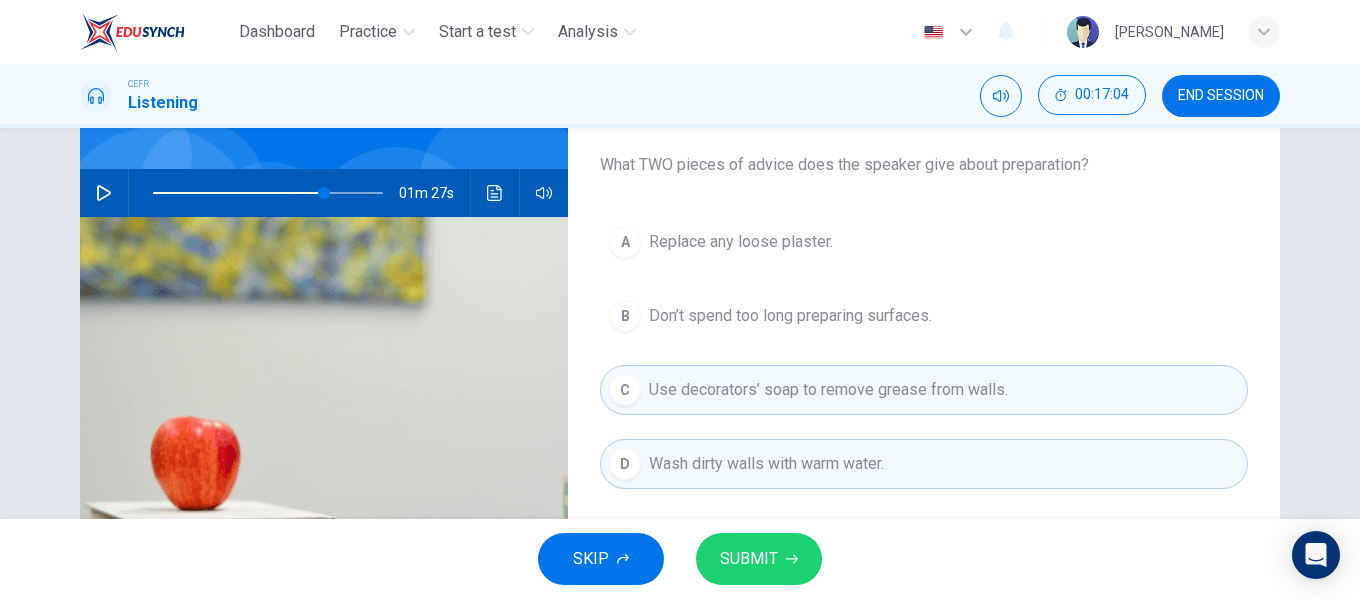 click on "Wash dirty walls with warm water." at bounding box center (766, 464) 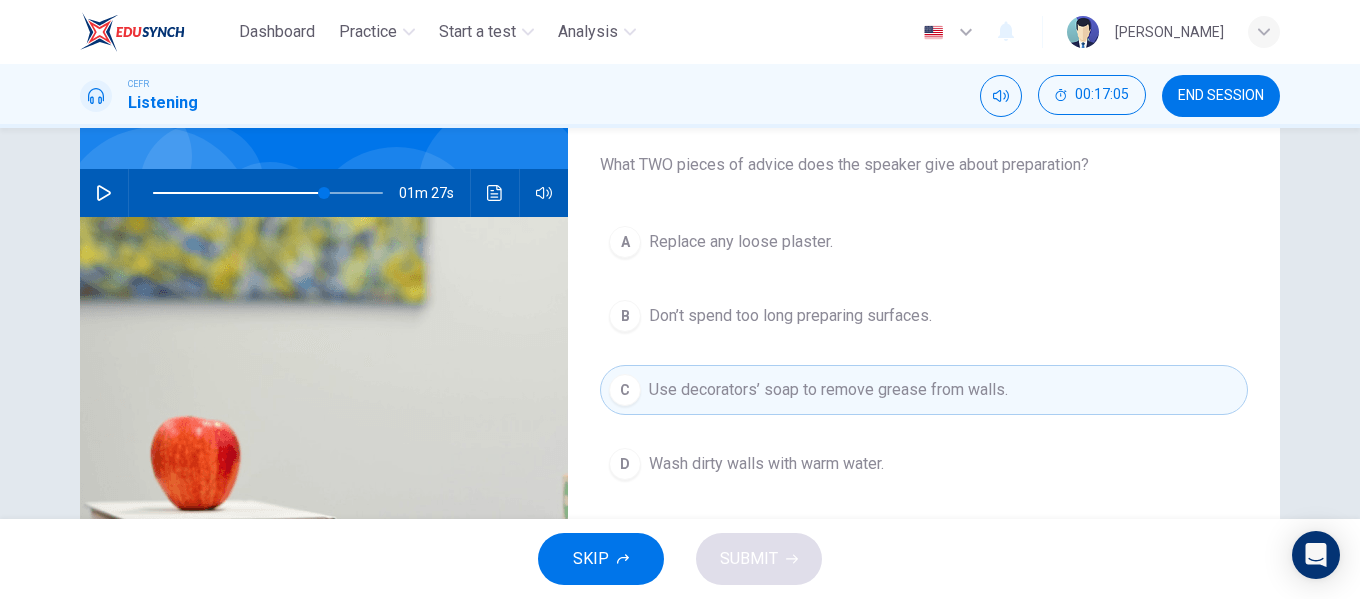 click on "Replace any loose plaster." at bounding box center (741, 242) 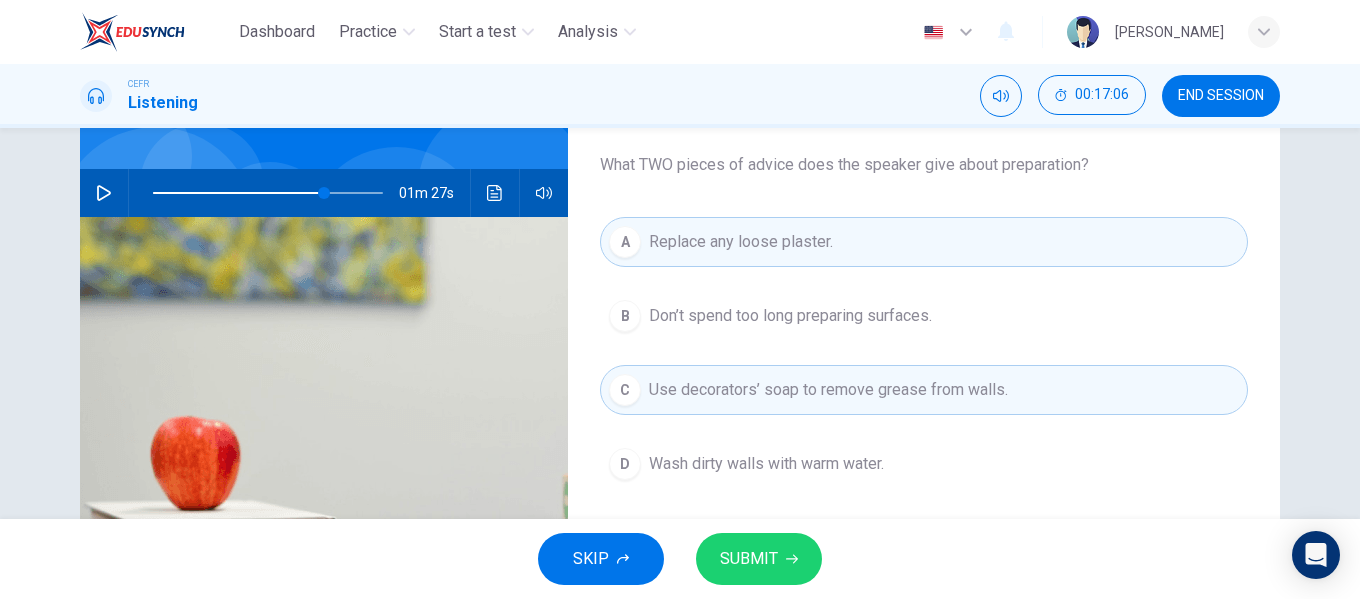 click on "SUBMIT" at bounding box center (759, 559) 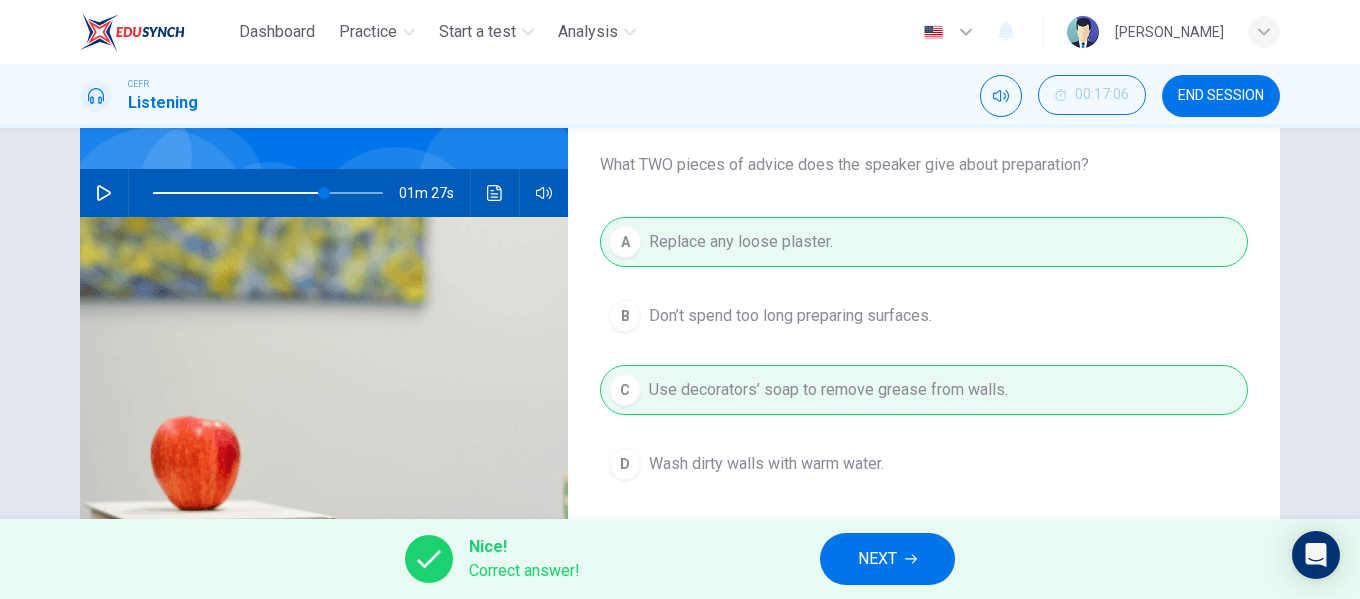 click on "NEXT" at bounding box center (877, 559) 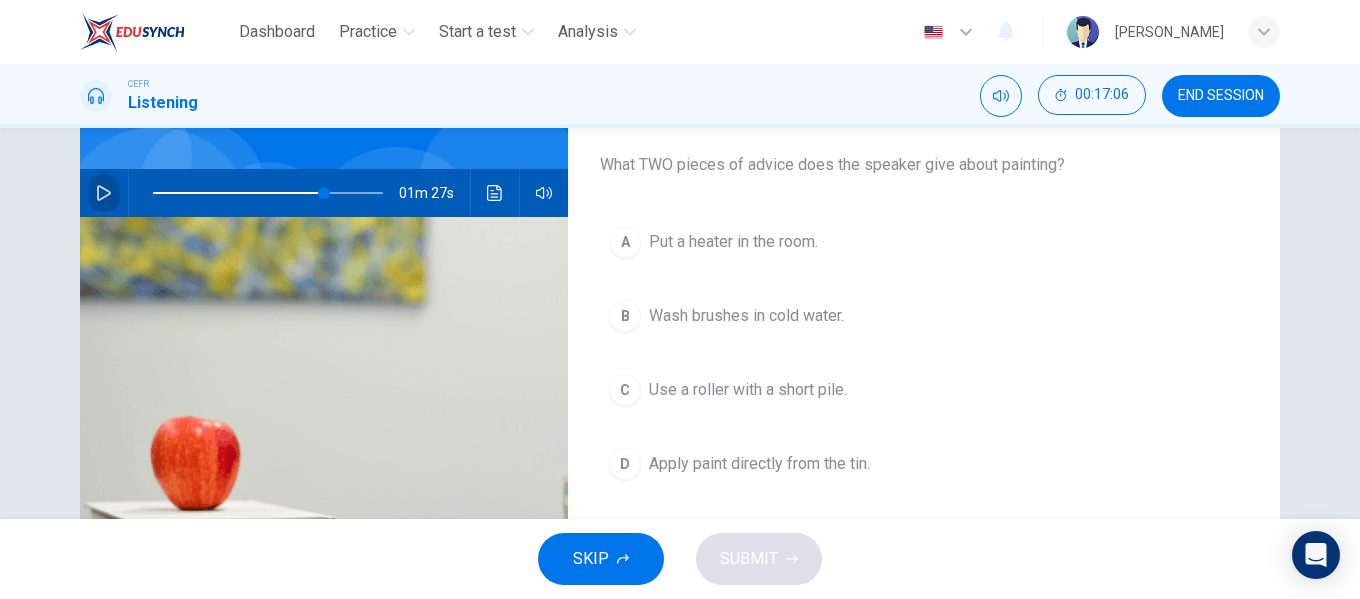 click 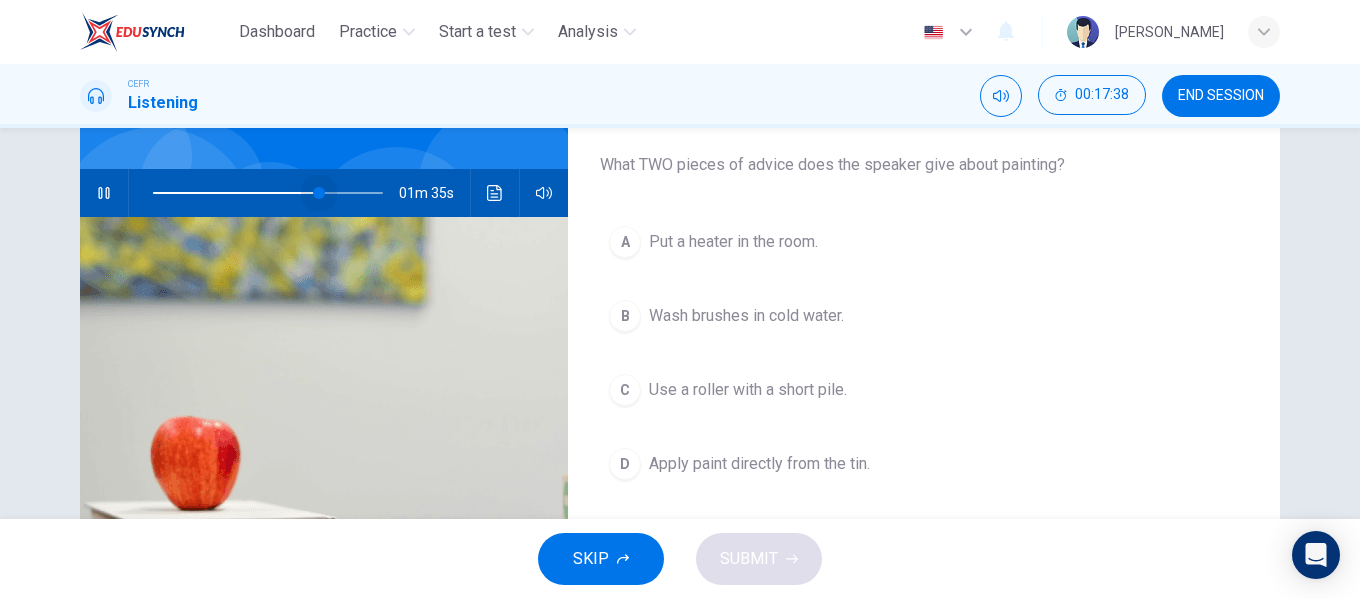 click at bounding box center (268, 193) 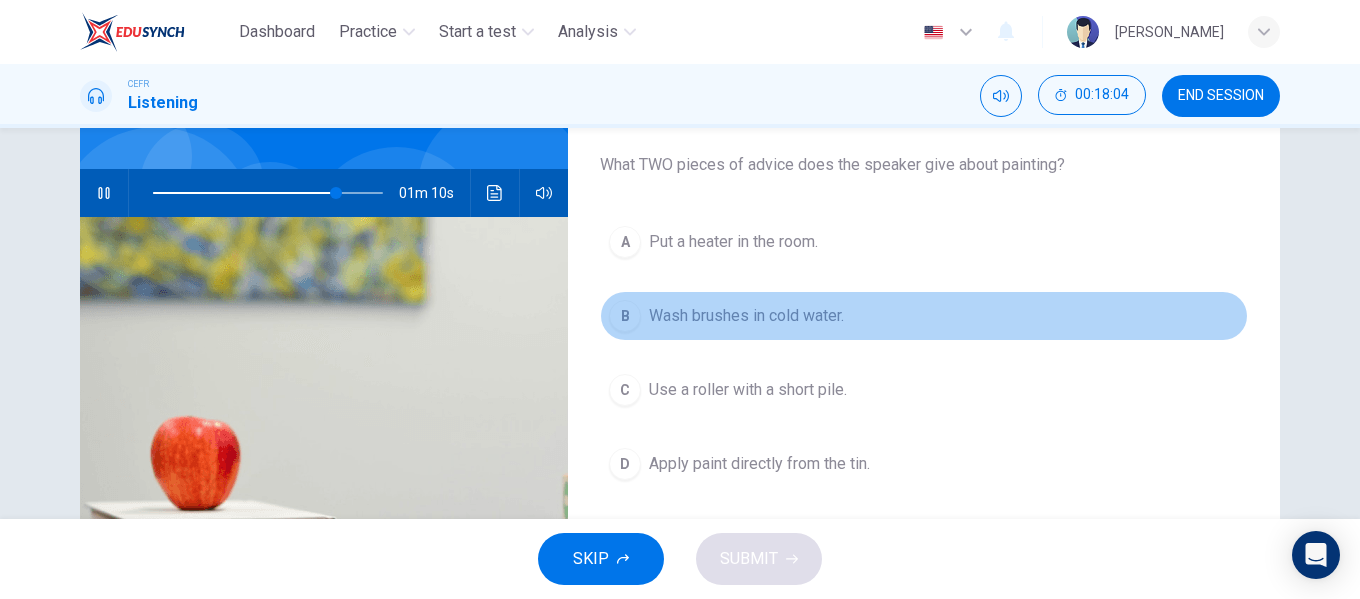 click on "B Wash brushes in cold water." at bounding box center [924, 316] 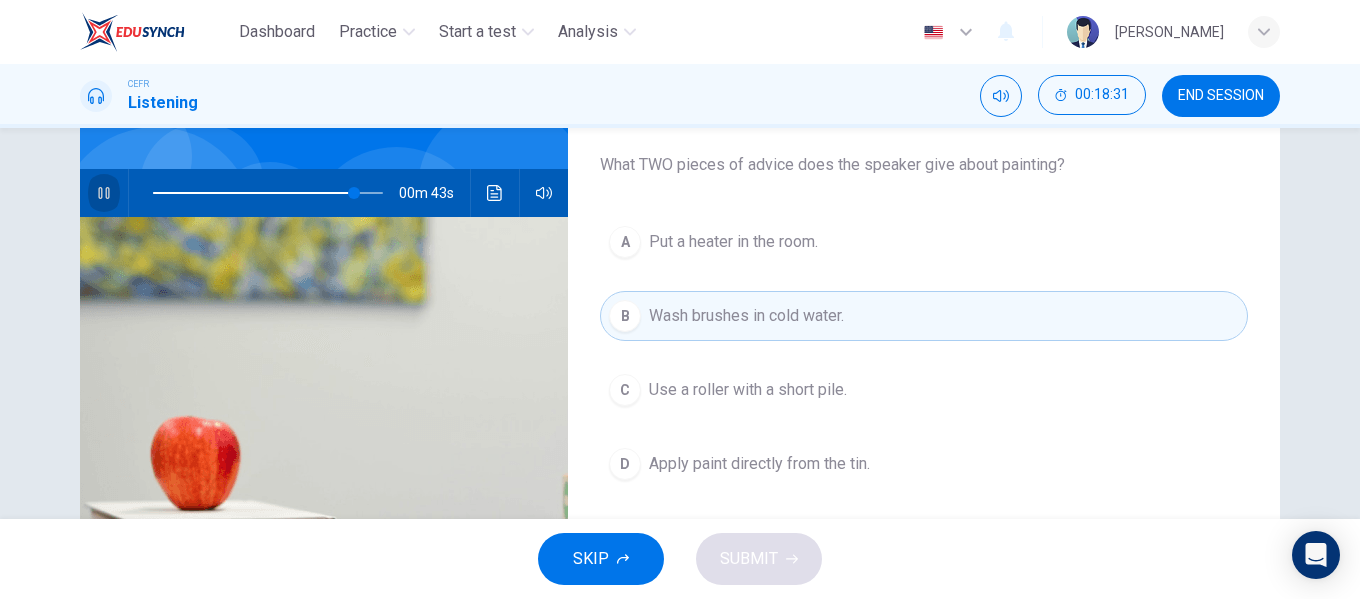 click 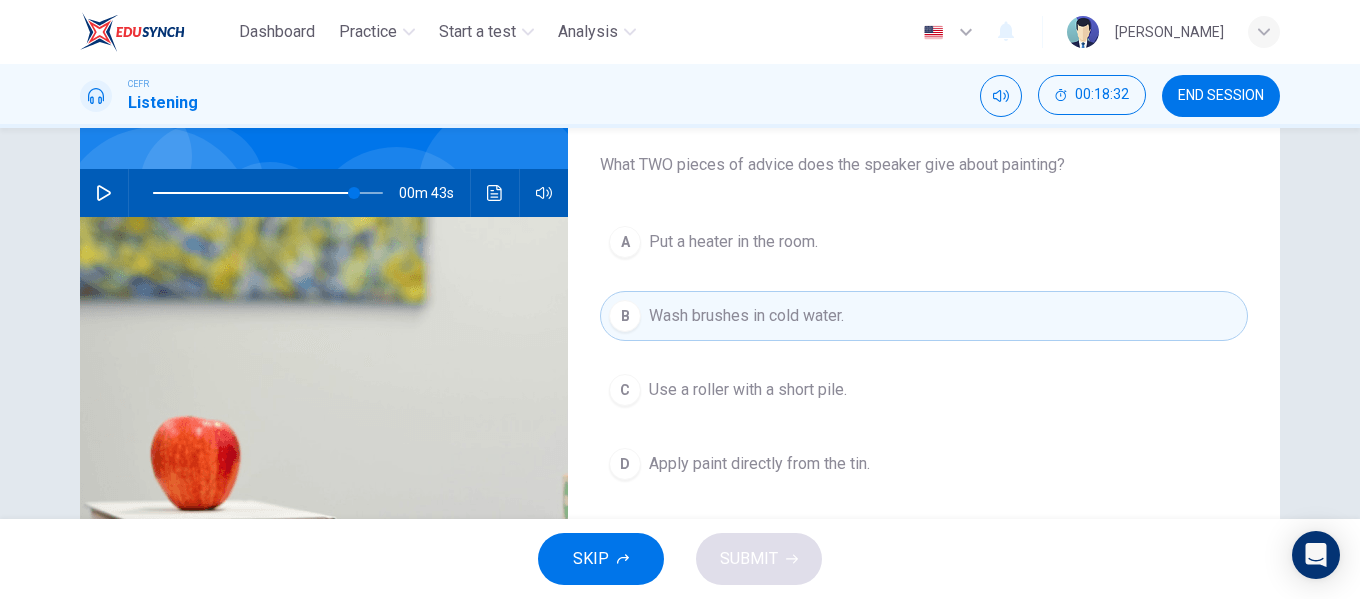 click on "C Use a roller with a short pile." at bounding box center (924, 390) 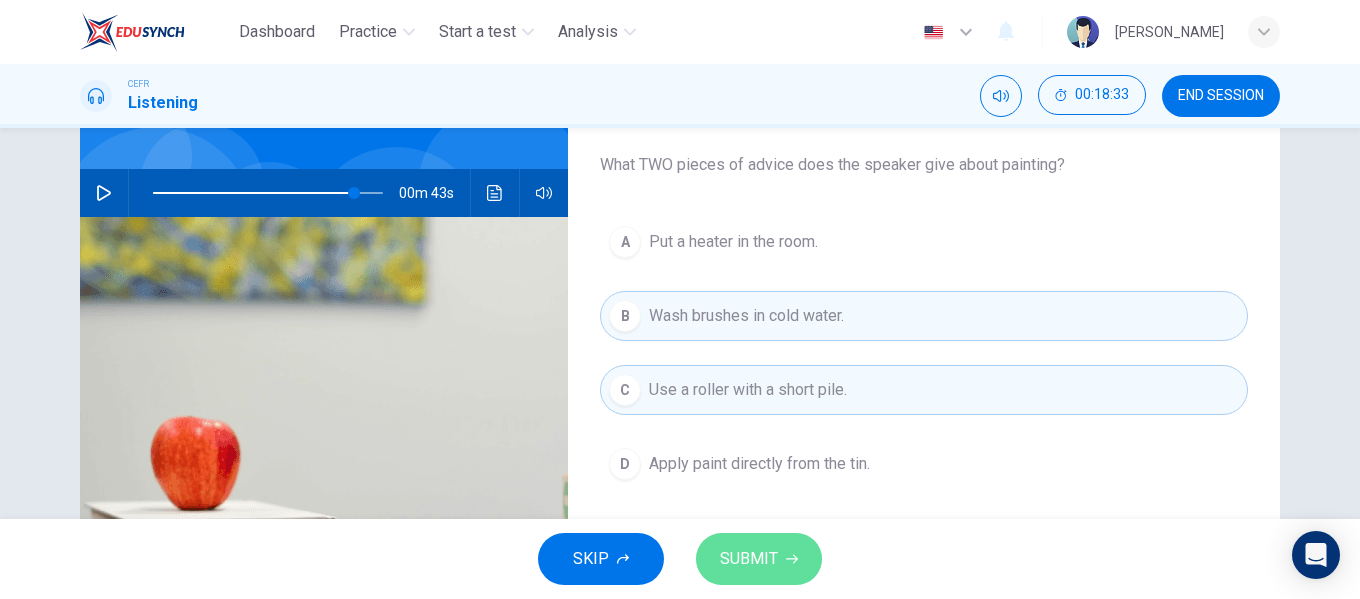 click on "SUBMIT" at bounding box center (759, 559) 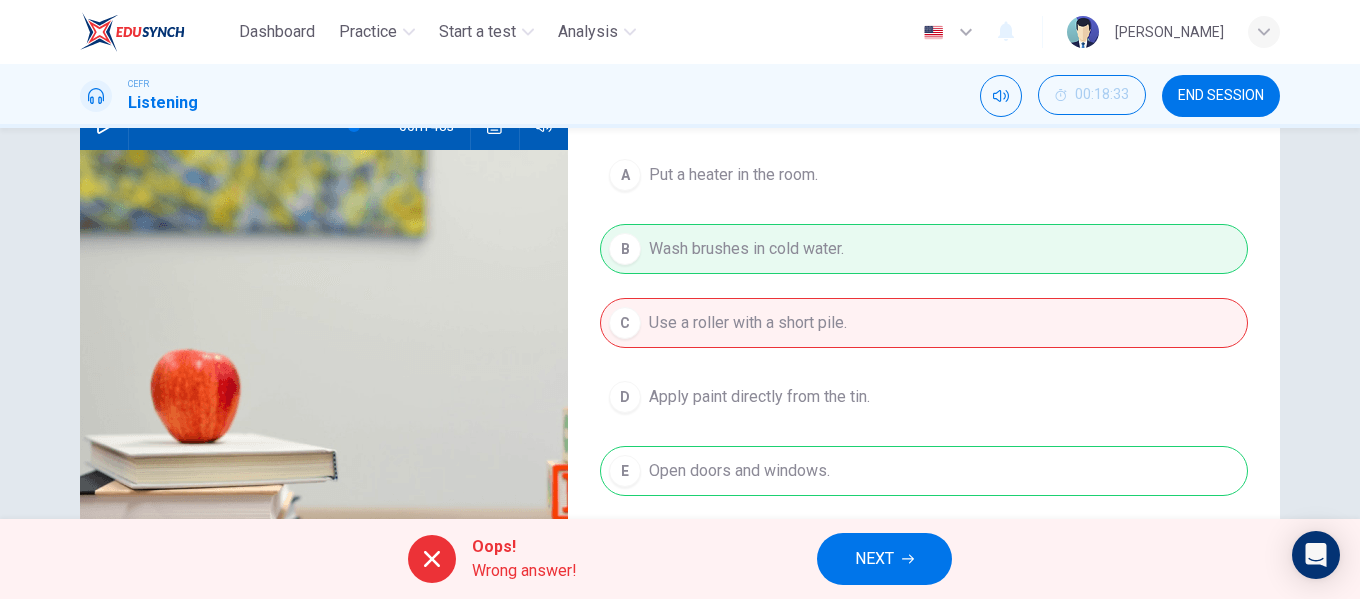 scroll, scrollTop: 259, scrollLeft: 0, axis: vertical 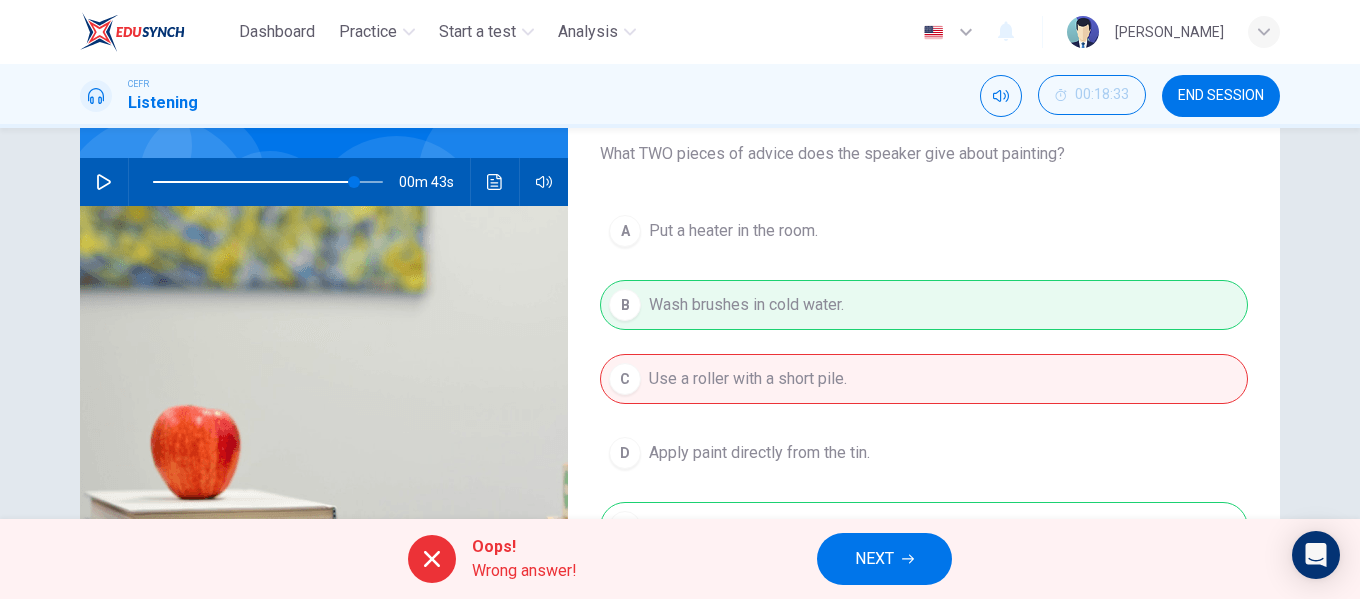 click on "00m 43s" at bounding box center [324, 182] 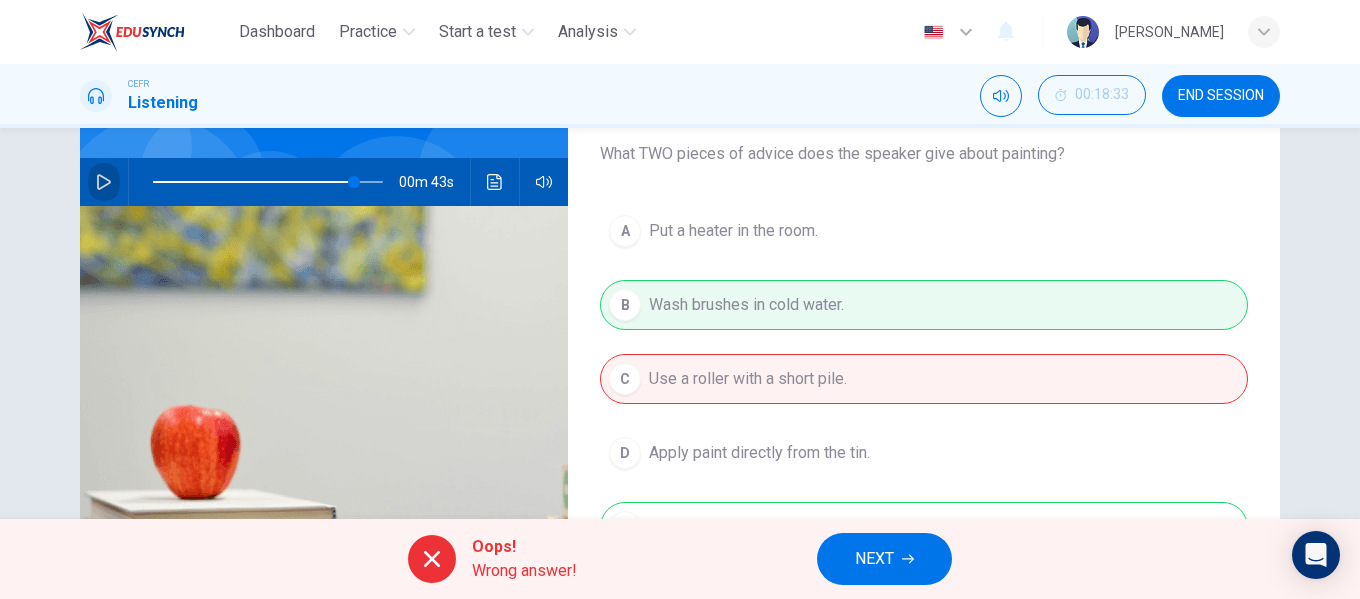 click at bounding box center [104, 182] 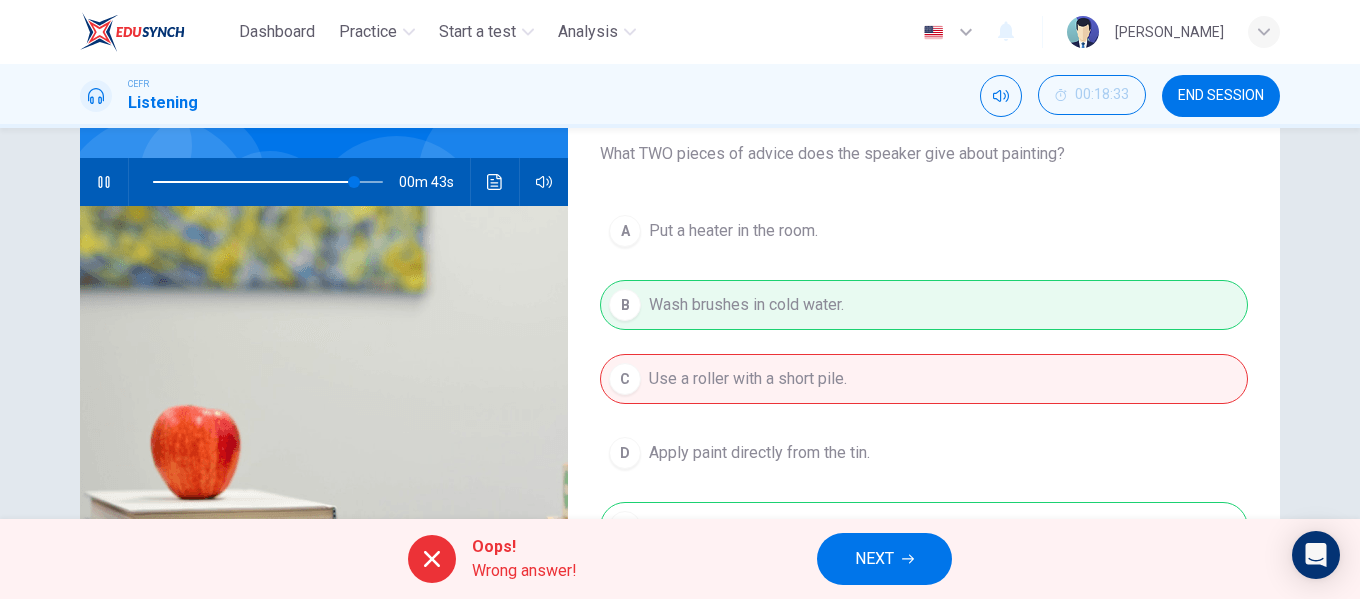 type on "88" 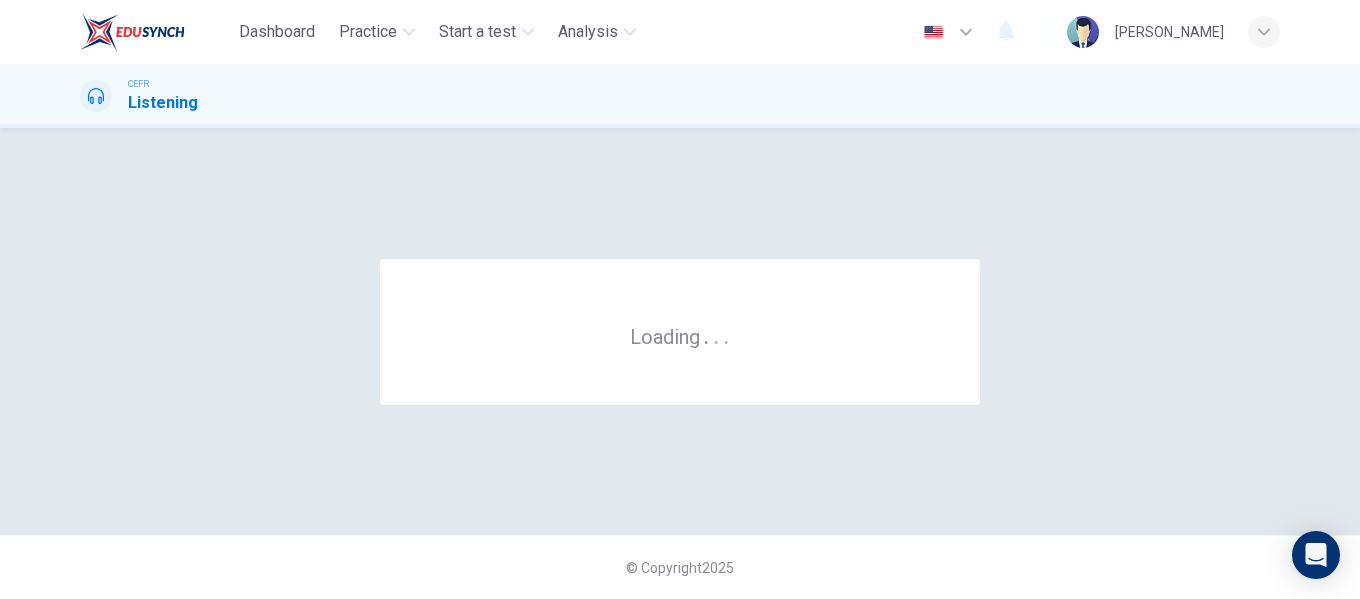 scroll, scrollTop: 0, scrollLeft: 0, axis: both 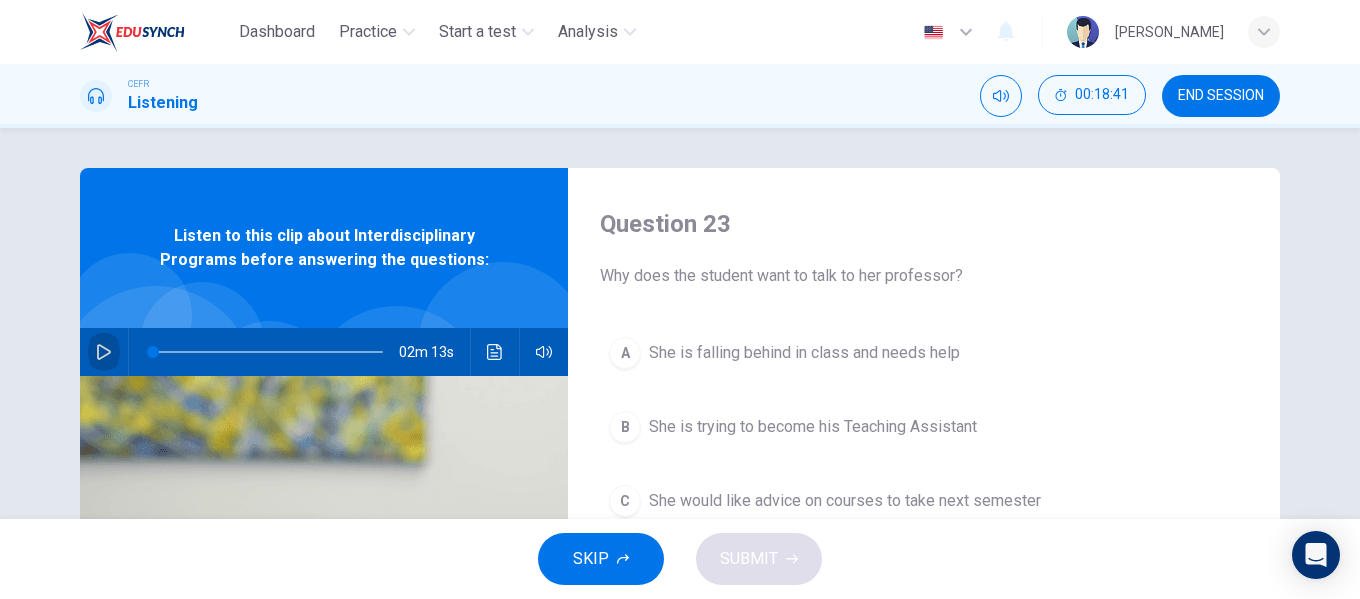 click 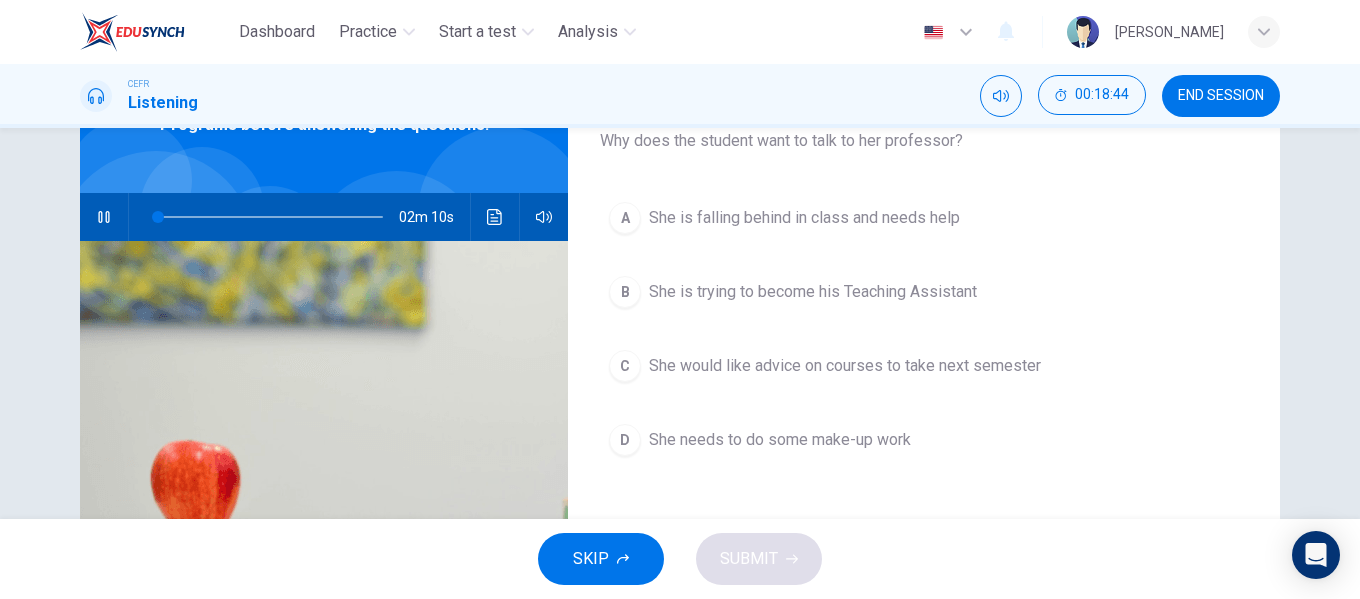 scroll, scrollTop: 100, scrollLeft: 0, axis: vertical 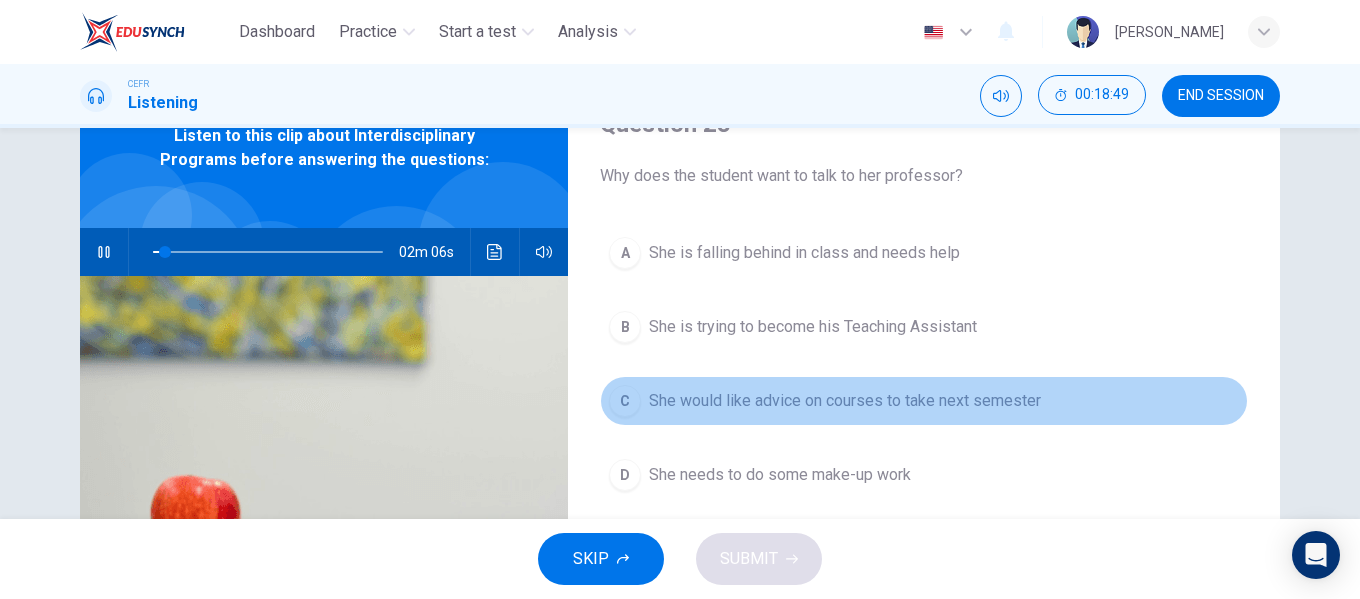 click on "She would like advice on courses to take next semester" at bounding box center (845, 401) 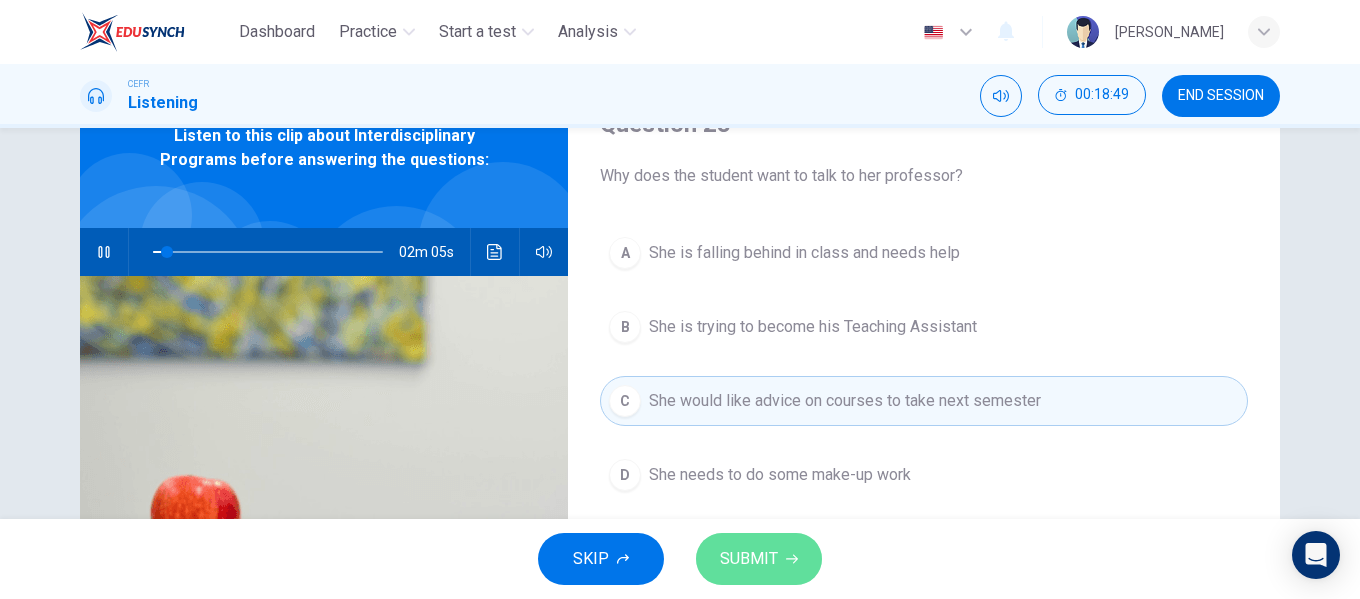 click on "SUBMIT" at bounding box center [749, 559] 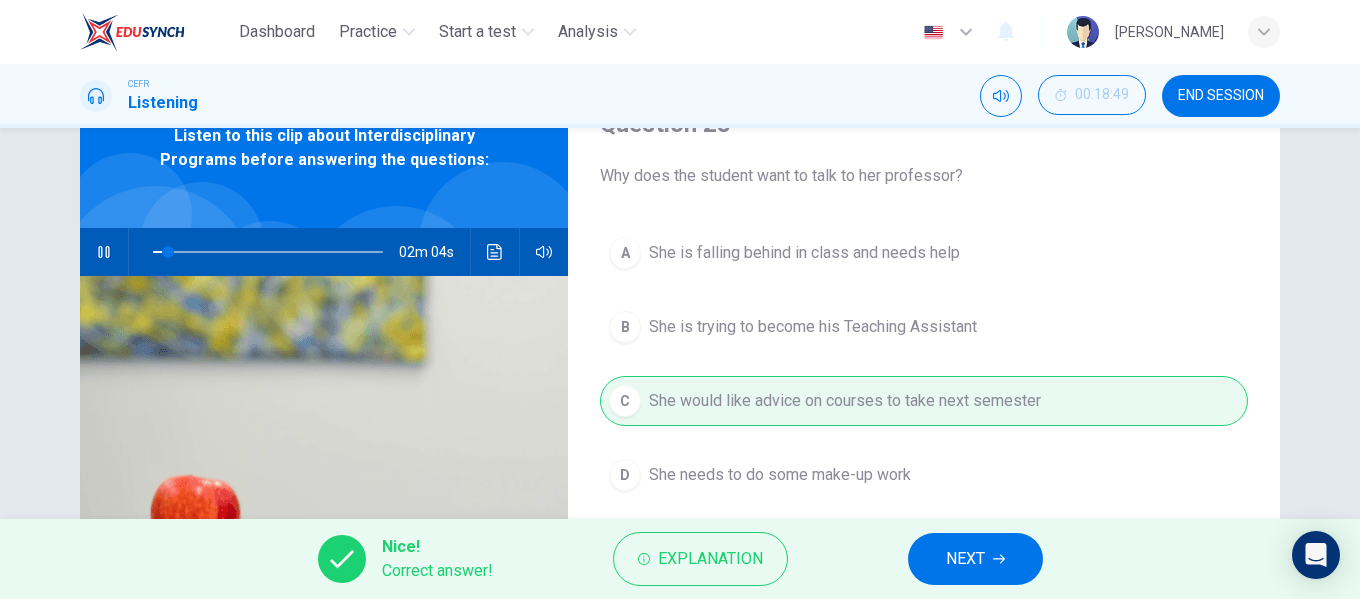 click on "NEXT" at bounding box center (965, 559) 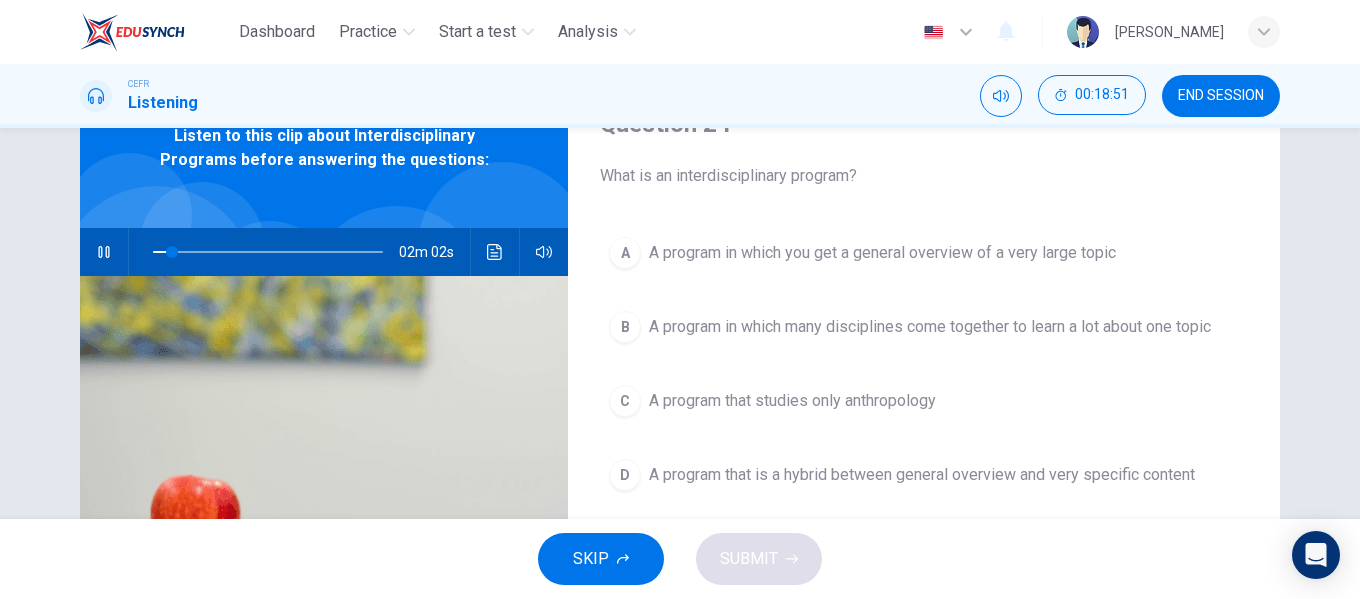 click on "A program in which many disciplines come together to learn a lot about one topic" at bounding box center (930, 327) 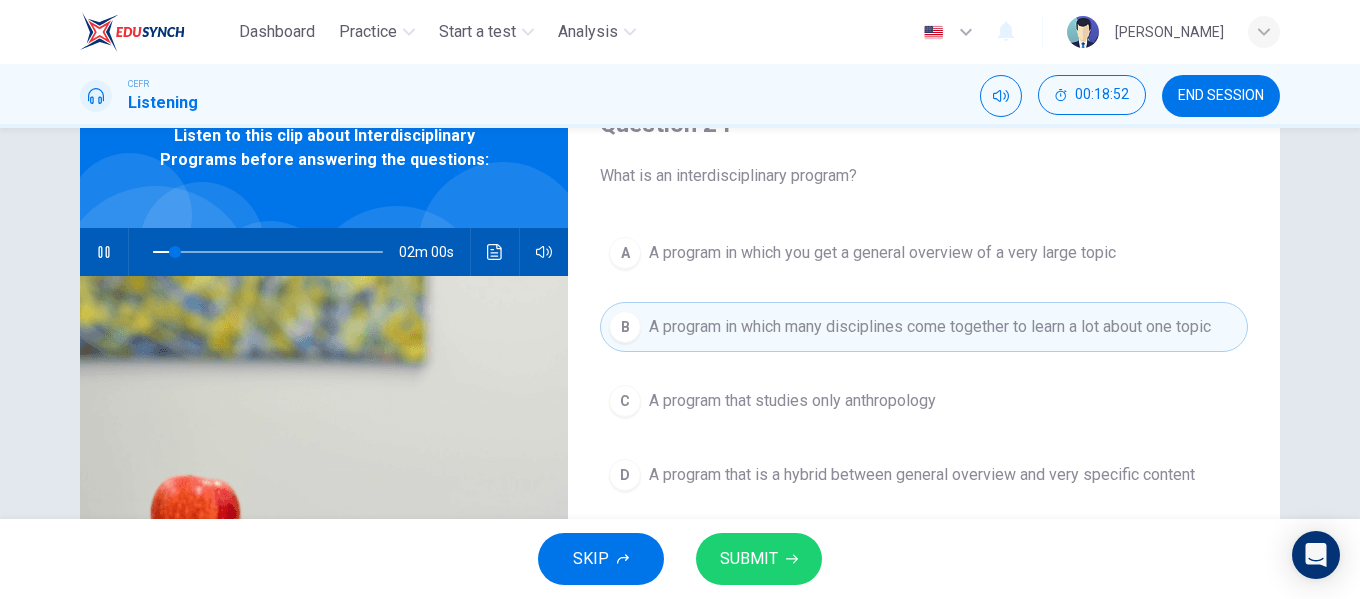click on "SUBMIT" at bounding box center (759, 559) 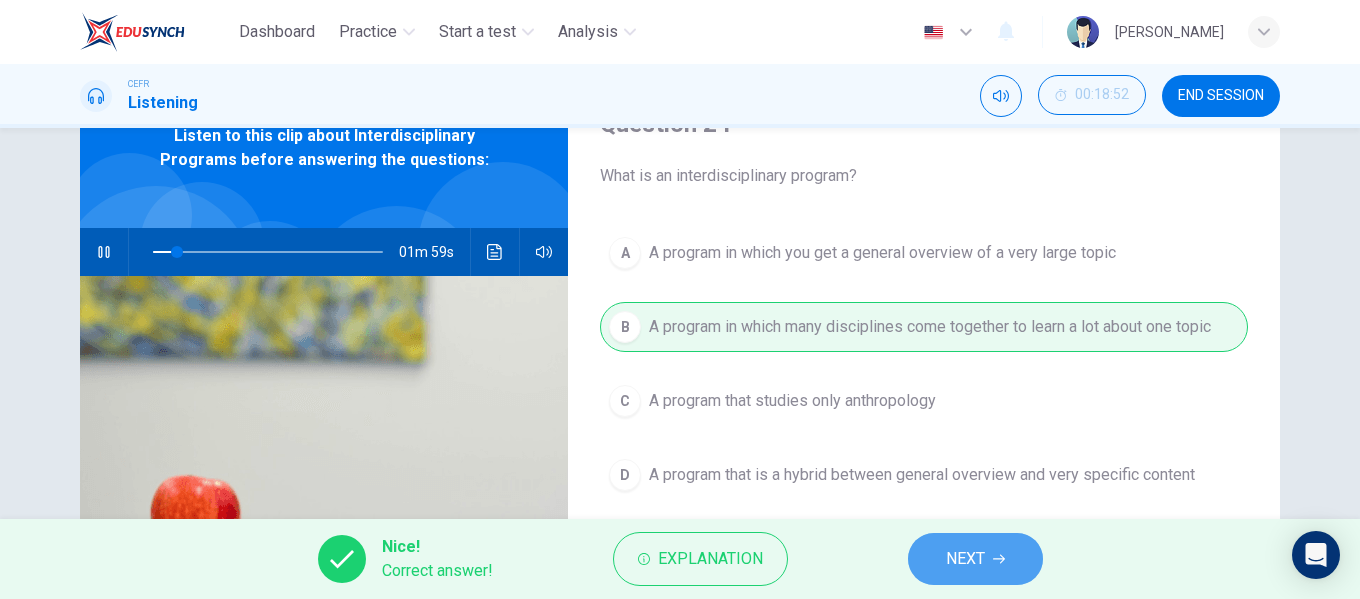 click on "NEXT" at bounding box center (975, 559) 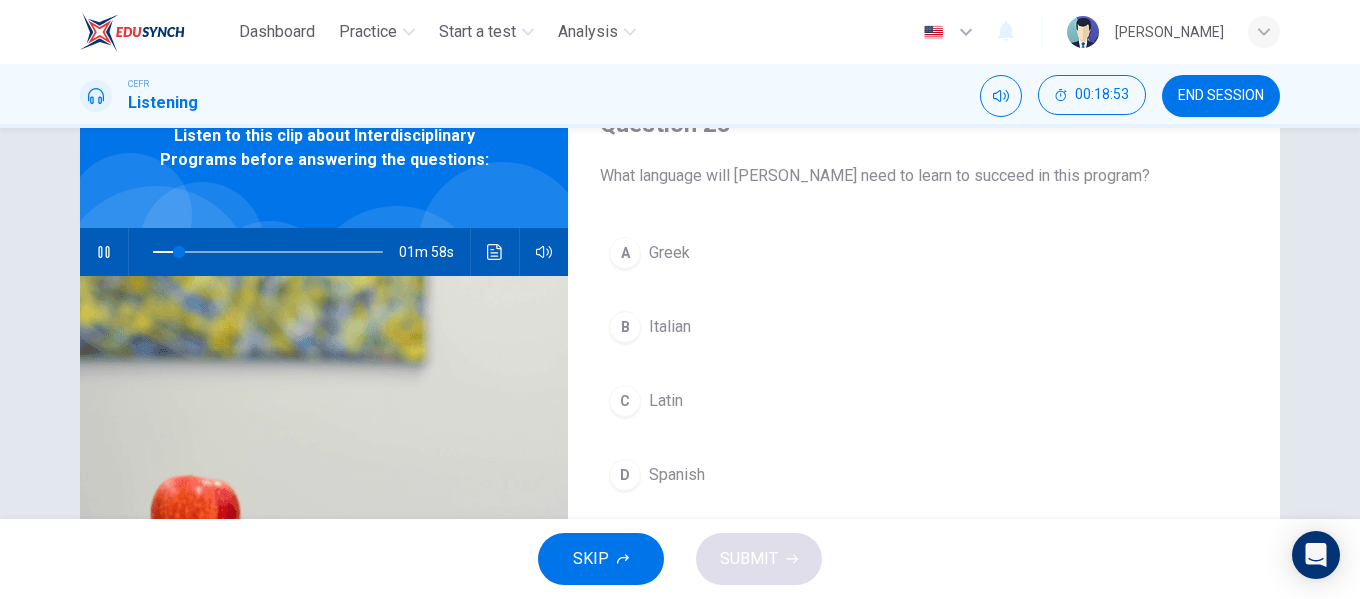click on "C Latin" at bounding box center [924, 401] 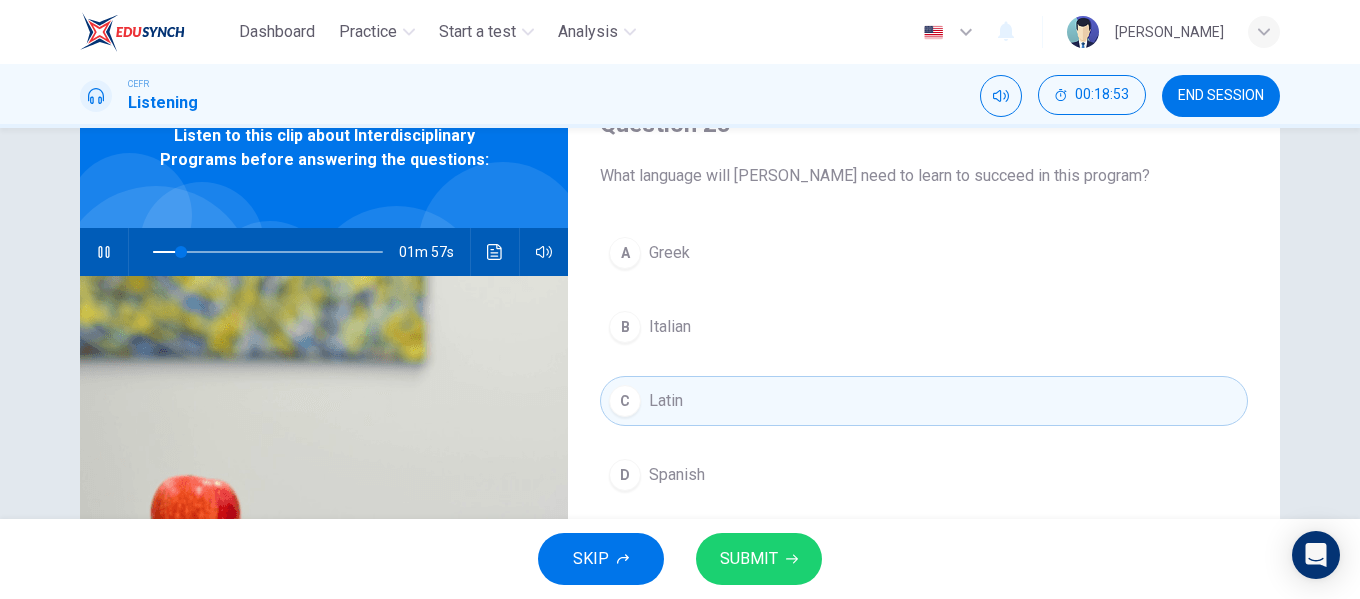 click on "SUBMIT" at bounding box center (759, 559) 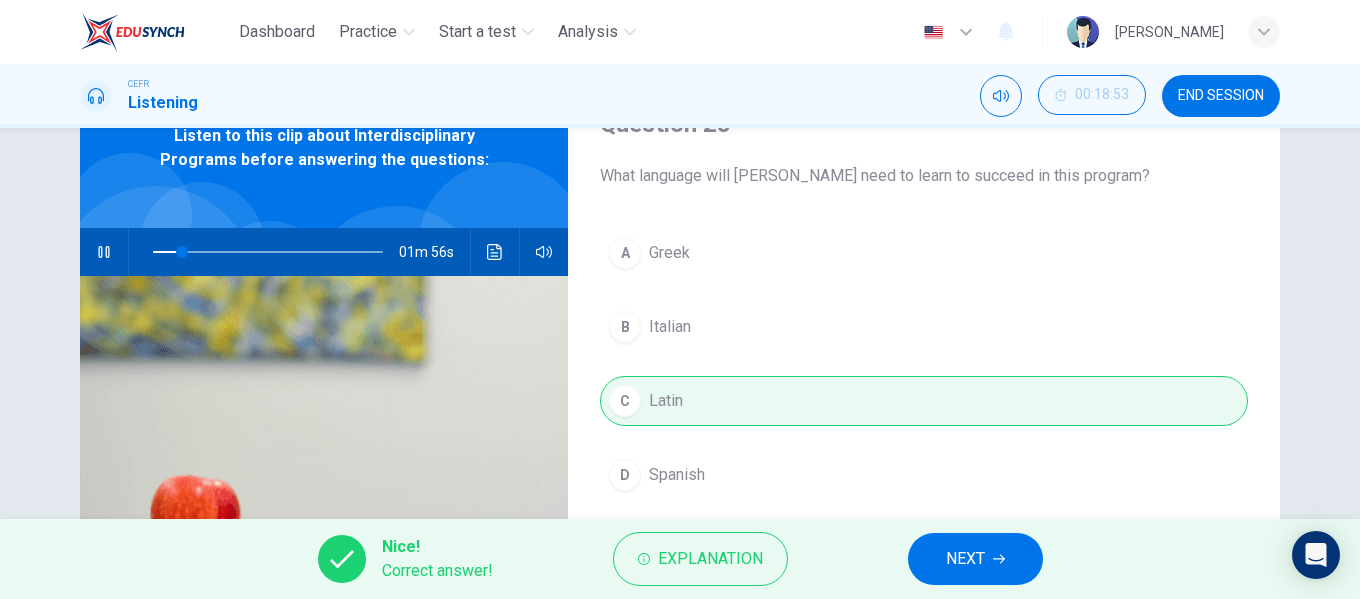 click on "NEXT" at bounding box center [975, 559] 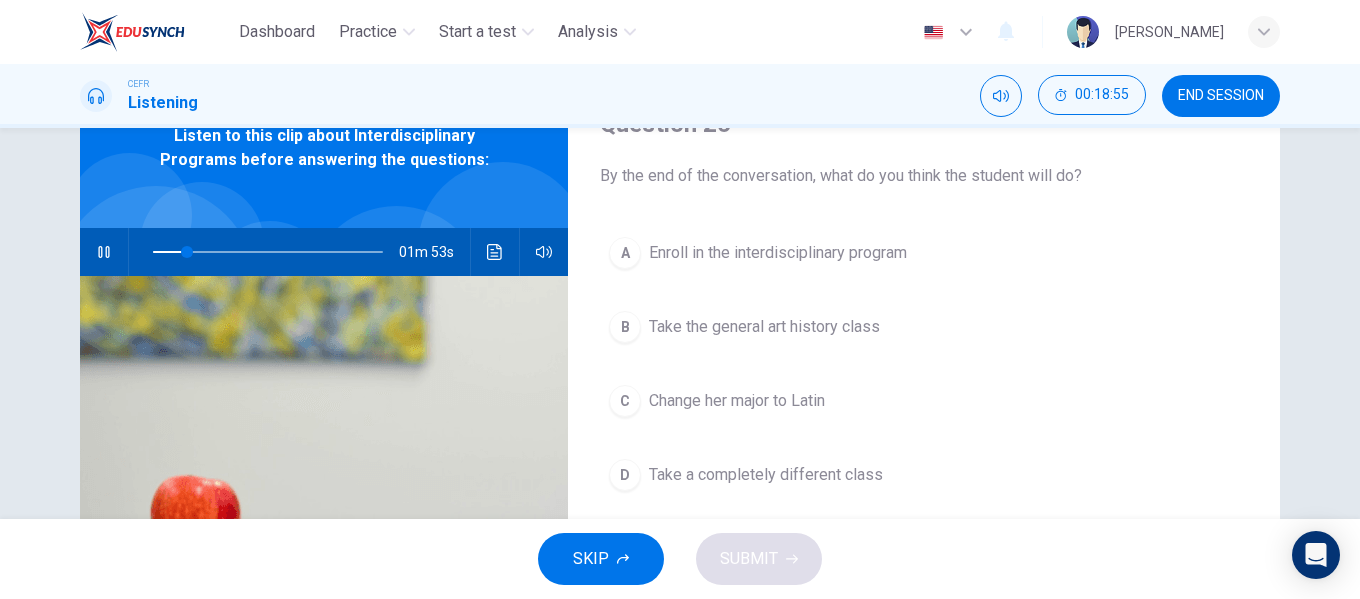 click on "Enroll in the interdisciplinary program" at bounding box center [778, 253] 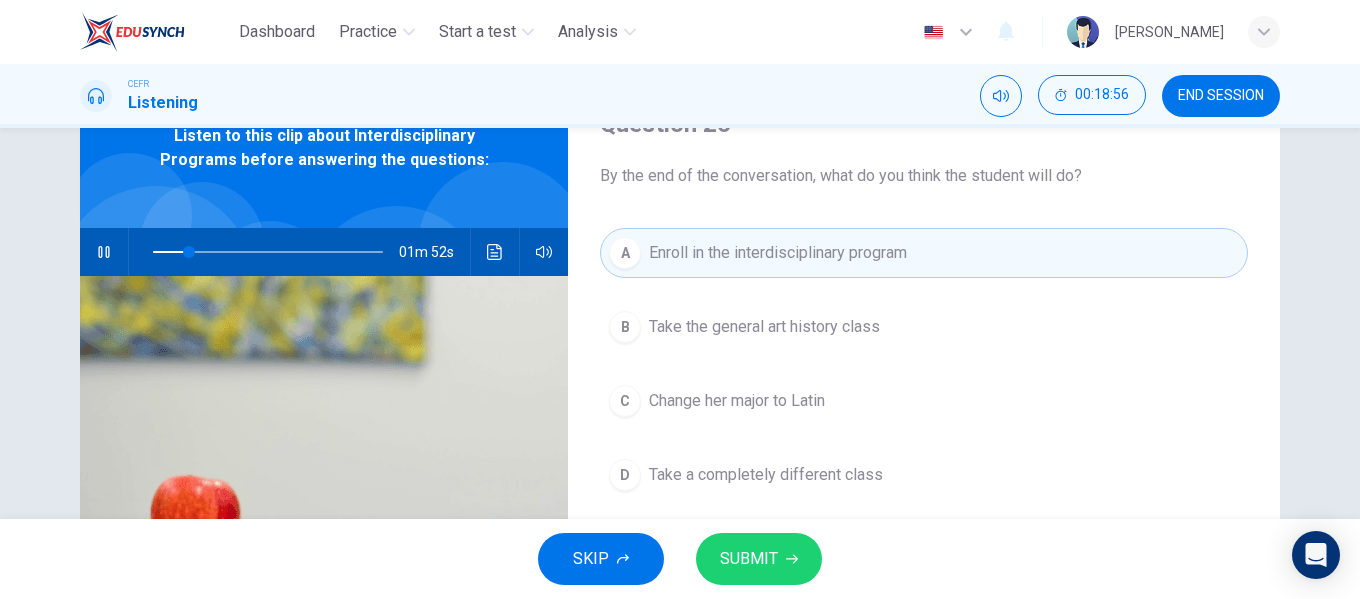 click 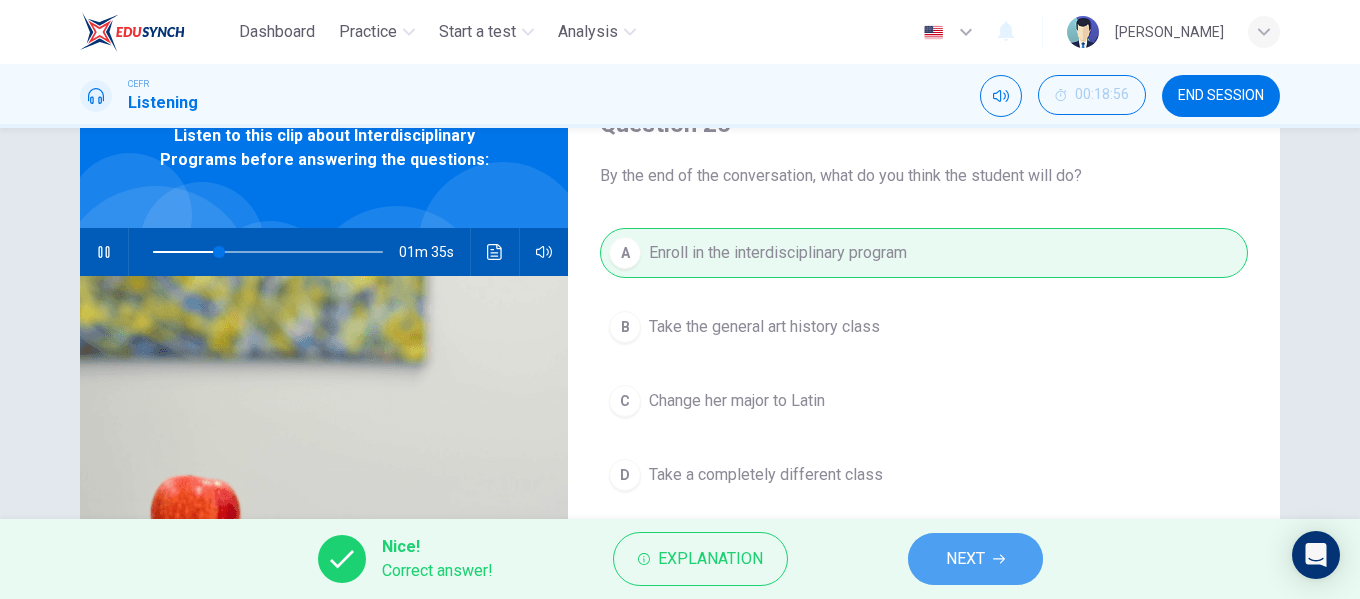 click on "NEXT" at bounding box center [975, 559] 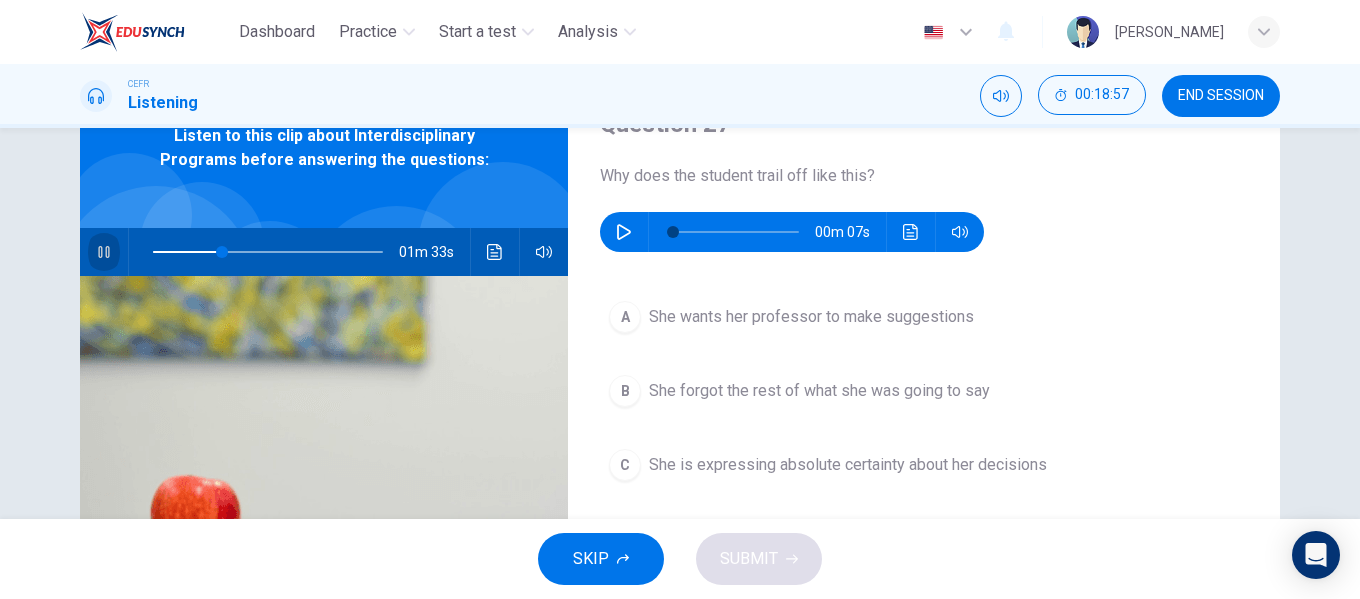 click at bounding box center [104, 252] 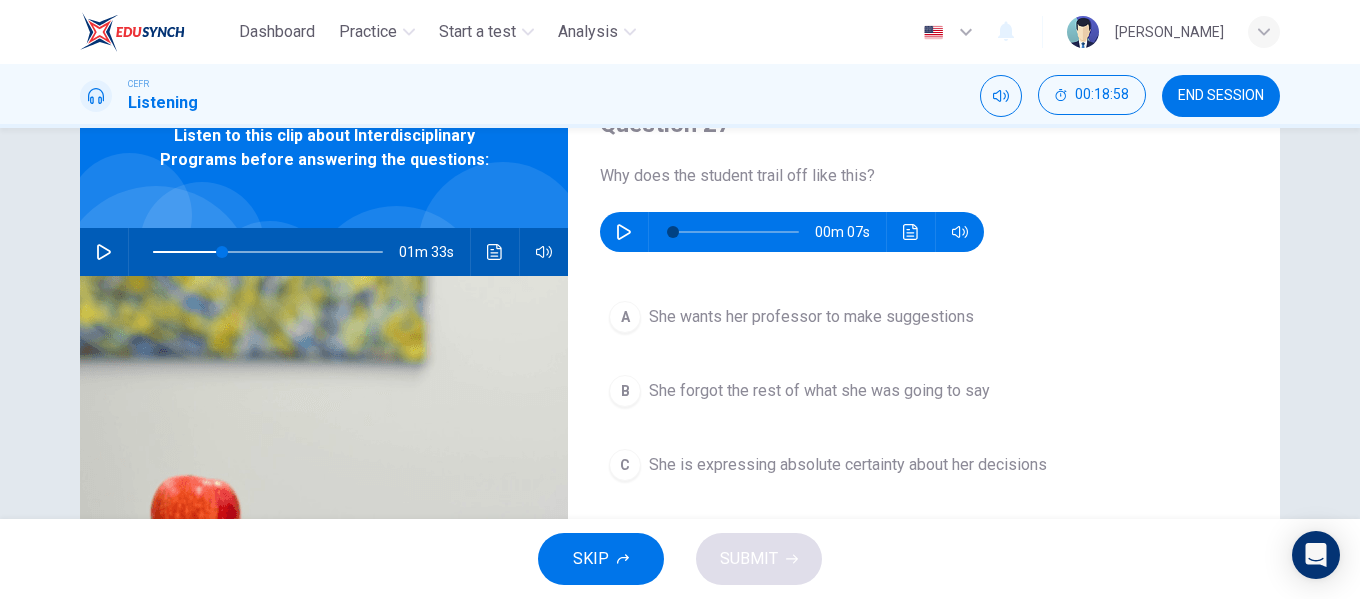 click 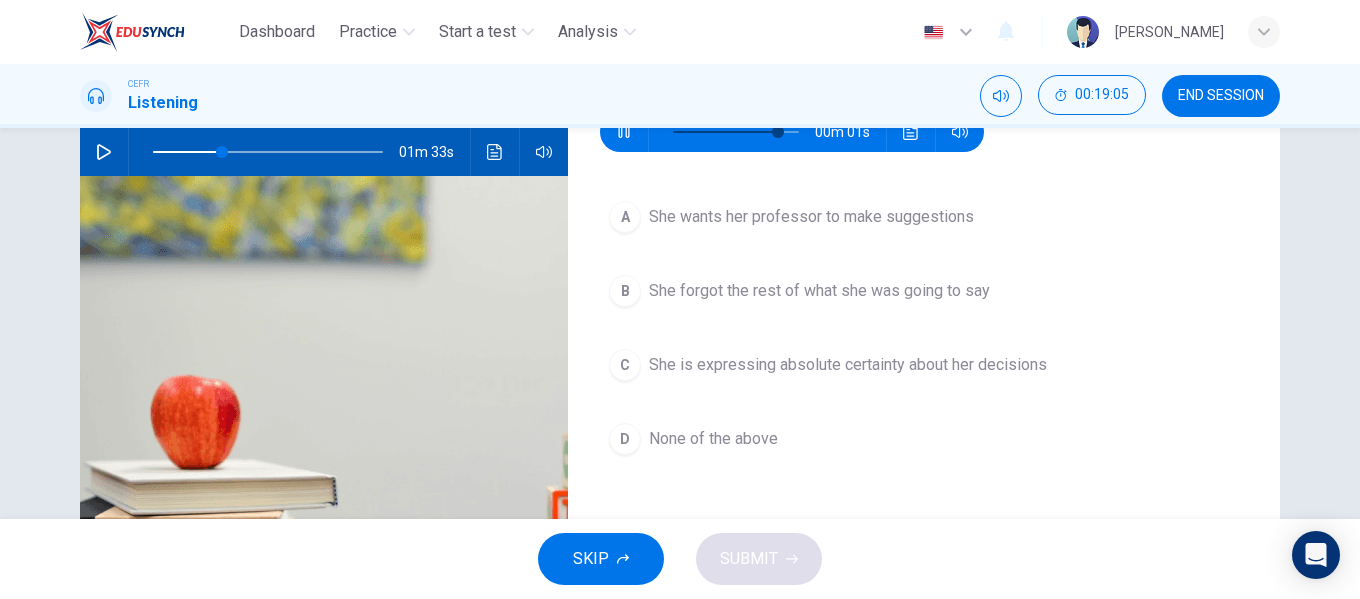 scroll, scrollTop: 177, scrollLeft: 0, axis: vertical 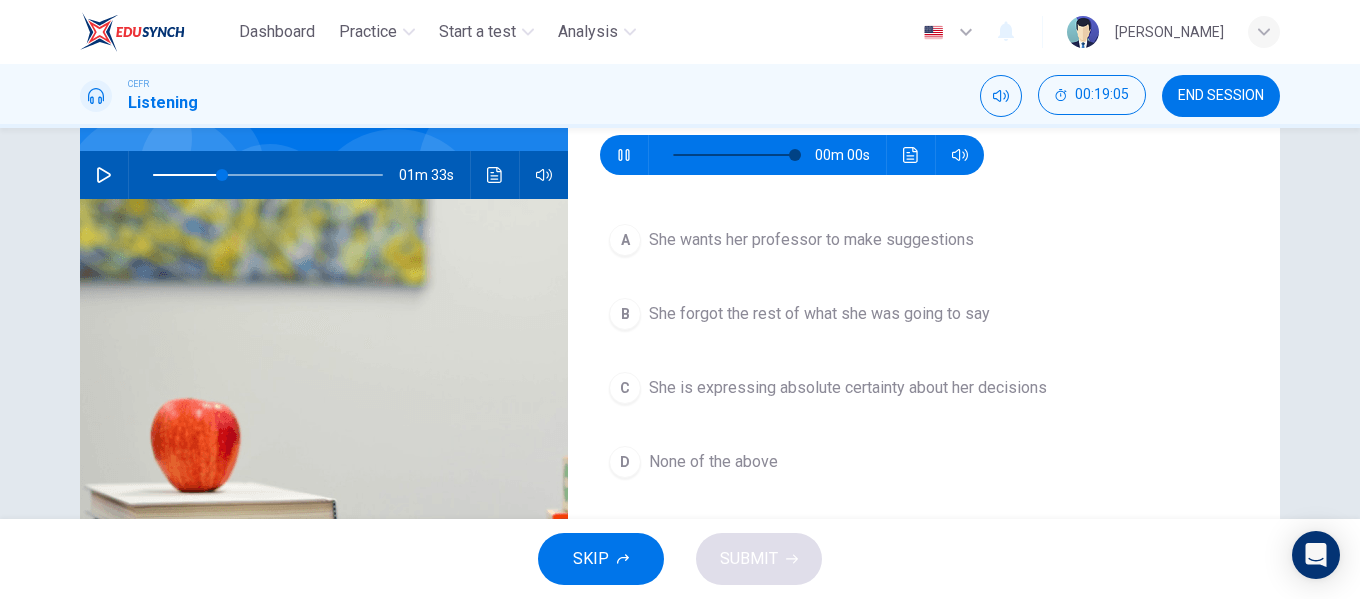 type on "0" 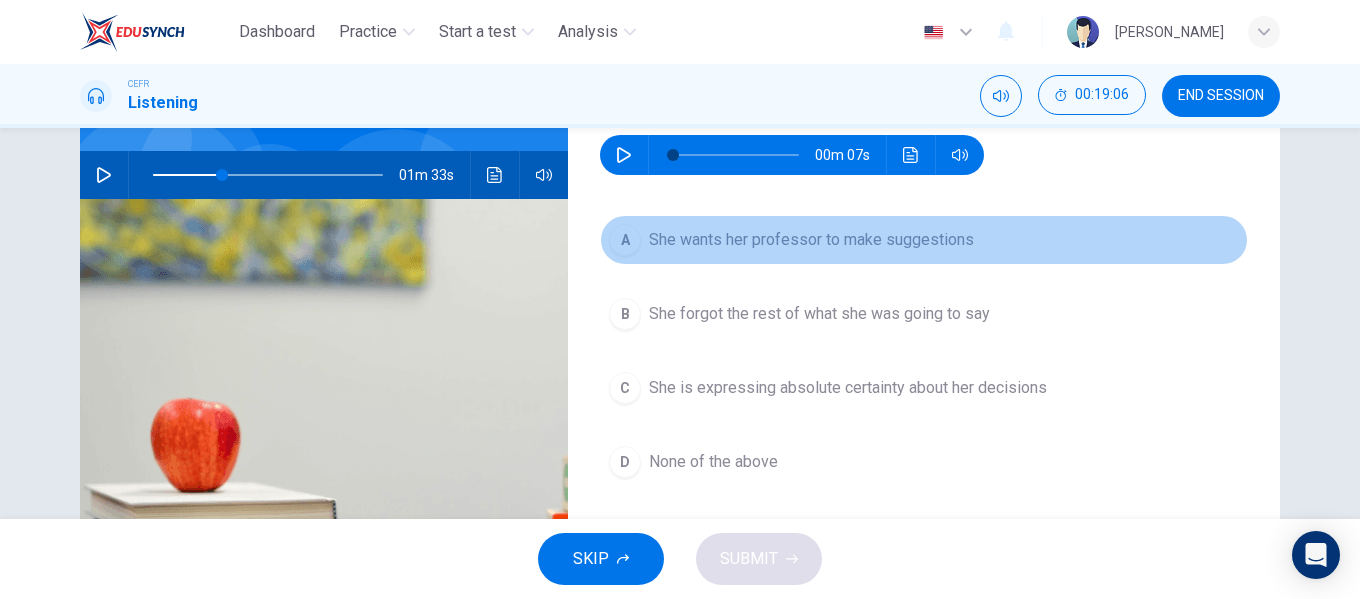 click on "A" at bounding box center [625, 240] 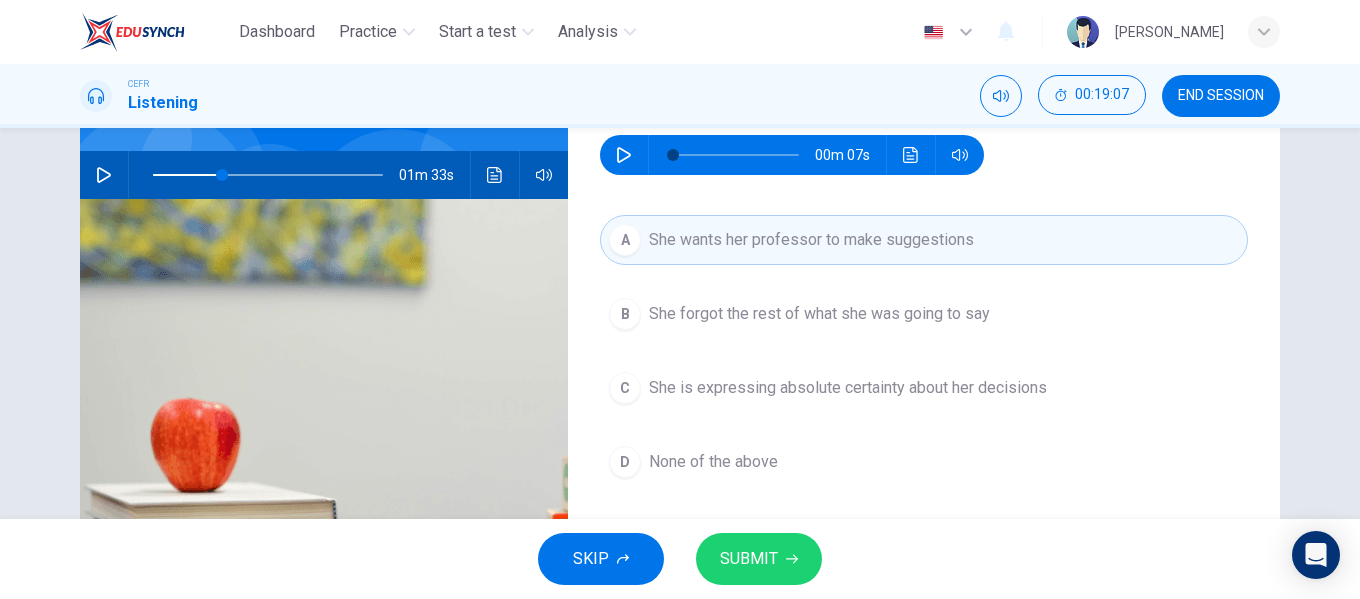 click on "SUBMIT" at bounding box center [759, 559] 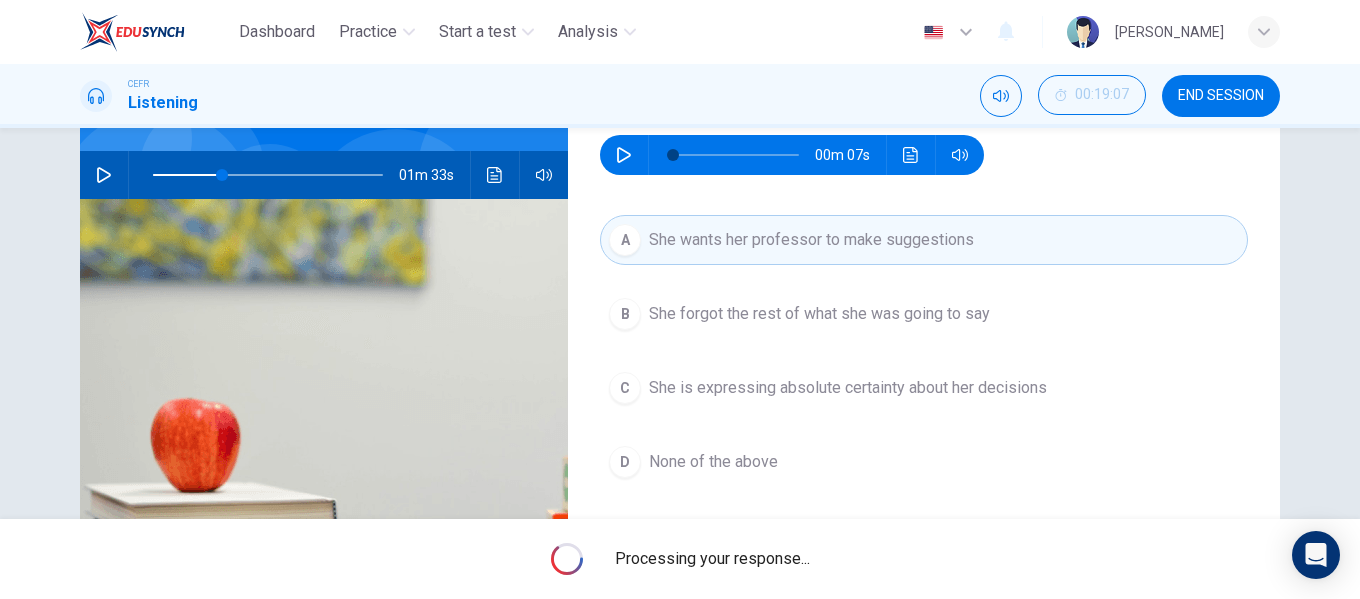 type on "30" 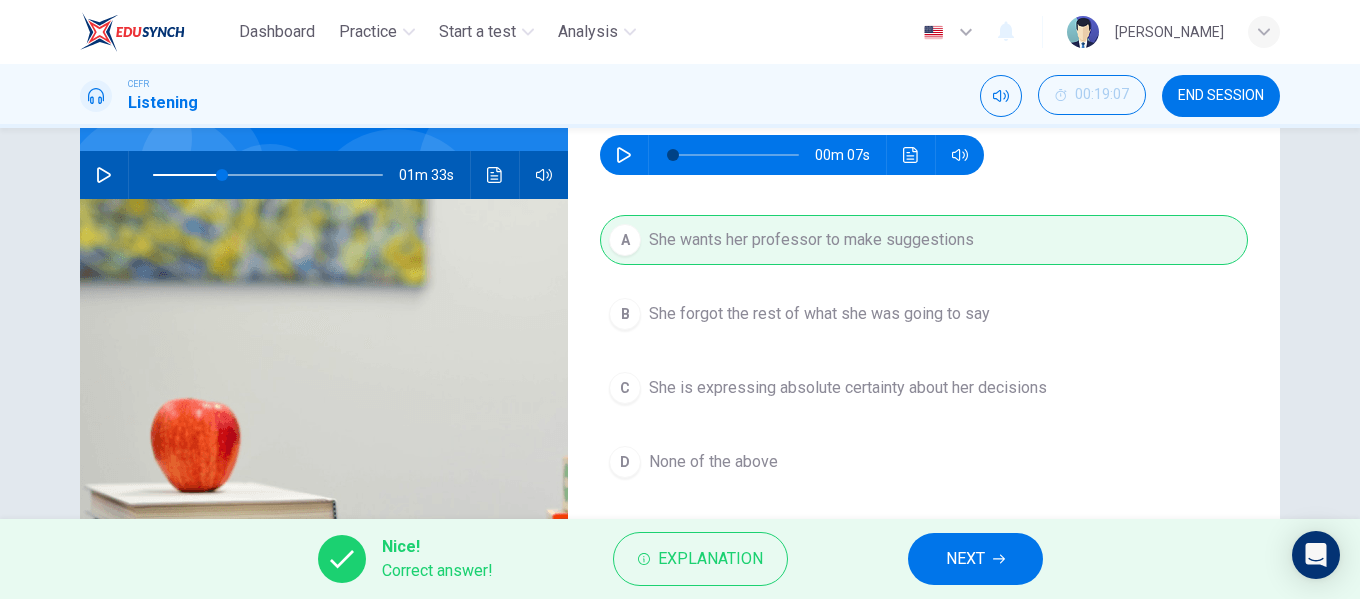click on "NEXT" at bounding box center (975, 559) 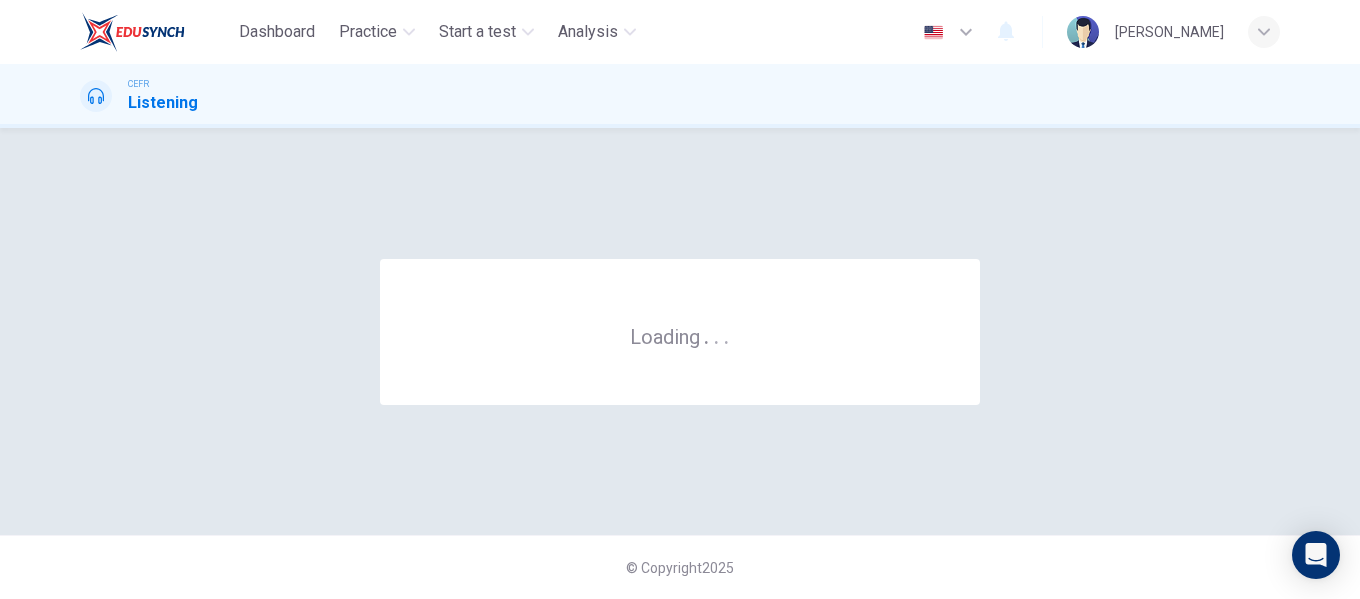 scroll, scrollTop: 0, scrollLeft: 0, axis: both 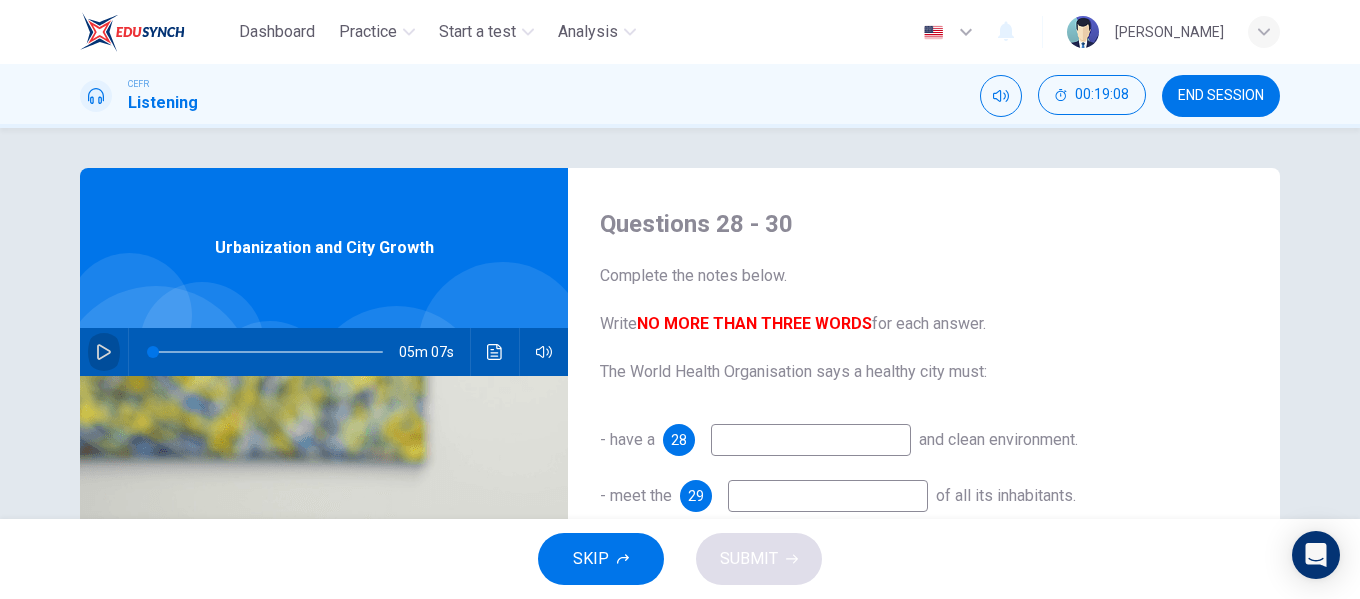 click 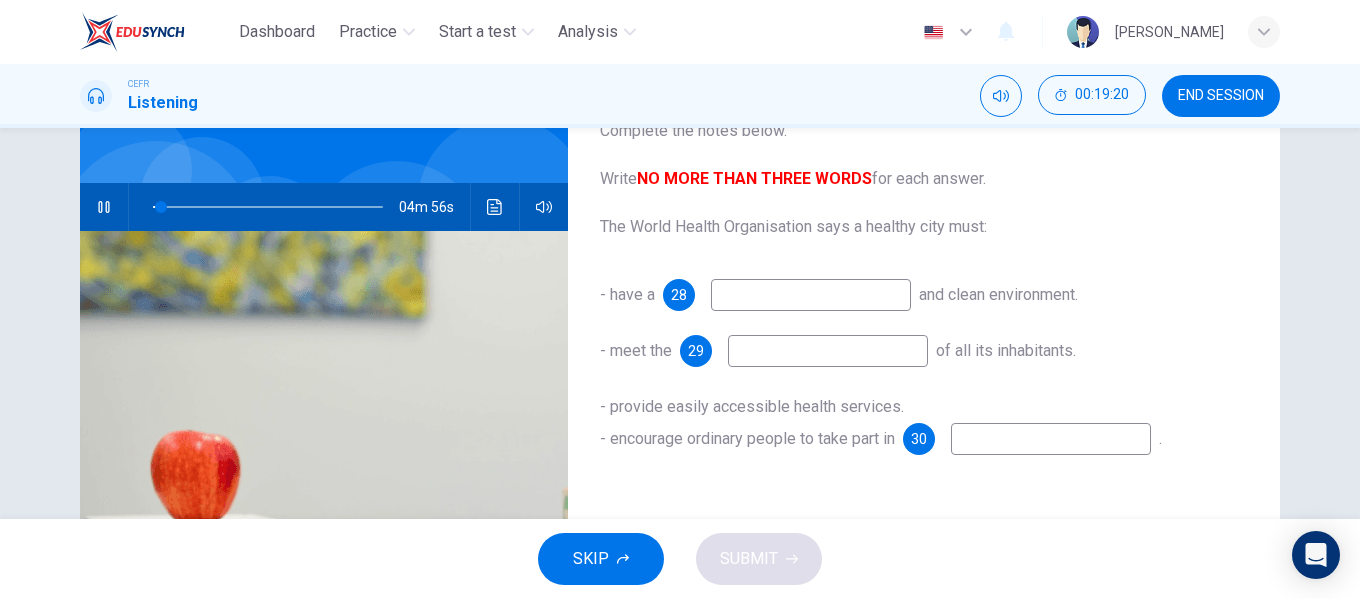 scroll, scrollTop: 100, scrollLeft: 0, axis: vertical 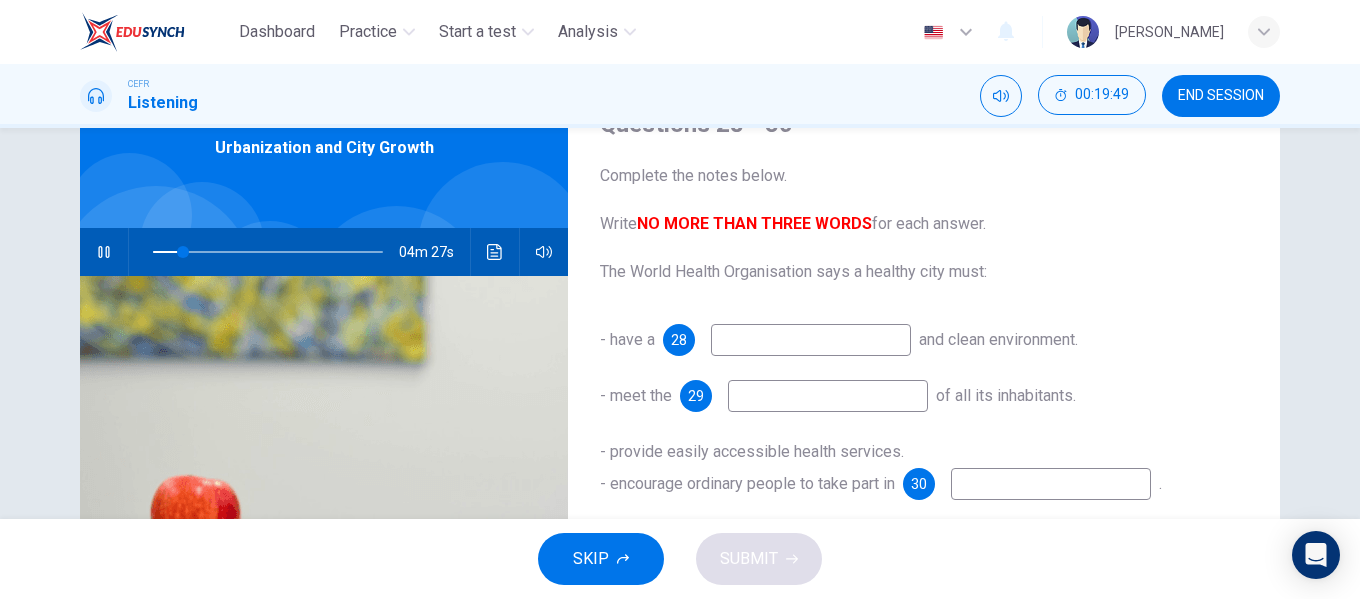 click at bounding box center (811, 340) 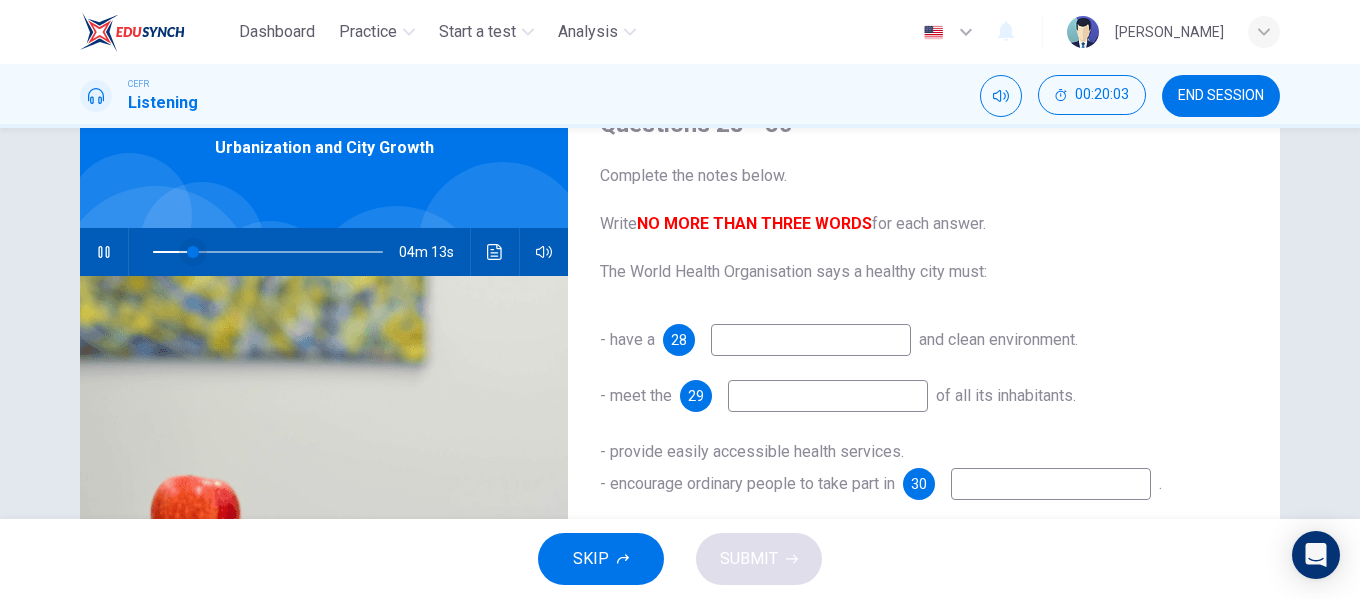 click at bounding box center [193, 252] 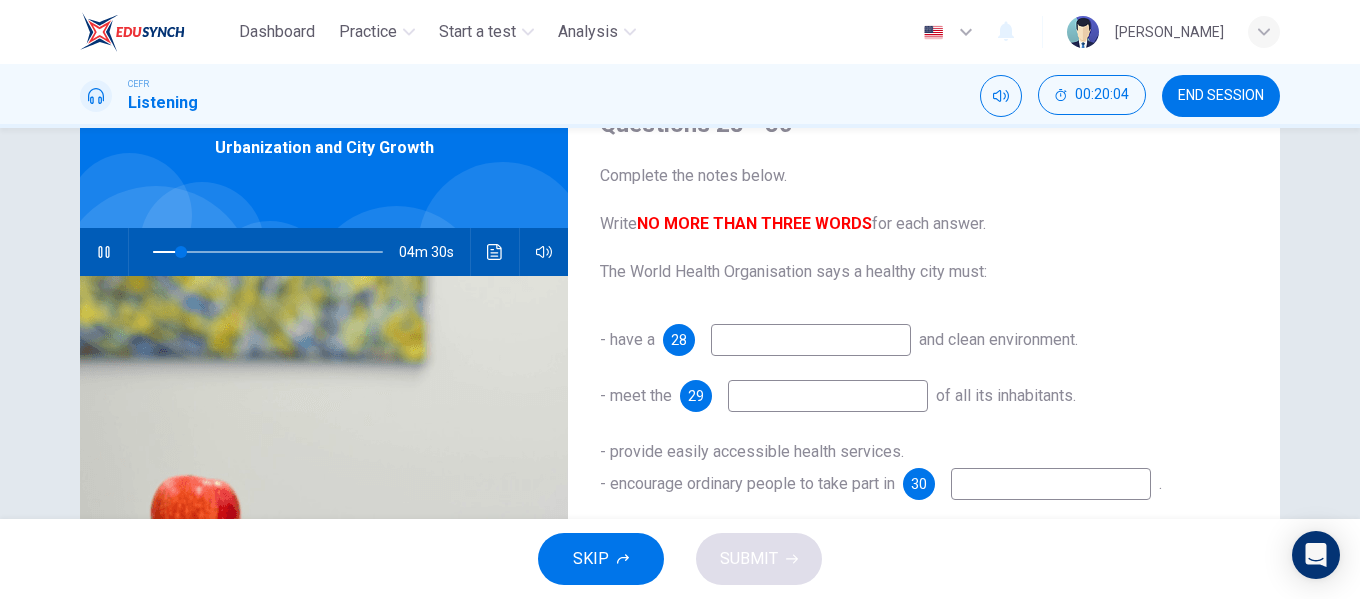 click at bounding box center [811, 340] 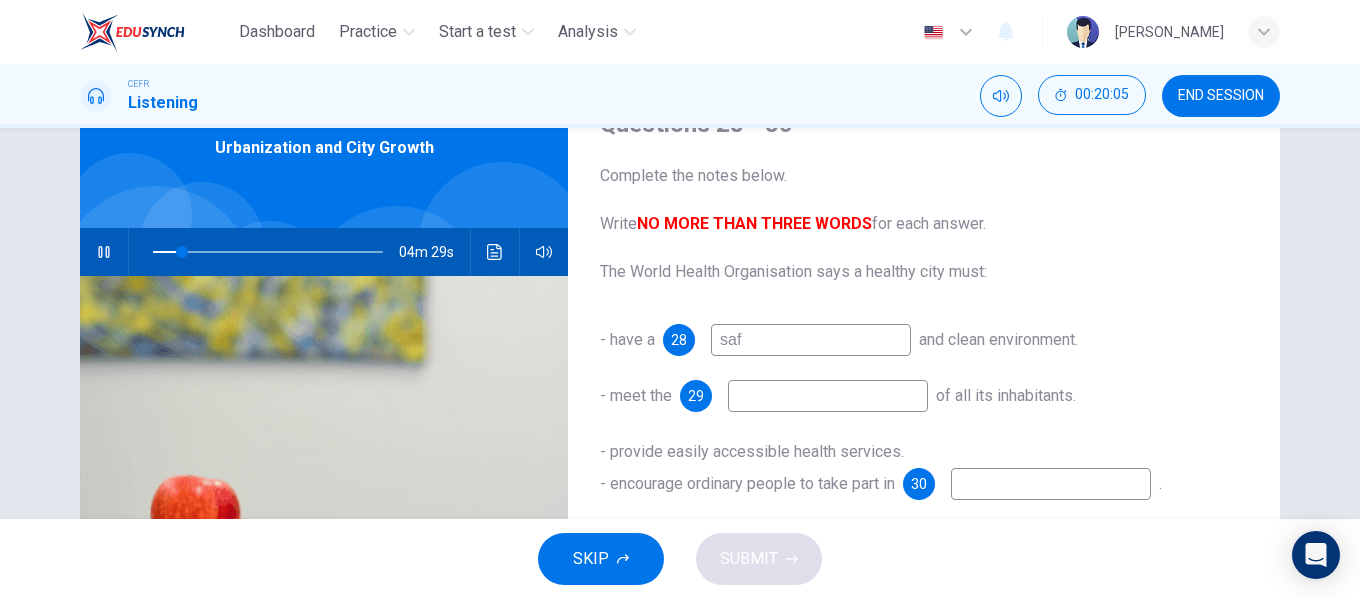 type on "safe" 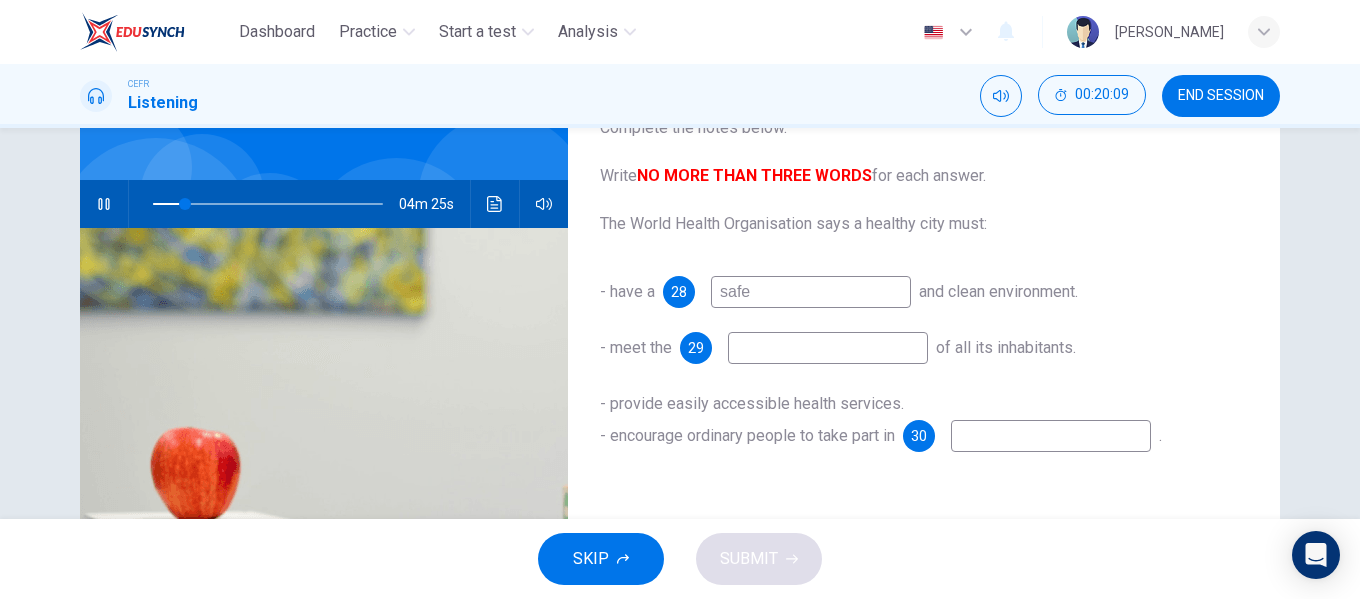 scroll, scrollTop: 100, scrollLeft: 0, axis: vertical 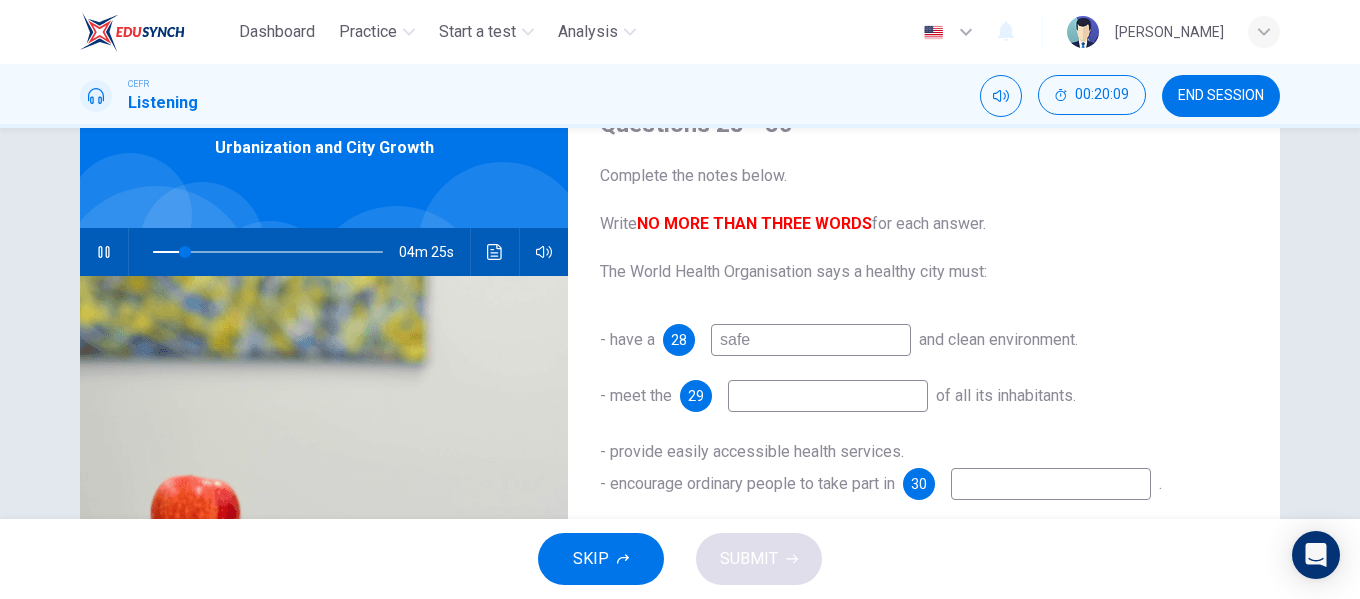 type on "14" 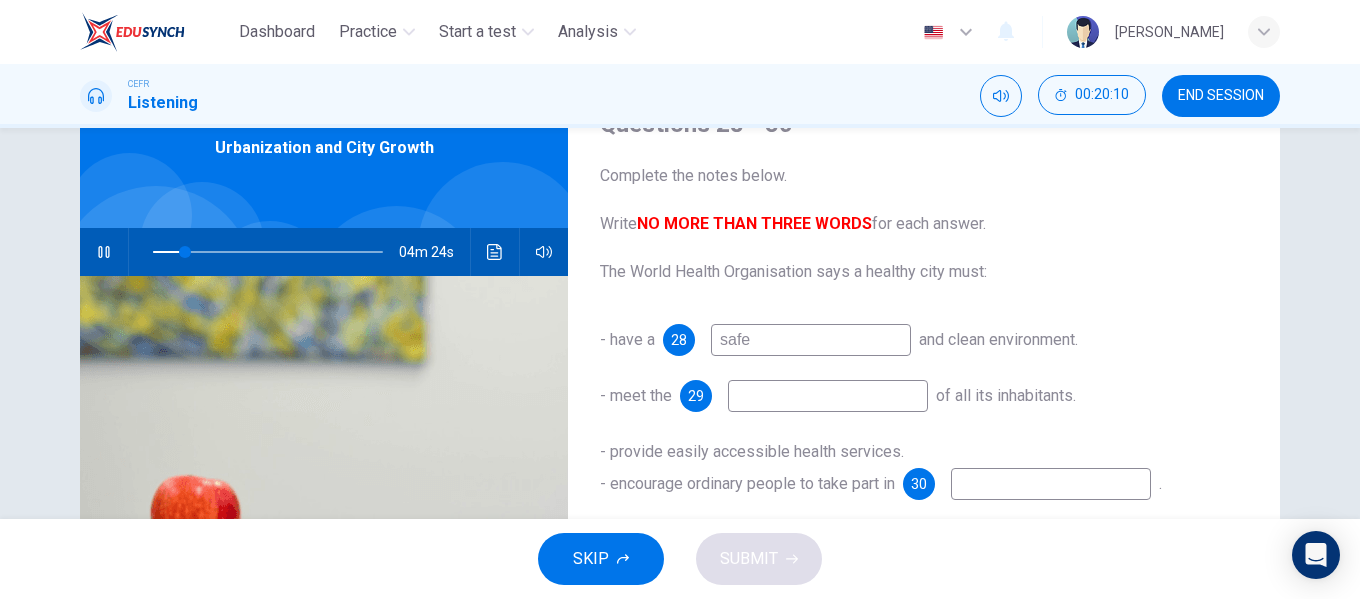 type on "safe" 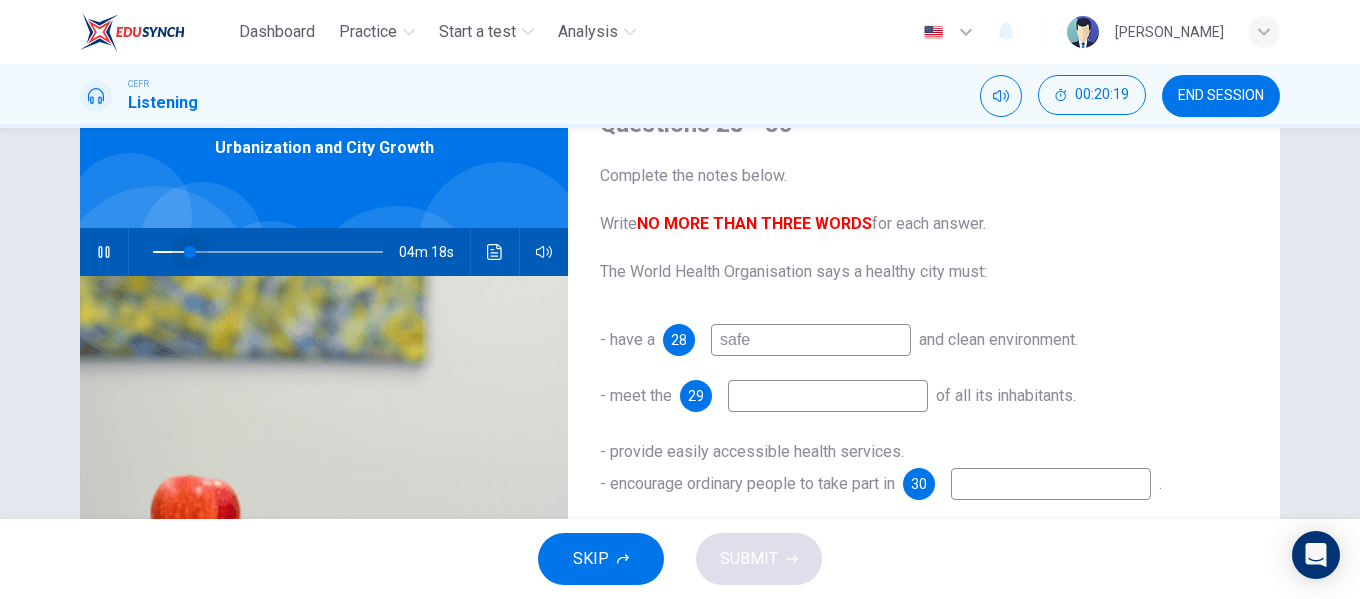 click at bounding box center [190, 252] 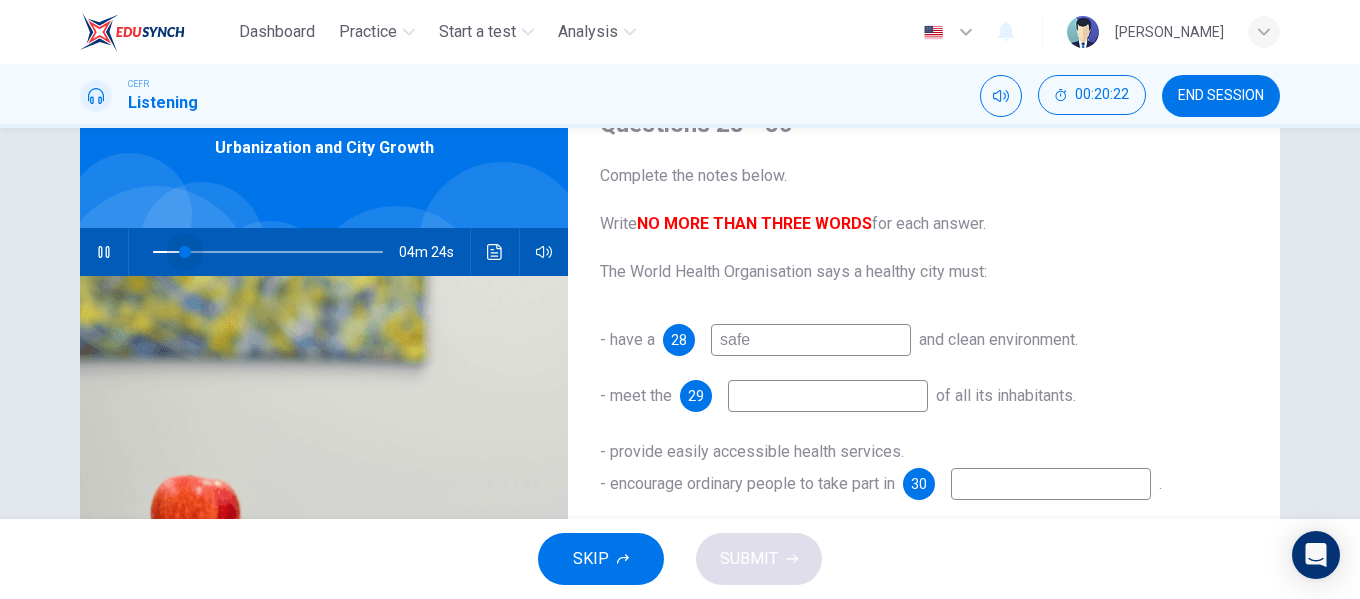 click at bounding box center (185, 252) 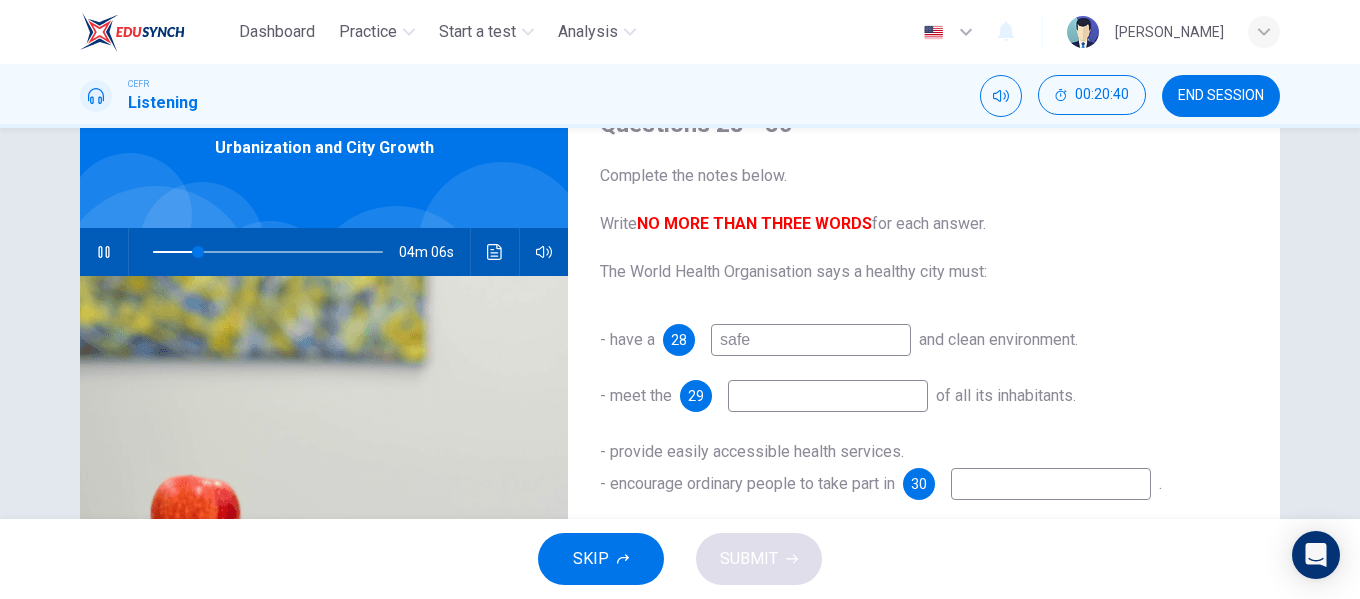 click at bounding box center [828, 396] 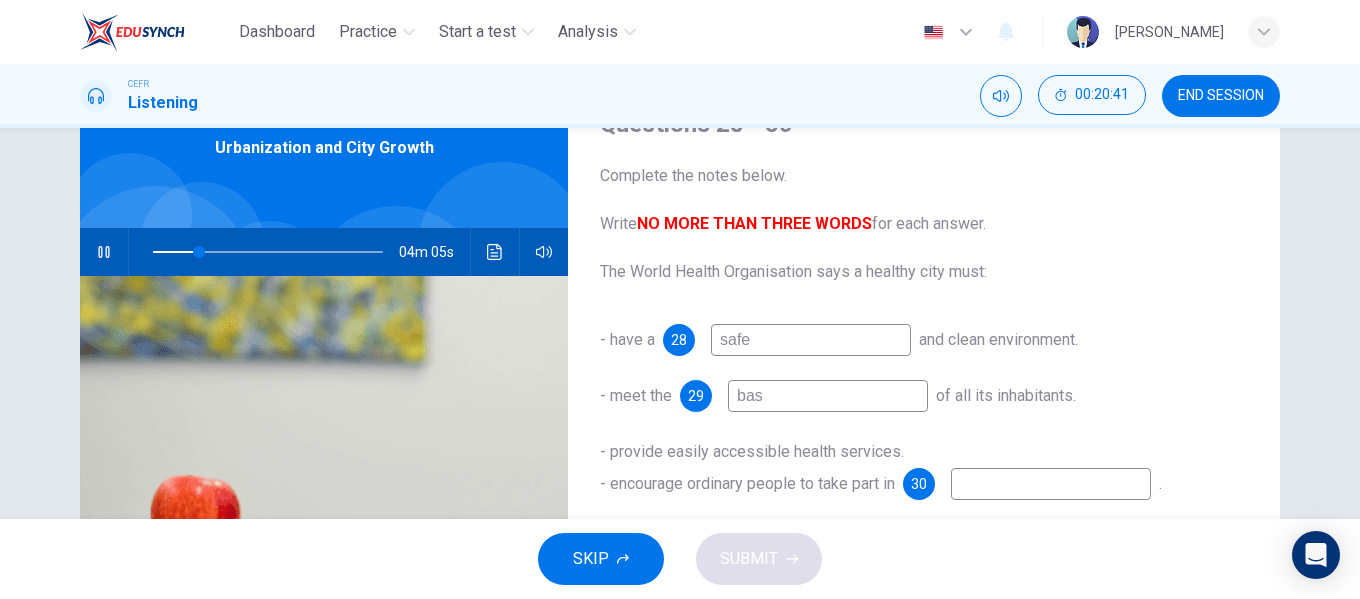 type on "basi" 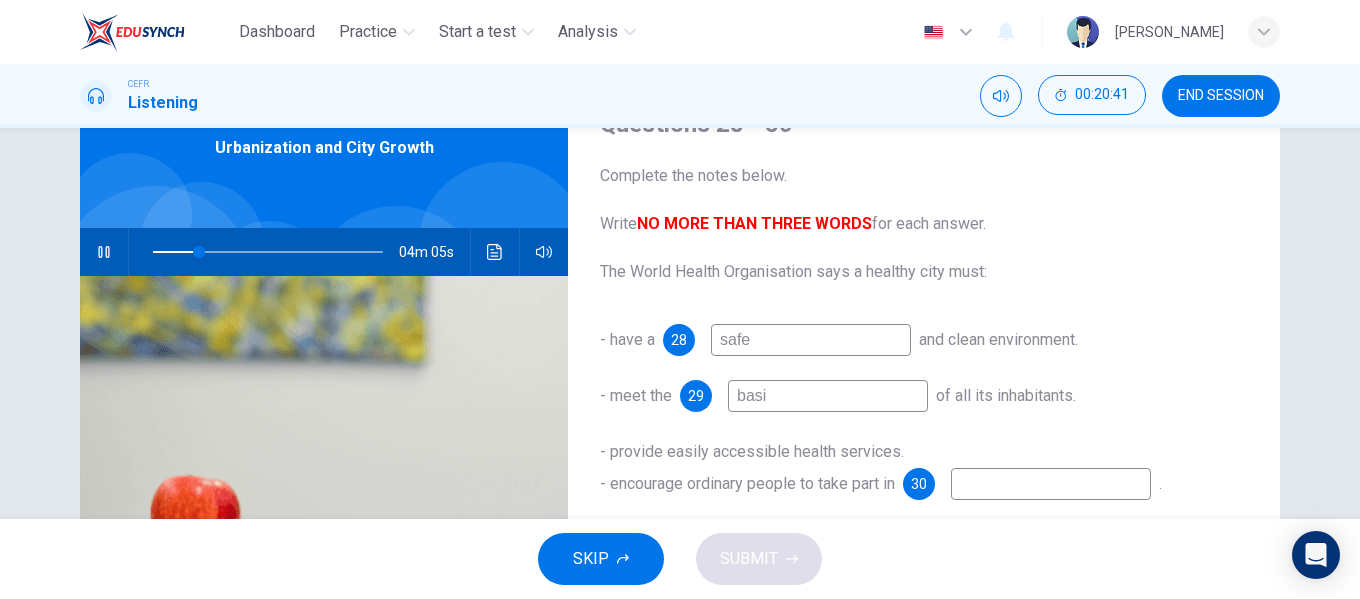type on "20" 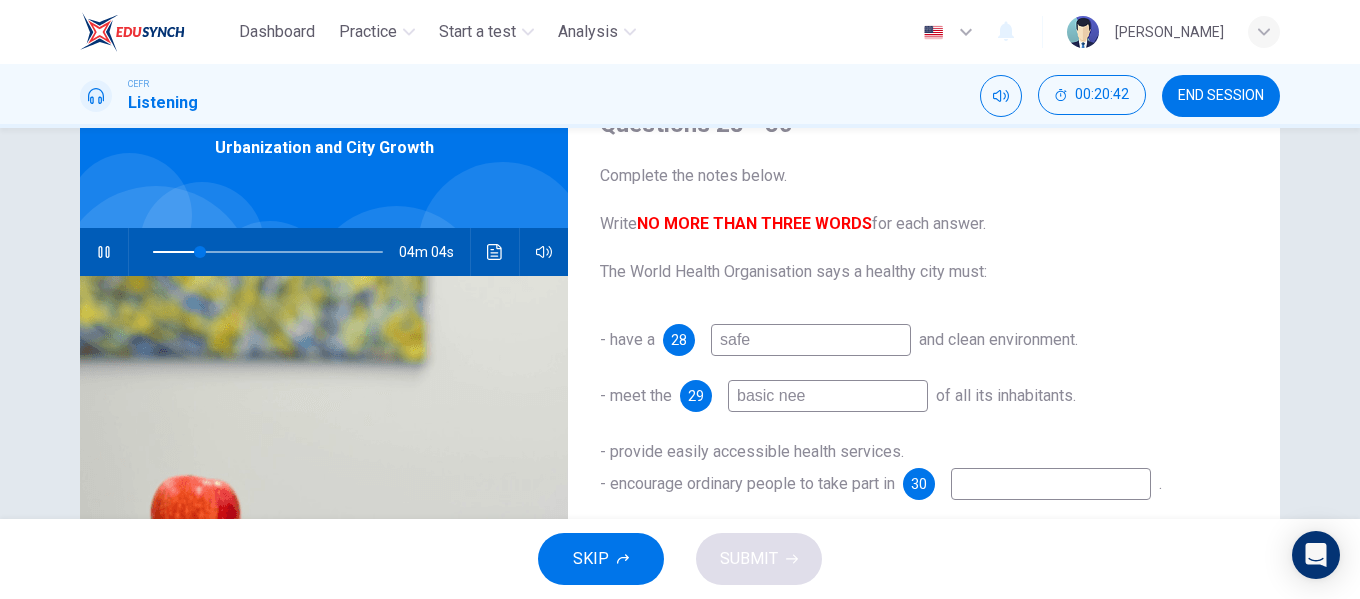 type on "basic need" 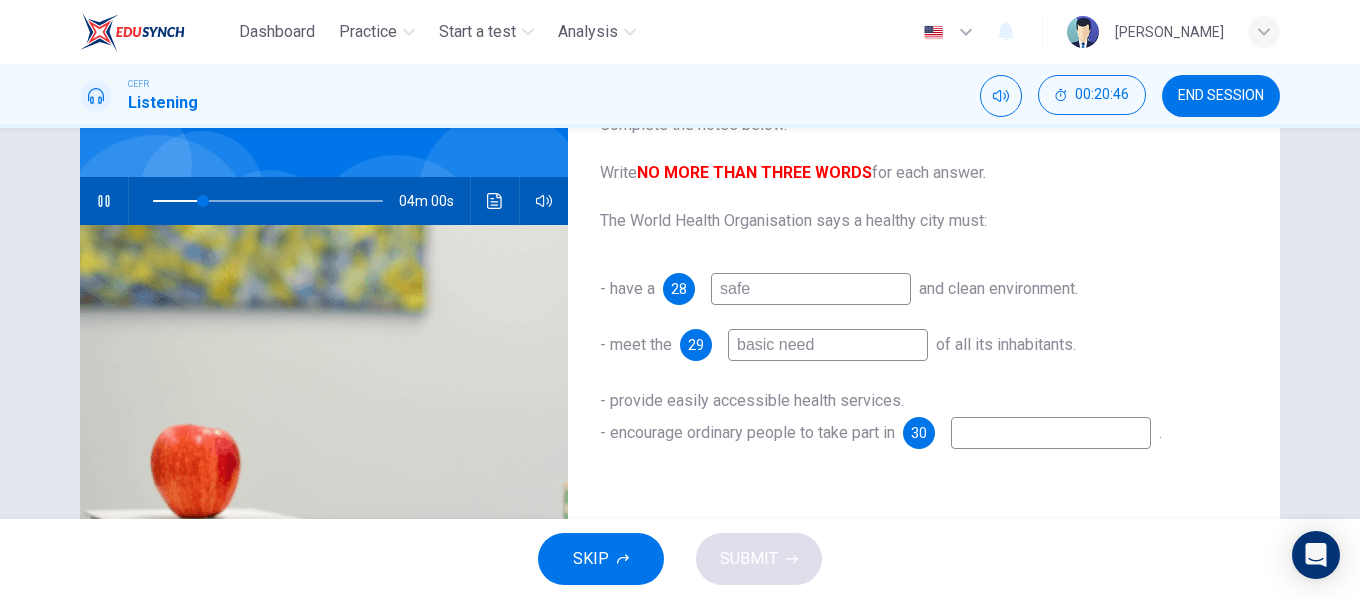 scroll, scrollTop: 200, scrollLeft: 0, axis: vertical 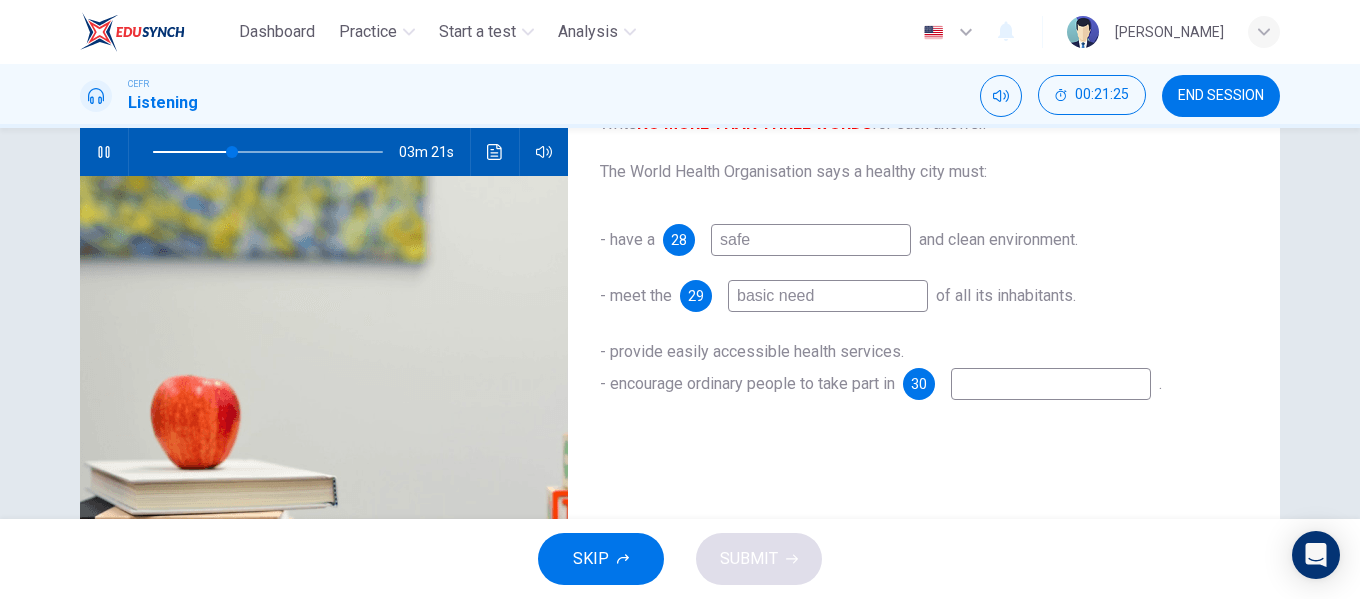 type on "34" 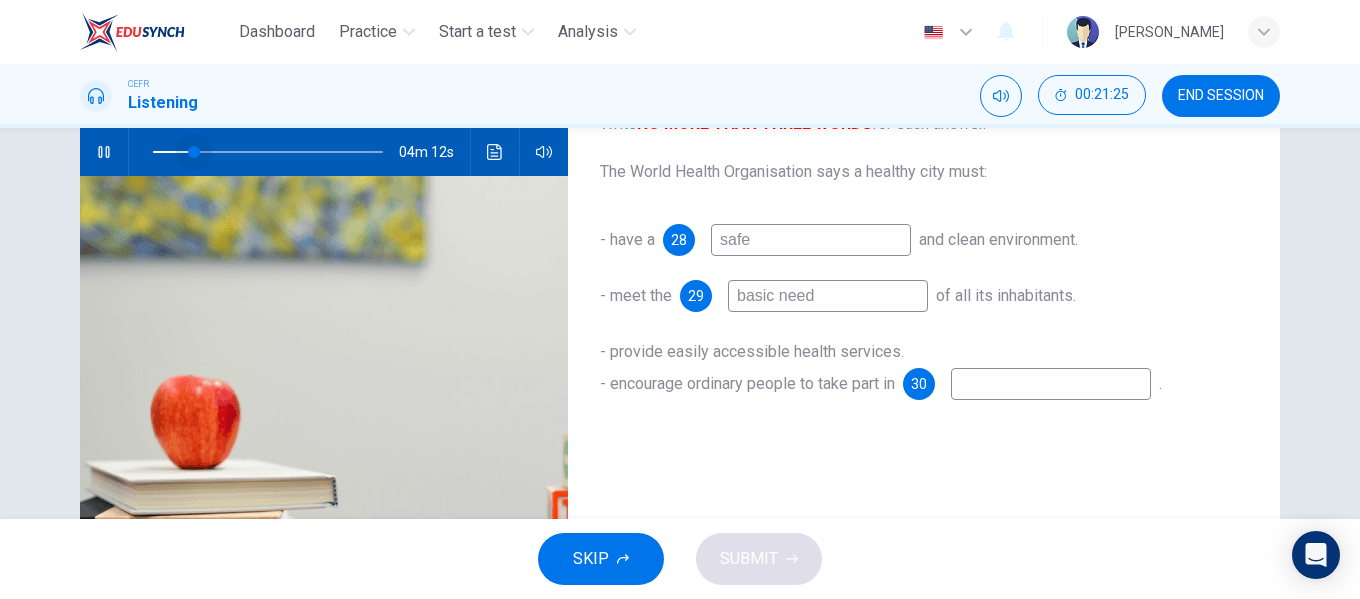 click at bounding box center (268, 152) 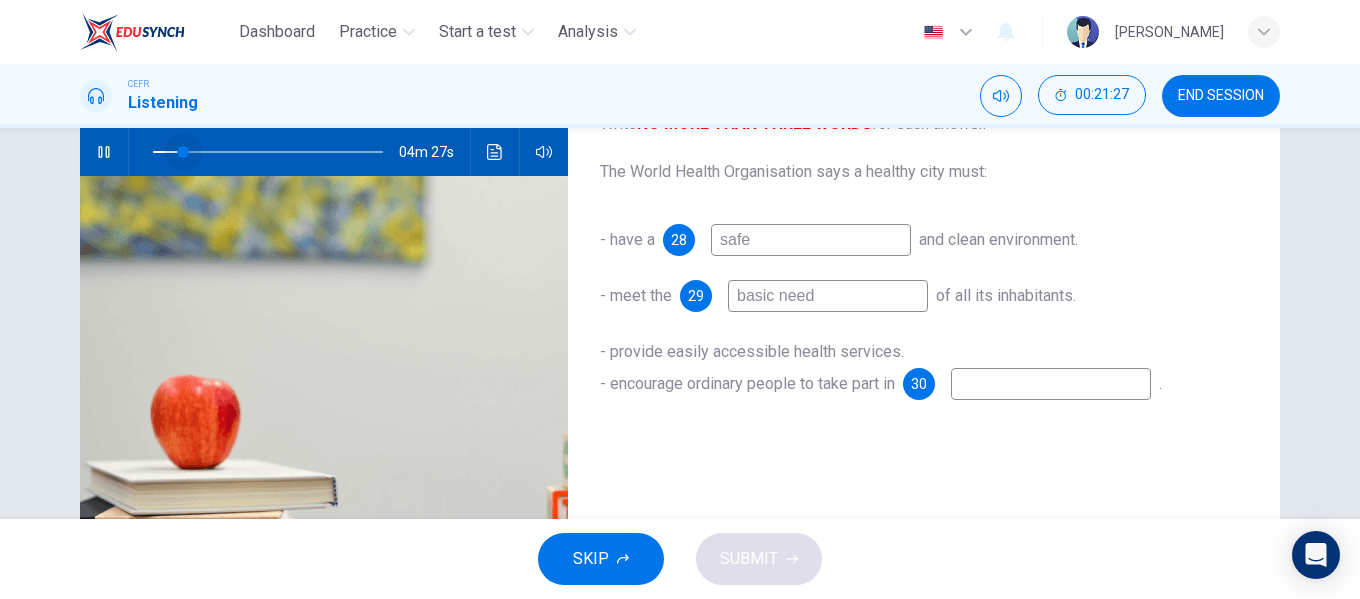 click at bounding box center [183, 152] 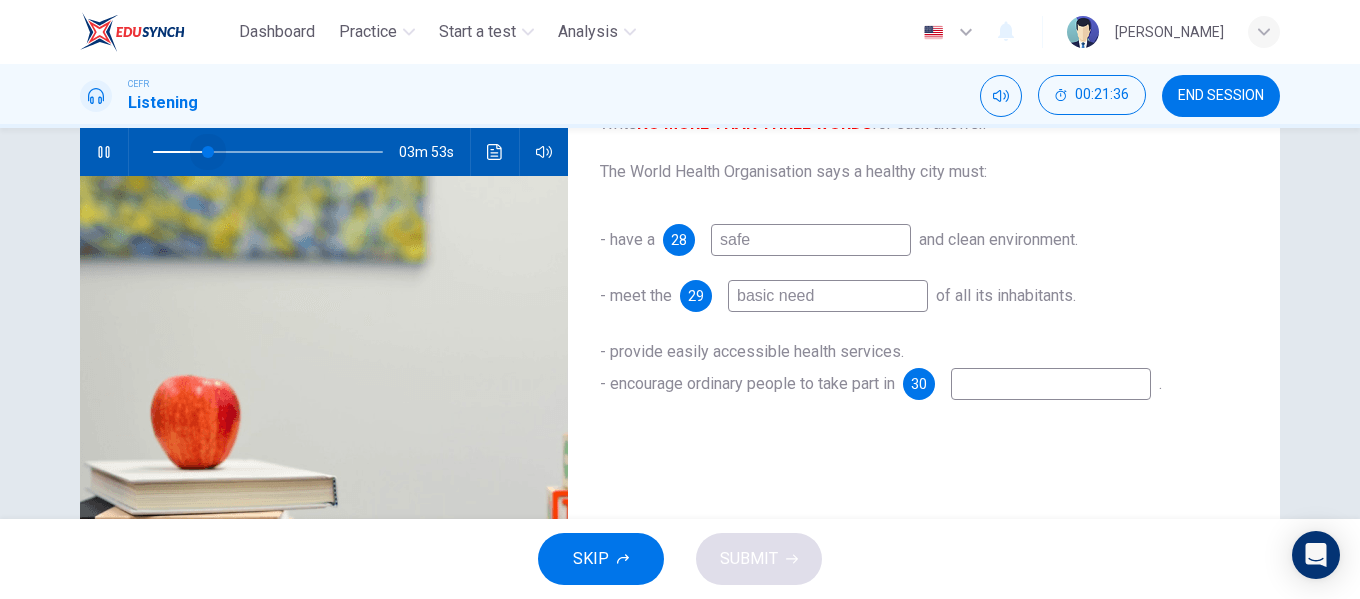 click at bounding box center [208, 152] 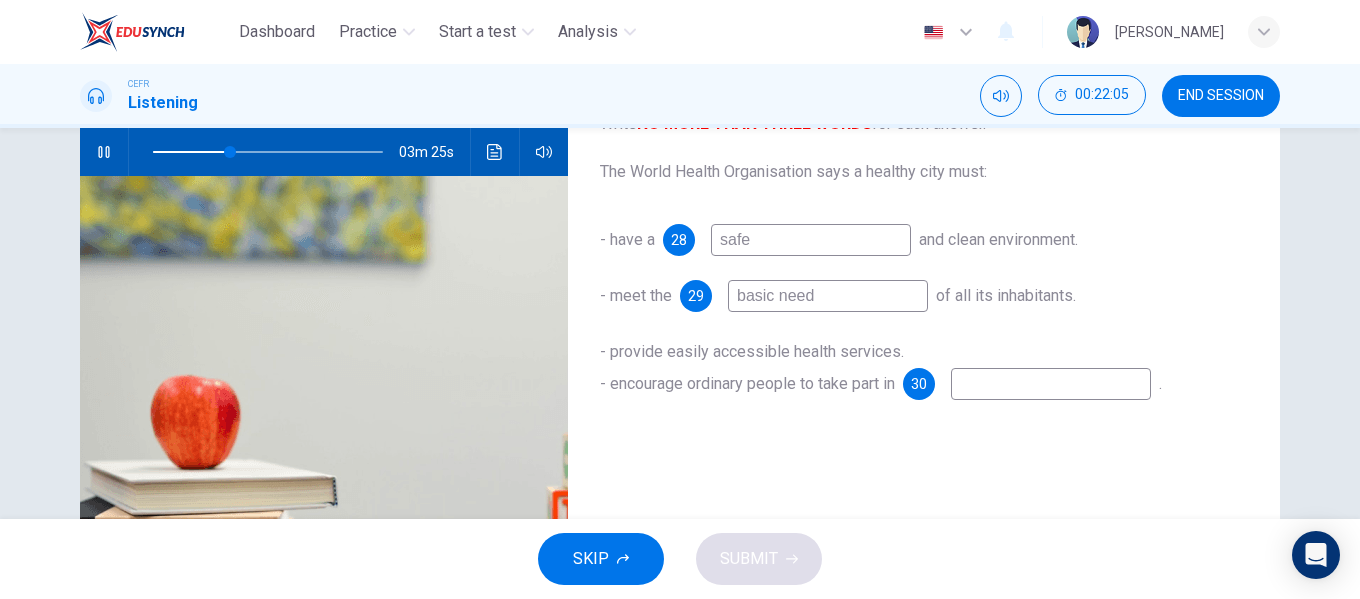 click 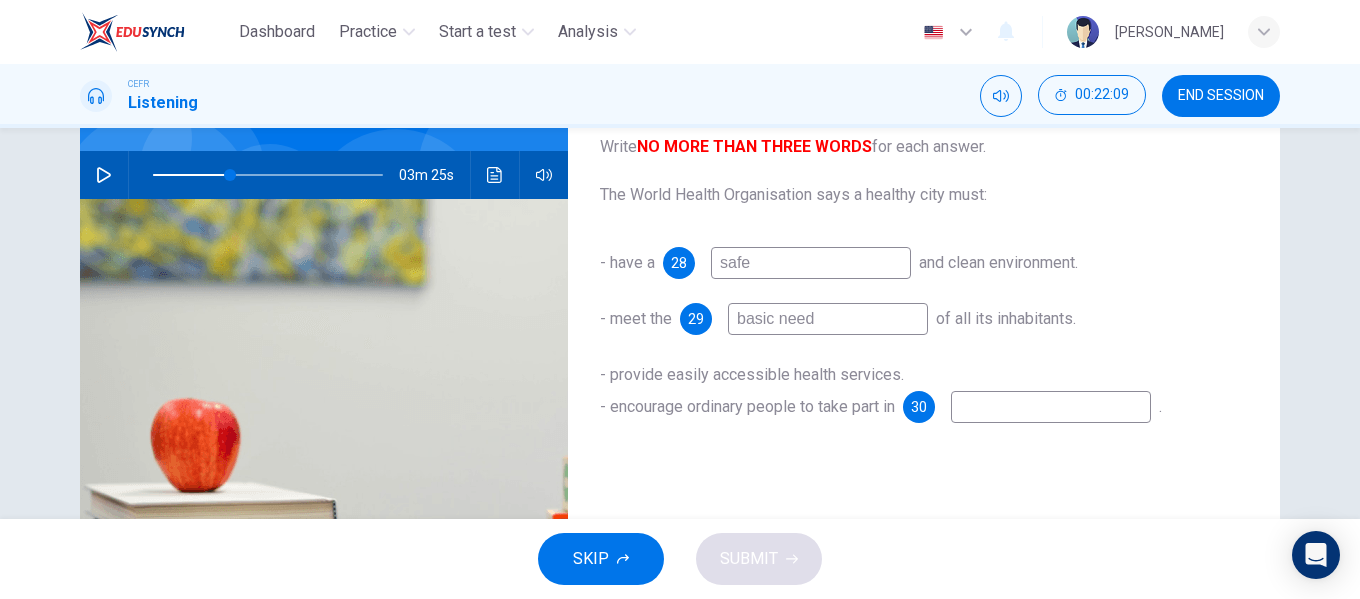 scroll, scrollTop: 179, scrollLeft: 0, axis: vertical 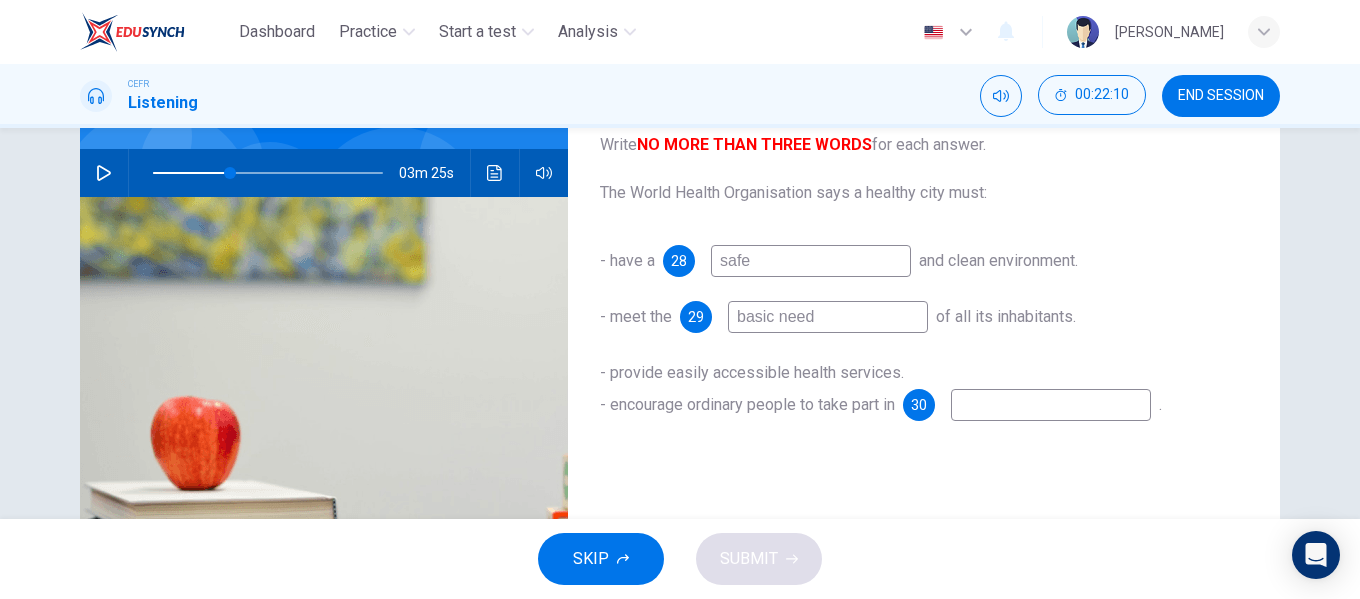 click at bounding box center [1051, 405] 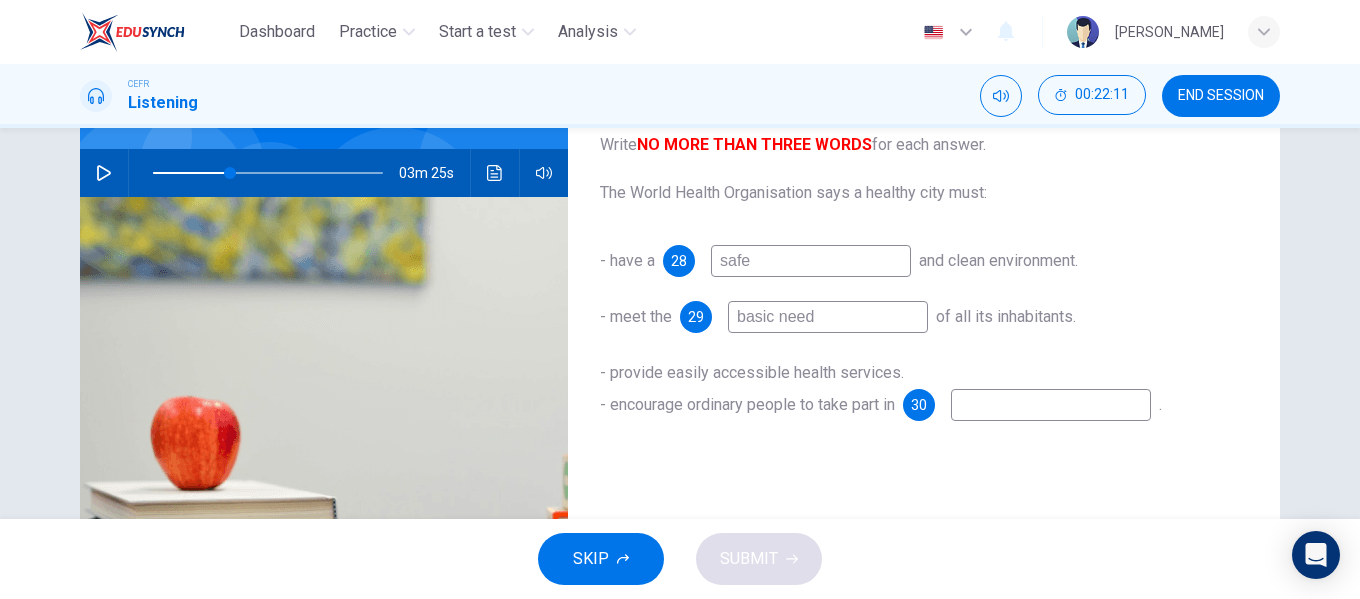 type on "c" 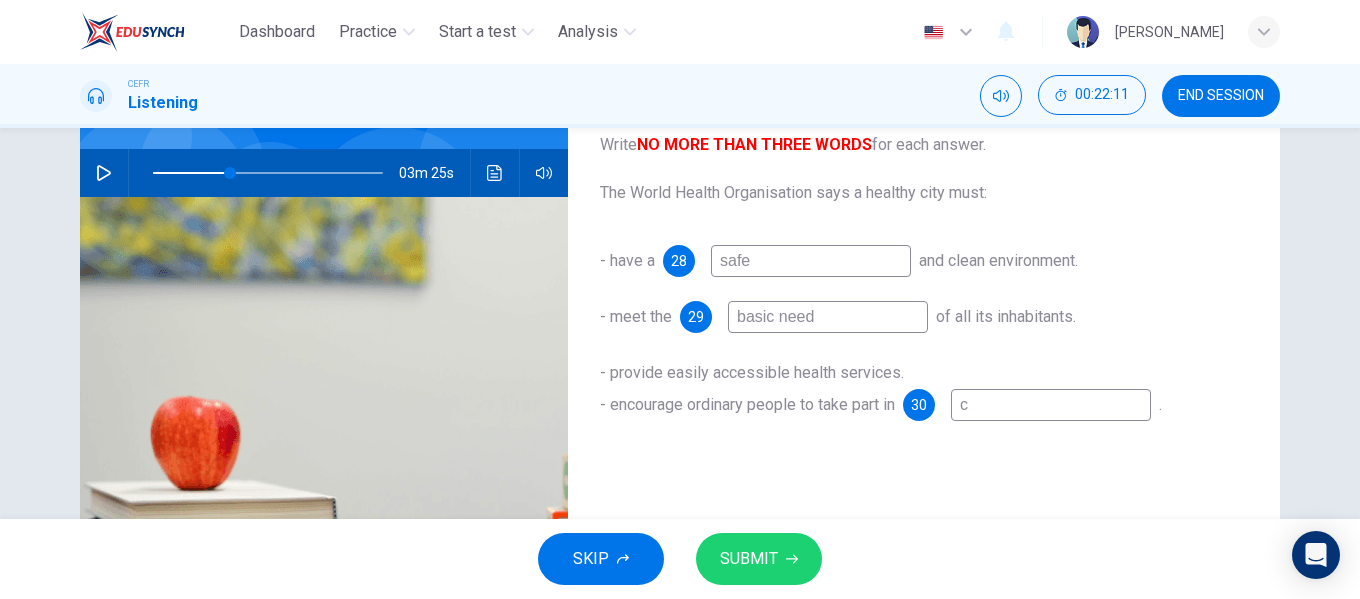 type on "cl" 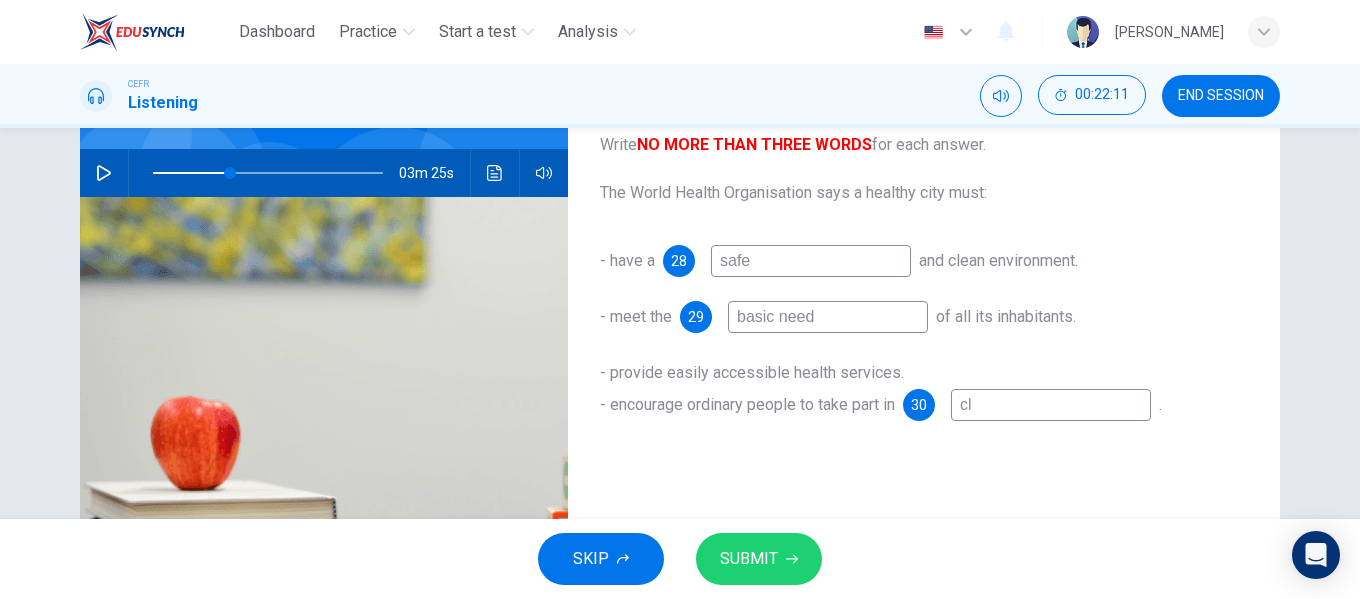 type on "33" 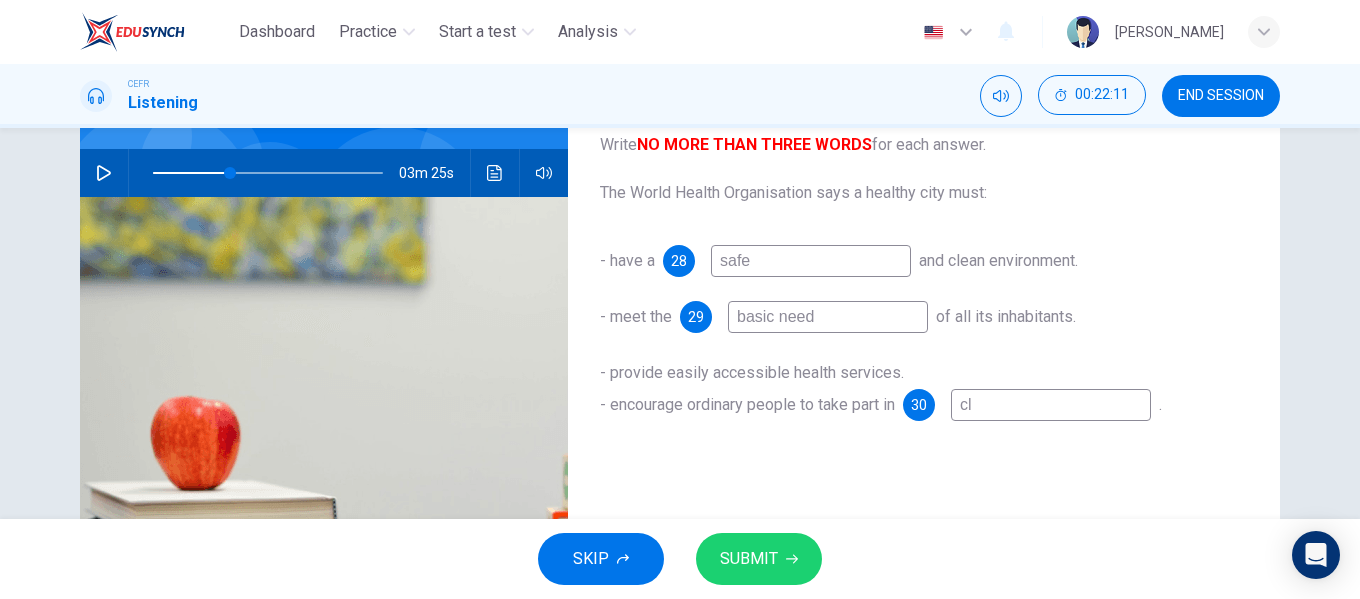 type on "cle" 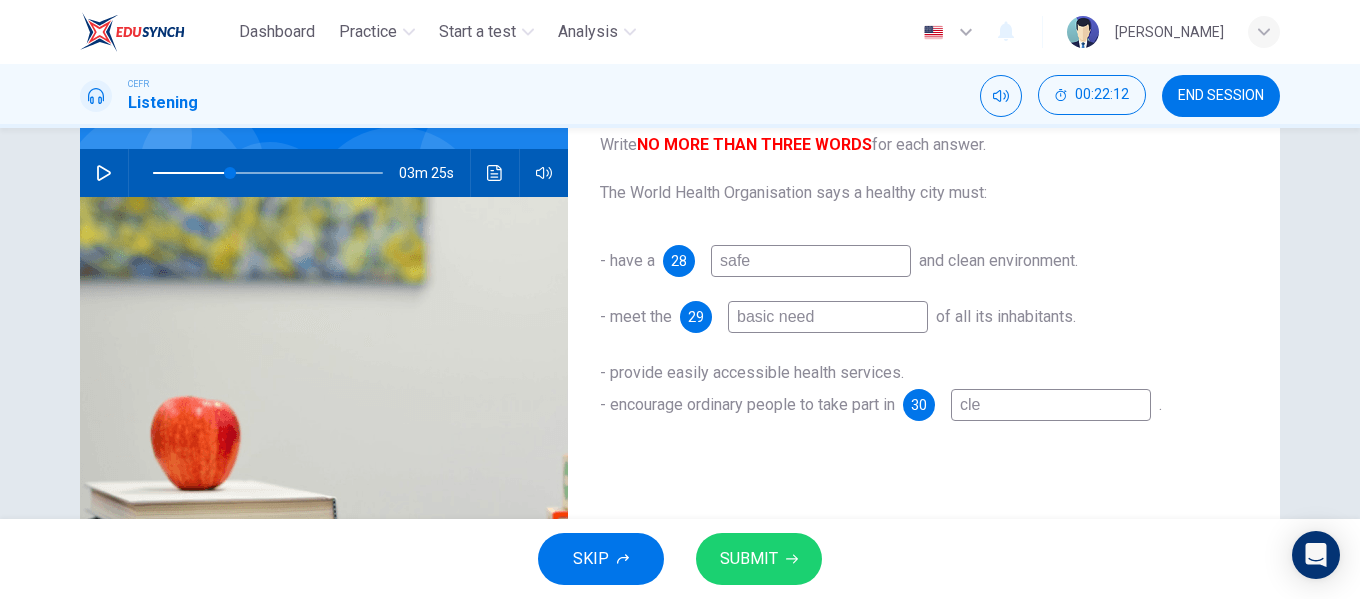 type on "clea" 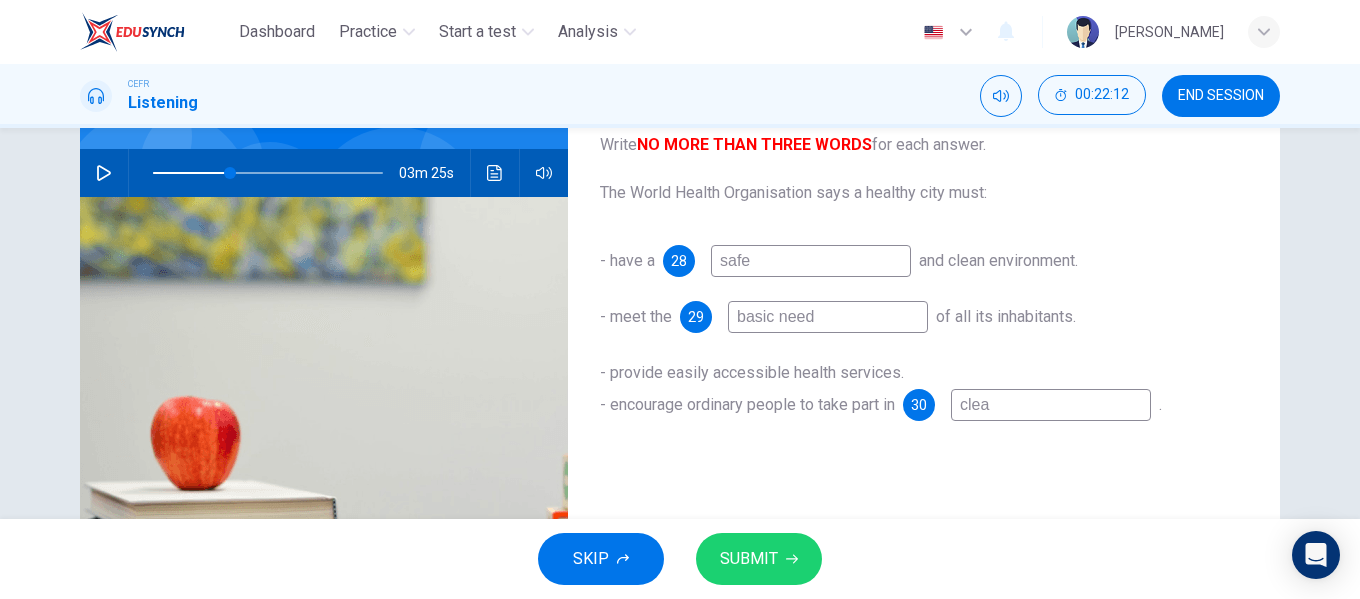 type on "33" 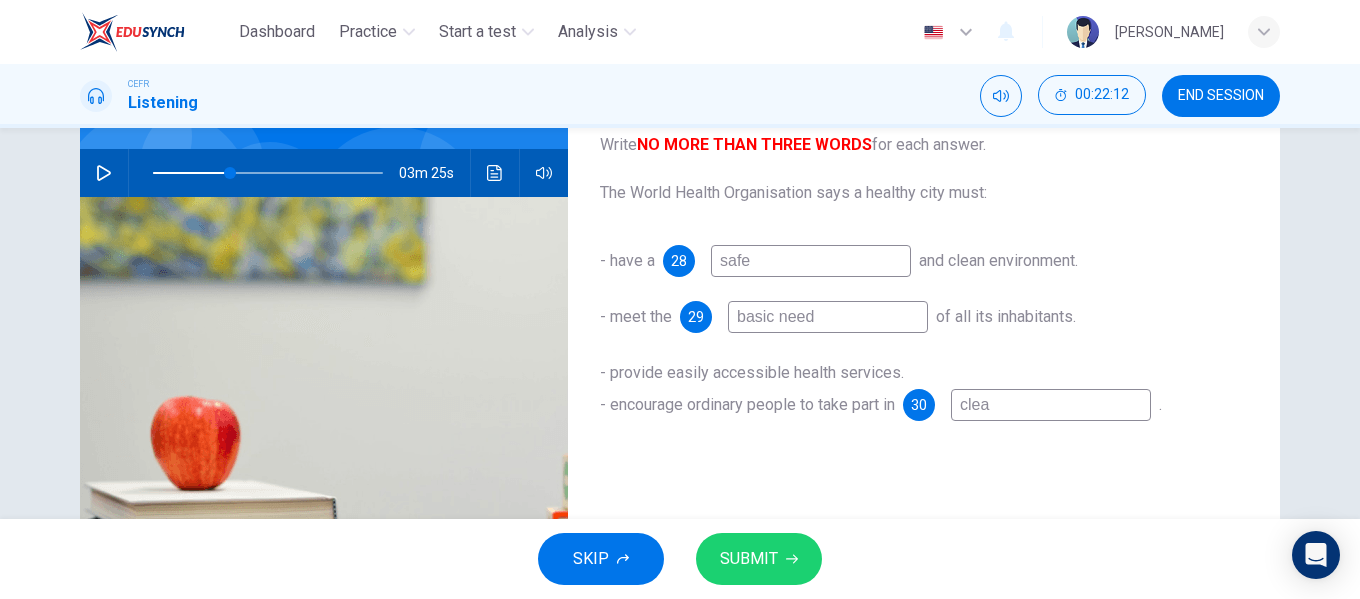 type on "clean" 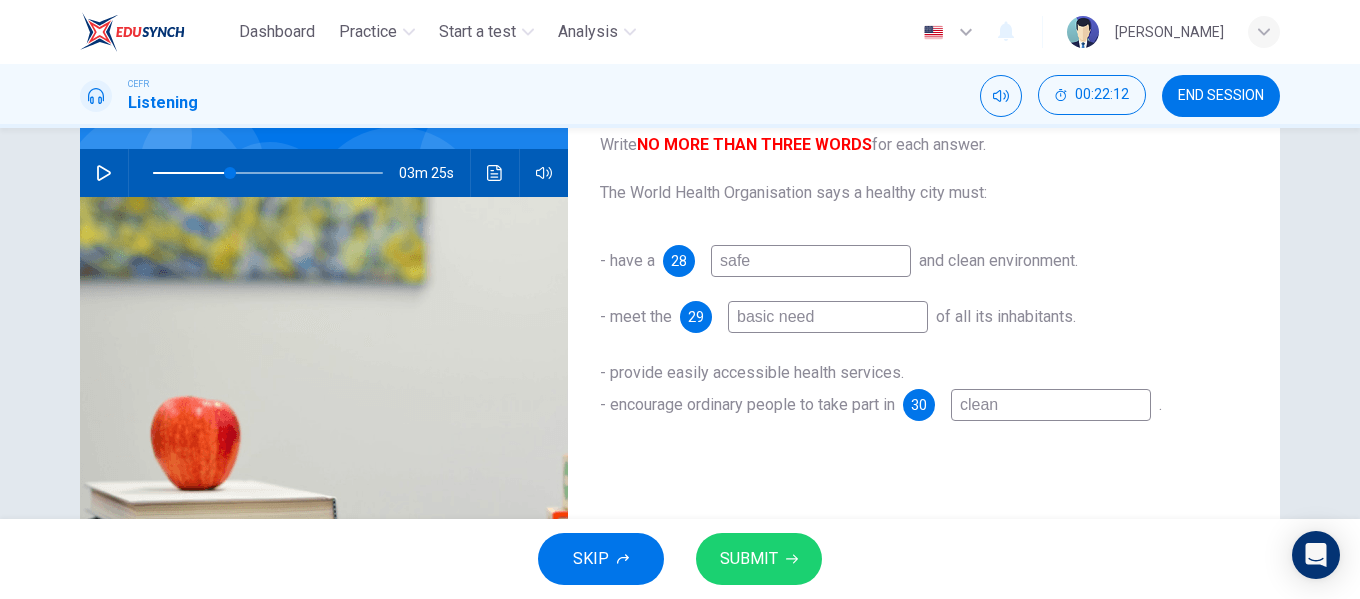 type on "33" 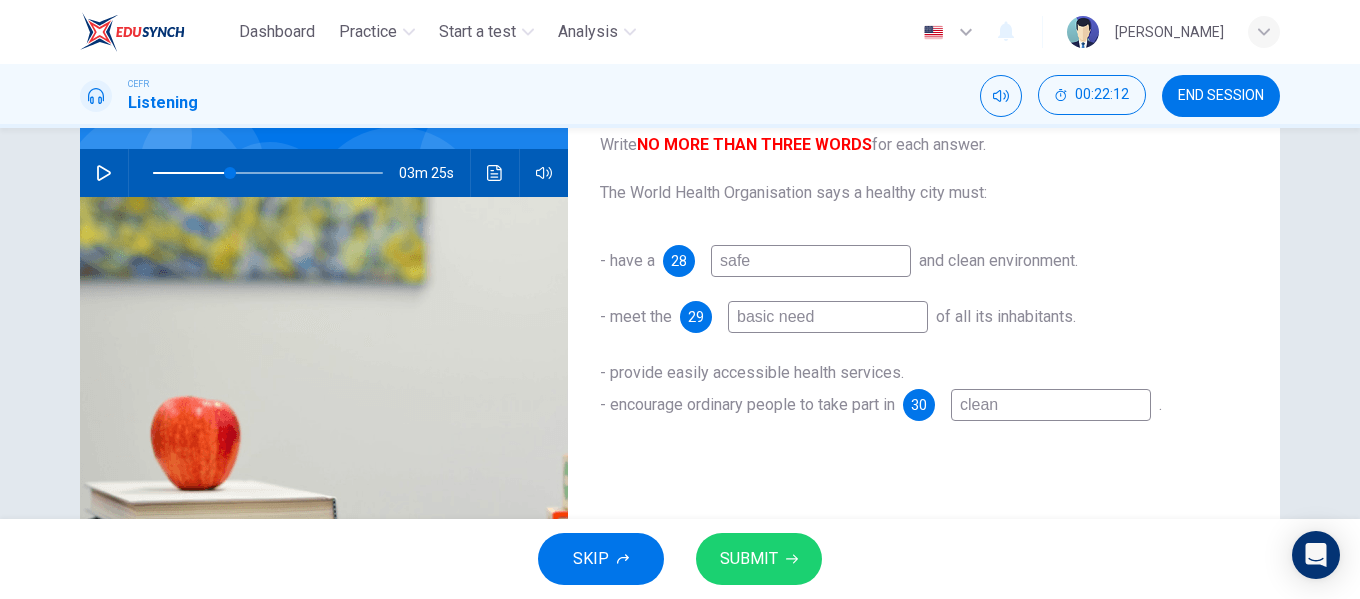 type on "cleani" 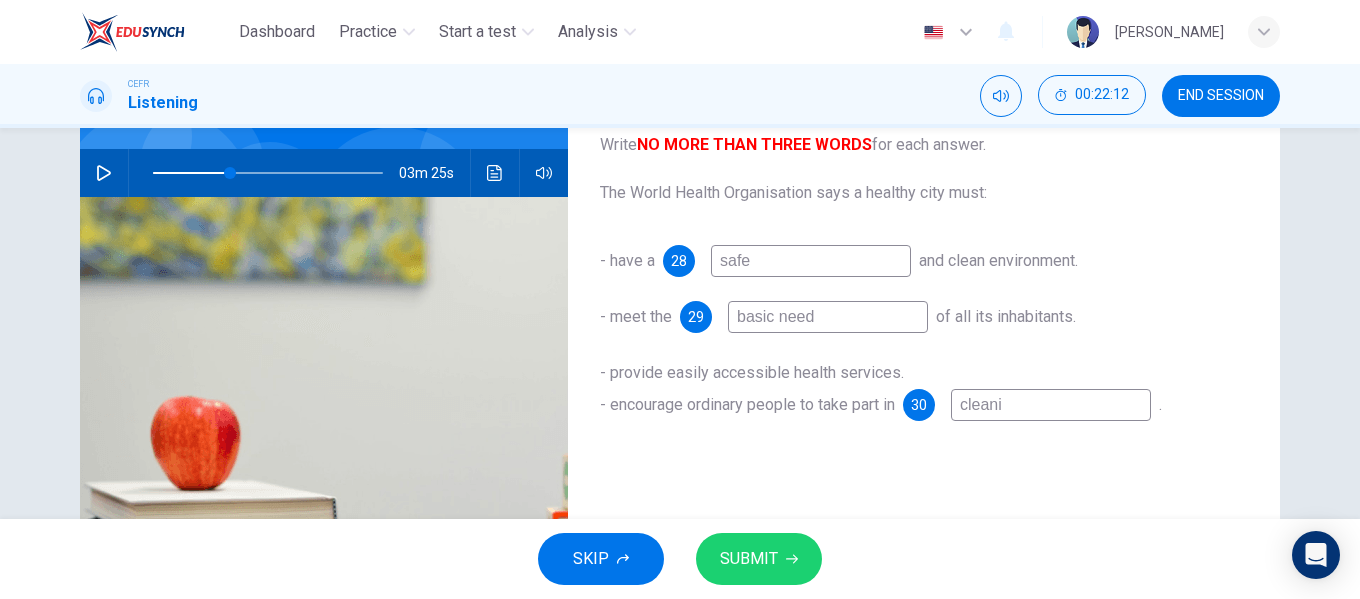 type on "33" 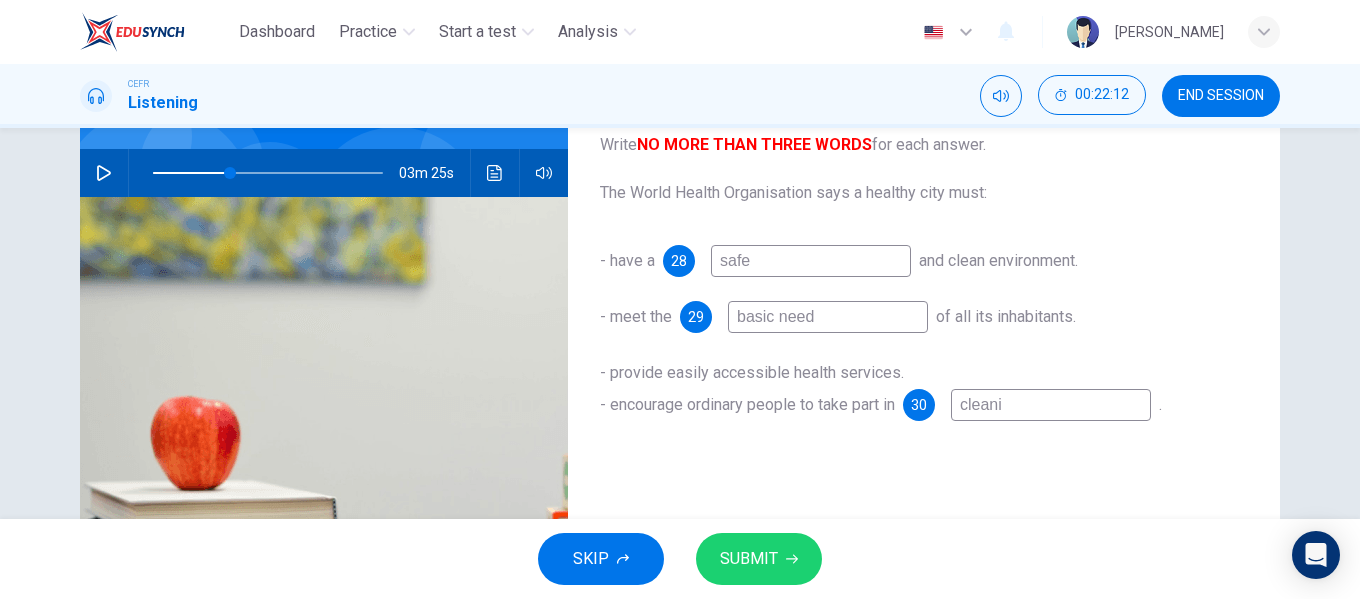 type on "cleanin" 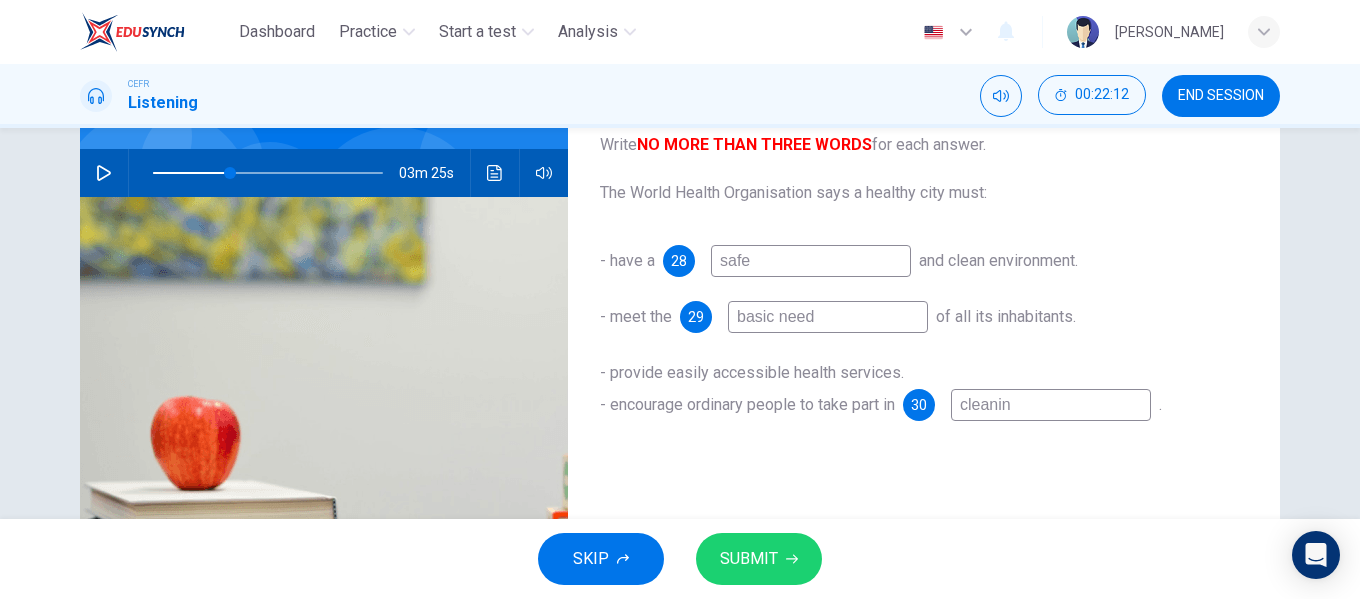 type on "33" 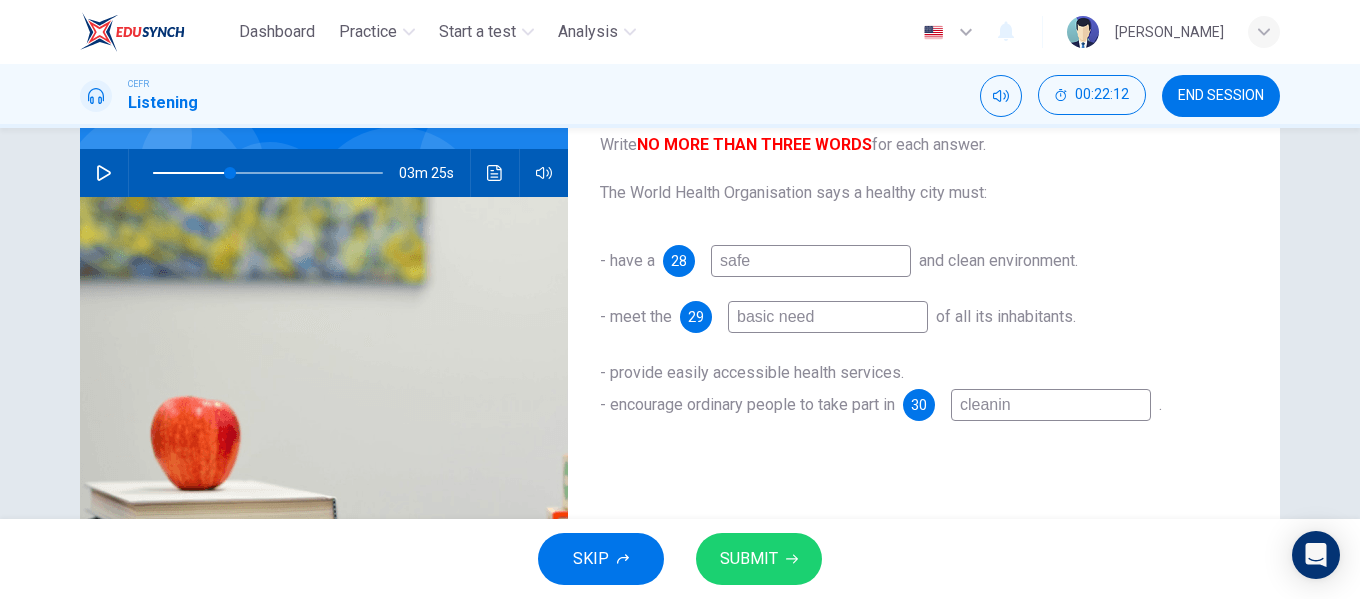 type on "cleaning" 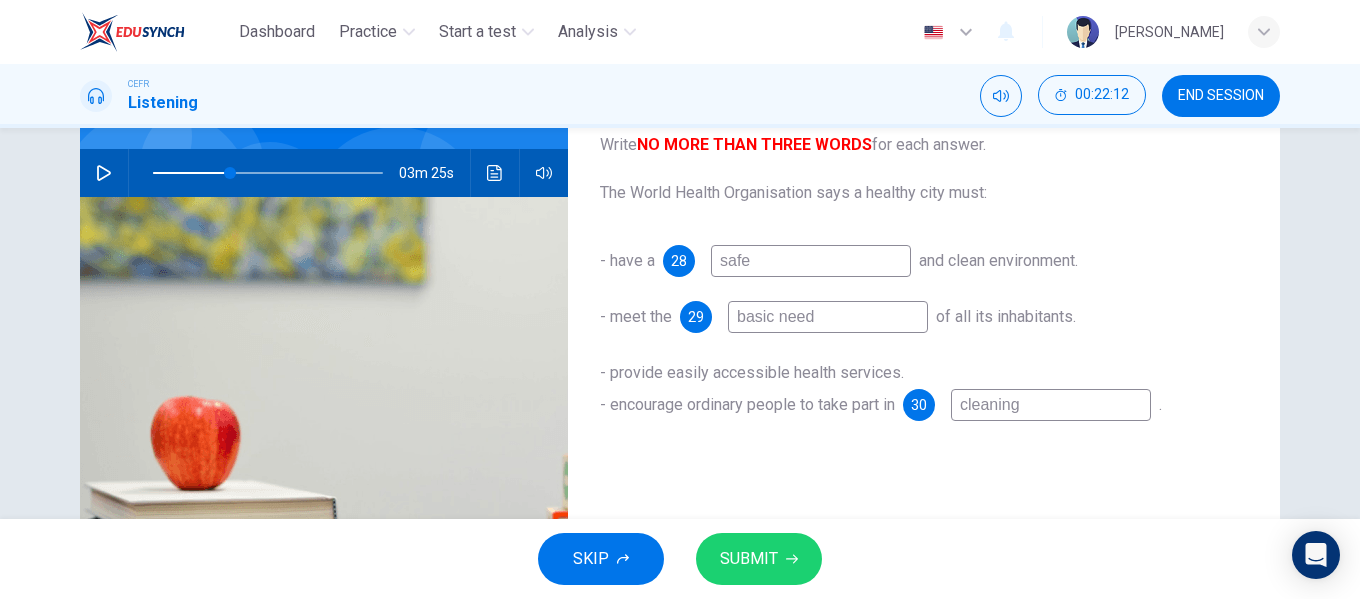 type on "33" 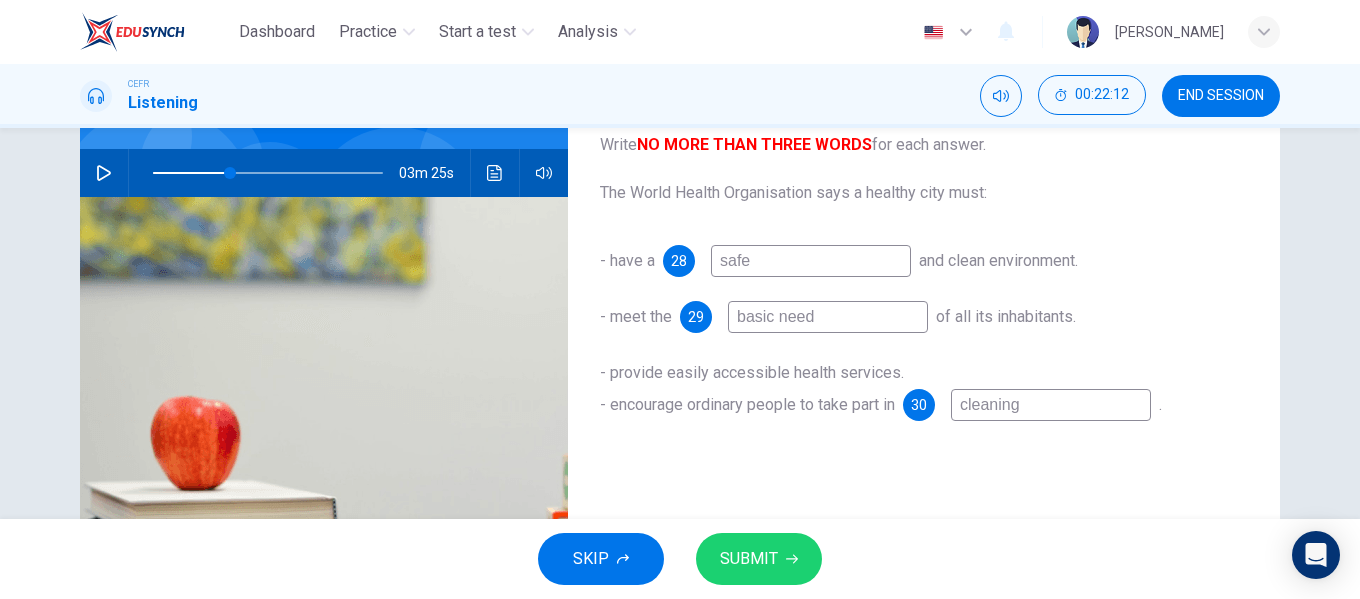 type on "cleaning" 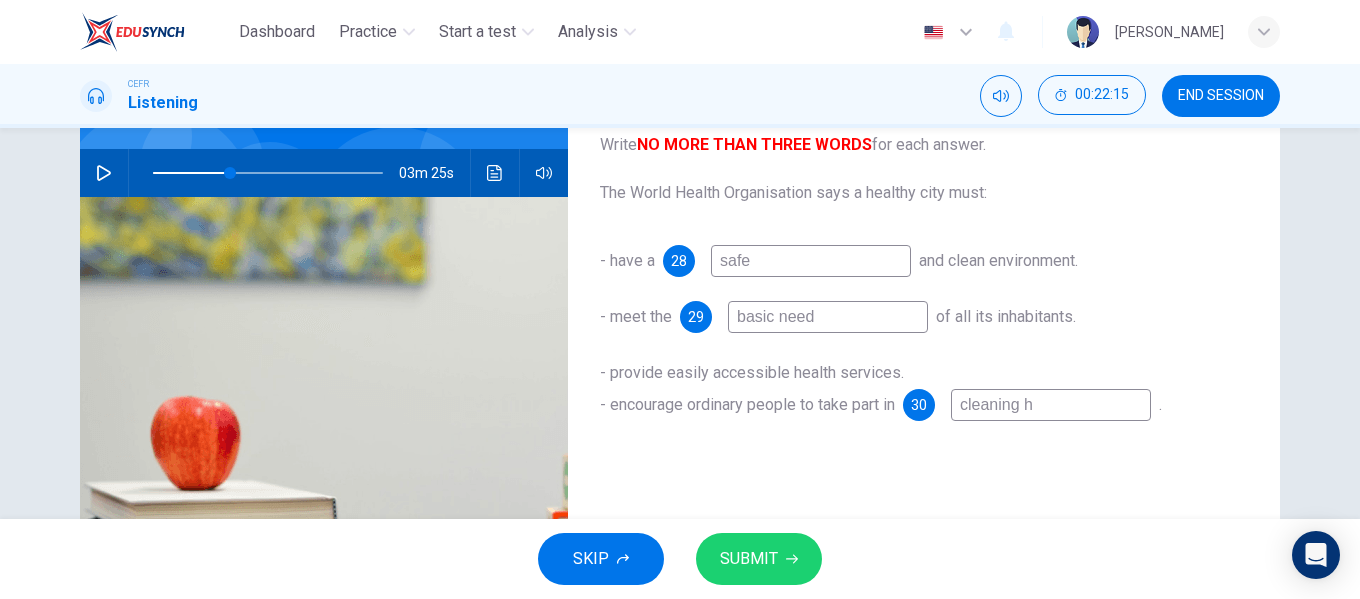 type on "cleaning" 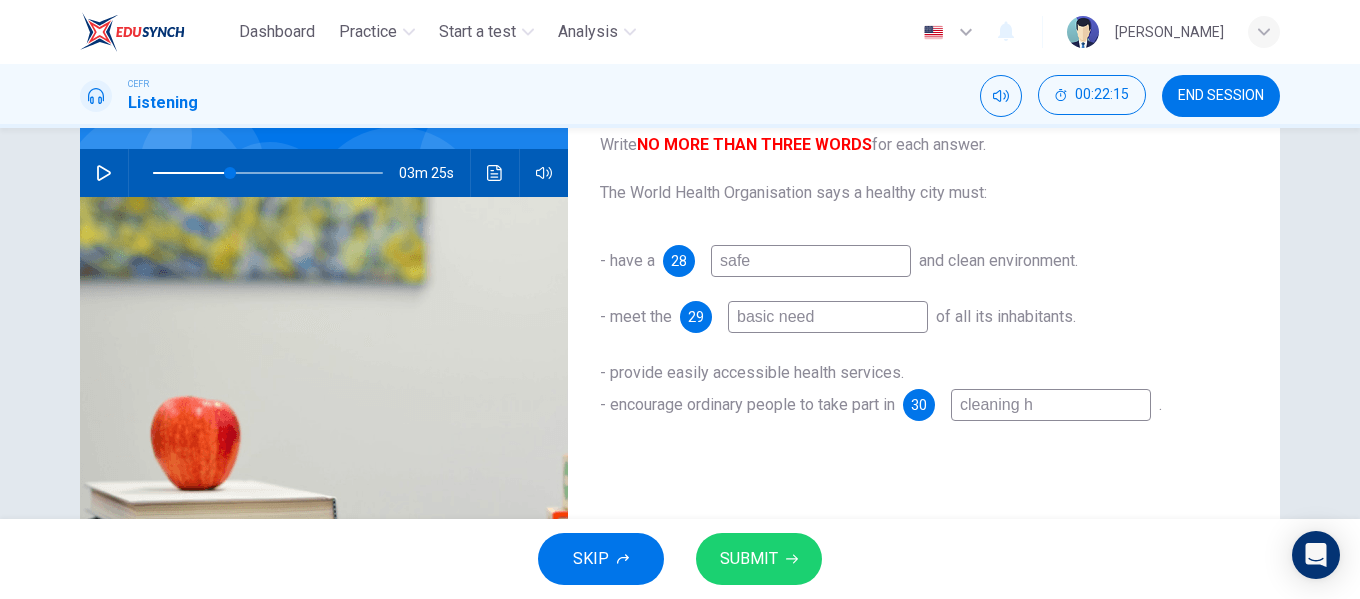 type on "33" 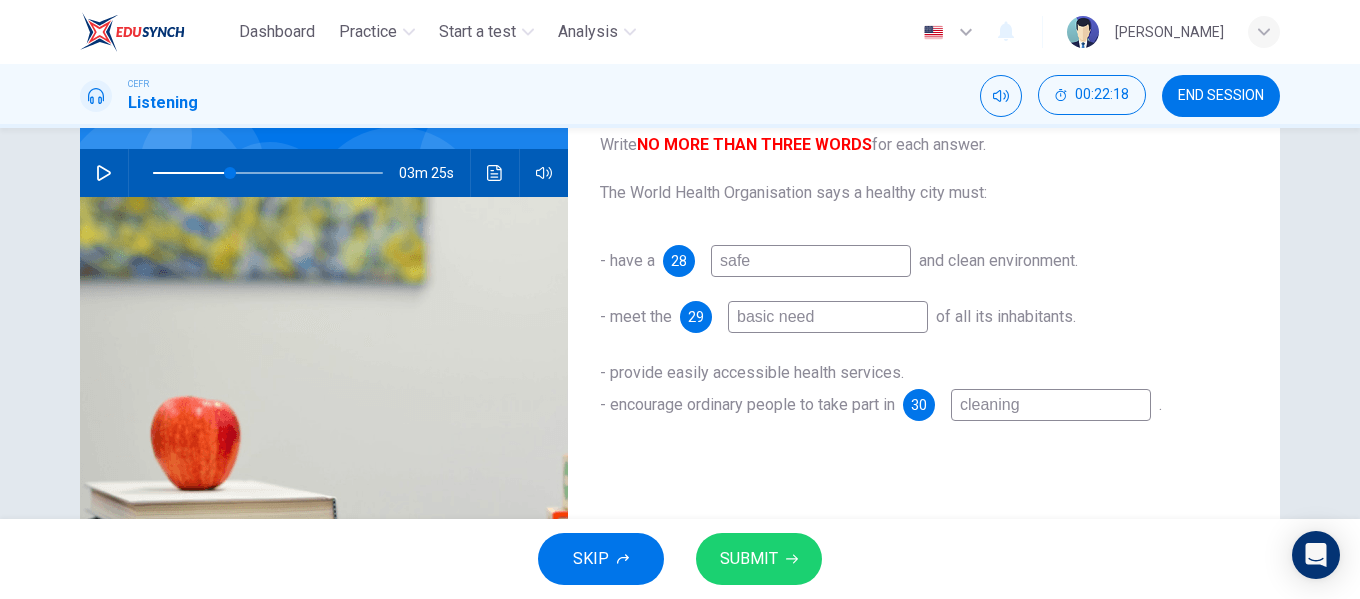 type on "cleaning" 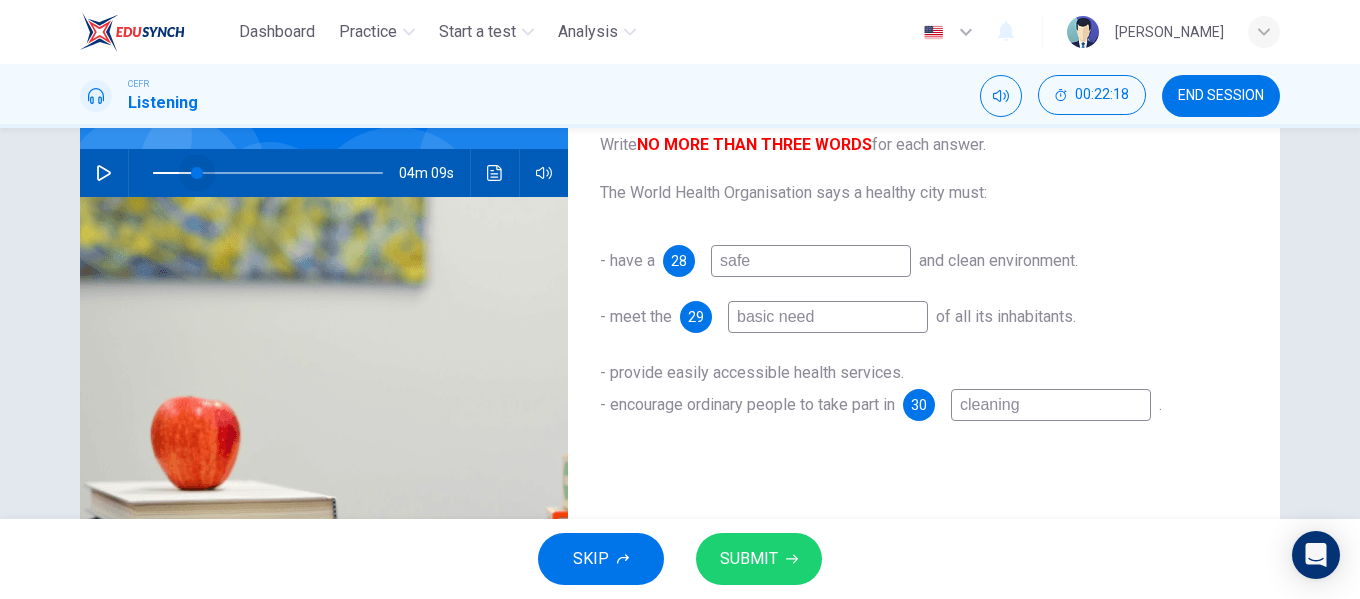 click at bounding box center (268, 173) 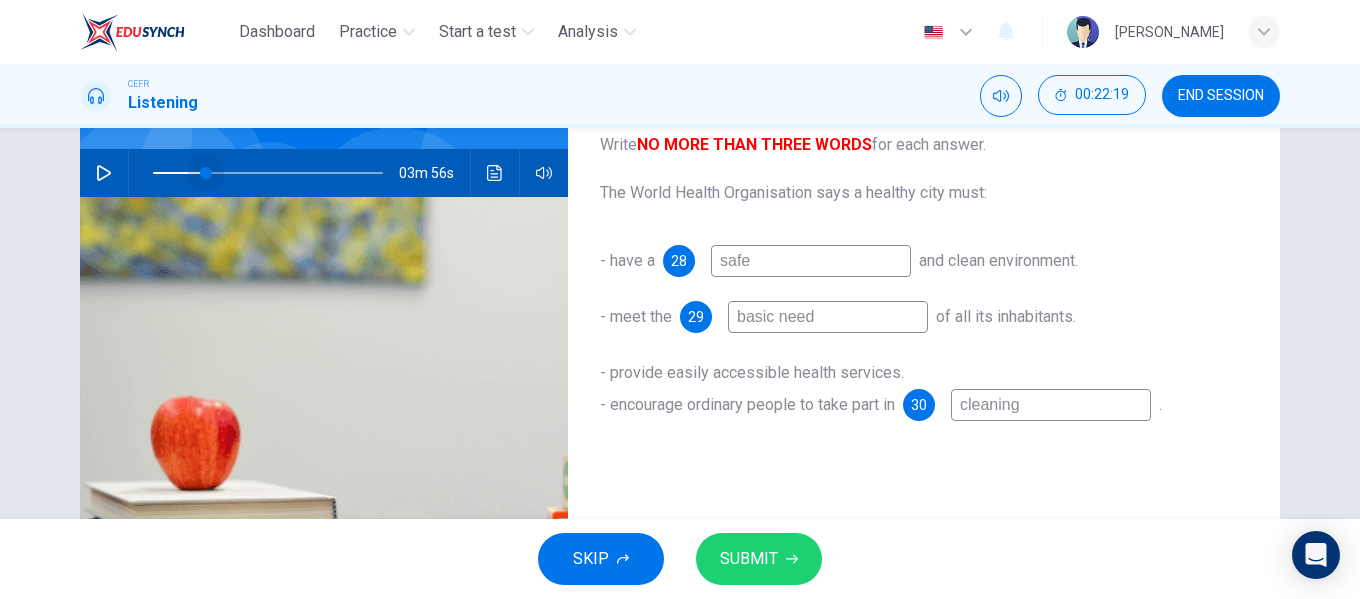 click at bounding box center (206, 173) 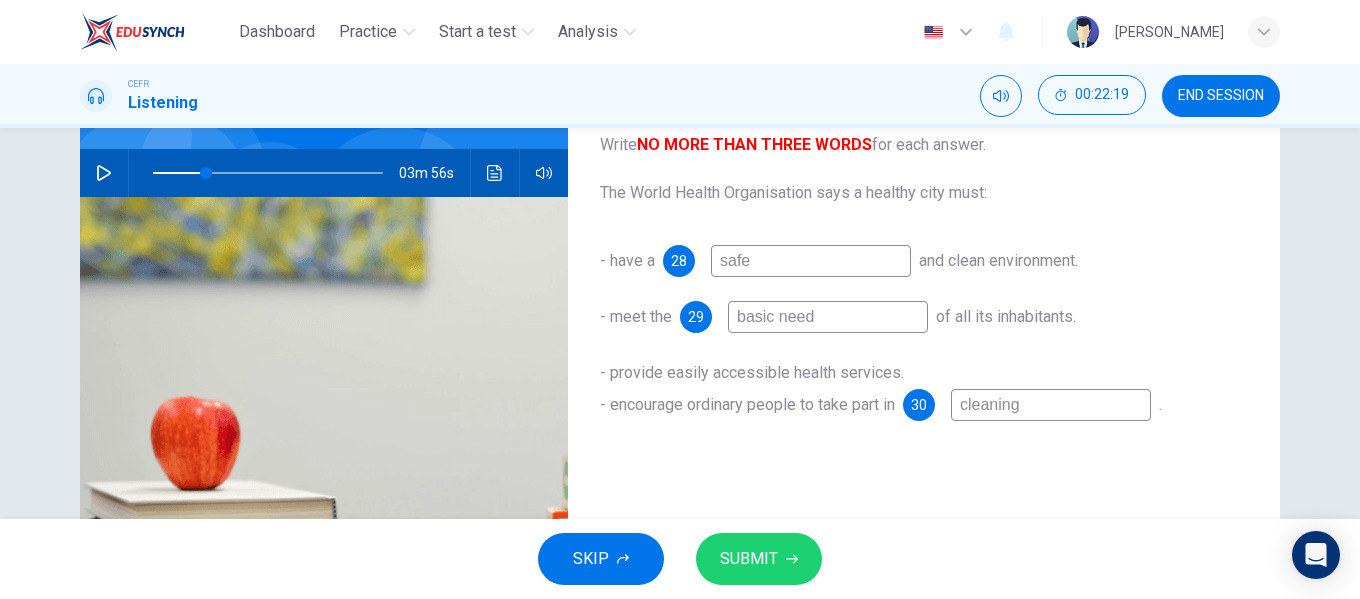 click 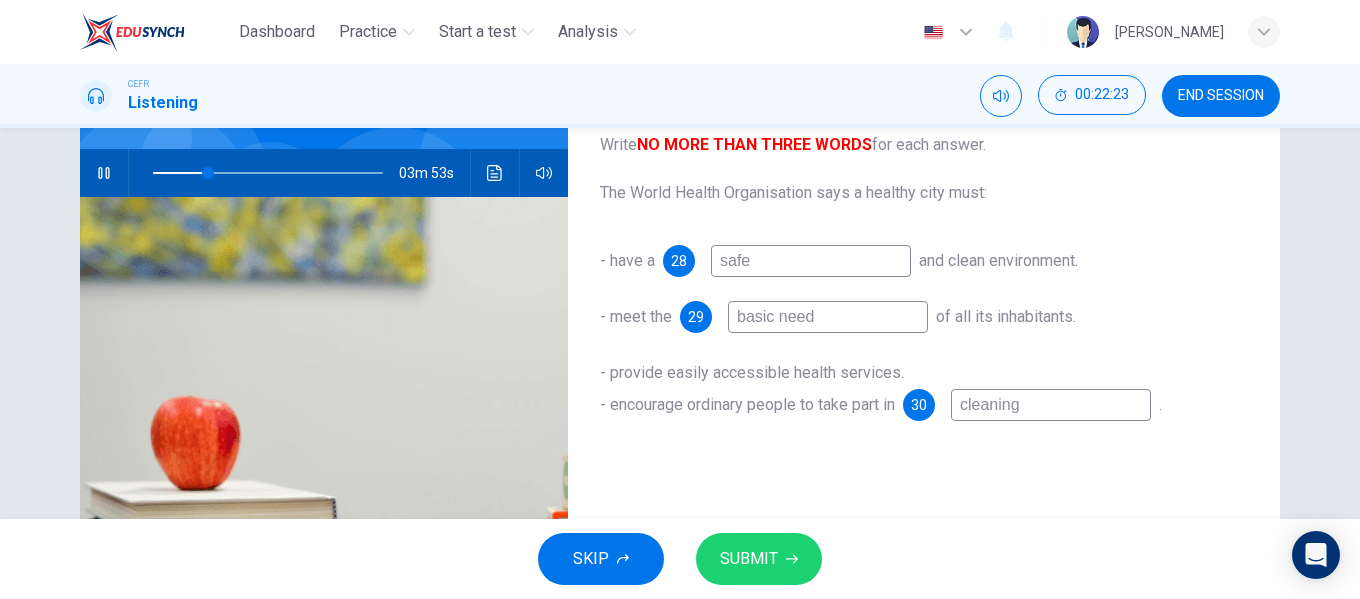 drag, startPoint x: 1037, startPoint y: 416, endPoint x: 956, endPoint y: 409, distance: 81.3019 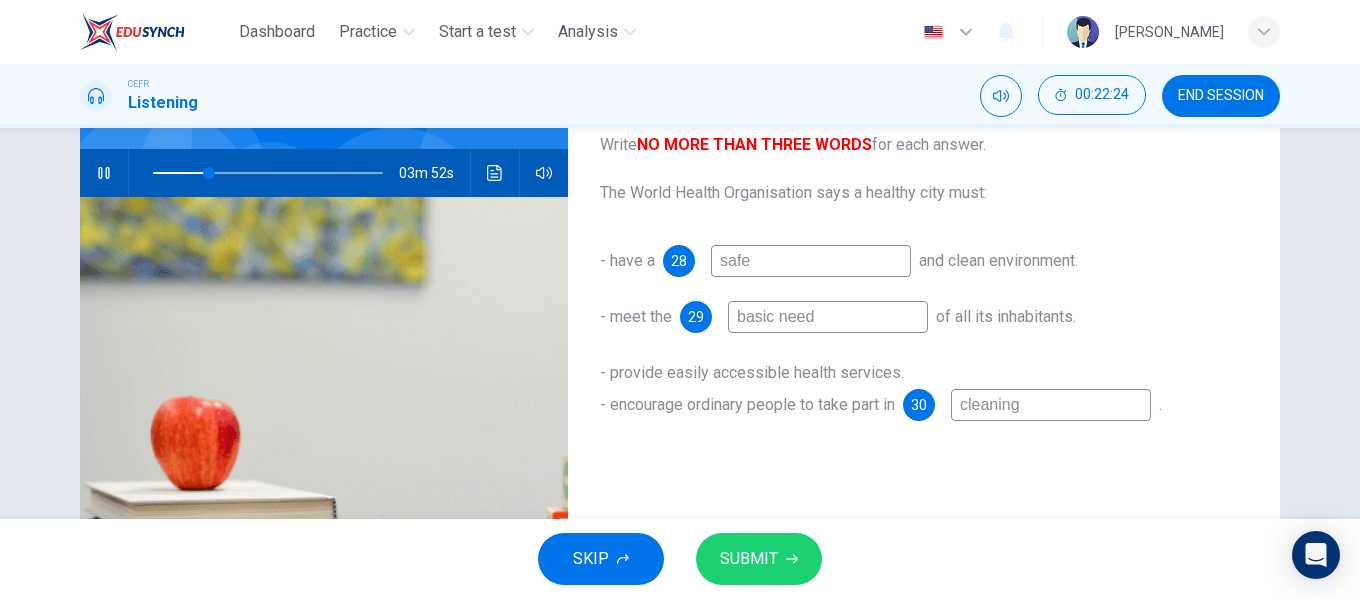 type 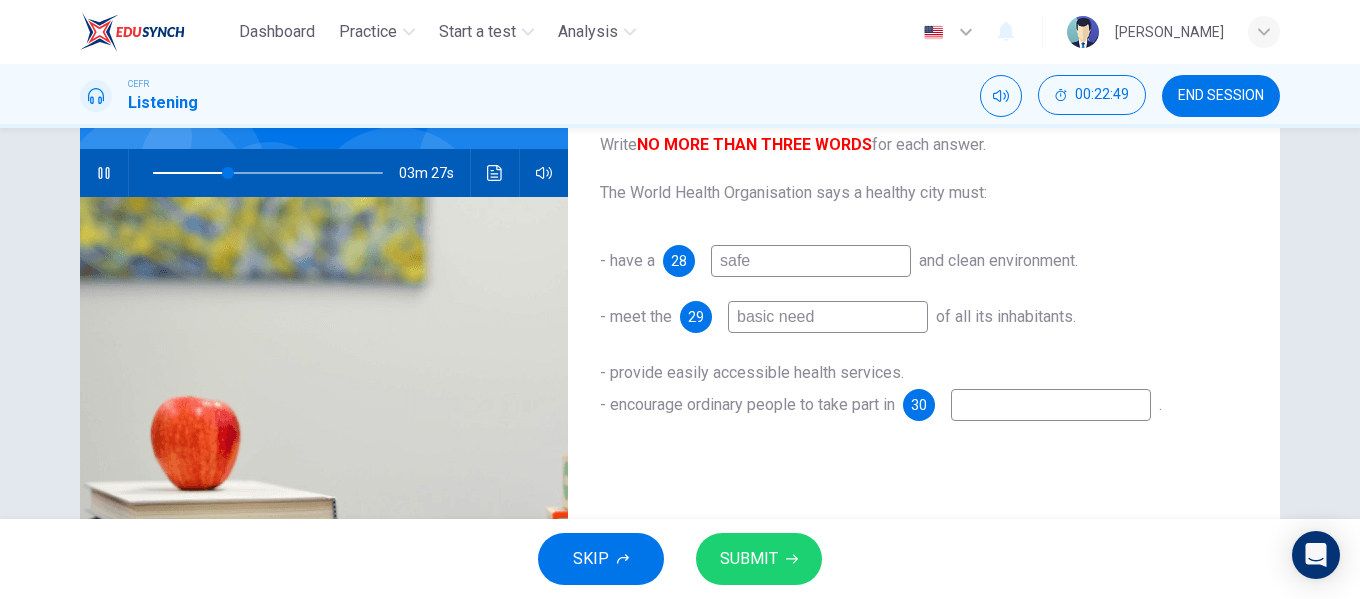 type on "33" 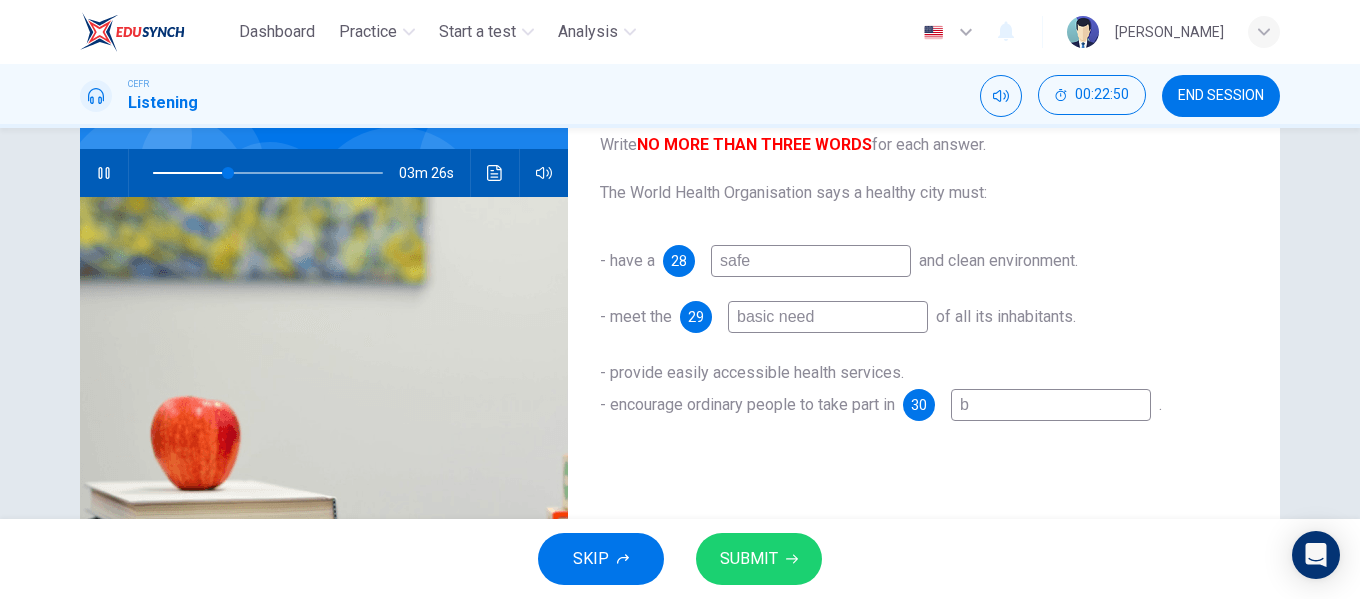 type on "be" 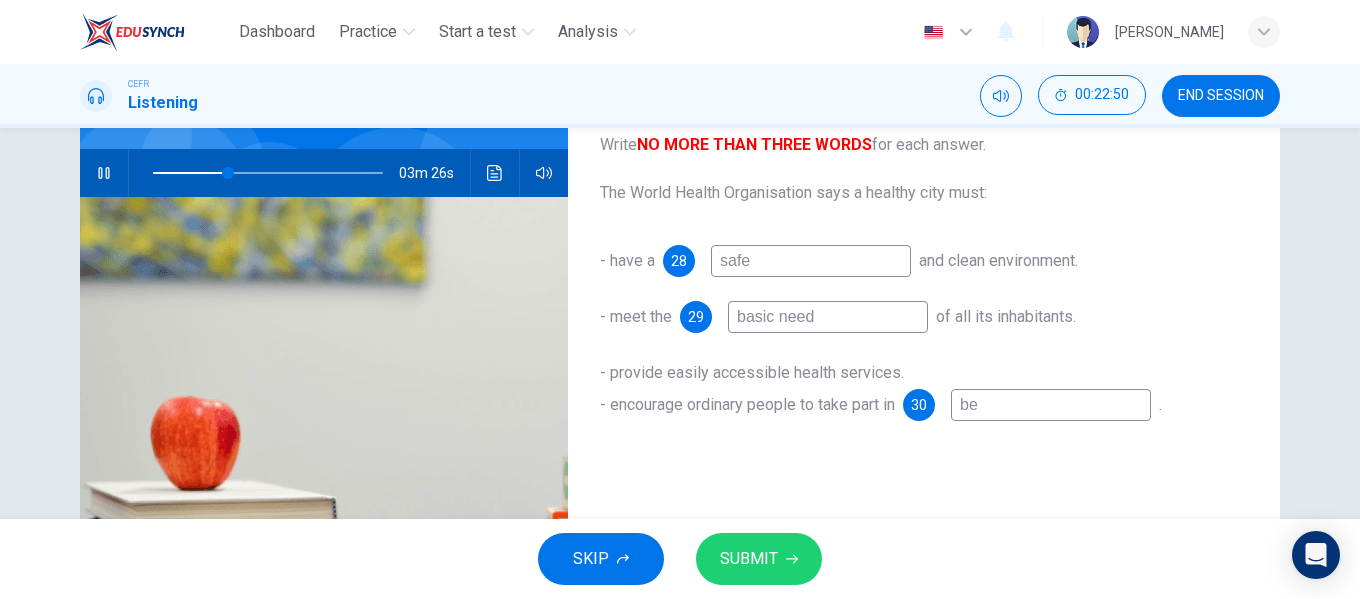 type on "33" 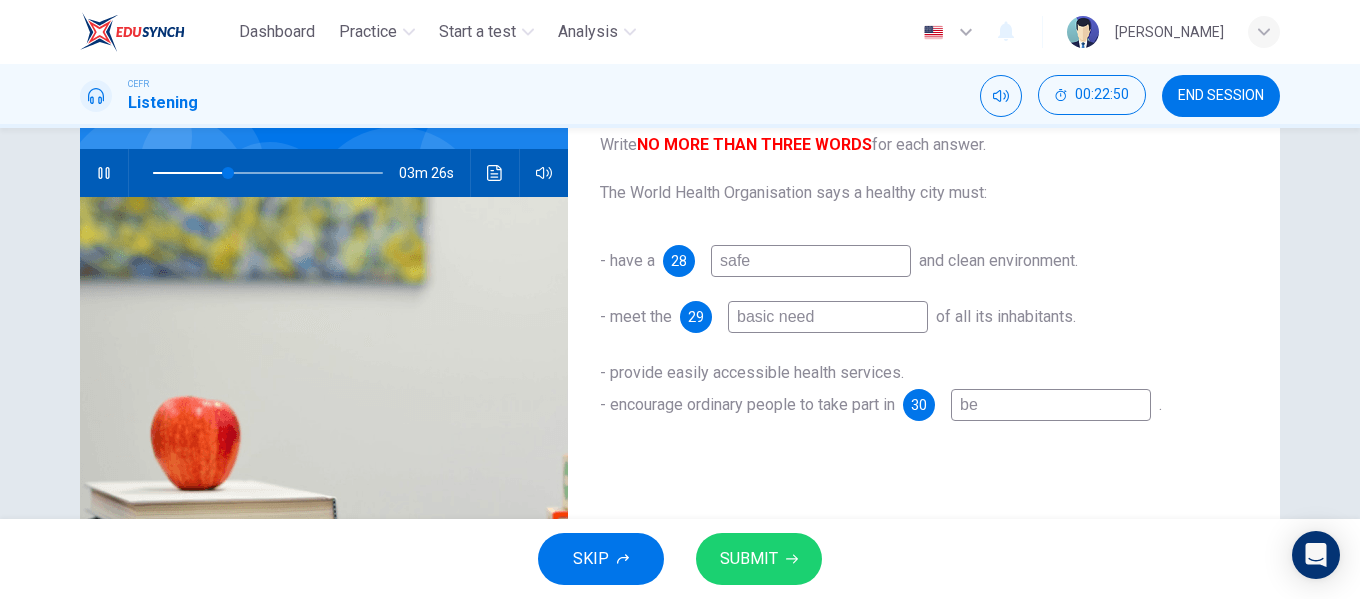 type on "ben" 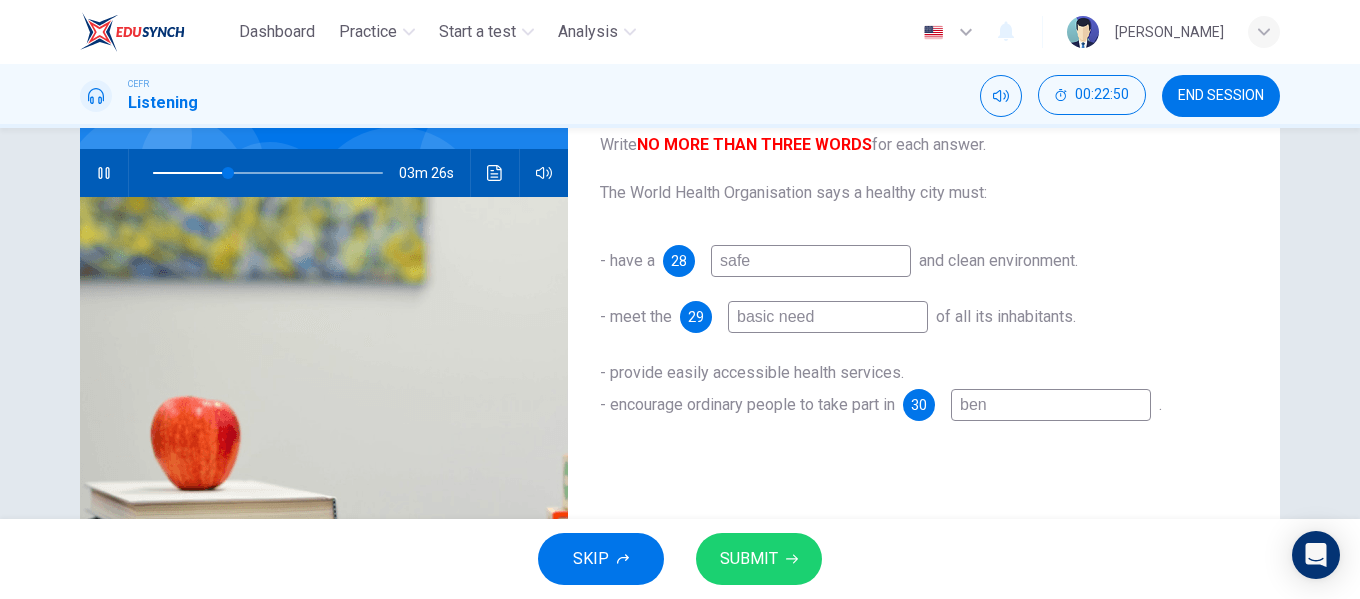type on "33" 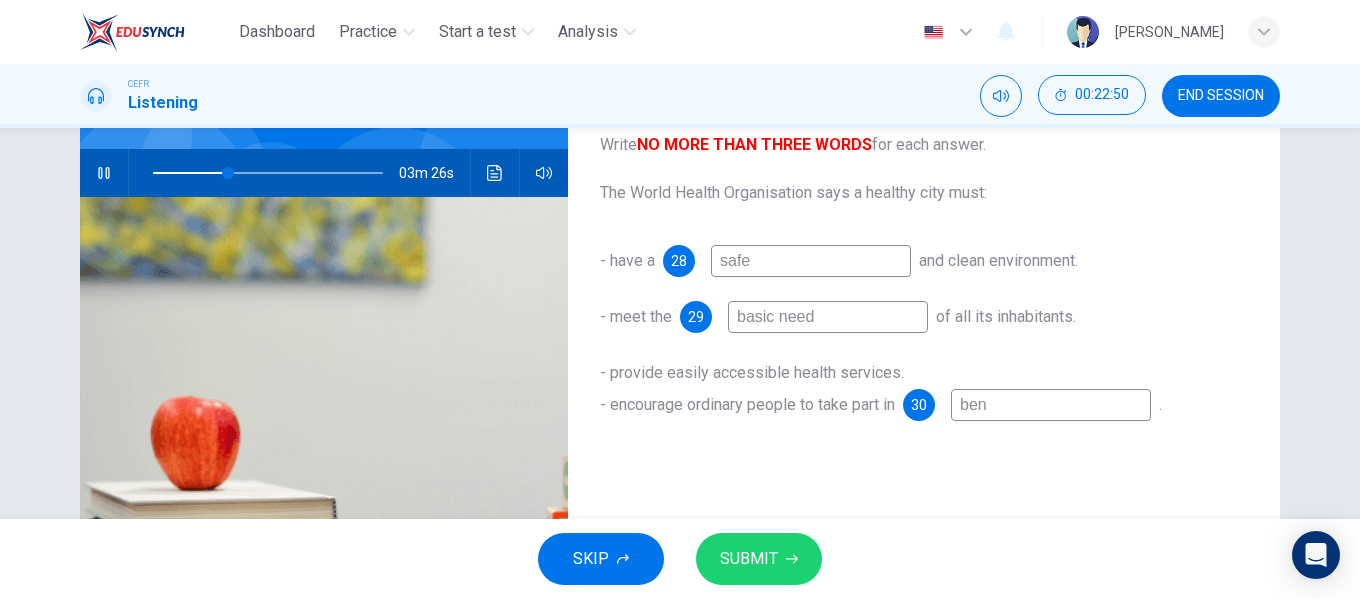 type on "bene" 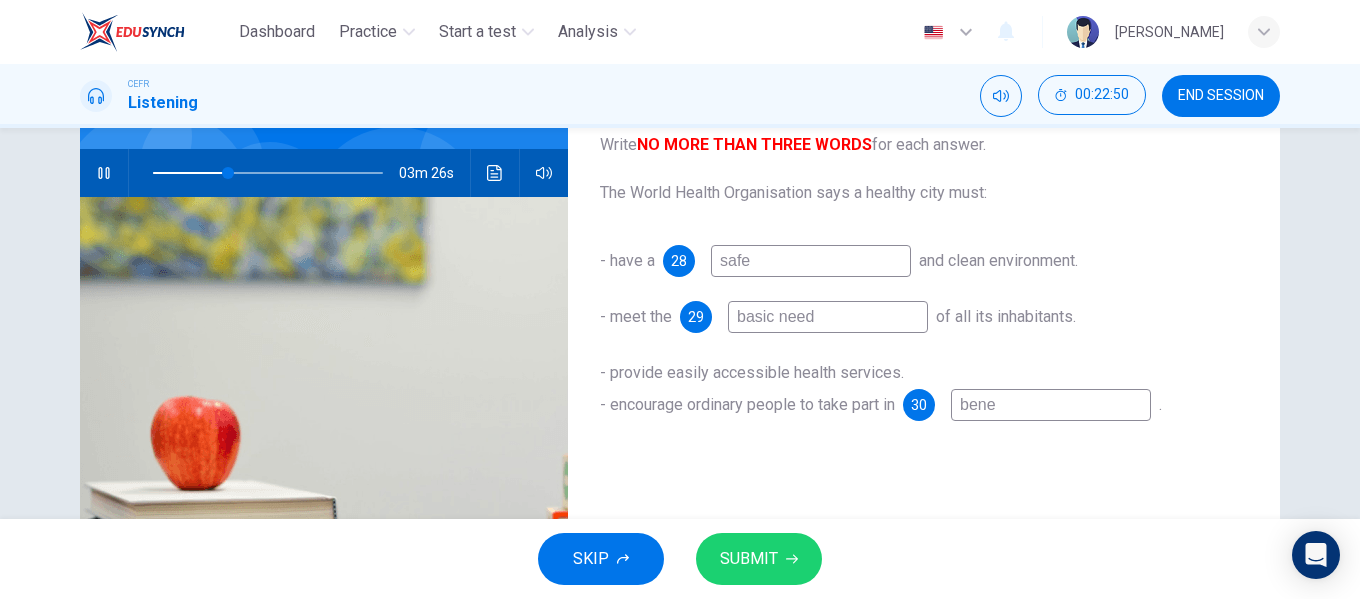 type on "33" 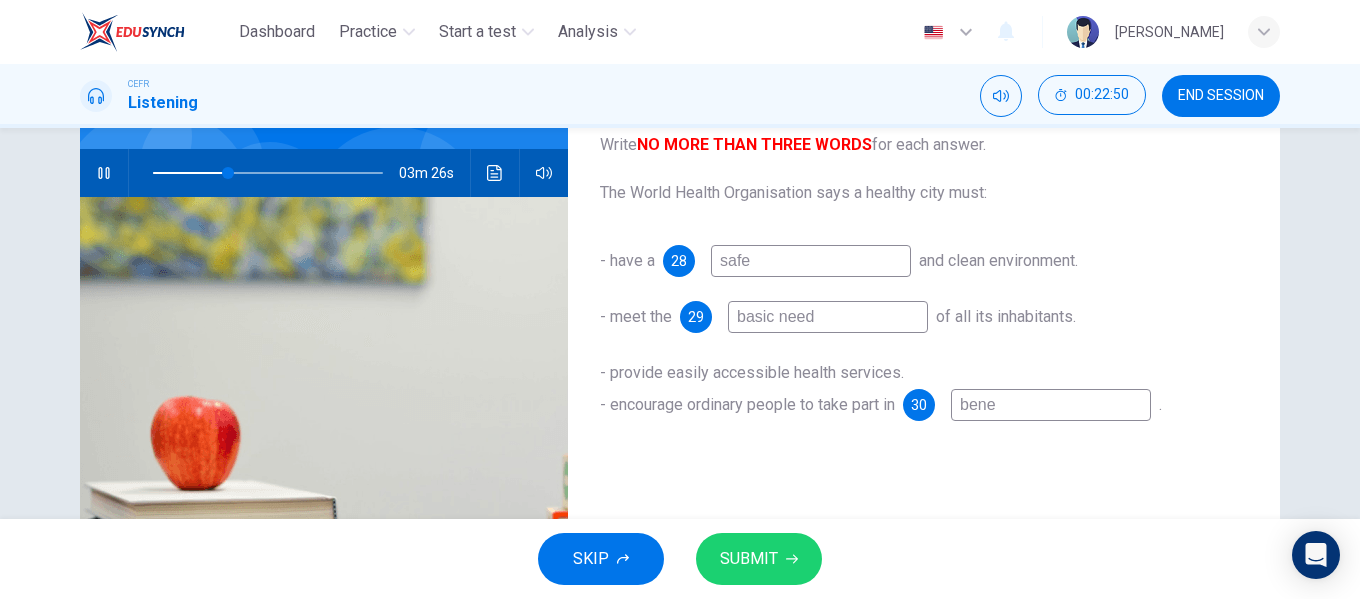 type on "benef" 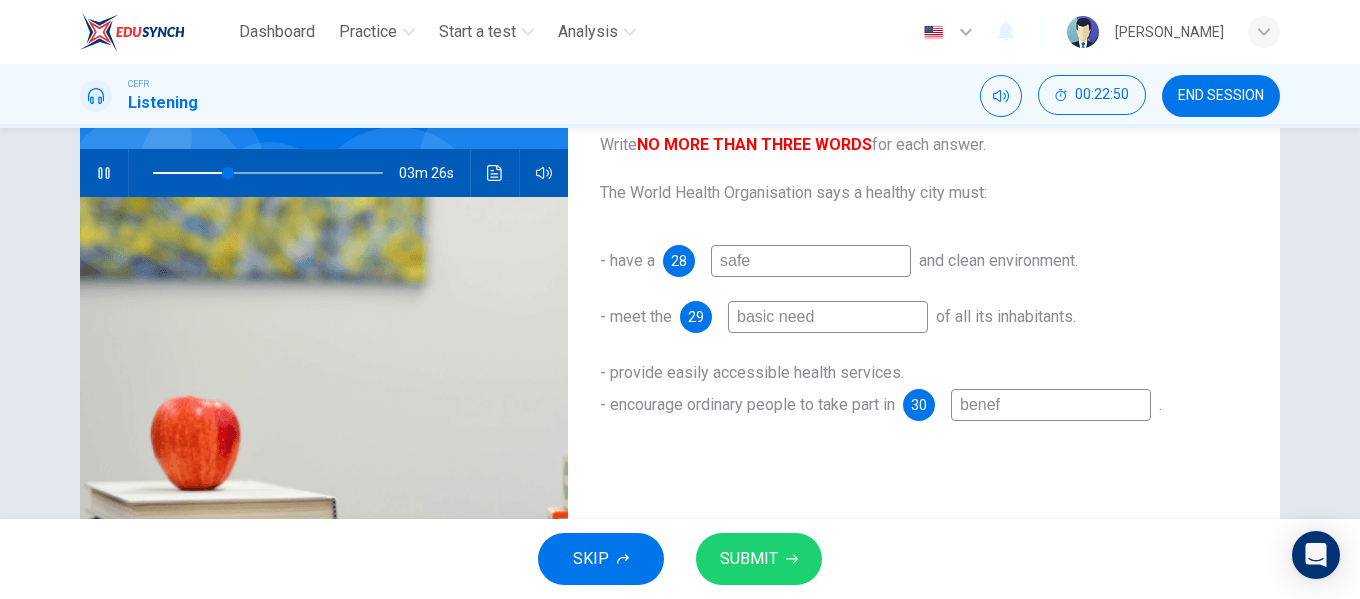 type on "33" 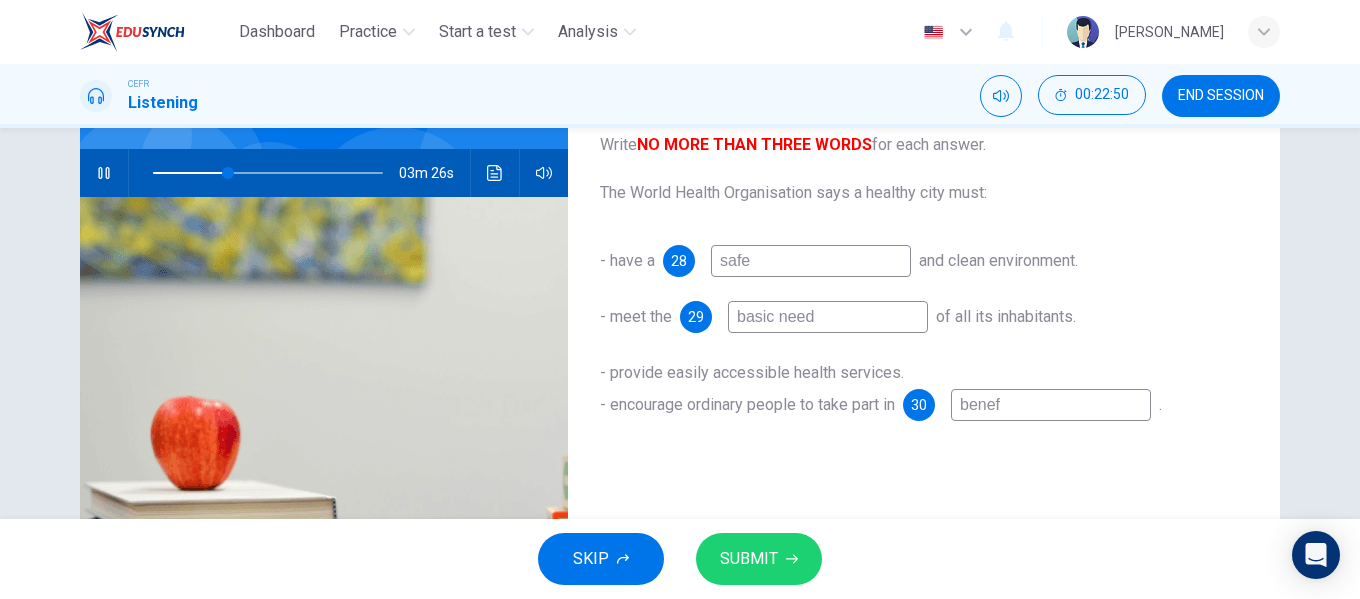 type on "benefi" 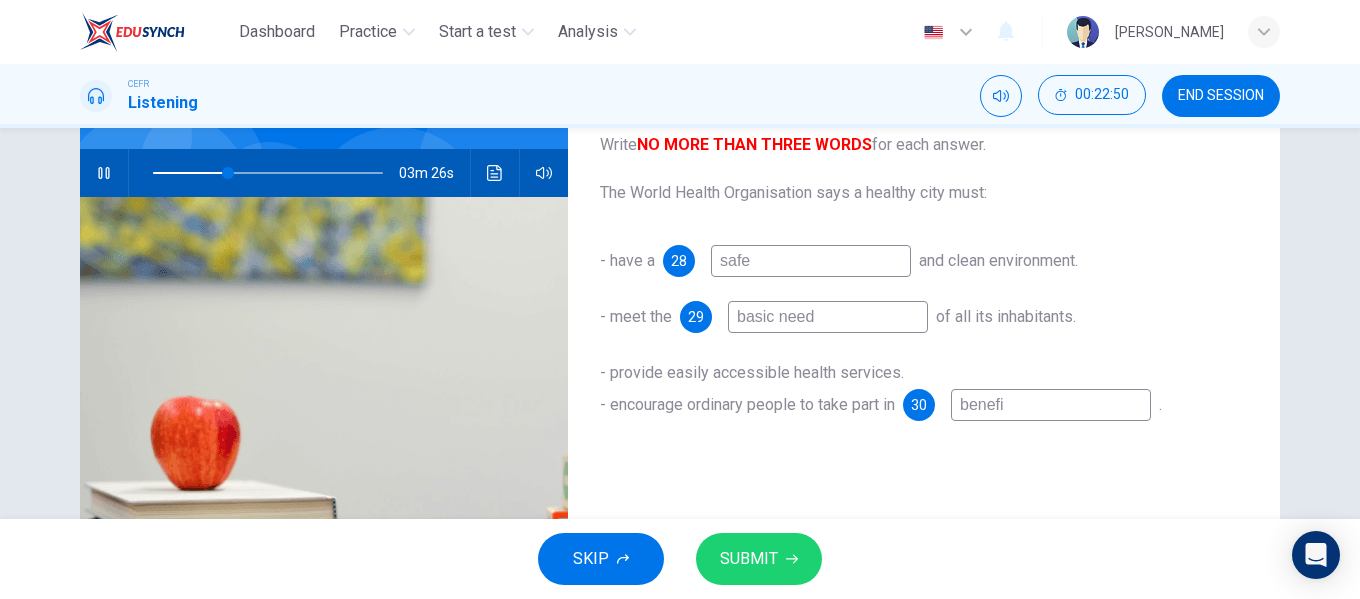 type on "33" 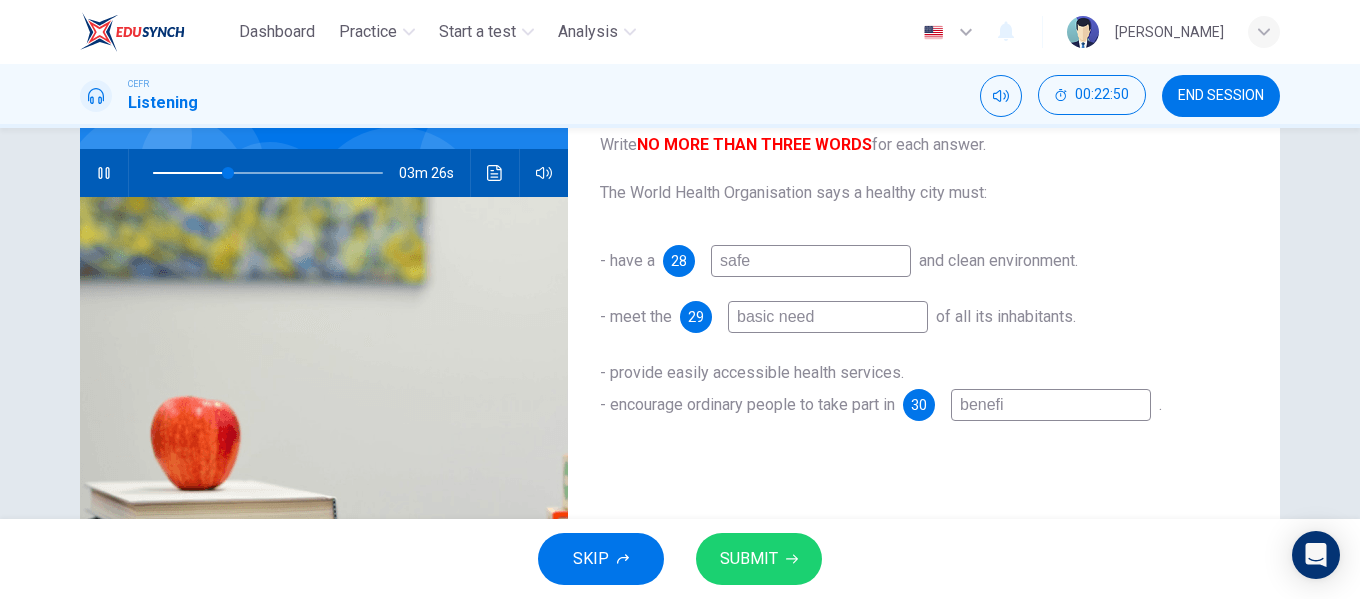 type on "benefit" 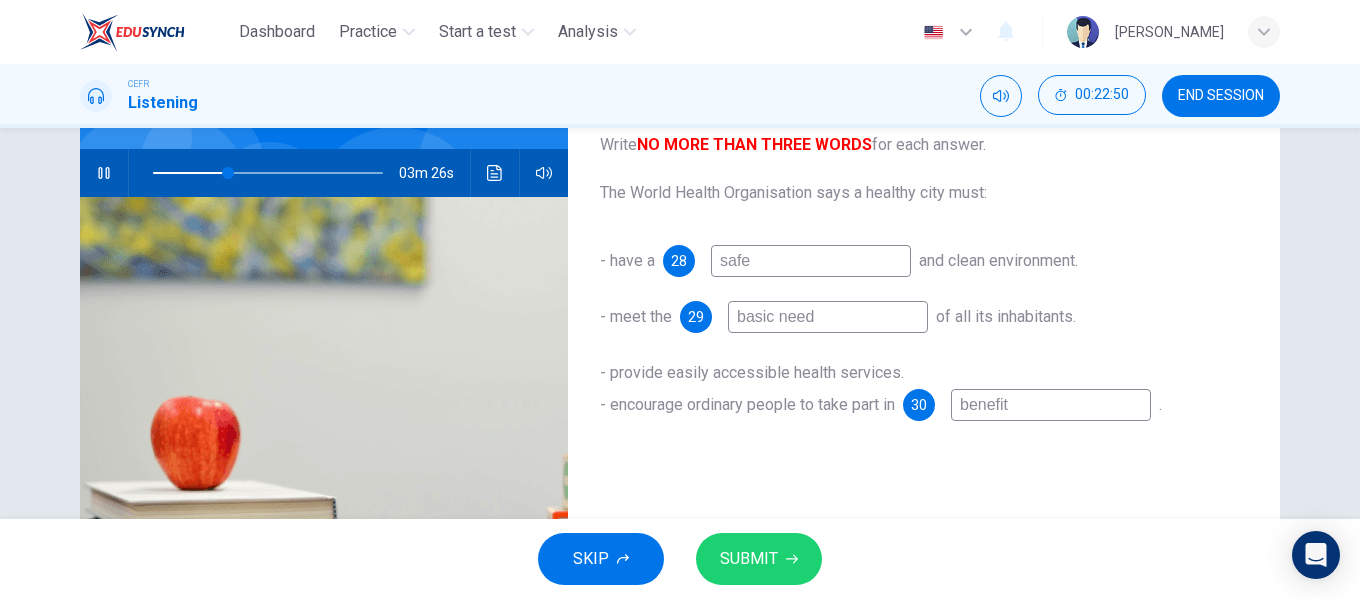type on "33" 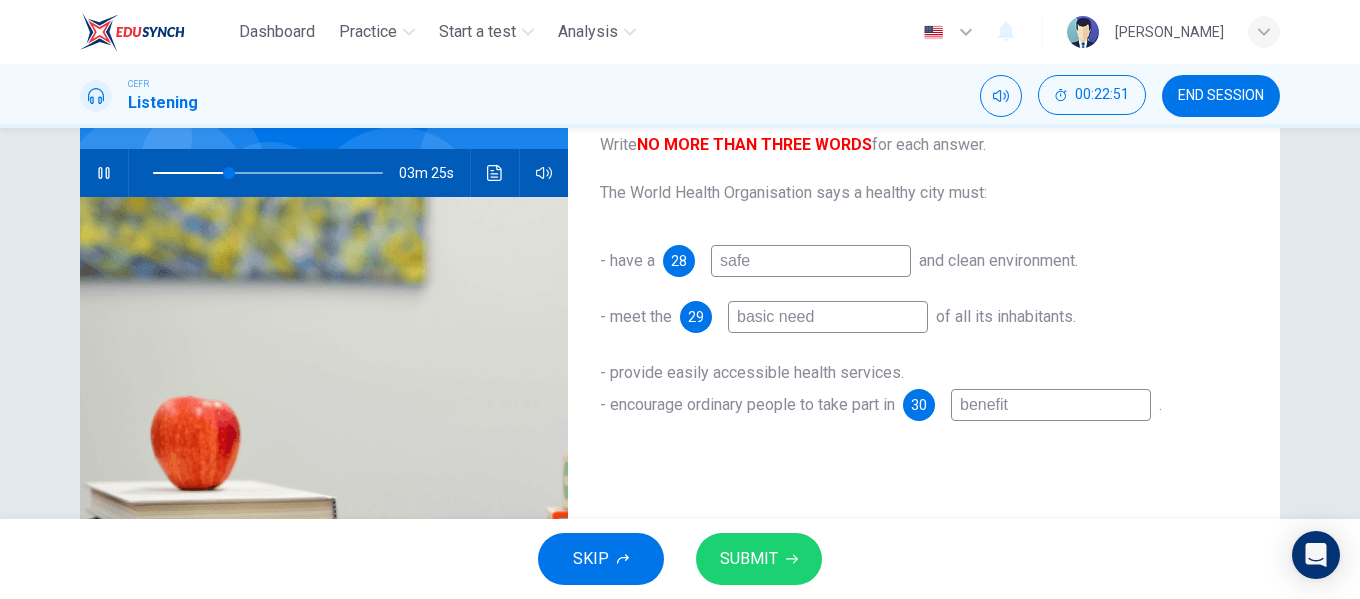 type on "benefit" 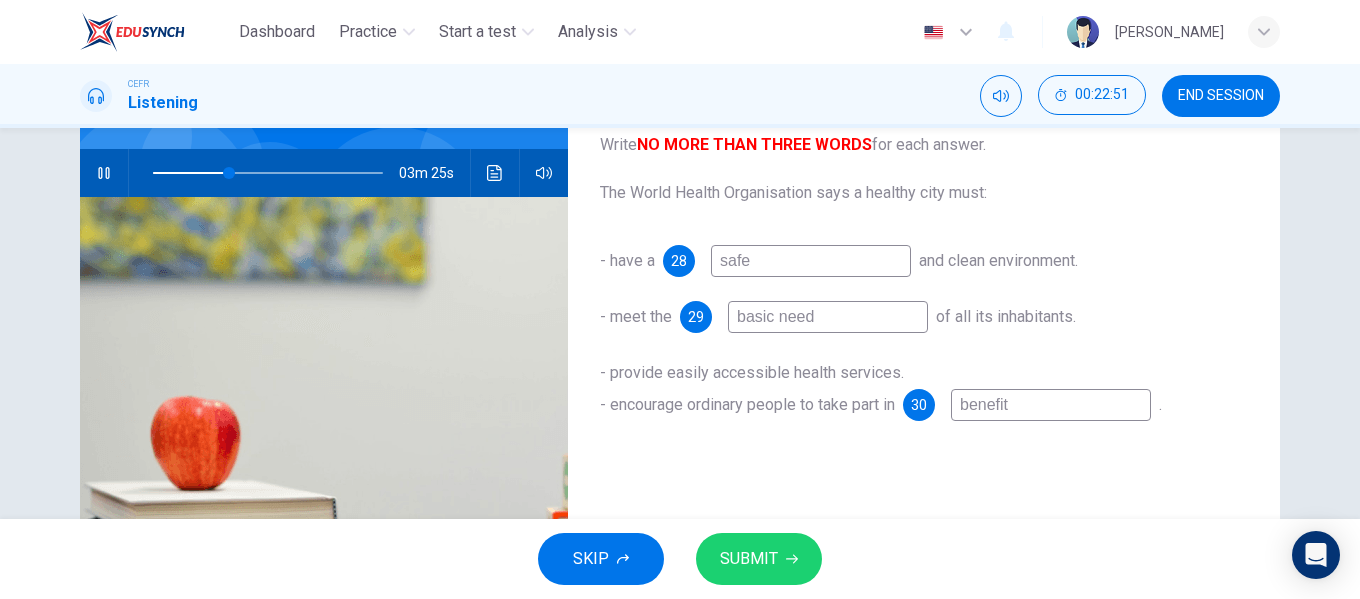 type on "33" 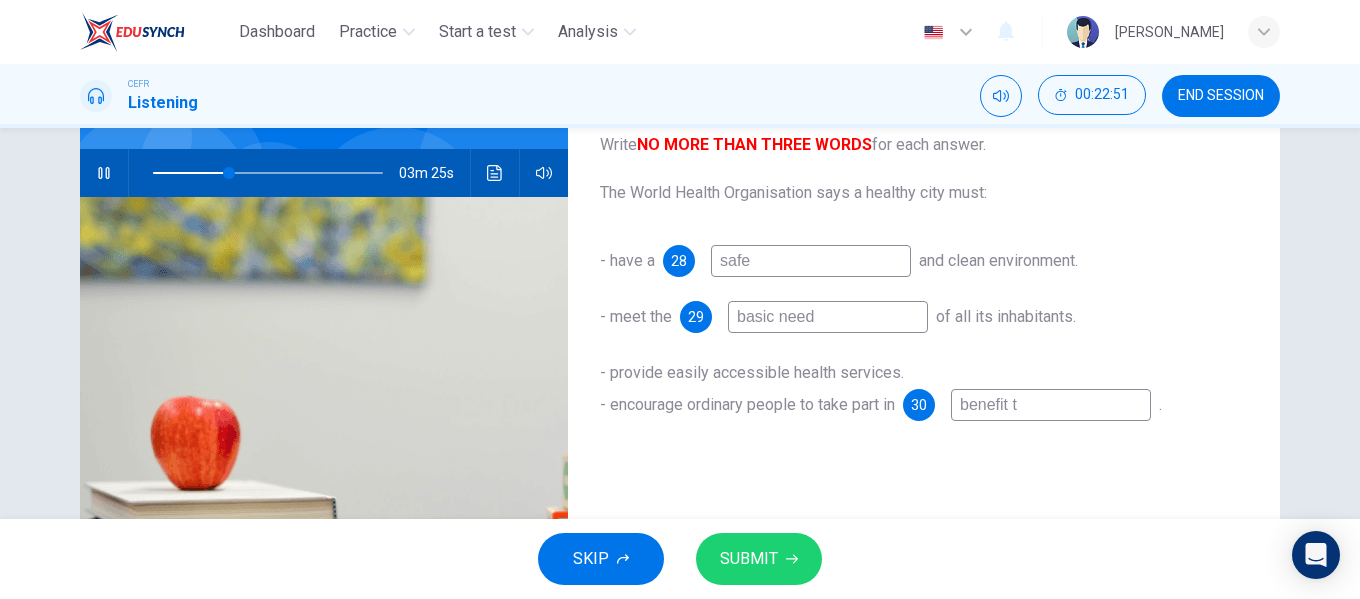 type on "33" 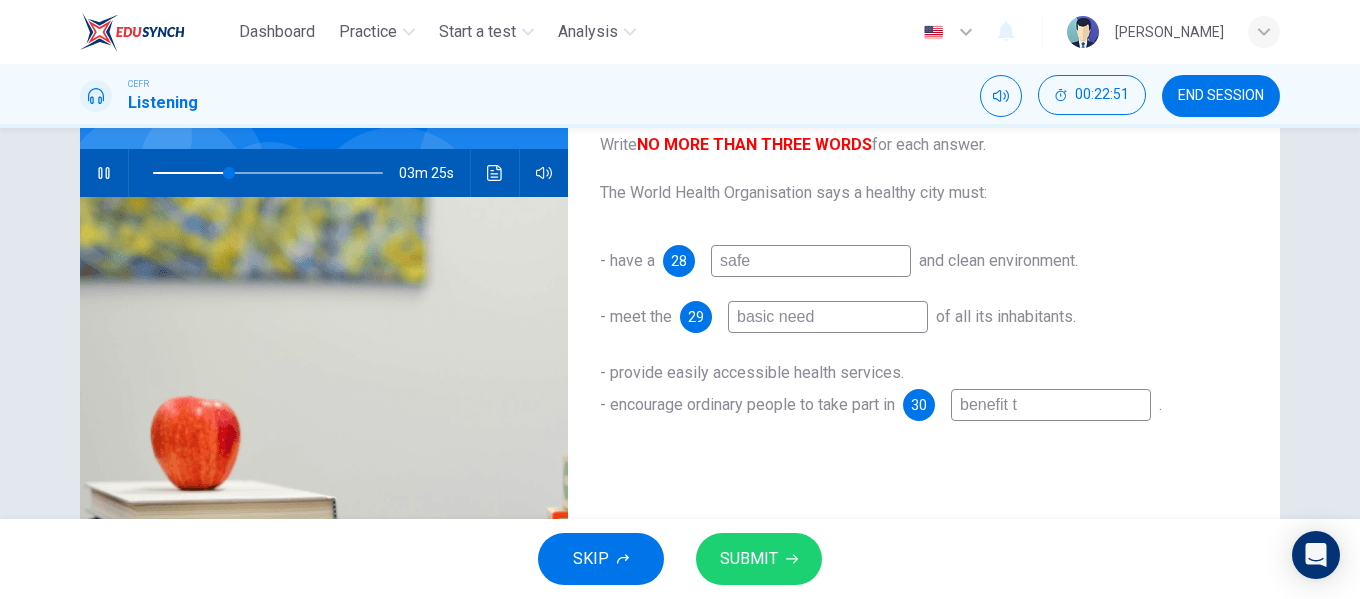 type on "benefit th" 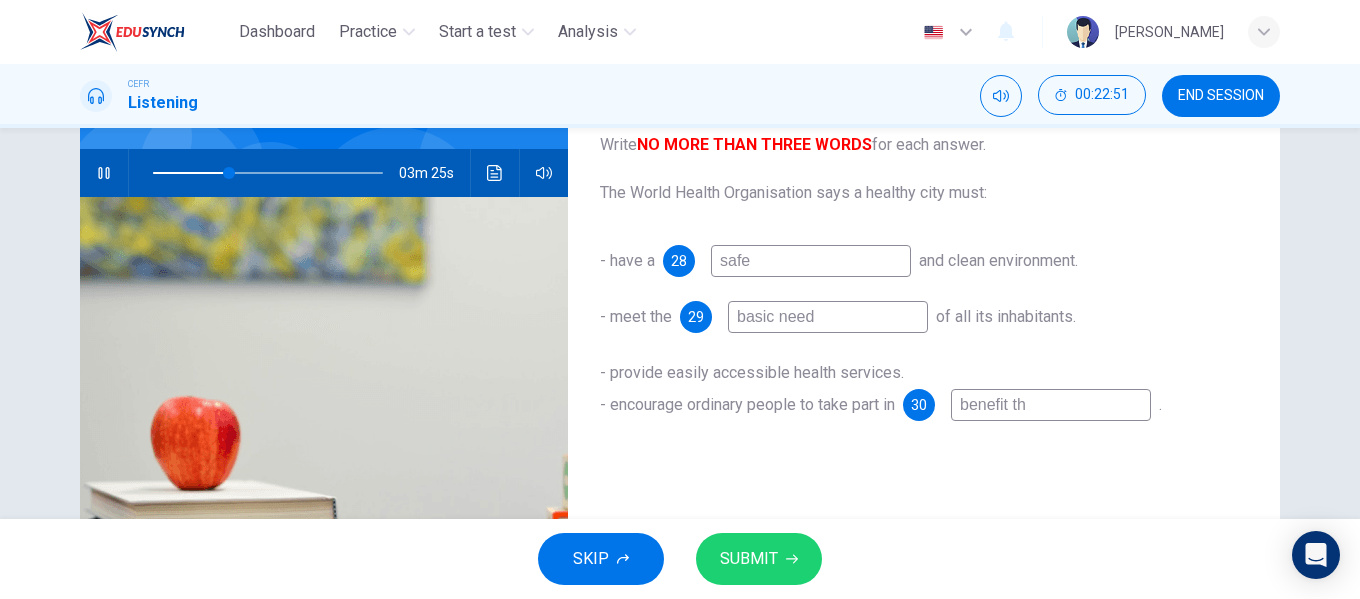 type on "33" 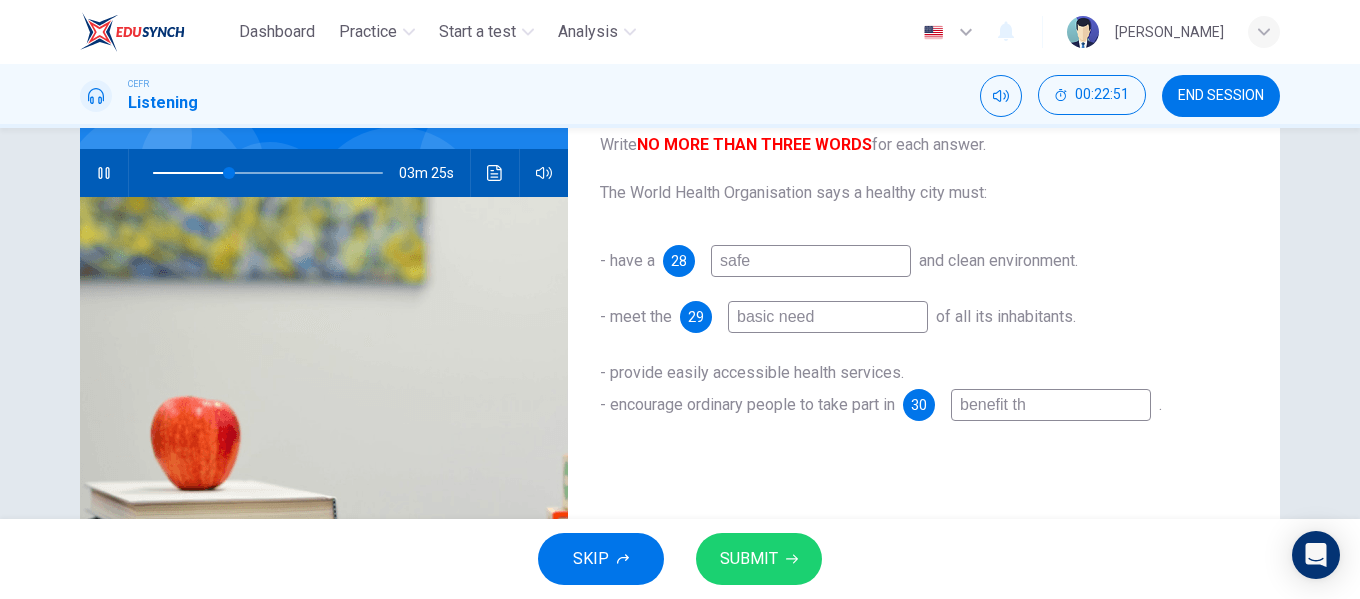 type on "benefit the" 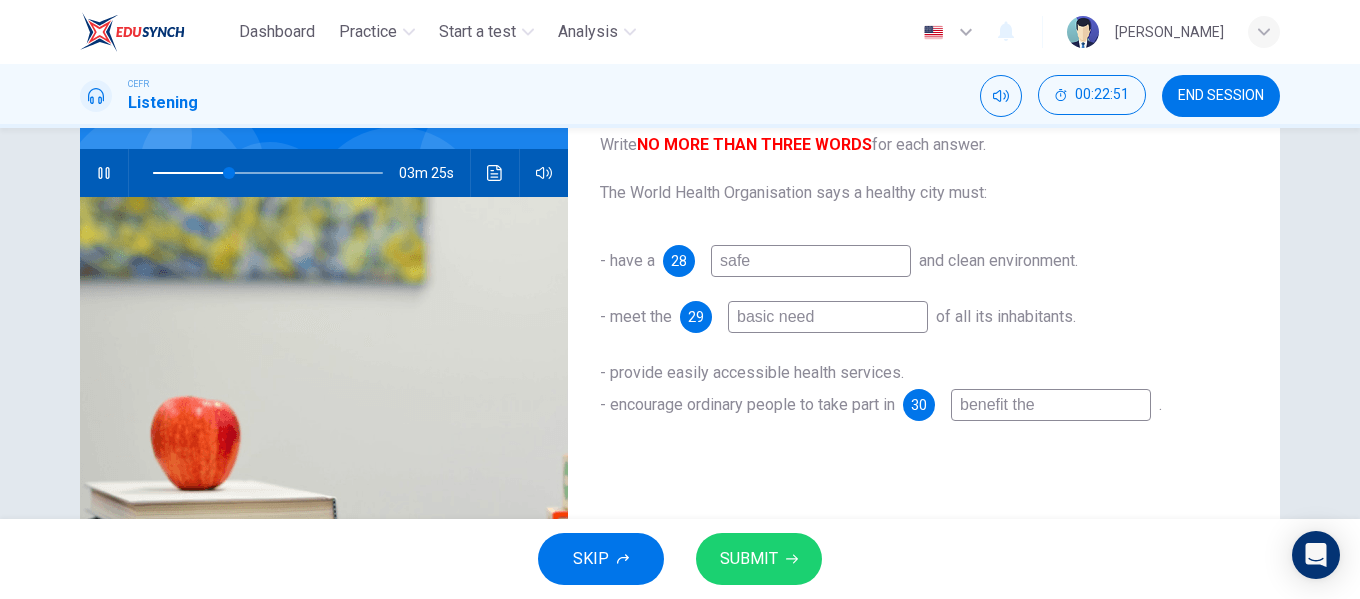 type on "33" 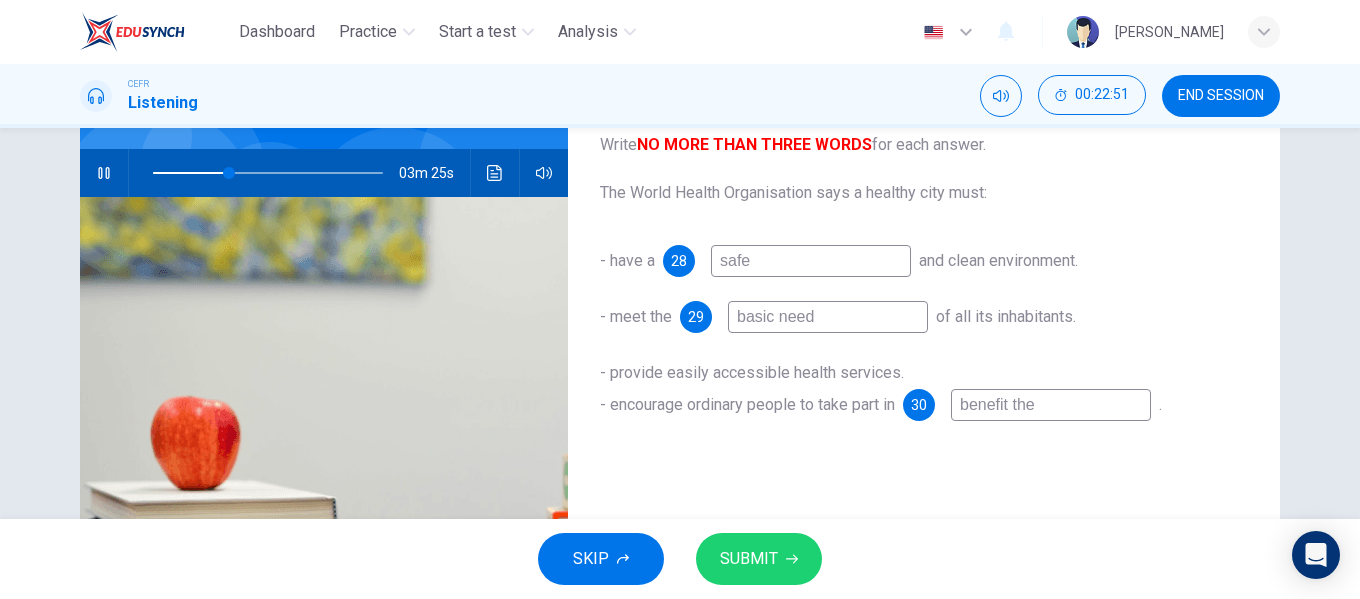 type on "benefit the" 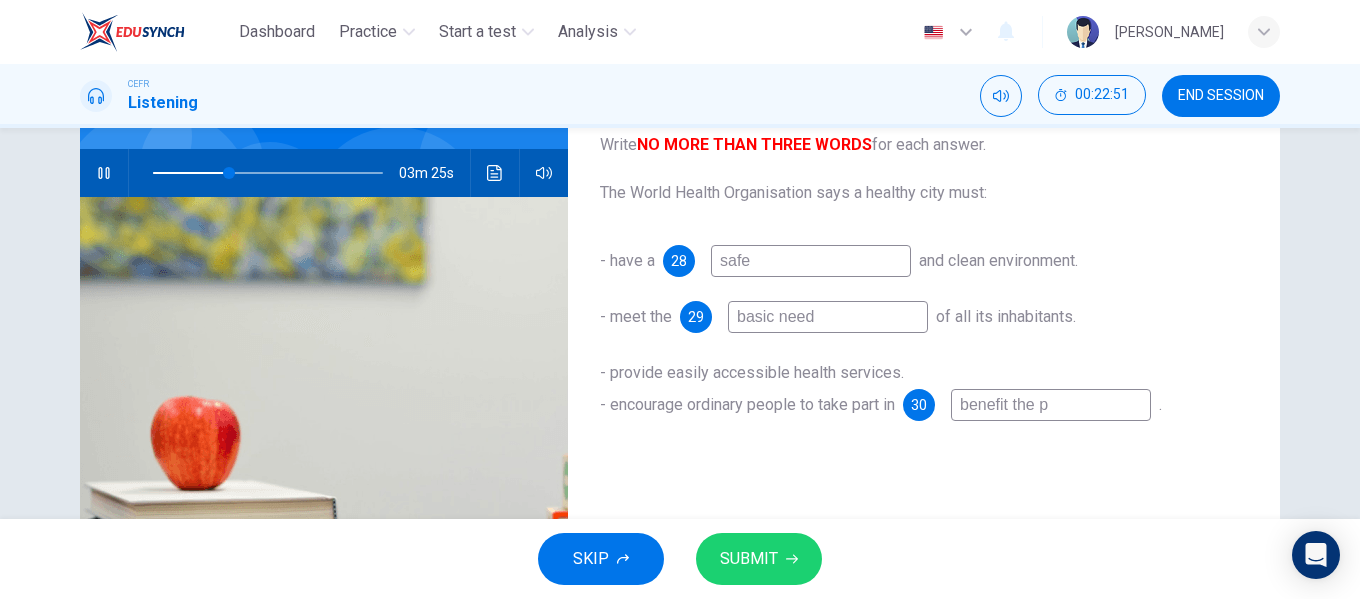 type on "33" 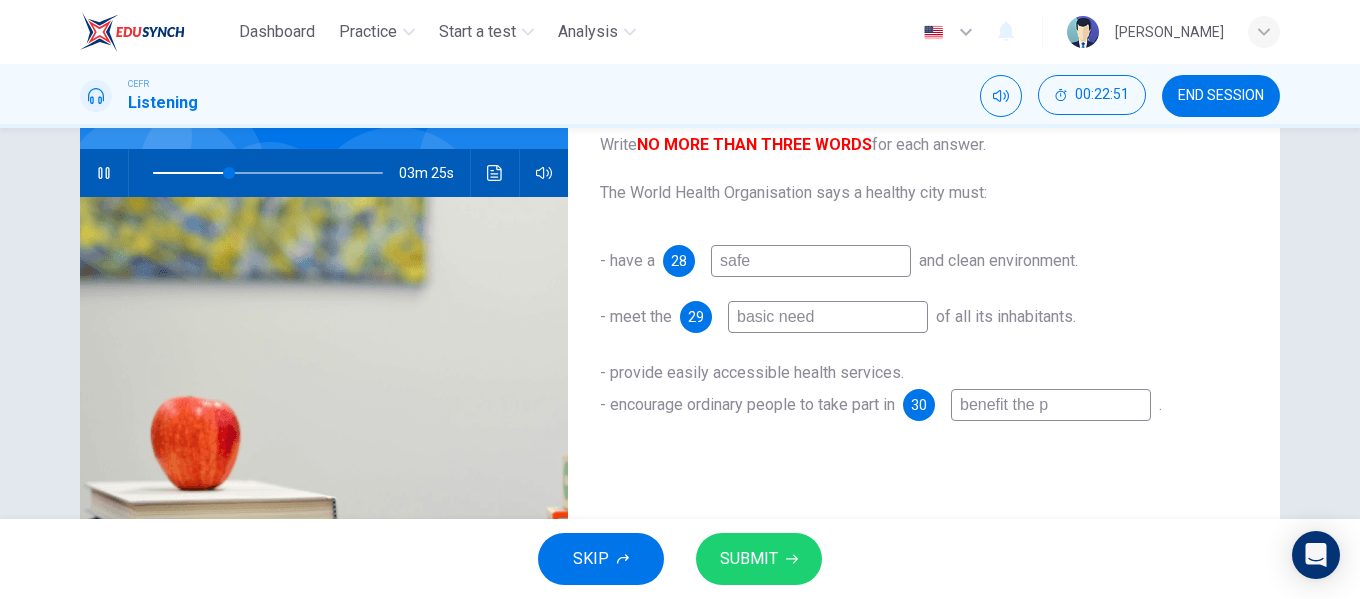 type on "benefit the po" 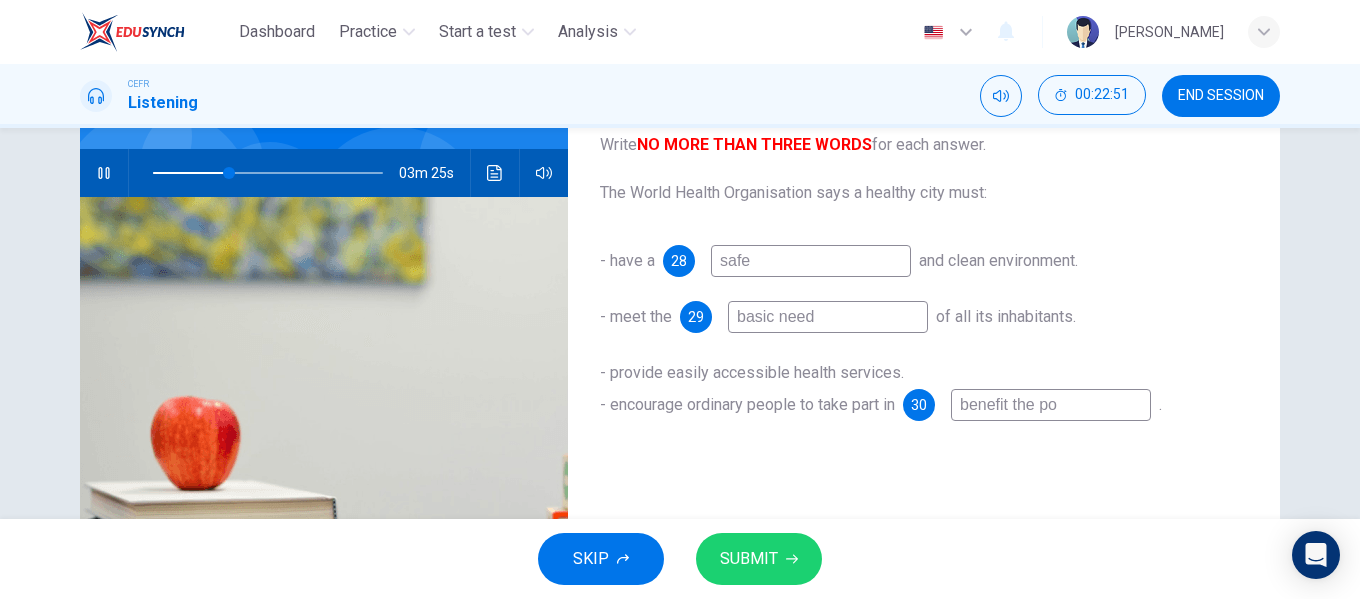 type on "33" 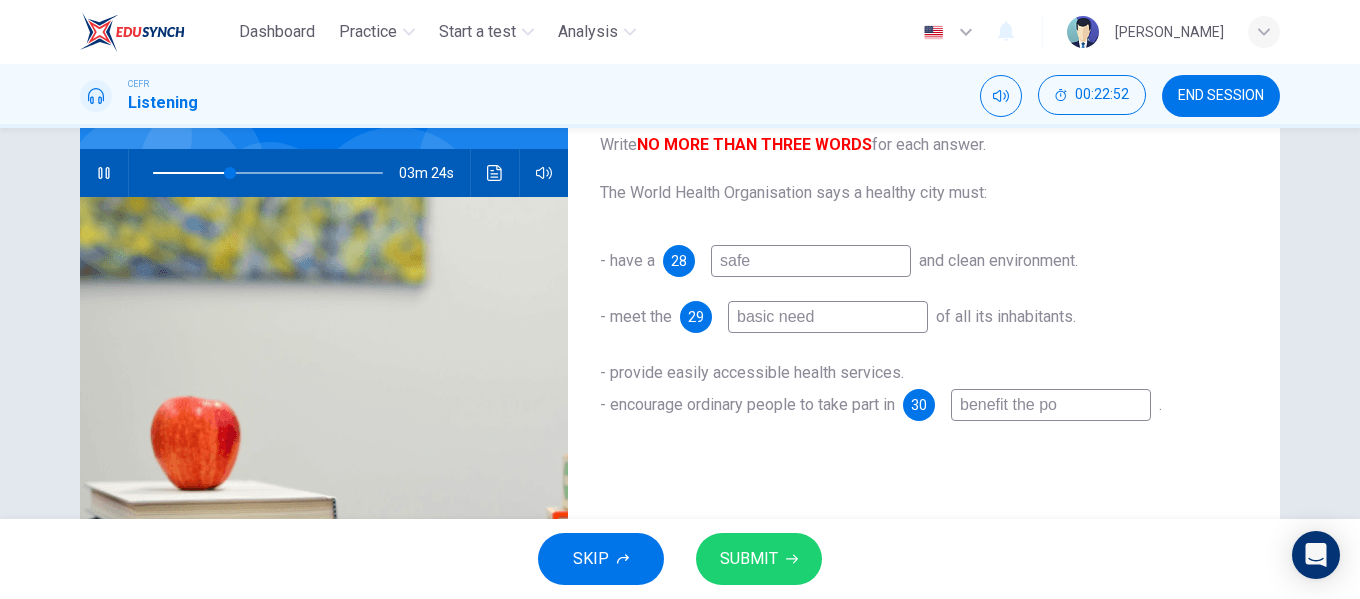 type on "benefit the pop" 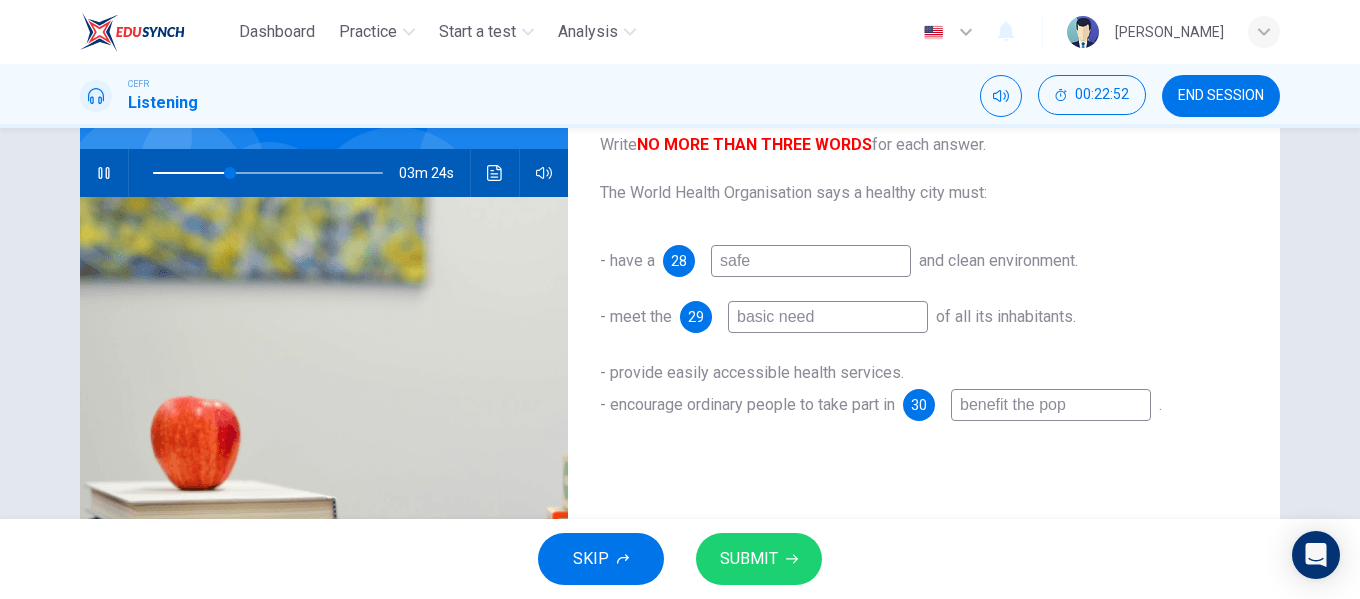 type on "33" 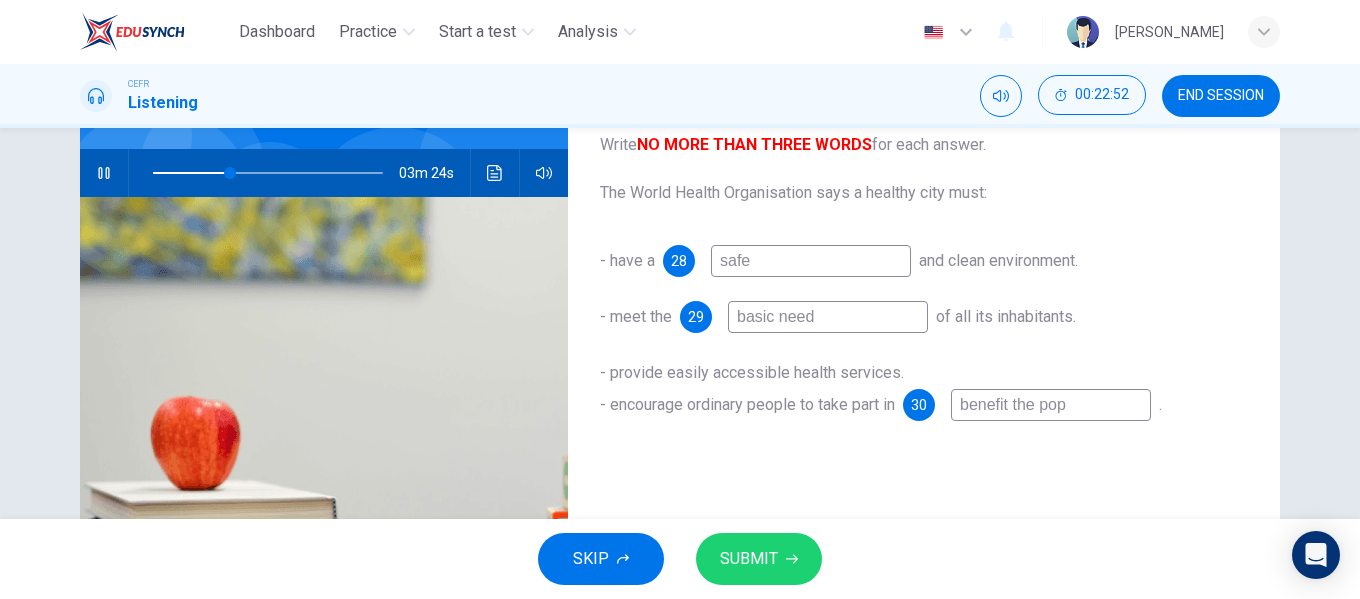 type on "benefit the popu" 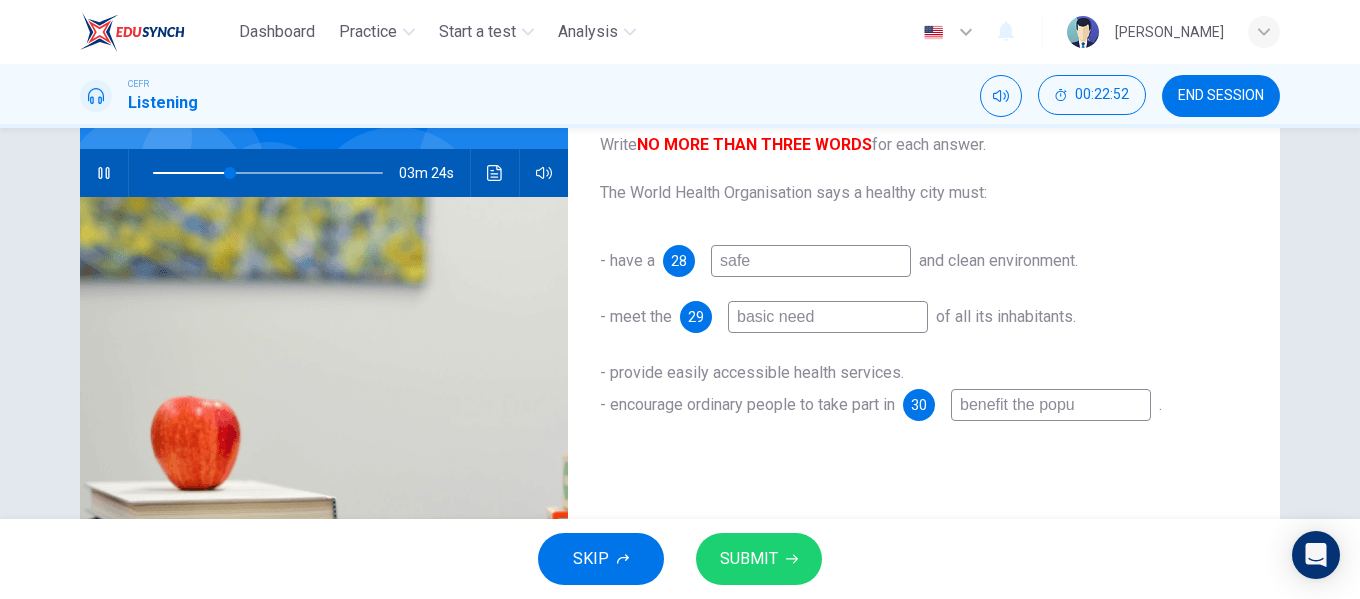type on "33" 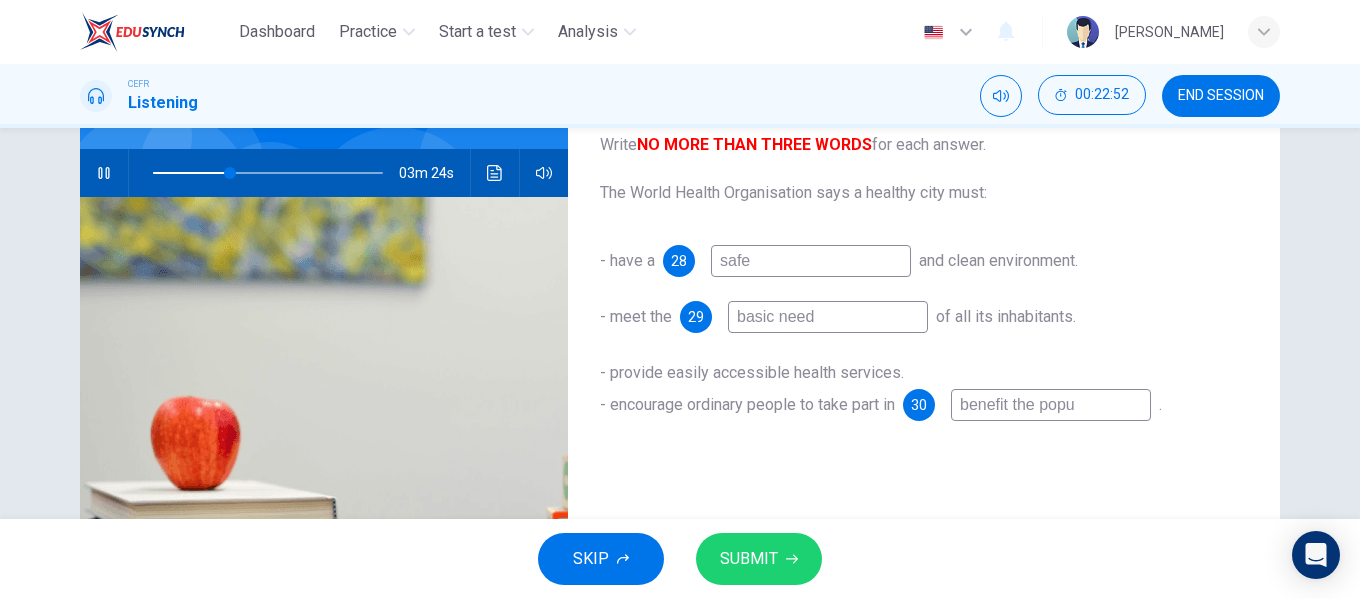 type on "benefit the popul" 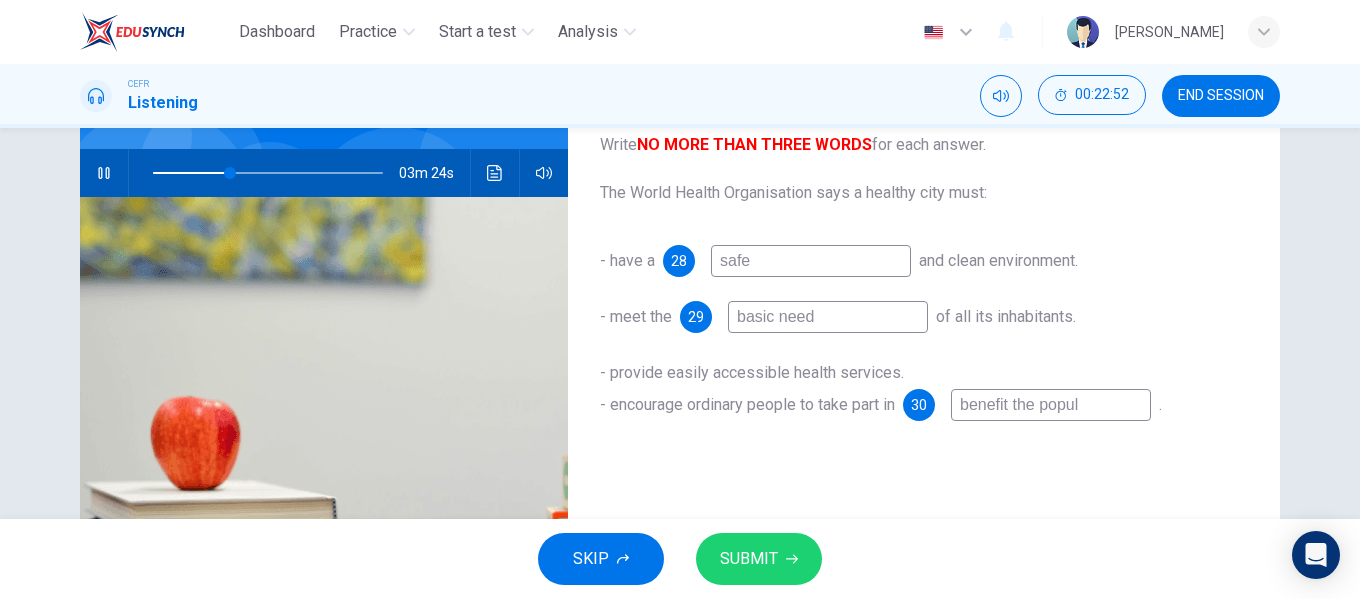 type on "33" 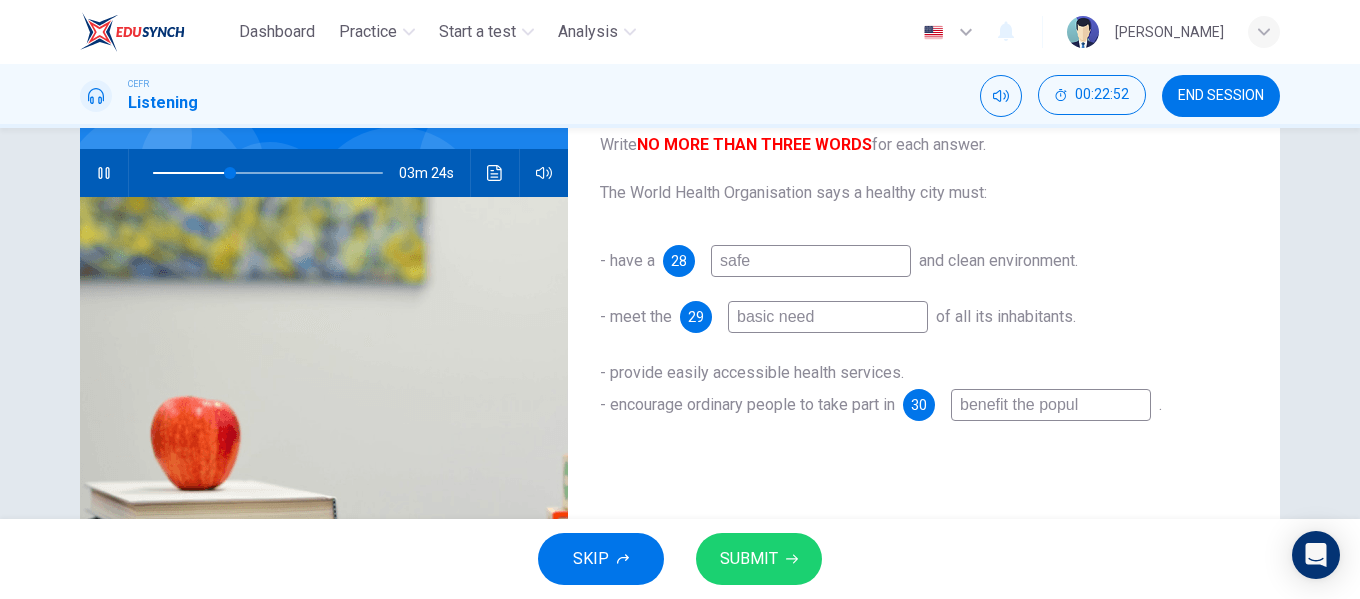 type on "benefit the popula" 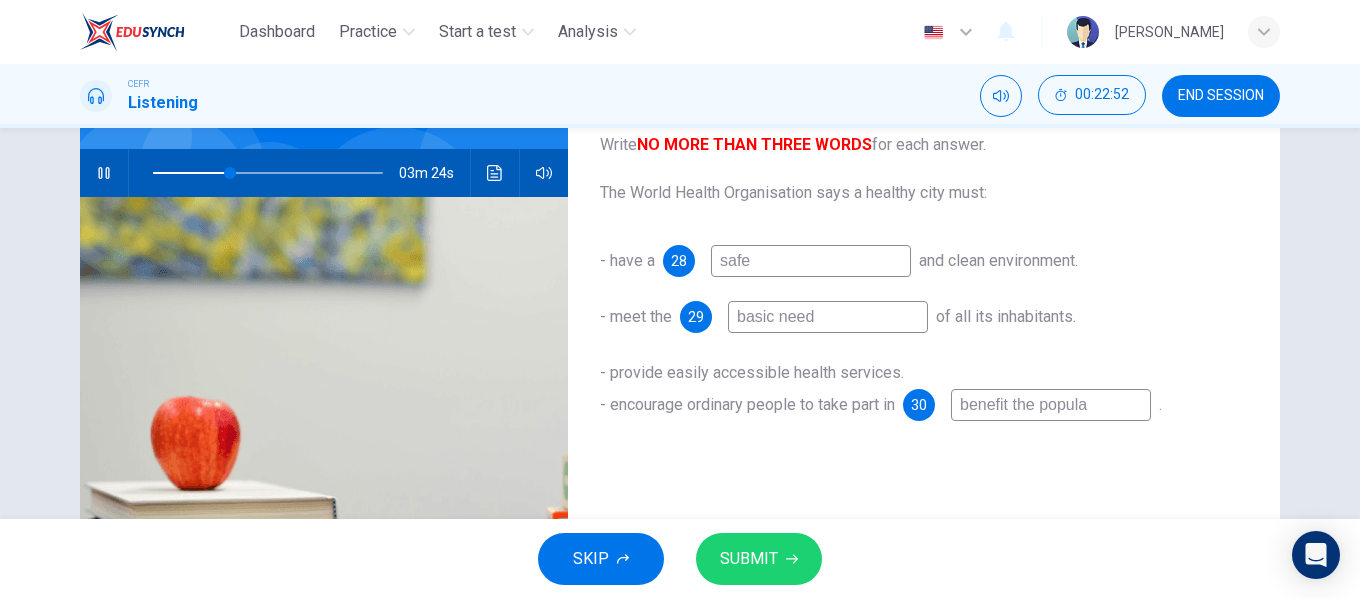 type on "33" 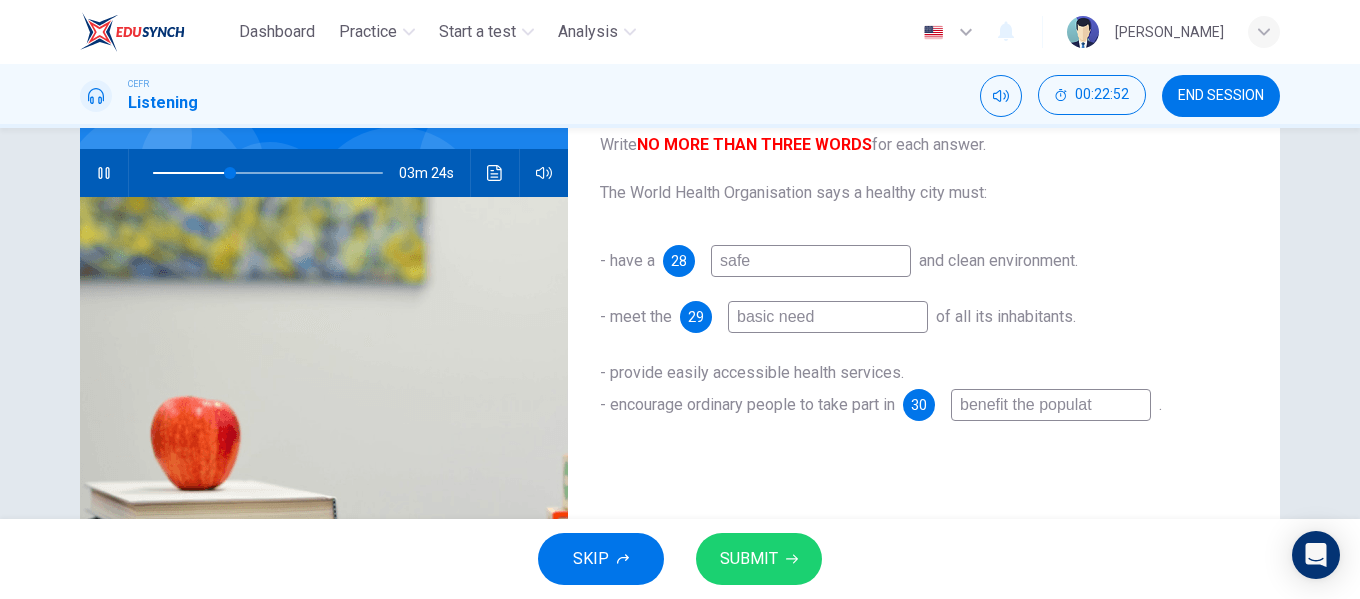 type on "benefit the populati" 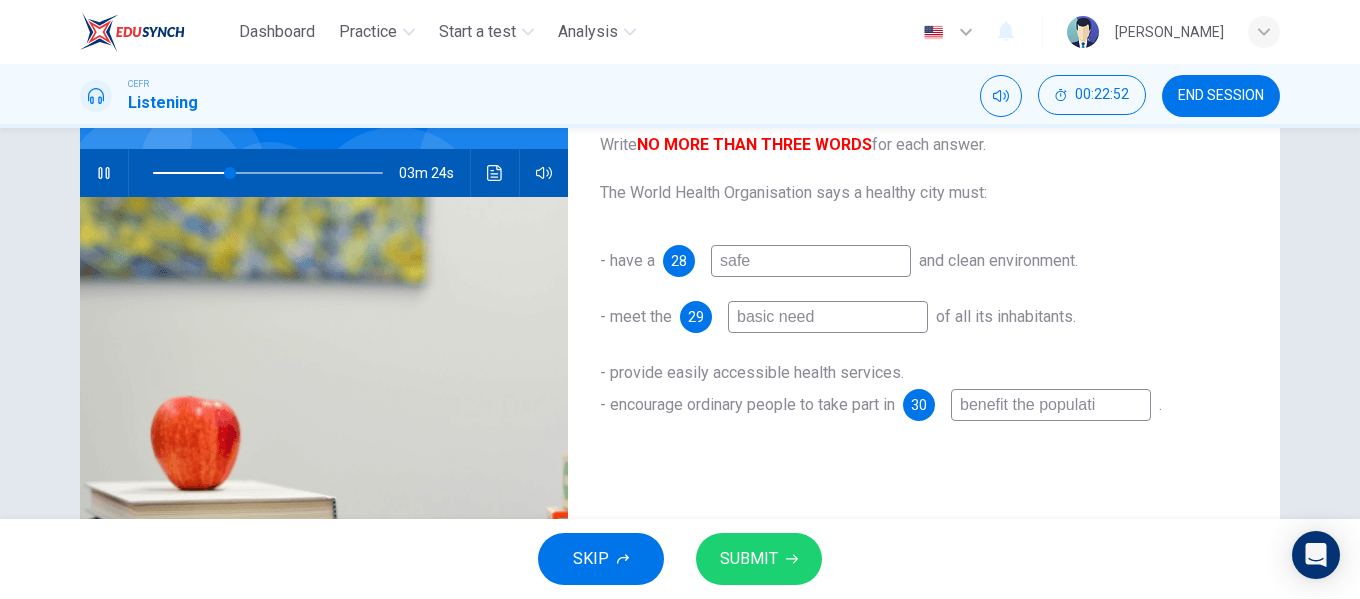 type on "34" 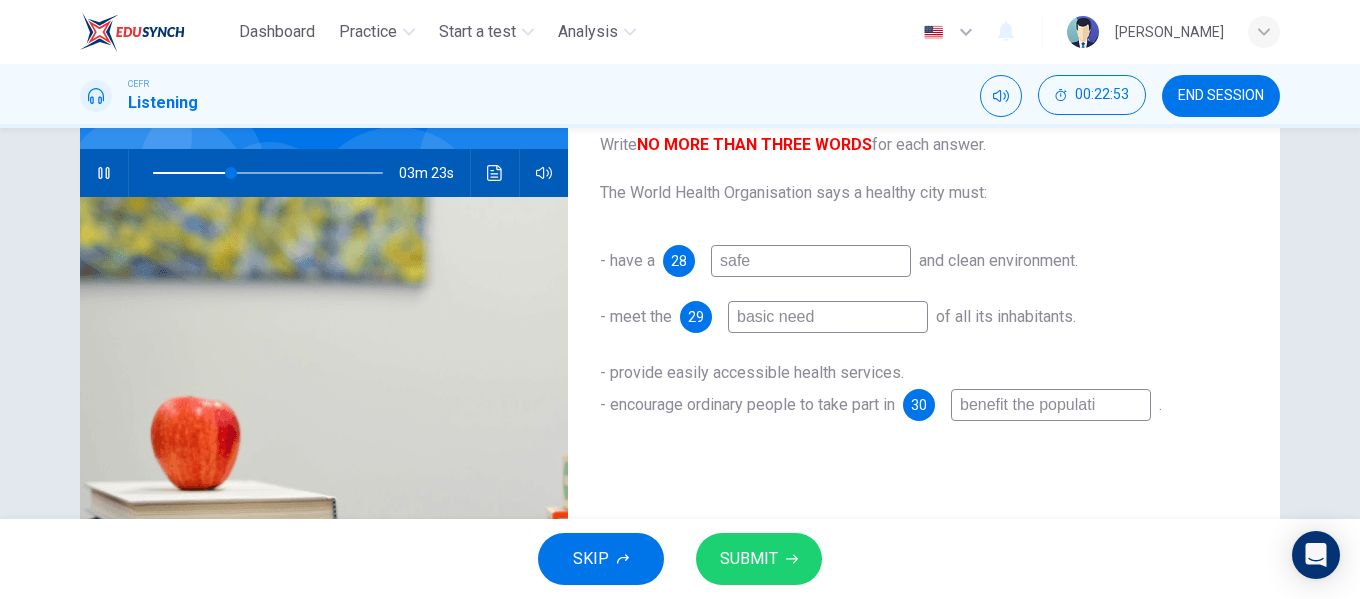 type on "benefit the populatio" 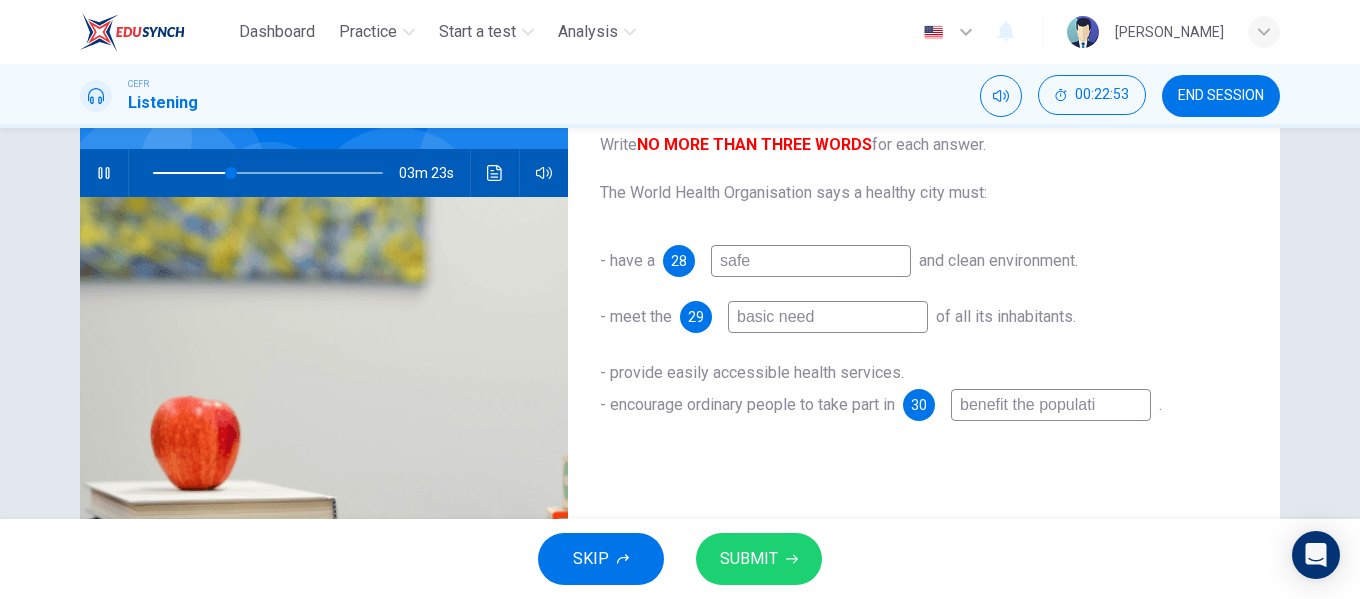 type on "34" 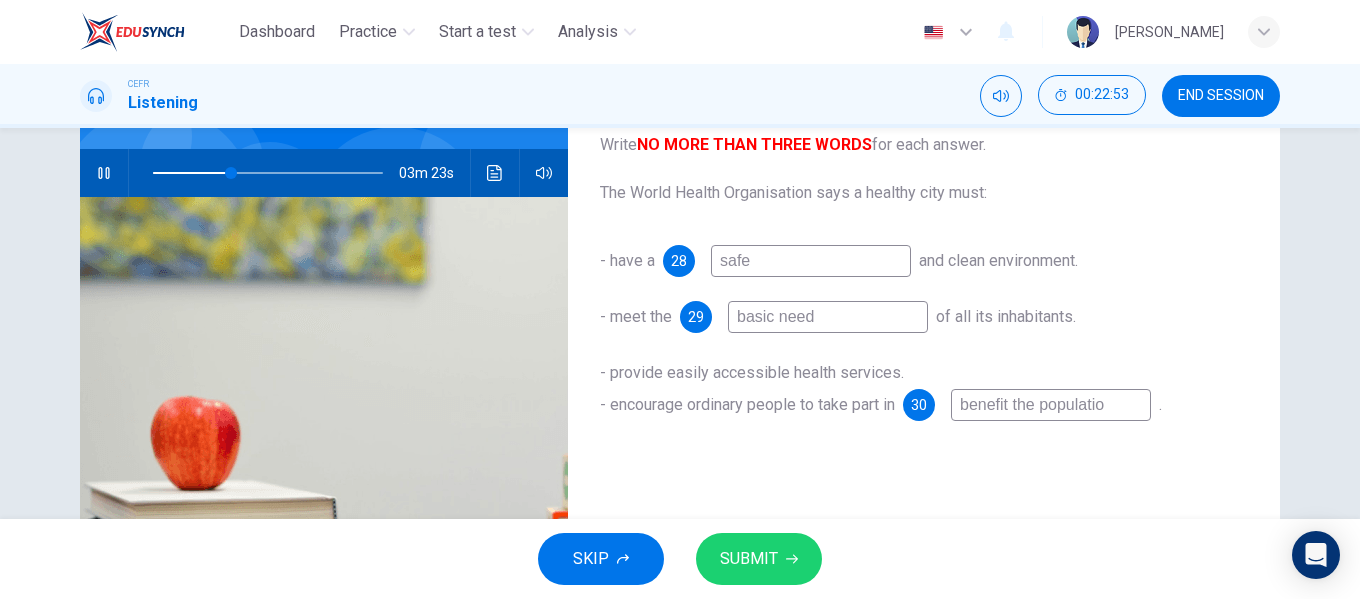 type on "benefit the population" 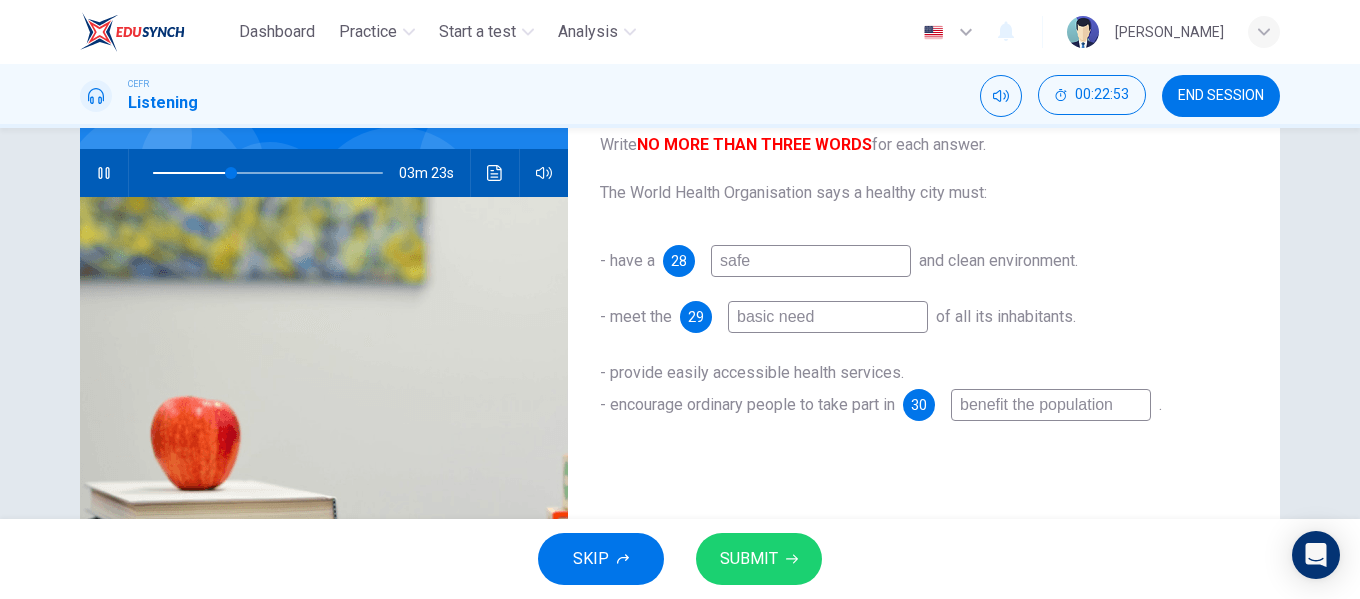 type on "34" 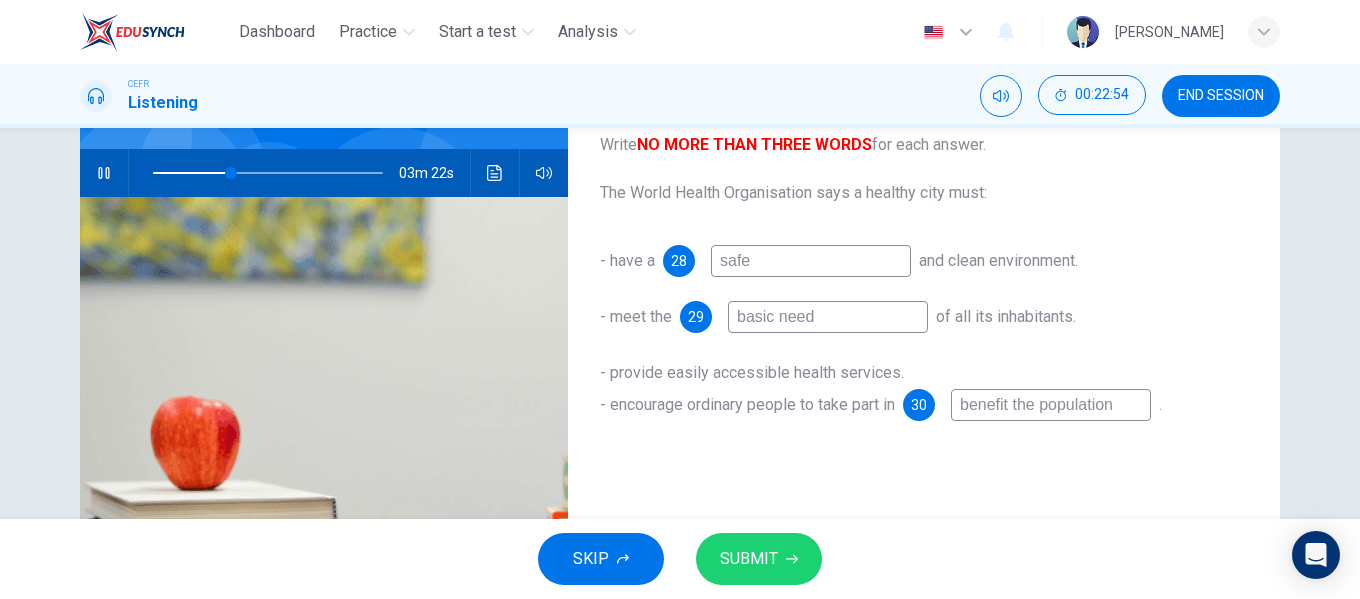 type on "benefit the population" 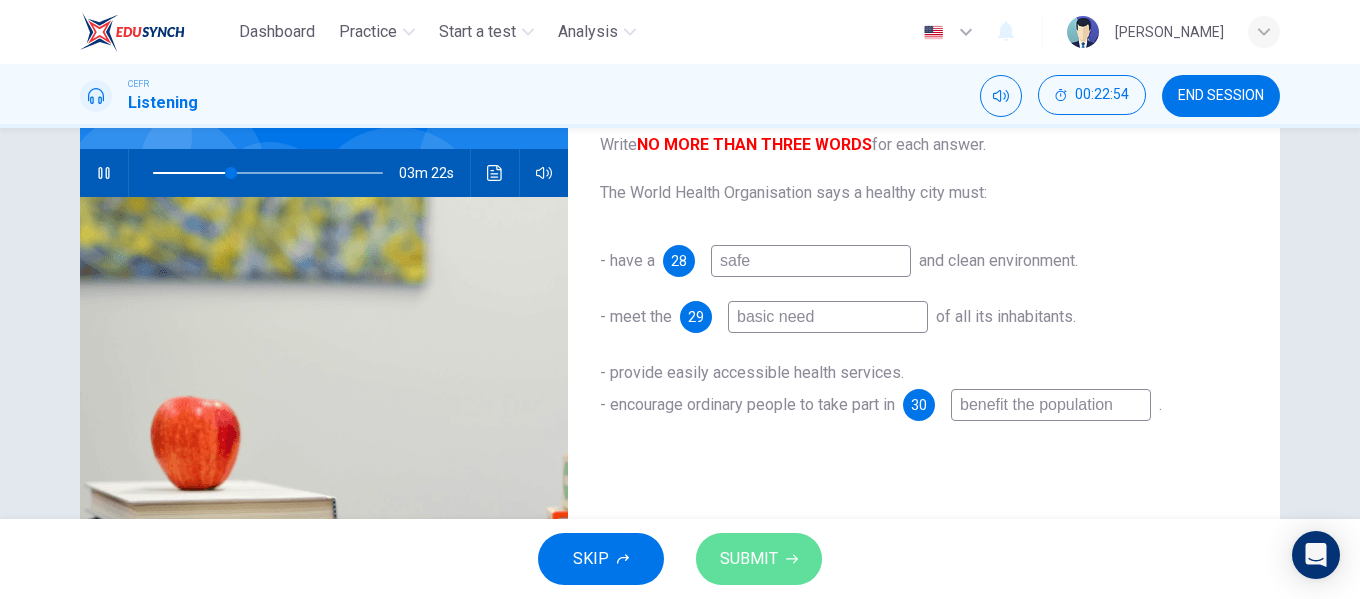click on "SUBMIT" at bounding box center (759, 559) 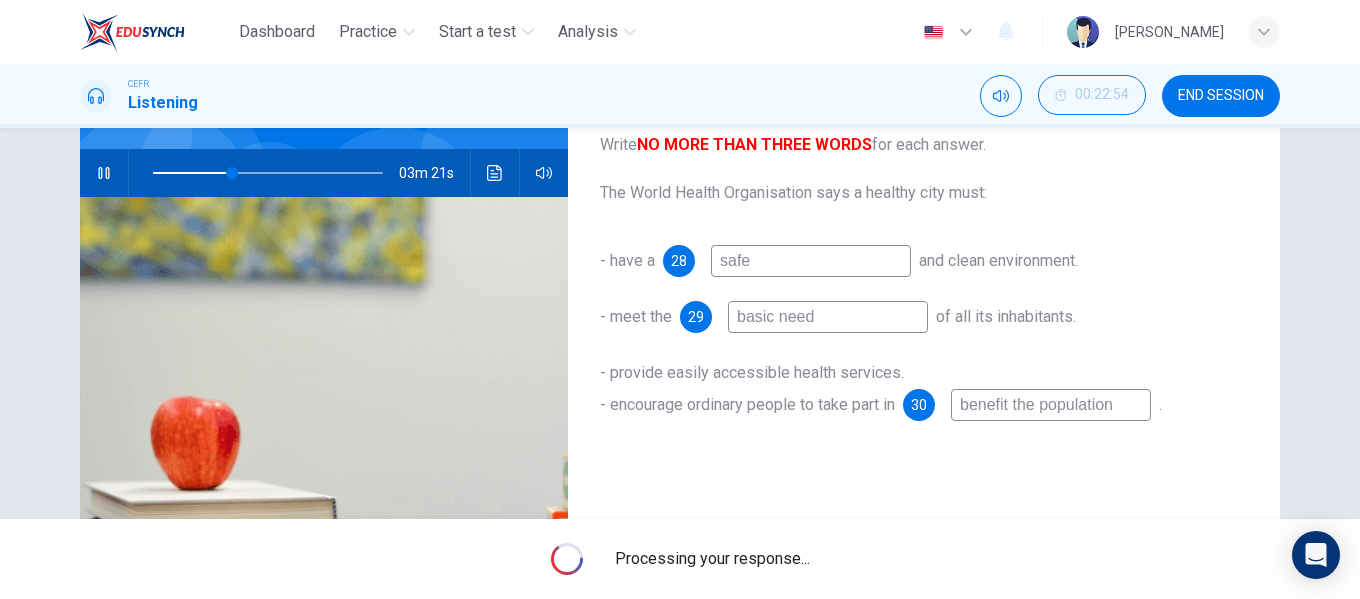 click 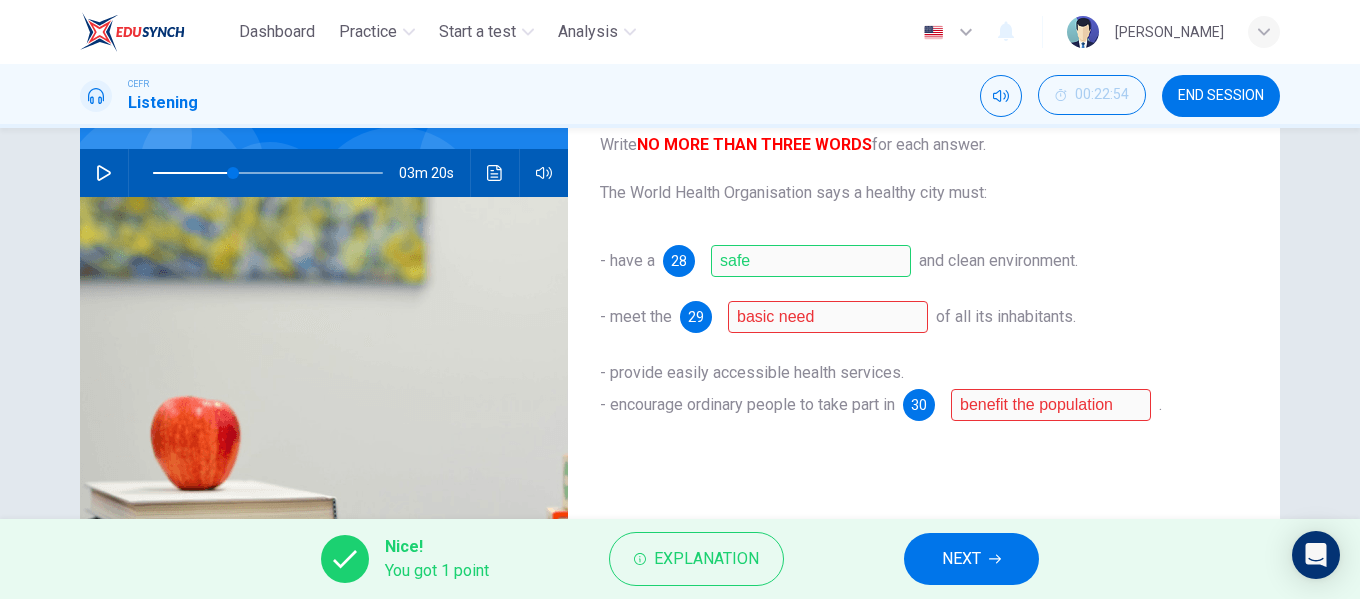 click 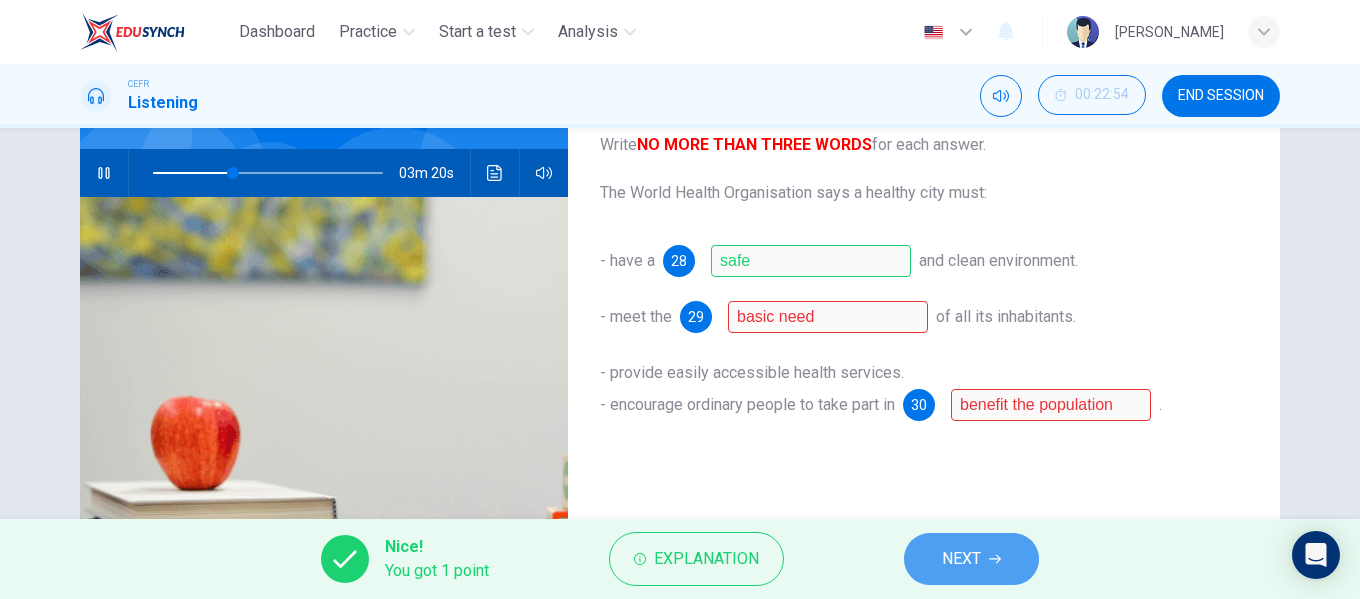 click on "NEXT" at bounding box center [971, 559] 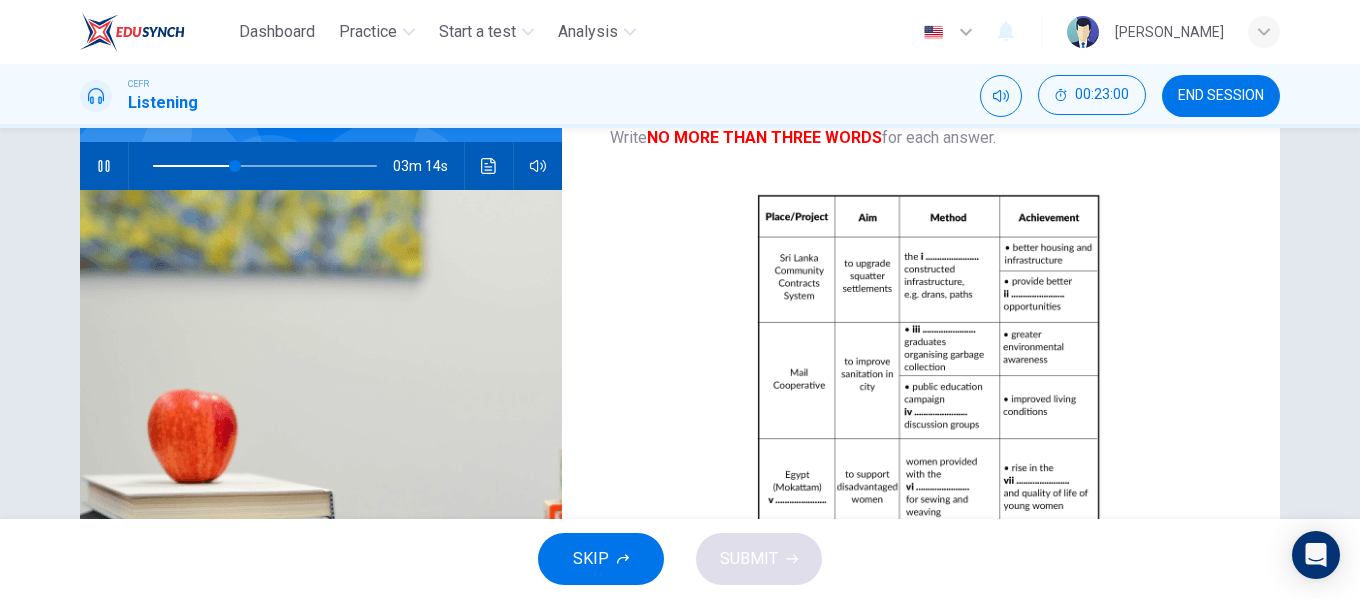 scroll, scrollTop: 201, scrollLeft: 0, axis: vertical 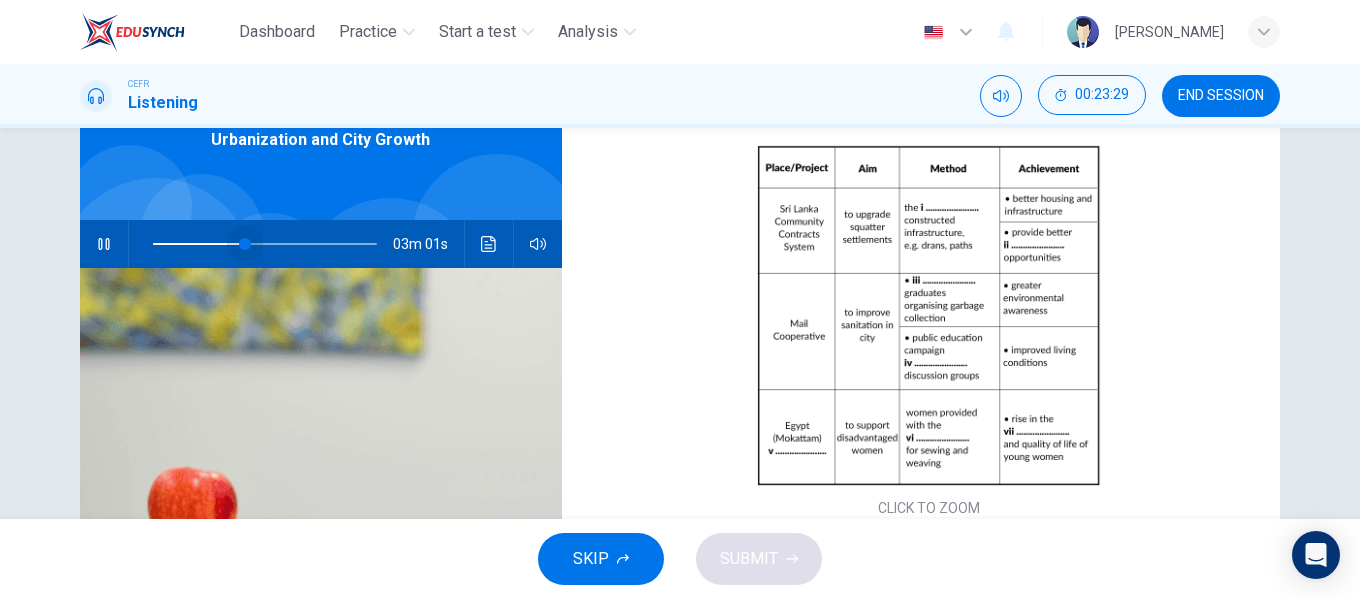click at bounding box center (245, 244) 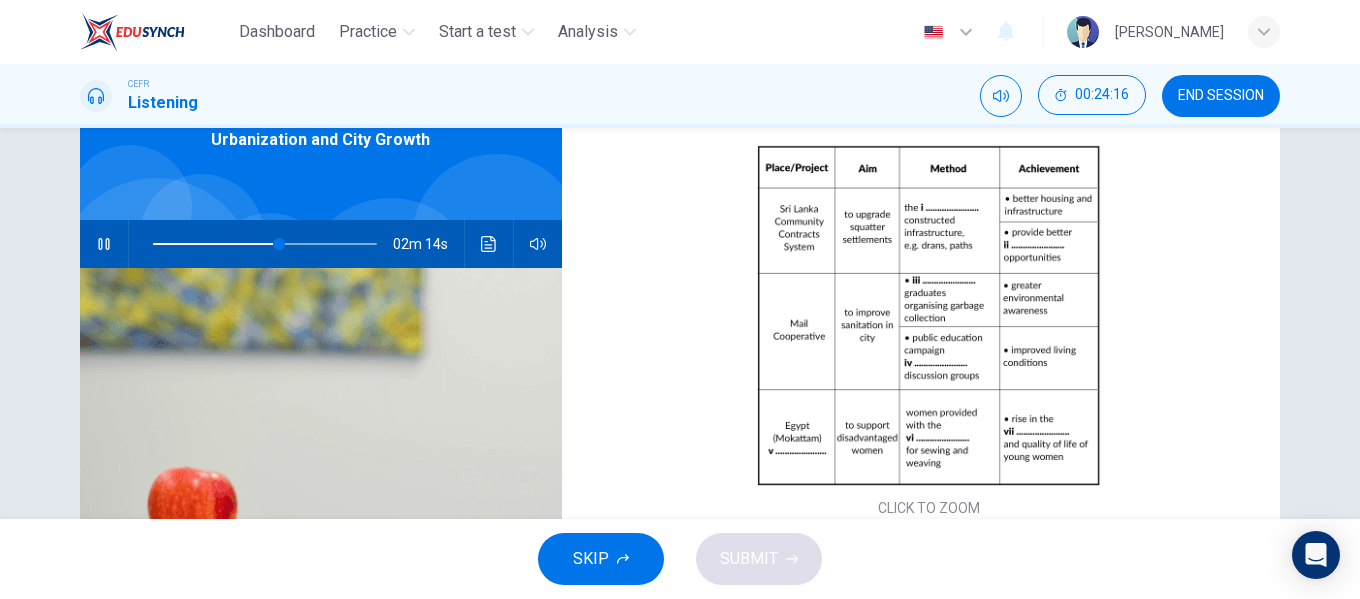 click at bounding box center [265, 244] 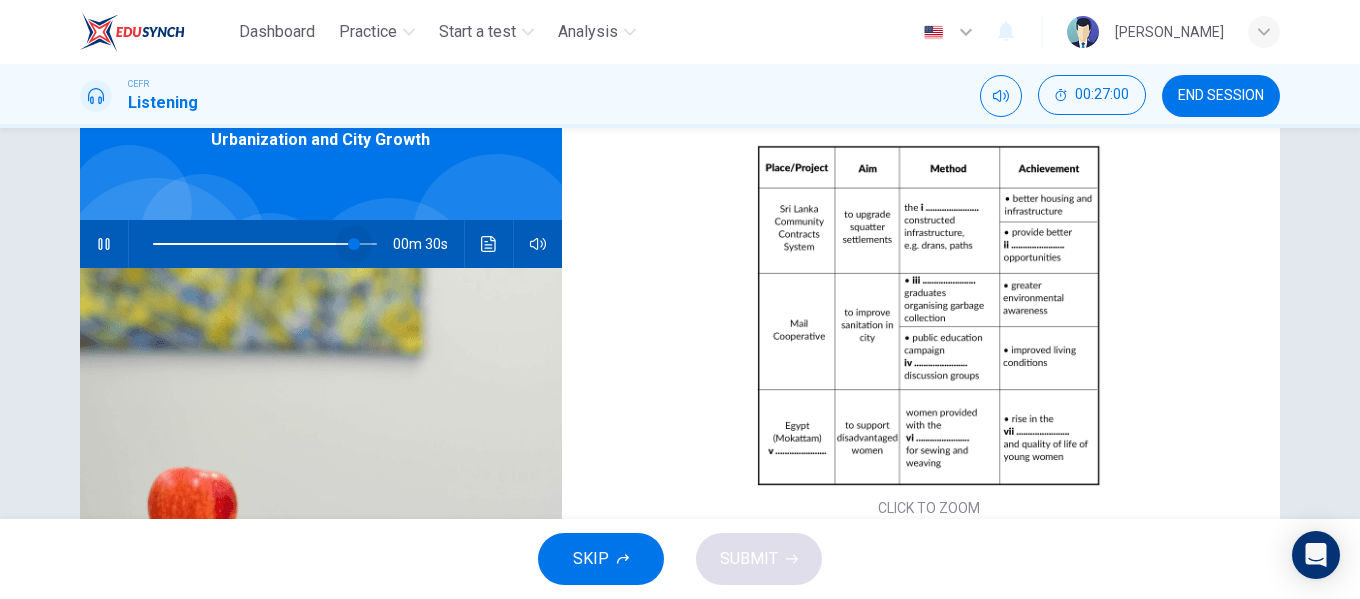 click at bounding box center [354, 244] 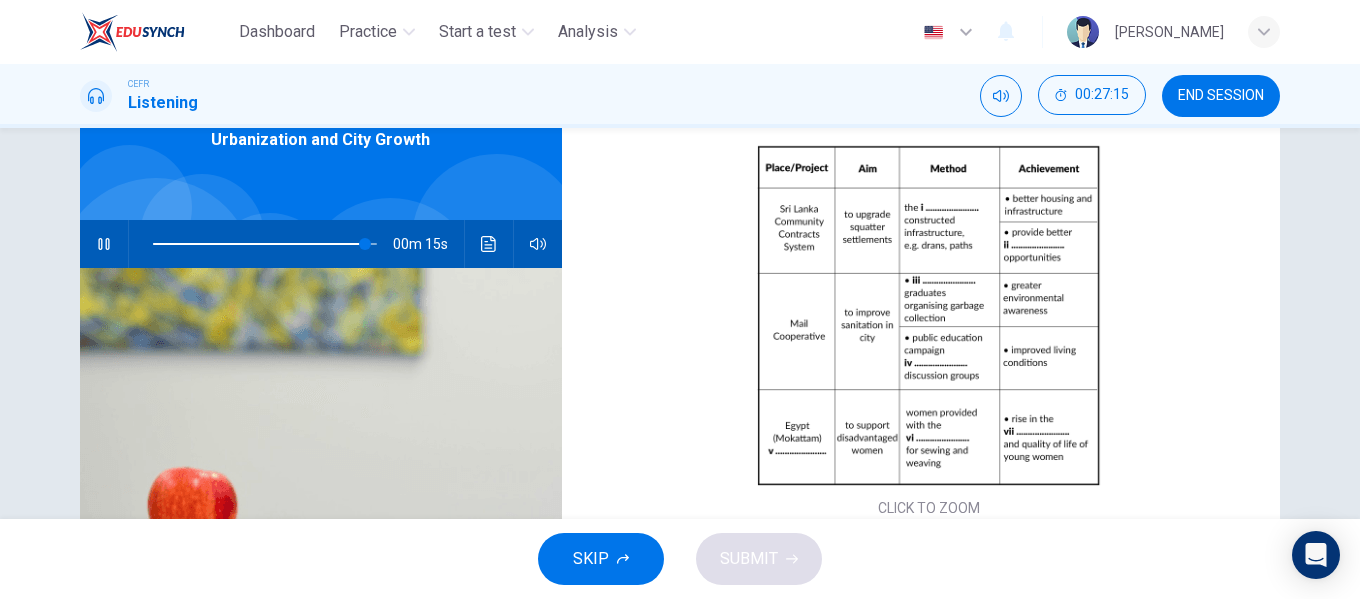 click 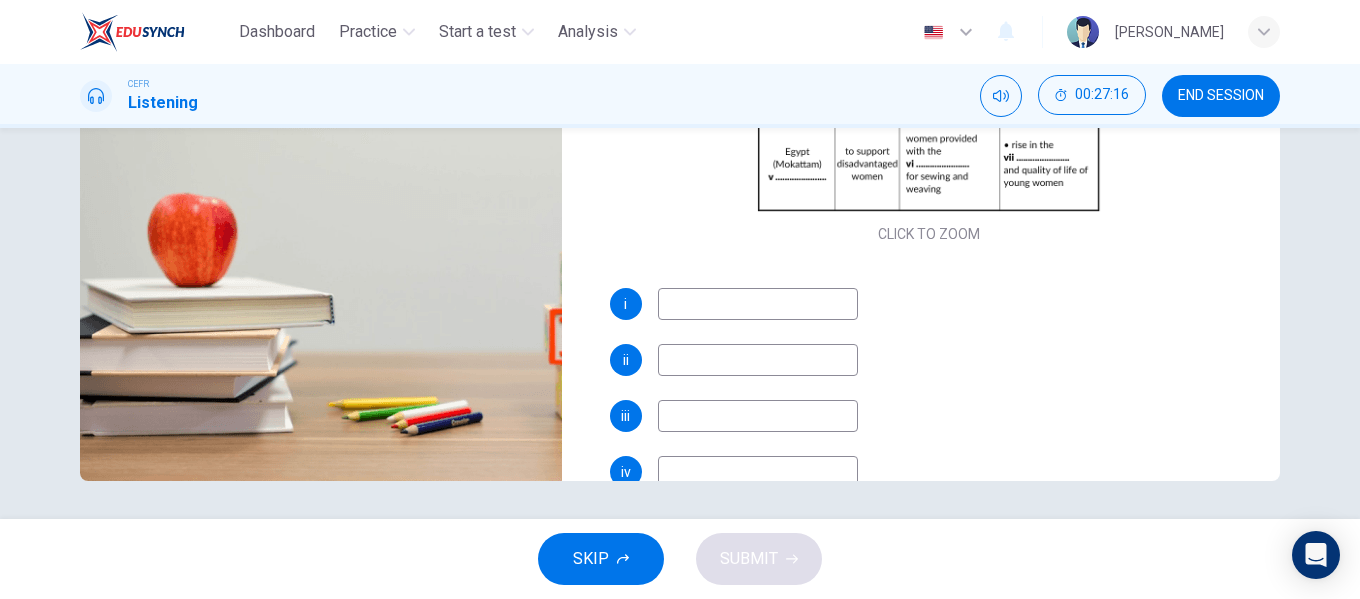 scroll, scrollTop: 384, scrollLeft: 0, axis: vertical 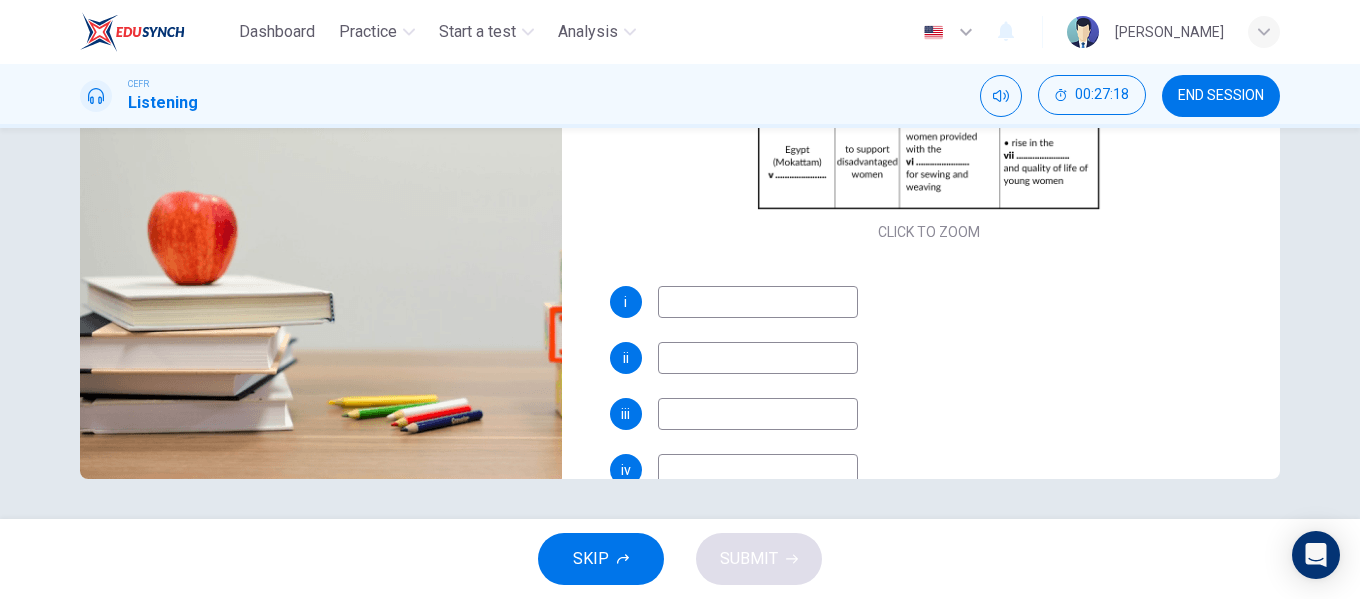 click at bounding box center (758, 302) 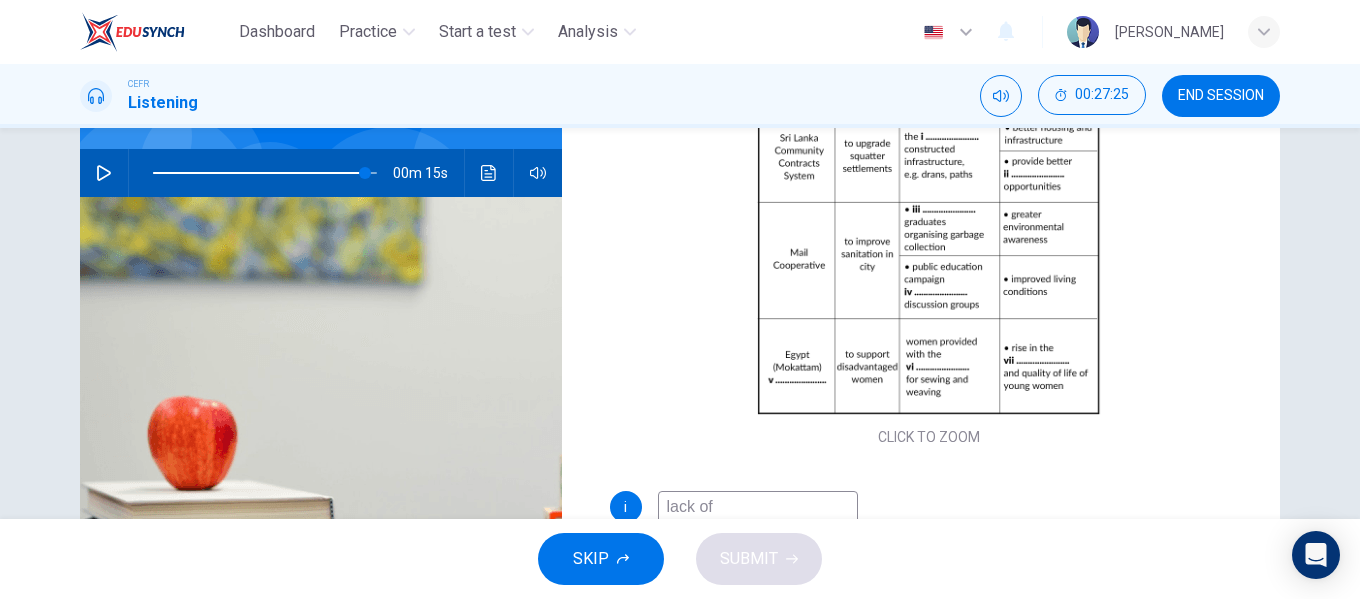 scroll, scrollTop: 177, scrollLeft: 0, axis: vertical 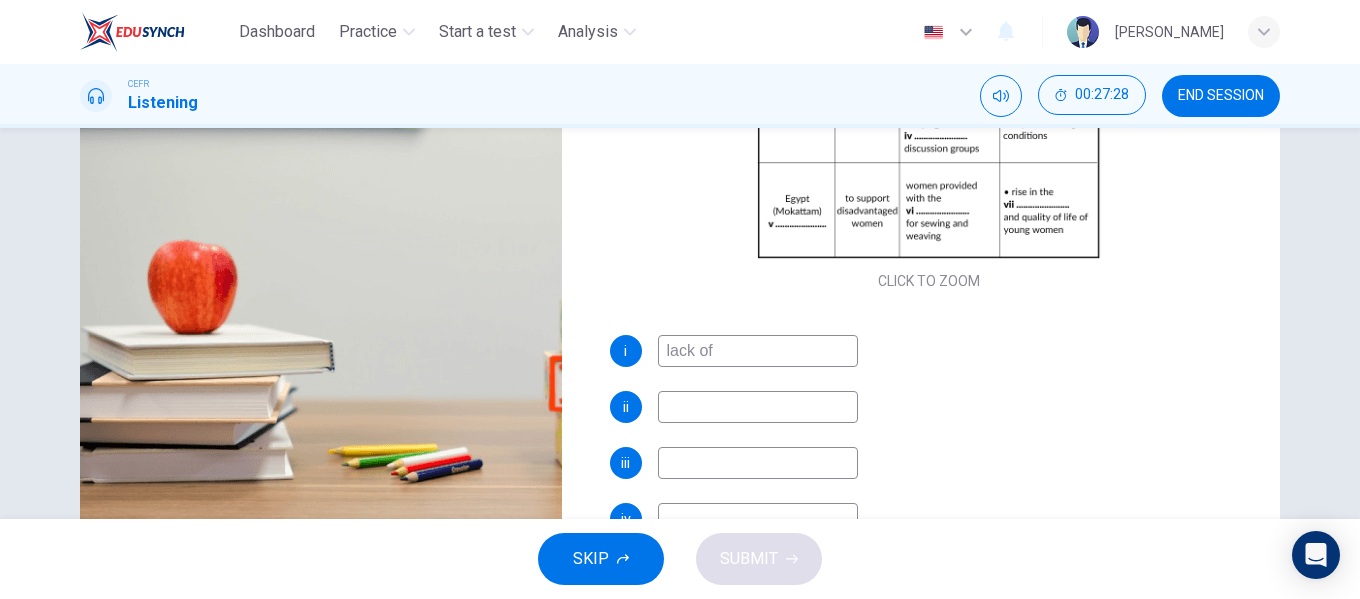 type on "lack of" 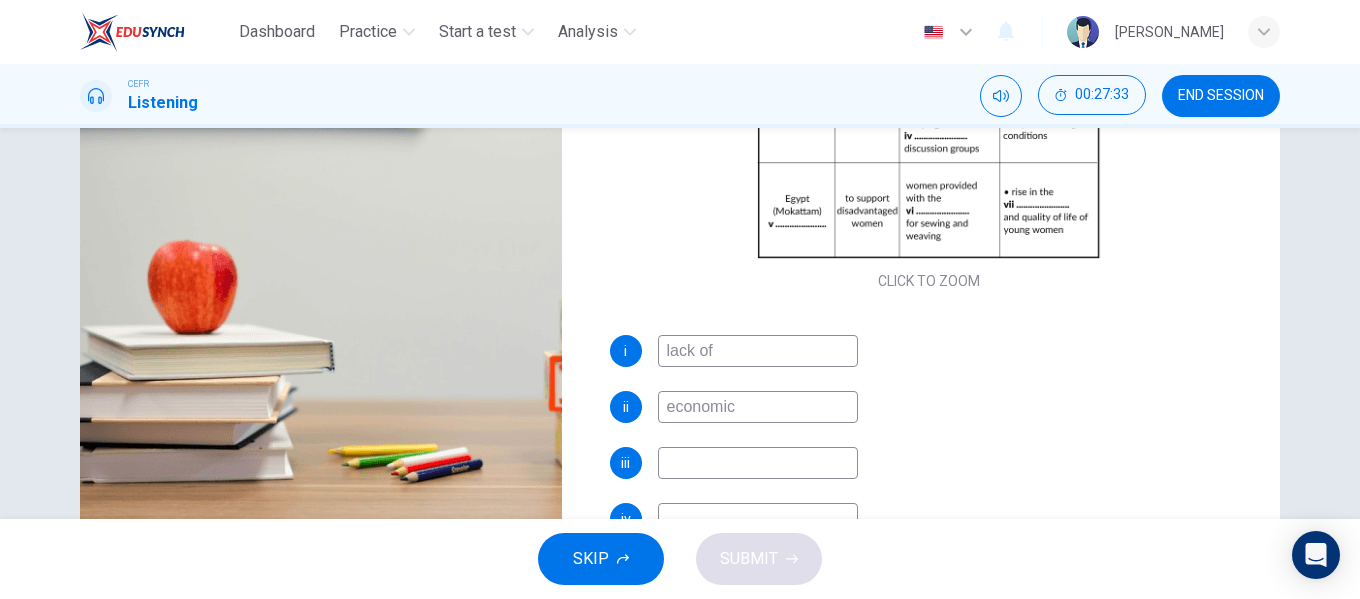 scroll, scrollTop: 384, scrollLeft: 0, axis: vertical 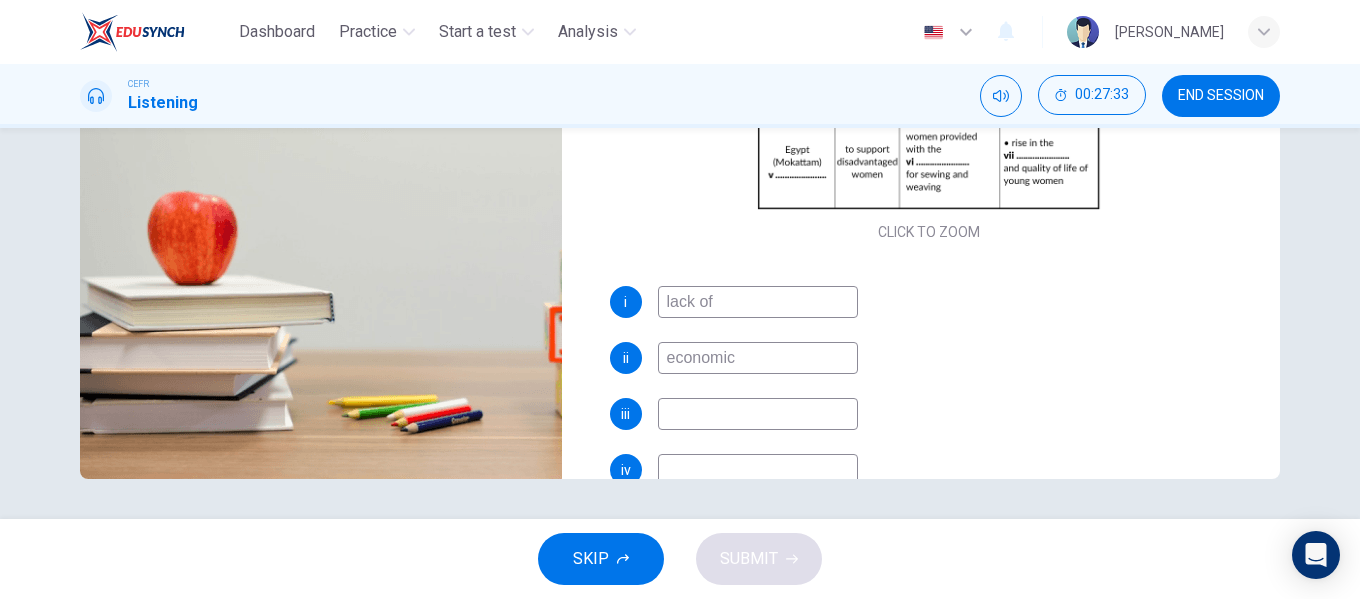 type on "economic" 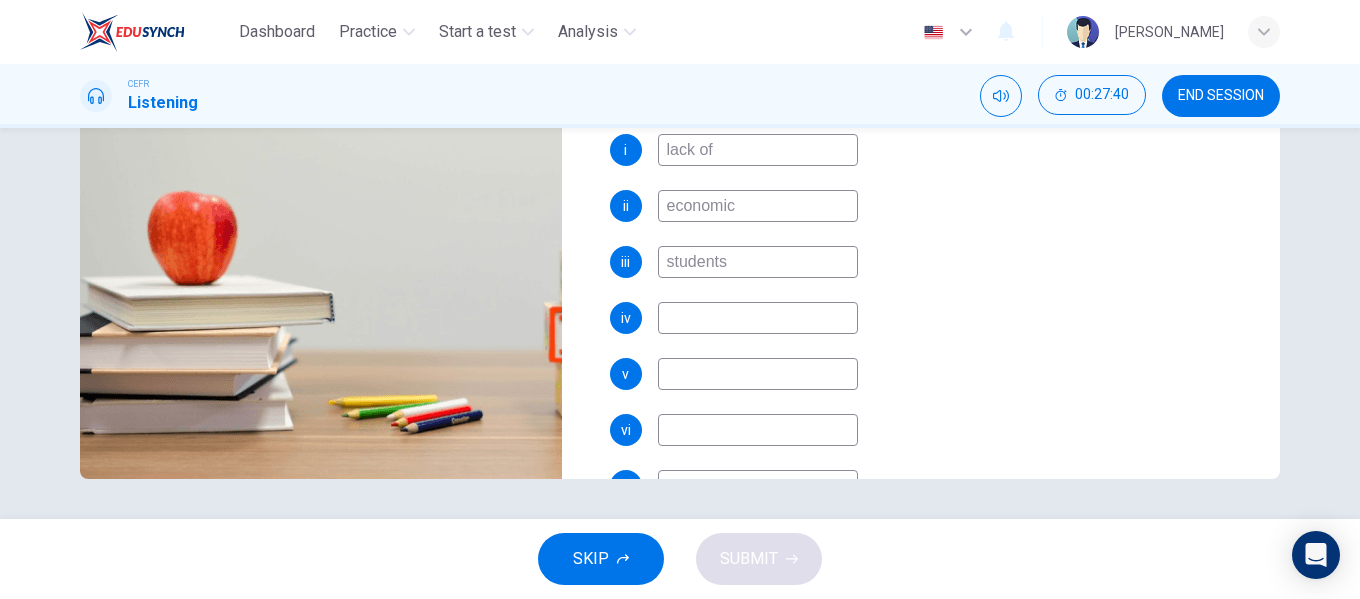 scroll, scrollTop: 285, scrollLeft: 0, axis: vertical 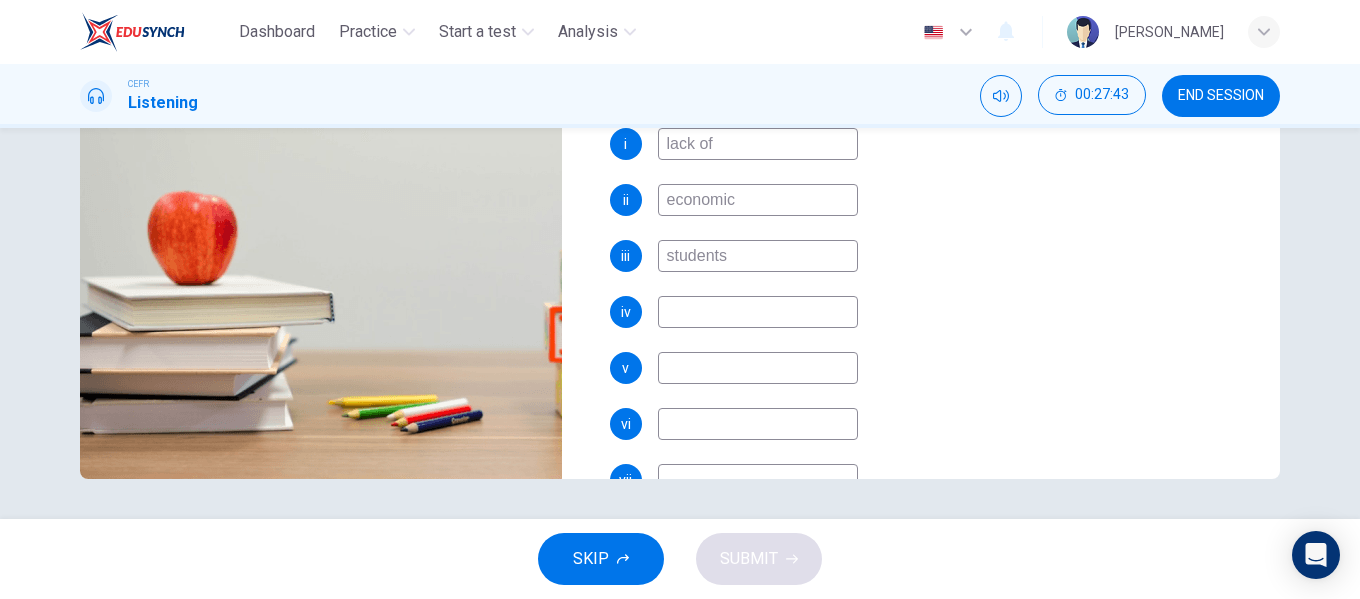 type on "students" 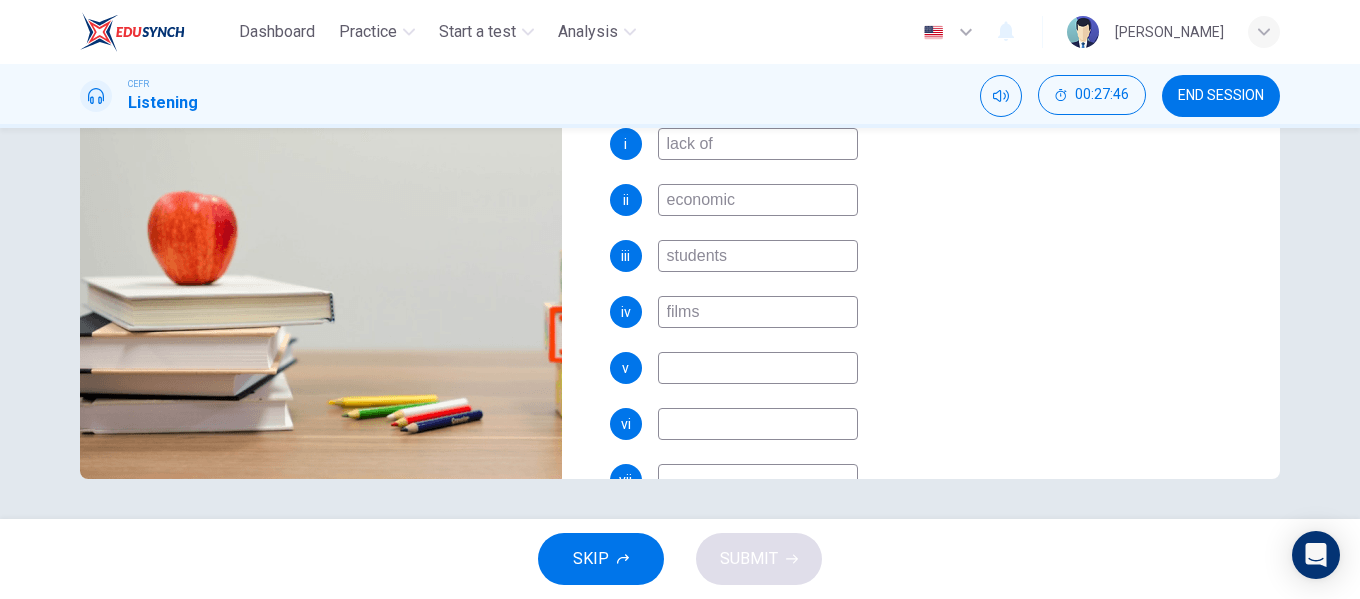 type on "films" 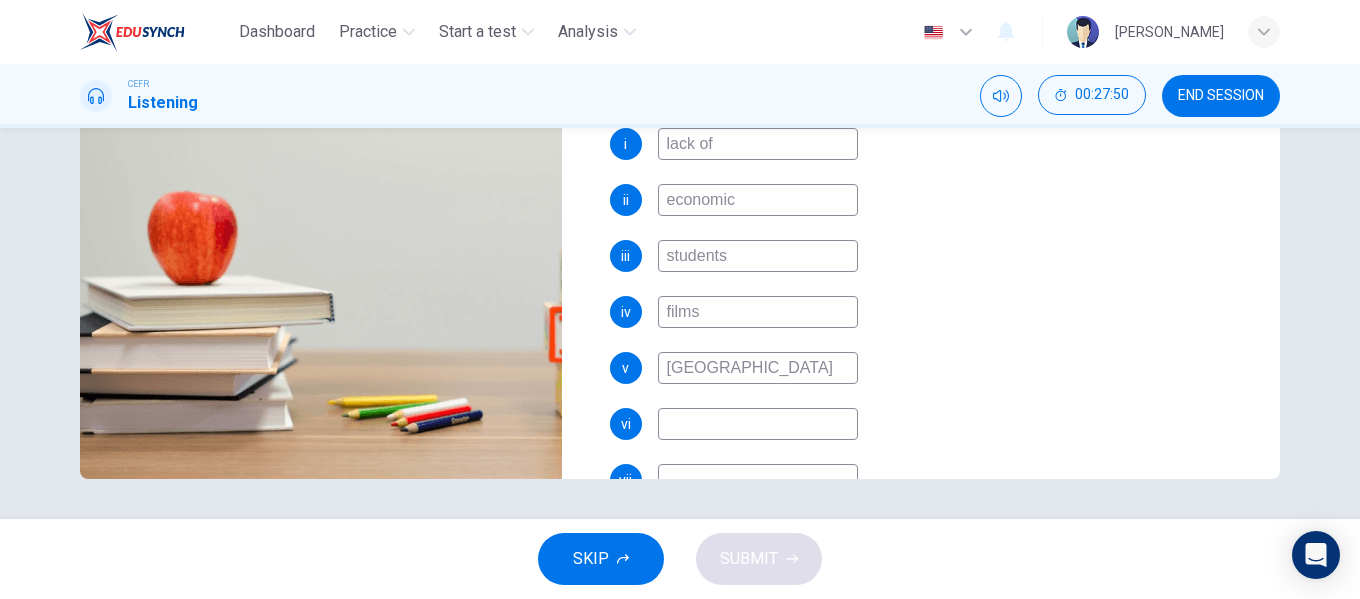type on "Cairo" 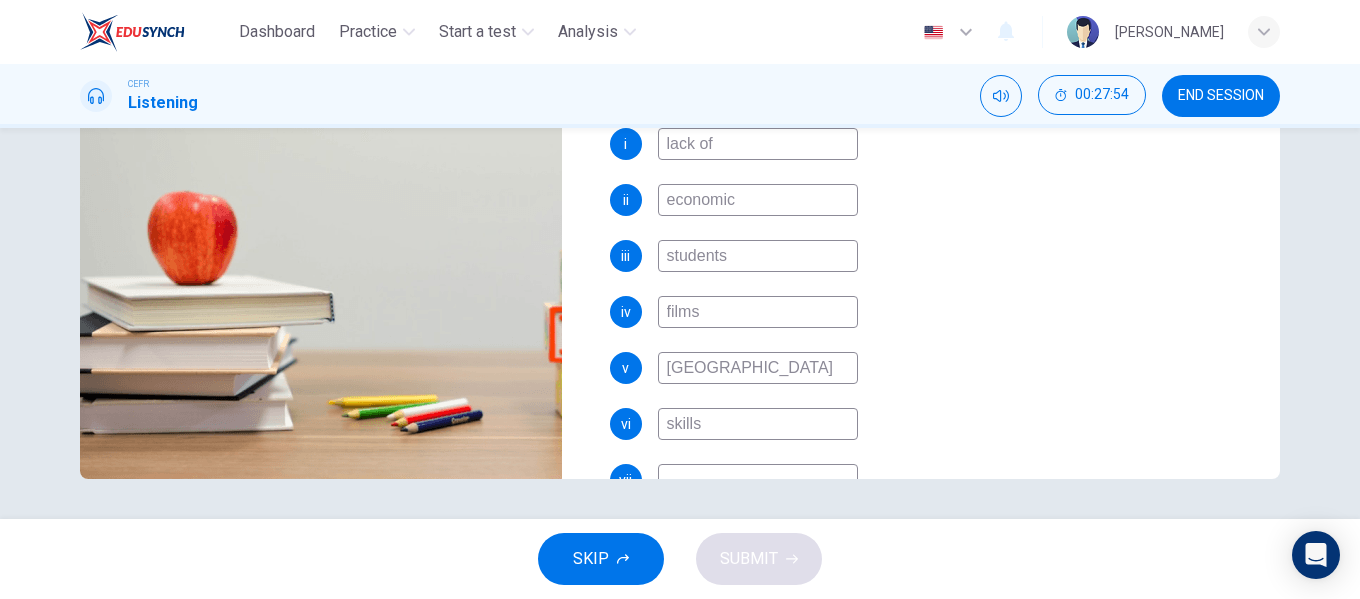scroll, scrollTop: 342, scrollLeft: 0, axis: vertical 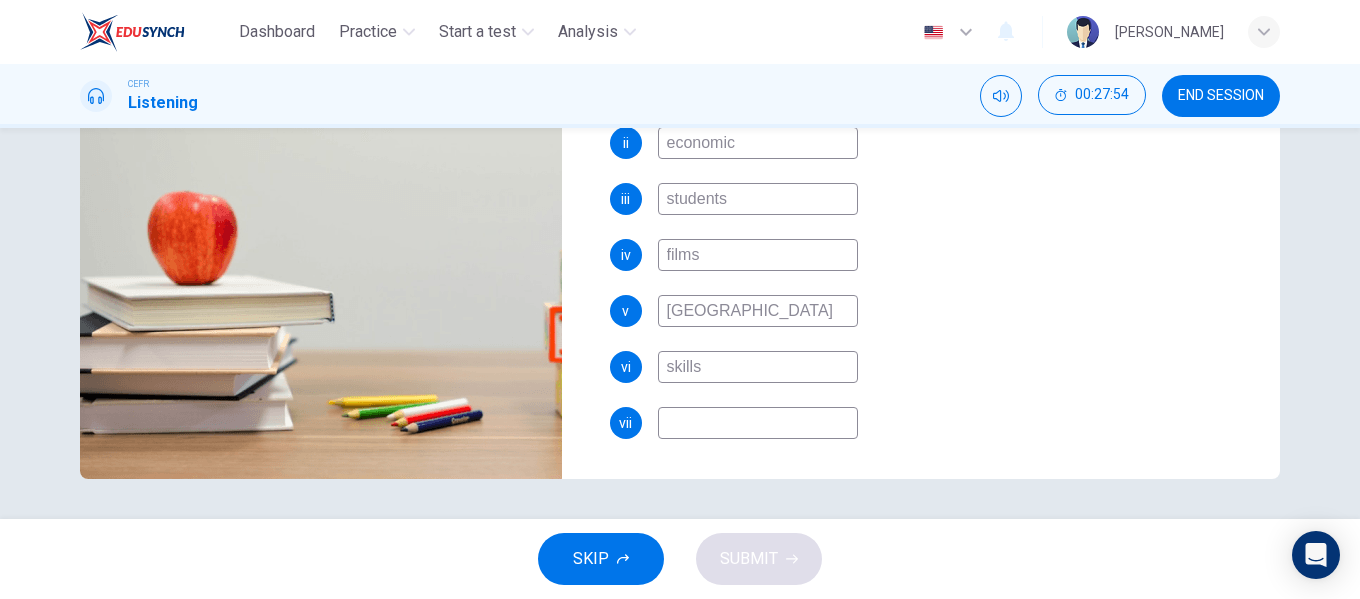 type on "skills" 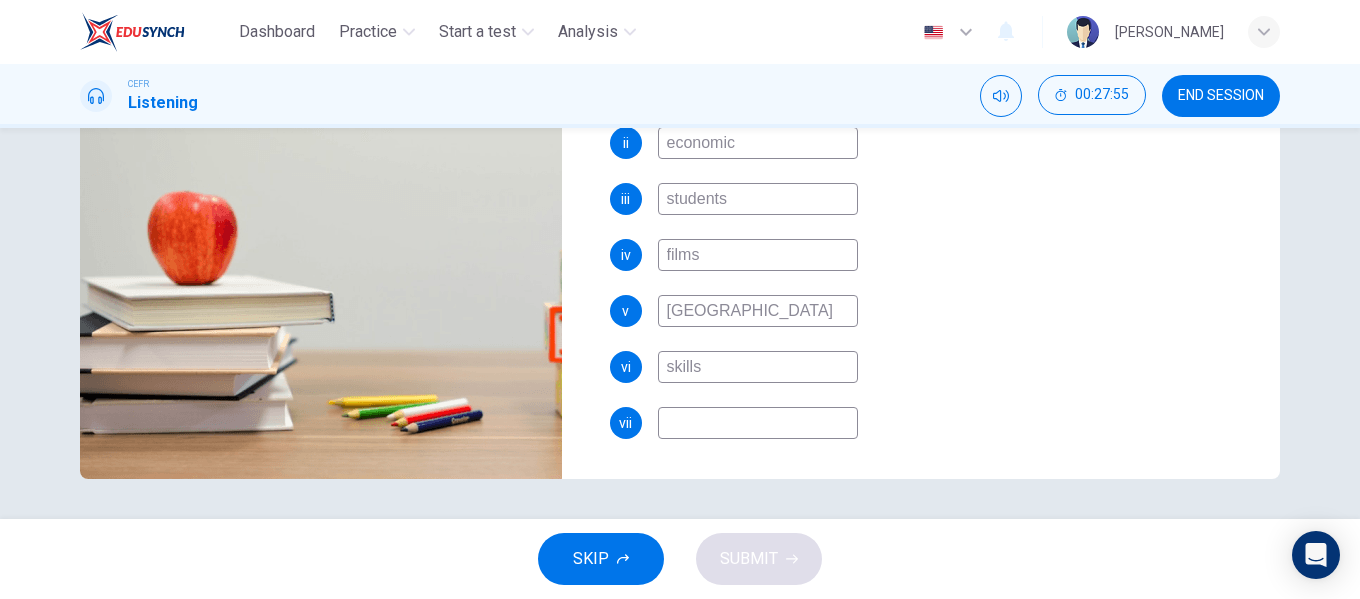 type on "s" 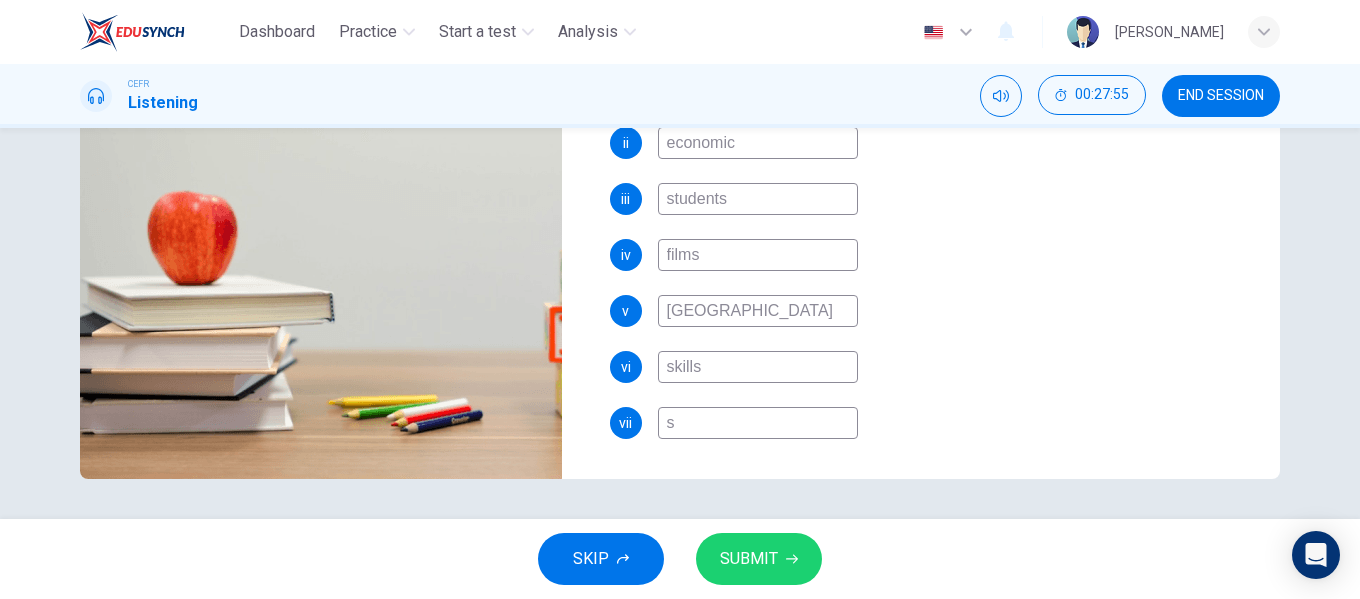 type on "95" 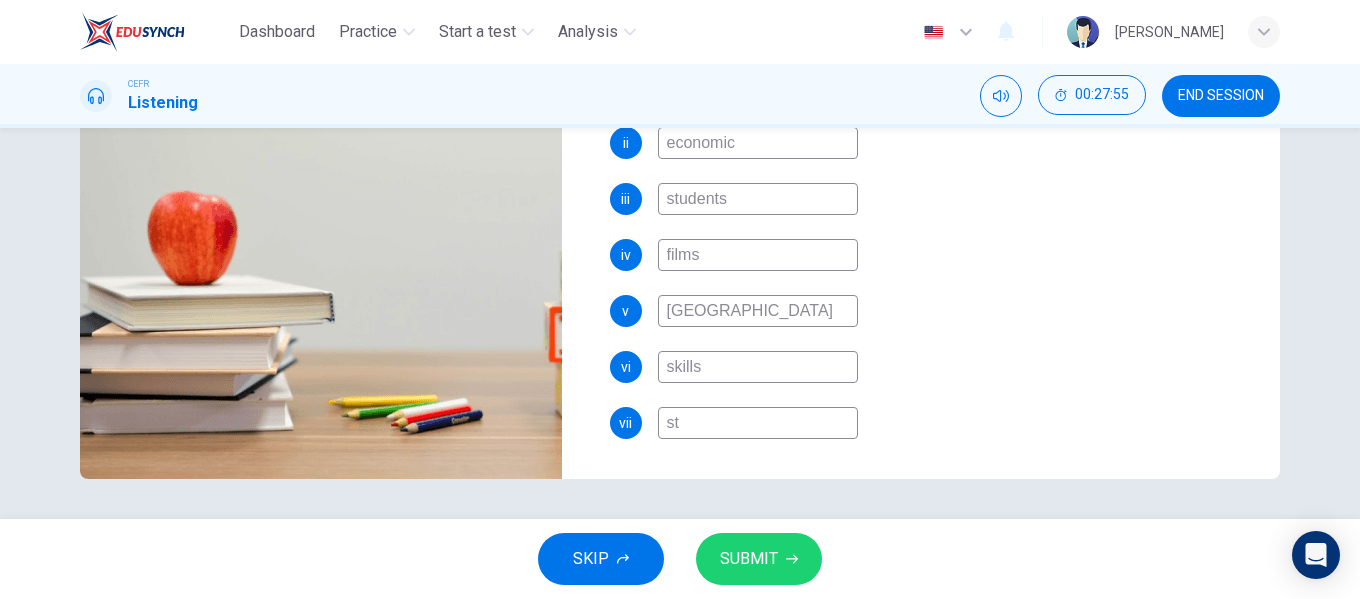 type on "sta" 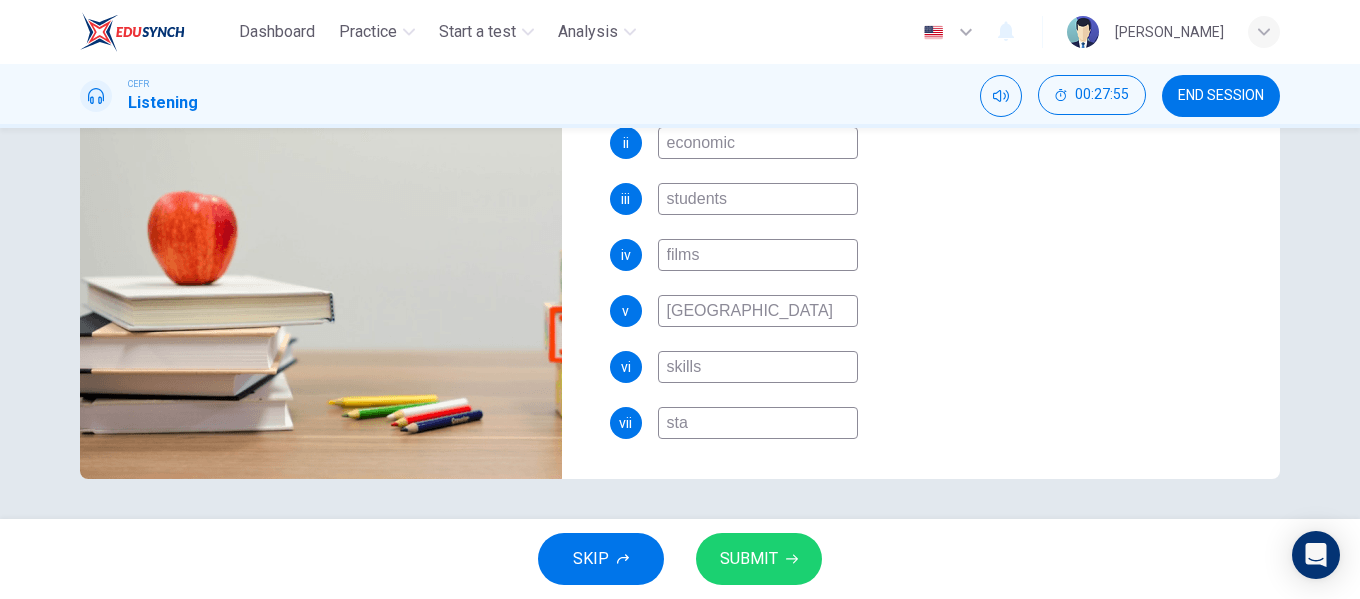 type on "95" 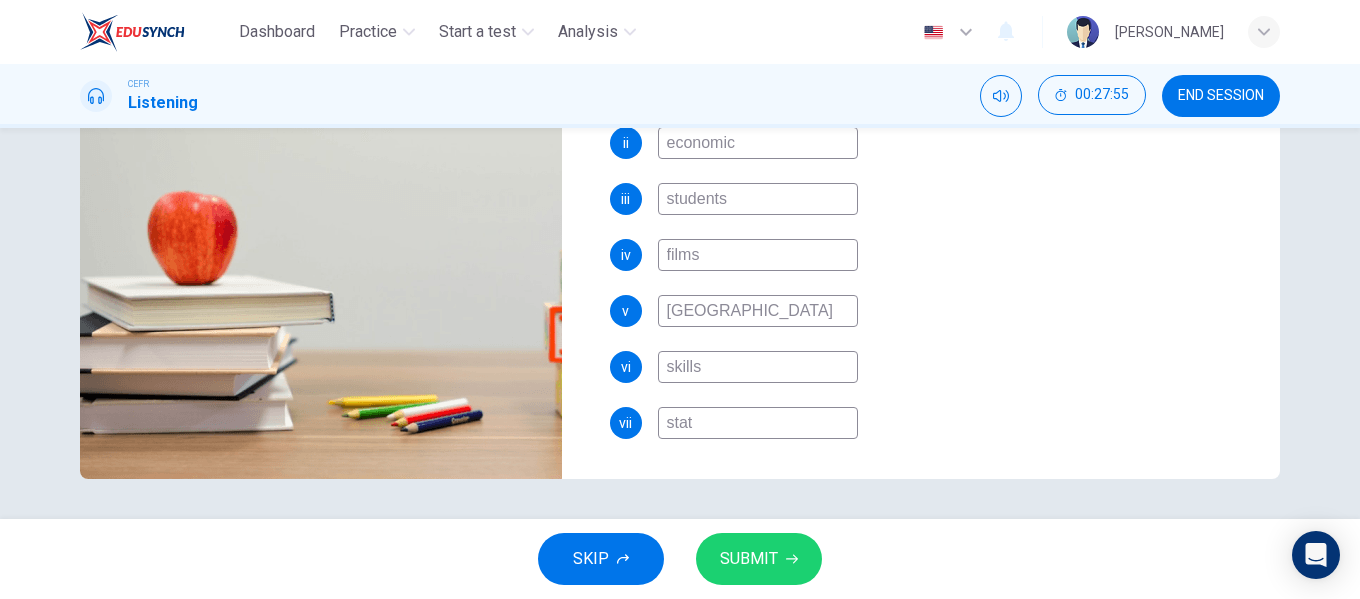 type on "95" 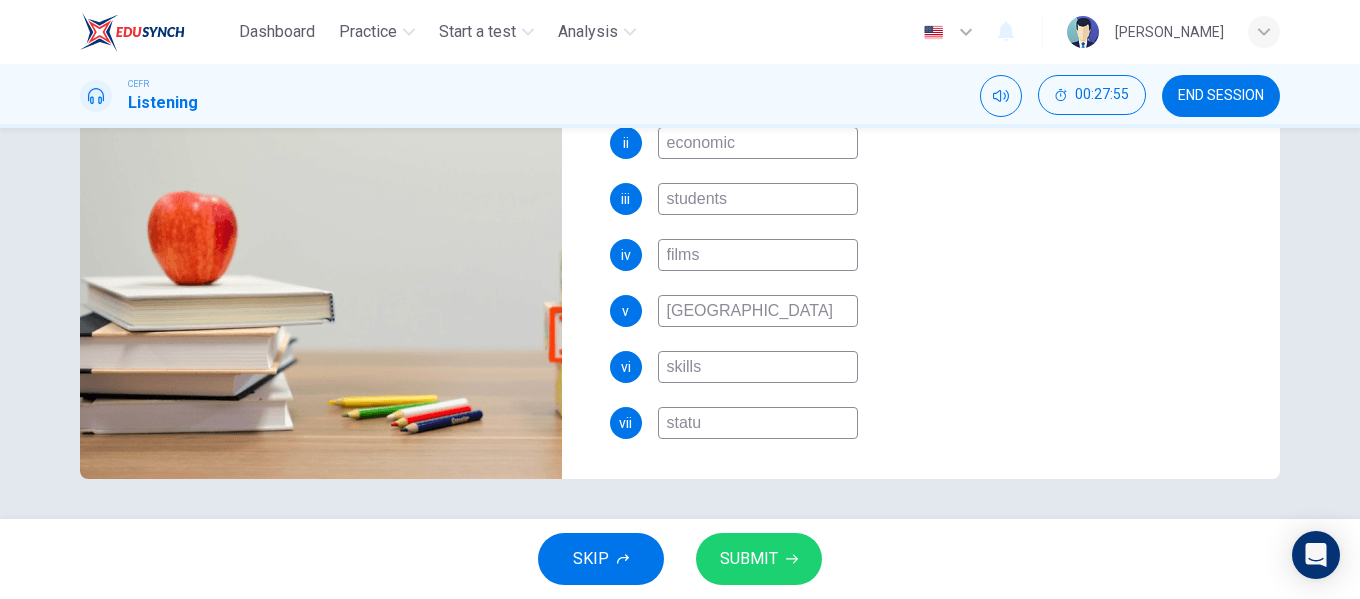 type on "95" 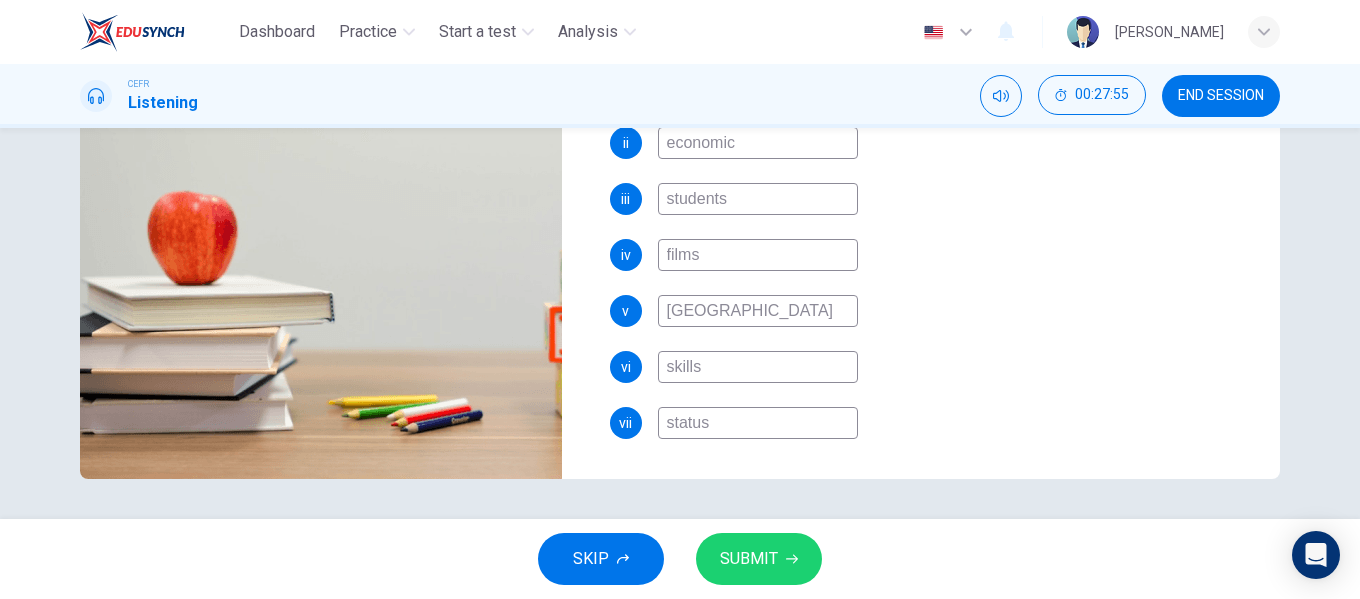 type on "95" 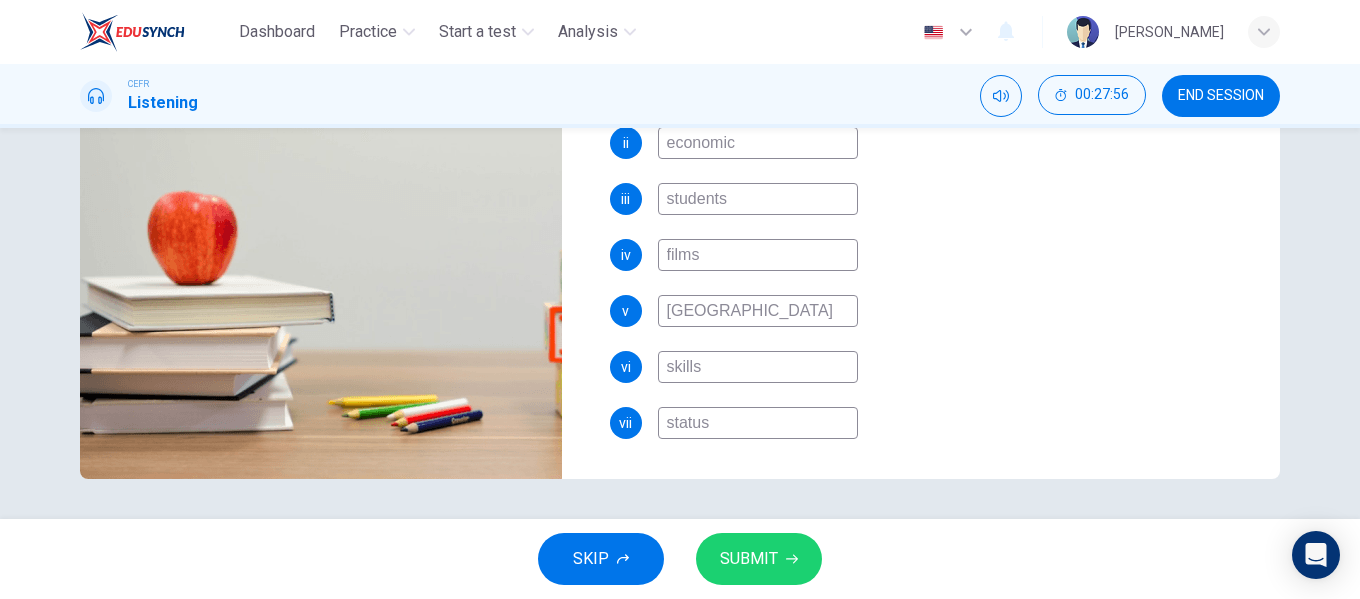 type on "status" 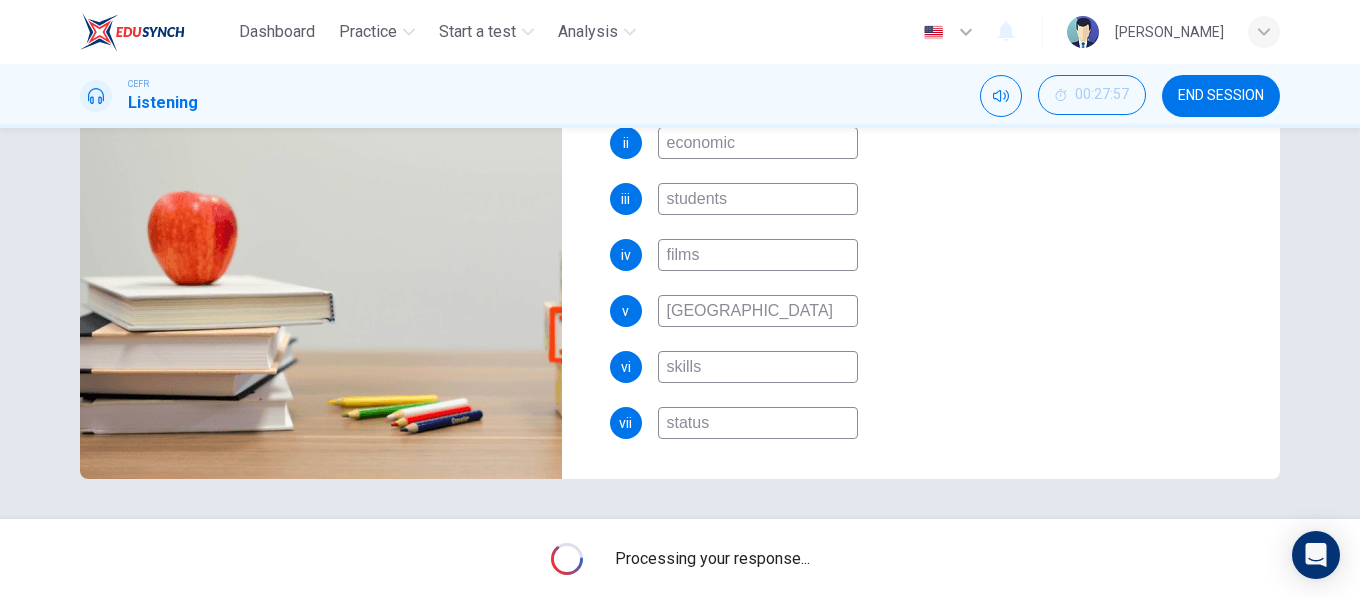 type on "95" 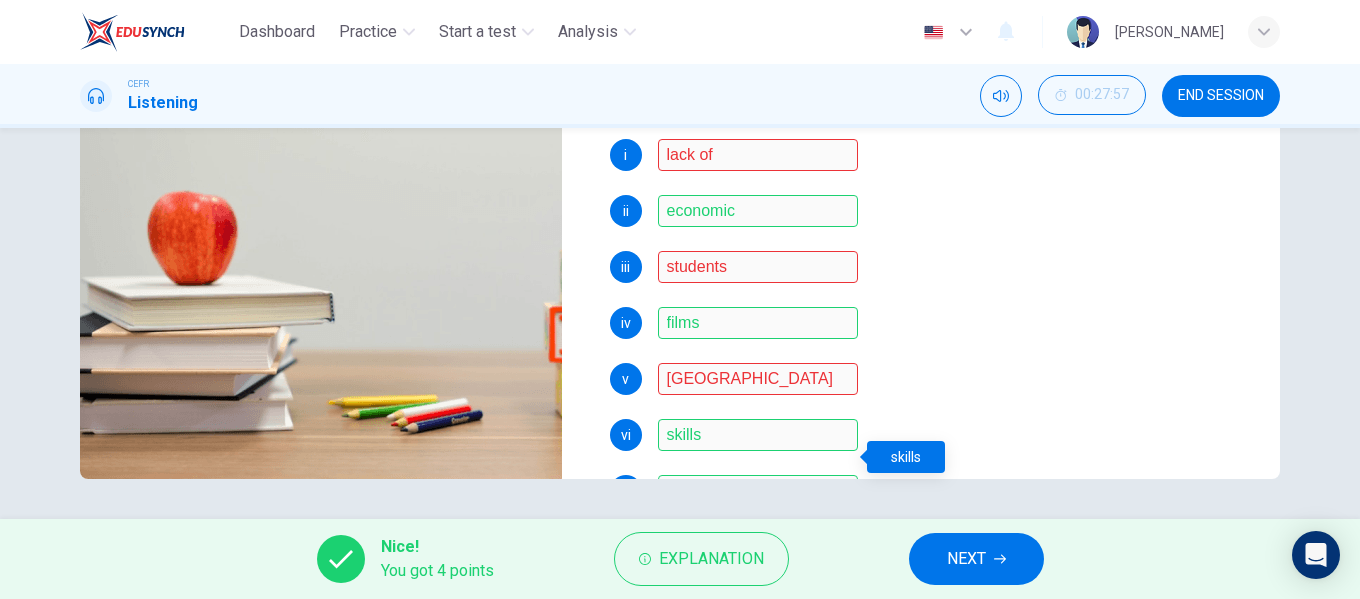 scroll, scrollTop: 242, scrollLeft: 0, axis: vertical 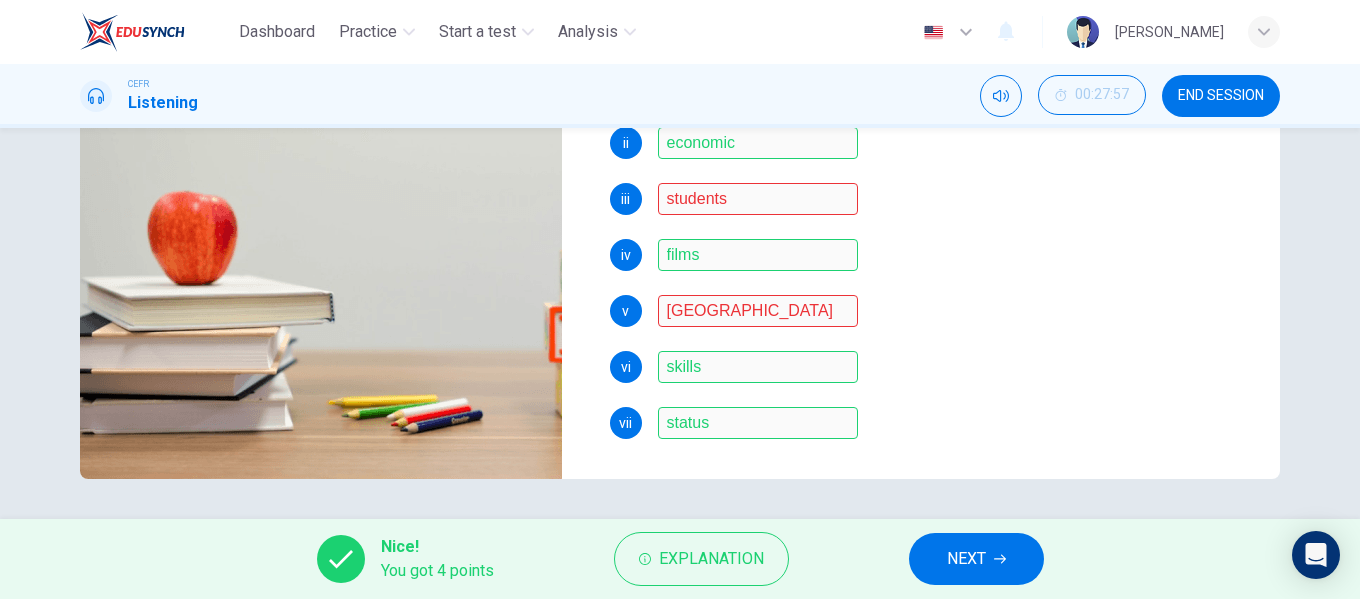 click on "NEXT" at bounding box center [976, 559] 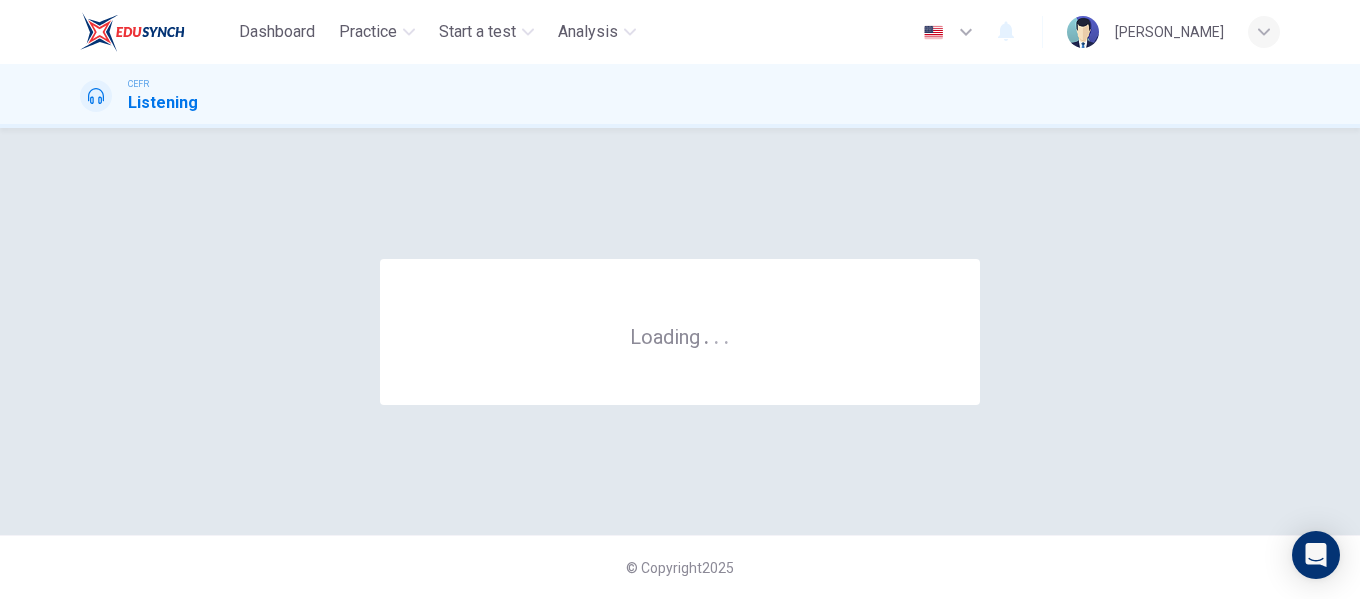 scroll, scrollTop: 0, scrollLeft: 0, axis: both 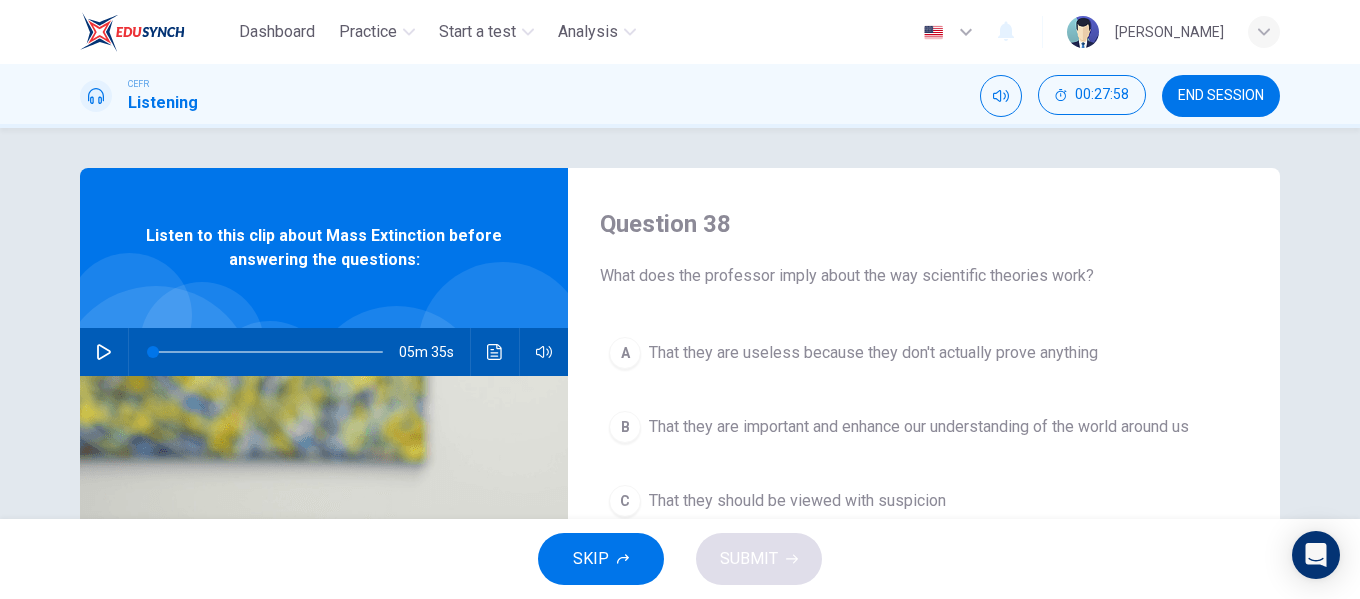 click 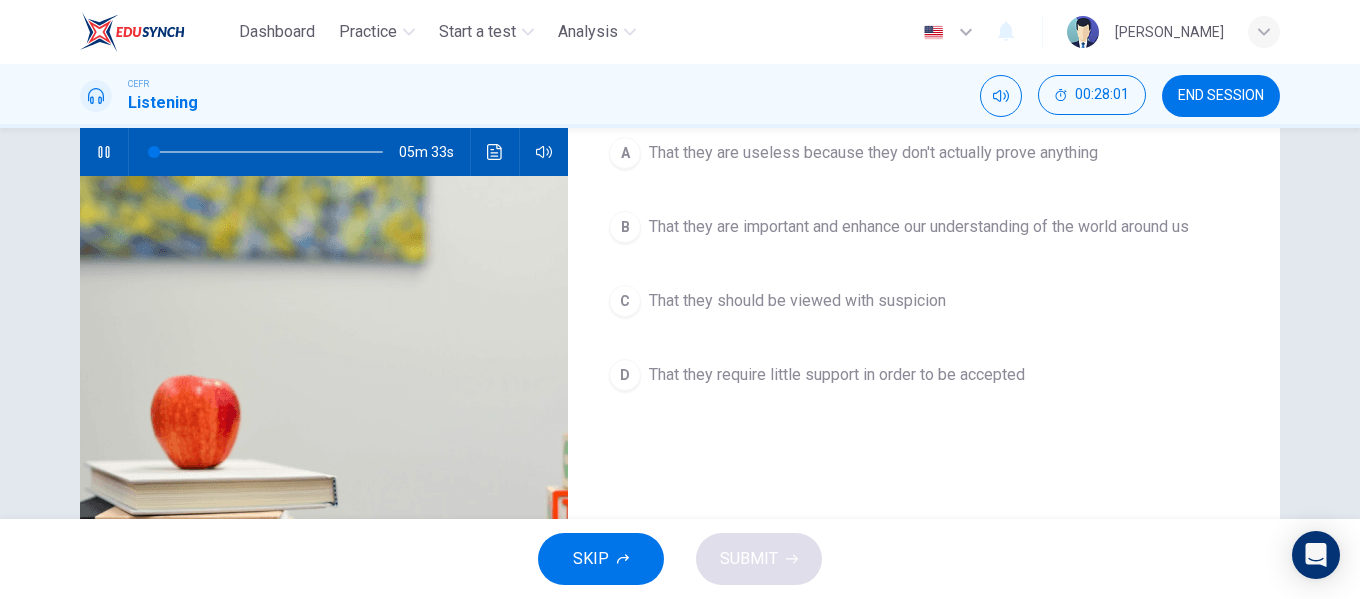 scroll, scrollTop: 100, scrollLeft: 0, axis: vertical 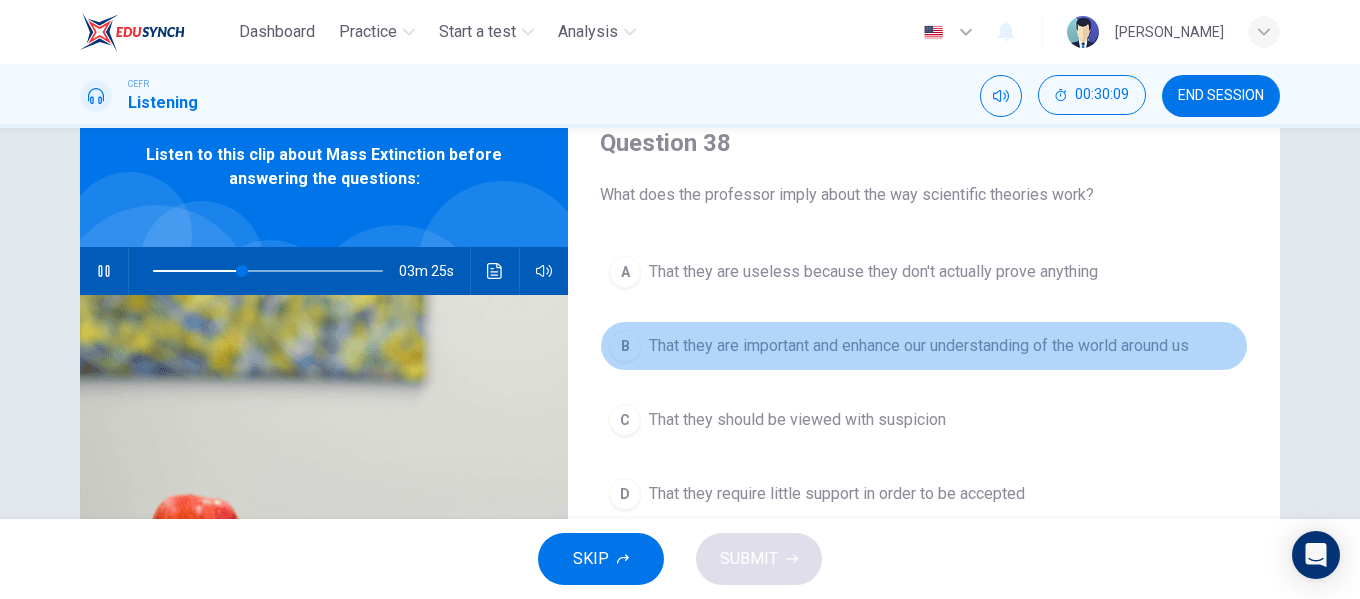 click on "B That they are important and enhance our understanding of the world around us" at bounding box center [924, 346] 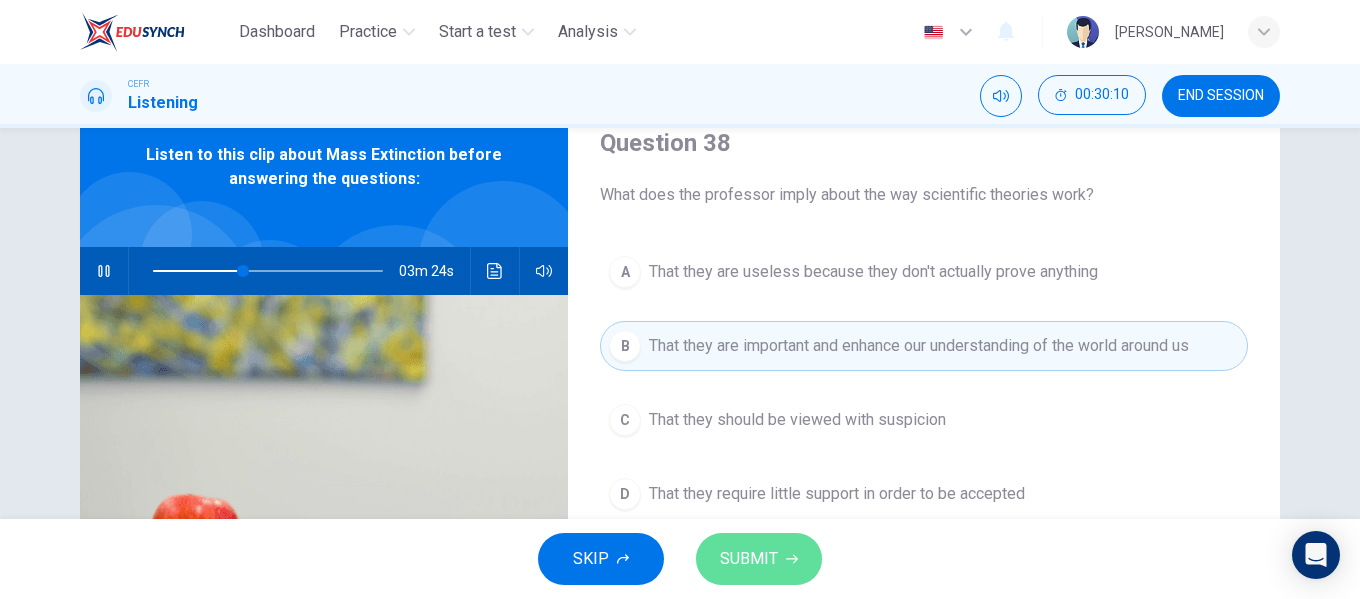 click on "SUBMIT" at bounding box center (749, 559) 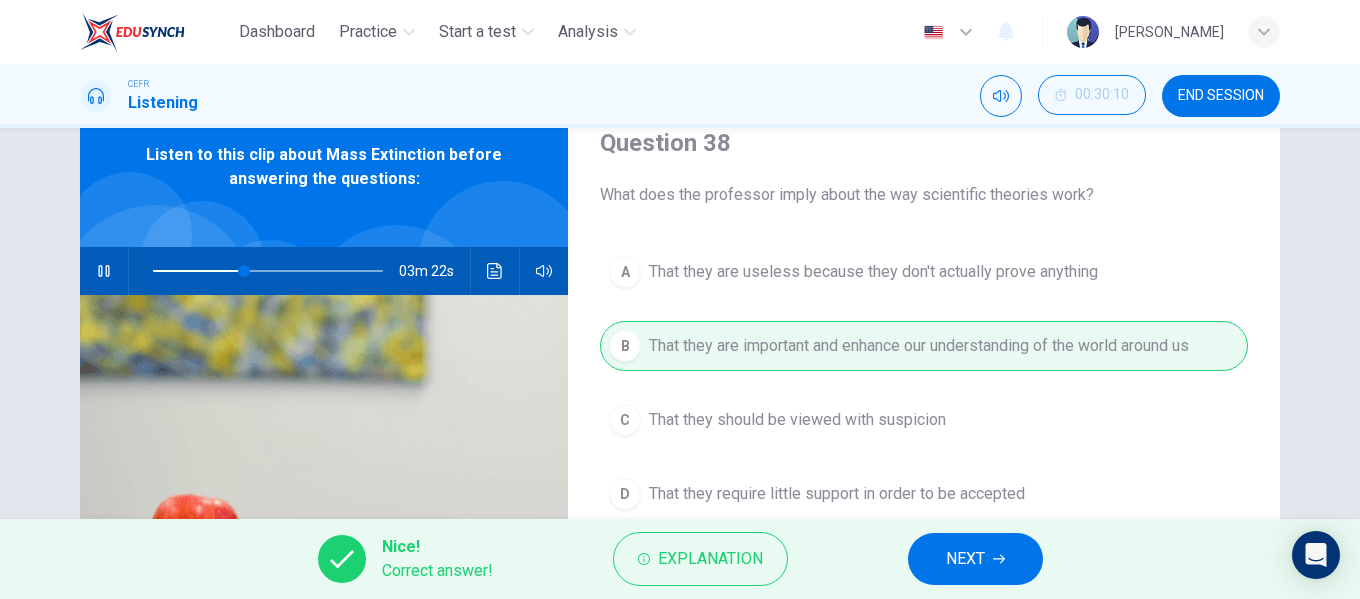 click on "NEXT" at bounding box center (975, 559) 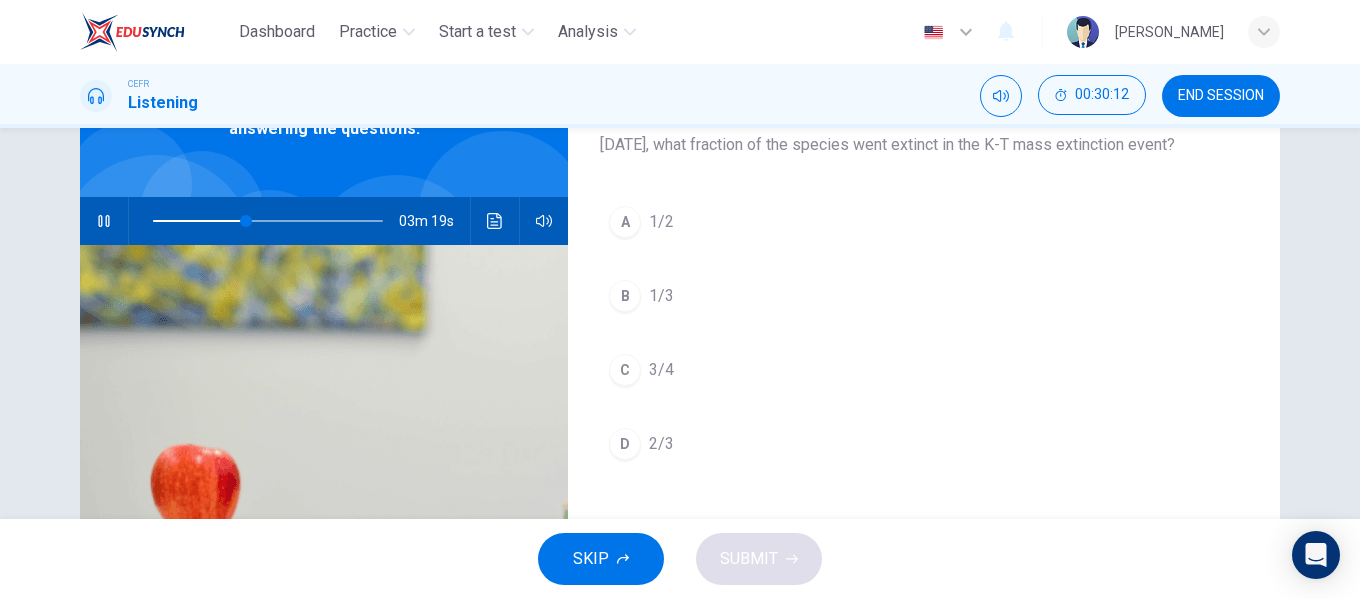 scroll, scrollTop: 181, scrollLeft: 0, axis: vertical 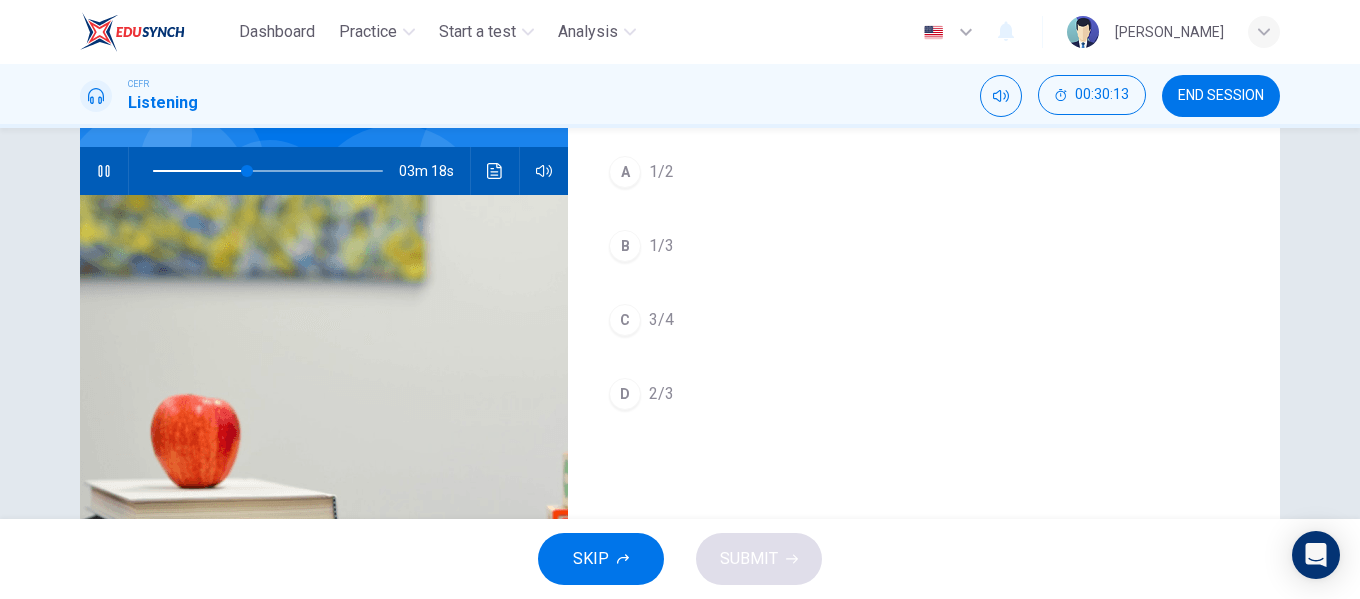 click on "3/4" at bounding box center [661, 320] 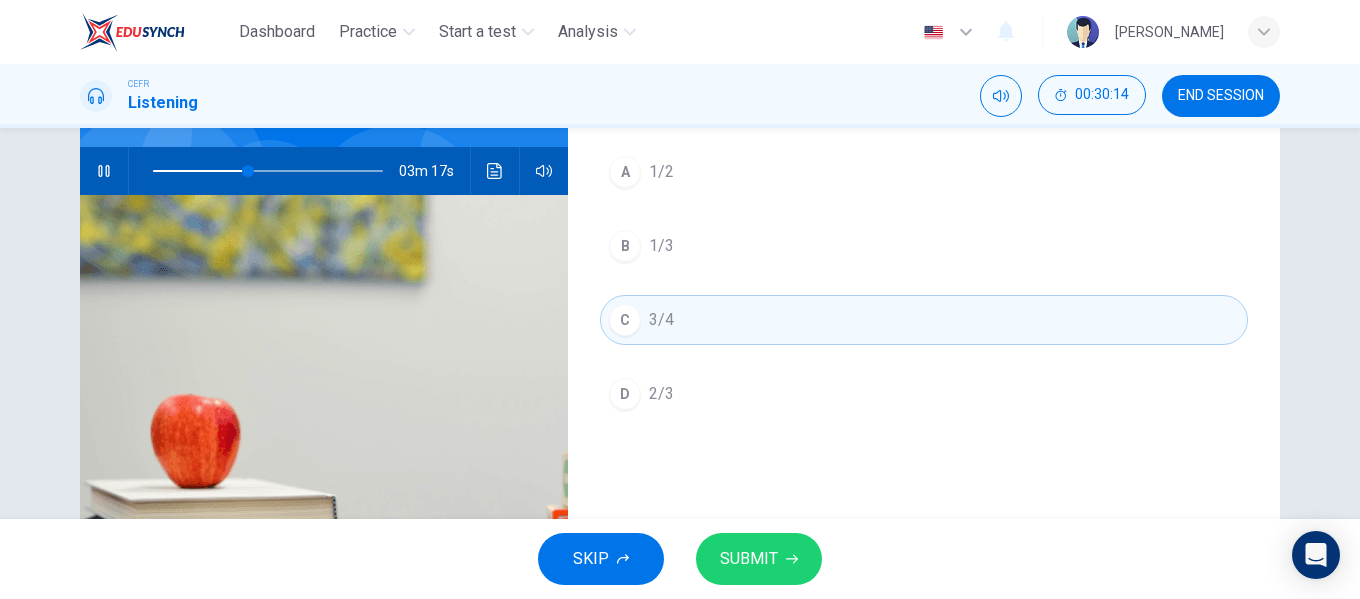 click on "SUBMIT" at bounding box center [749, 559] 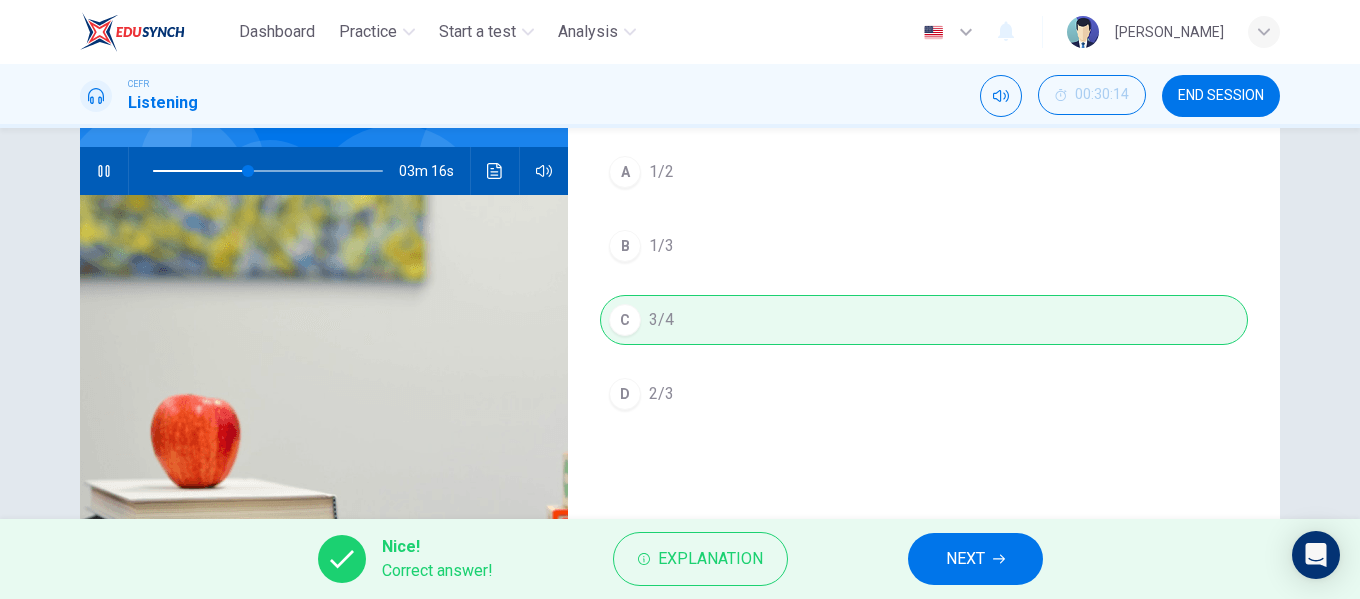 click on "NEXT" at bounding box center [965, 559] 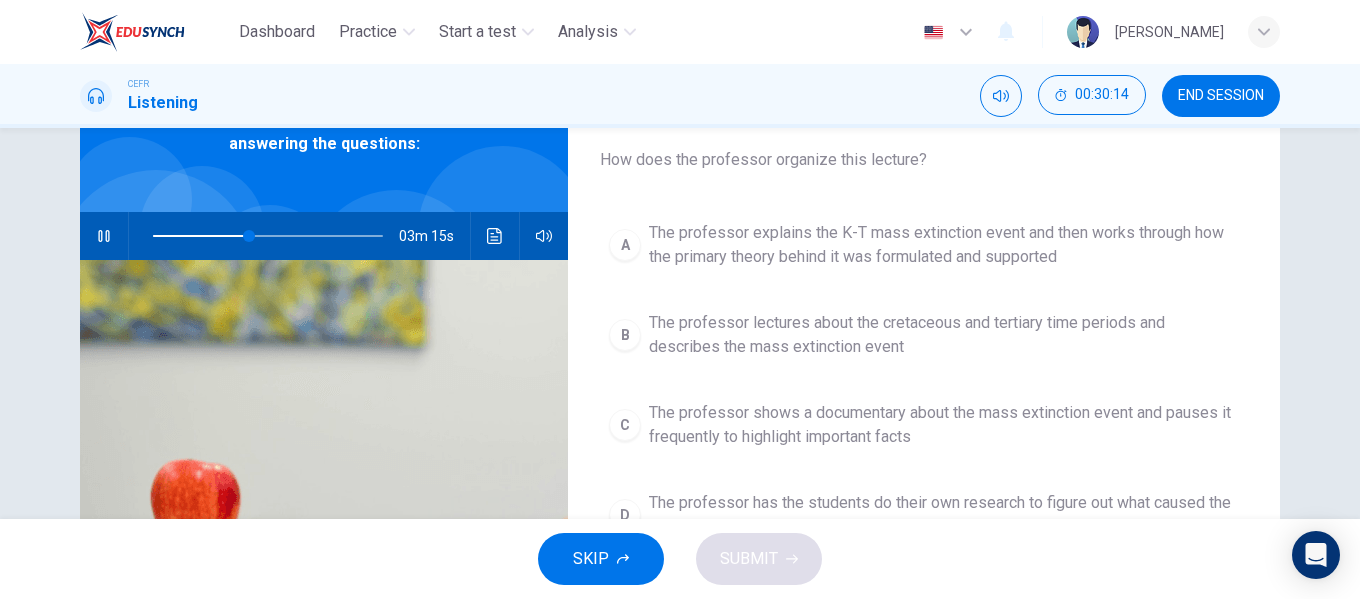 scroll, scrollTop: 81, scrollLeft: 0, axis: vertical 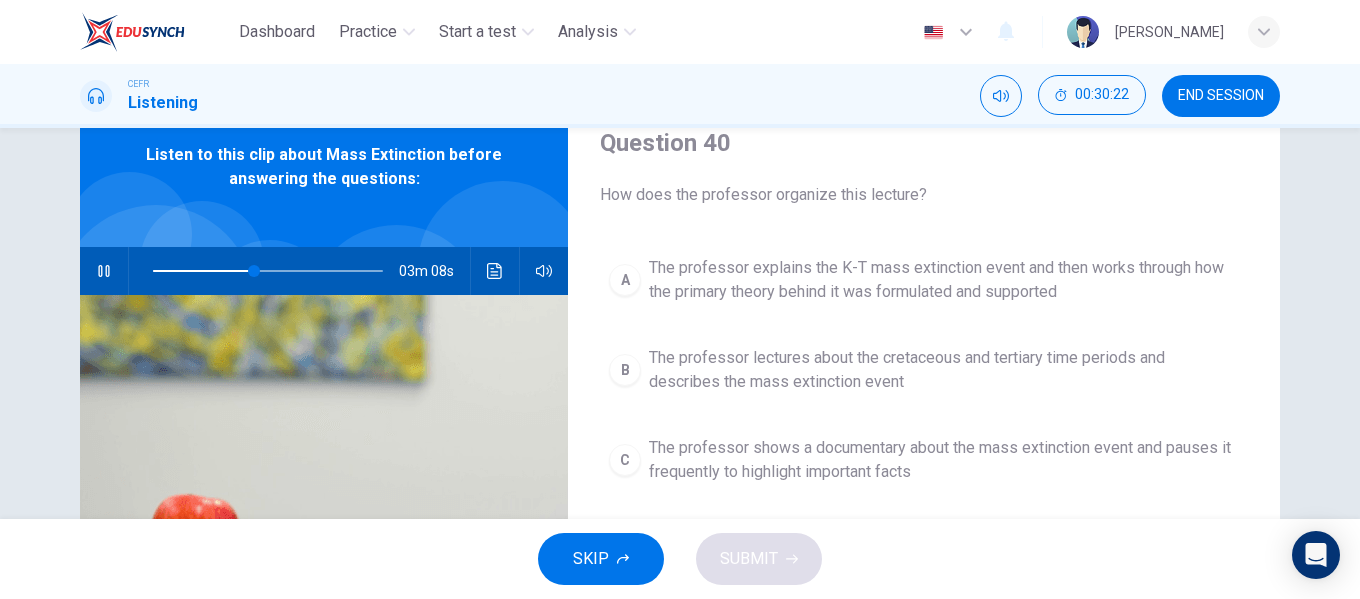click at bounding box center (104, 271) 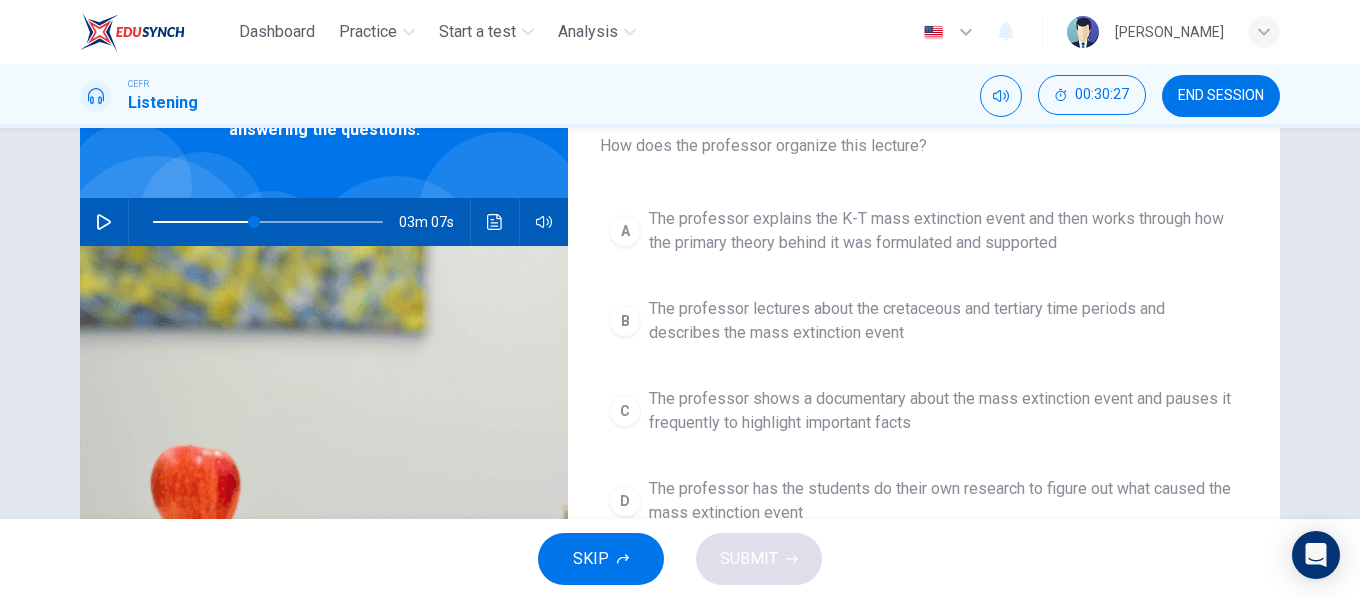 scroll, scrollTop: 81, scrollLeft: 0, axis: vertical 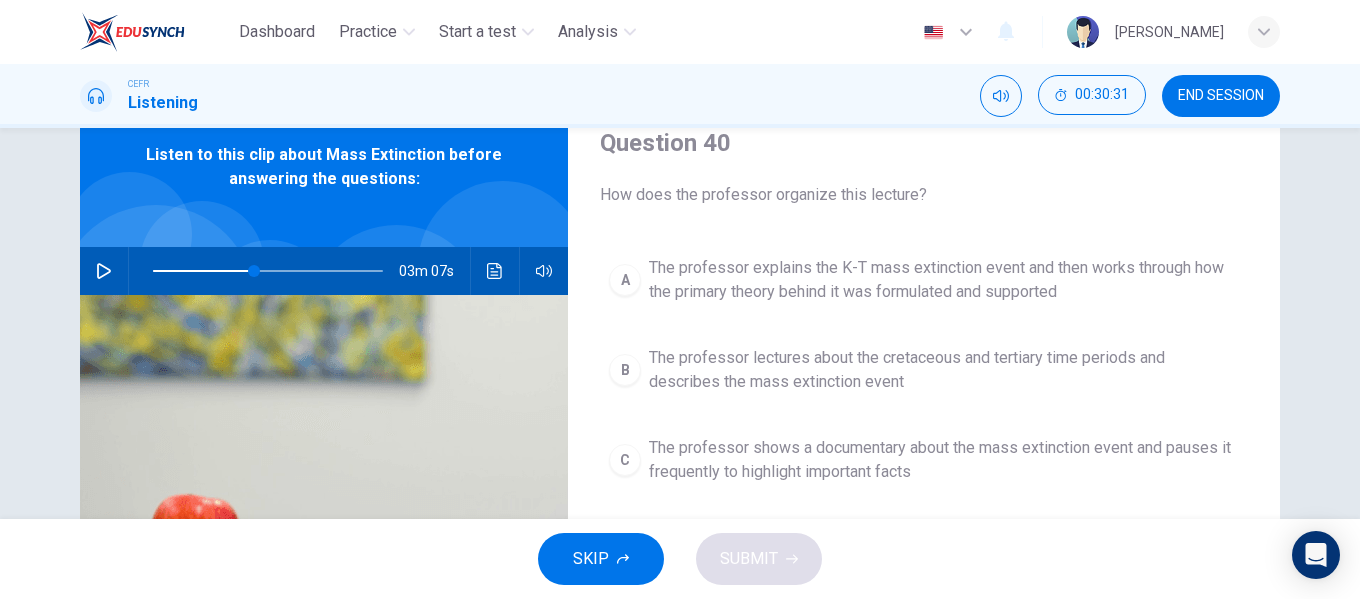 click on "The professor explains the K-T mass extinction event and then works through how the primary theory behind it was formulated and supported" at bounding box center (944, 280) 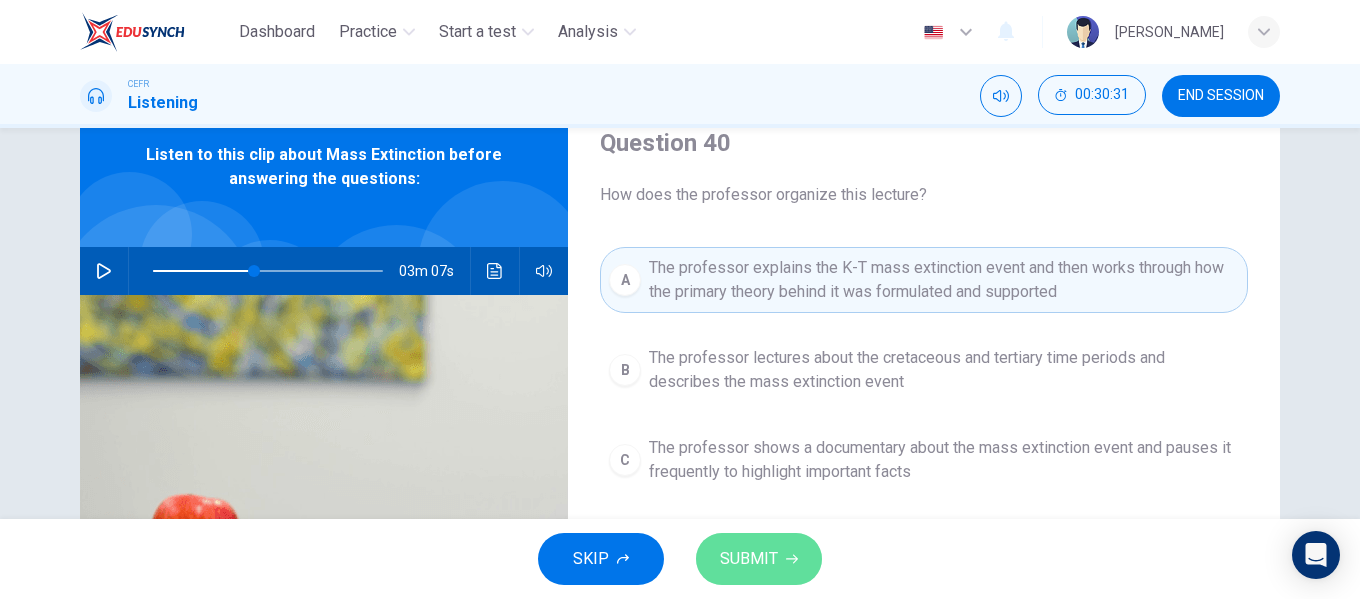 click on "SUBMIT" at bounding box center [749, 559] 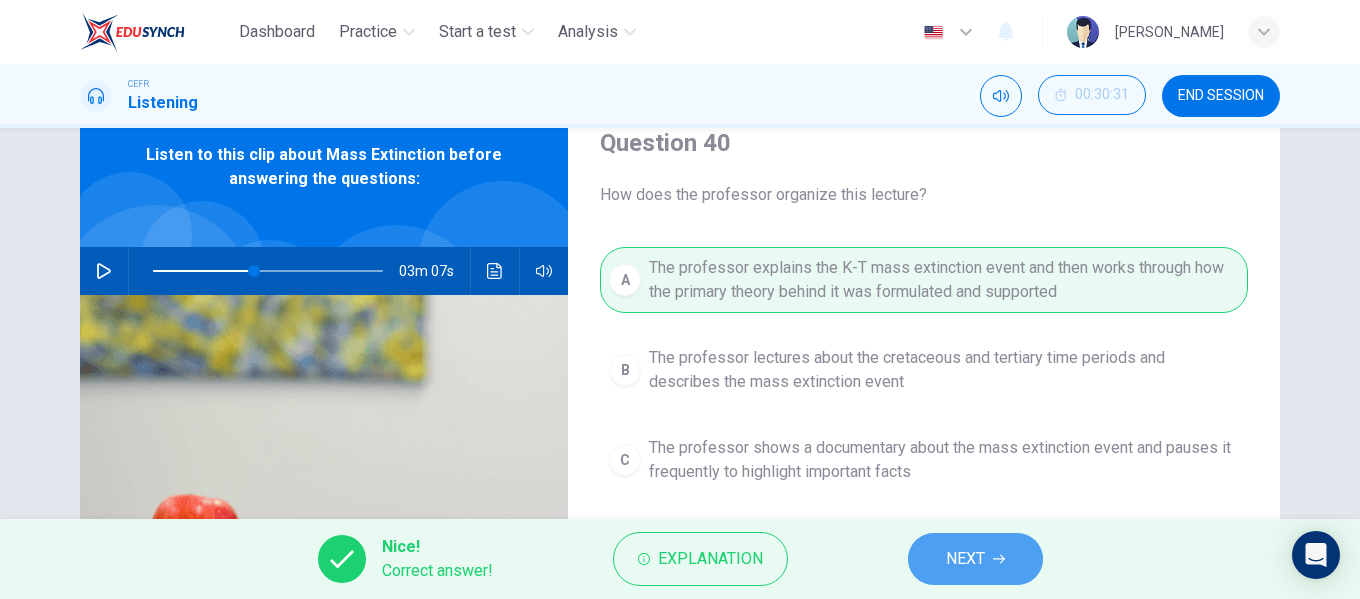 click on "NEXT" at bounding box center (965, 559) 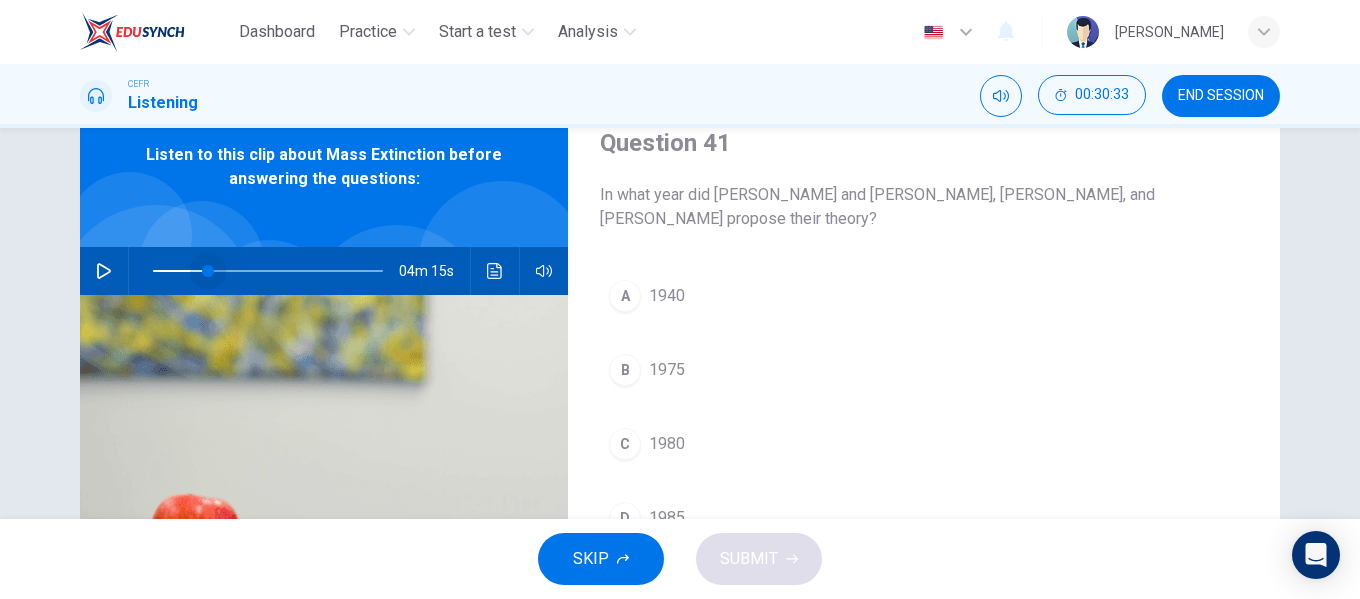 click at bounding box center [268, 271] 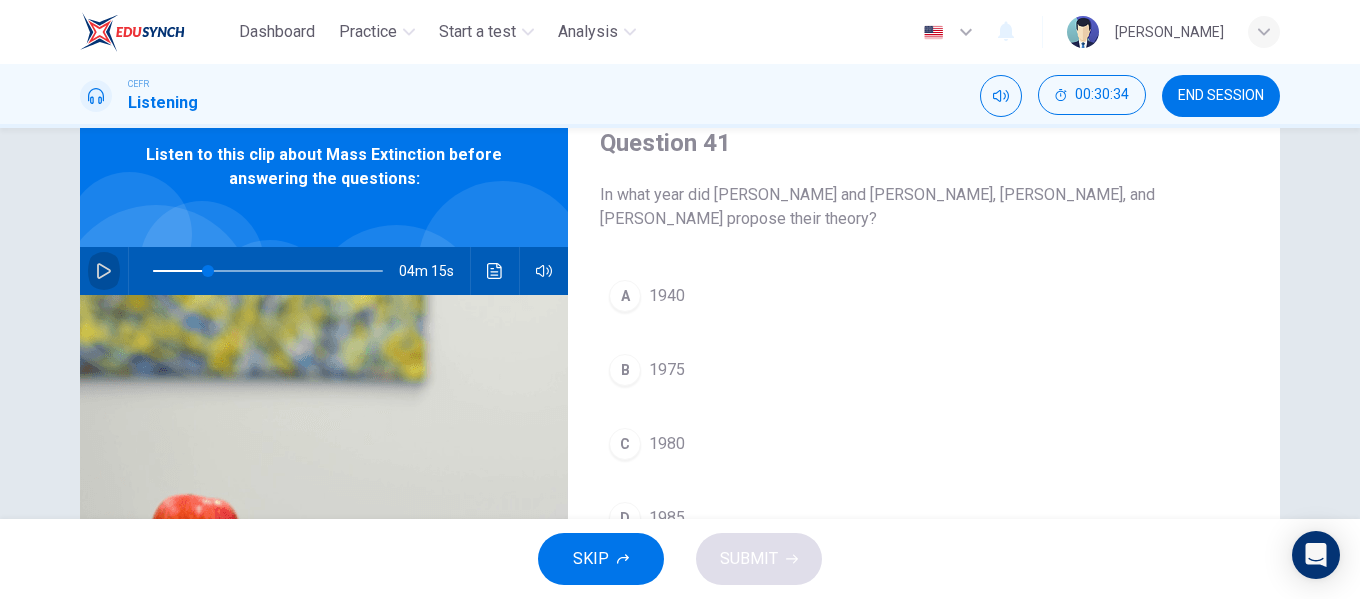 click 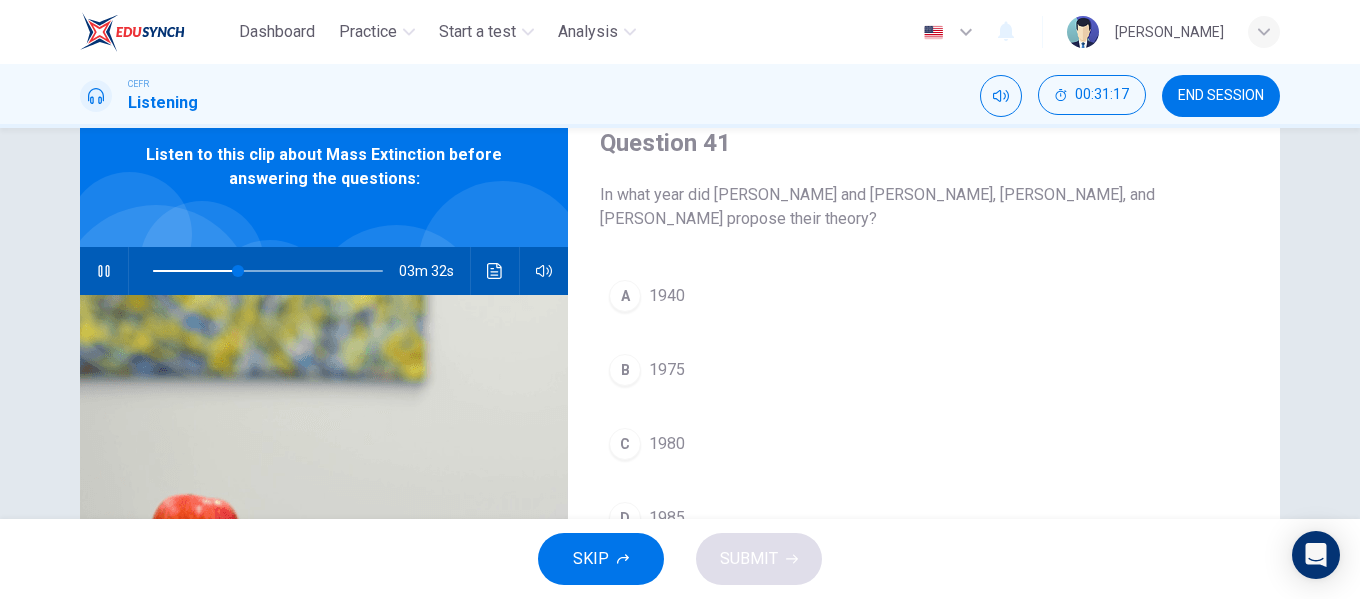 click on "1980" at bounding box center [667, 444] 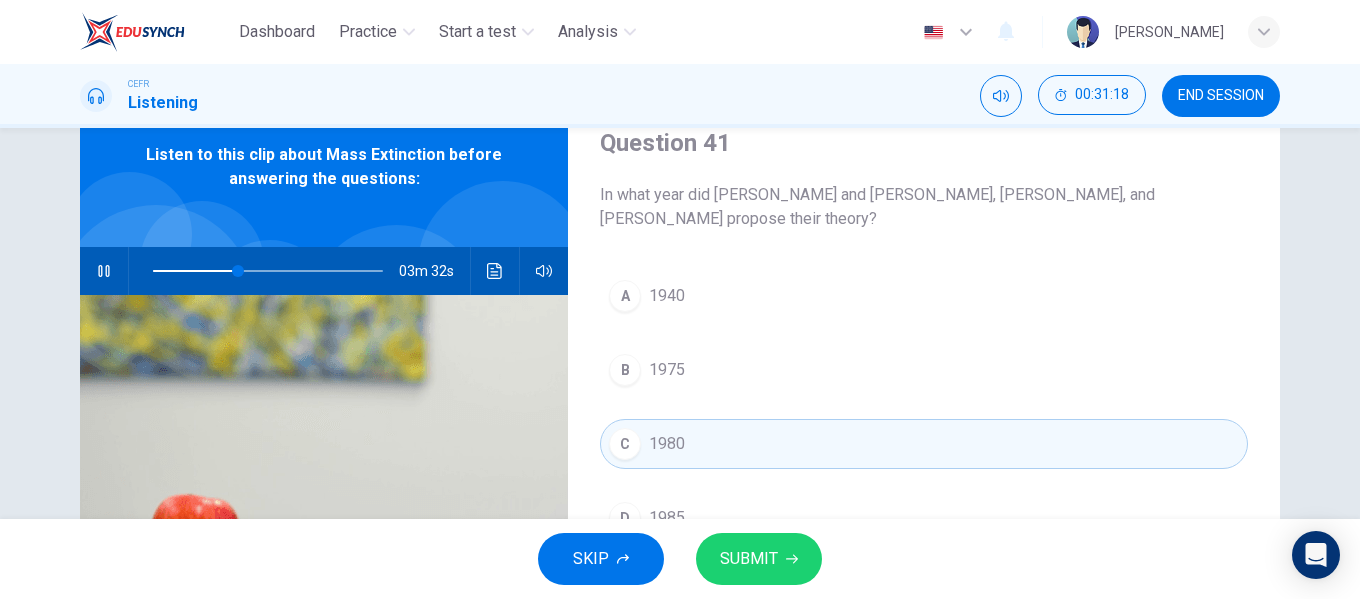 click on "SUBMIT" at bounding box center [759, 559] 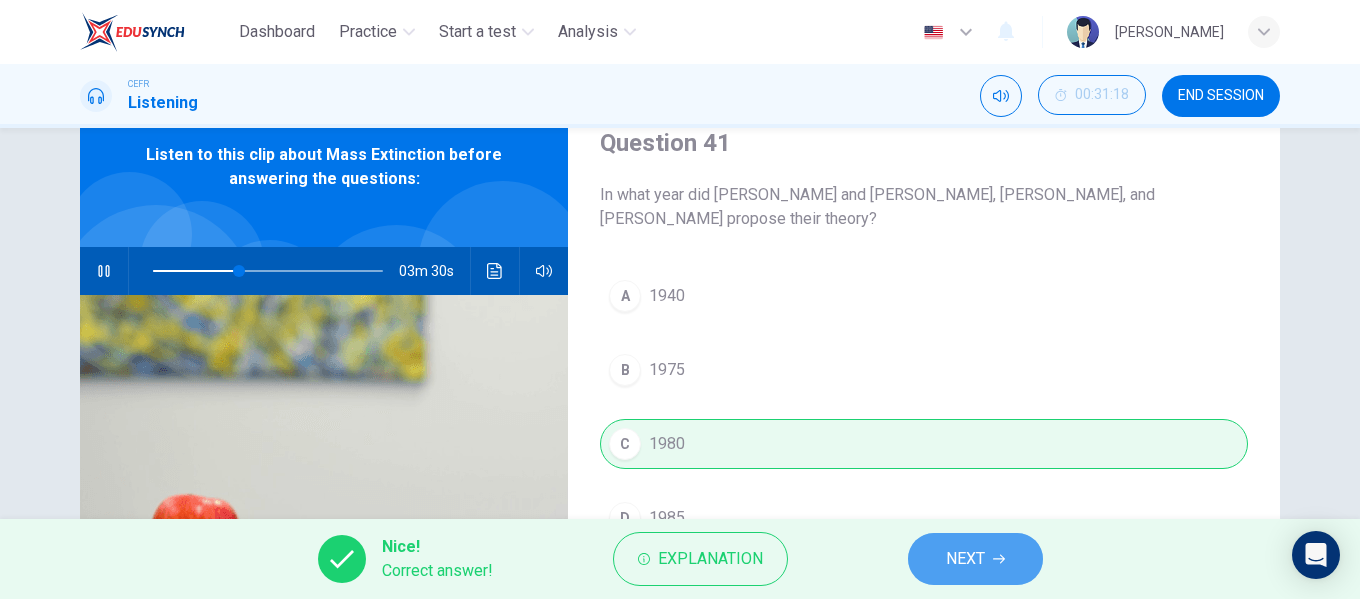 click on "NEXT" at bounding box center (975, 559) 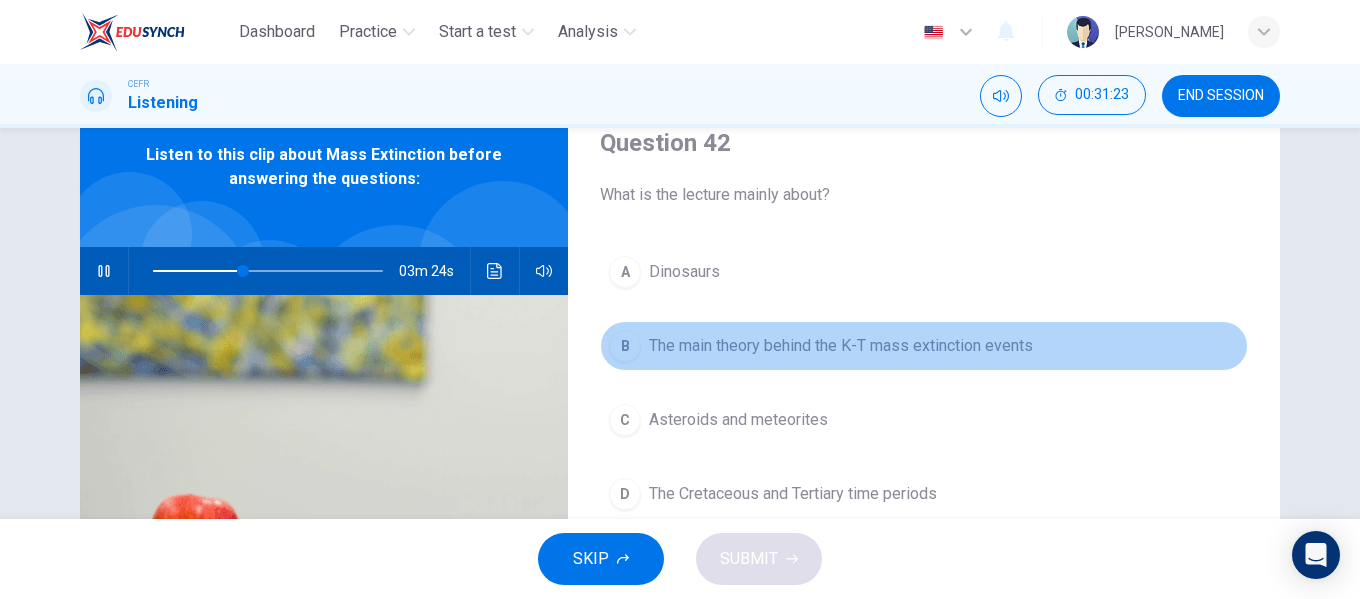 click on "The main theory behind the K-T mass extinction events" at bounding box center [841, 346] 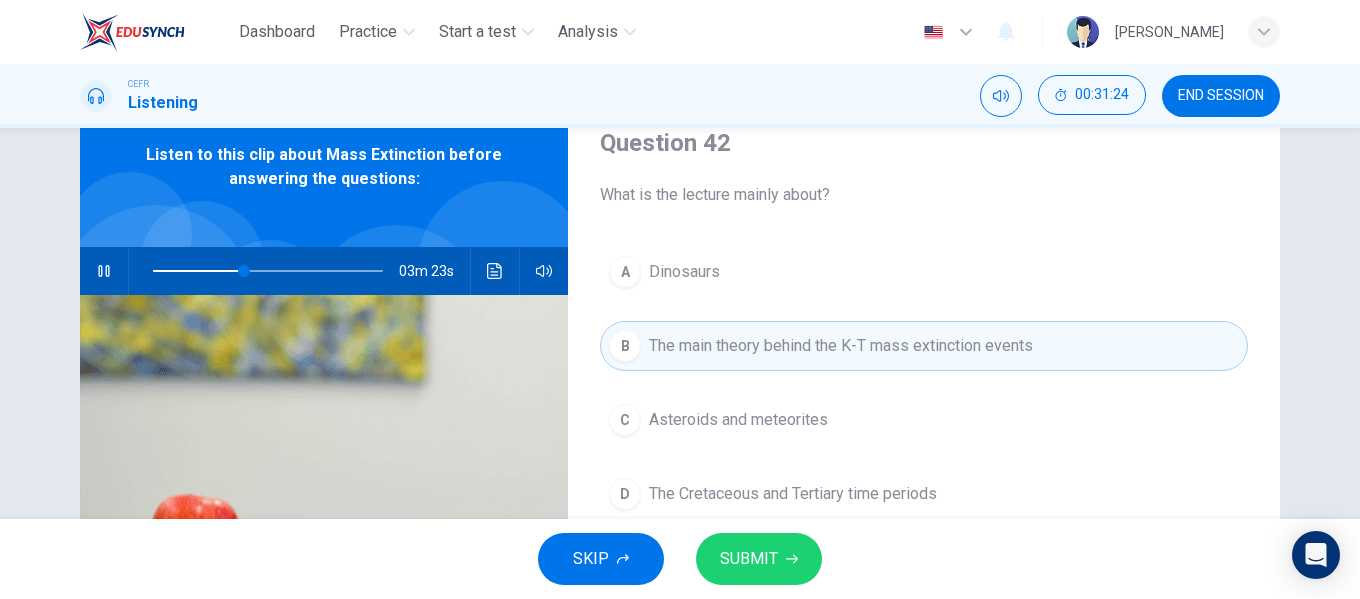 click on "SUBMIT" at bounding box center [749, 559] 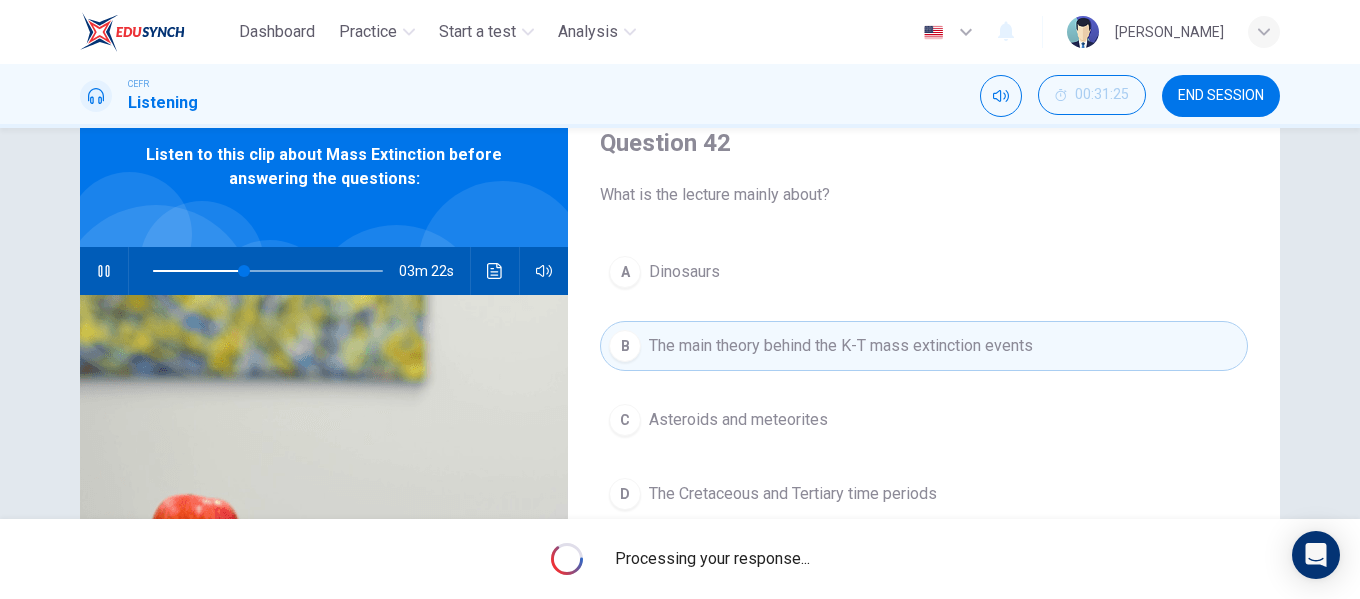 type on "40" 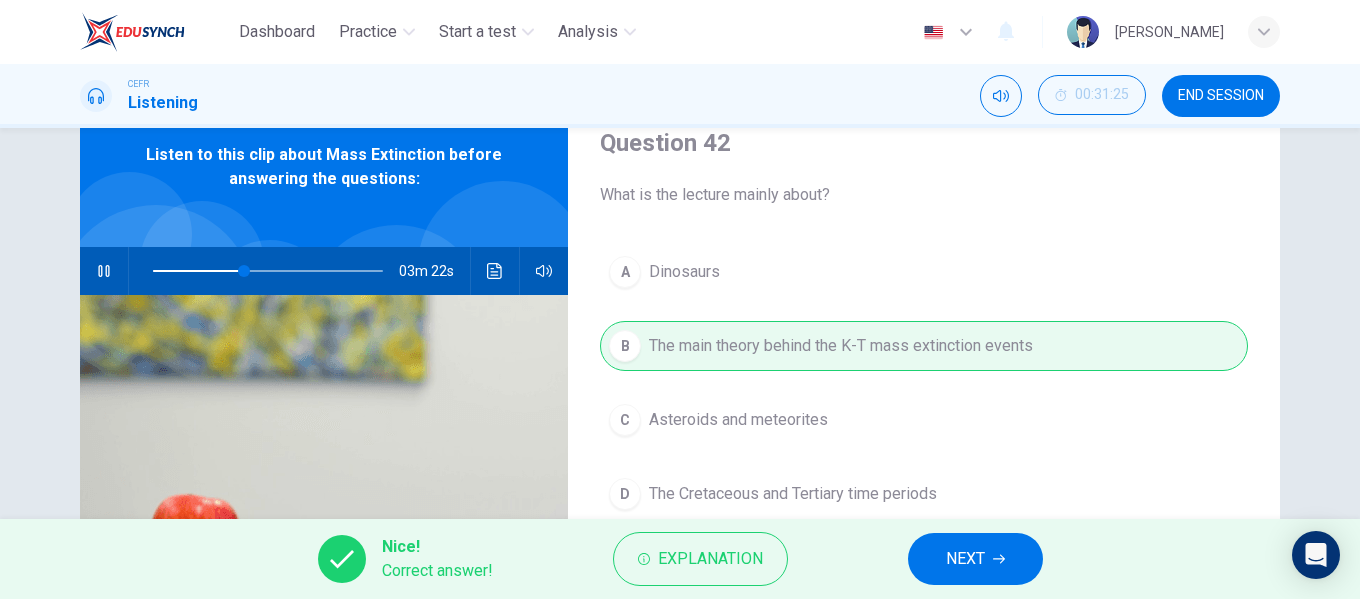 click on "NEXT" at bounding box center [965, 559] 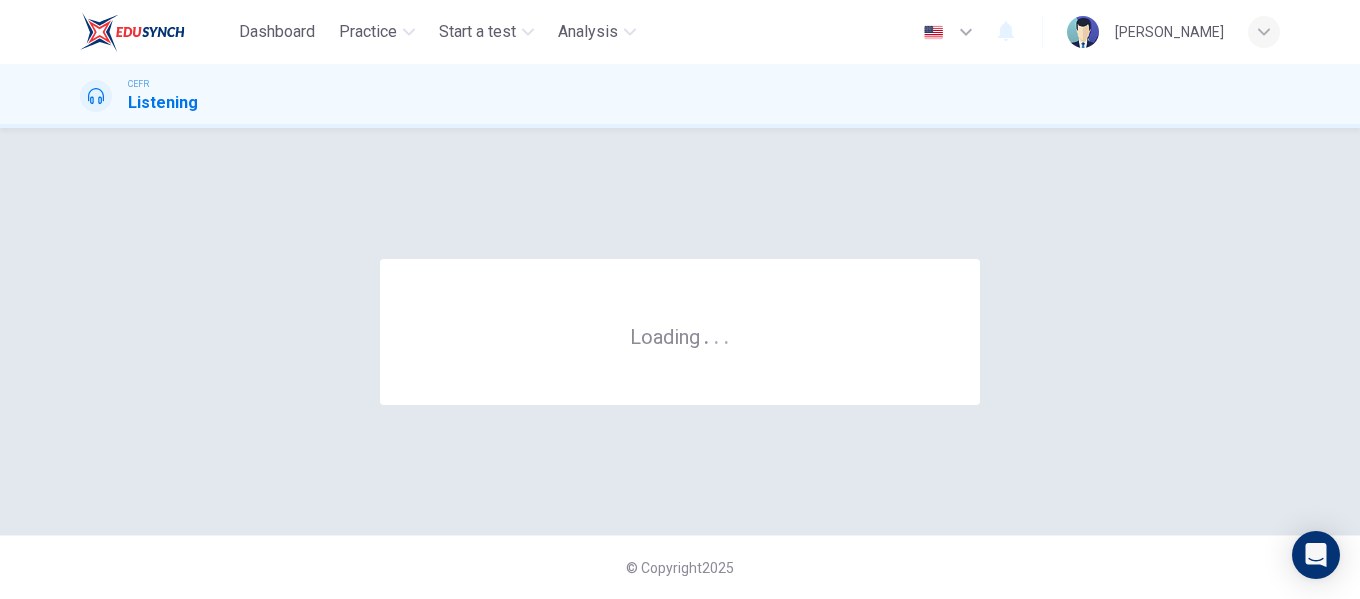 scroll, scrollTop: 0, scrollLeft: 0, axis: both 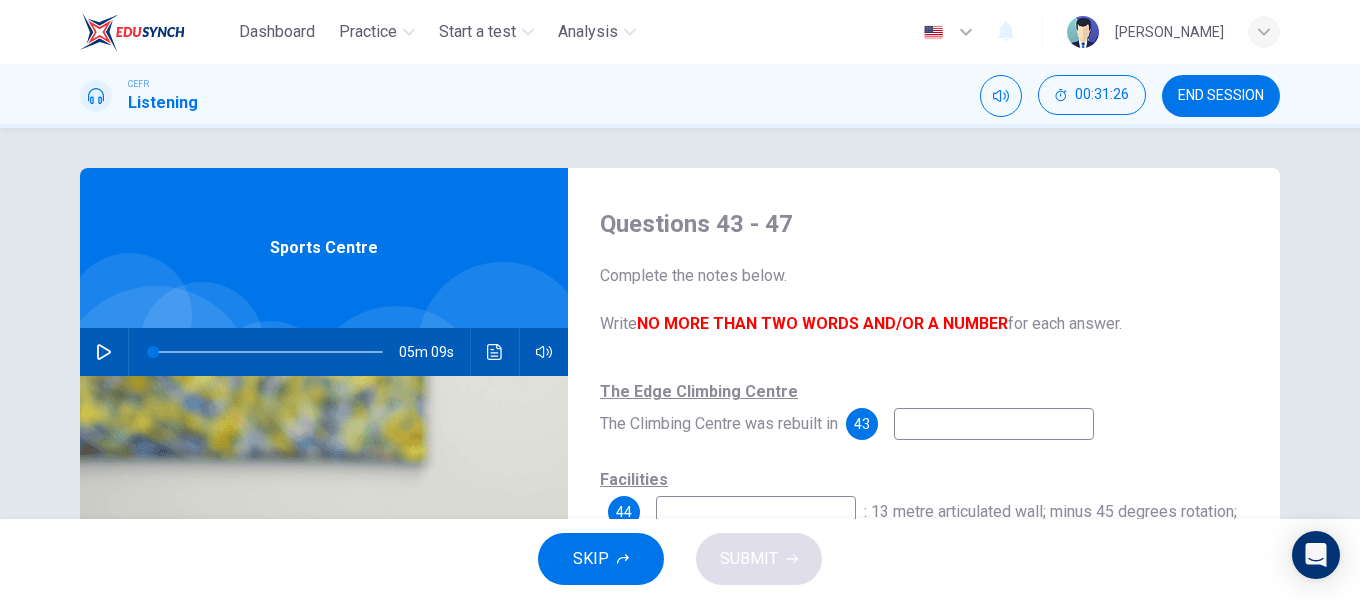 click at bounding box center [104, 352] 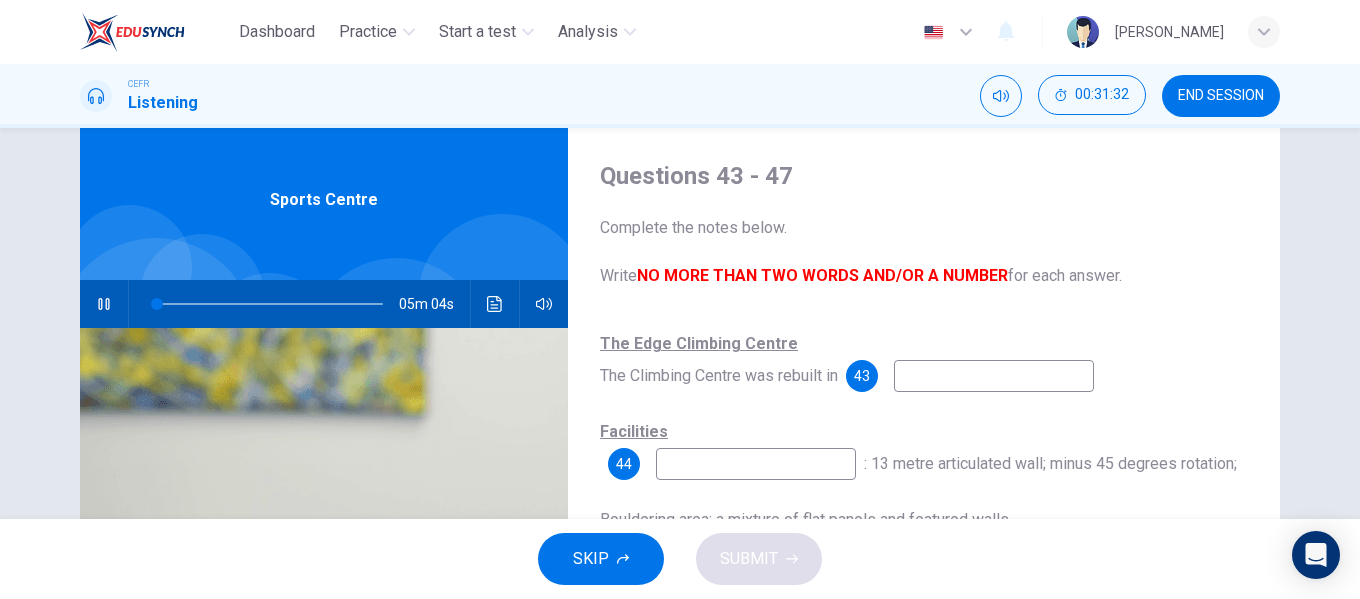 scroll, scrollTop: 0, scrollLeft: 0, axis: both 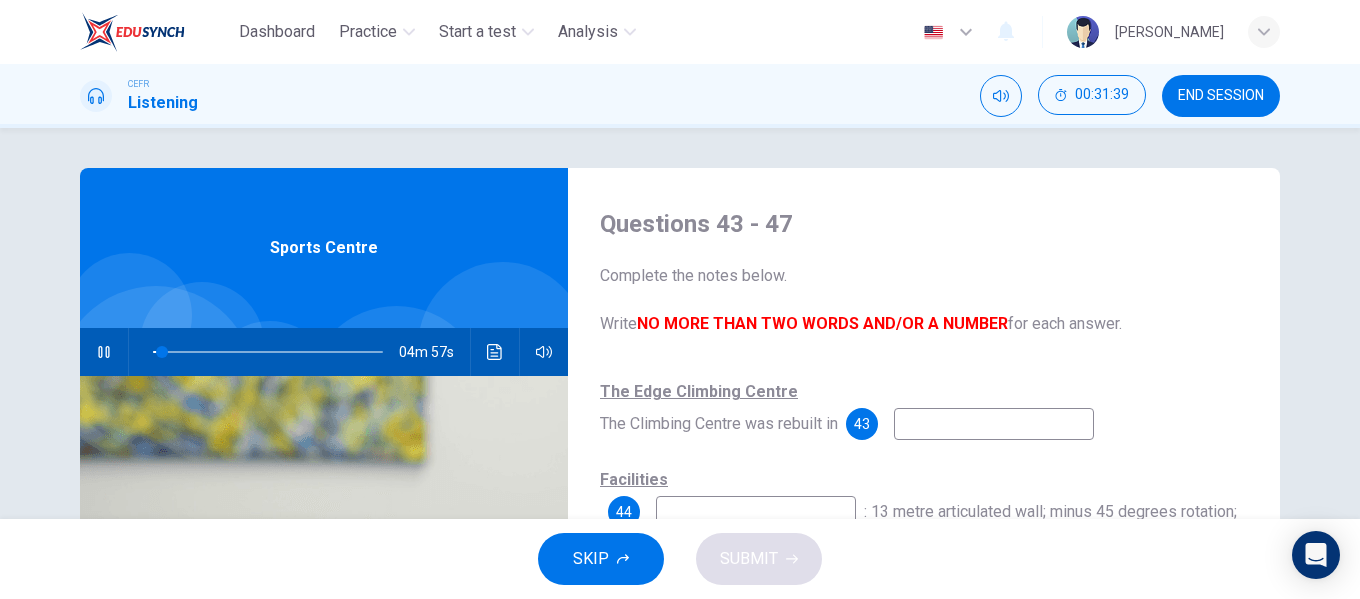 click at bounding box center (994, 424) 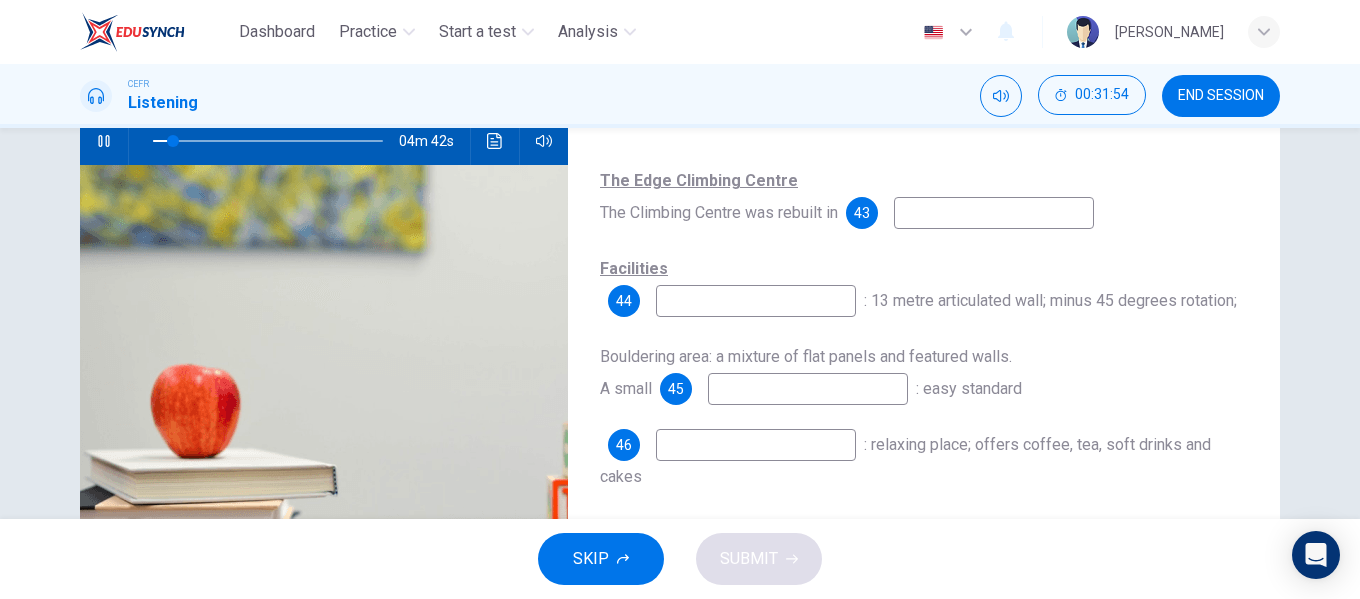 scroll, scrollTop: 203, scrollLeft: 0, axis: vertical 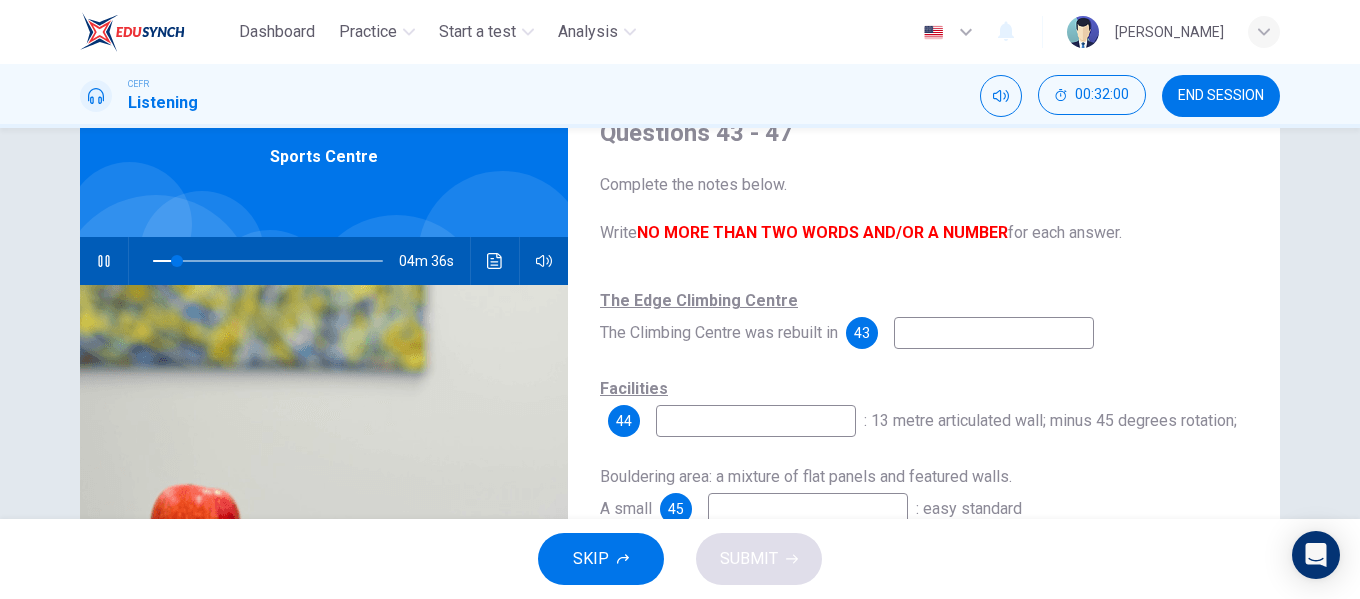 type on "11" 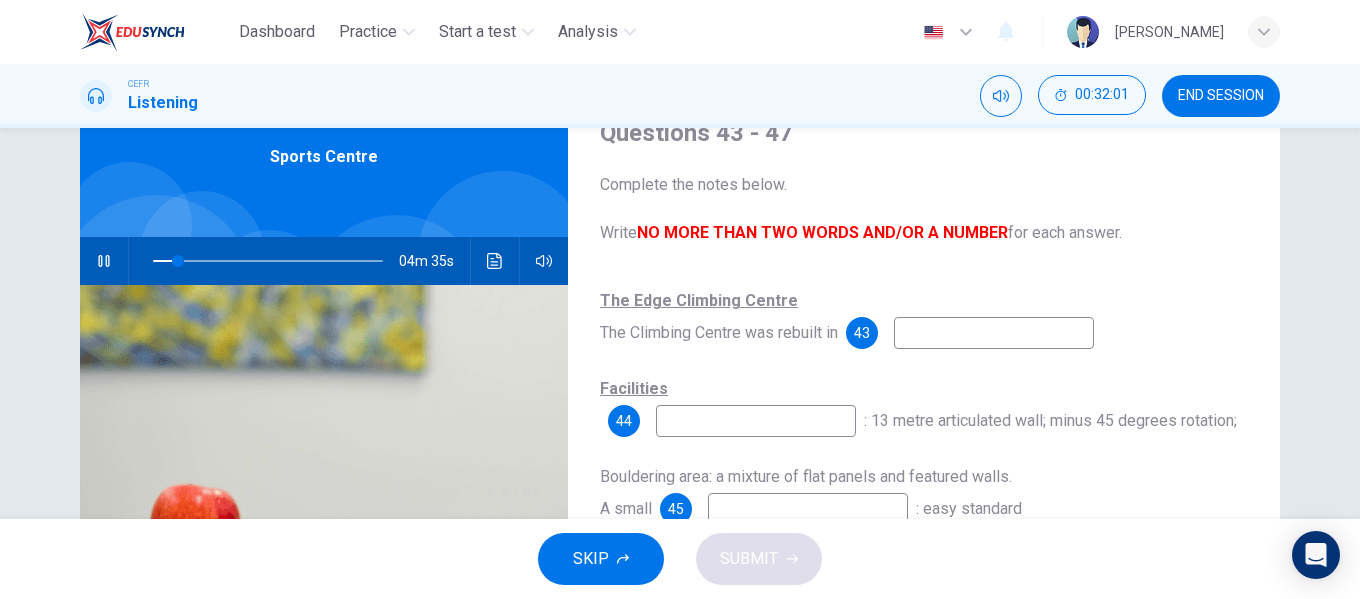 type on "1" 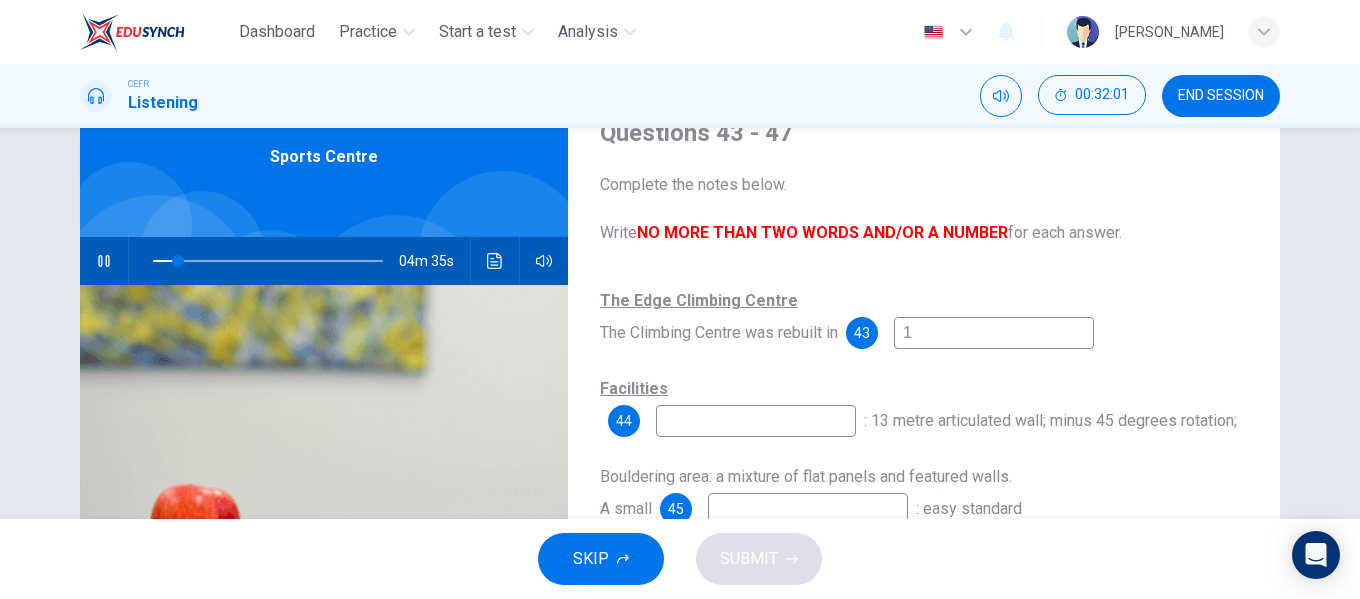 type on "11" 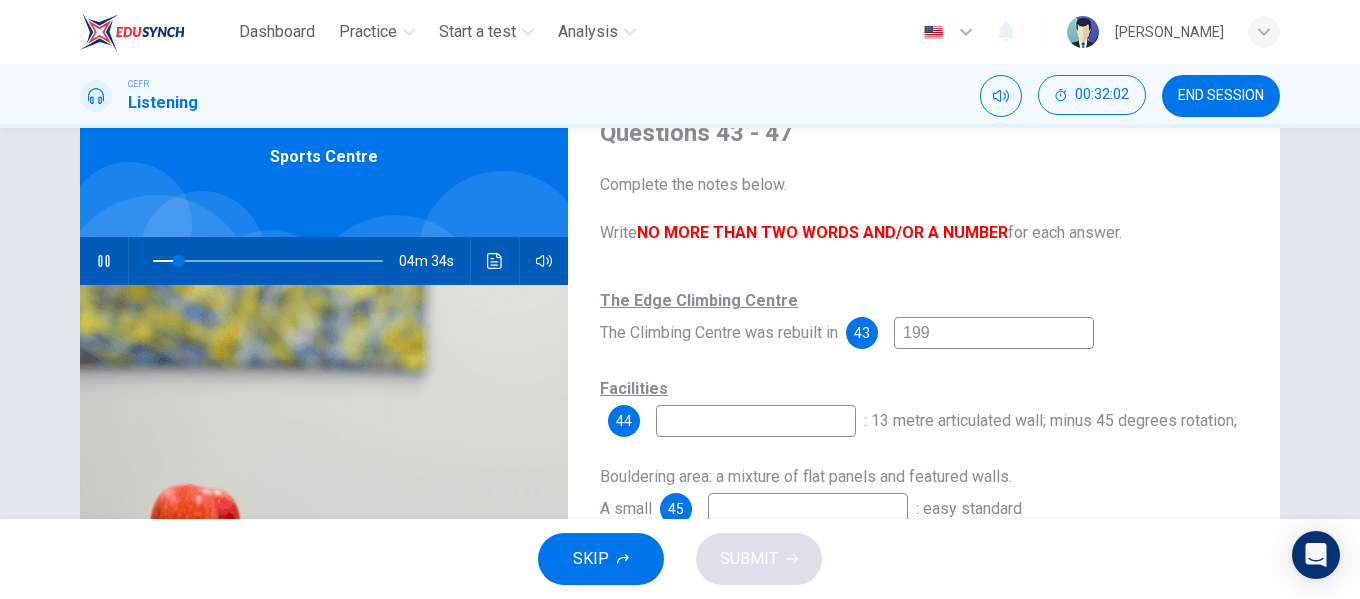 type on "1998" 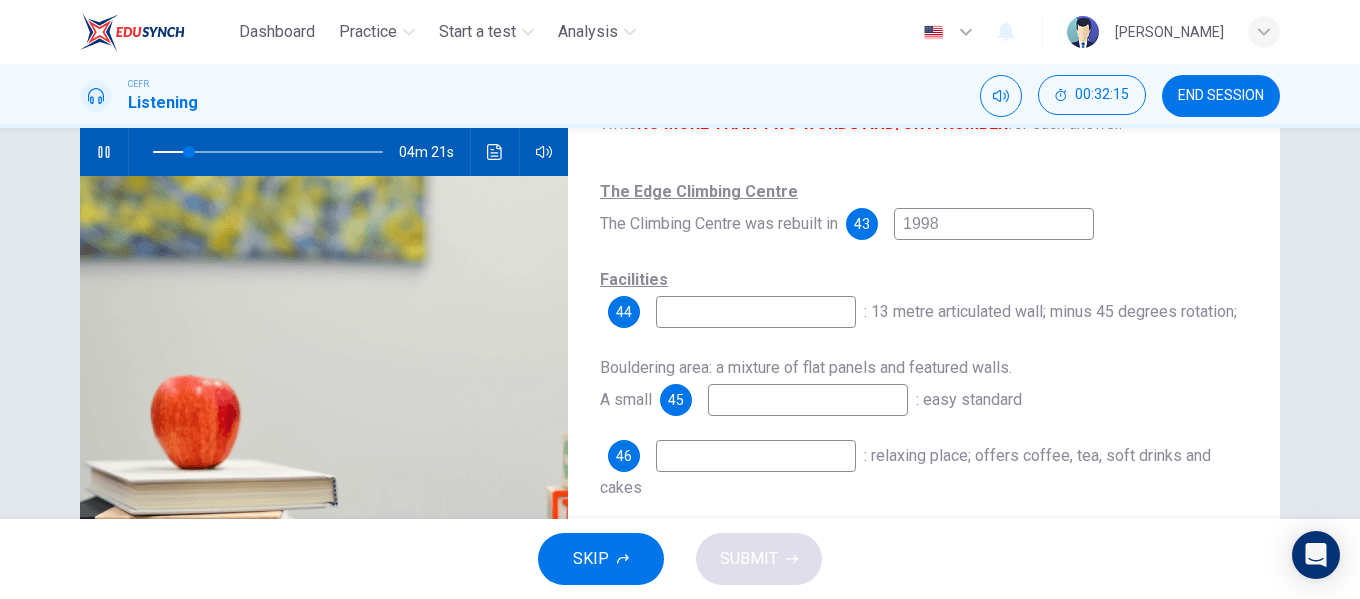 scroll, scrollTop: 196, scrollLeft: 0, axis: vertical 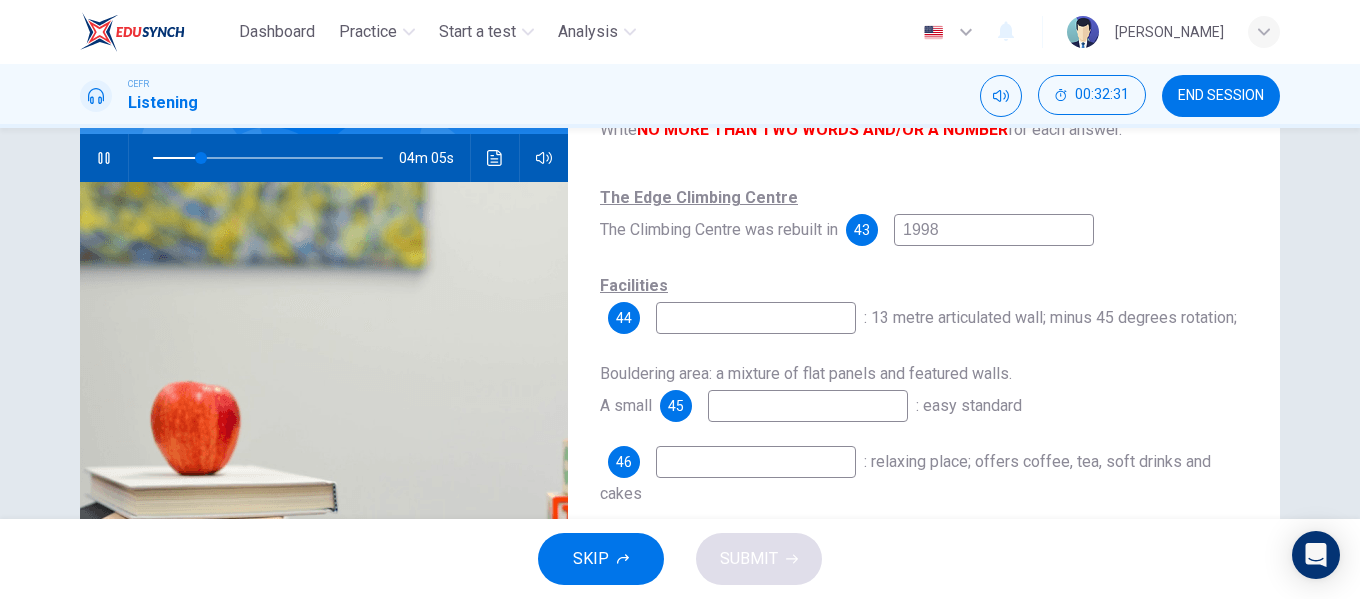 type on "21" 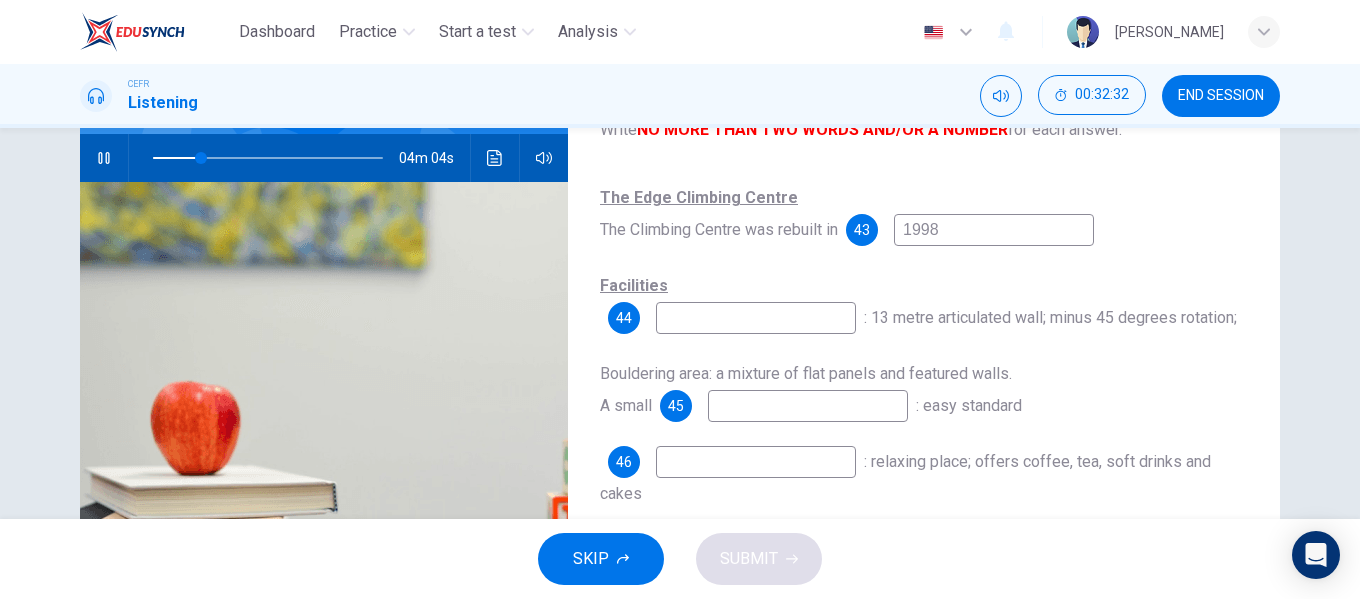 type on "1998" 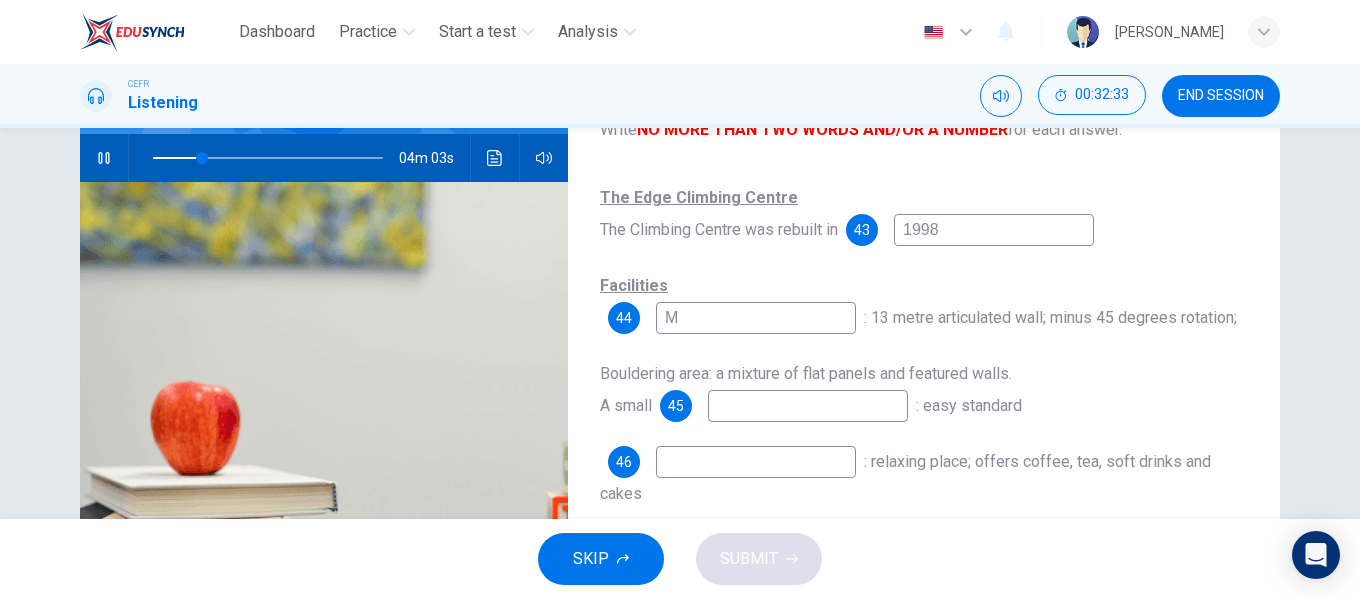 type on "Mi" 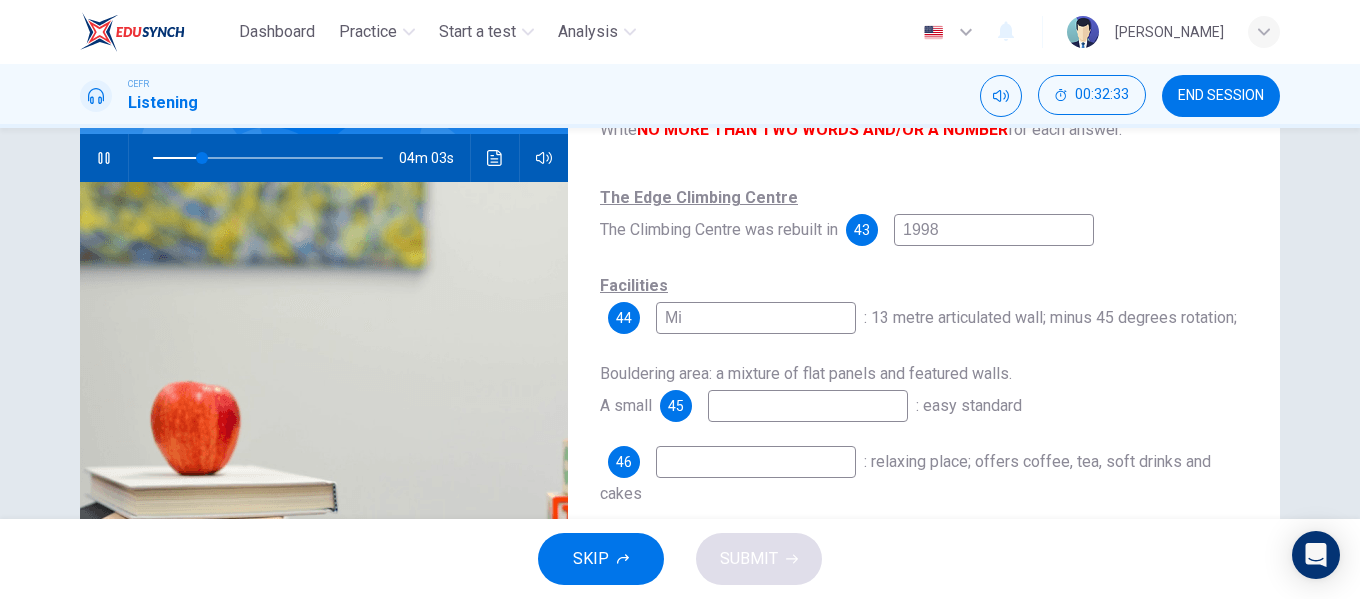 type on "22" 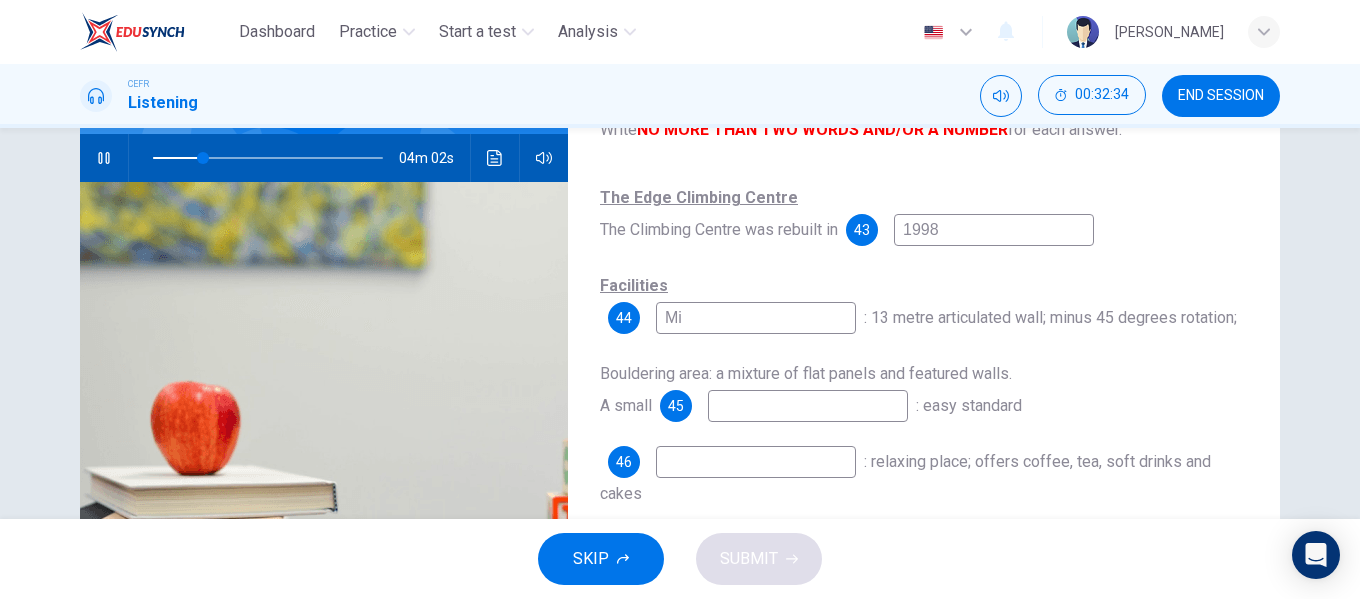 type on "M" 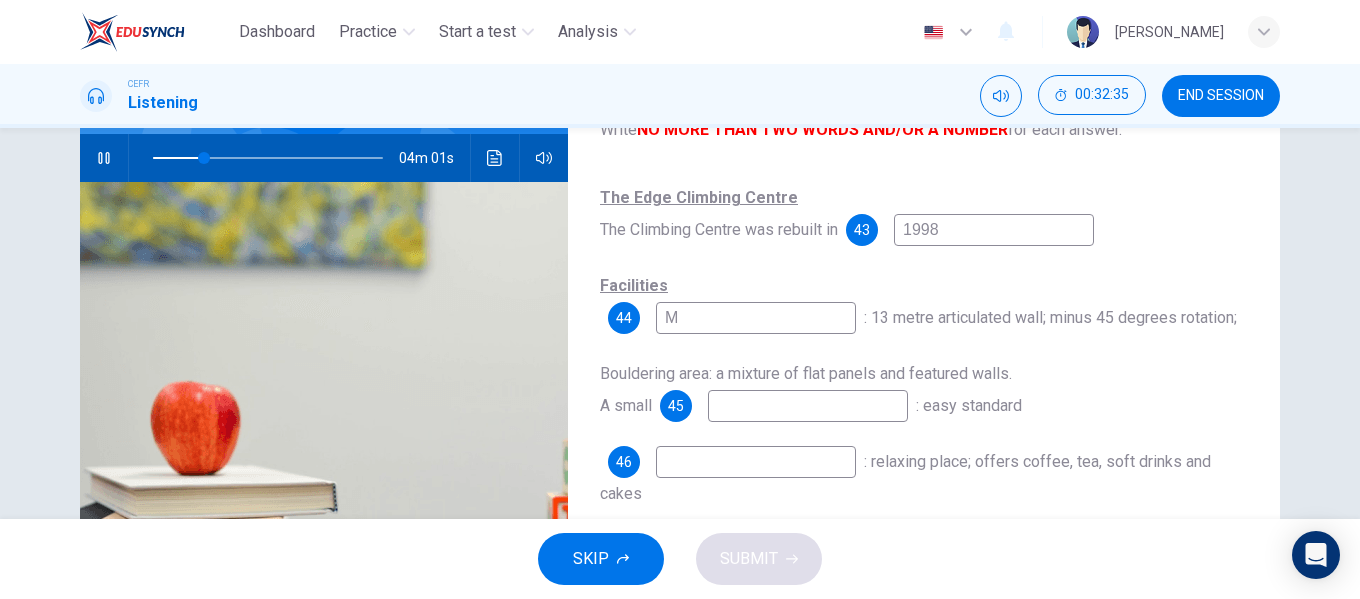 type on "22" 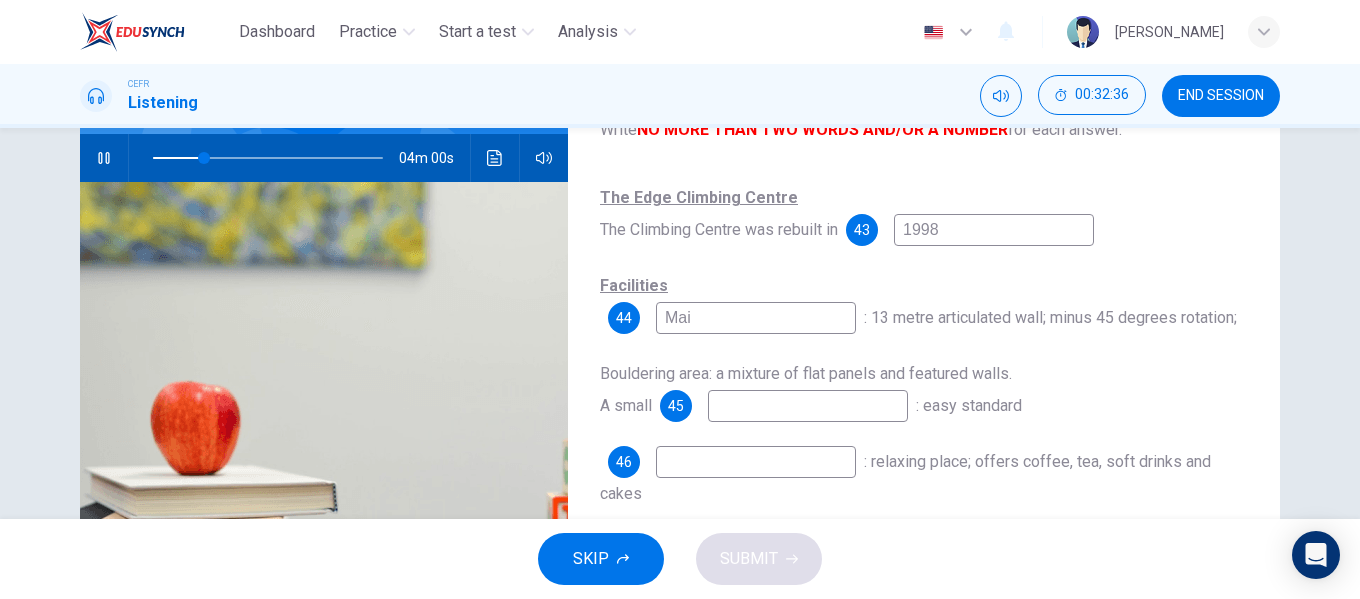 type on "Main" 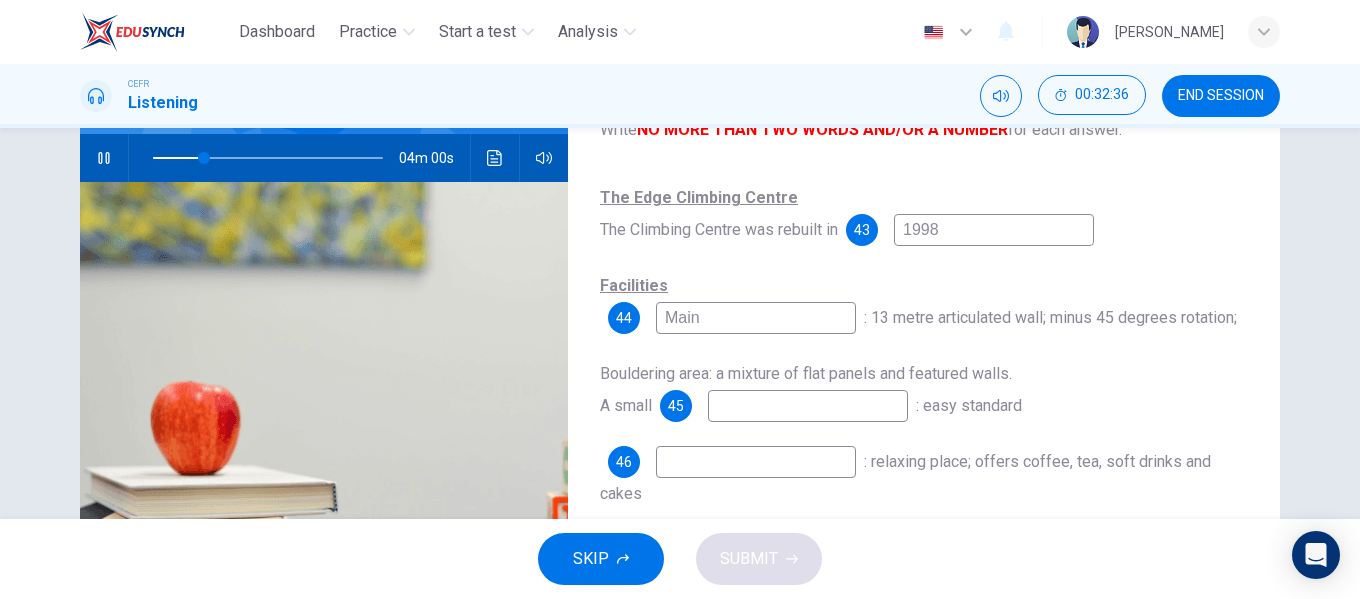 type on "23" 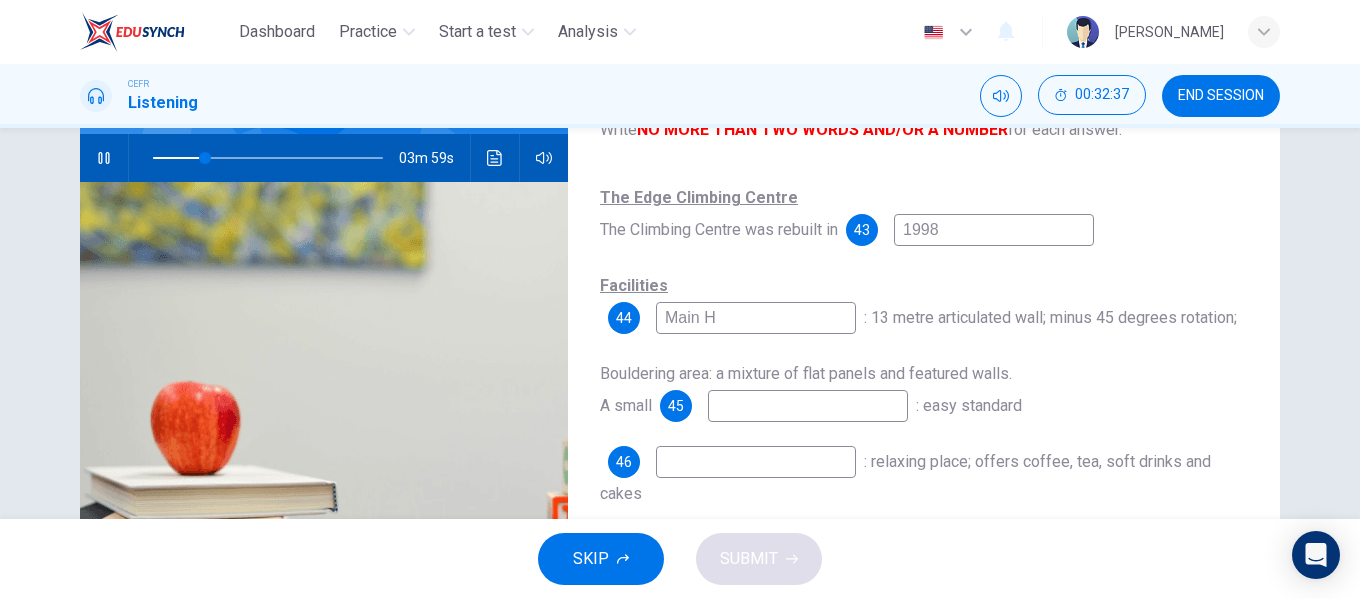 type on "Main Ha" 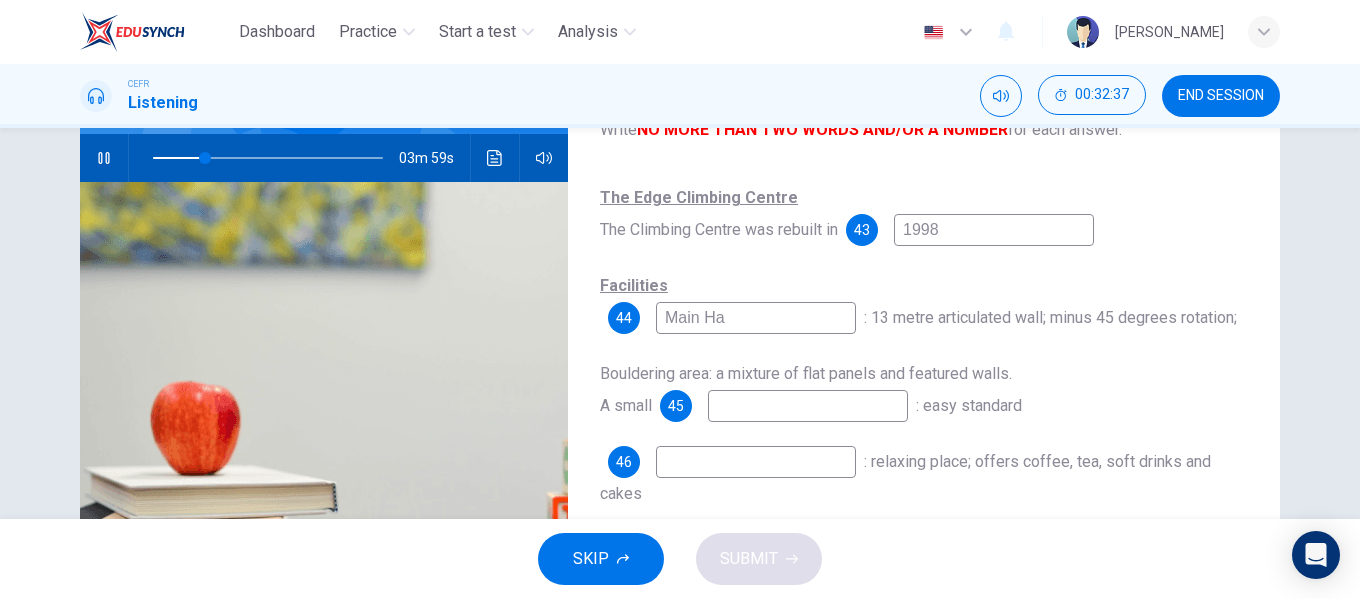 type on "23" 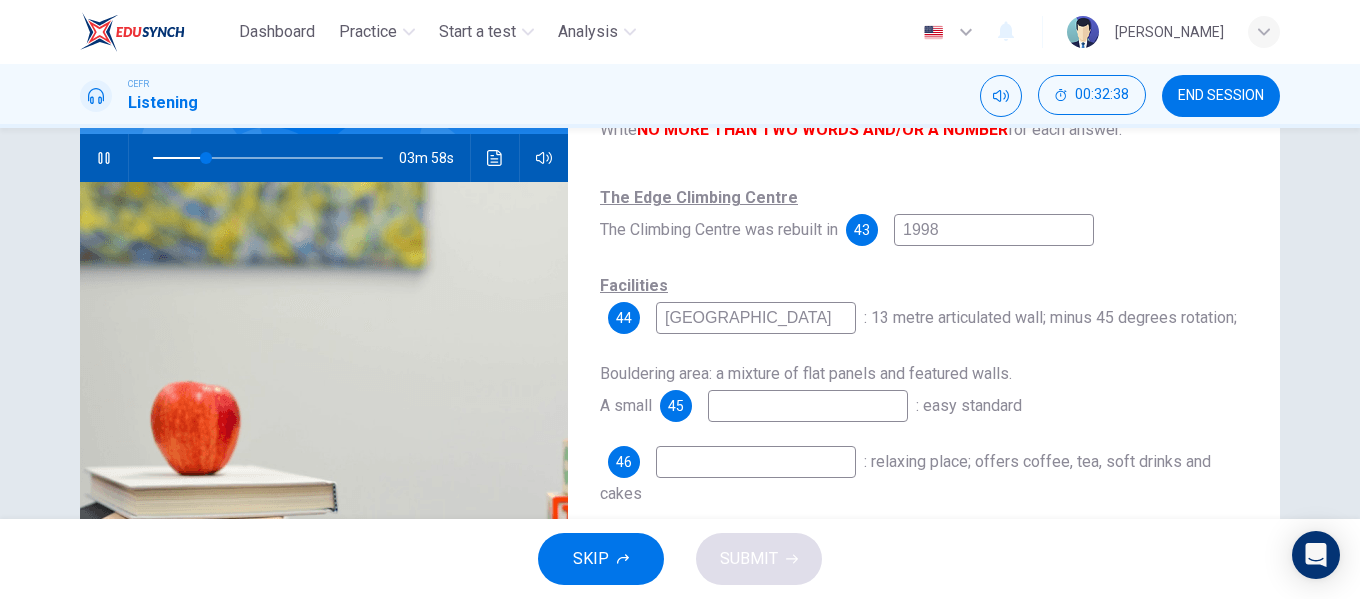 type on "Main Halls" 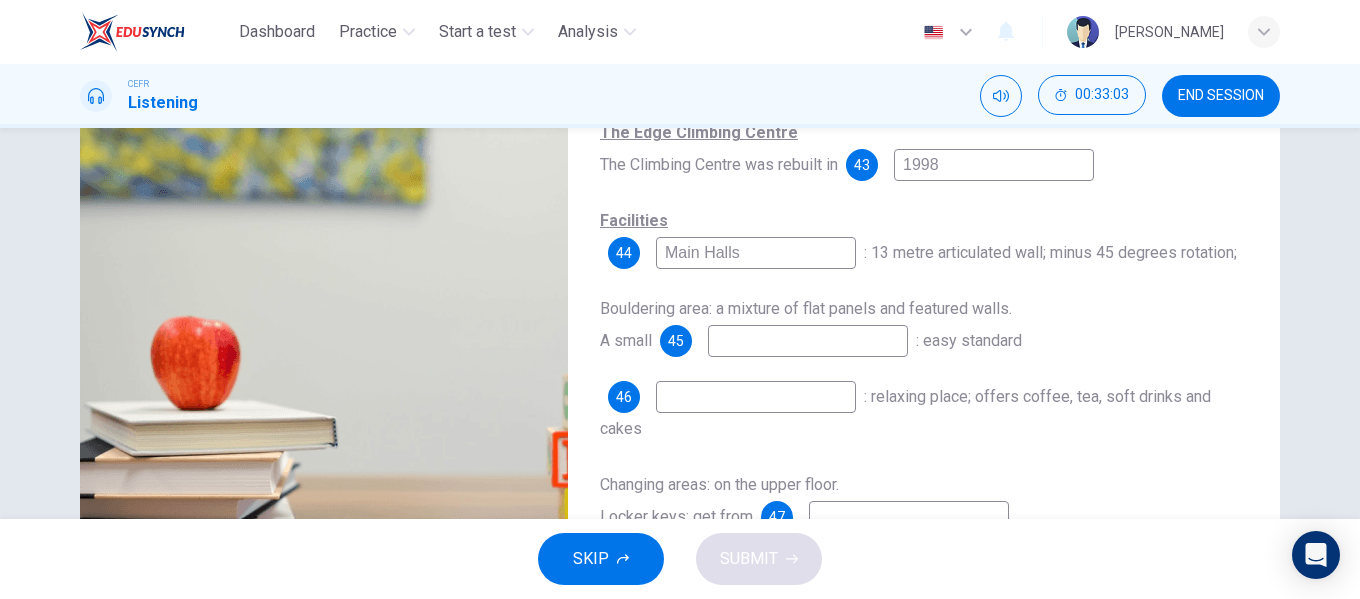 scroll, scrollTop: 294, scrollLeft: 0, axis: vertical 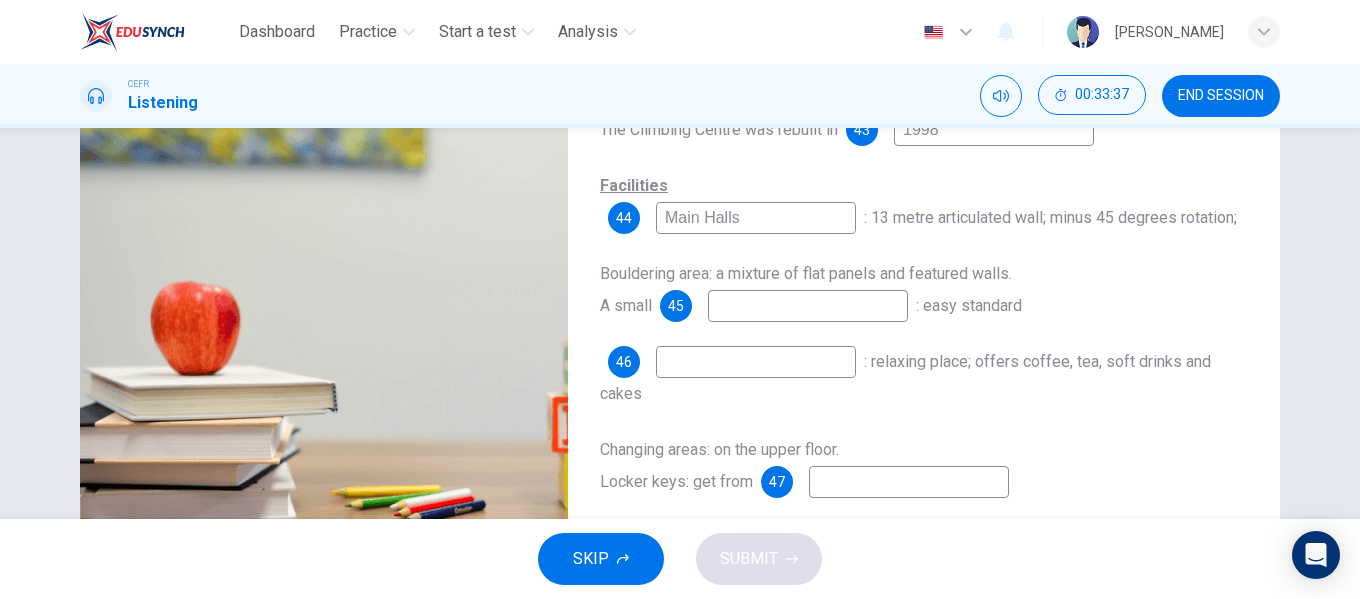 type on "42" 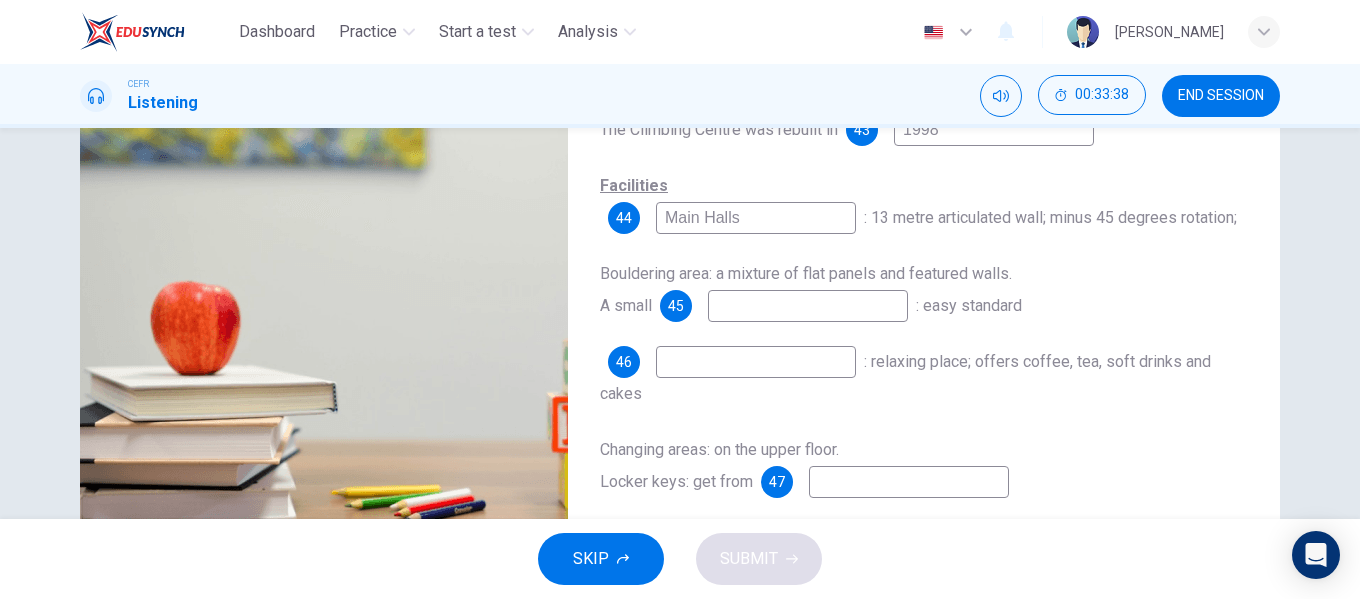 type on "Main Halls" 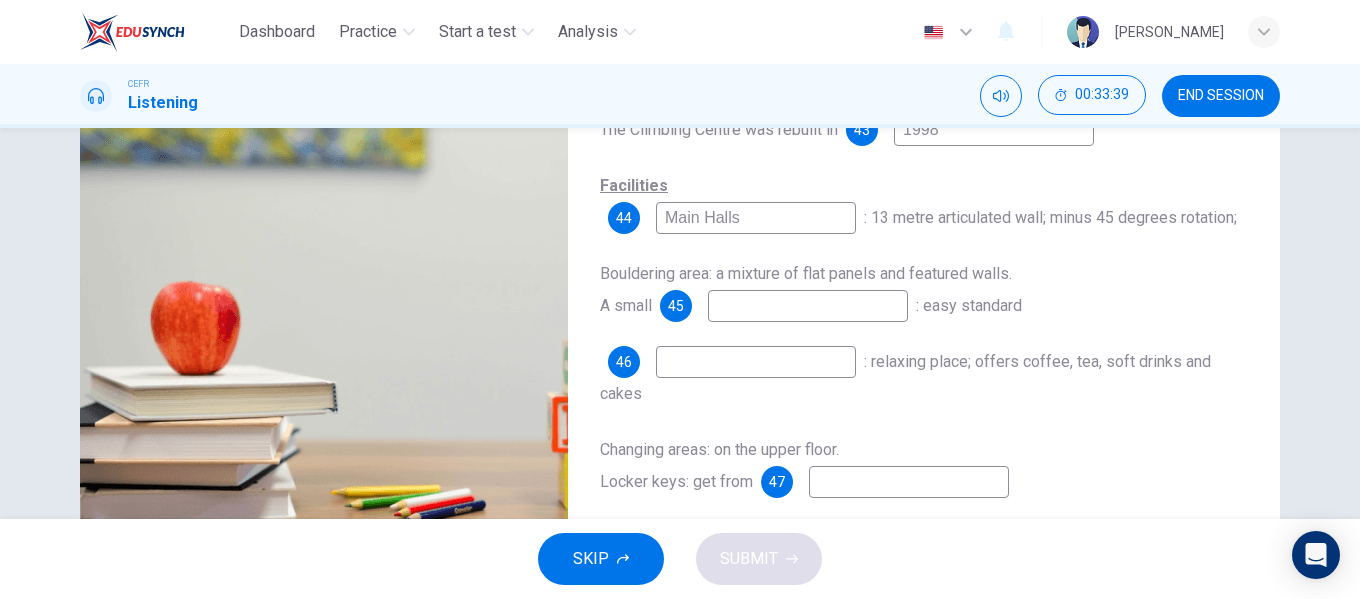 type on "43" 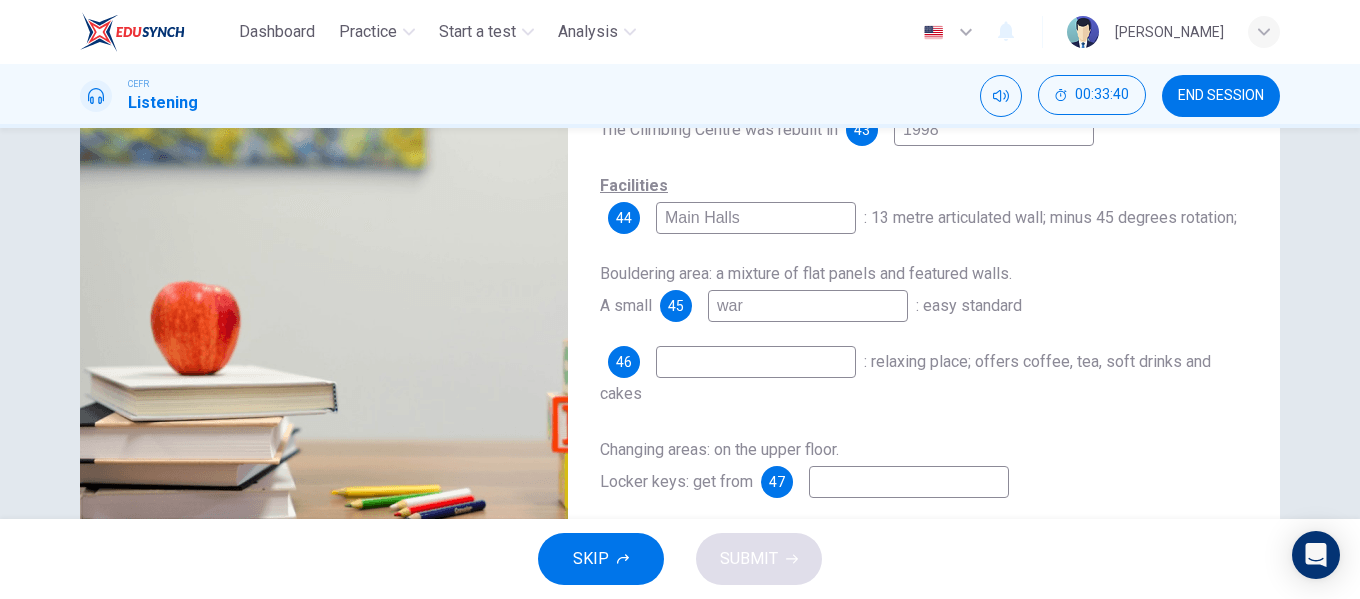 type on "warm" 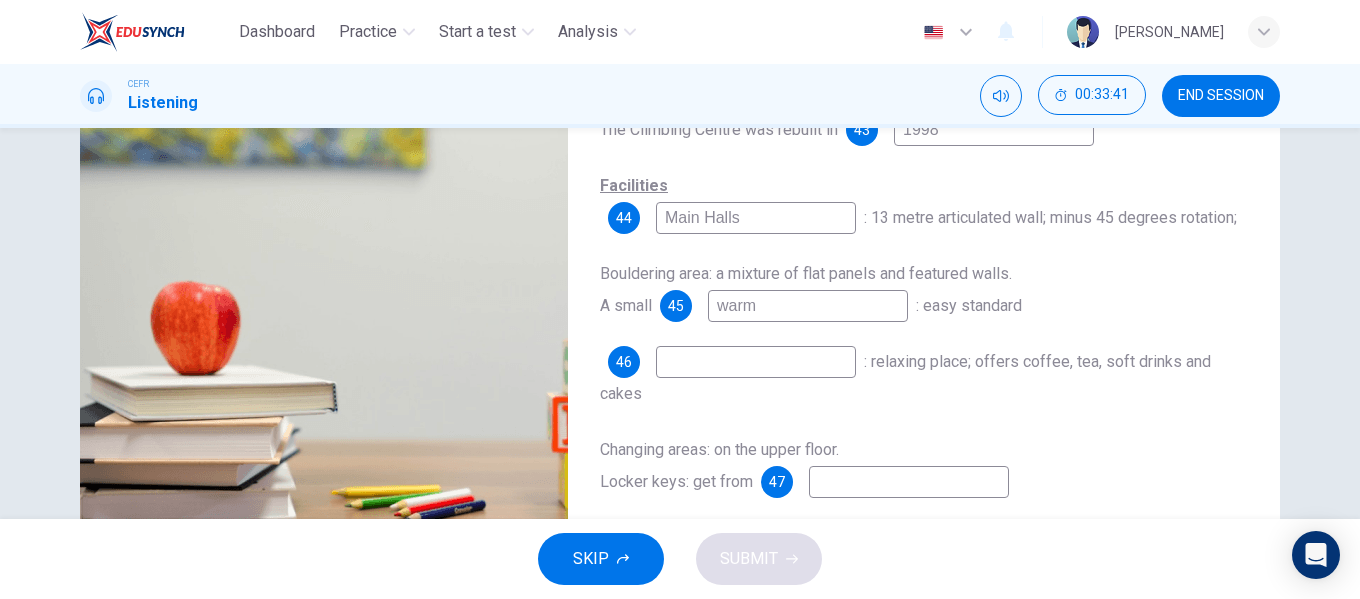 type on "44" 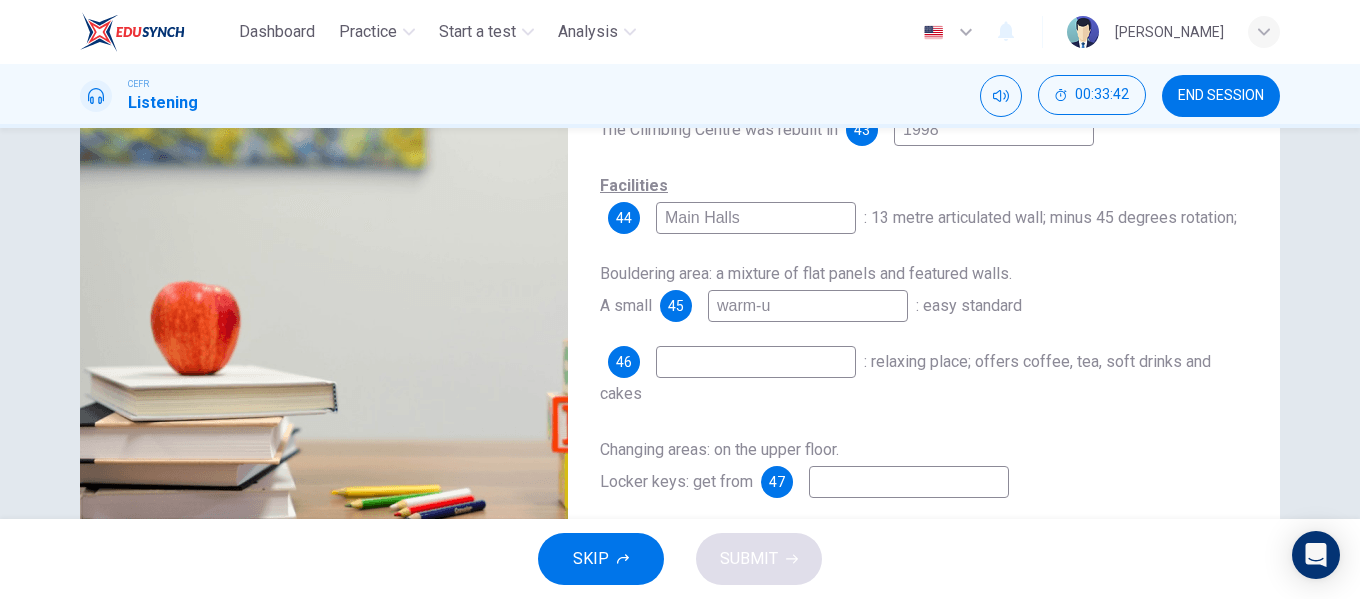 type on "warm-up" 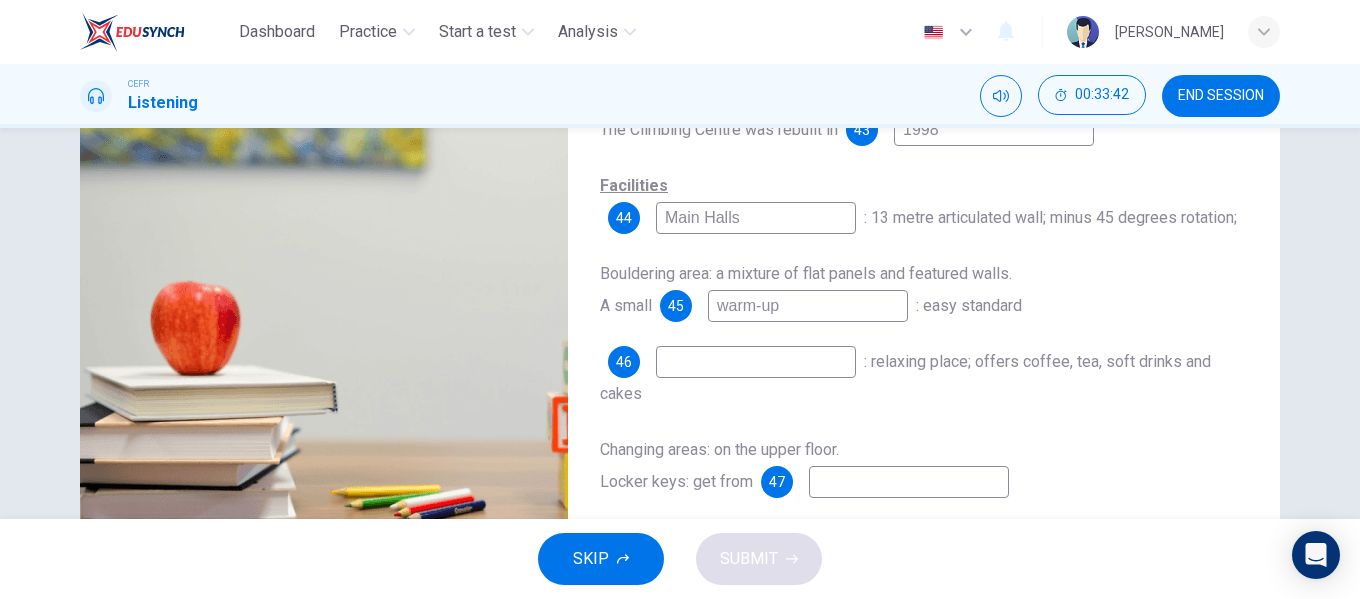type on "44" 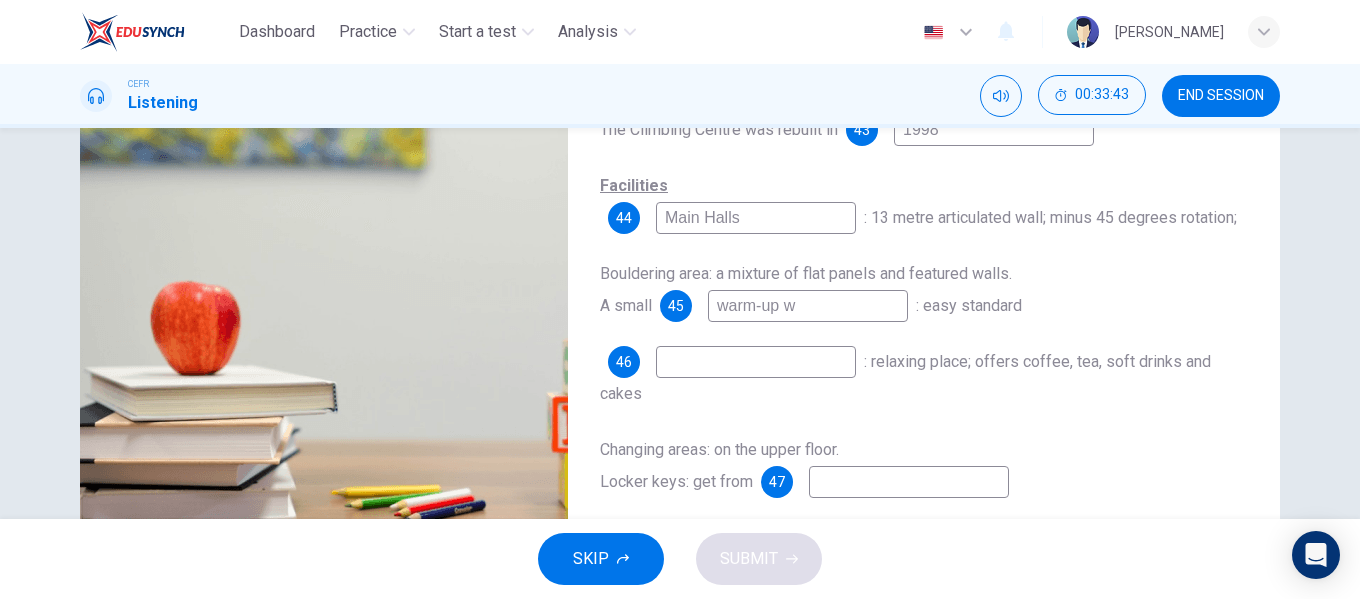 type on "warm-up wa" 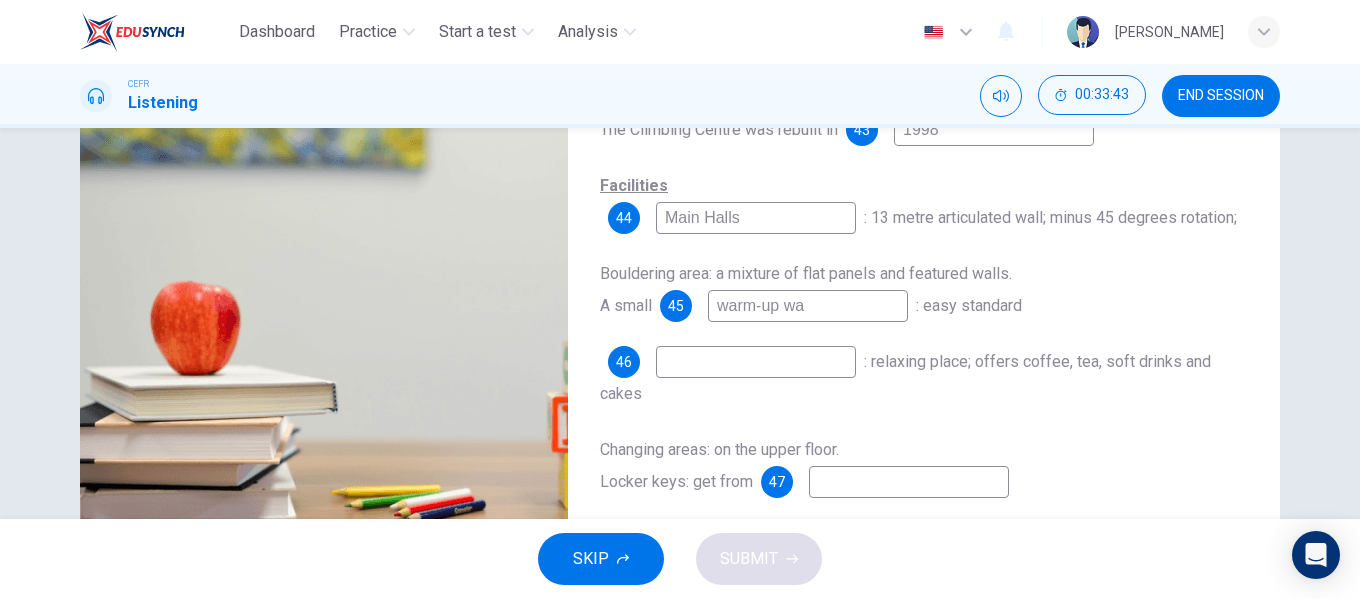 type on "44" 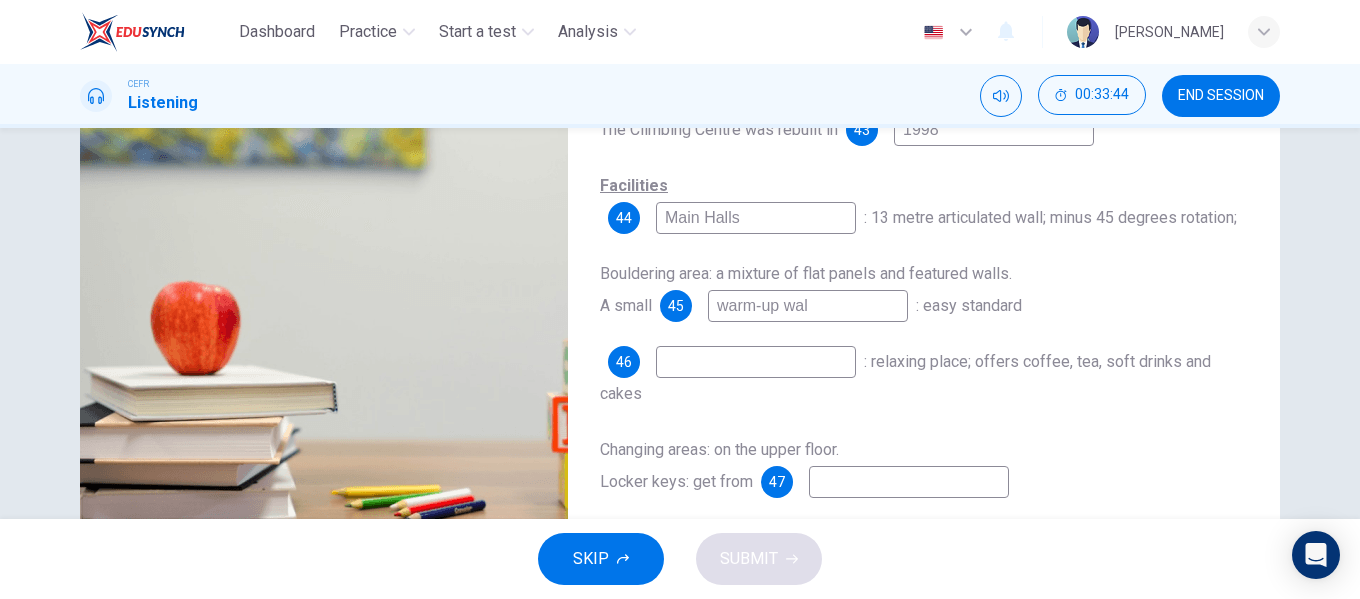 type on "warm-up wall" 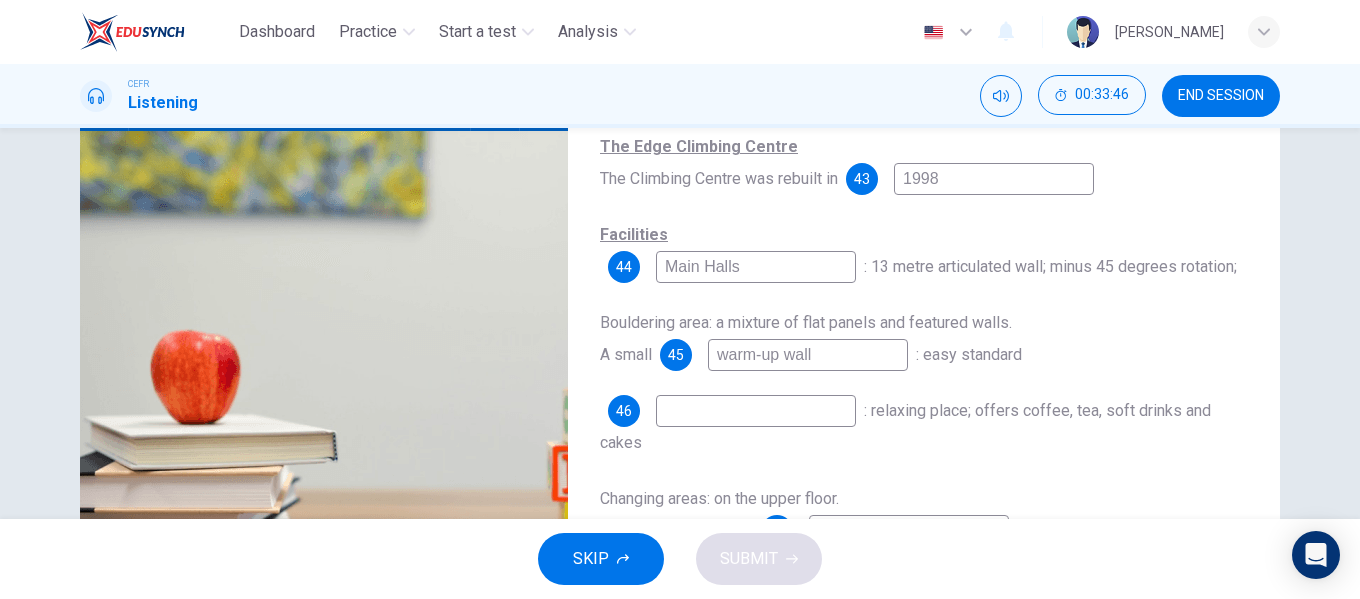 scroll, scrollTop: 294, scrollLeft: 0, axis: vertical 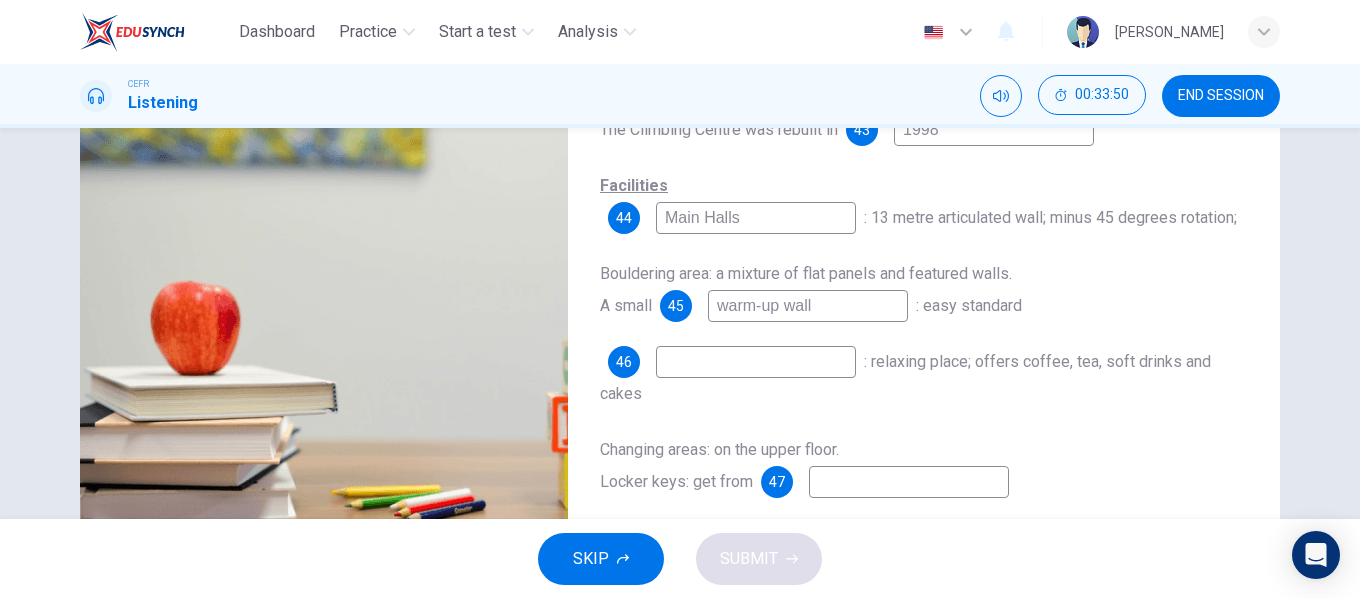 type on "47" 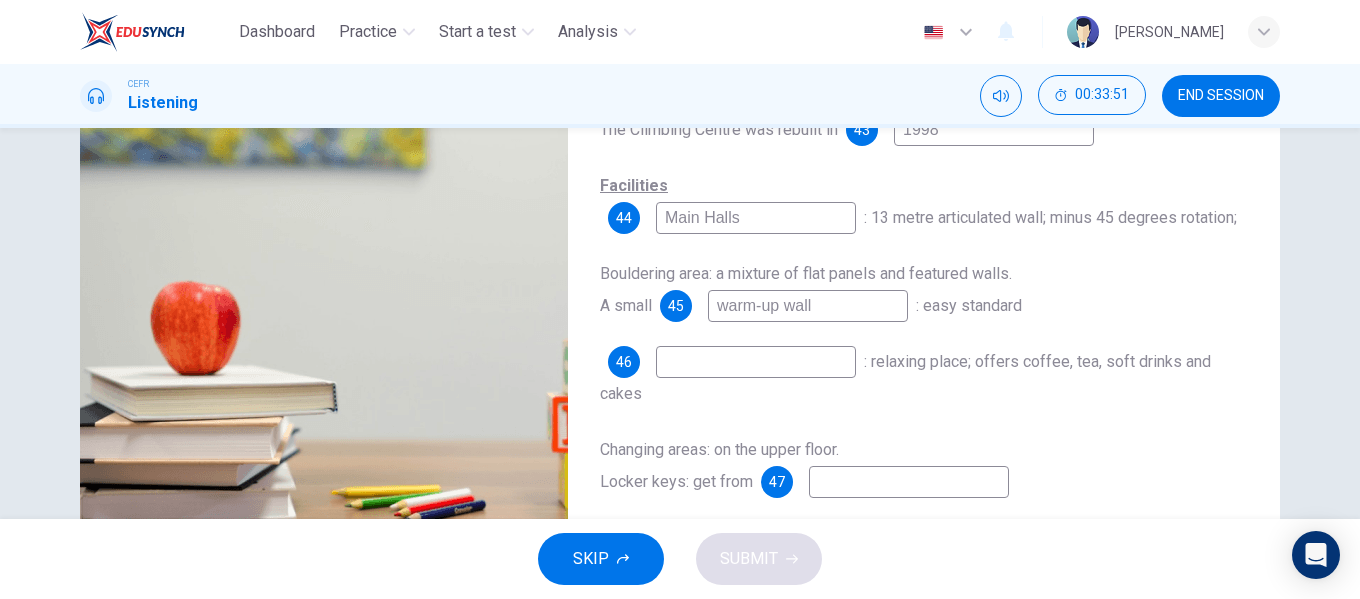 type on "warm-up wall" 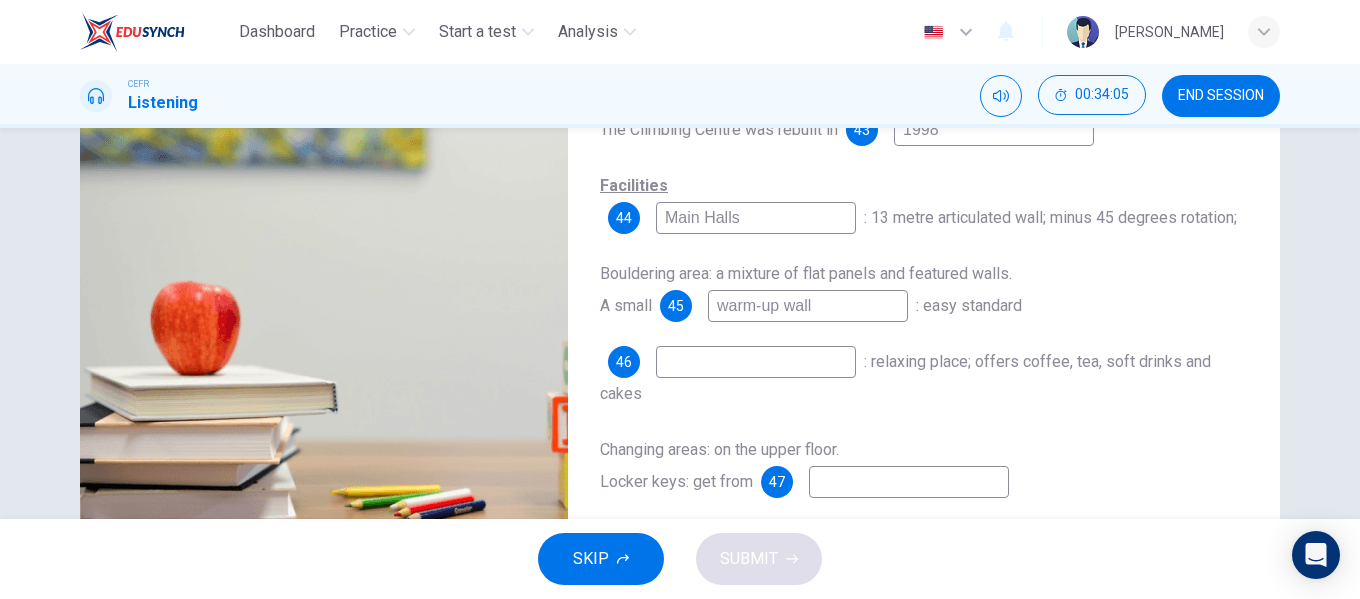 type on "51" 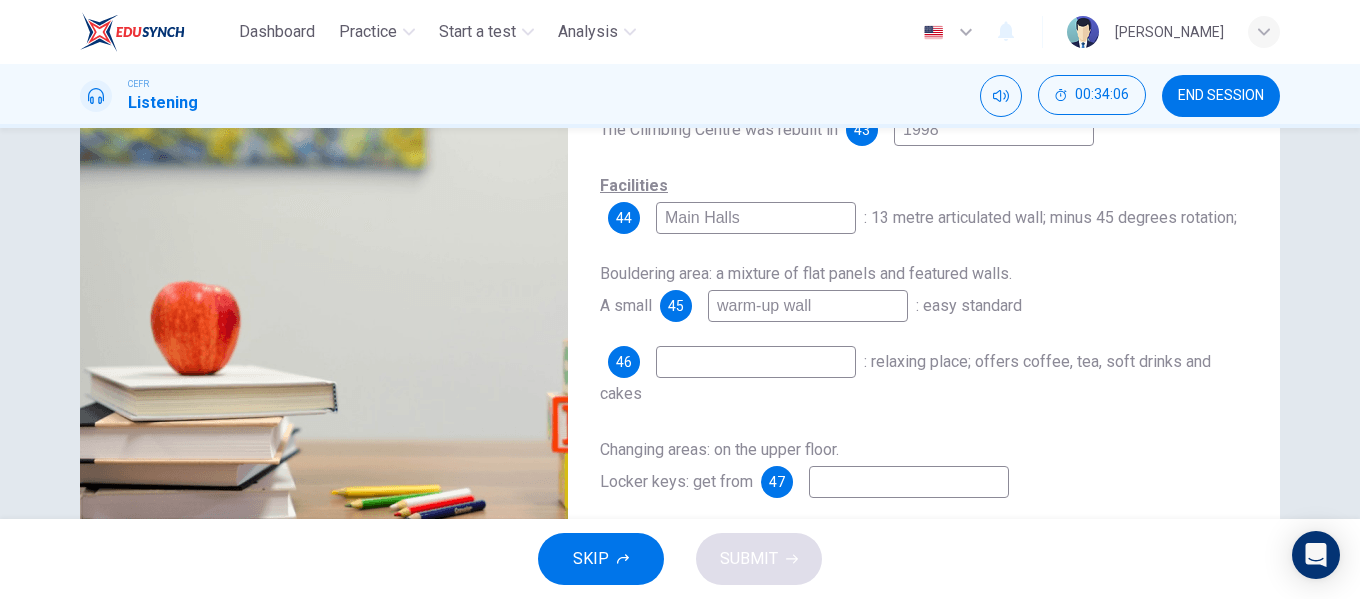 type on "C" 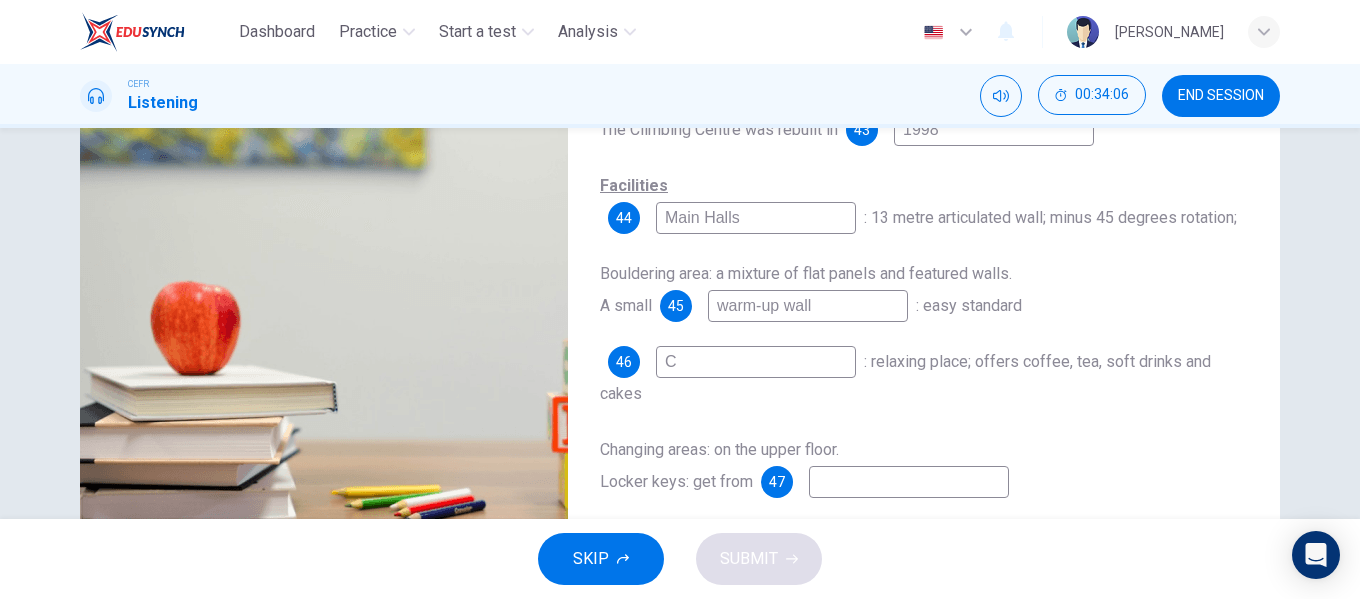 type on "52" 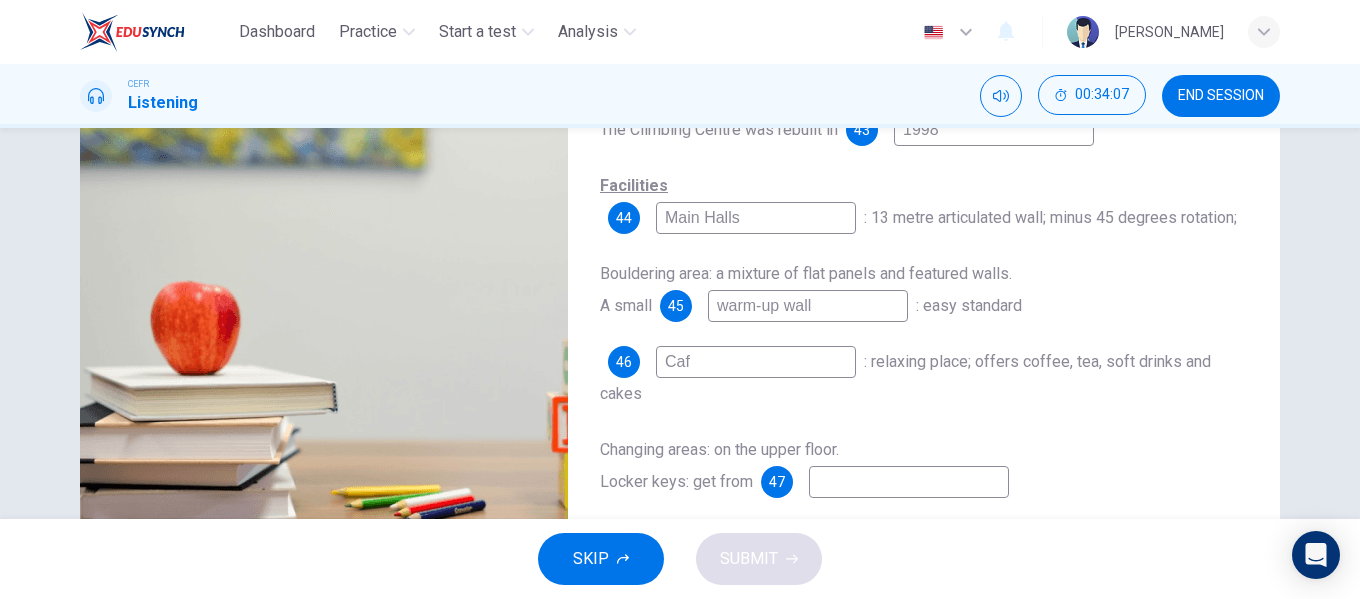type on "Cafe" 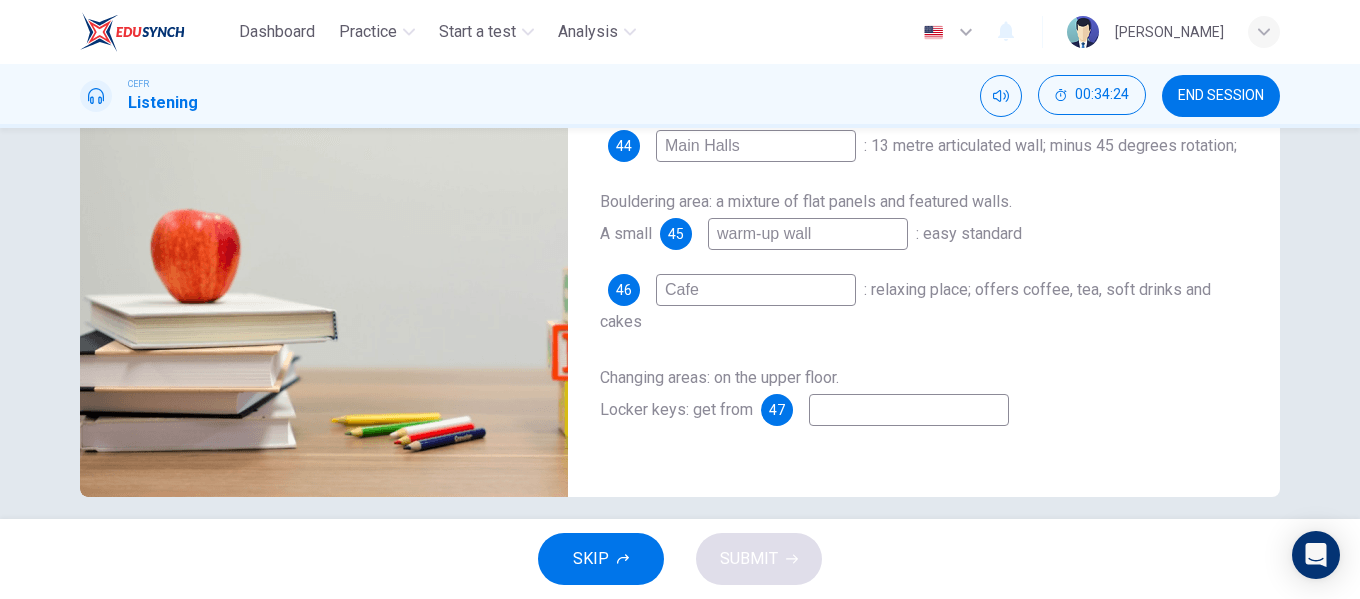 scroll, scrollTop: 384, scrollLeft: 0, axis: vertical 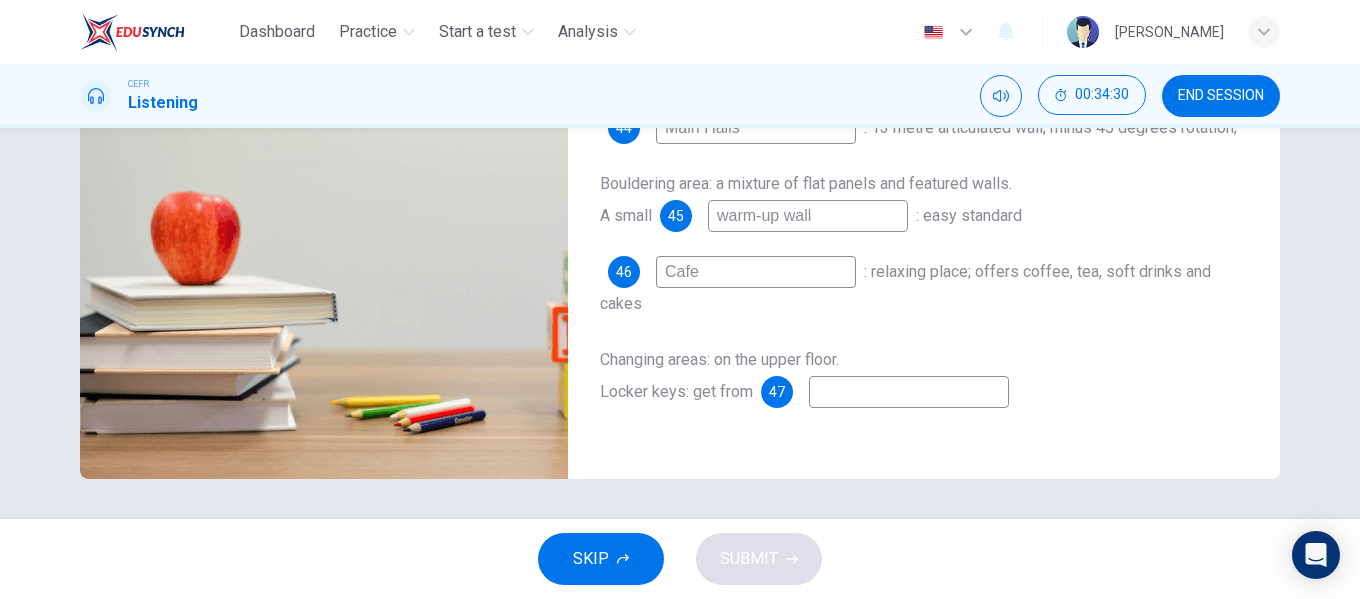 type on "59" 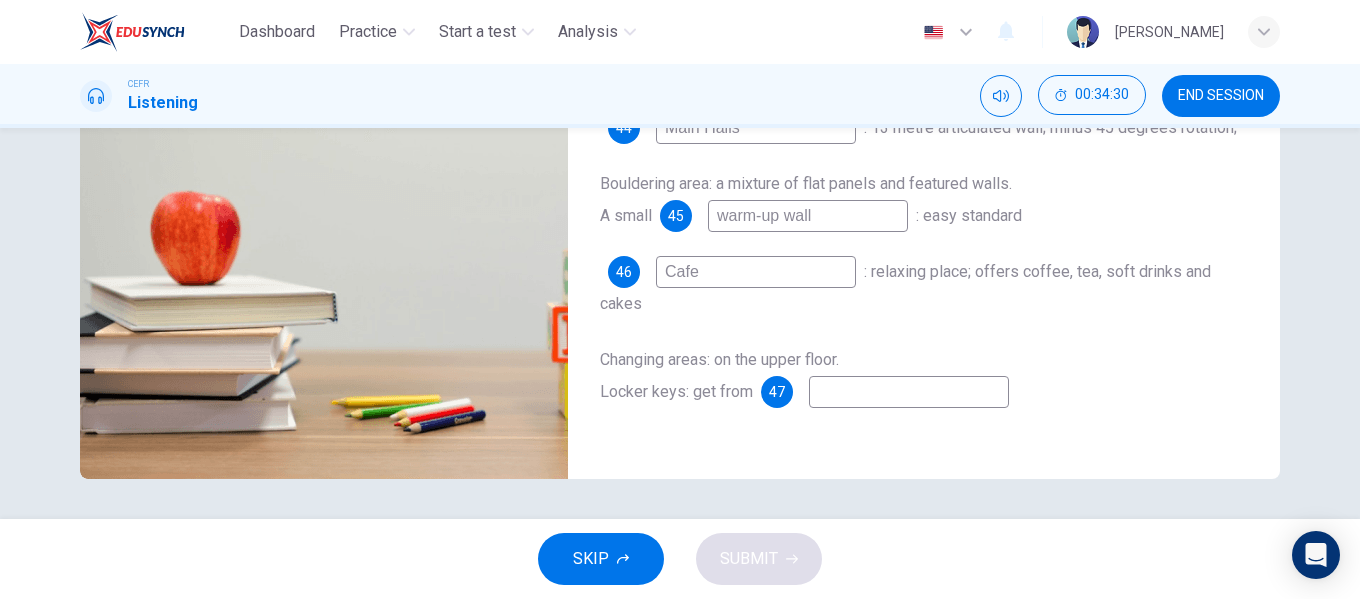 type on "Cafe" 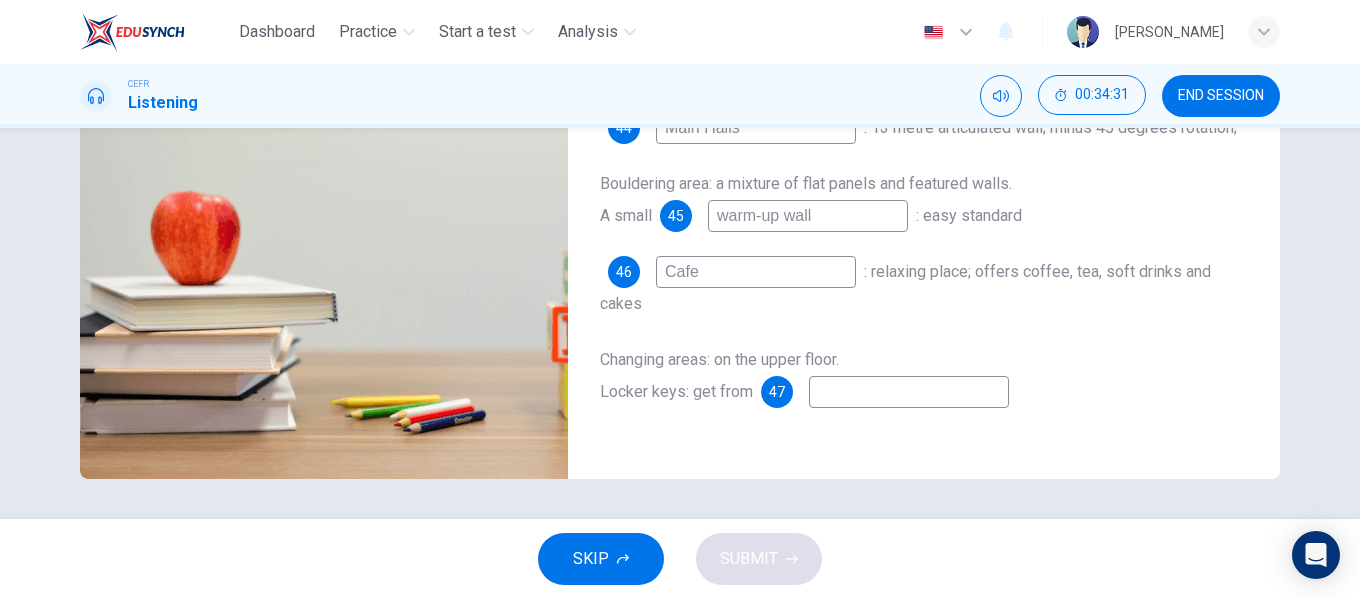 type on "60" 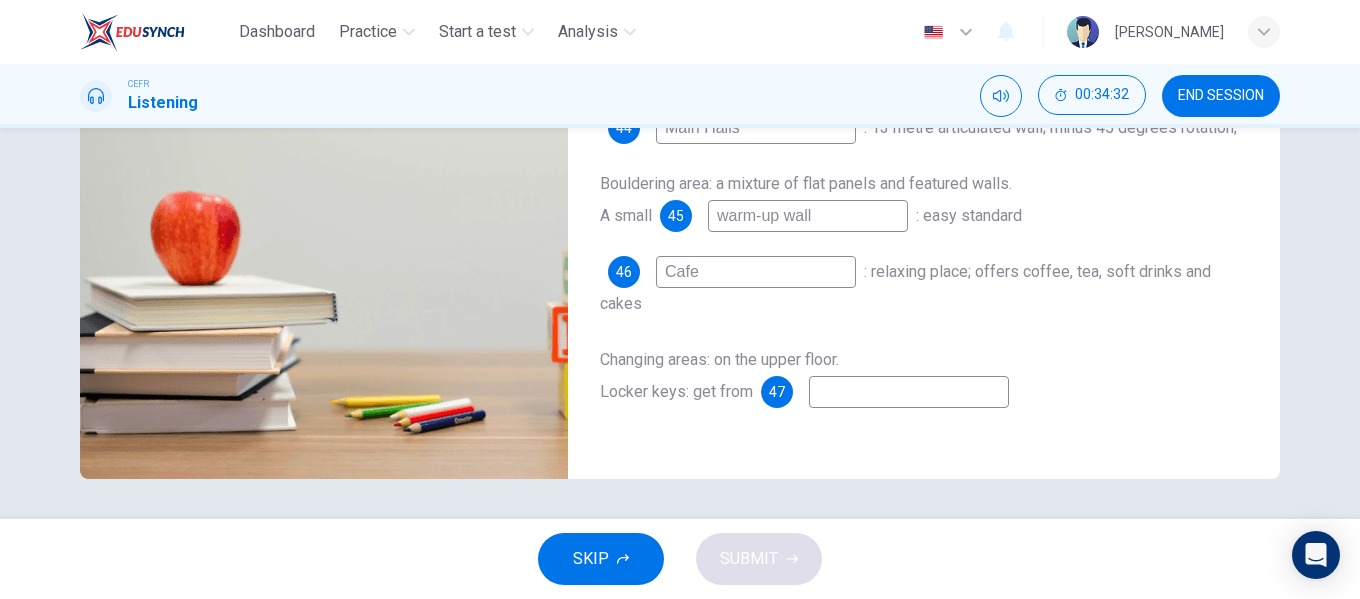 type on "r" 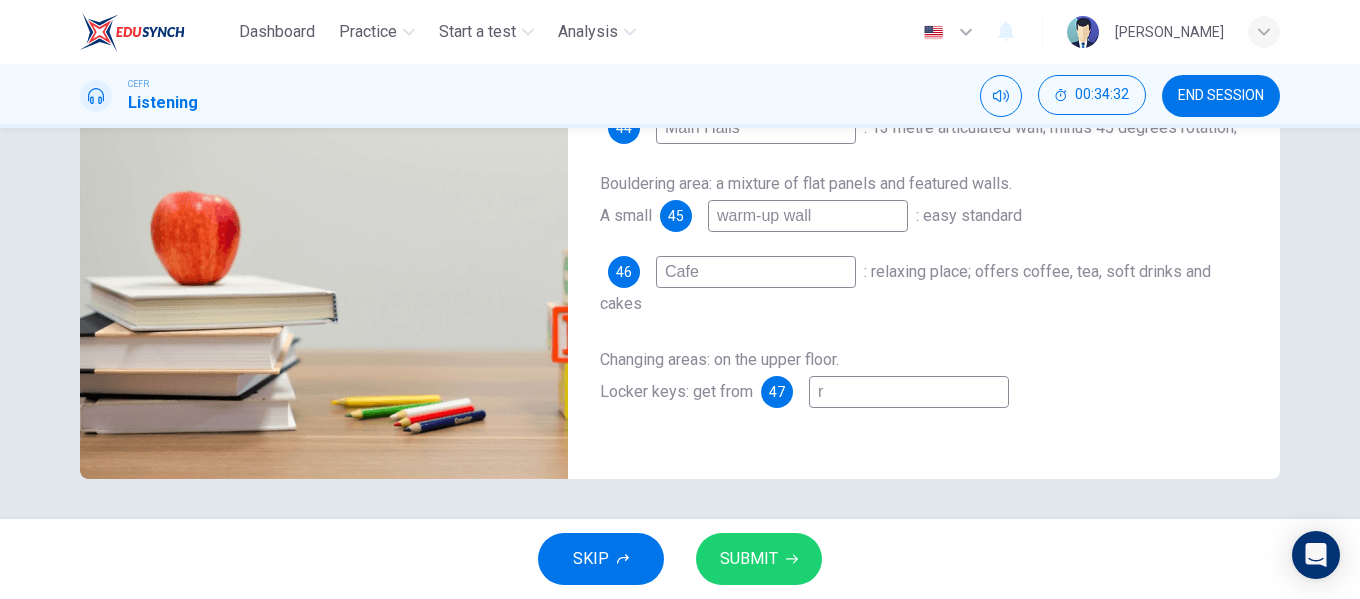 type on "re" 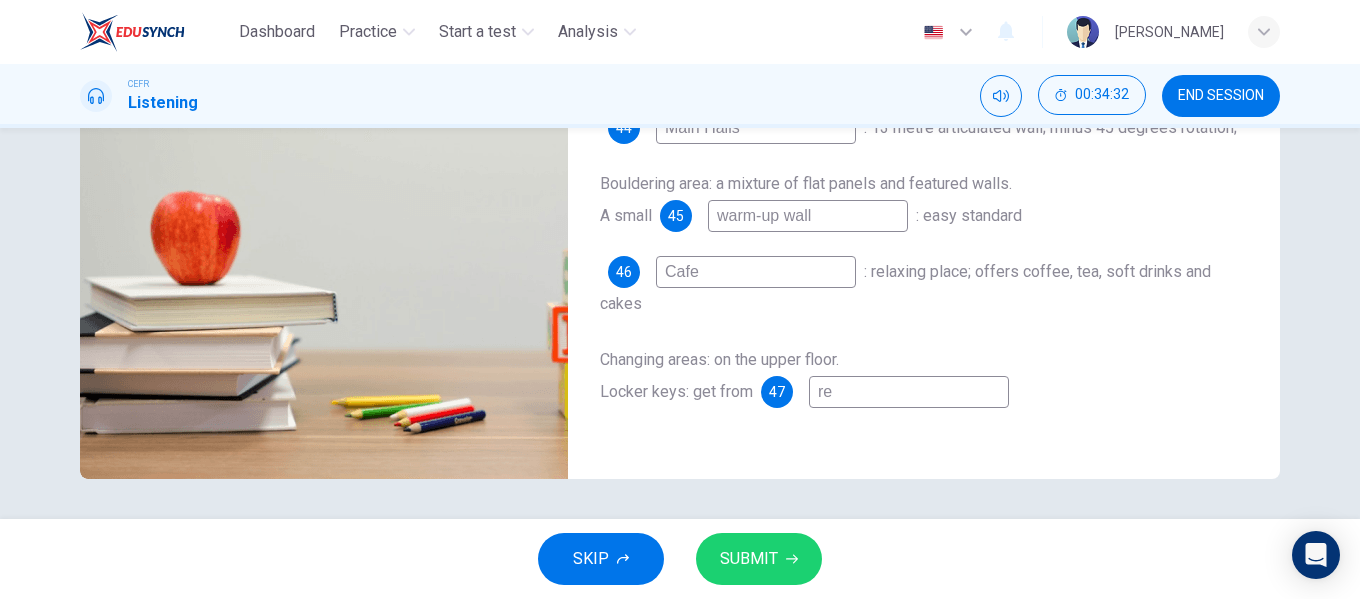 type on "60" 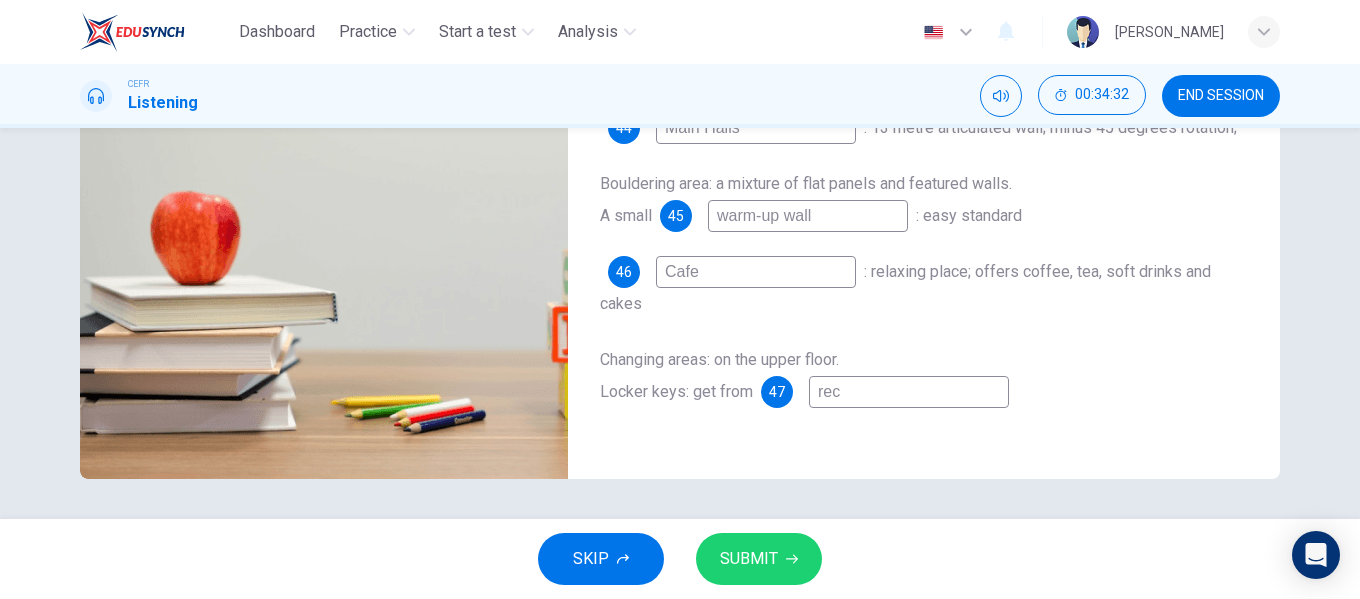 type on "60" 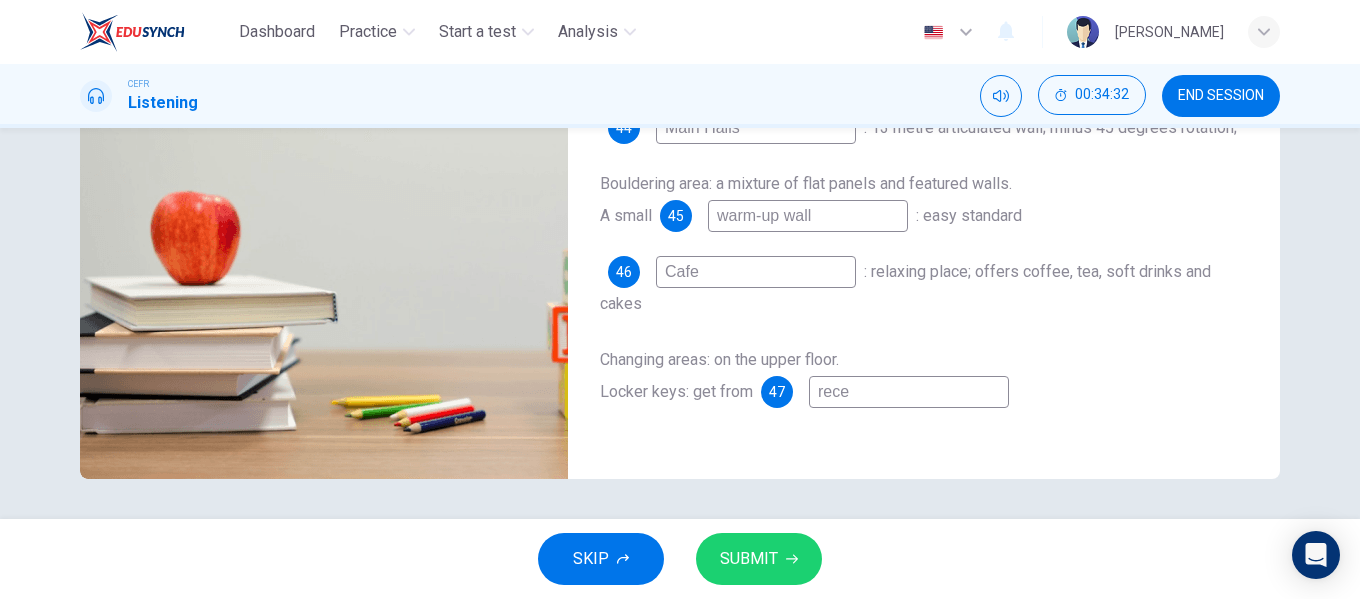 type on "60" 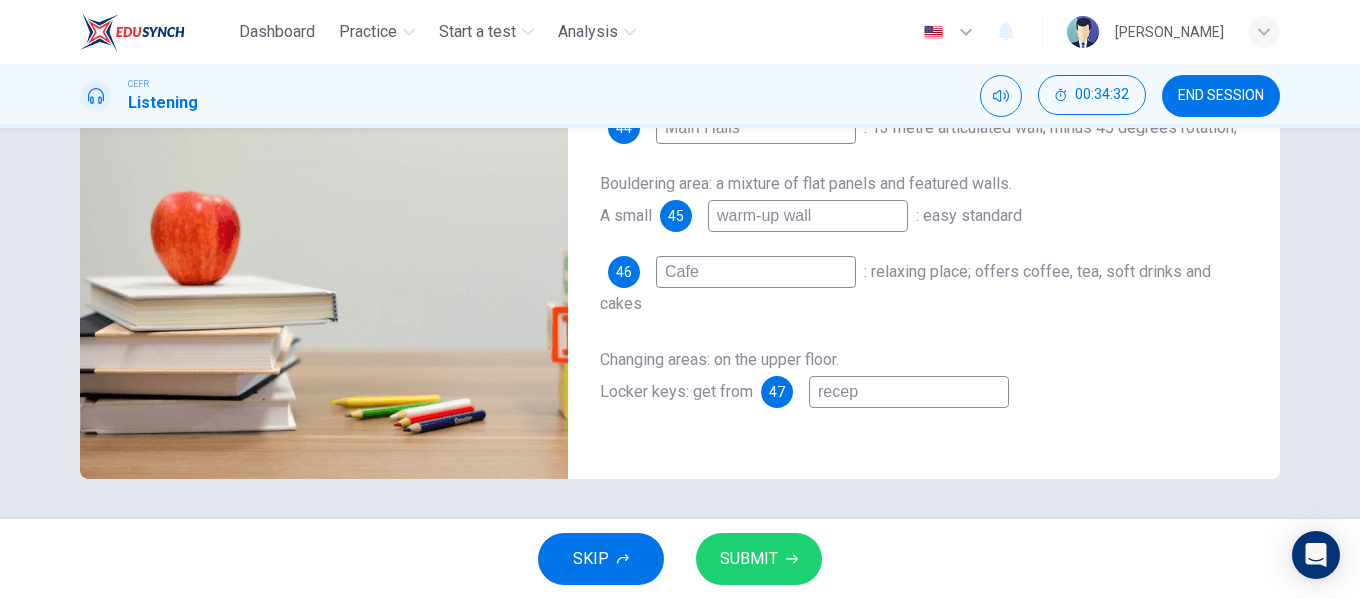 type on "60" 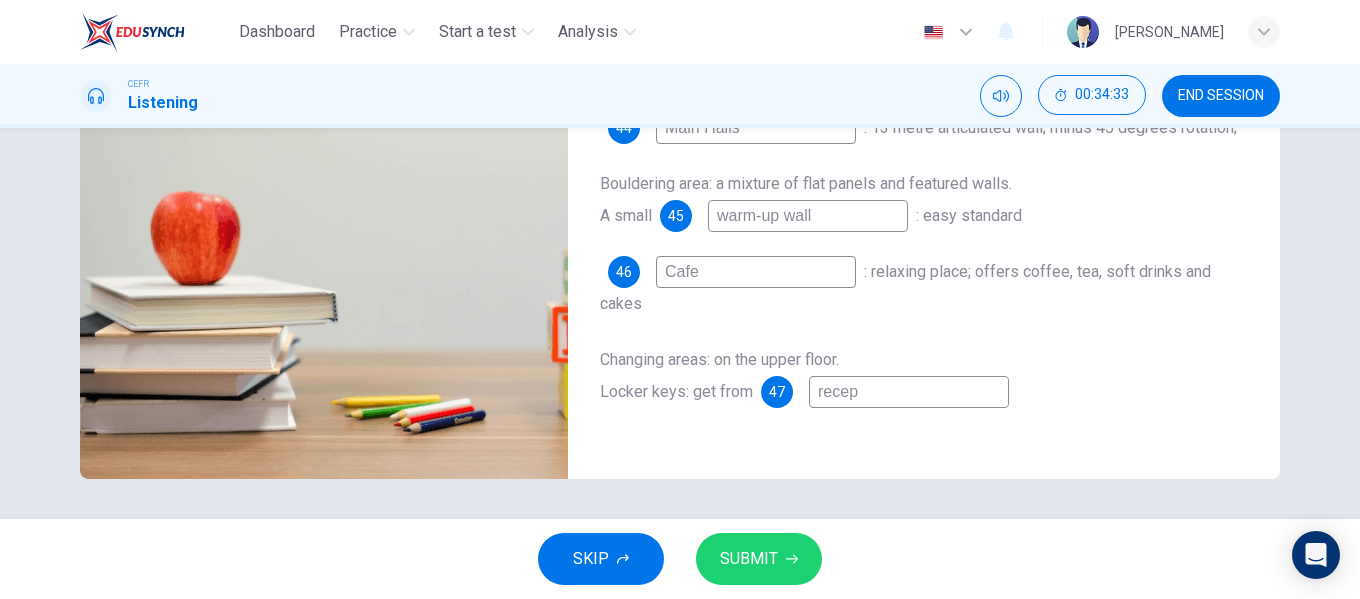 type on "recept" 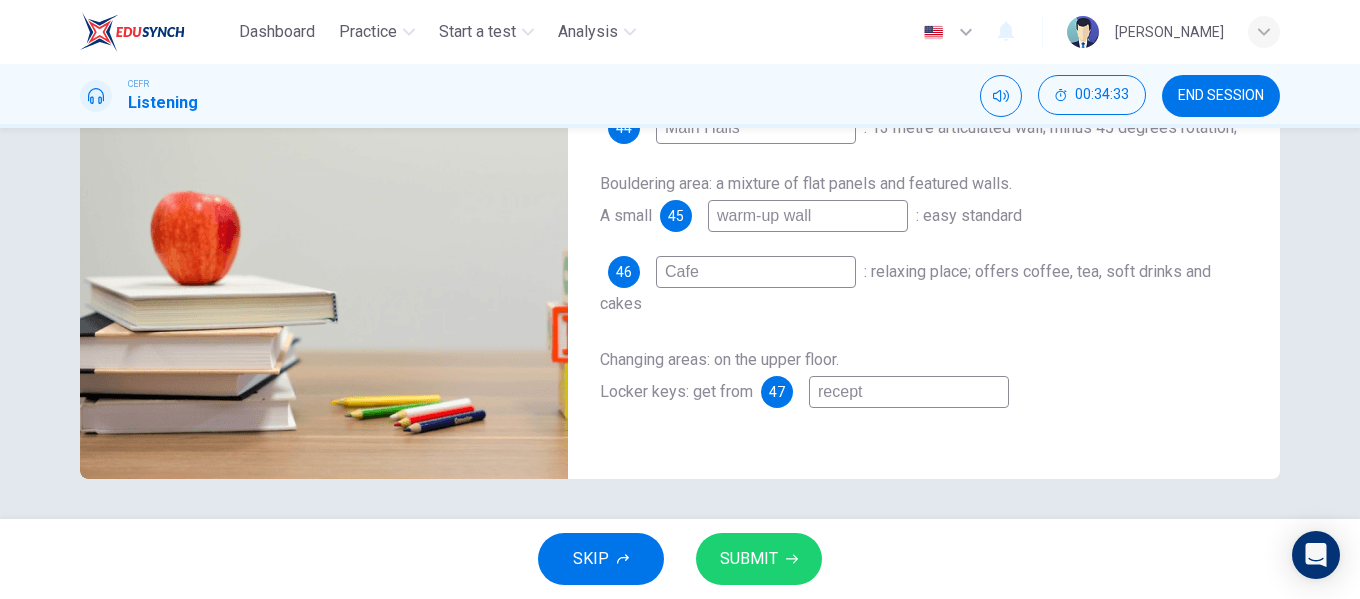 type on "60" 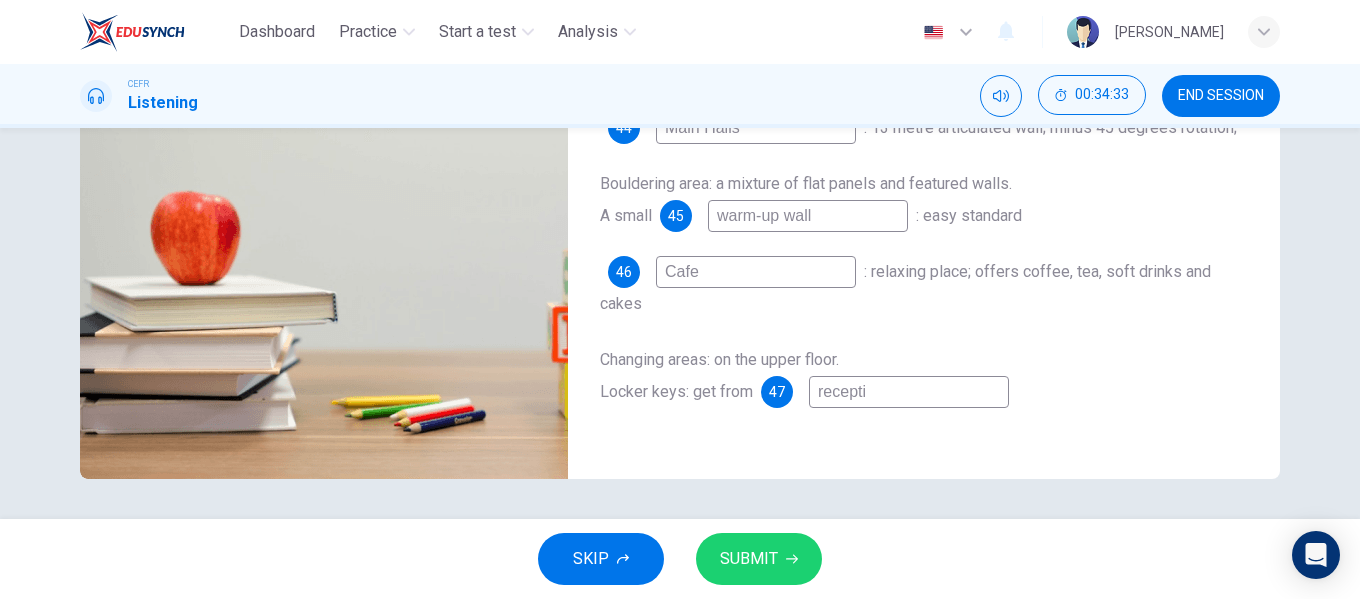type on "60" 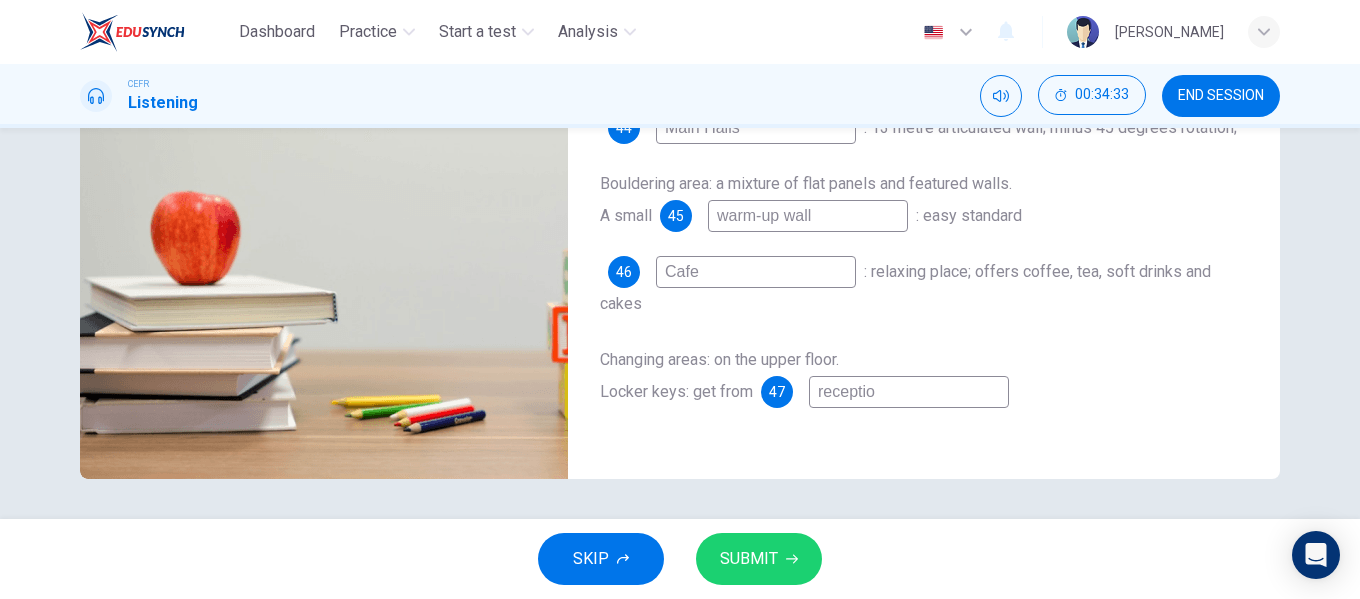 type on "60" 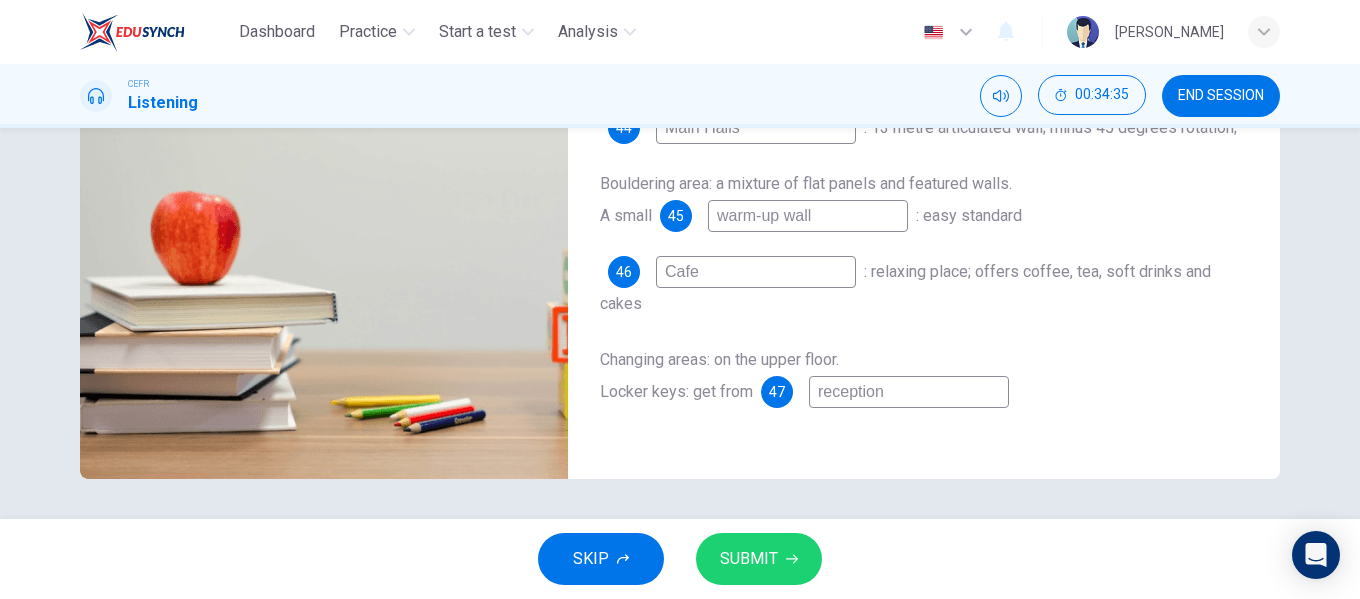 type on "61" 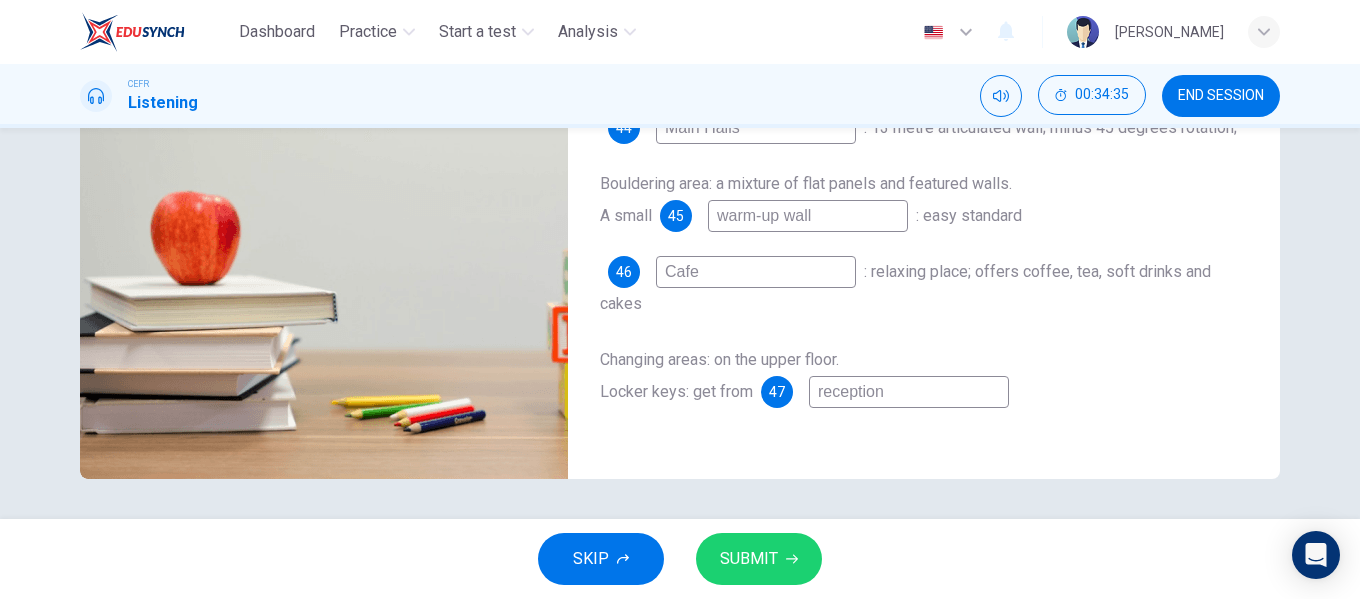type on "reception" 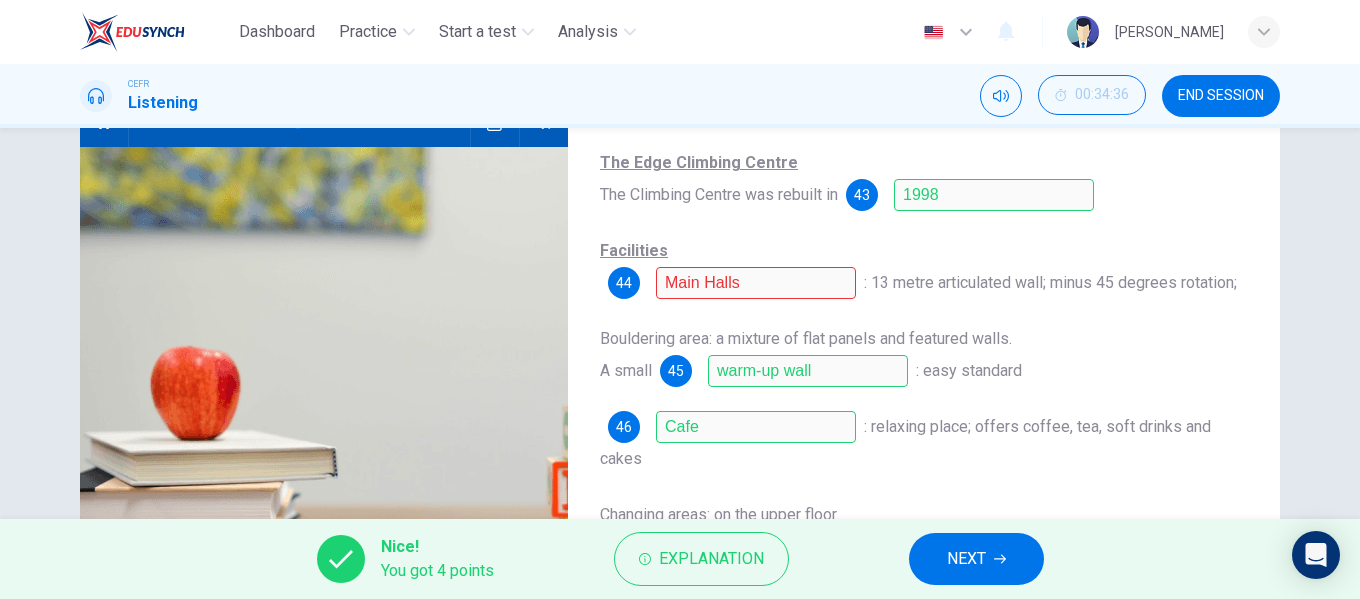 scroll, scrollTop: 184, scrollLeft: 0, axis: vertical 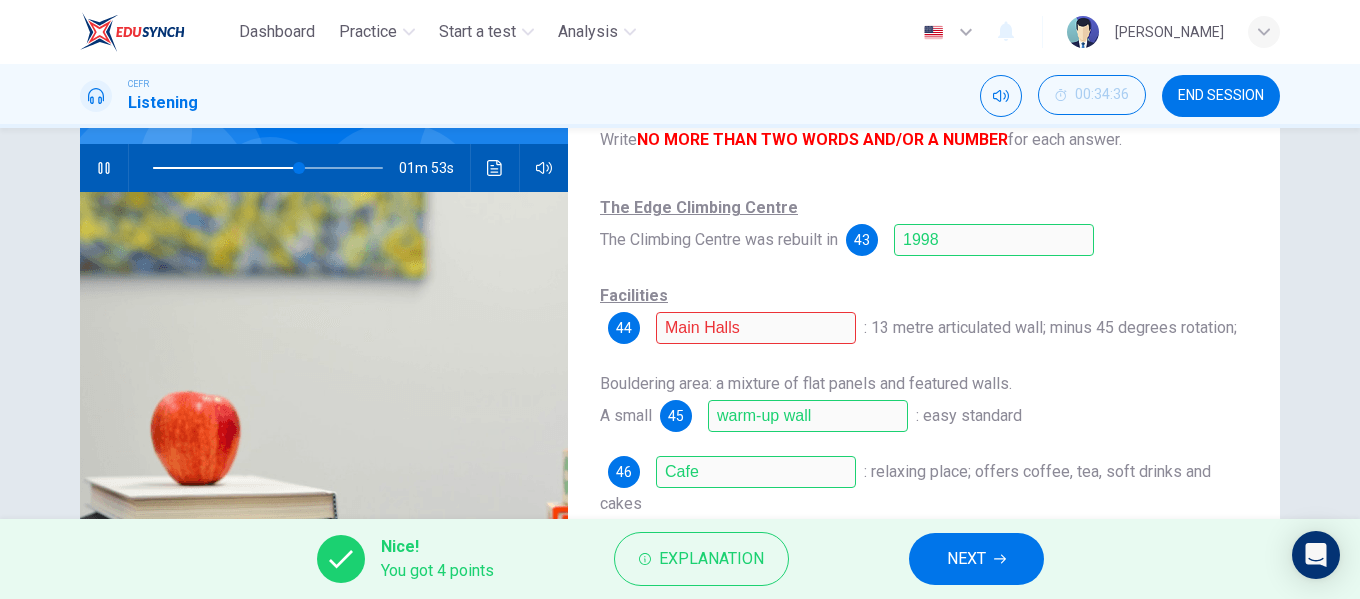 type on "64" 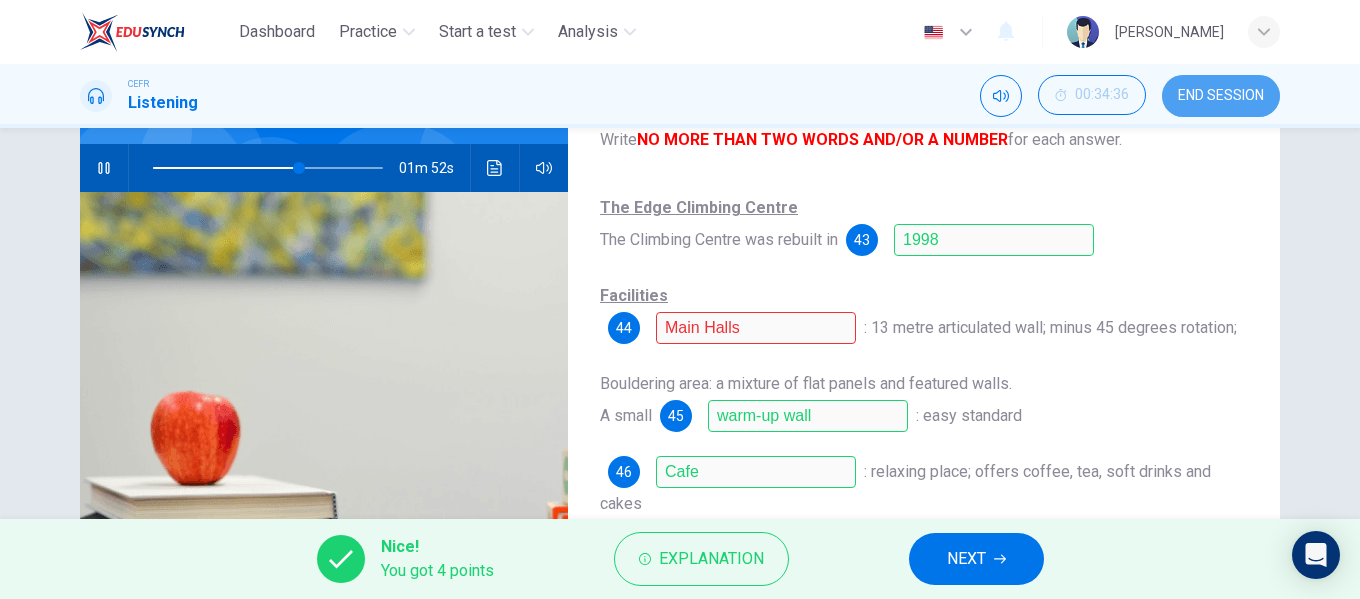 click on "END SESSION" at bounding box center [1221, 96] 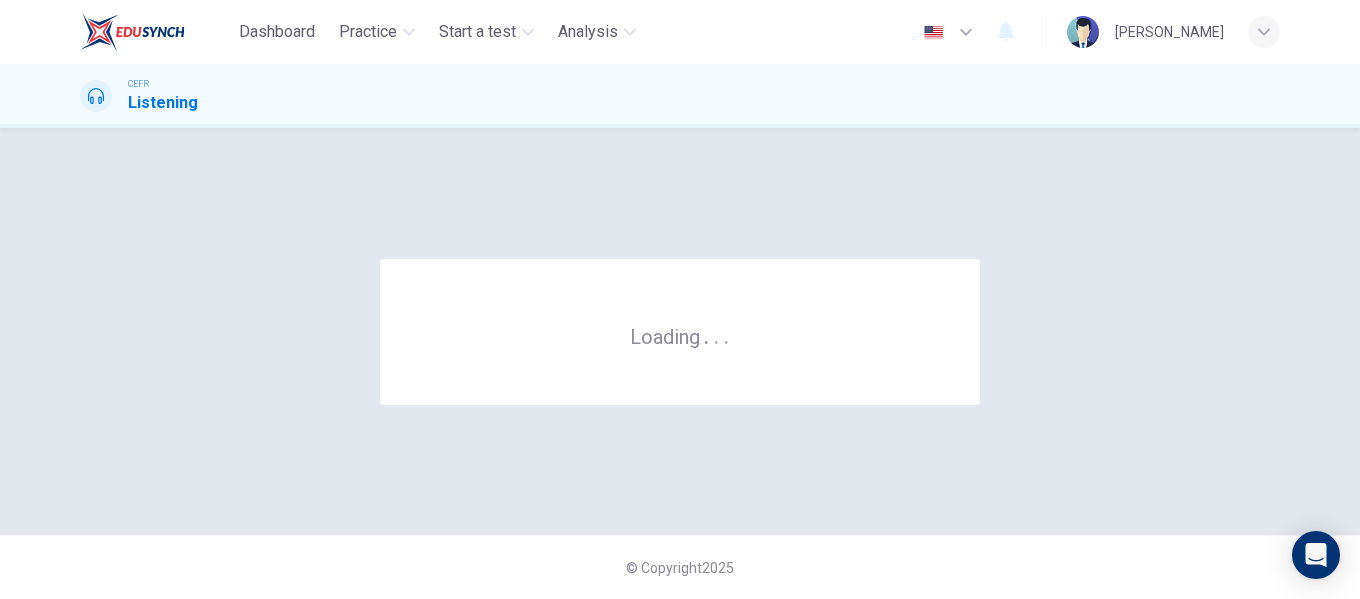 scroll, scrollTop: 0, scrollLeft: 0, axis: both 